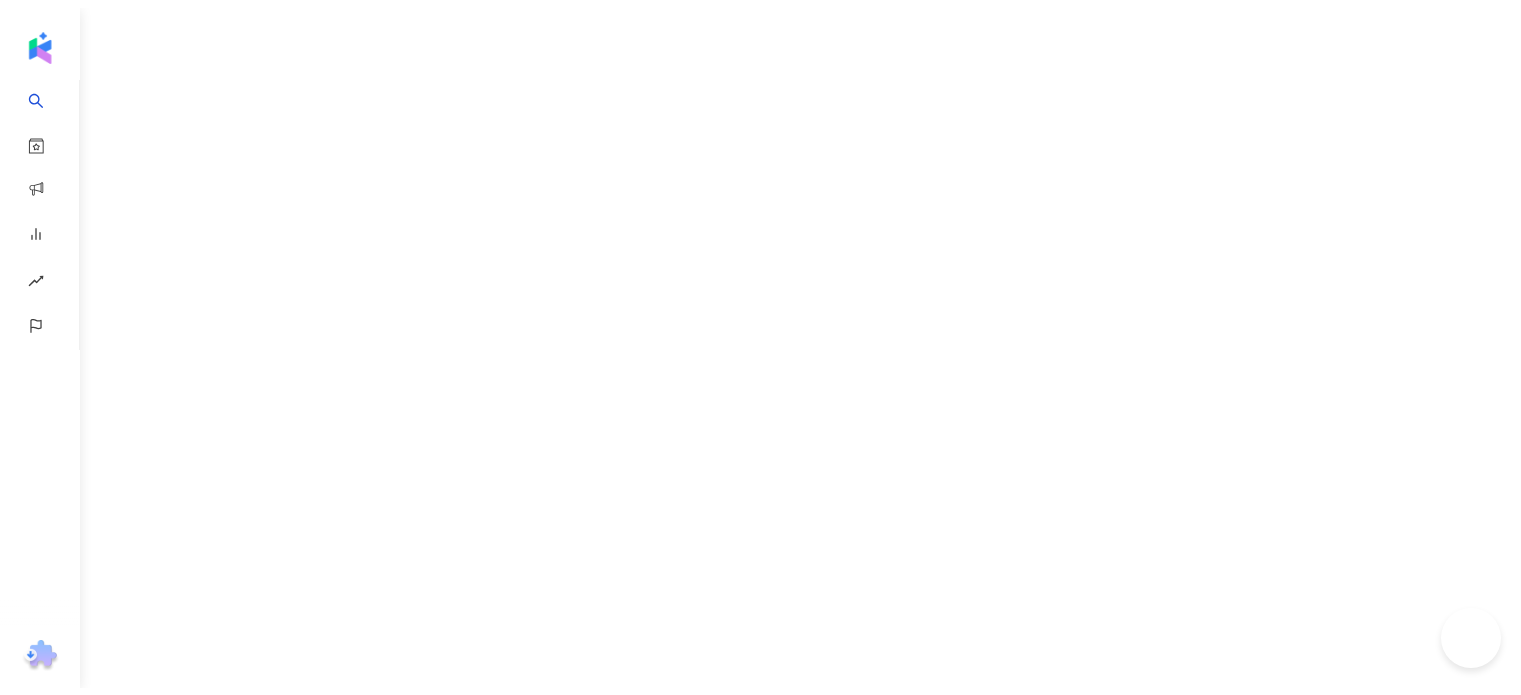 scroll, scrollTop: 0, scrollLeft: 0, axis: both 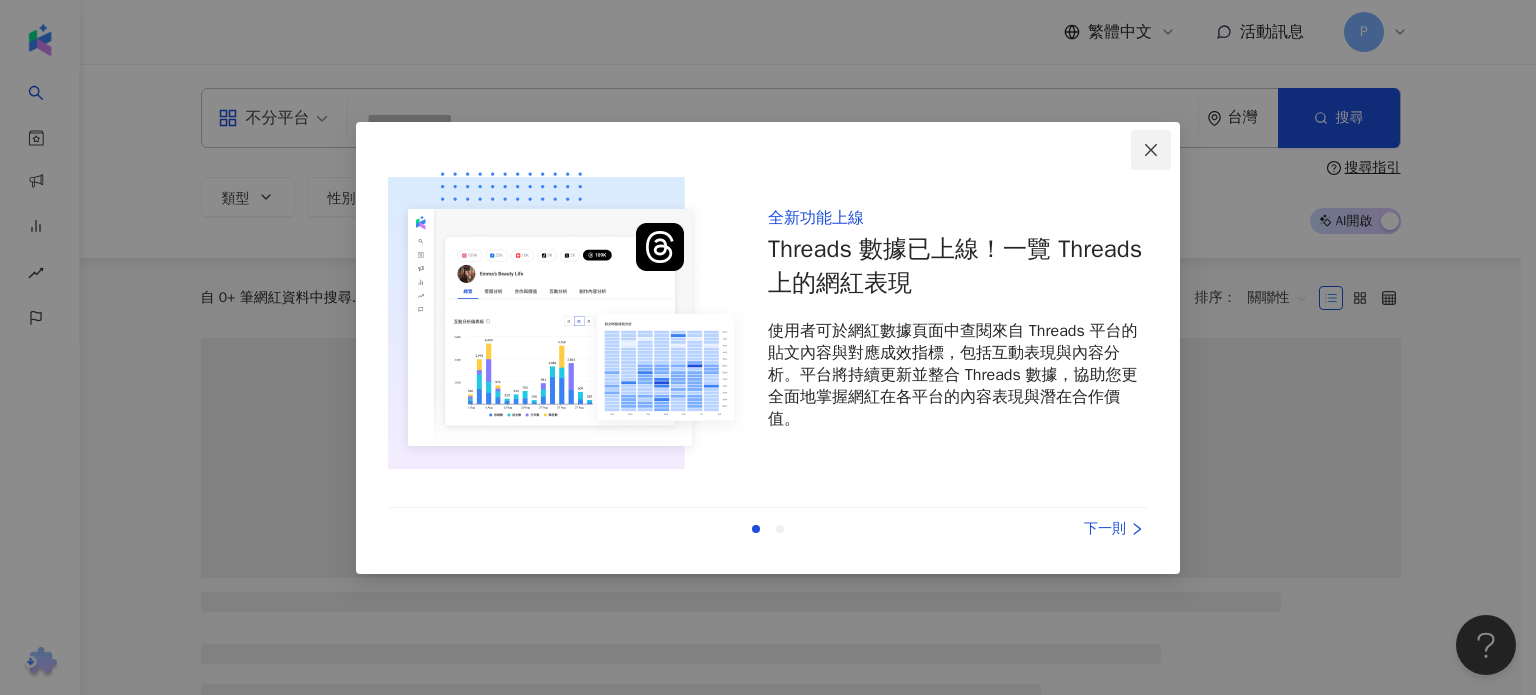 click at bounding box center (1151, 150) 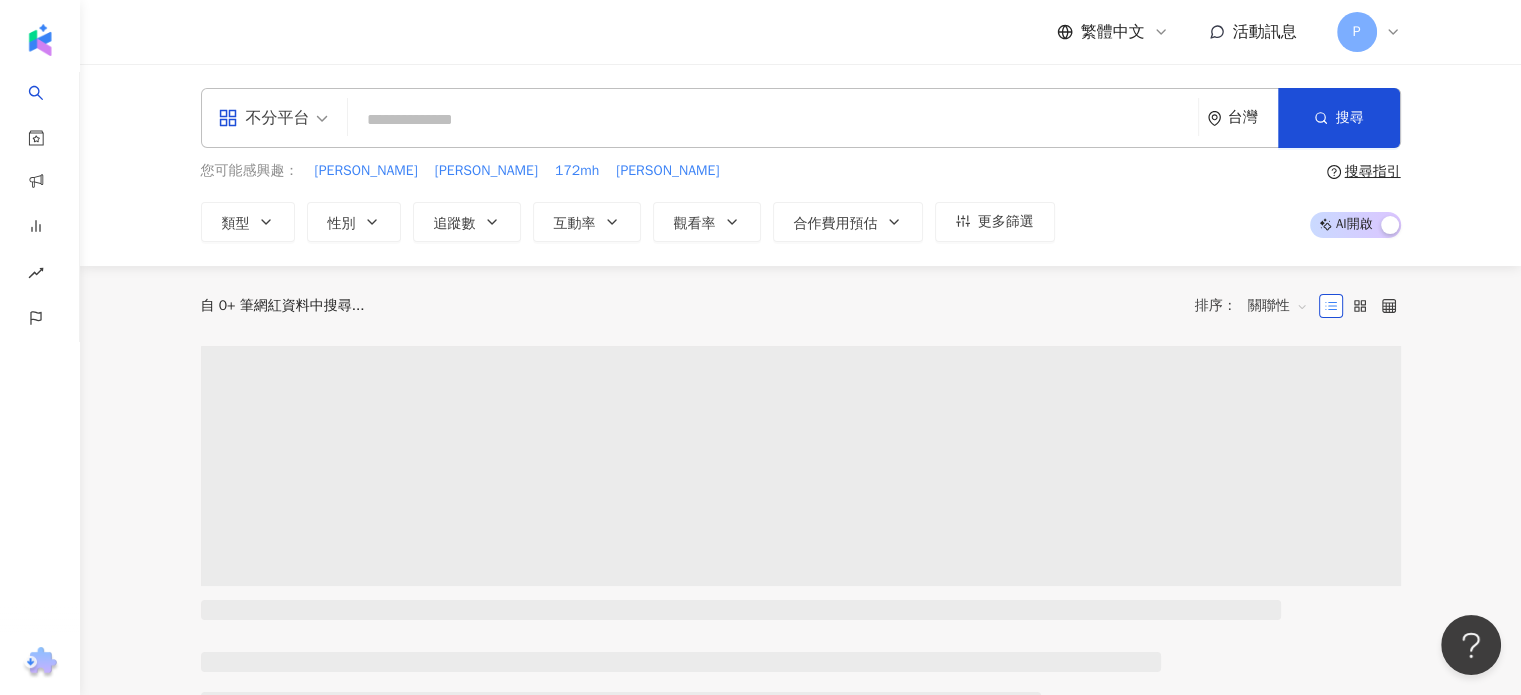 click at bounding box center [773, 120] 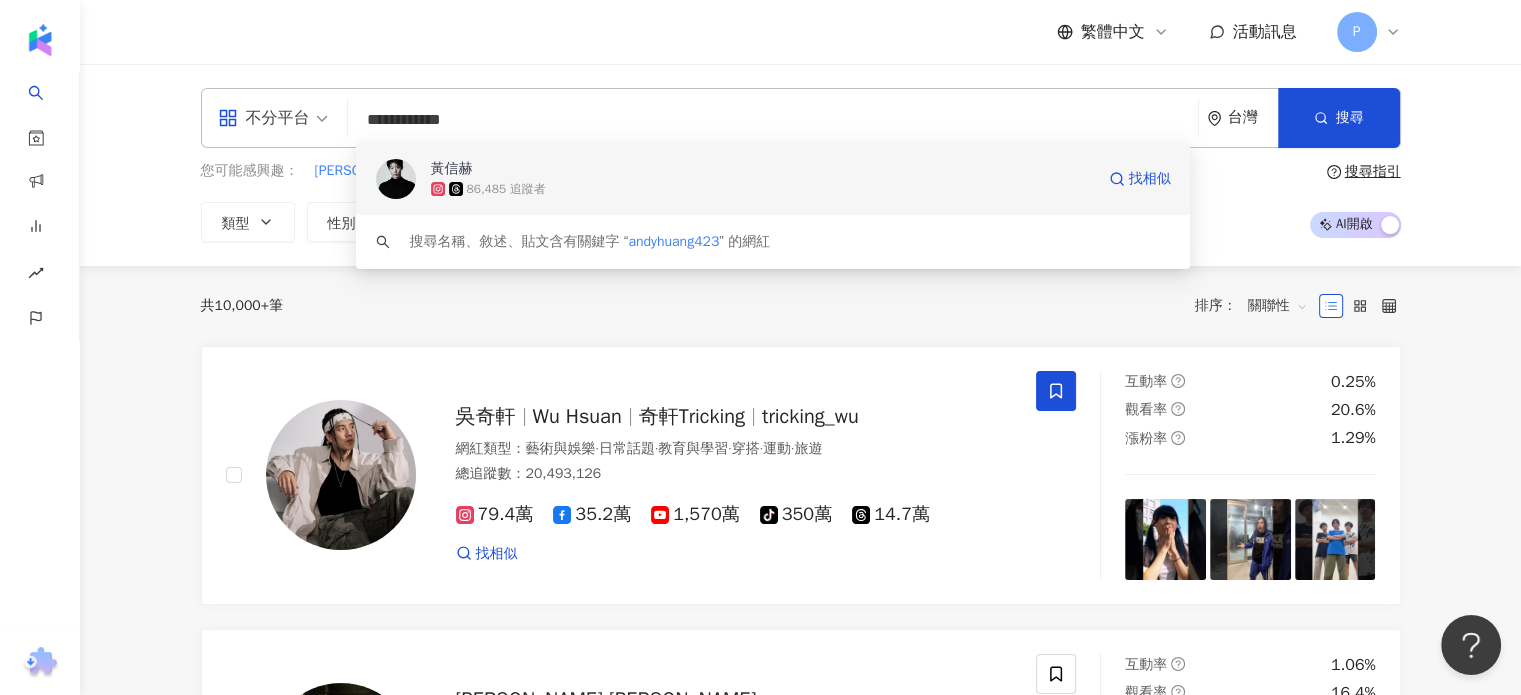 click on "86,485   追蹤者" at bounding box center (506, 189) 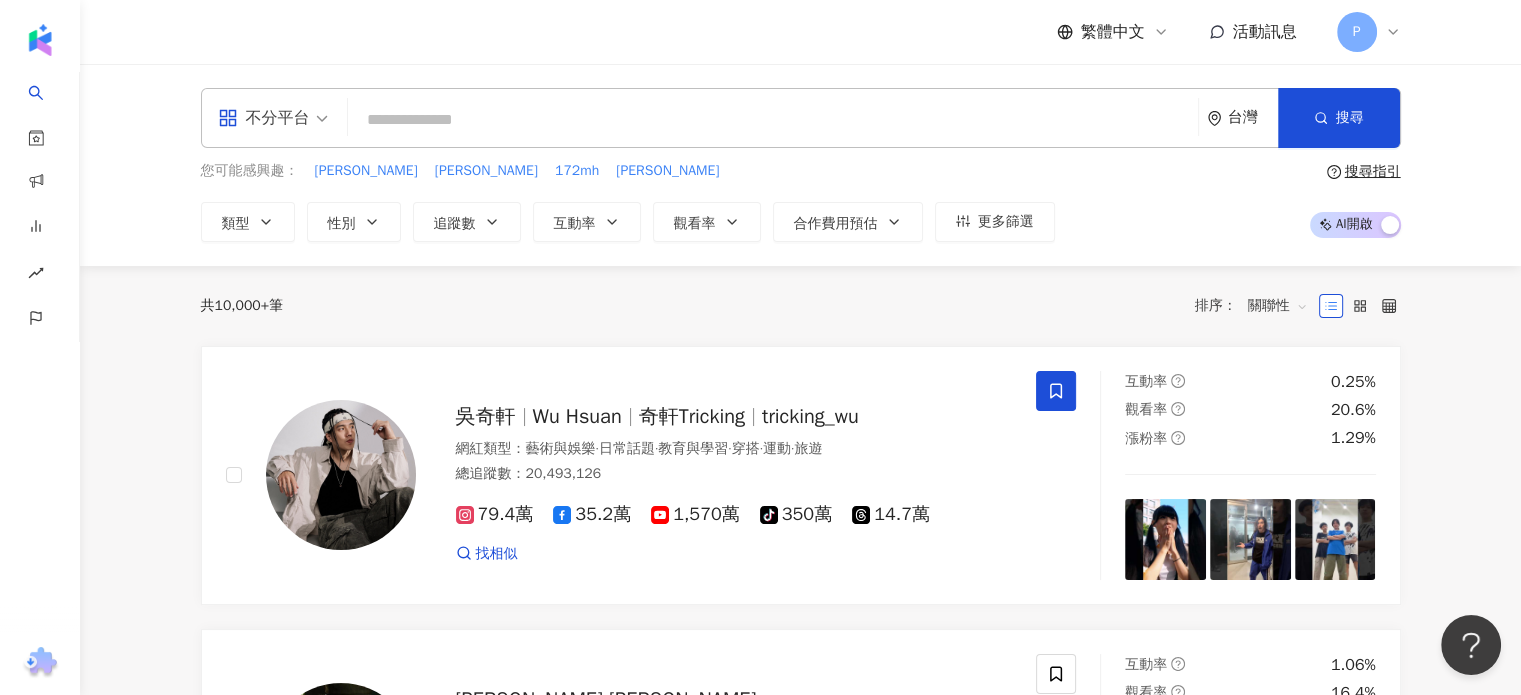 click at bounding box center [773, 120] 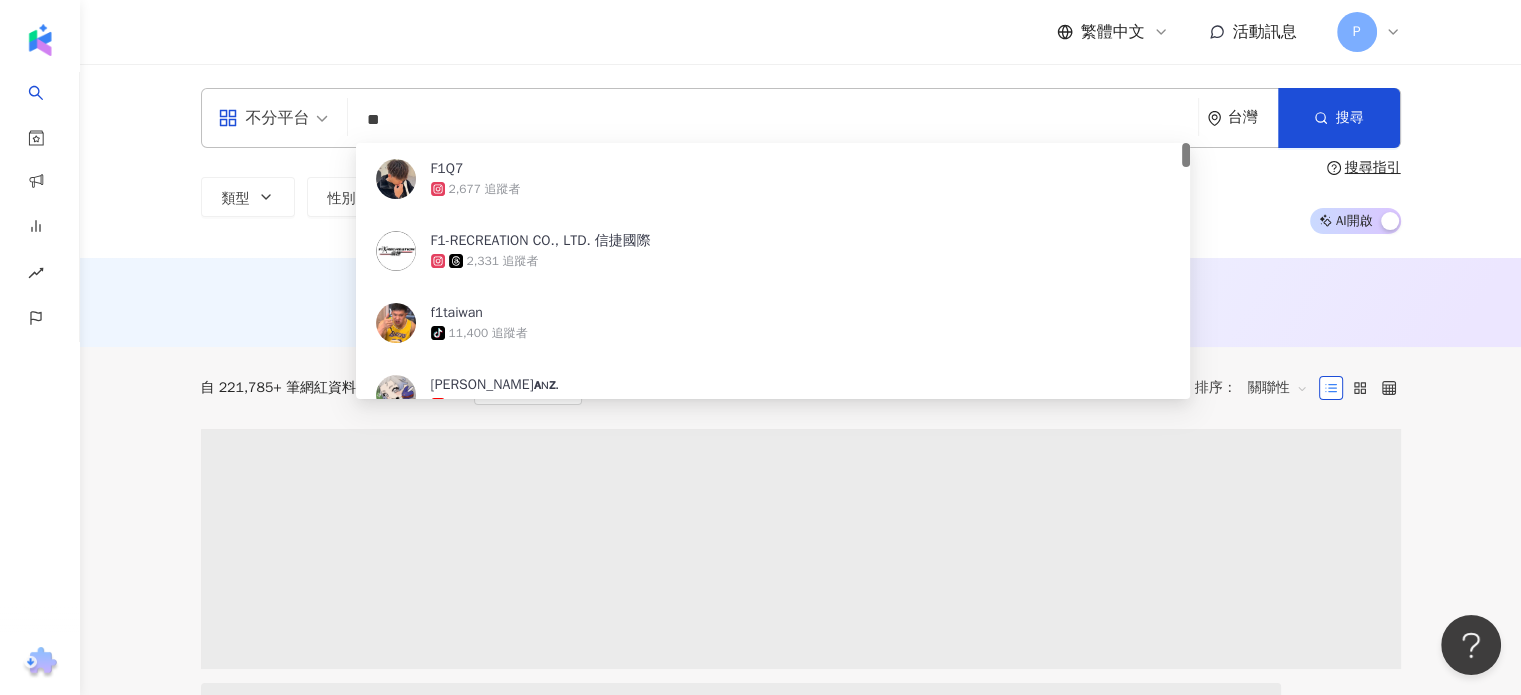 type on "**" 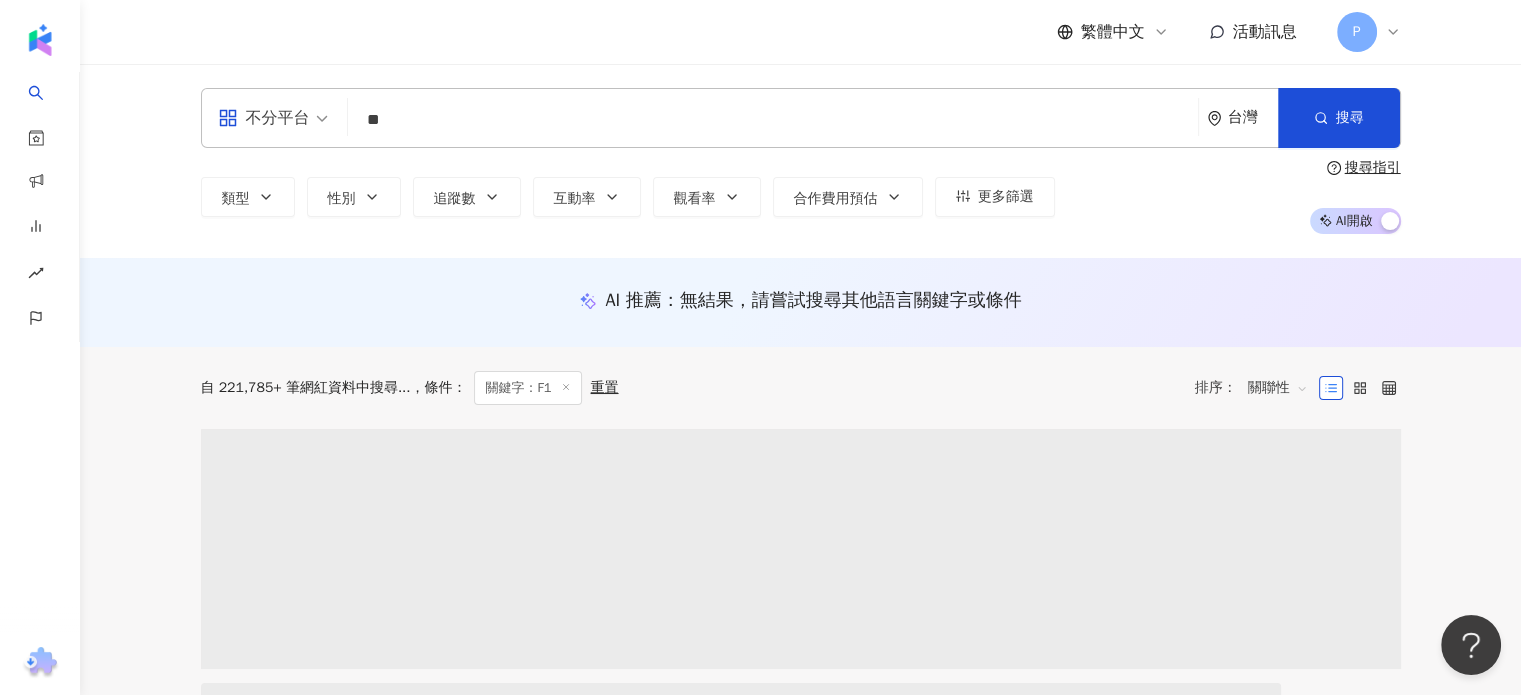 click on "AI 推薦 ： 無結果，請嘗試搜尋其他語言關鍵字或條件" at bounding box center [801, 300] 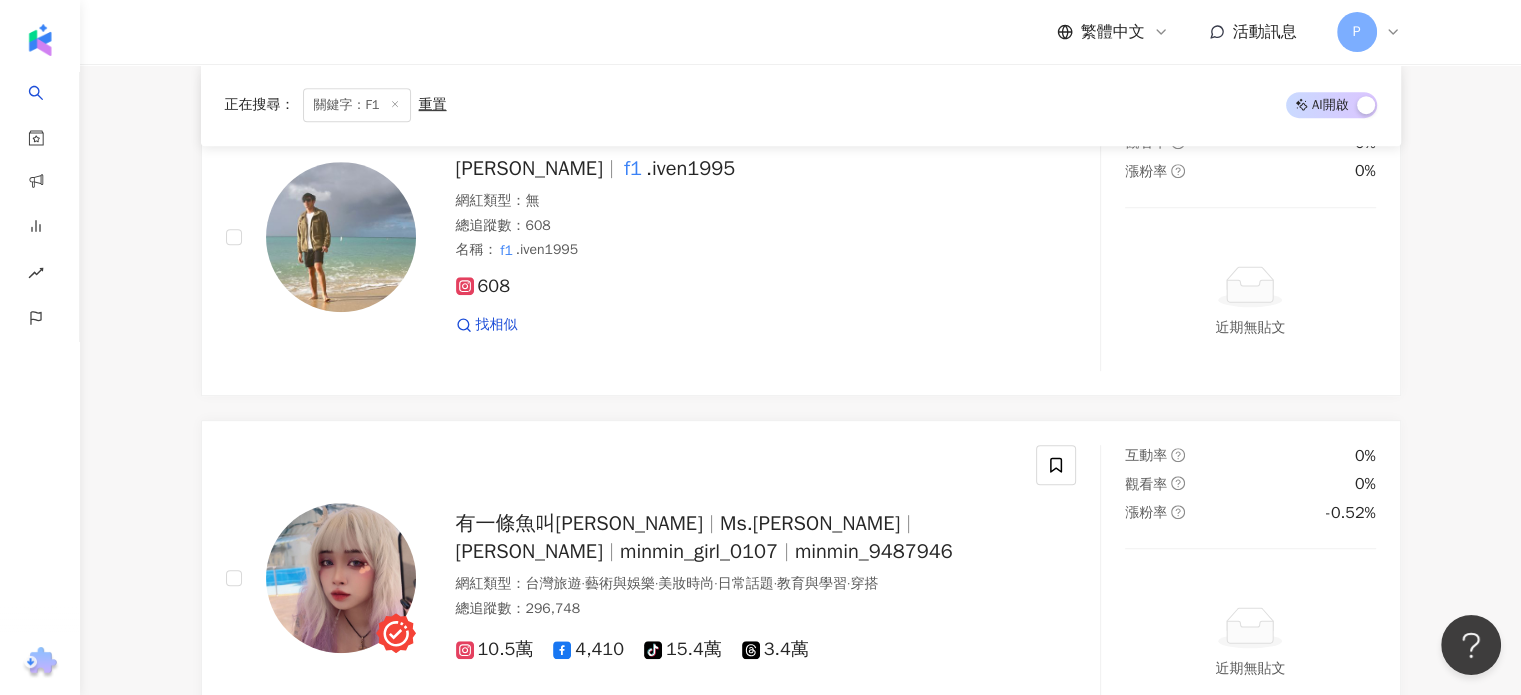 scroll, scrollTop: 1100, scrollLeft: 0, axis: vertical 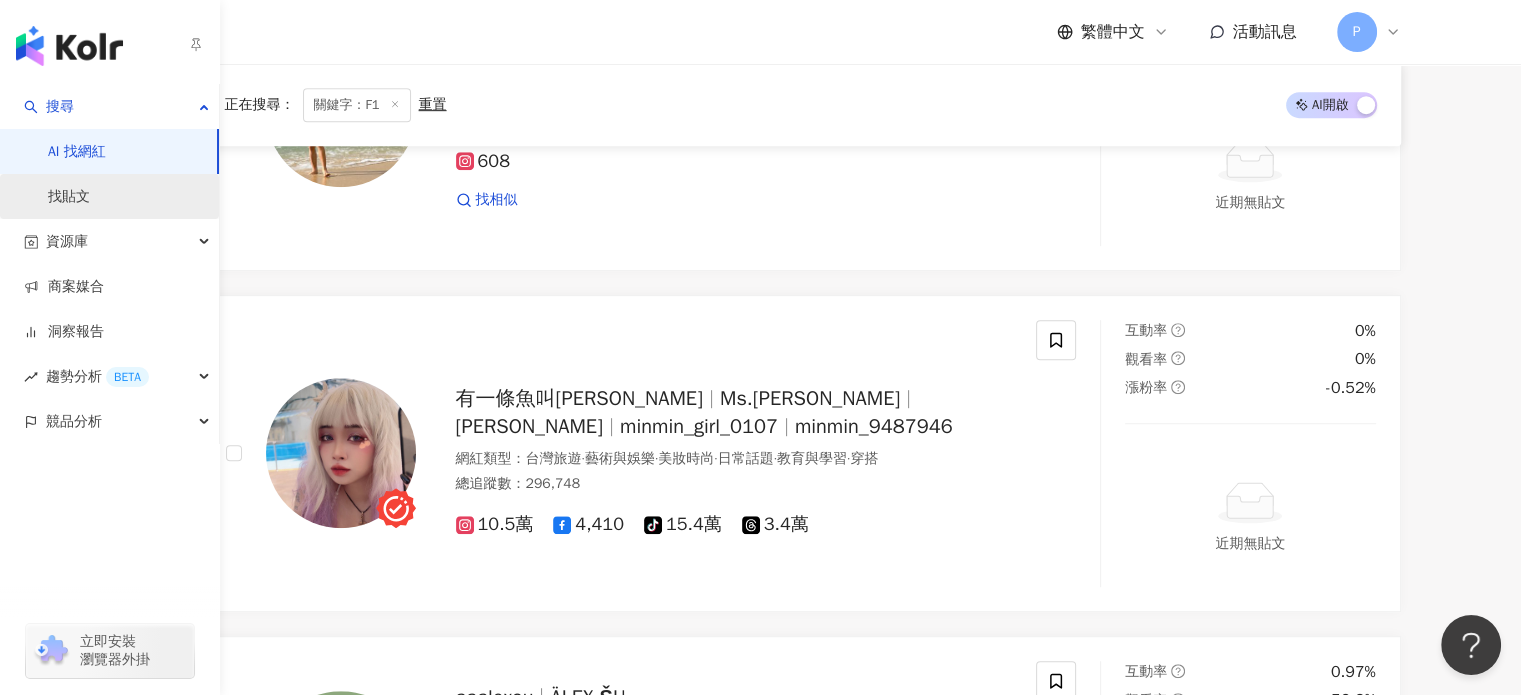 click on "找貼文" at bounding box center [69, 197] 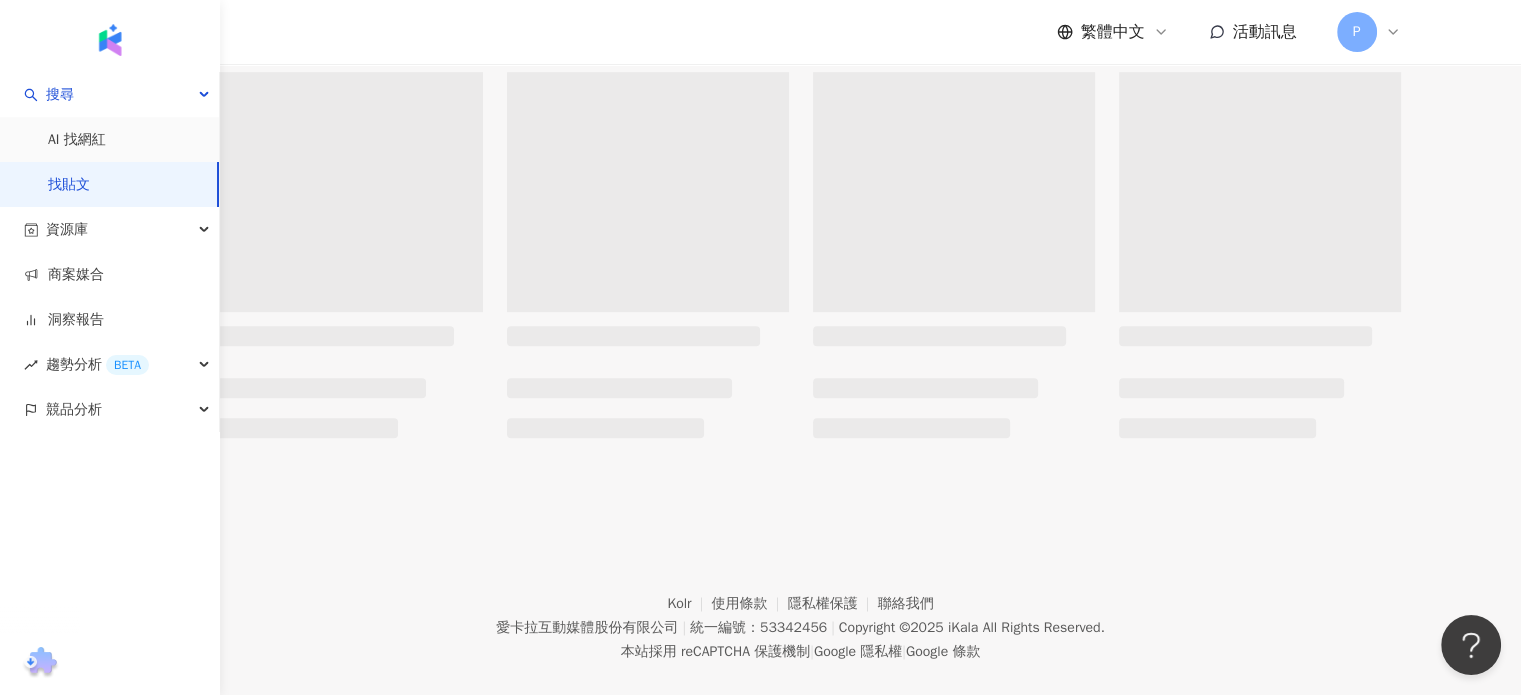 scroll, scrollTop: 0, scrollLeft: 0, axis: both 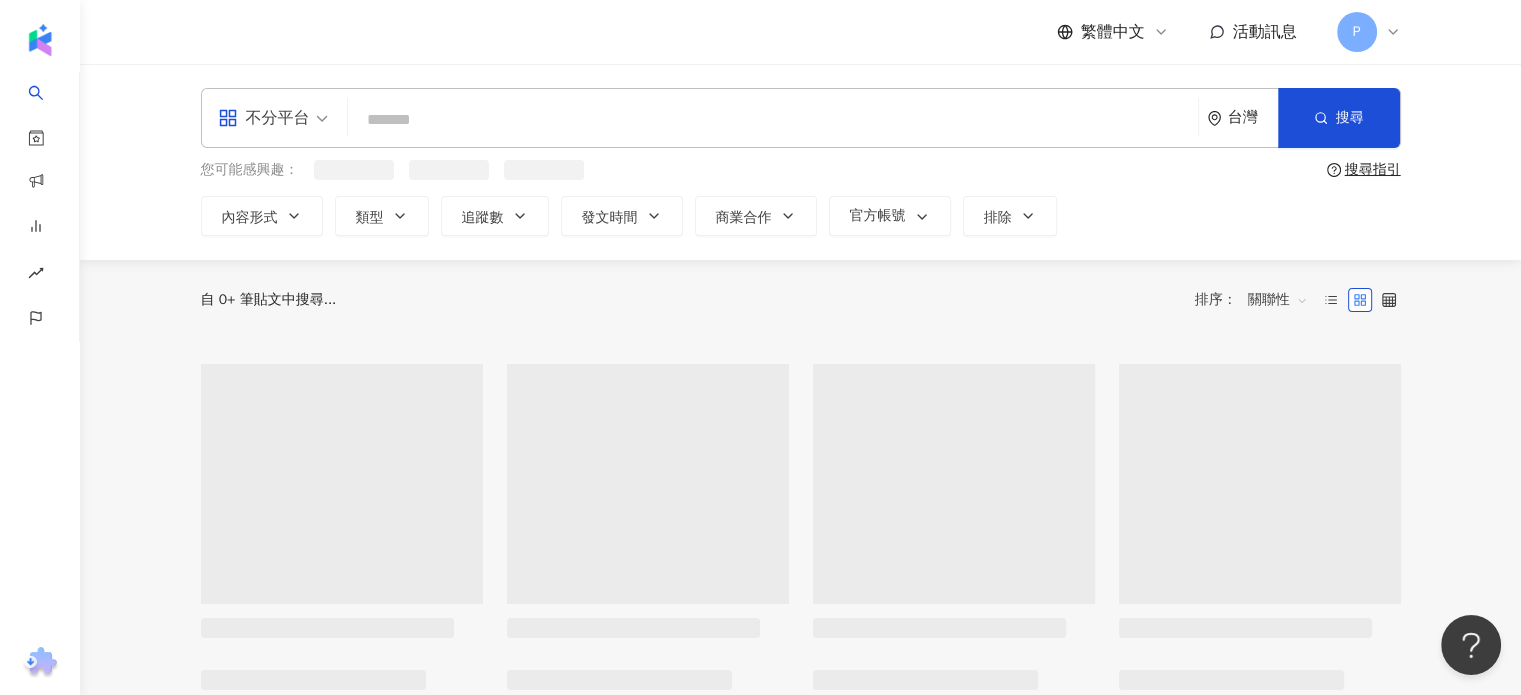 click at bounding box center (773, 119) 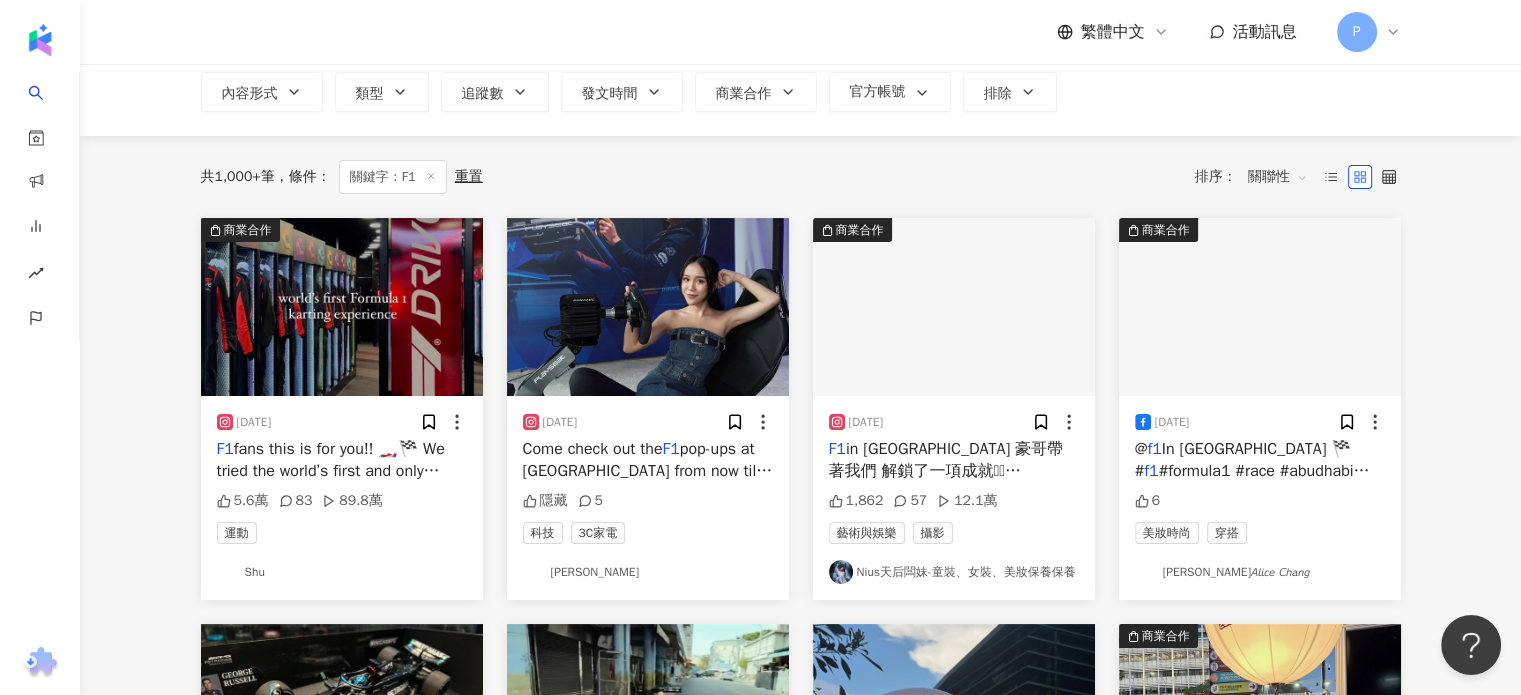 scroll, scrollTop: 100, scrollLeft: 0, axis: vertical 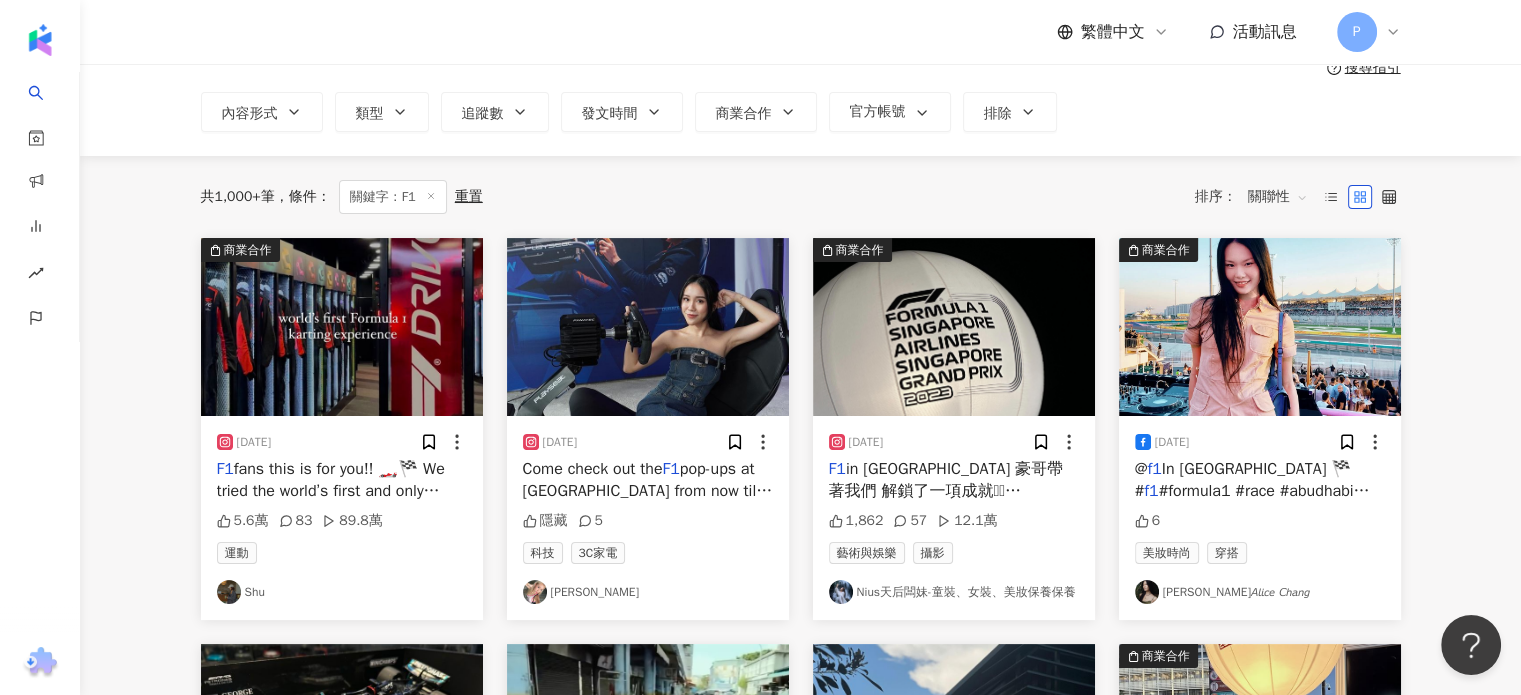 click on "12.1萬" at bounding box center (967, 521) 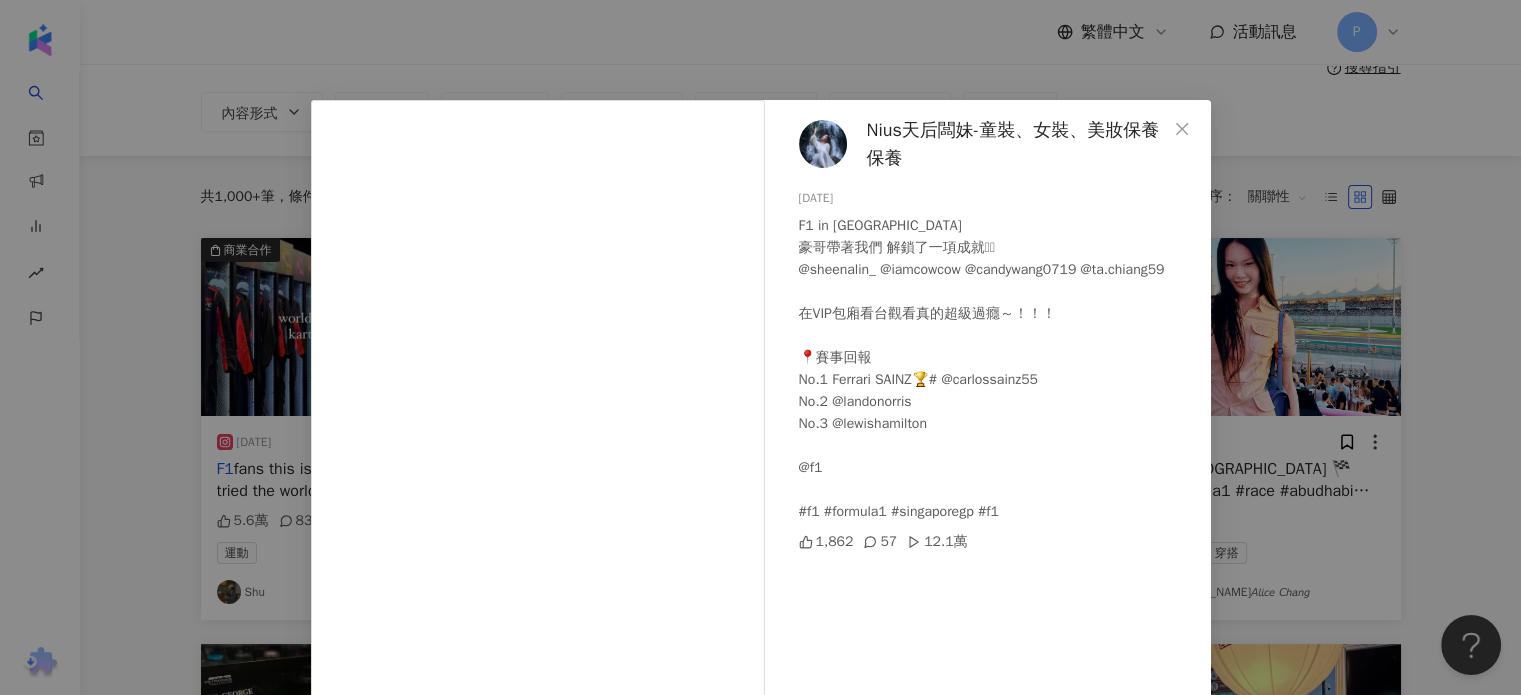 click on "Nius天后闆妹-童裝、女裝、美妝保養保養 2023/9/17 F1 in Singapore
豪哥帶著我們 解鎖了一項成就🫰🏻
@sheenalin_ @iamcowcow @candywang0719 @ta.chiang59
在VIP包廂看台觀看真的超級過癮～！！！
📍賽事回報
No.1 Ferrari SAINZ🏆# @carlossainz55
No.2 @landonorris
No.3 @lewishamilton
@f1
#f1 #formula1 #singaporegp #f1 1,862 57 12.1萬 查看原始貼文" at bounding box center (760, 347) 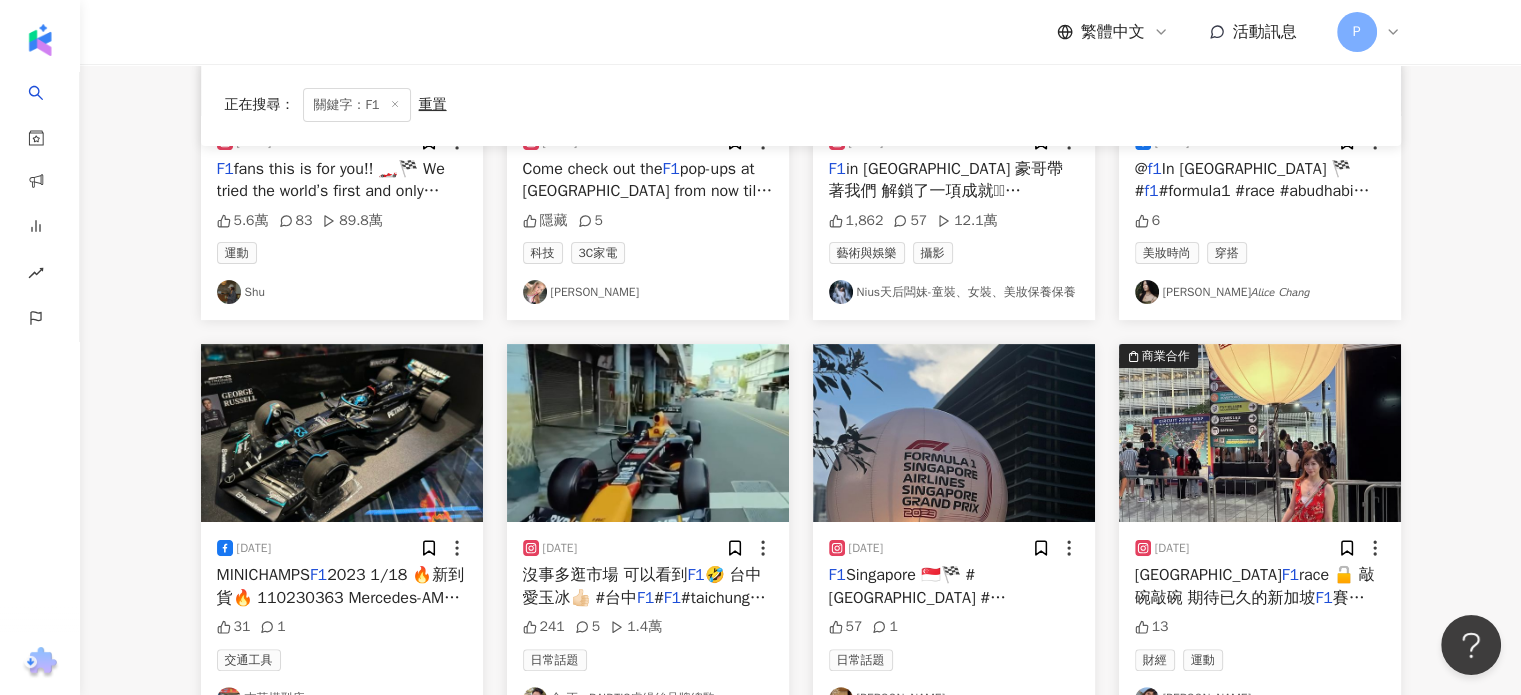 scroll, scrollTop: 500, scrollLeft: 0, axis: vertical 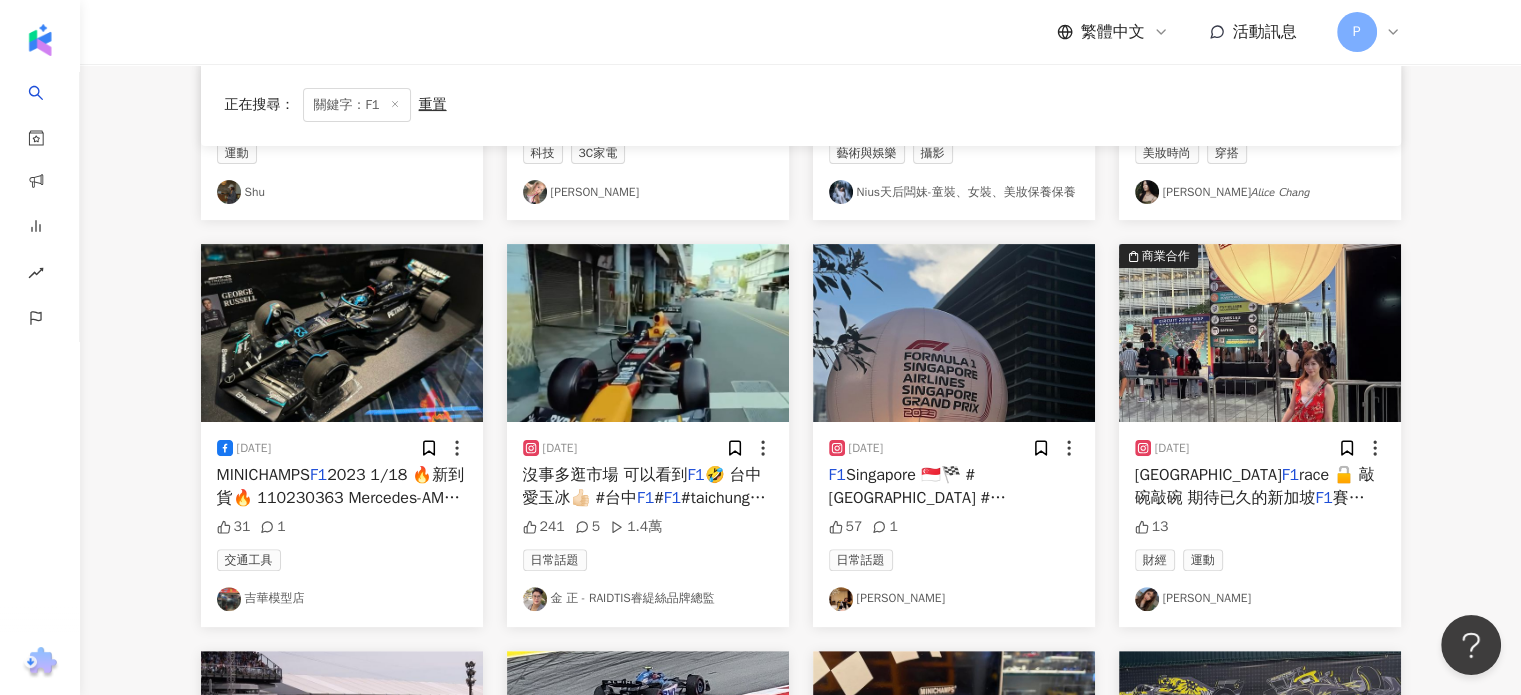 click on "F1" at bounding box center [645, 498] 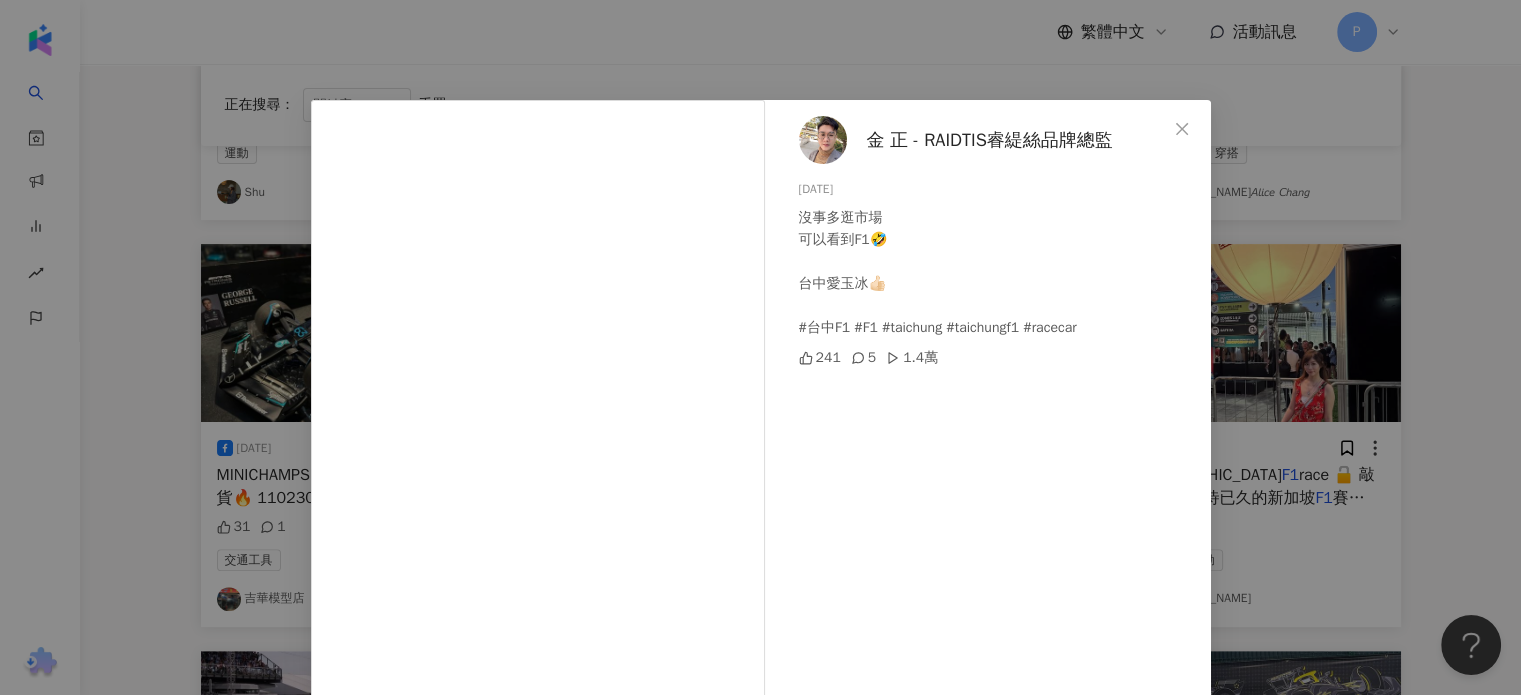 click on "金 正 - RAIDTIS睿緹絲品牌總監 2024/9/27 沒事多逛市場
可以看到F1🤣
台中愛玉冰👍🏻
#台中F1 #F1 #taichung #taichungf1 #racecar 241 5 1.4萬 查看原始貼文" at bounding box center (760, 347) 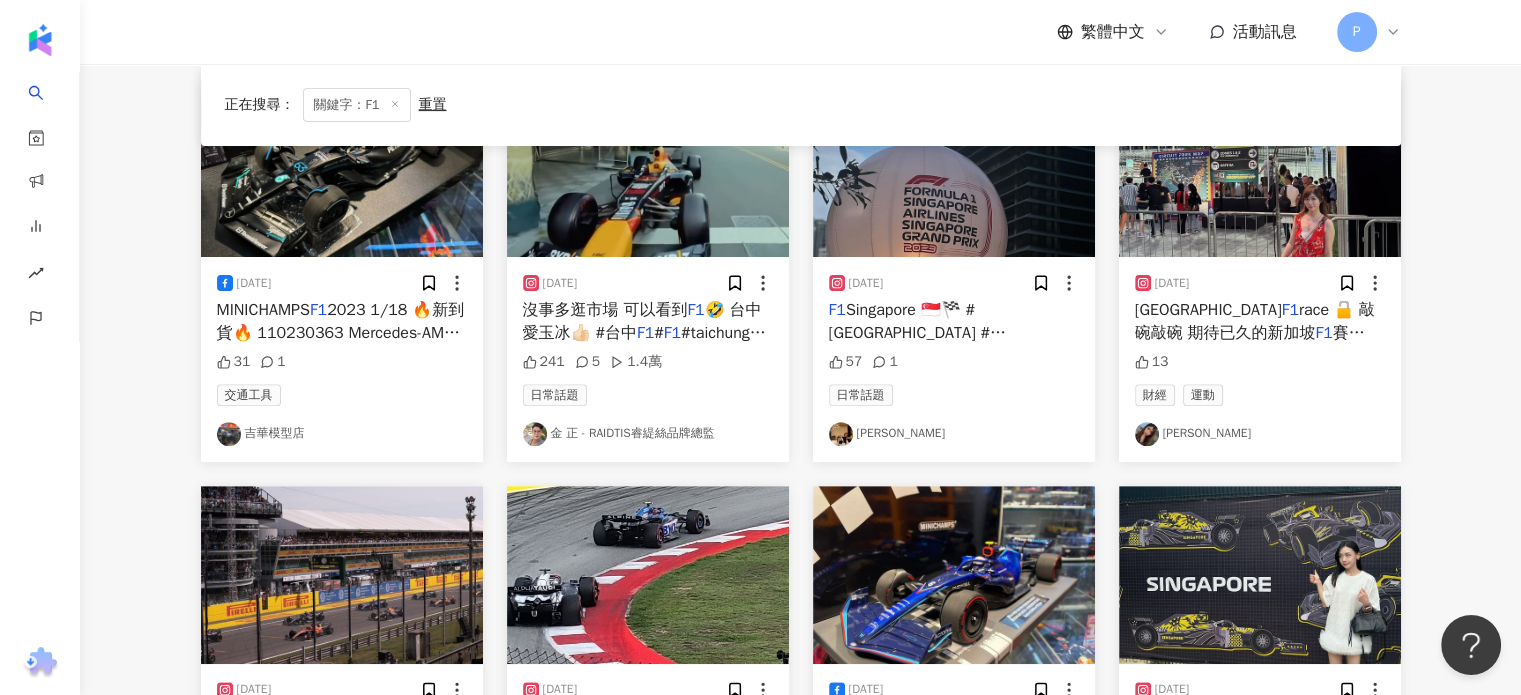 scroll, scrollTop: 700, scrollLeft: 0, axis: vertical 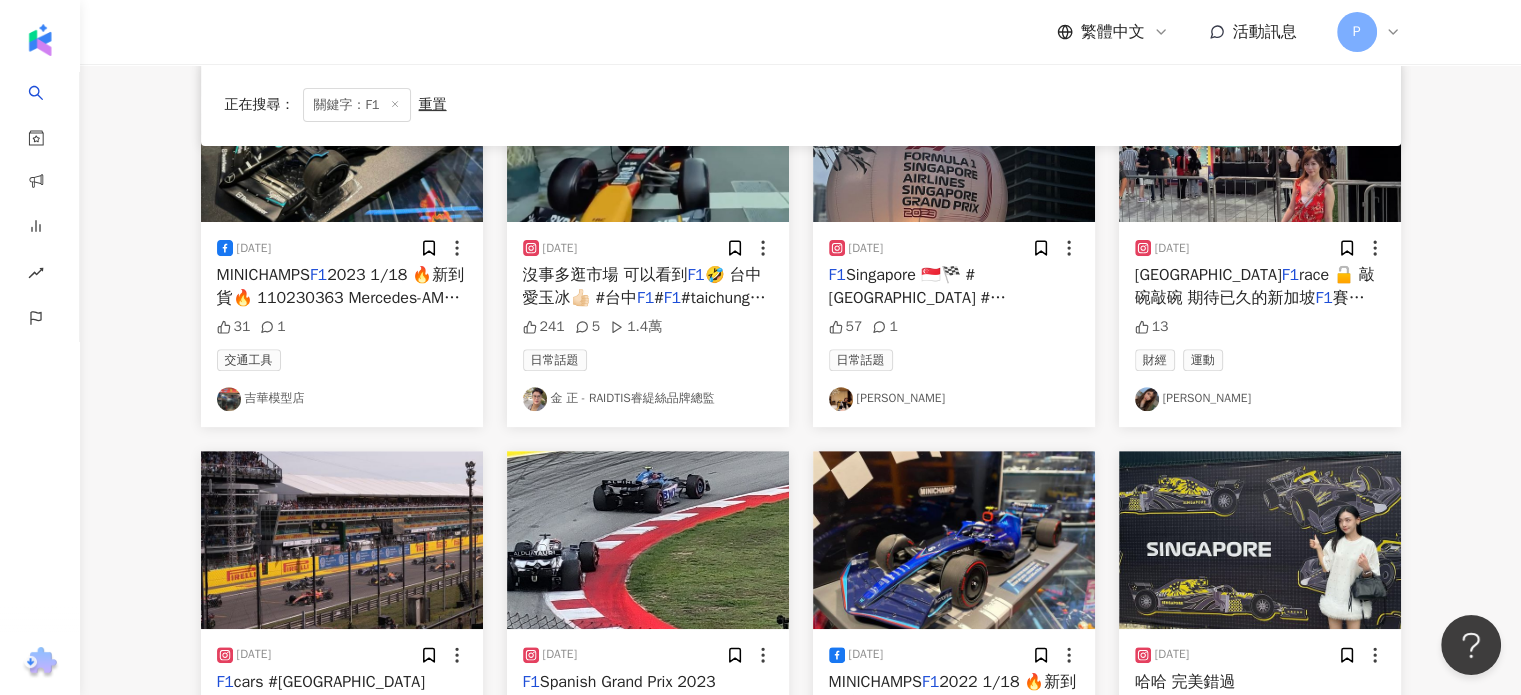 click on "race 🔓
敲碗敲碗 期待已久的新加坡" at bounding box center (1255, 286) 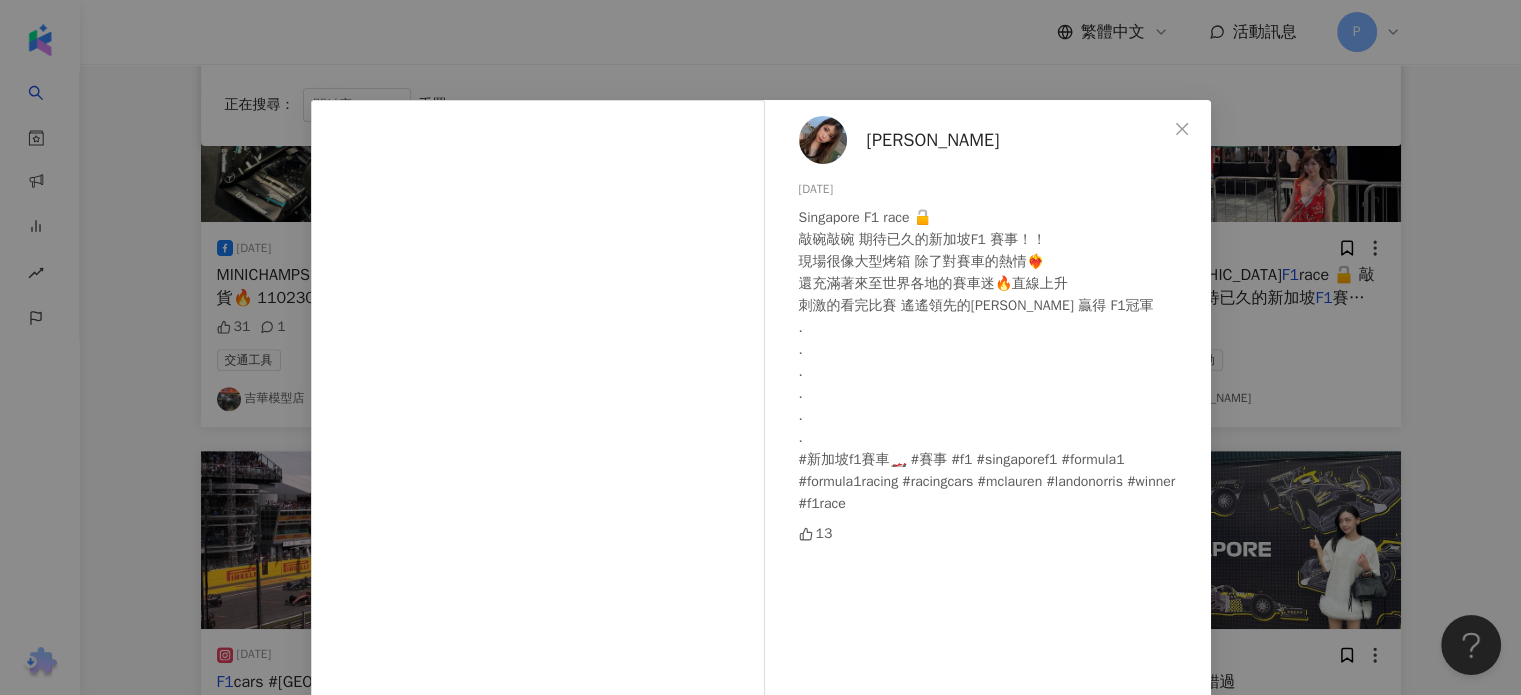 click on "Jasmine 陳偲涵 2024/12/31 Singapore F1 race 🔓
敲碗敲碗 期待已久的新加坡F1 賽事！！
現場很像大型烤箱 除了對賽車的熱情❤️‍🔥
還充滿著來至世界各地的賽車迷🔥直線上升
刺激的看完比賽 遙遙領先的Lando Norris 贏得 F1冠軍
.
.
.
.
.
.
#新加坡f1賽車🏎️ #賽事 #f1 #singaporef1 #formula1 #formula1racing #racingcars #mclauren #landonorris #winner #f1race 13 查看原始貼文" at bounding box center (760, 347) 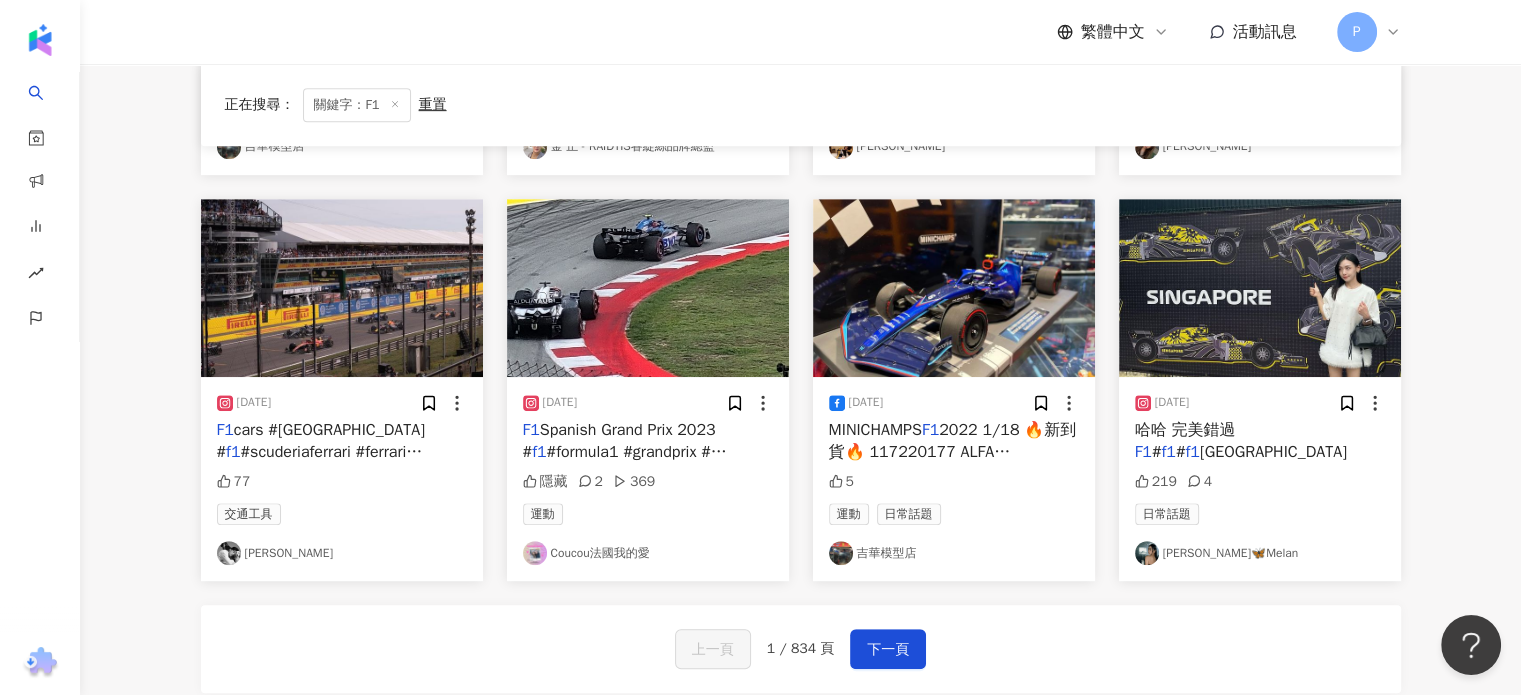 scroll, scrollTop: 1000, scrollLeft: 0, axis: vertical 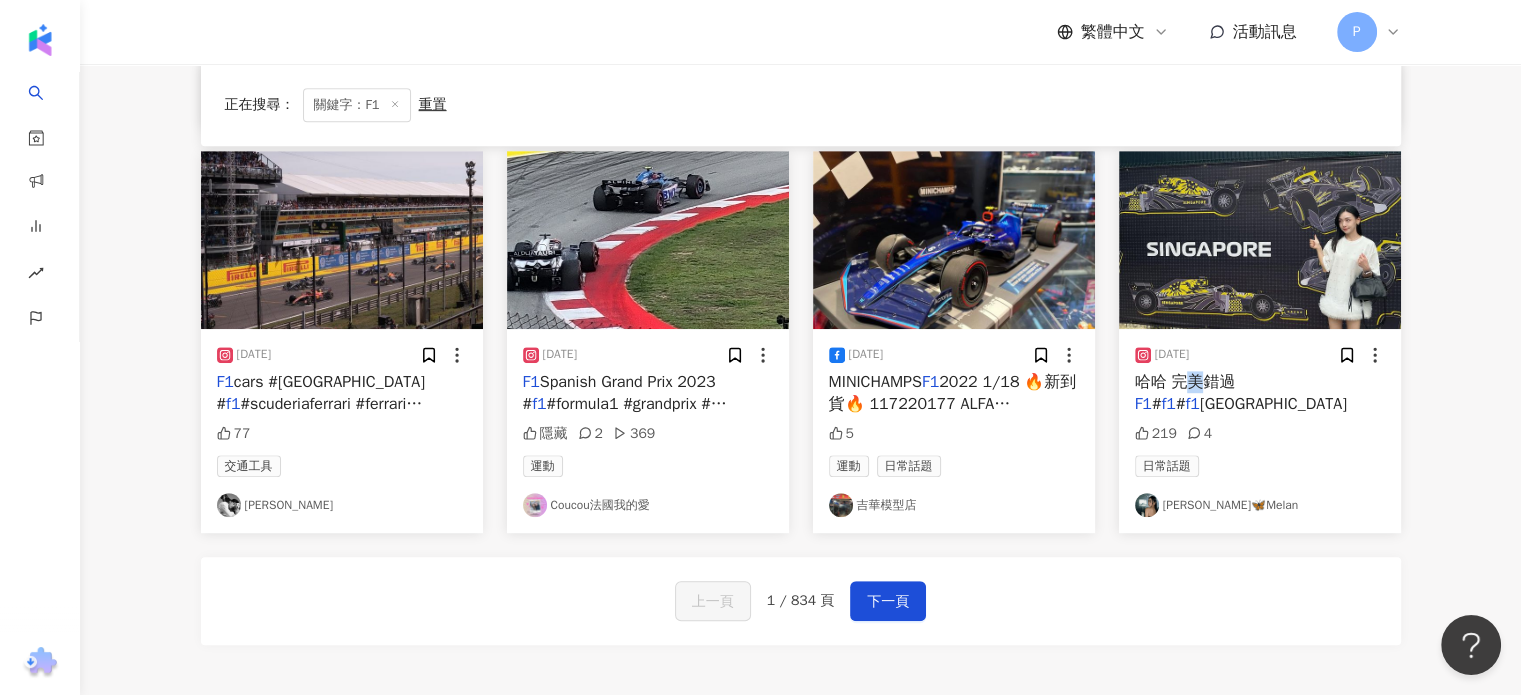 drag, startPoint x: 1238, startPoint y: 434, endPoint x: 1194, endPoint y: 391, distance: 61.522354 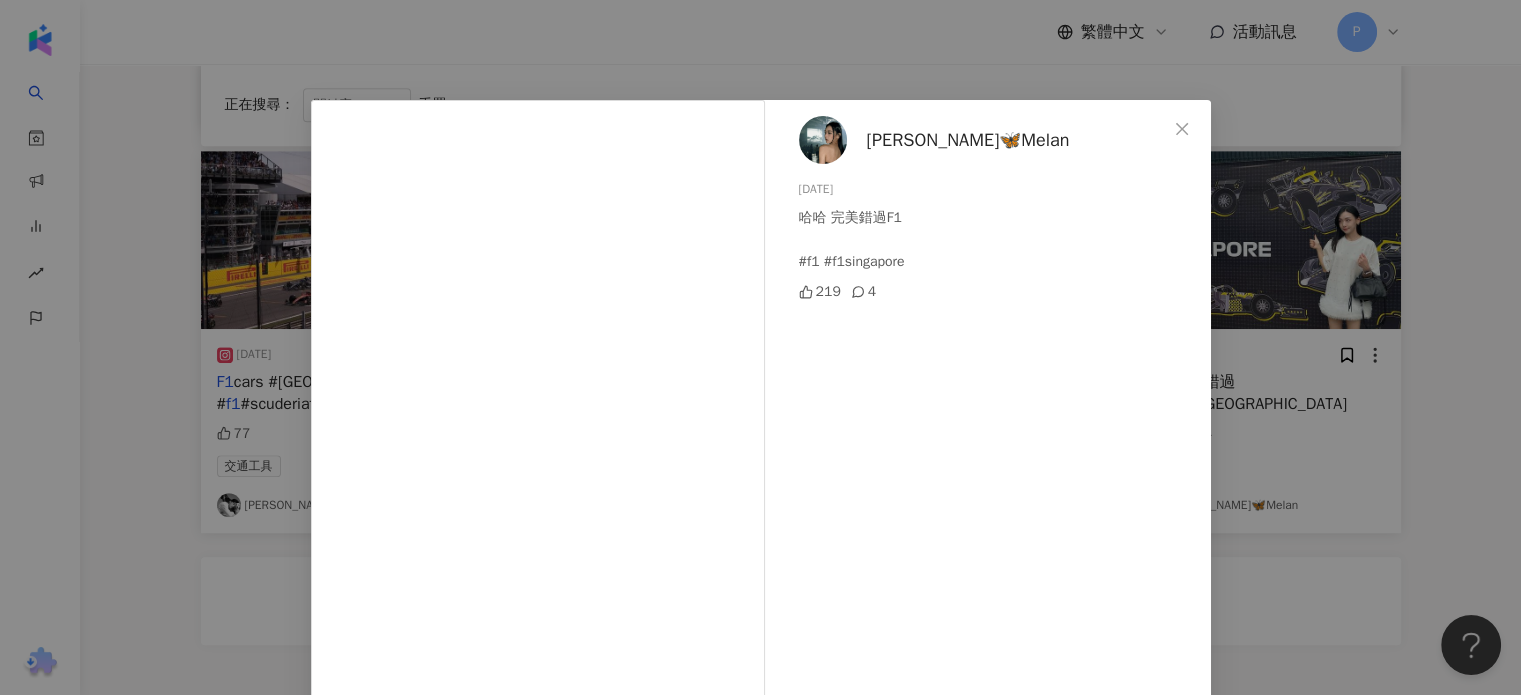 click on "舒舒🦋Melan" at bounding box center [968, 140] 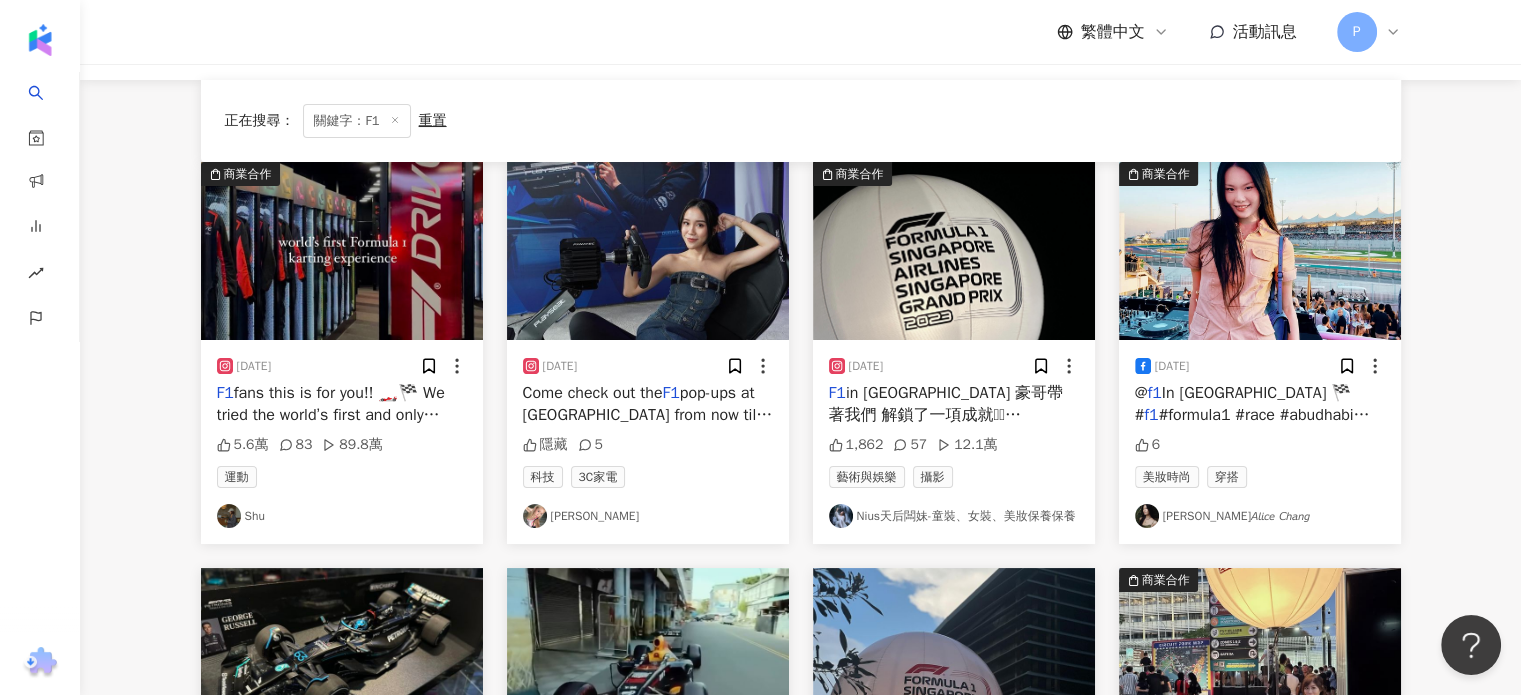 scroll, scrollTop: 0, scrollLeft: 0, axis: both 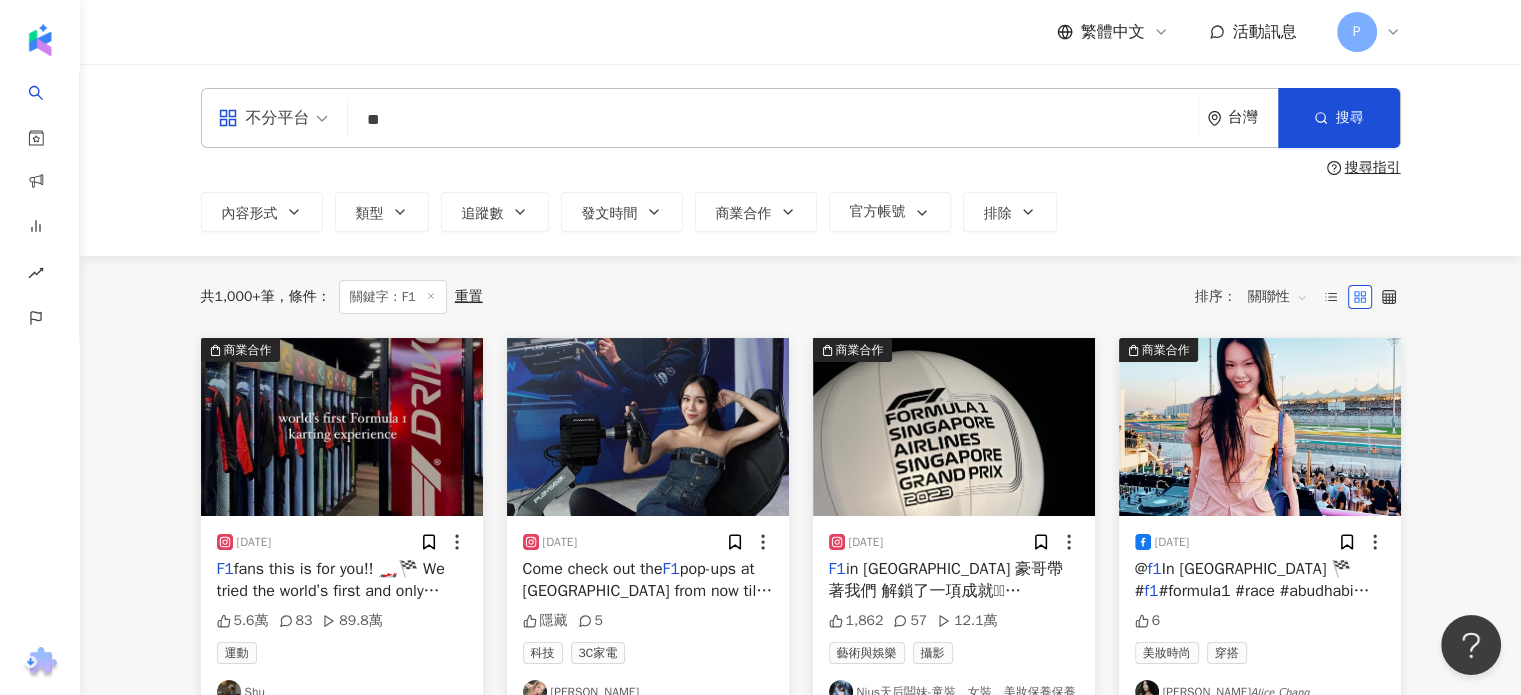 click on "**" at bounding box center [773, 119] 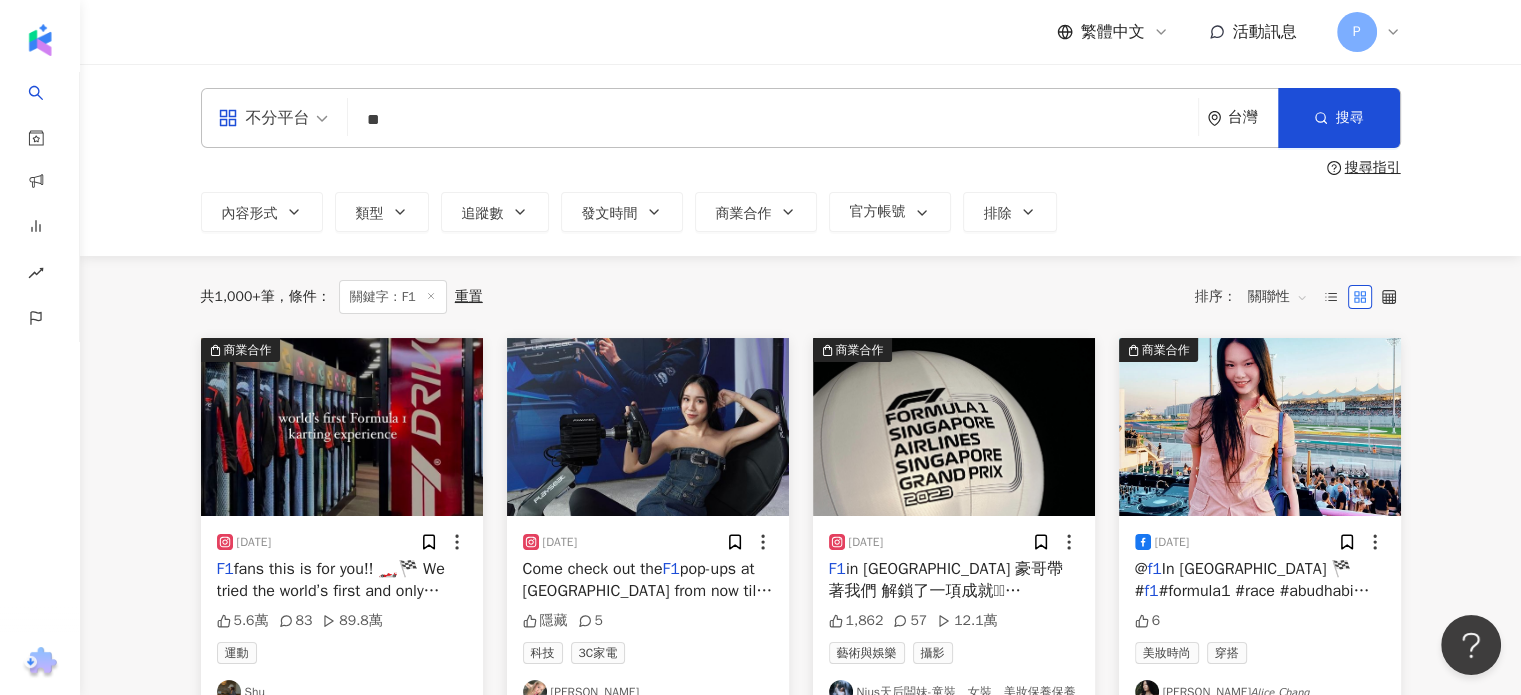 type on "*" 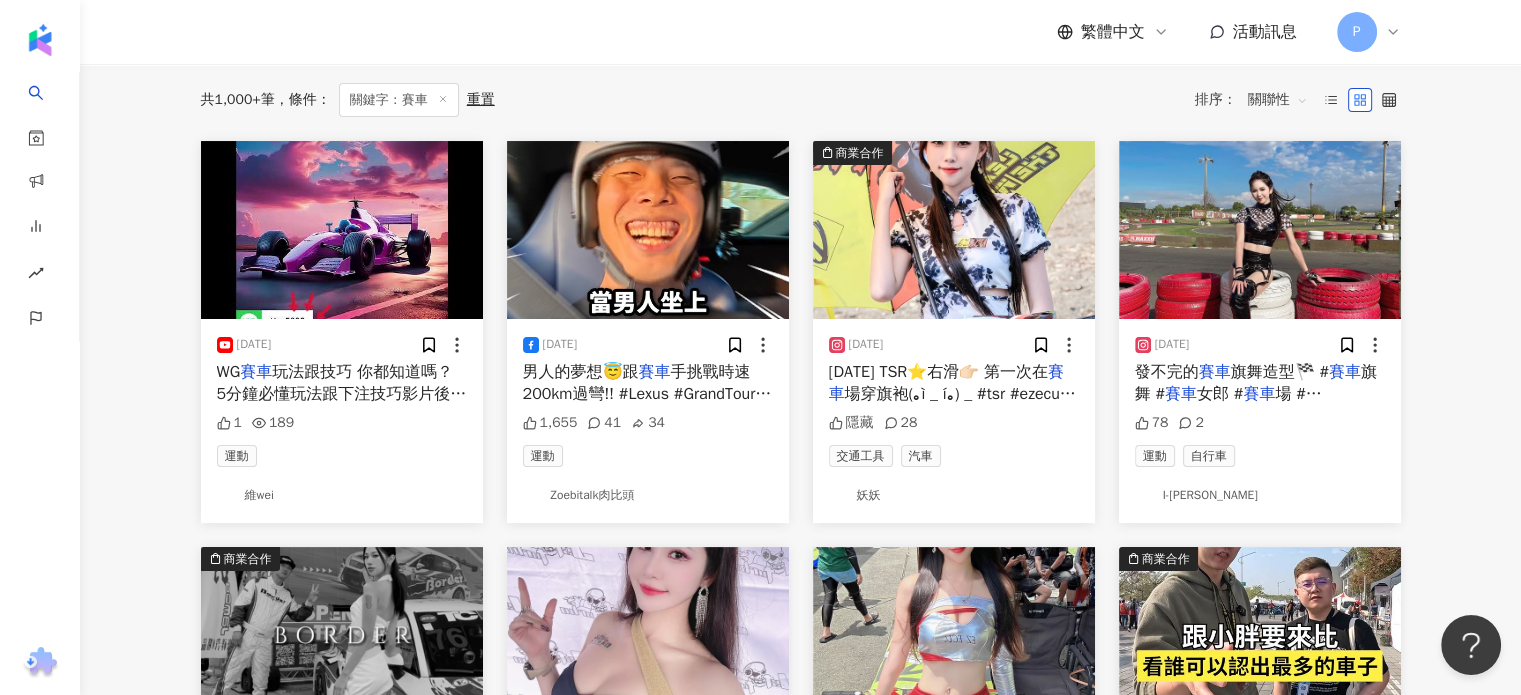 scroll, scrollTop: 0, scrollLeft: 0, axis: both 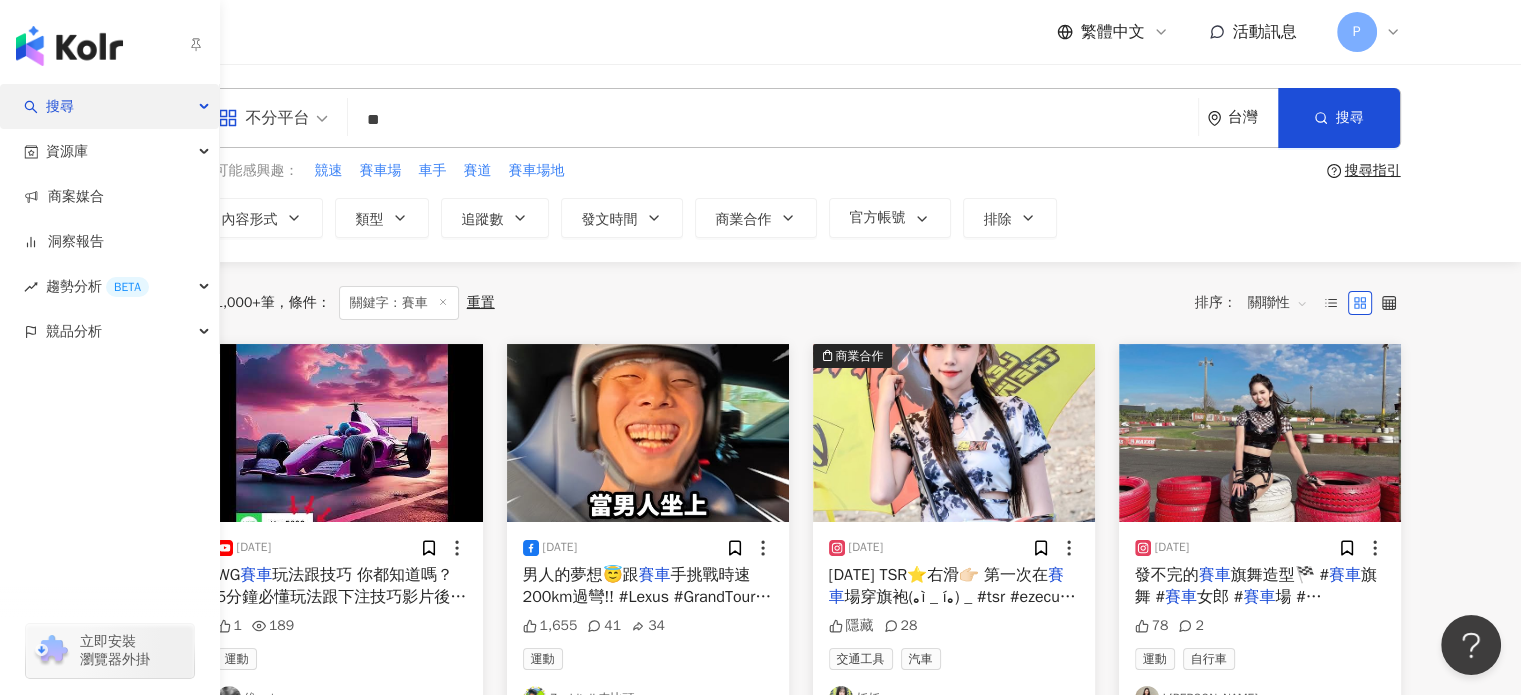 click on "搜尋" at bounding box center [109, 106] 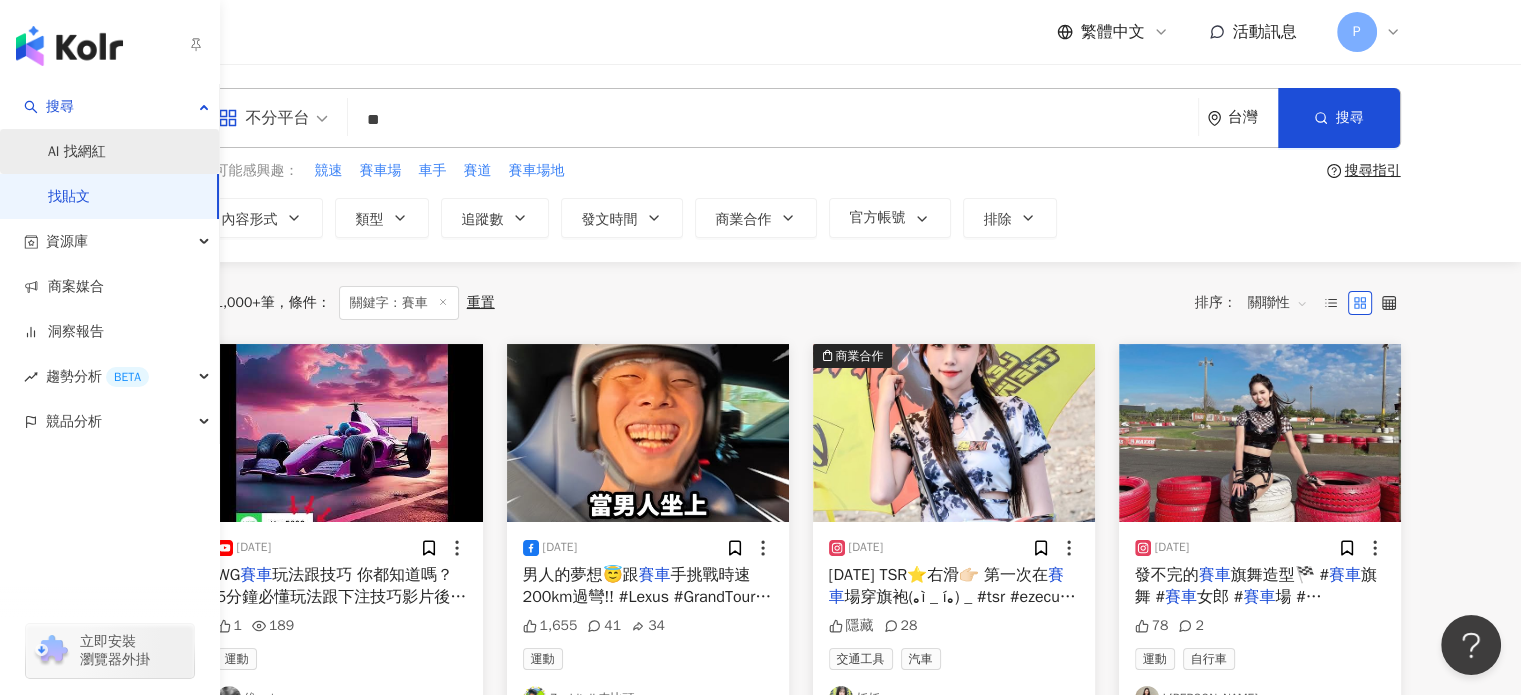click on "AI 找網紅" at bounding box center [77, 152] 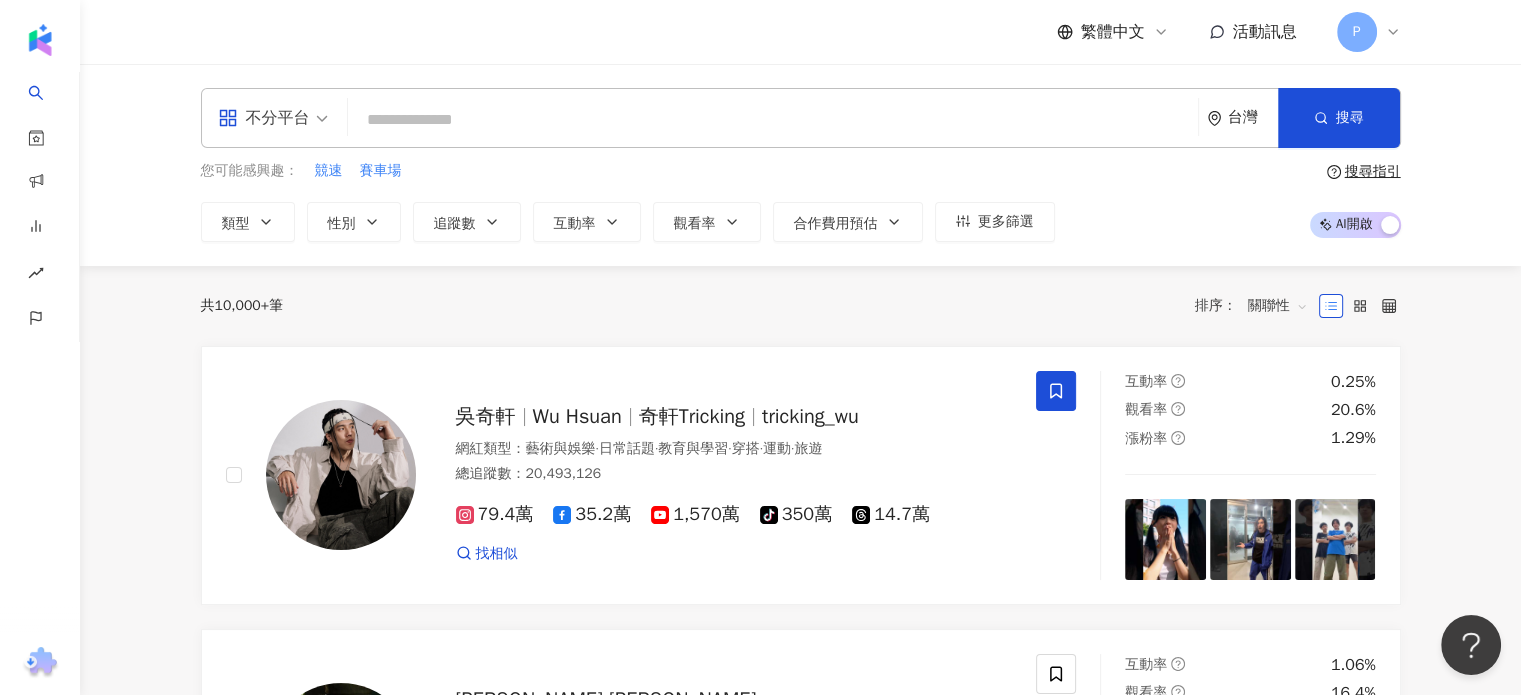 click at bounding box center (773, 120) 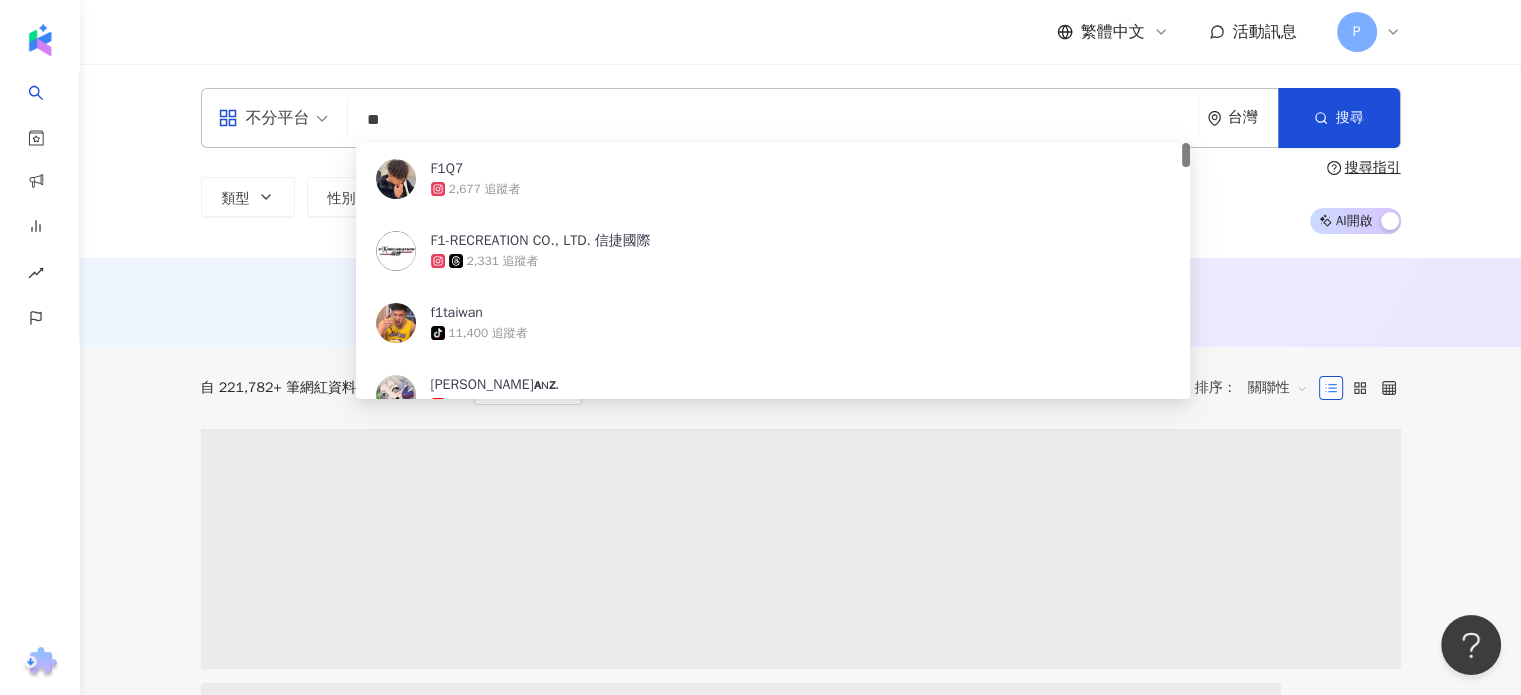 click on "**" at bounding box center [773, 120] 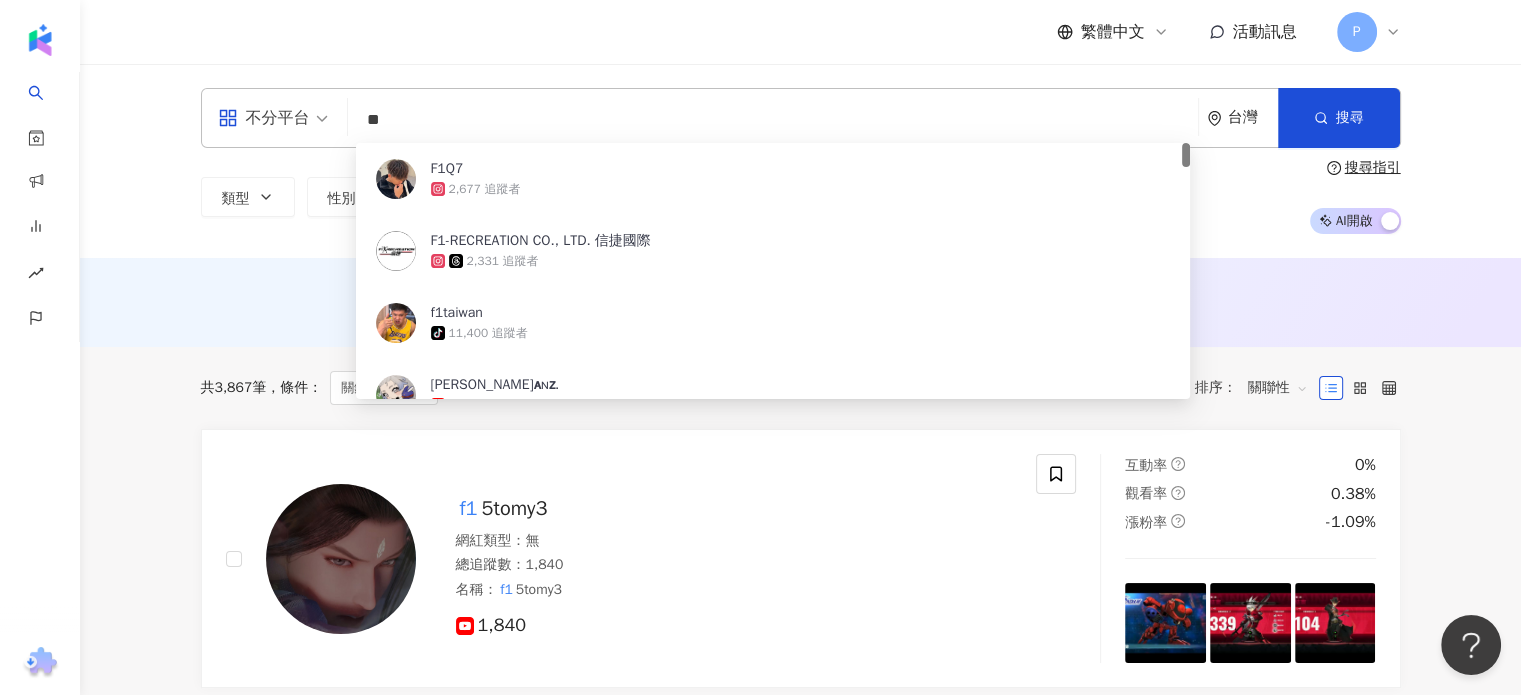 type on "*" 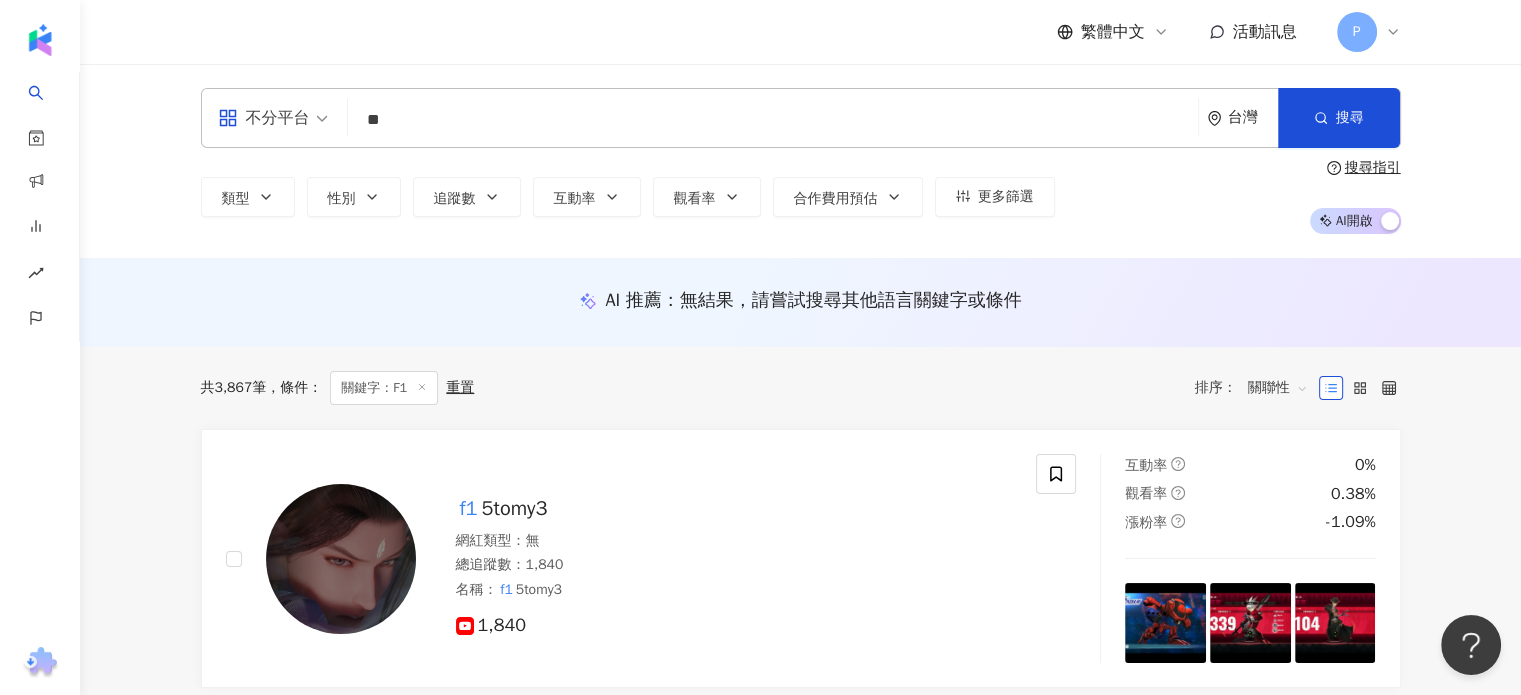 type on "*" 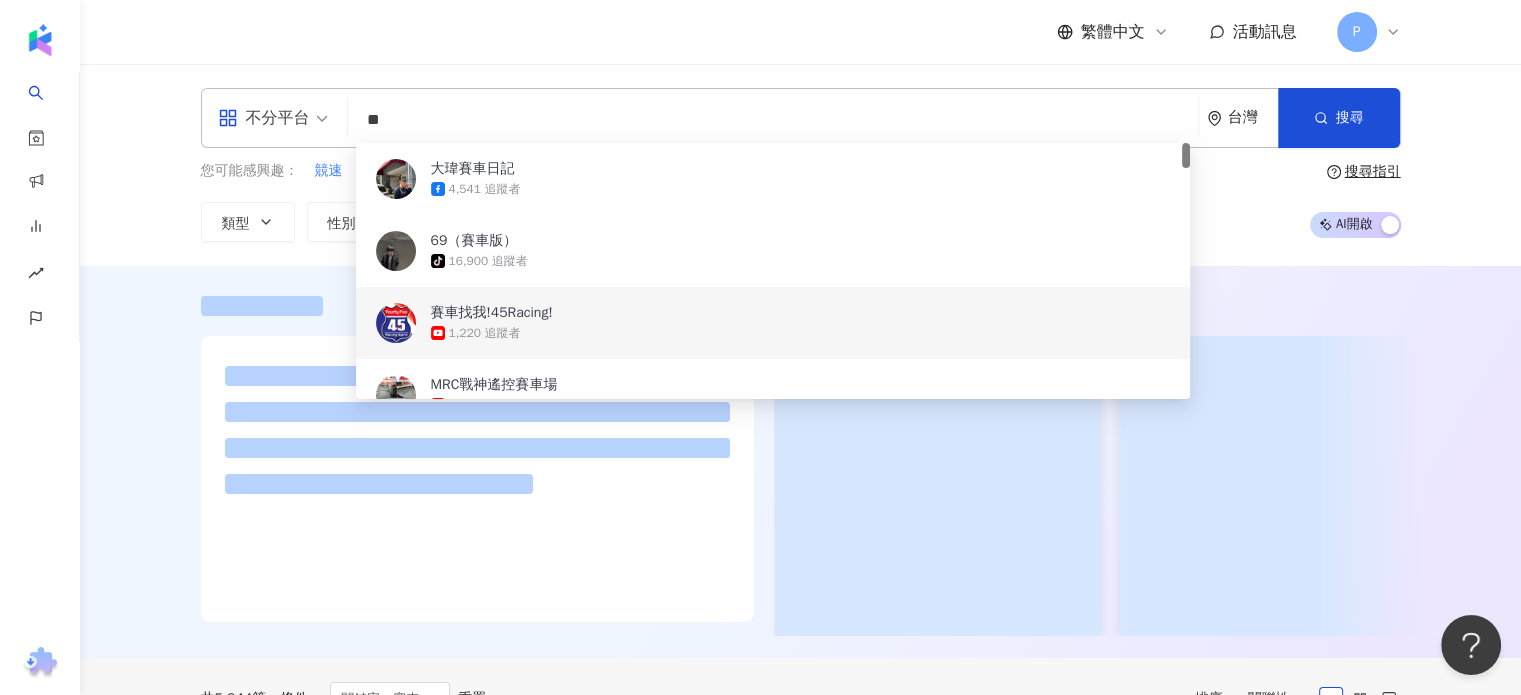 click at bounding box center [800, 462] 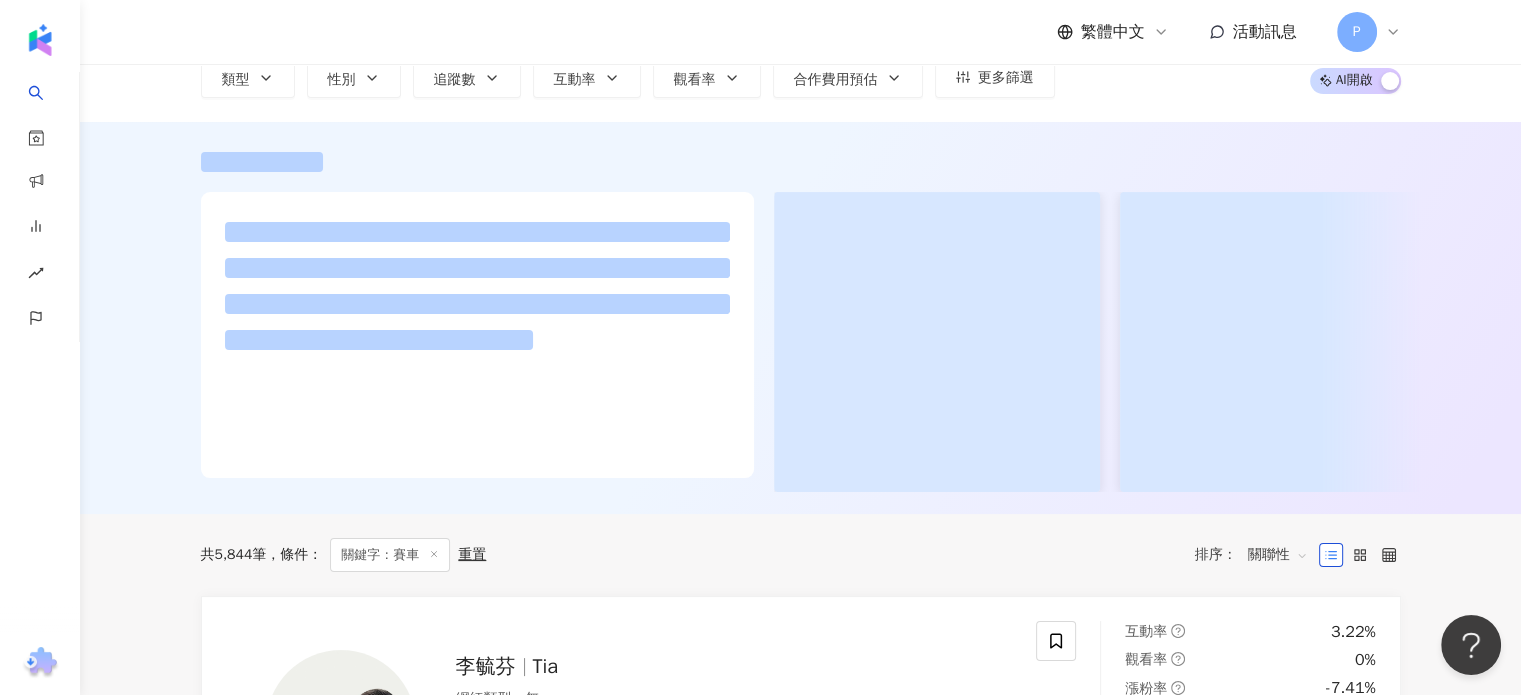 scroll, scrollTop: 200, scrollLeft: 0, axis: vertical 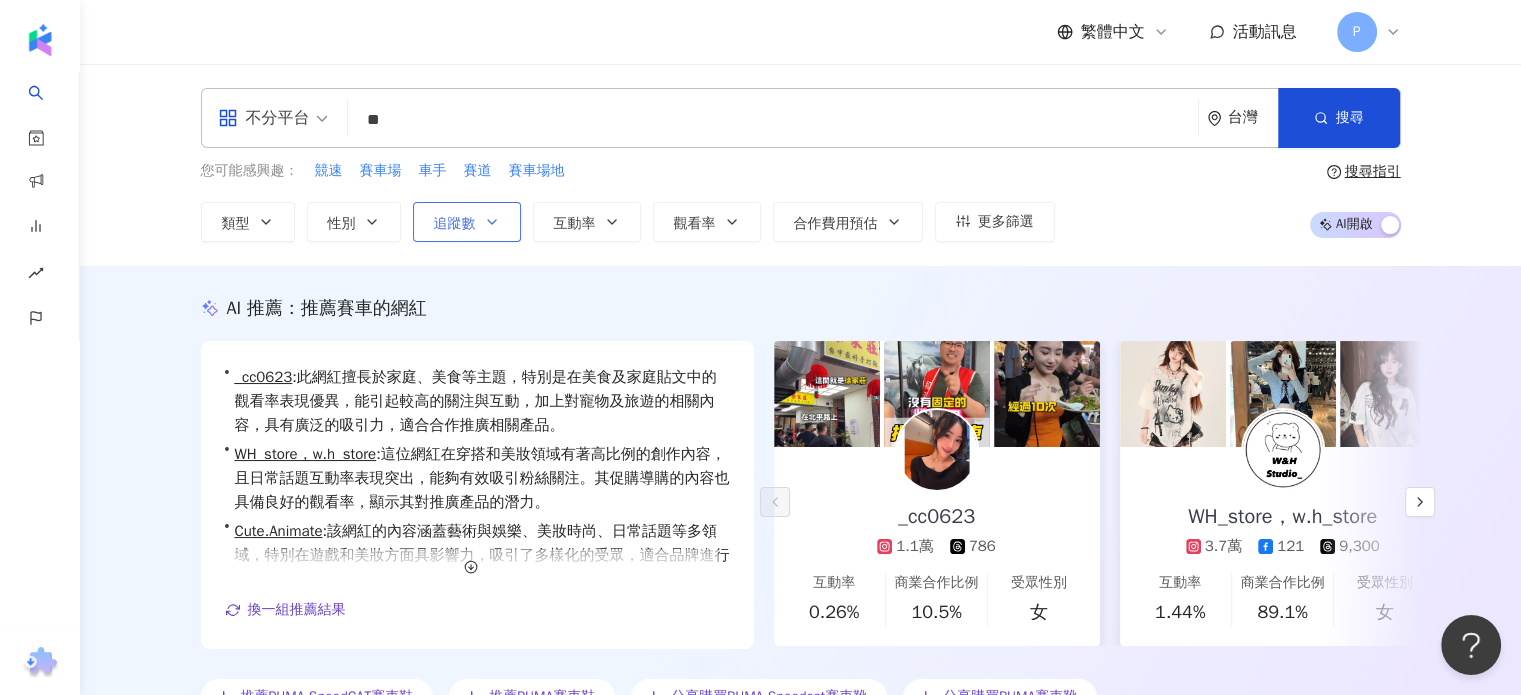 click on "追蹤數" at bounding box center [467, 222] 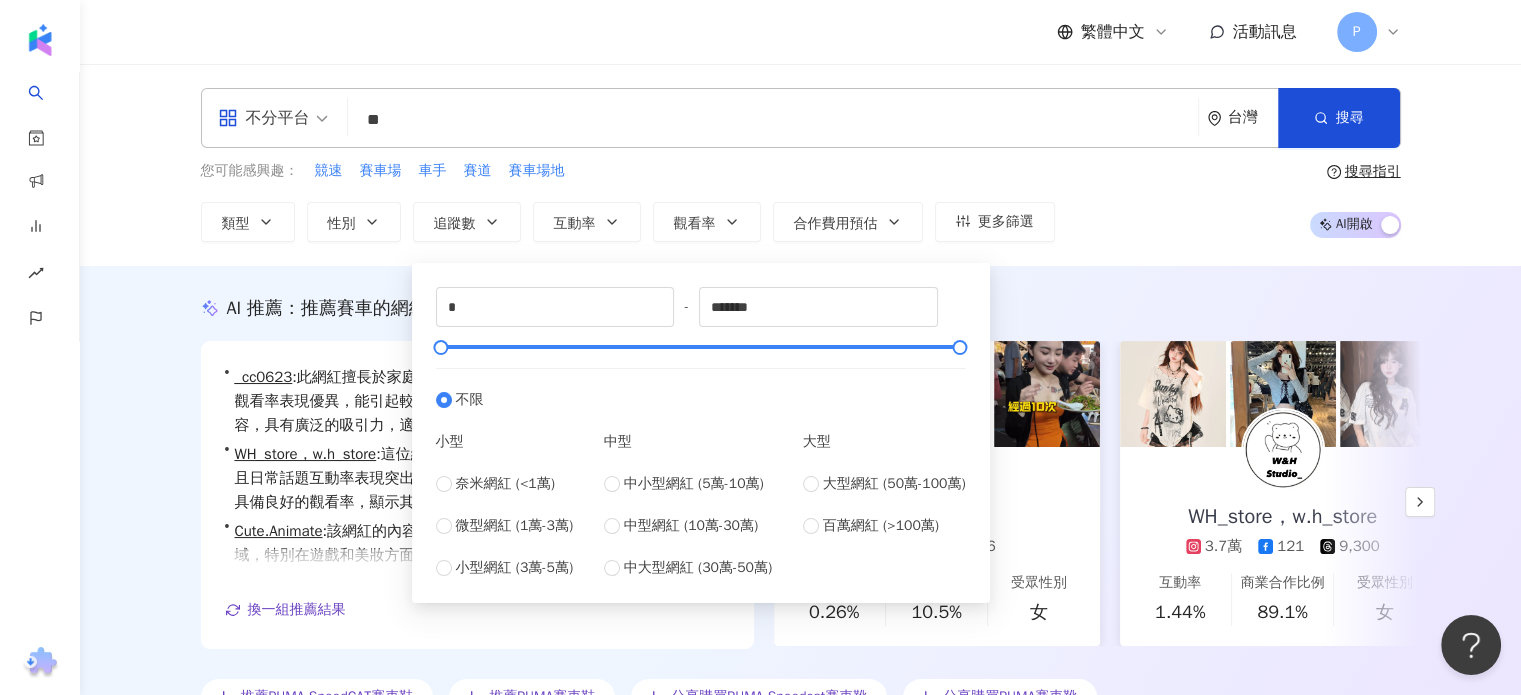 click on "**" at bounding box center [773, 120] 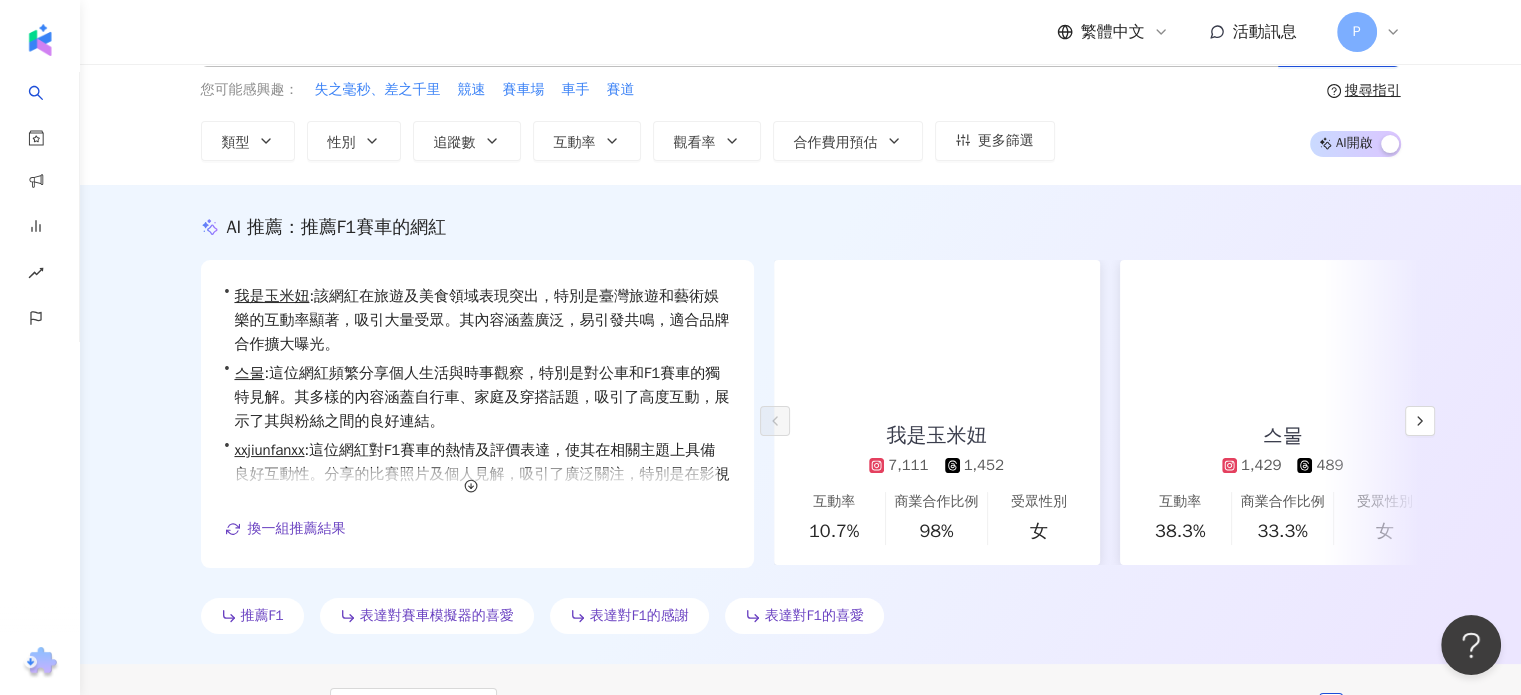 scroll, scrollTop: 72, scrollLeft: 0, axis: vertical 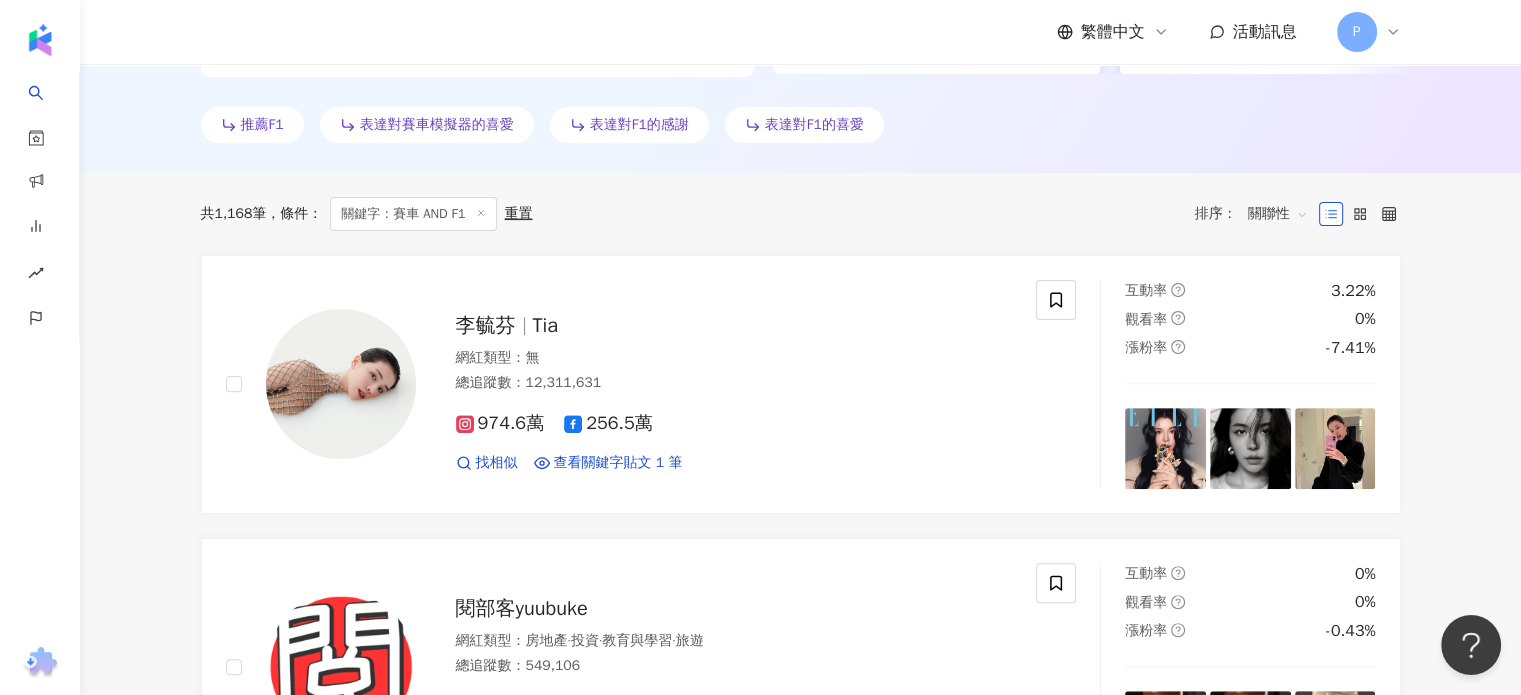 click on "關聯性" at bounding box center (1278, 214) 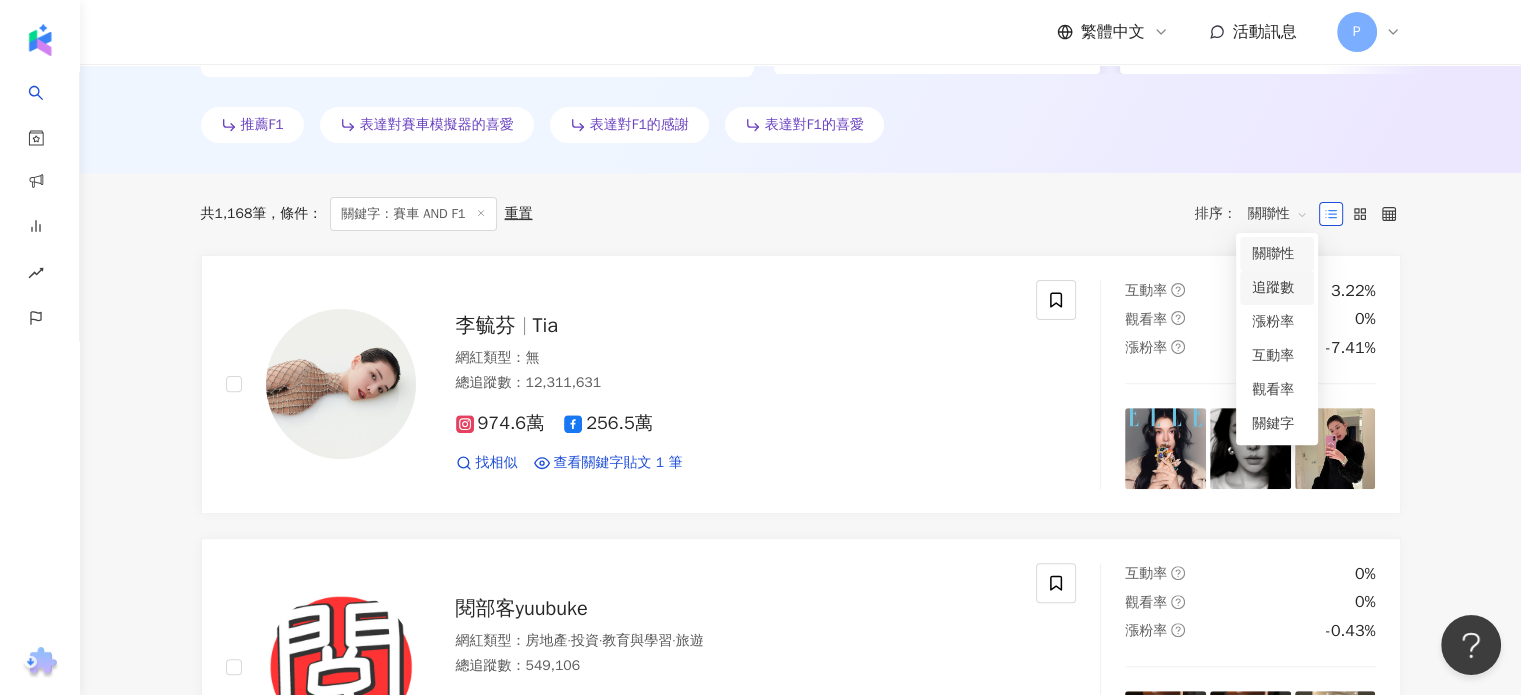 click on "表達對F1的喜愛" at bounding box center [804, 125] 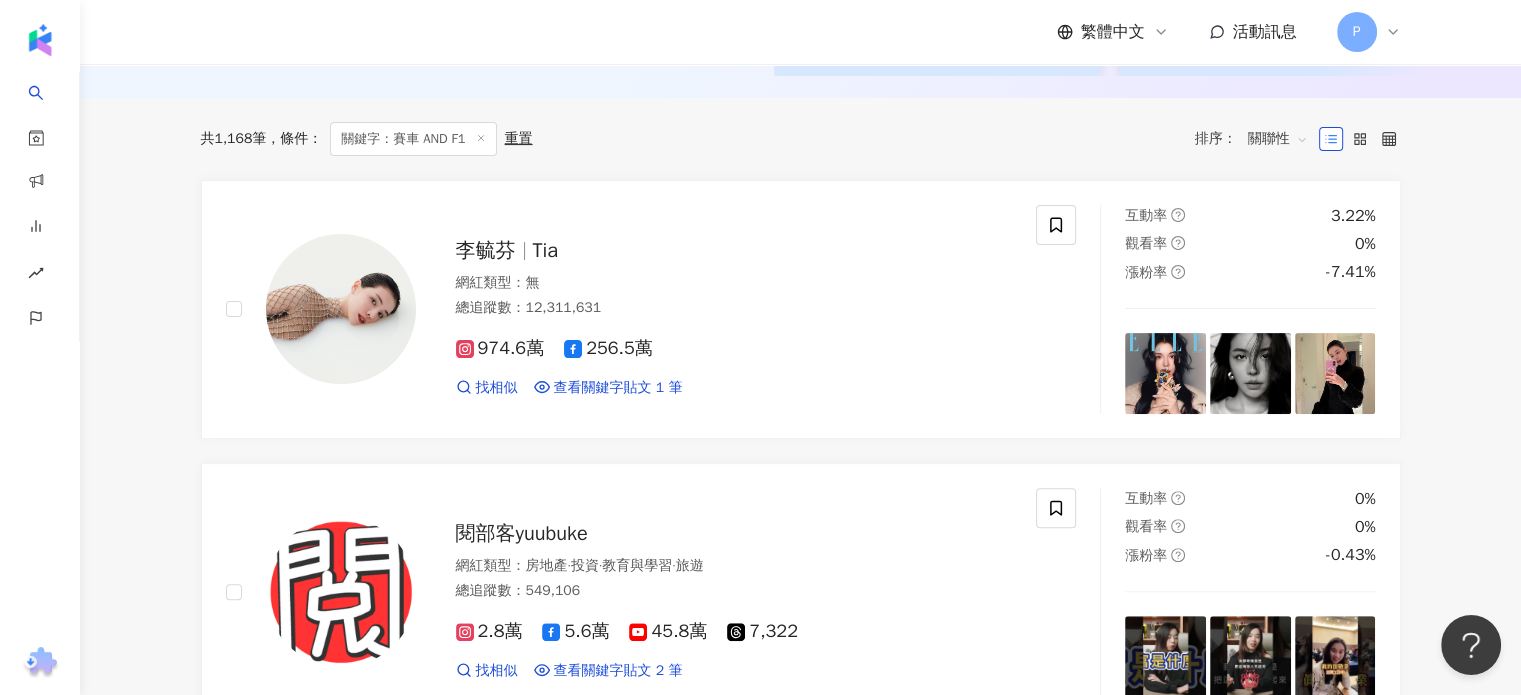 click on "關聯性" at bounding box center [1278, 139] 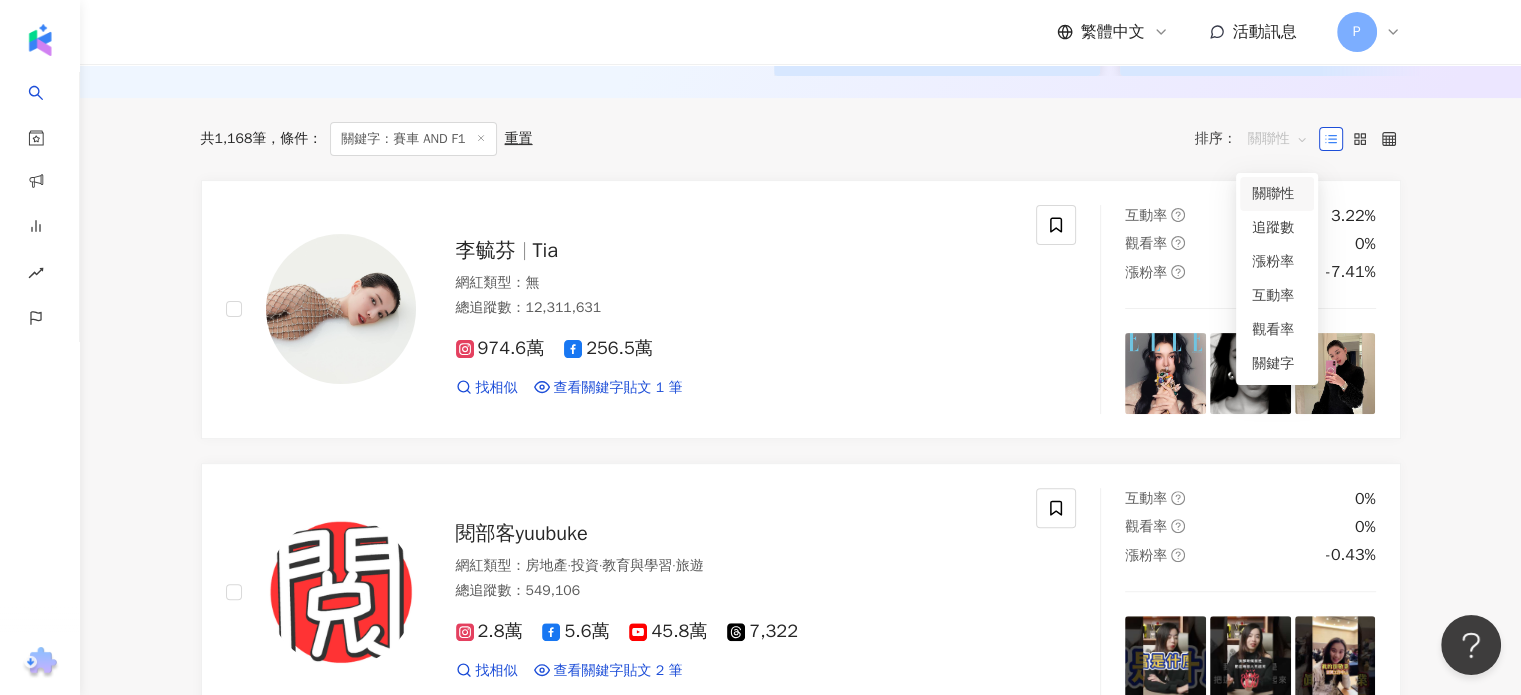 click on "關聯性" at bounding box center [1277, 194] 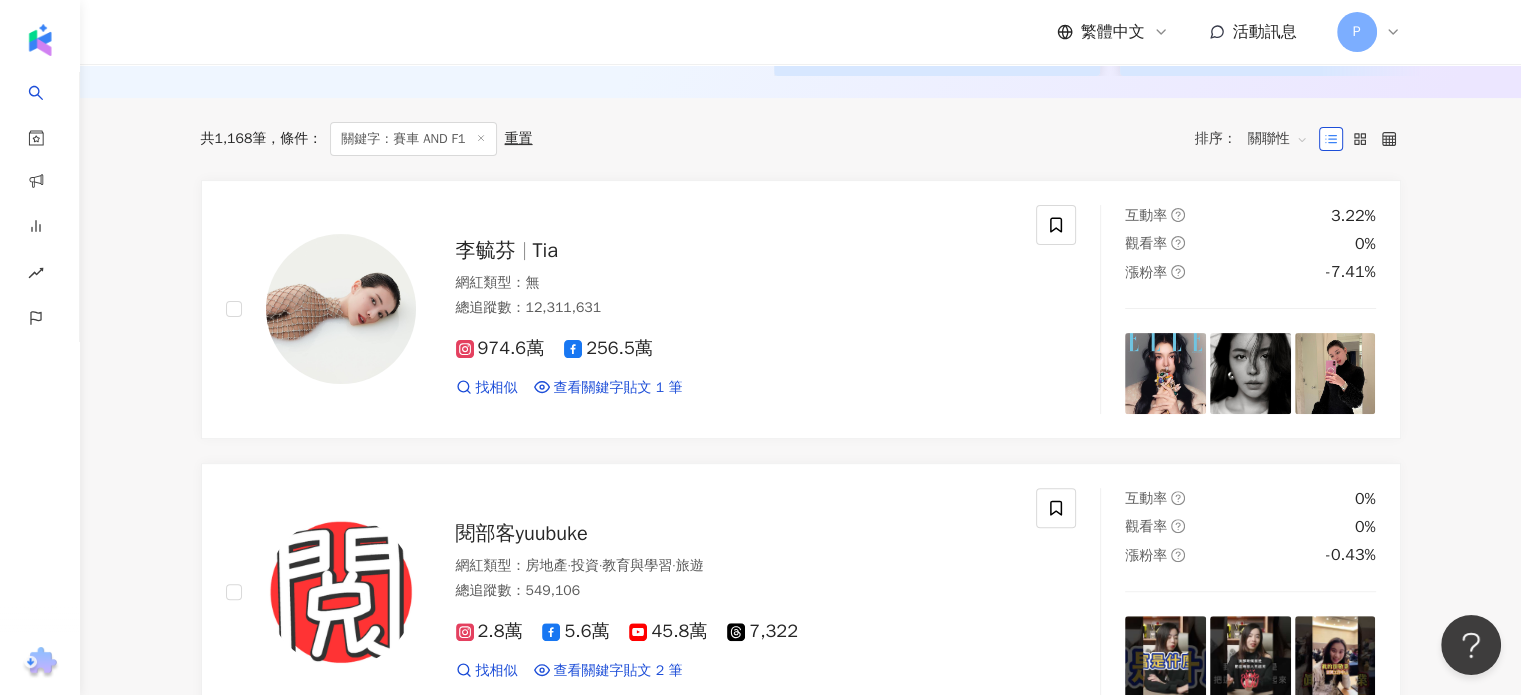 click on "關聯性" at bounding box center (1278, 139) 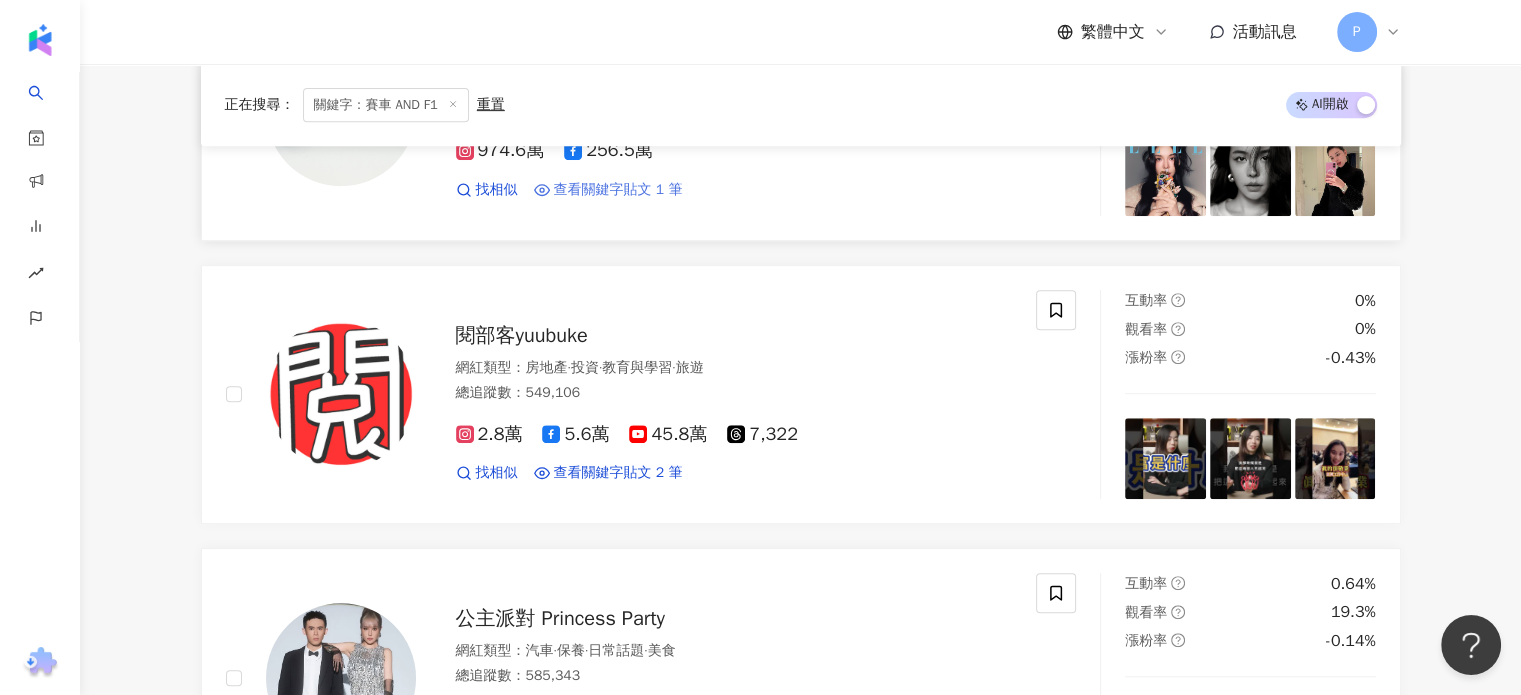 scroll, scrollTop: 972, scrollLeft: 0, axis: vertical 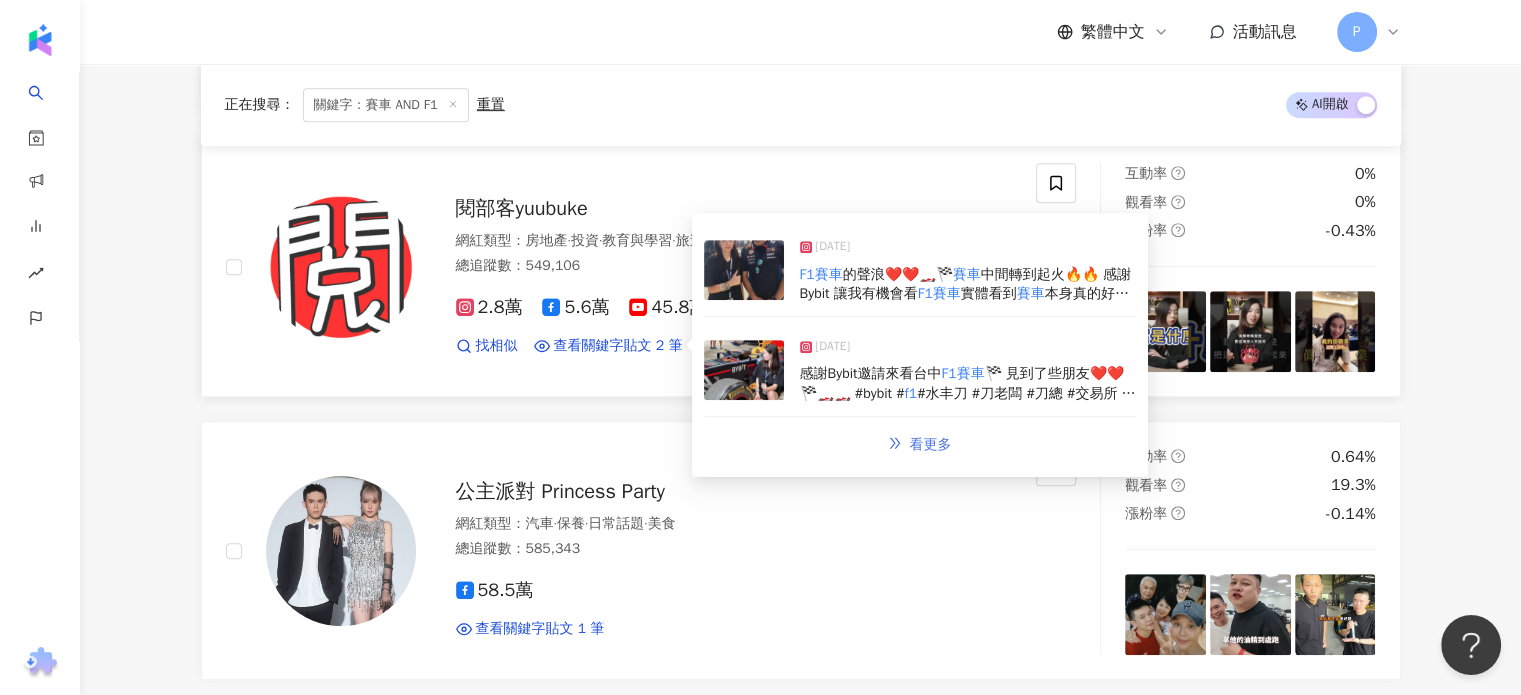 drag, startPoint x: 585, startPoint y: 336, endPoint x: 963, endPoint y: 439, distance: 391.78183 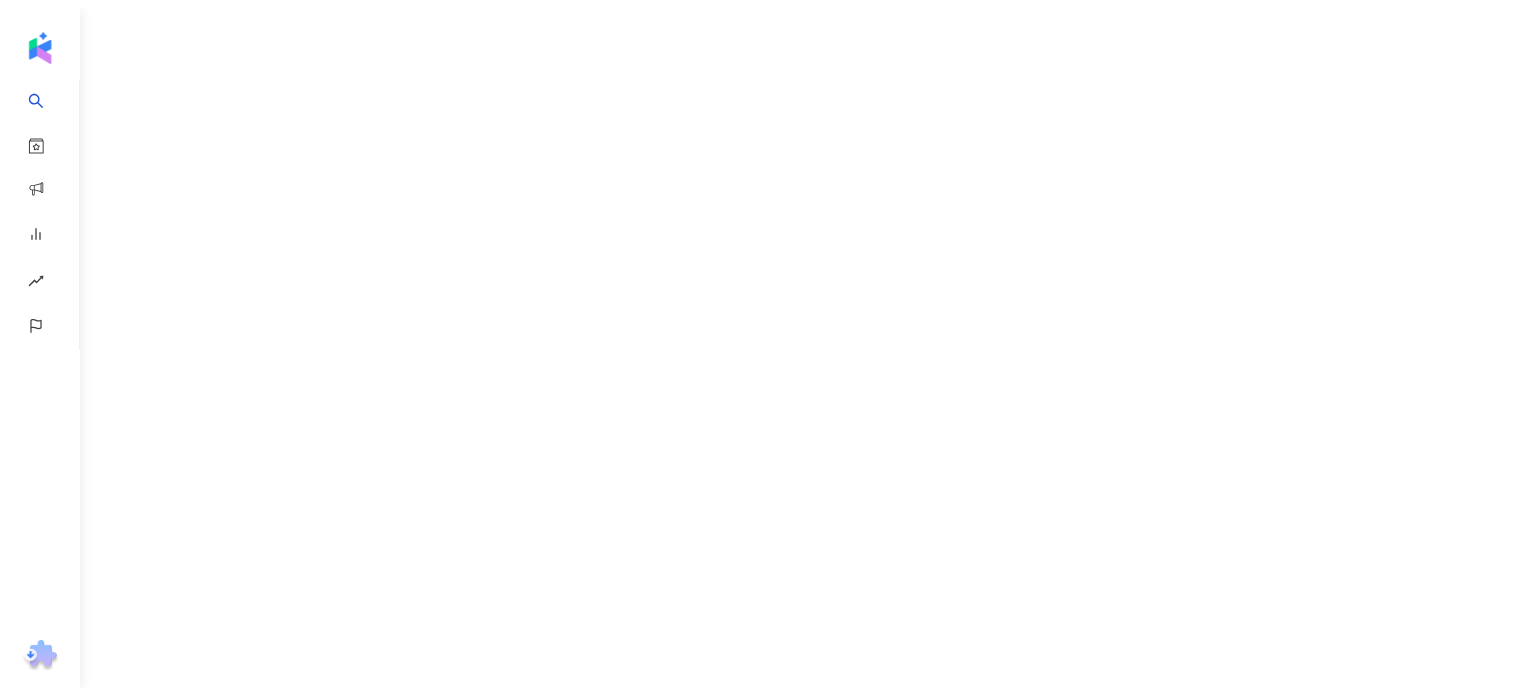 scroll, scrollTop: 0, scrollLeft: 0, axis: both 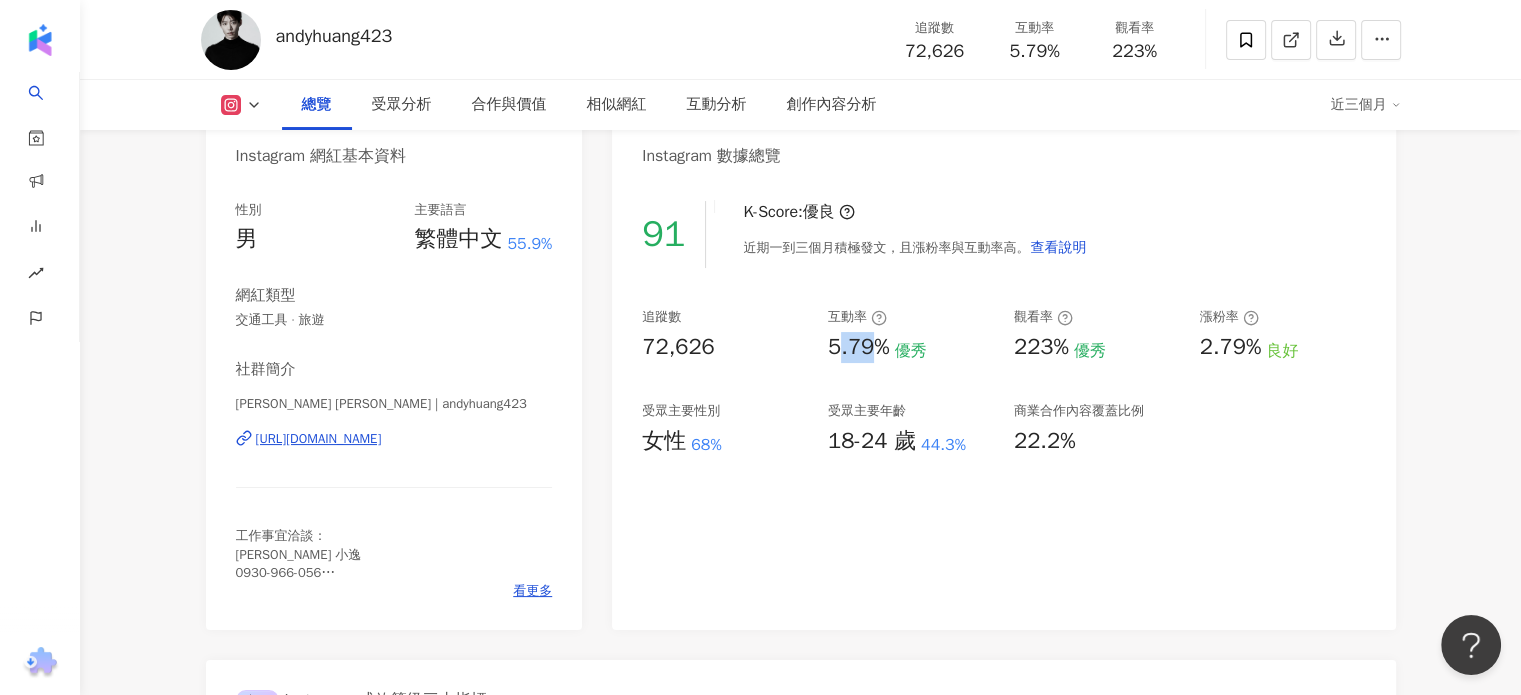 drag, startPoint x: 836, startPoint y: 339, endPoint x: 876, endPoint y: 340, distance: 40.012497 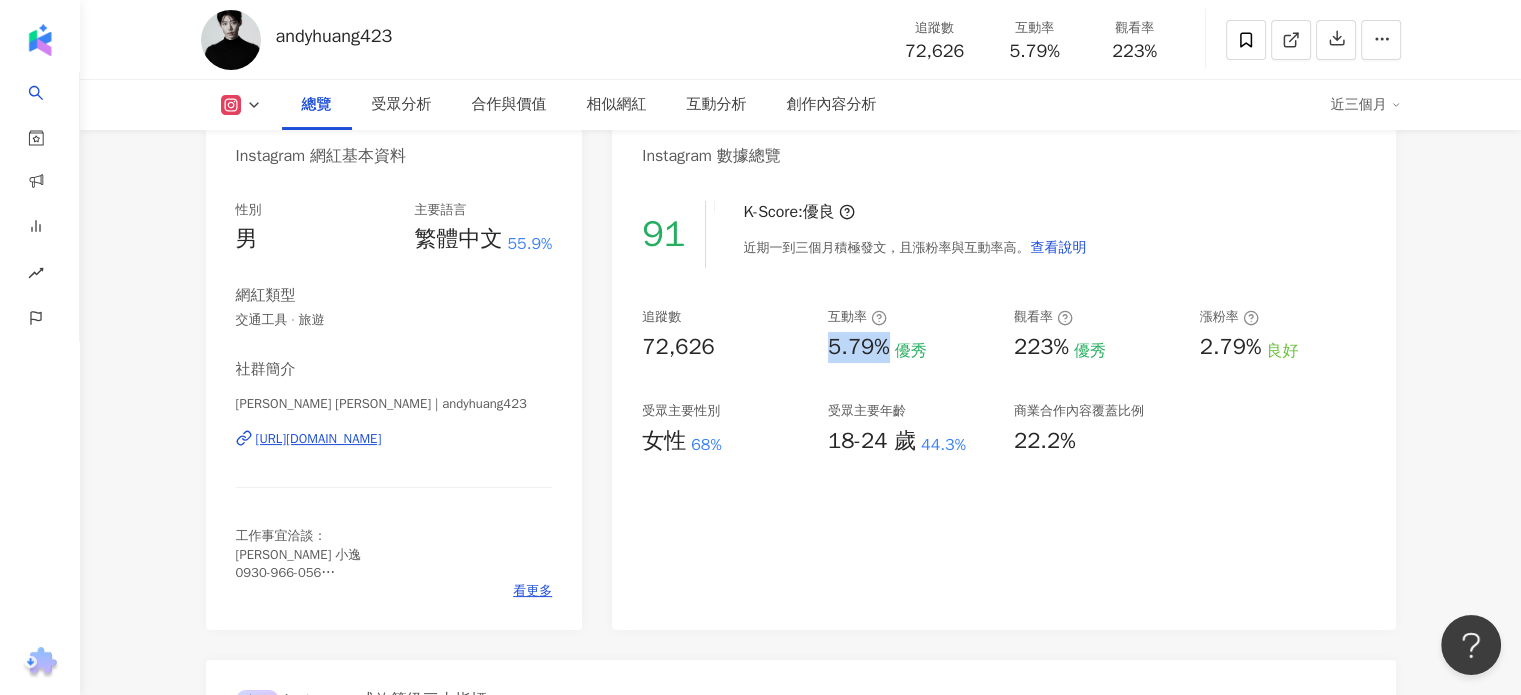 drag, startPoint x: 890, startPoint y: 349, endPoint x: 830, endPoint y: 346, distance: 60.074955 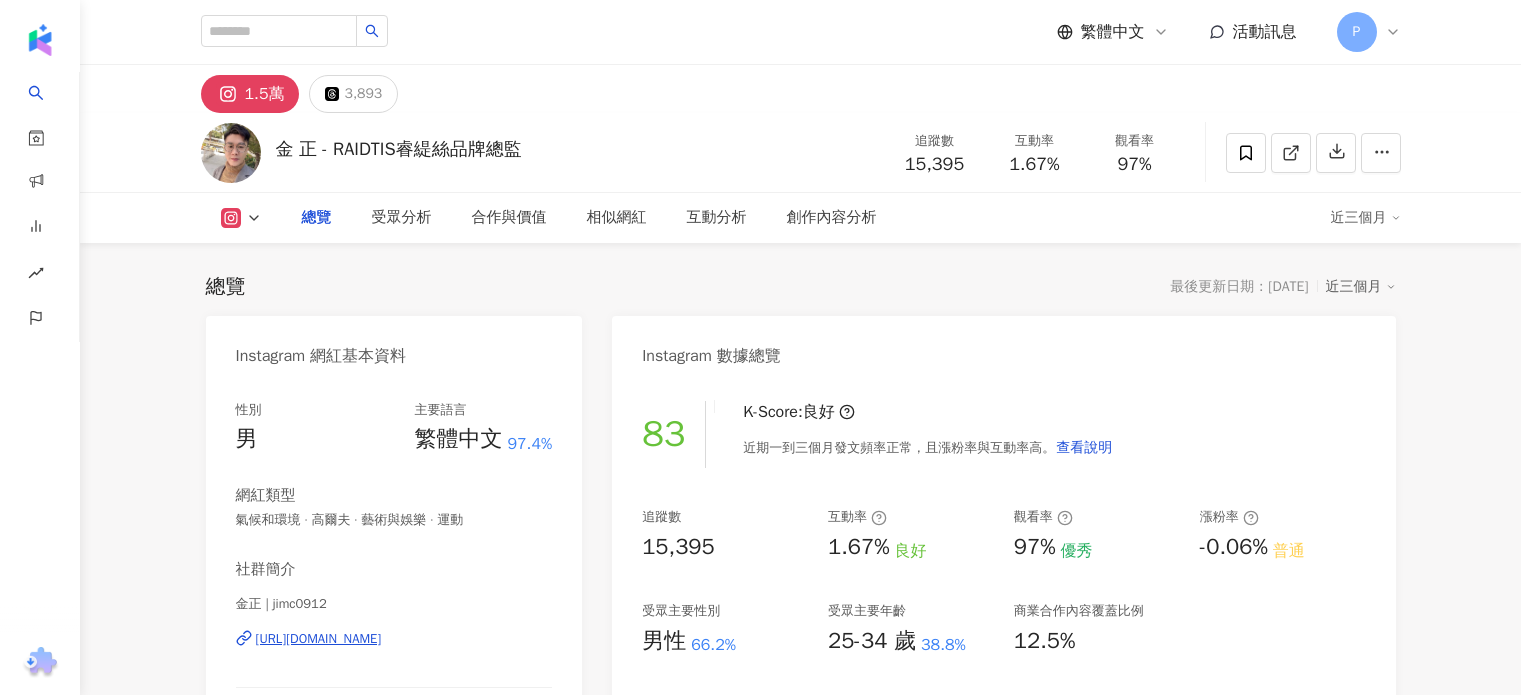 scroll, scrollTop: 0, scrollLeft: 0, axis: both 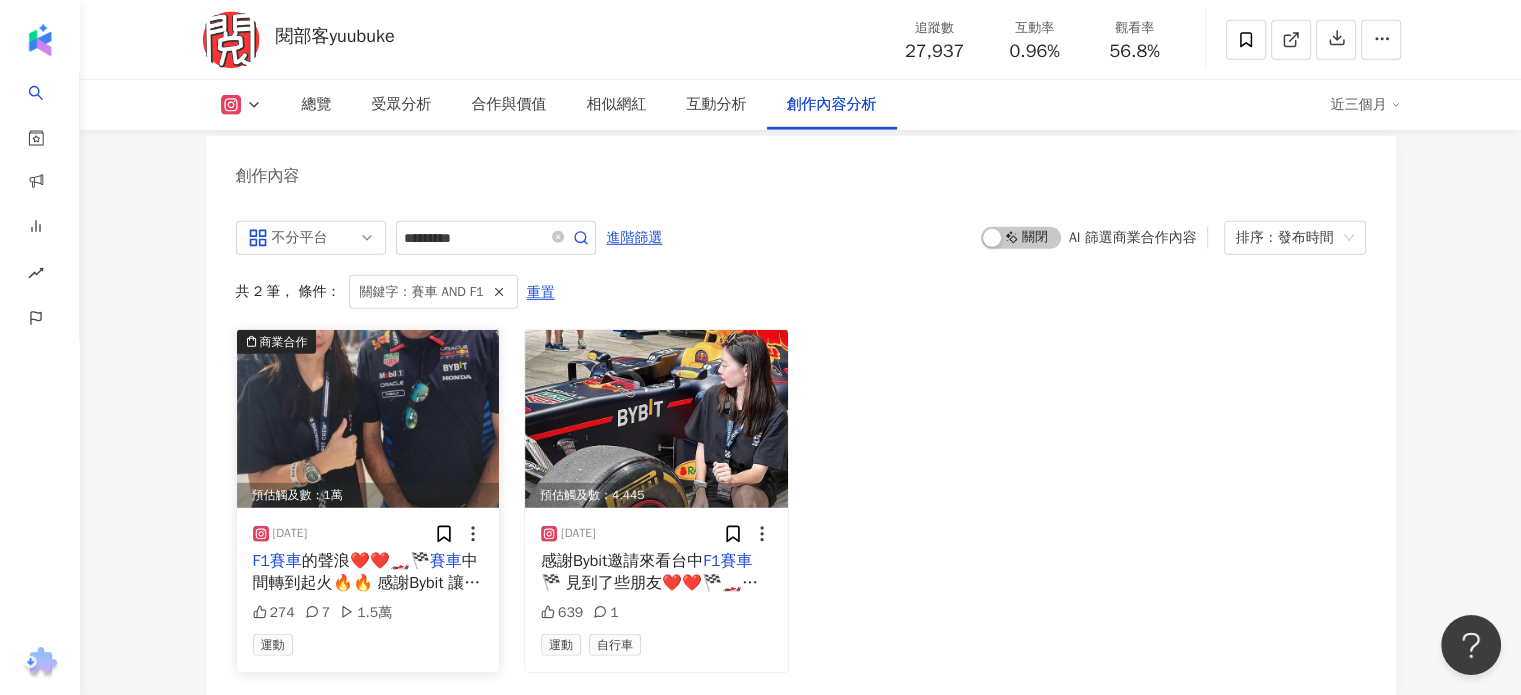 click on "中間轉到起火🔥🔥
感謝Bybit 讓我有機會看" at bounding box center [367, 583] 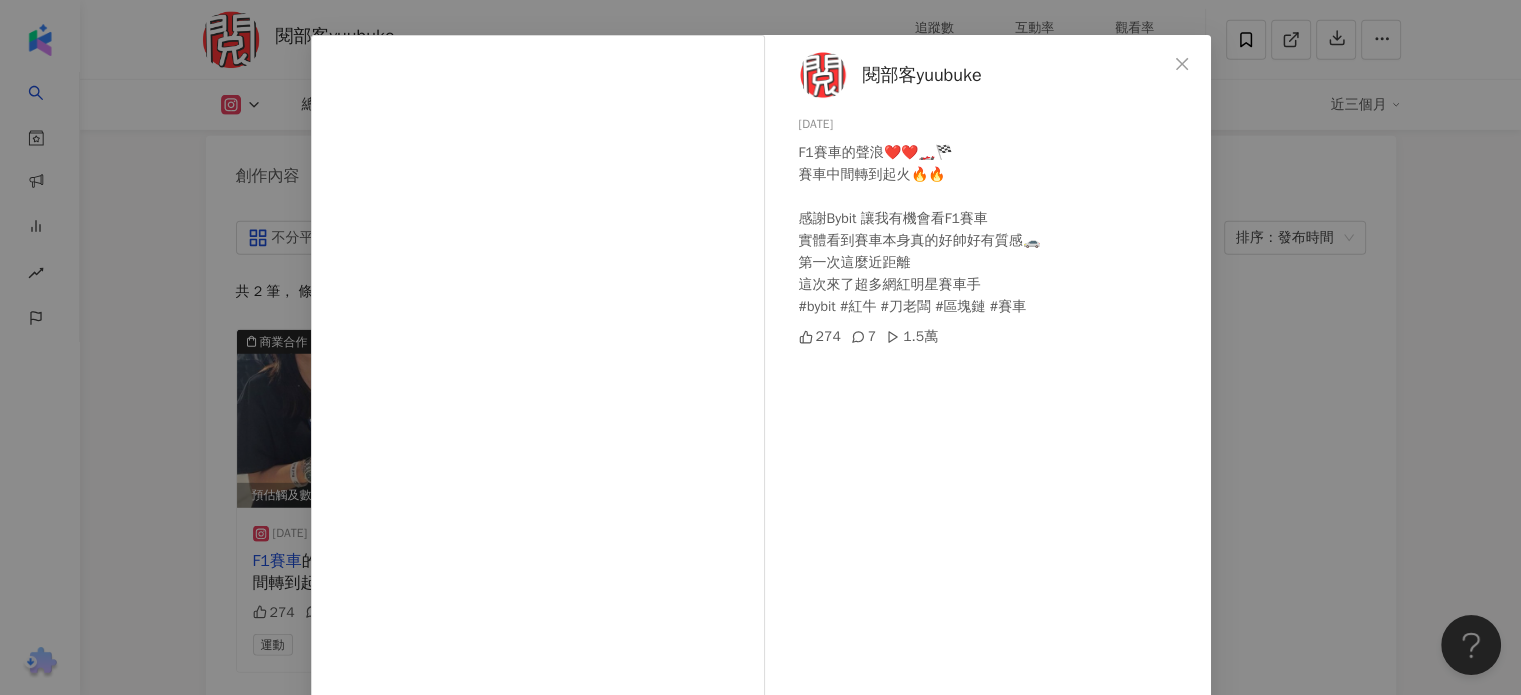 scroll, scrollTop: 100, scrollLeft: 0, axis: vertical 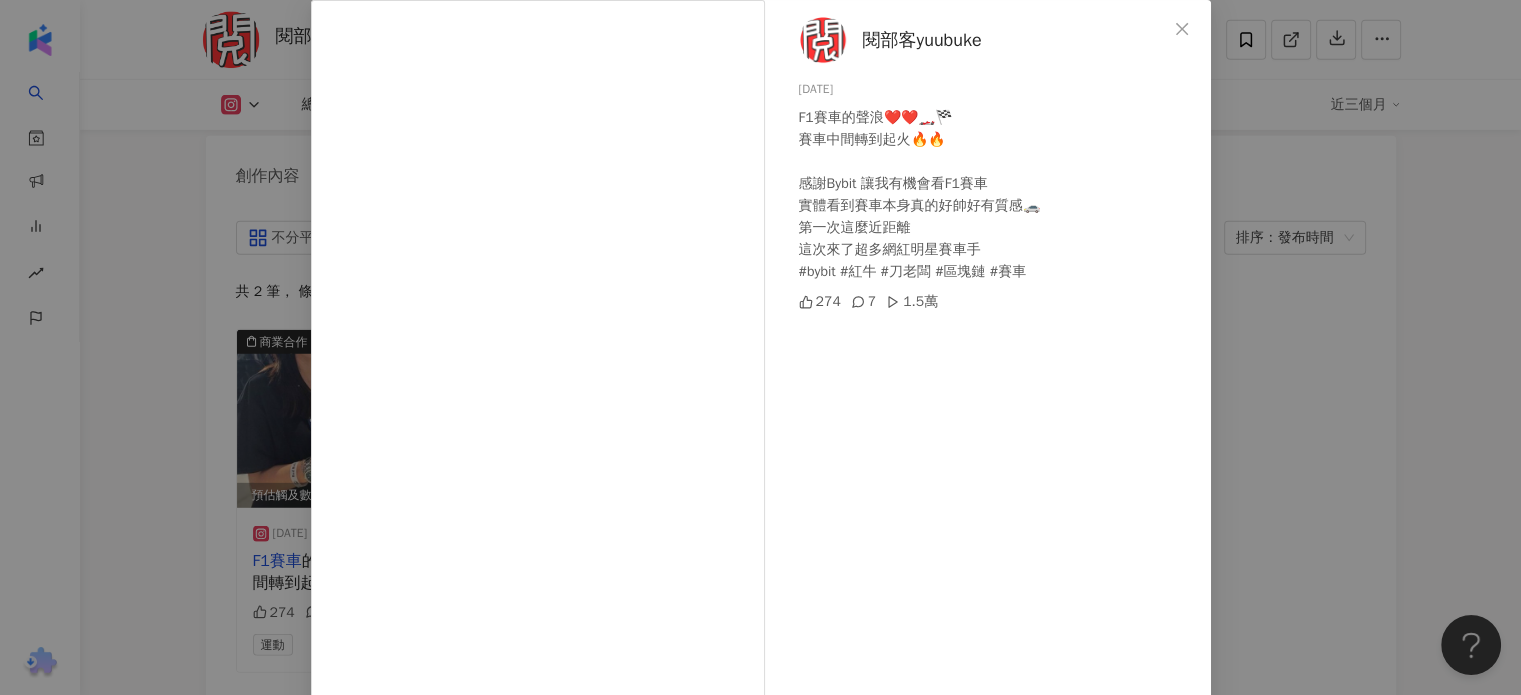 click on "閱部客yuubuke 2024/9/28 F1賽車的聲浪❤️❤️🏎️🏁
賽車中間轉到起火🔥🔥
感謝Bybit 讓我有機會看F1賽車
實體看到賽車本身真的好帥好有質感🚗
第一次這麼近距離
這次來了超多網紅明星賽車手
#bybit #紅牛 #刀老闆 #區塊鏈 #賽車 274 7 1.5萬 查看原始貼文" at bounding box center [760, 347] 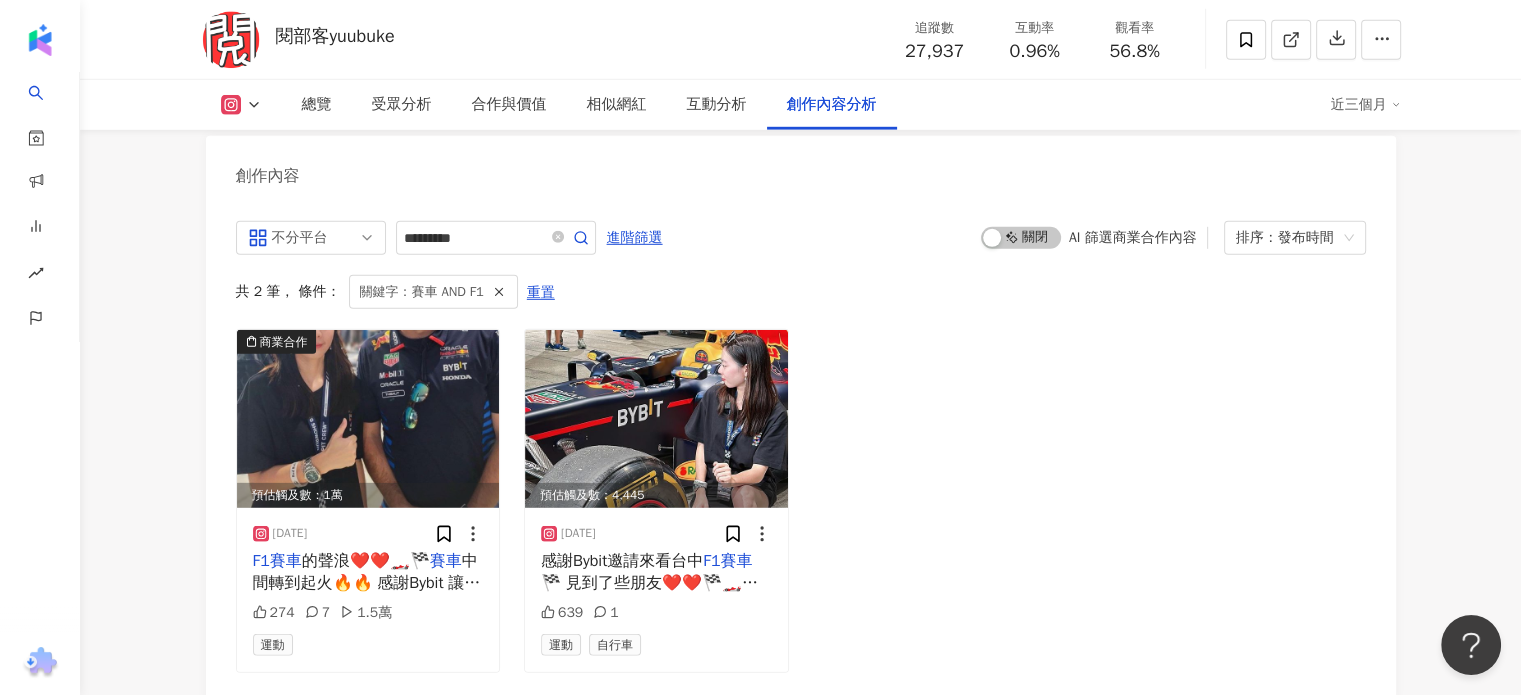 scroll, scrollTop: 5922, scrollLeft: 0, axis: vertical 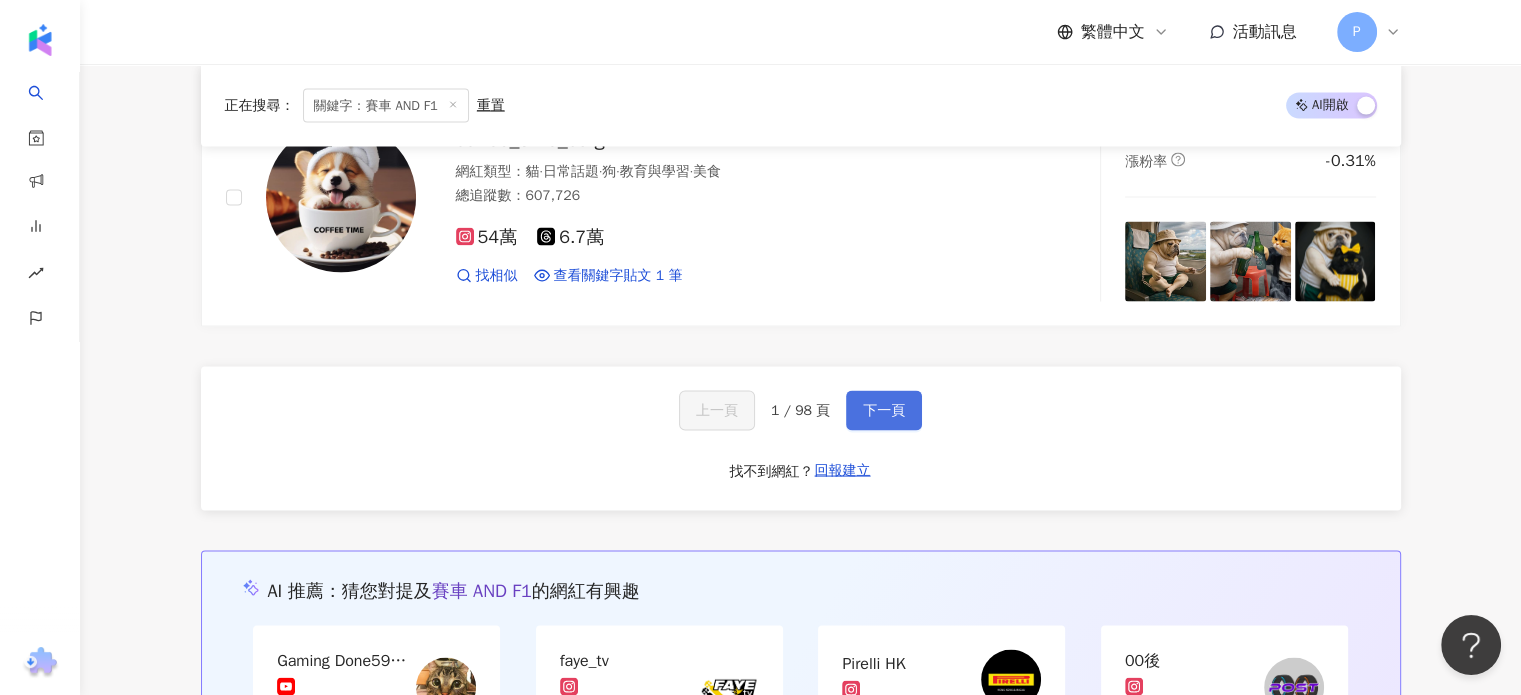 click on "下一頁" at bounding box center (884, 411) 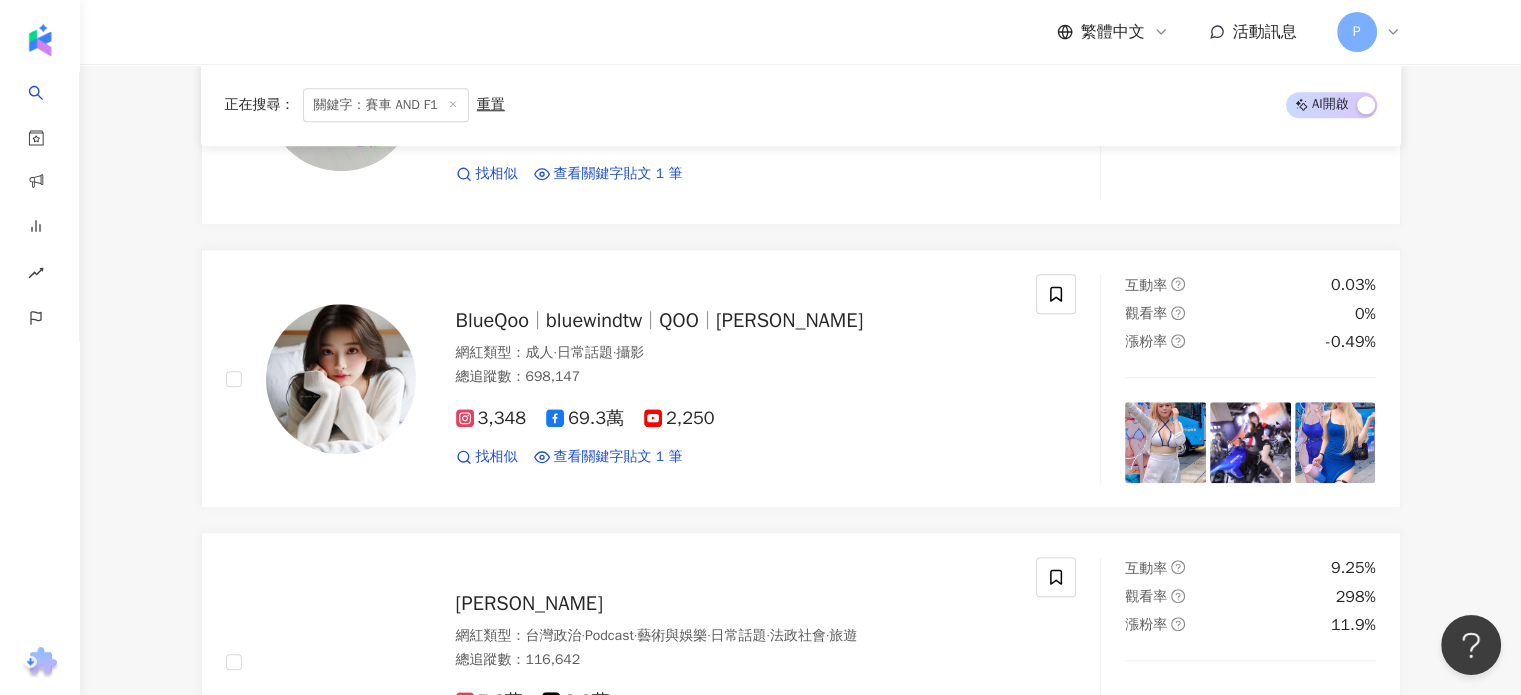 scroll, scrollTop: 4172, scrollLeft: 0, axis: vertical 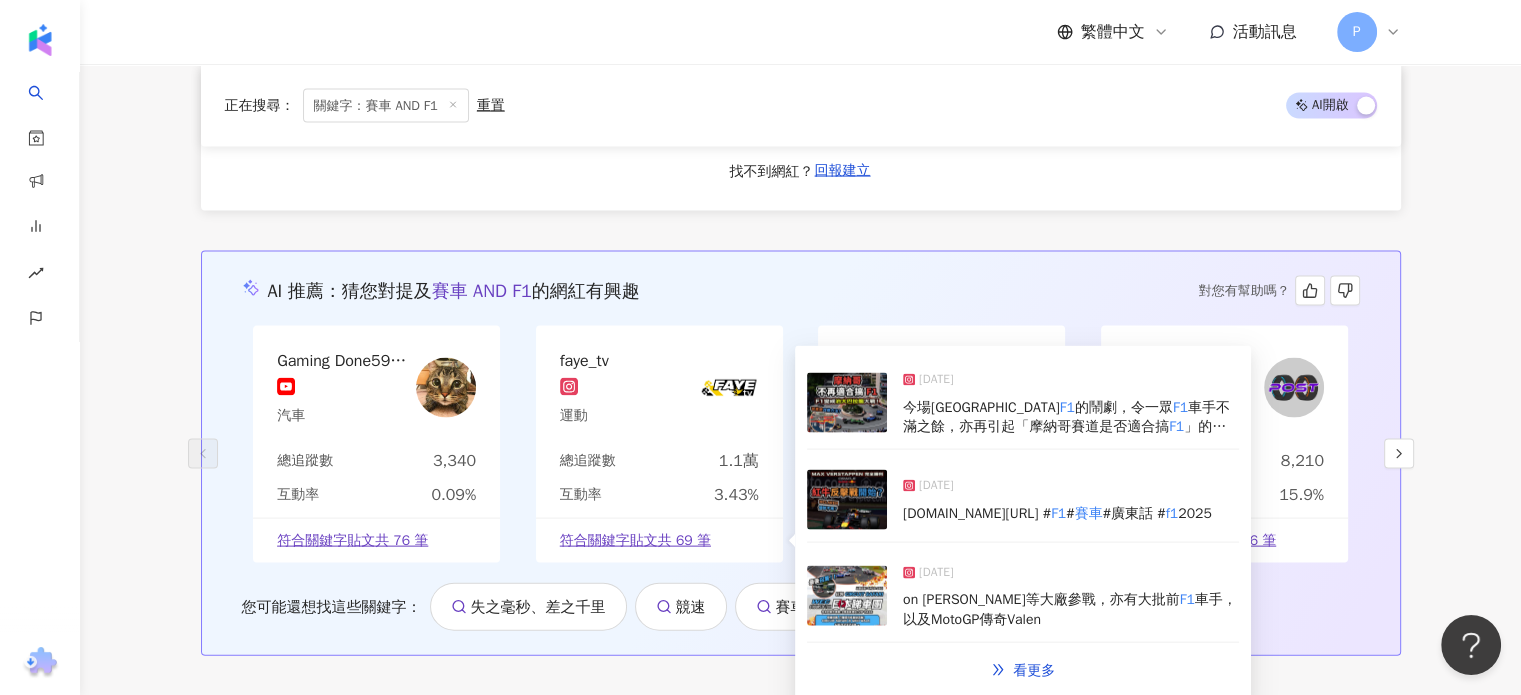 click on "符合關鍵字貼文共 69 筆" at bounding box center (635, 541) 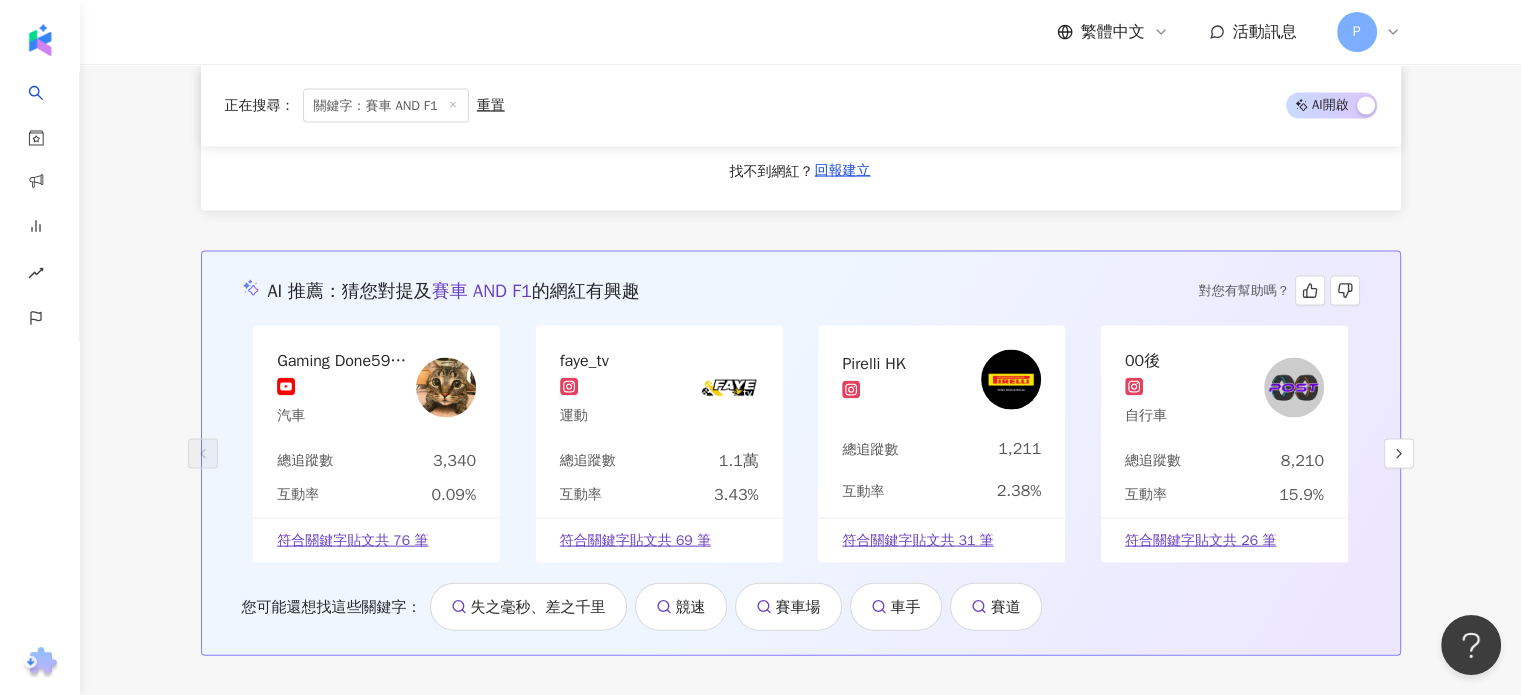 click on "符合關鍵字貼文共 26 筆" at bounding box center (1200, 541) 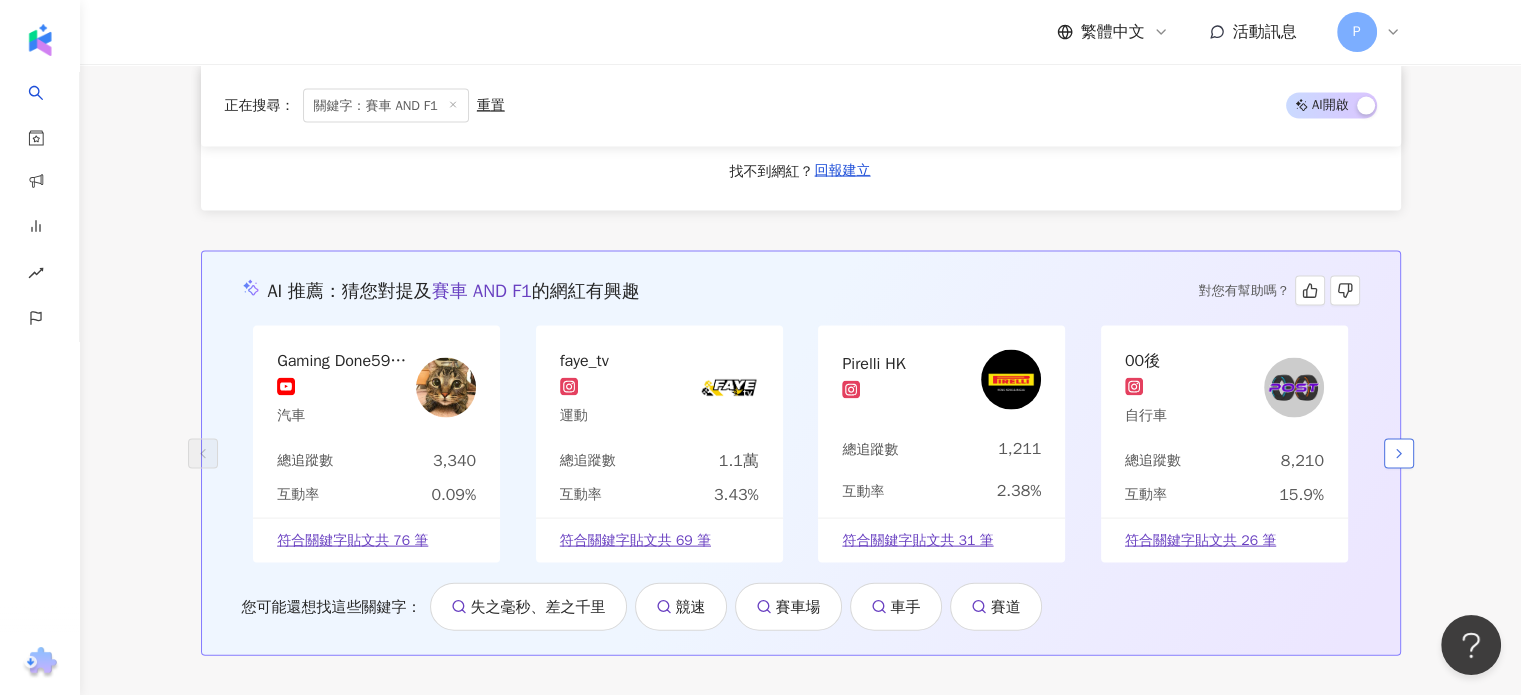click at bounding box center (1399, 454) 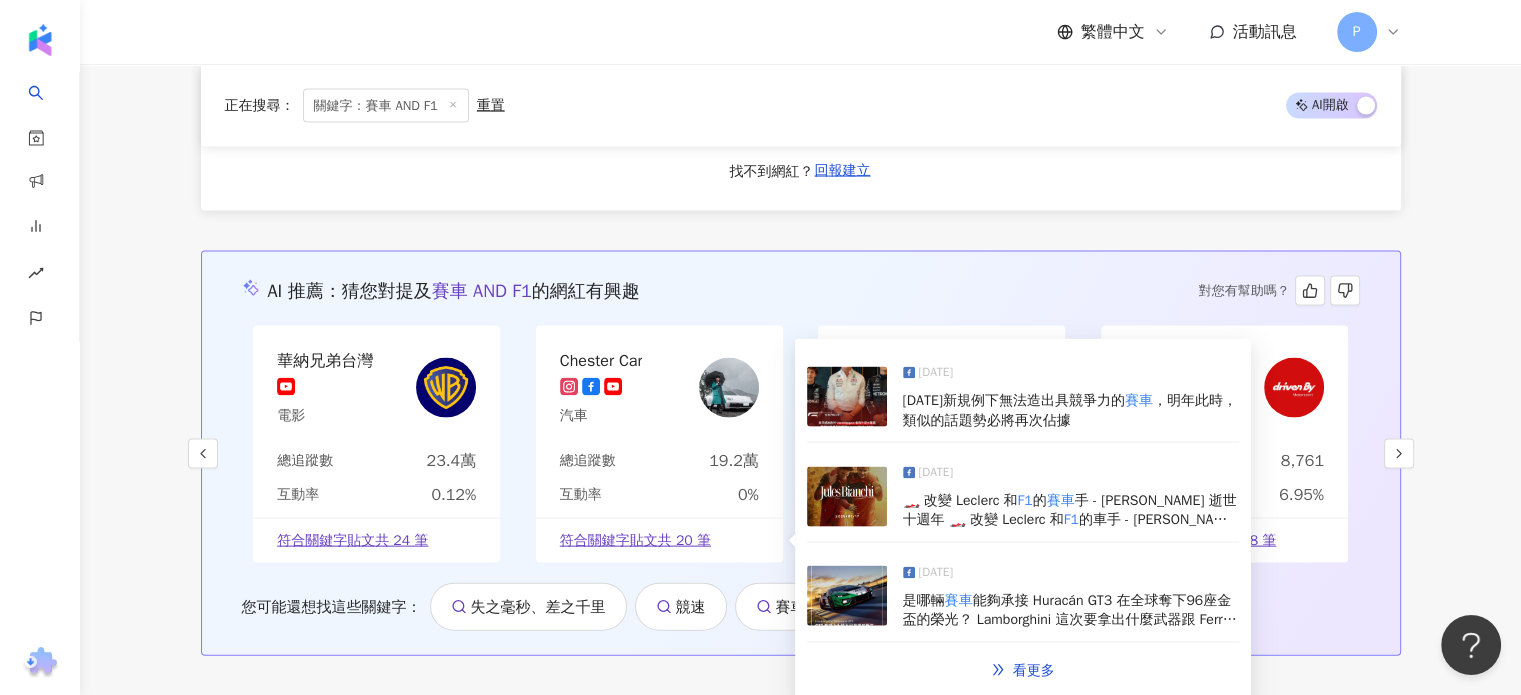 click on "符合關鍵字貼文共 20 筆" at bounding box center (635, 541) 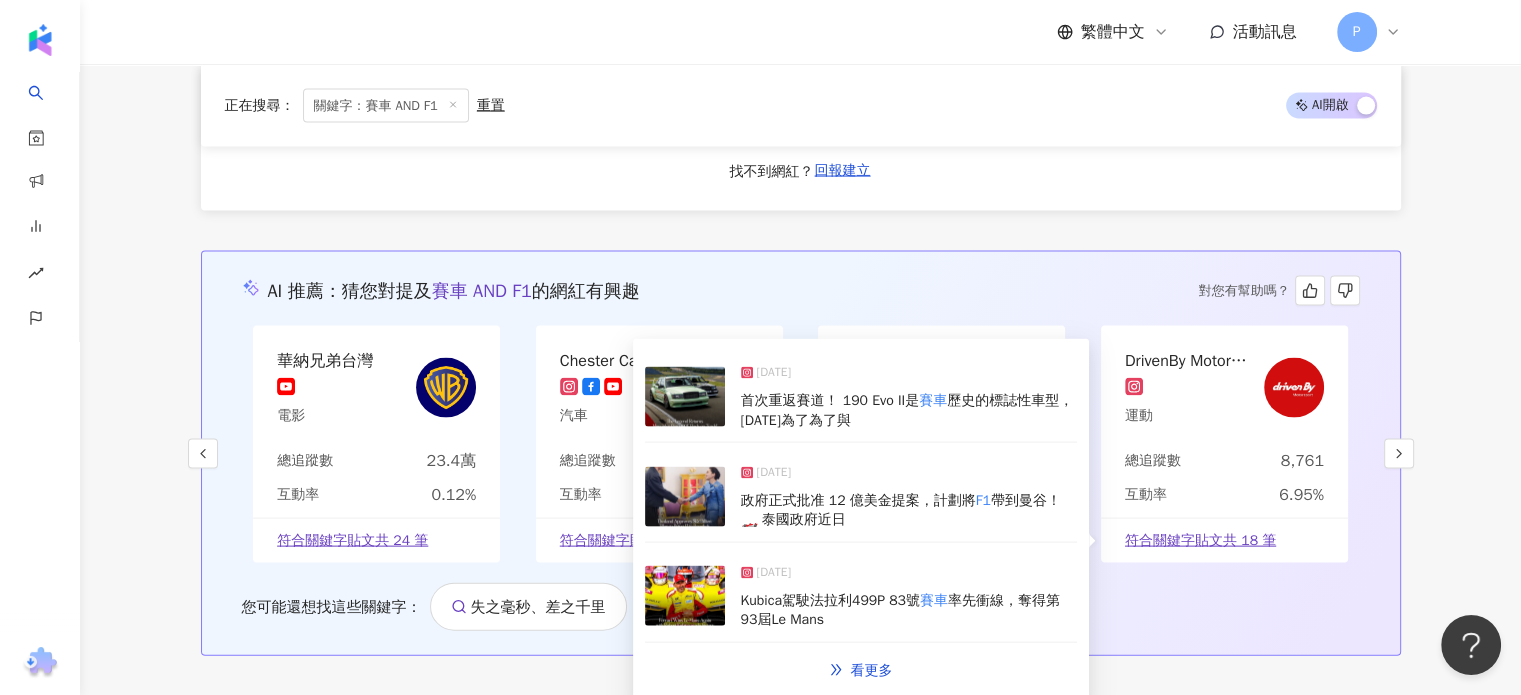 click on "符合關鍵字貼文共 18 筆" at bounding box center (1200, 541) 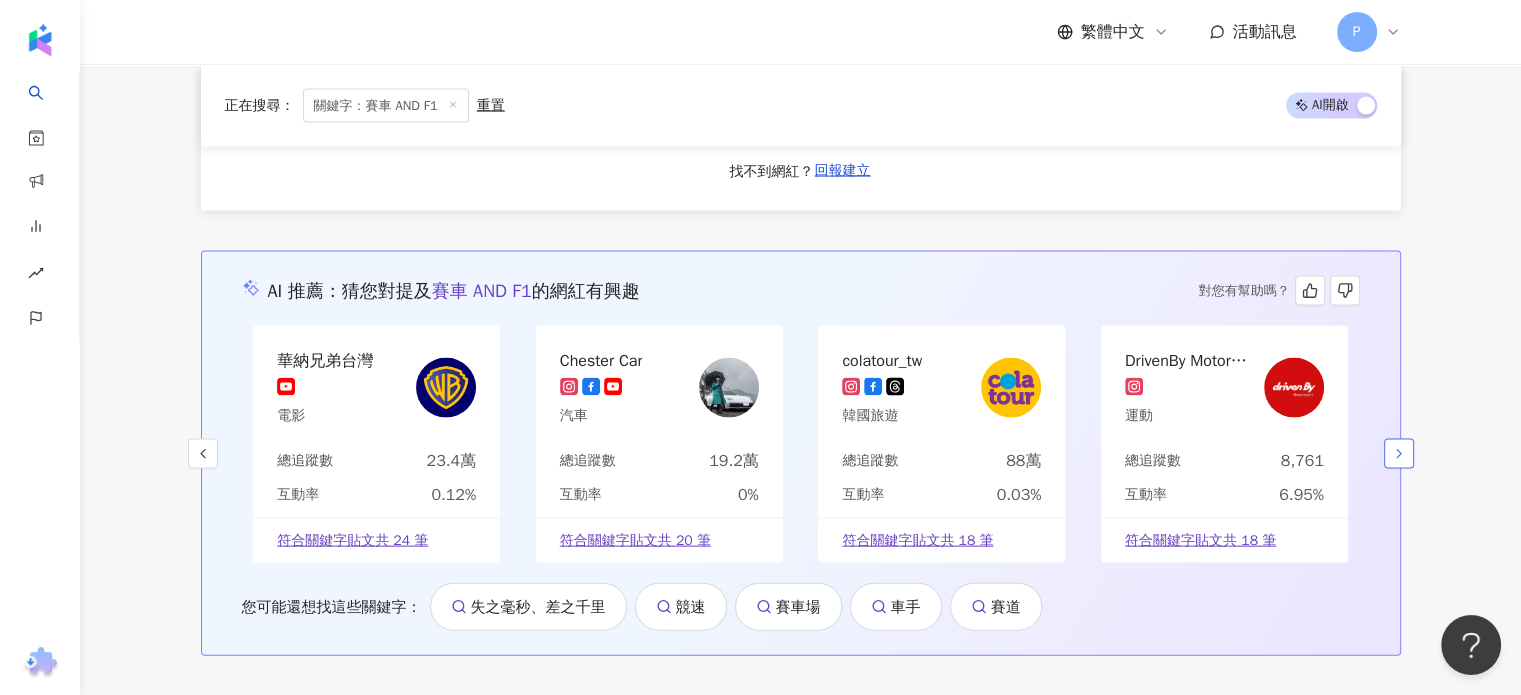 click 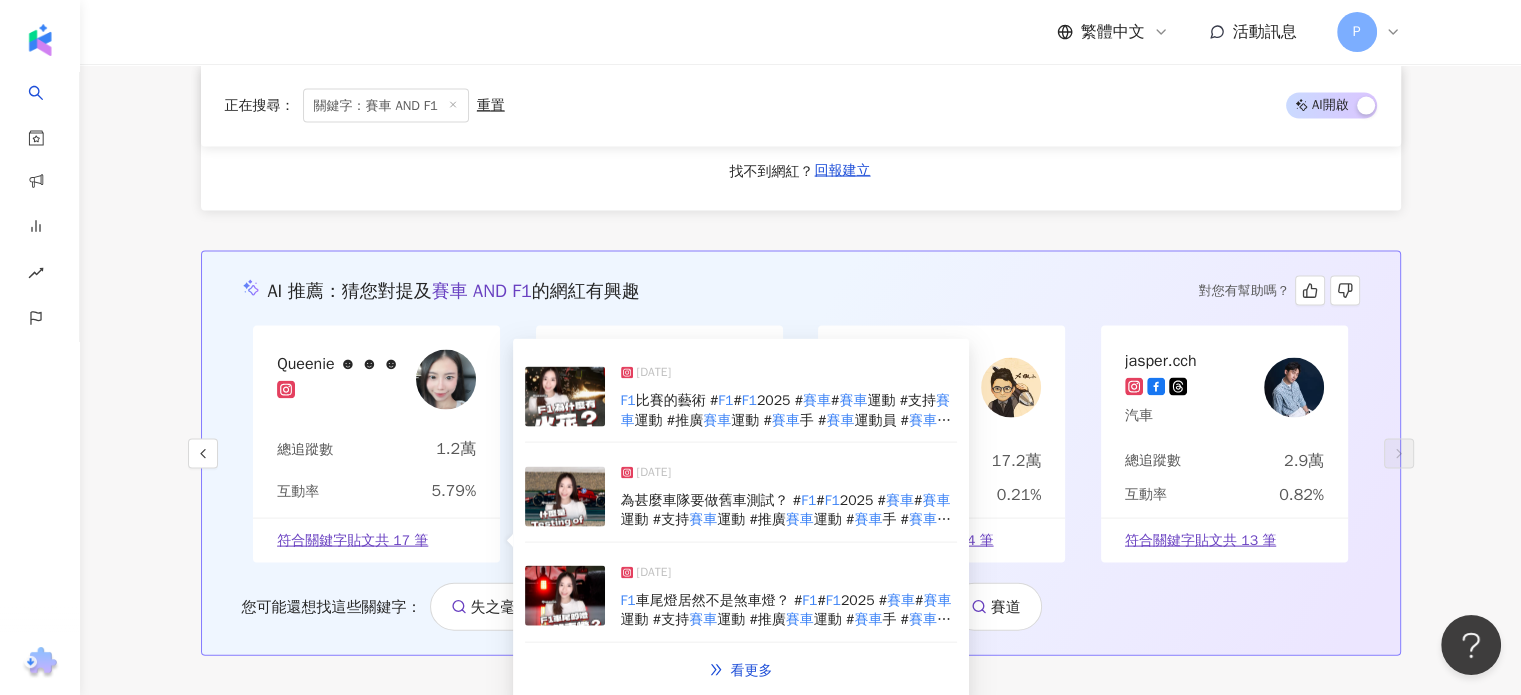 click on "符合關鍵字貼文共 17 筆" at bounding box center (352, 541) 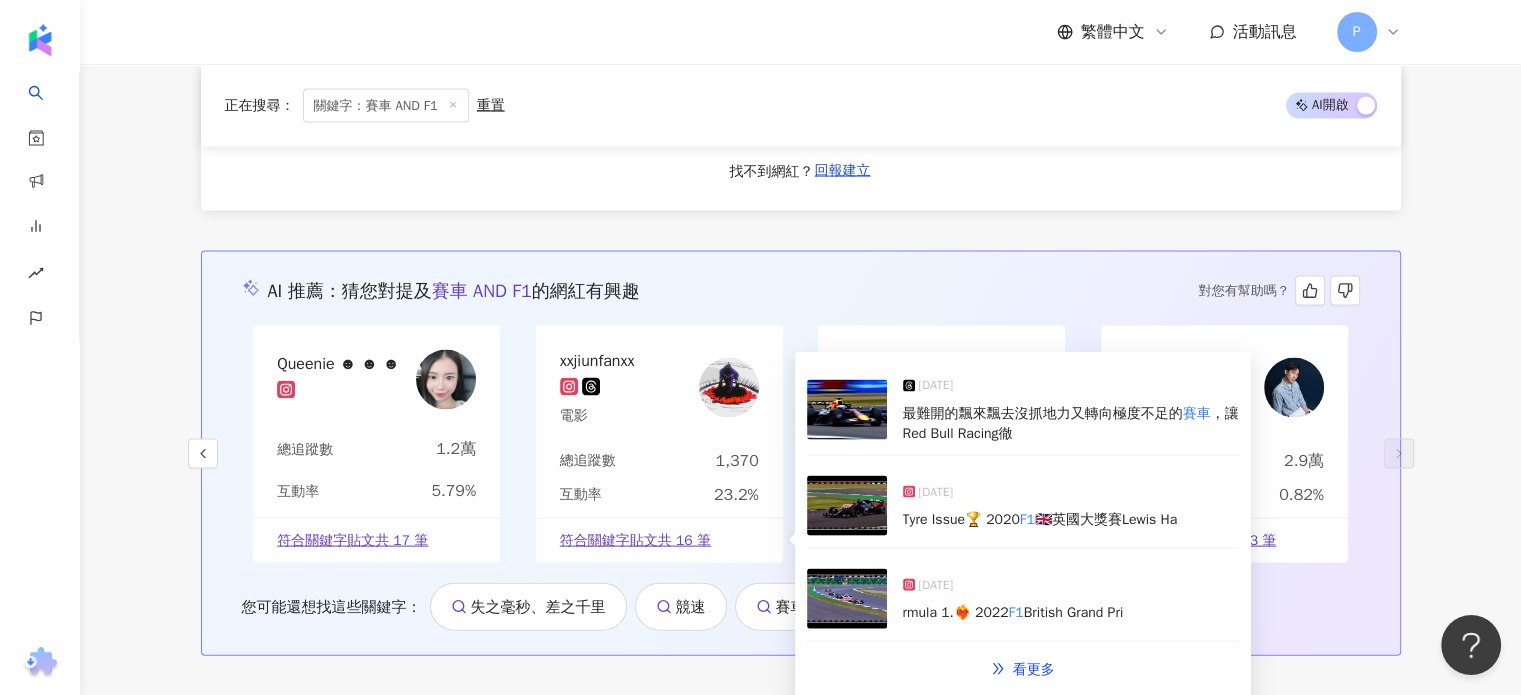 click on "符合關鍵字貼文共 16 筆" at bounding box center [635, 541] 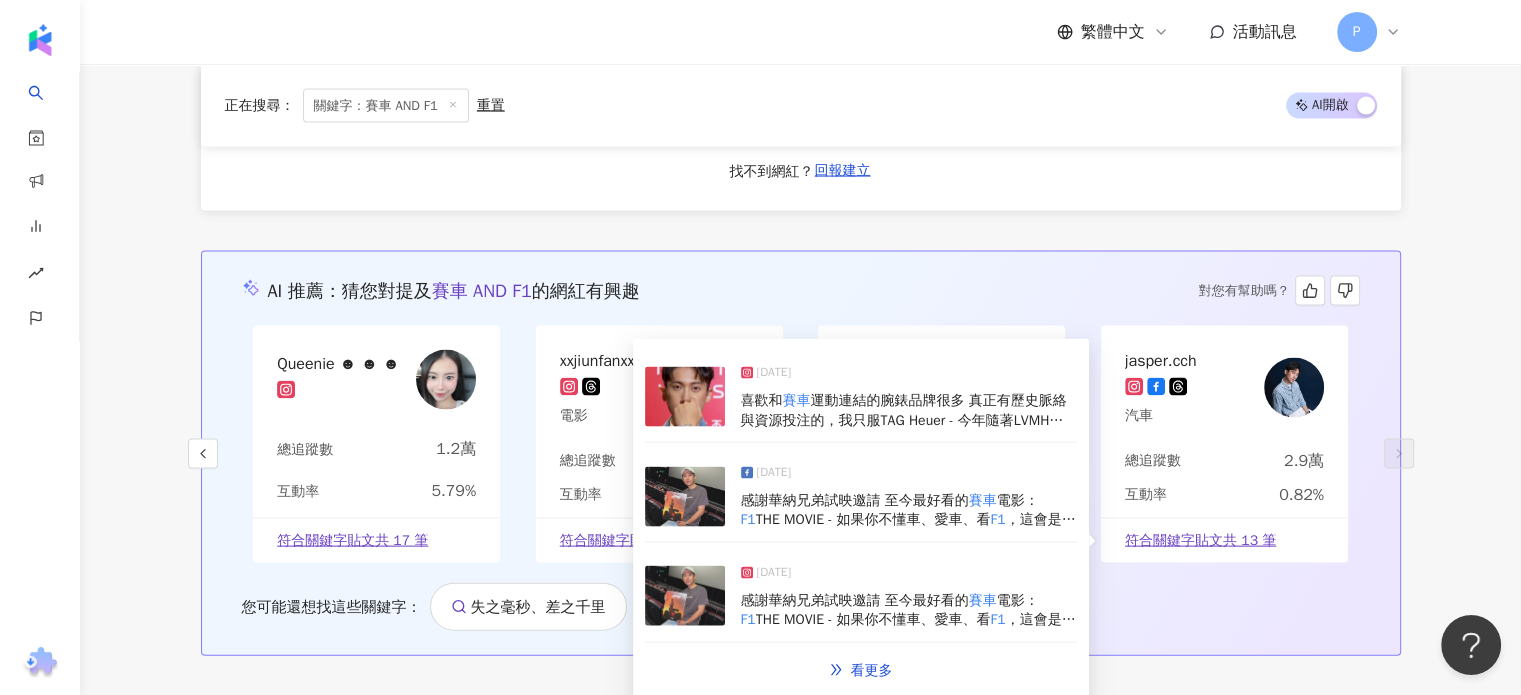 click on "符合關鍵字貼文共 13 筆" at bounding box center [1200, 541] 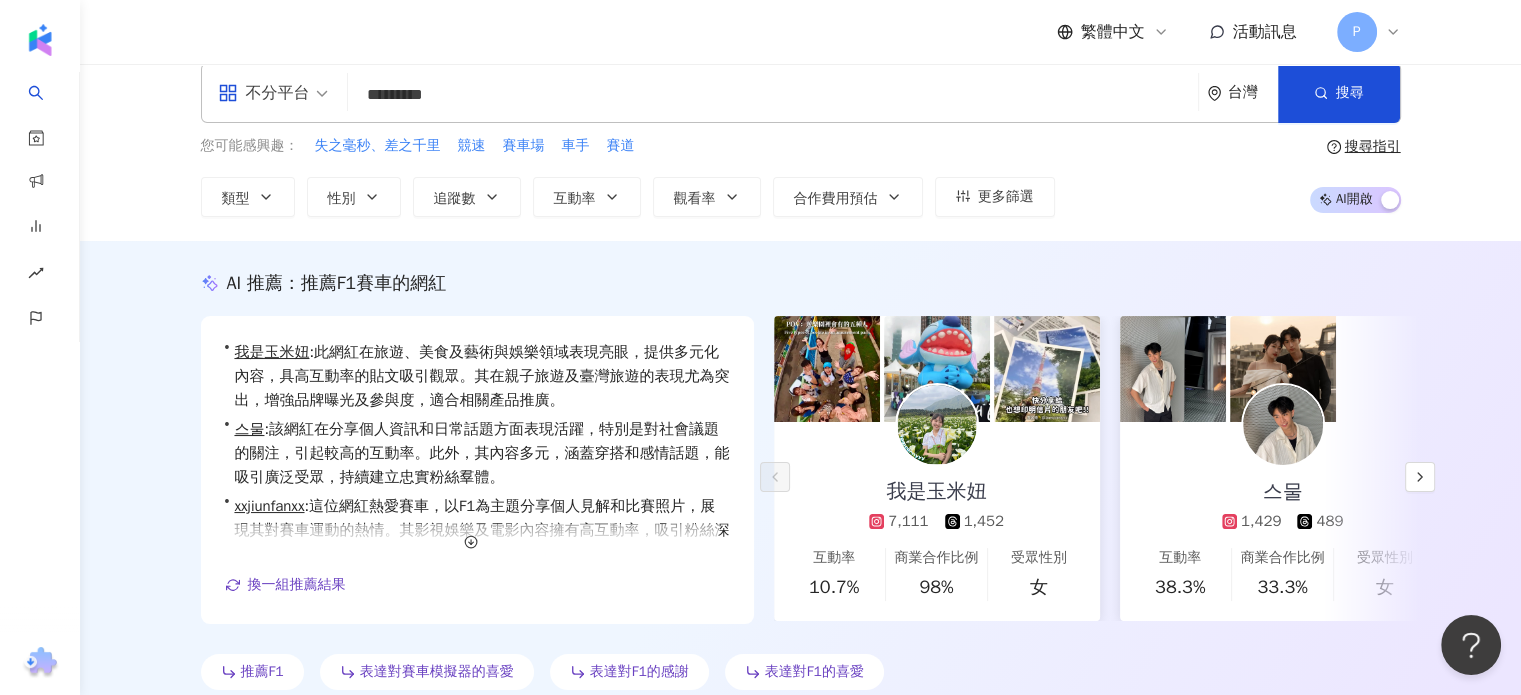 scroll, scrollTop: 0, scrollLeft: 0, axis: both 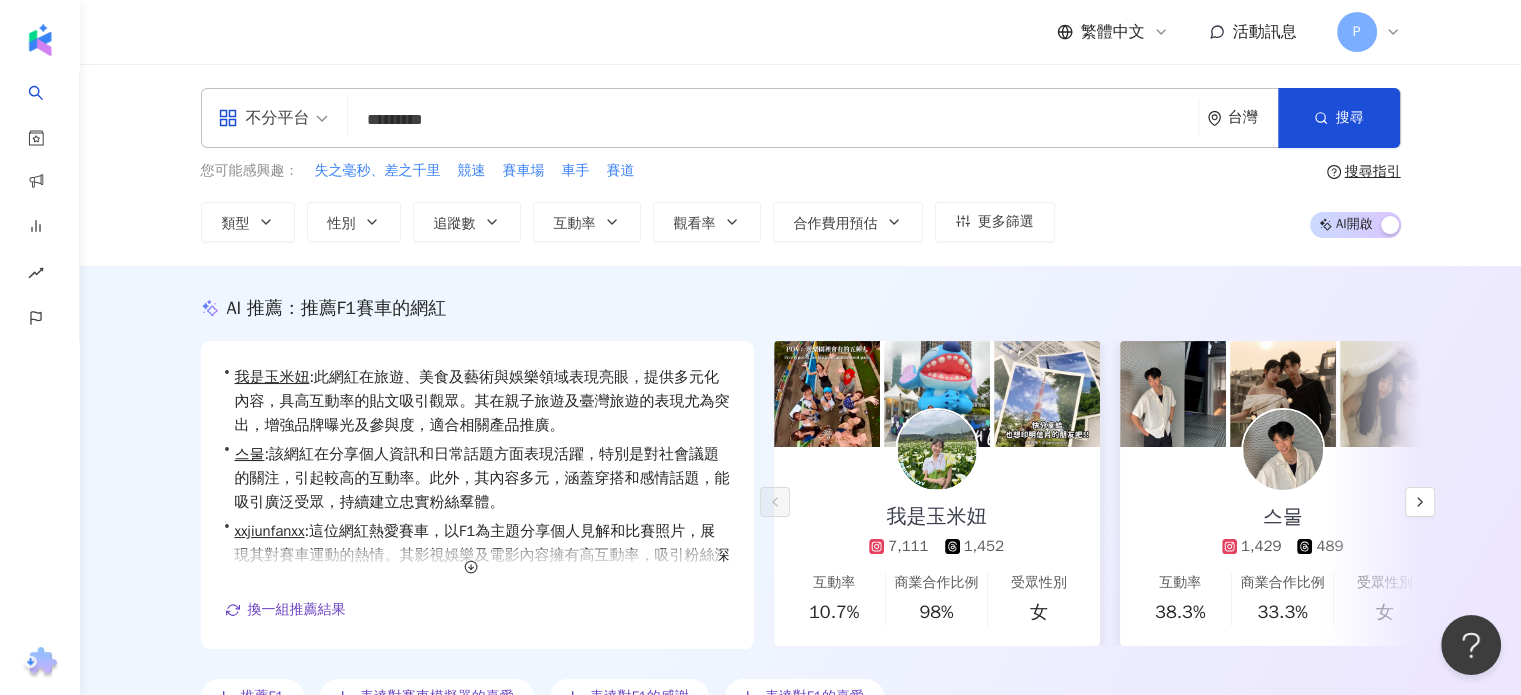 click on "*********" at bounding box center [773, 120] 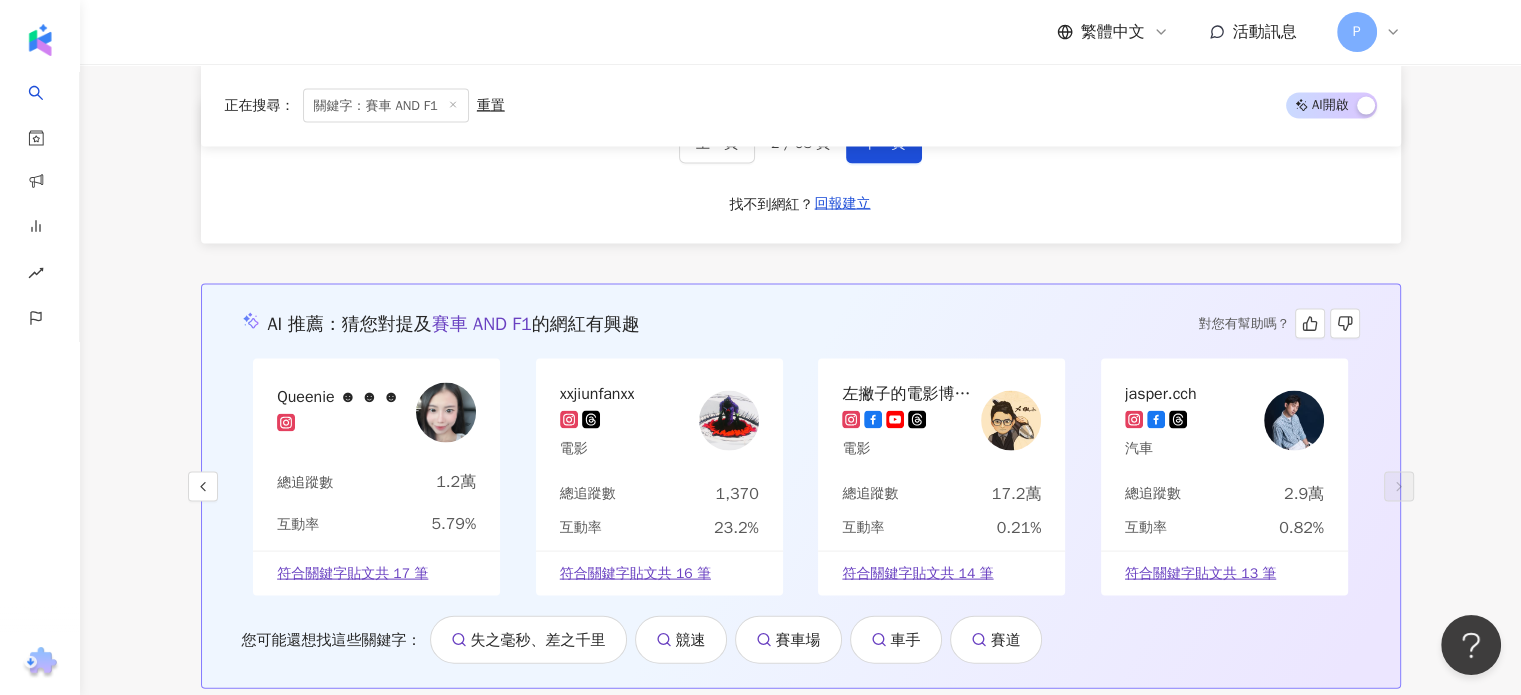 scroll, scrollTop: 4134, scrollLeft: 0, axis: vertical 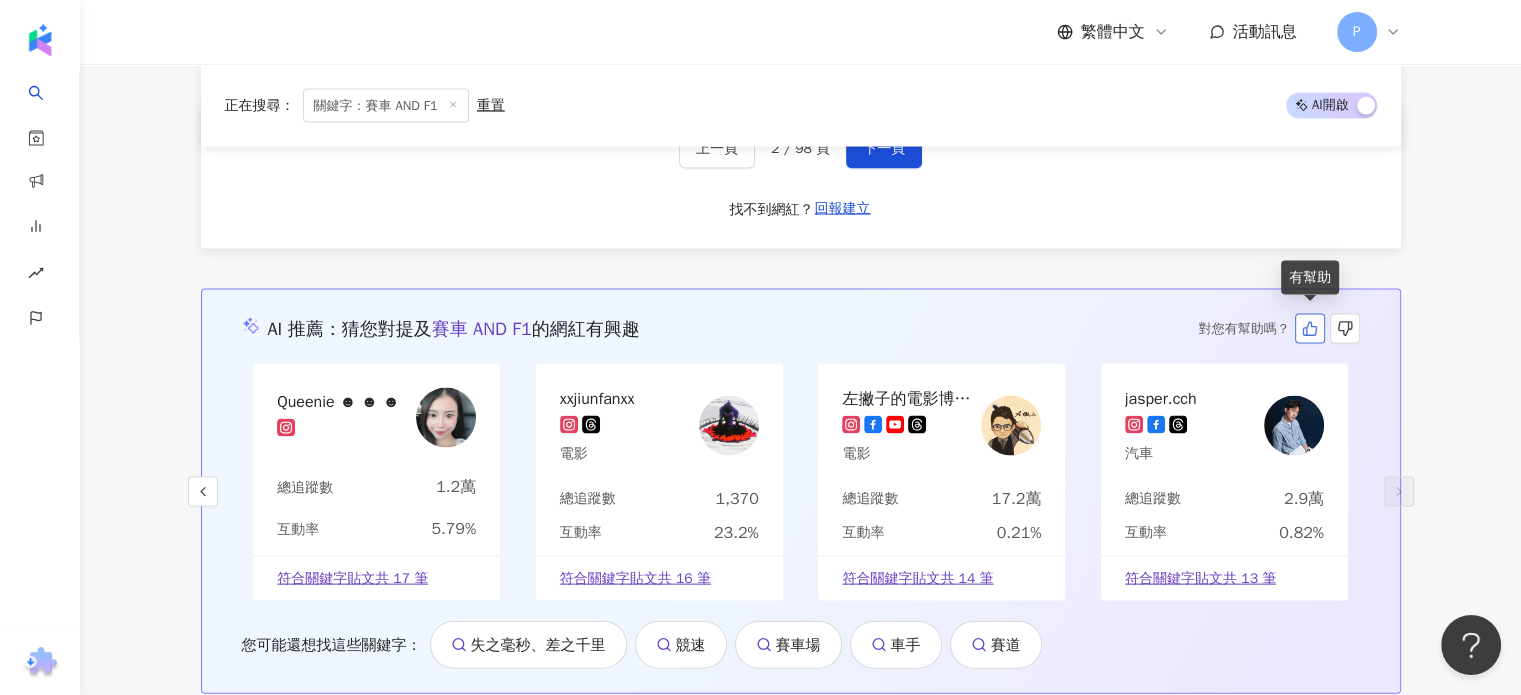 click 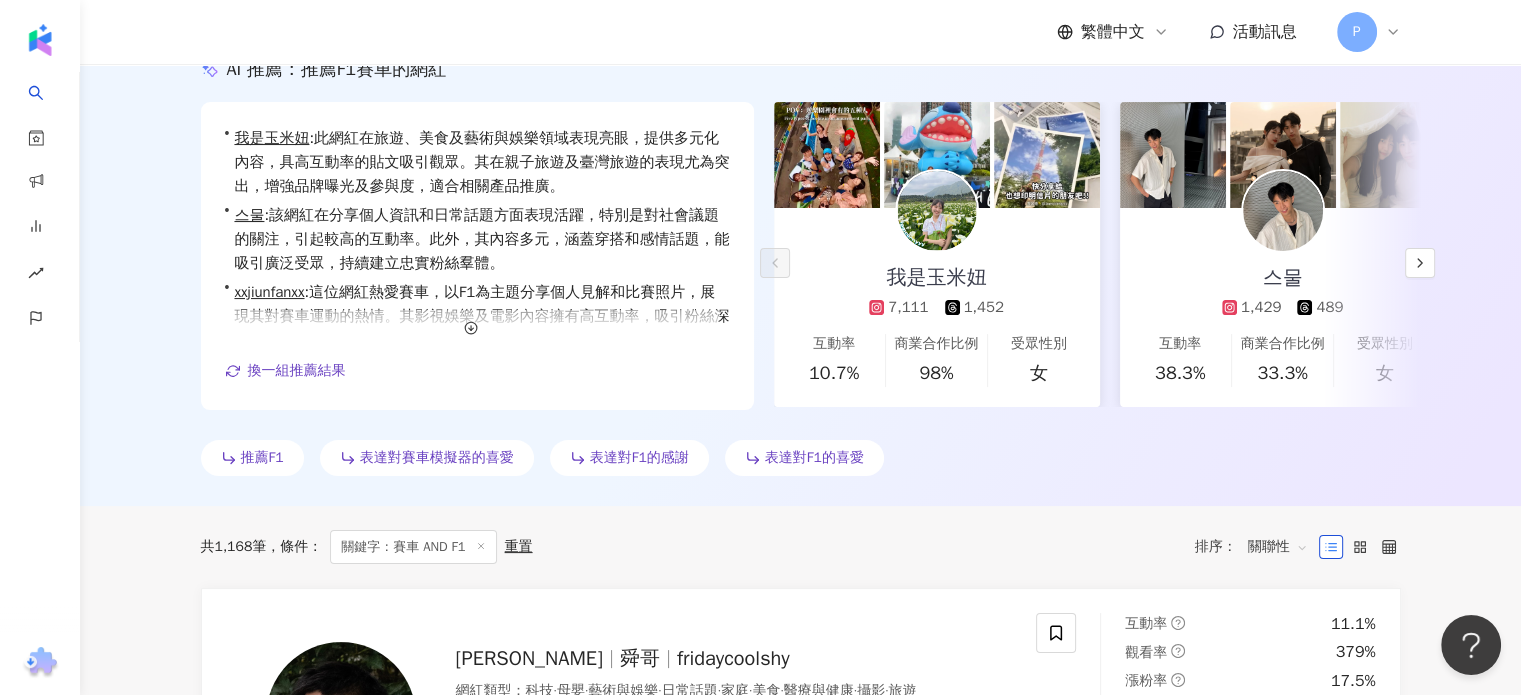 scroll, scrollTop: 0, scrollLeft: 0, axis: both 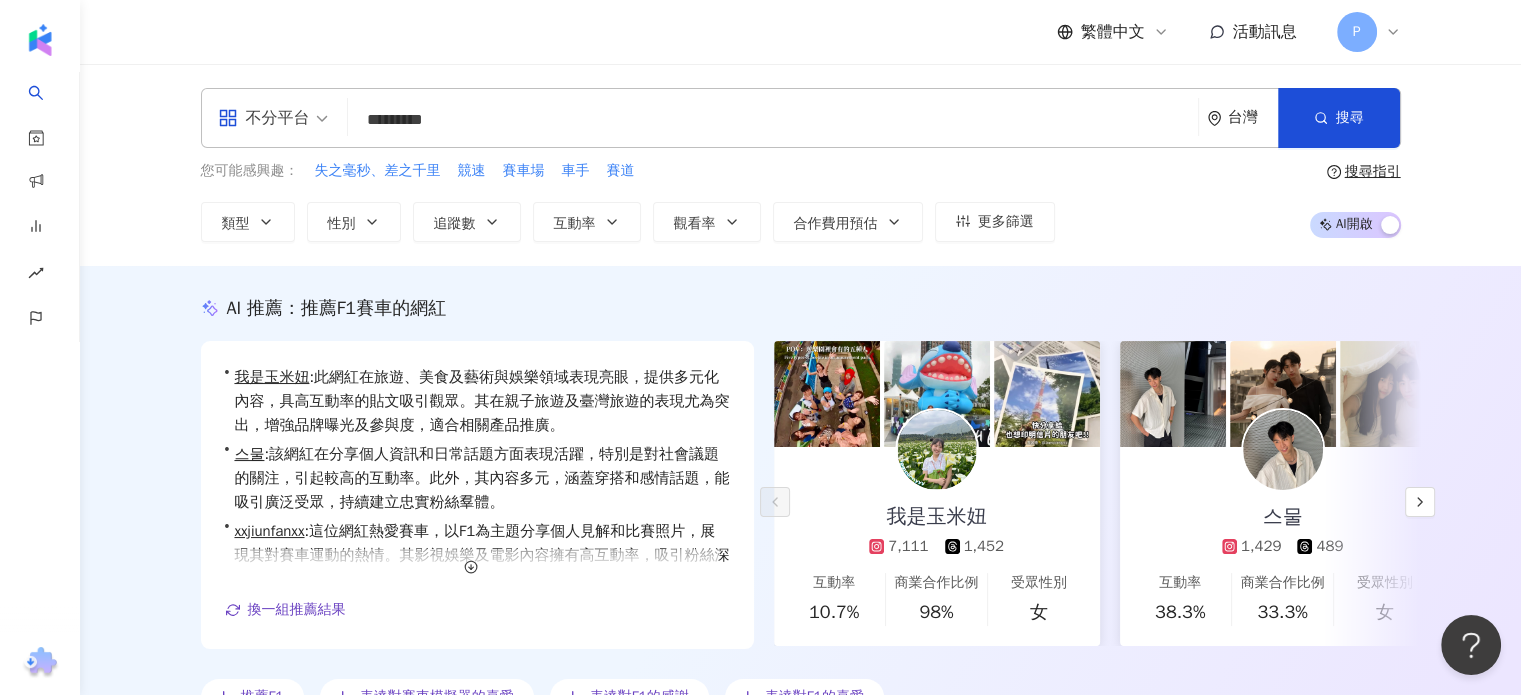 click on "*********" at bounding box center (773, 120) 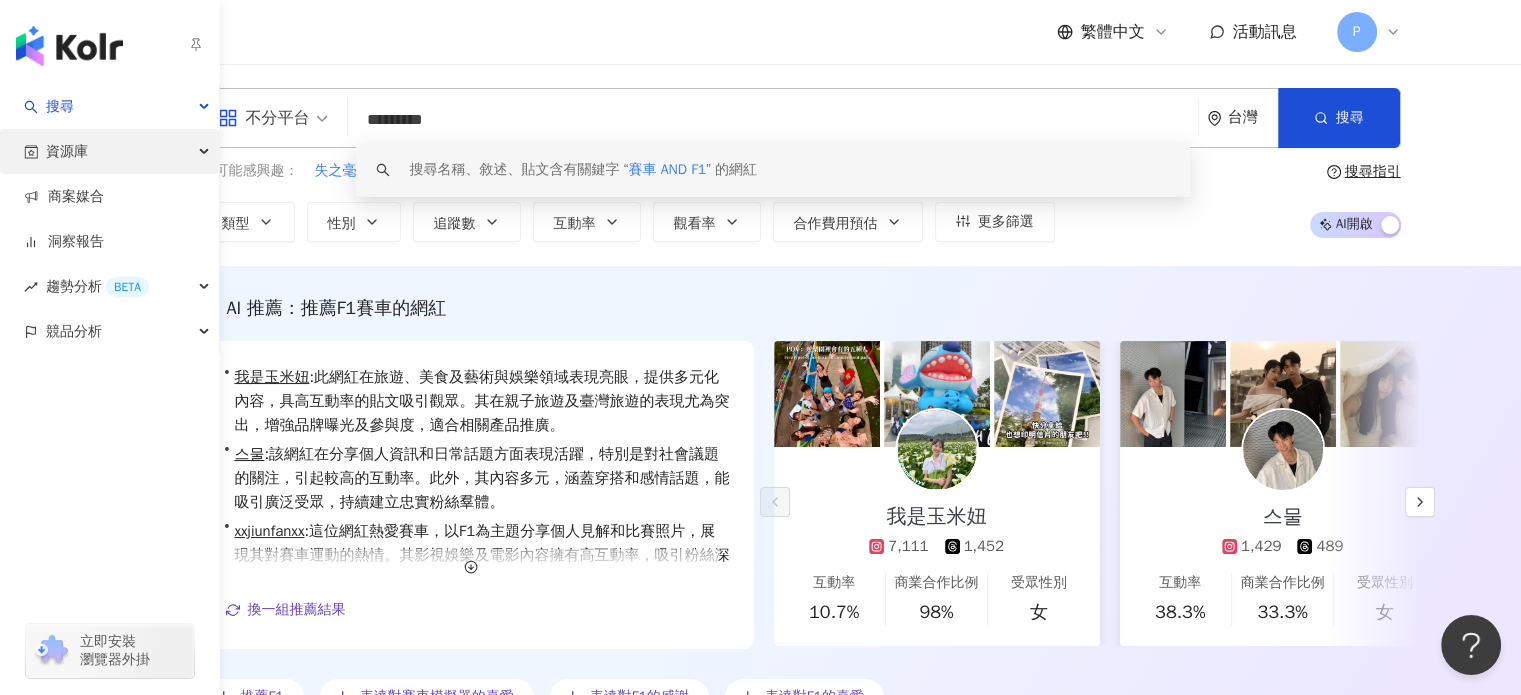drag, startPoint x: 89, startPoint y: 145, endPoint x: 72, endPoint y: 145, distance: 17 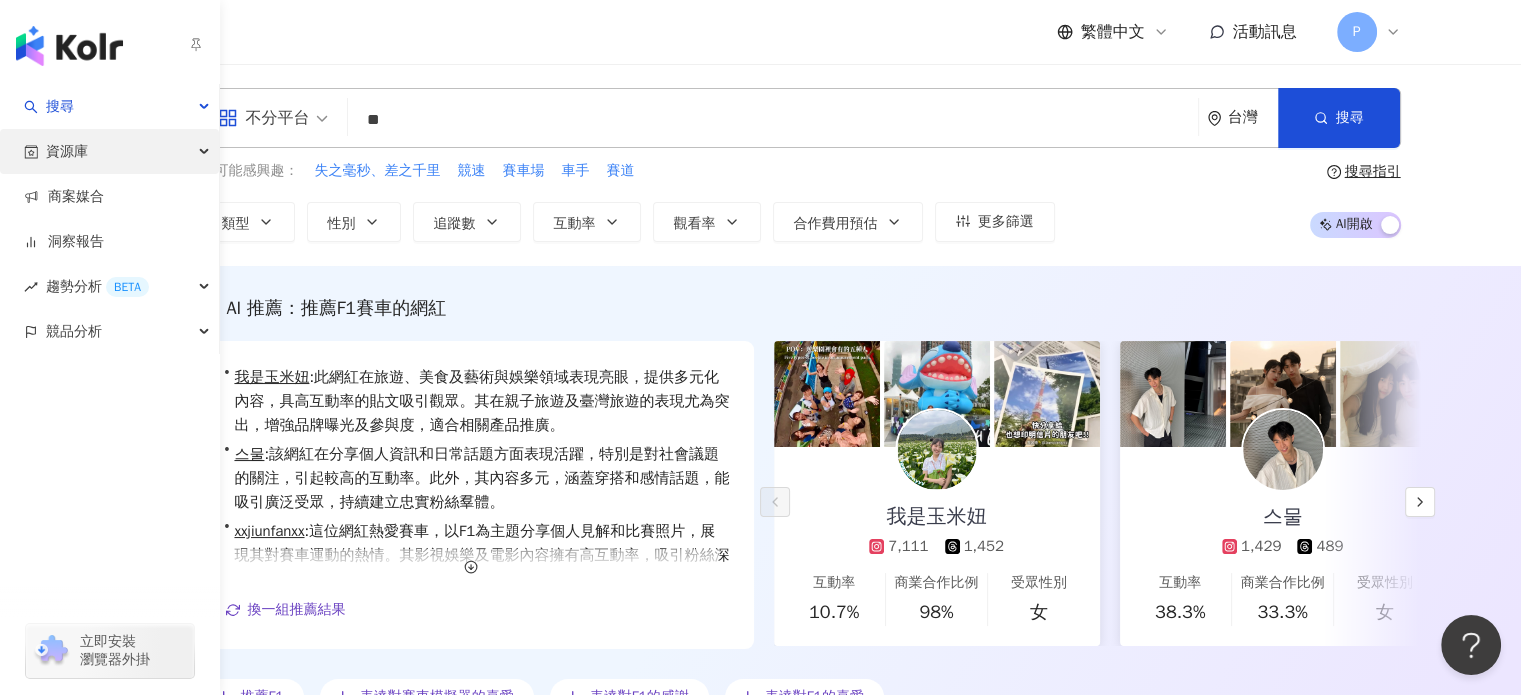 type on "*" 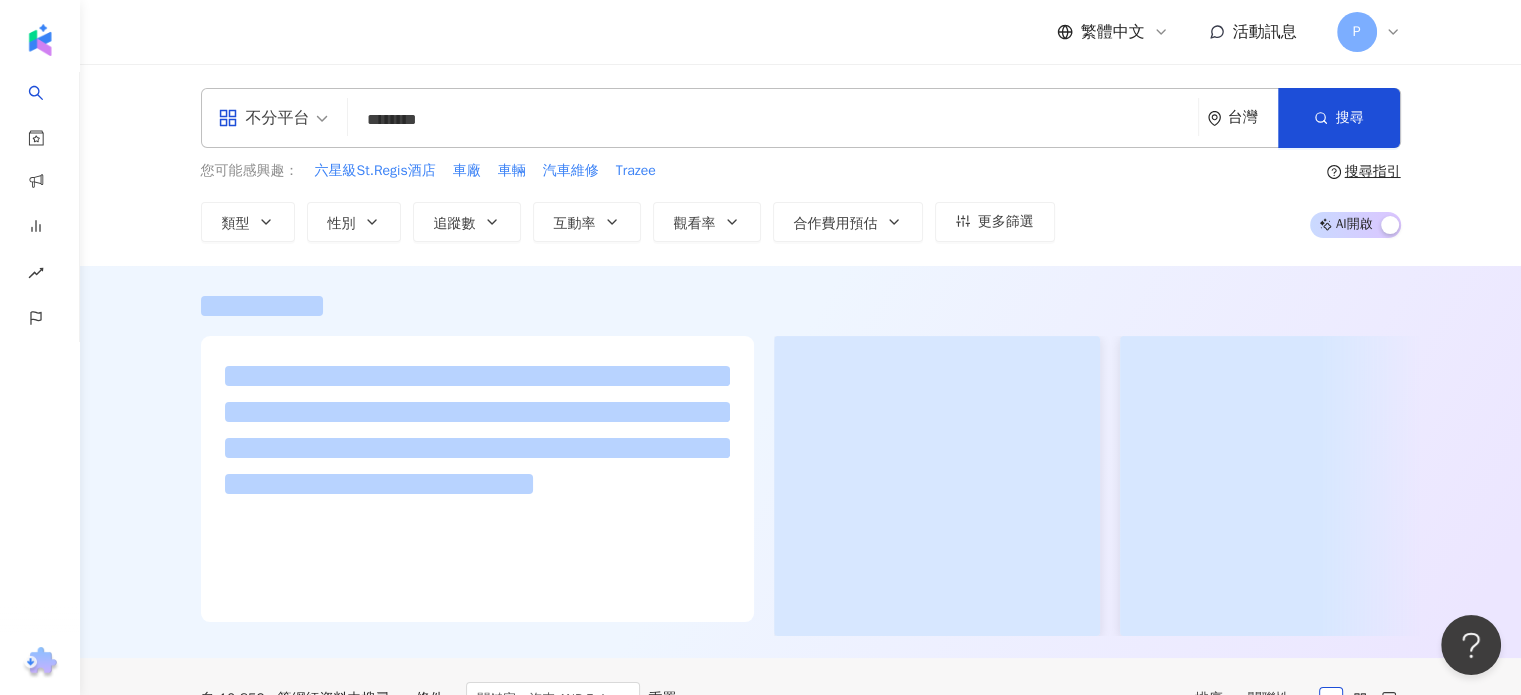 type on "********" 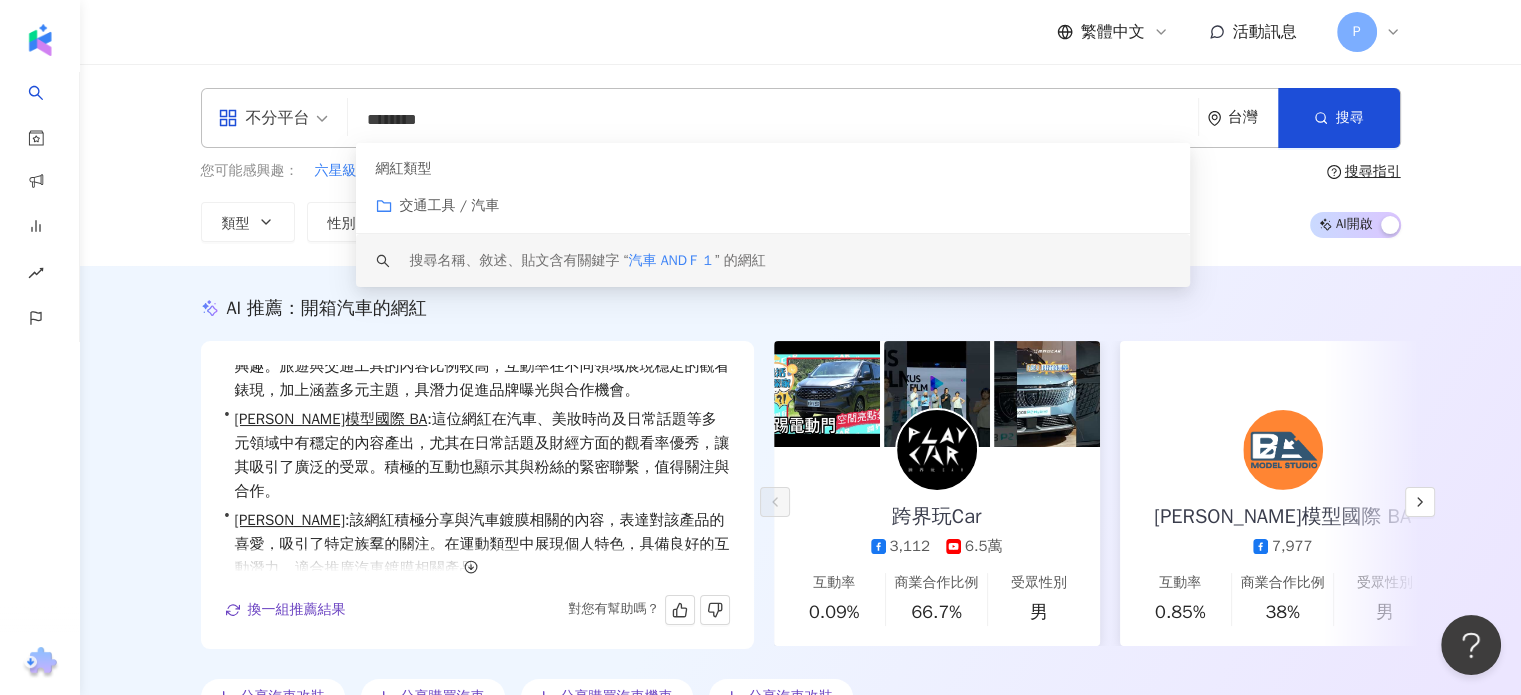 scroll, scrollTop: 96, scrollLeft: 0, axis: vertical 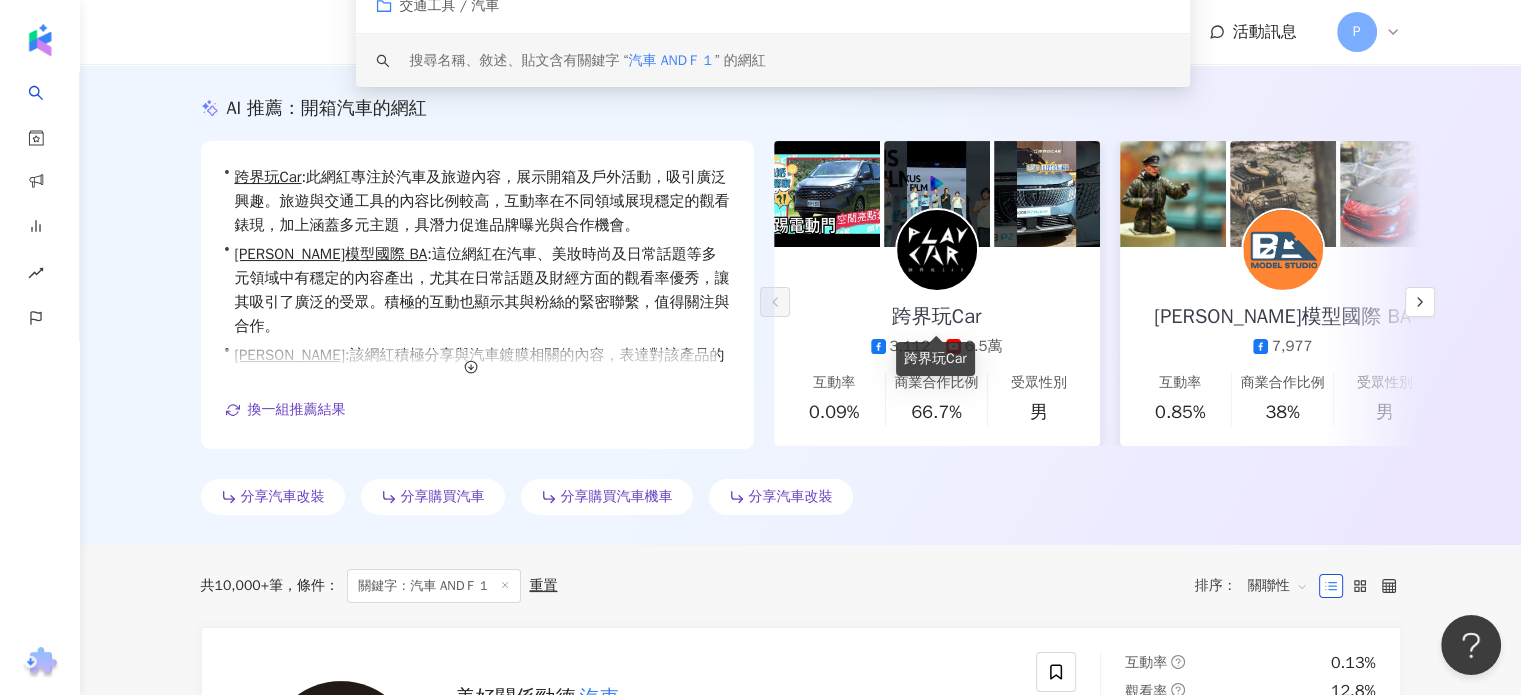 click on "跨界玩Car" at bounding box center (937, 317) 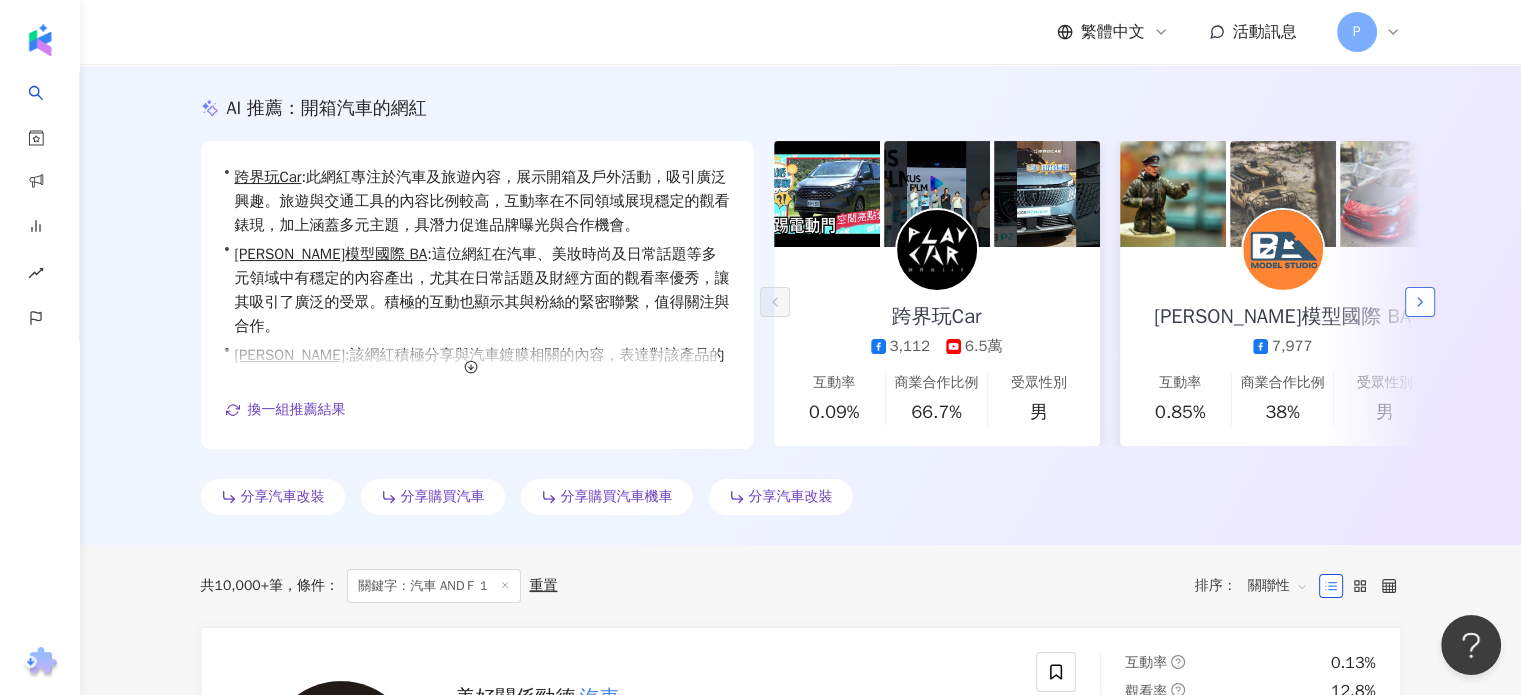 click at bounding box center (1420, 302) 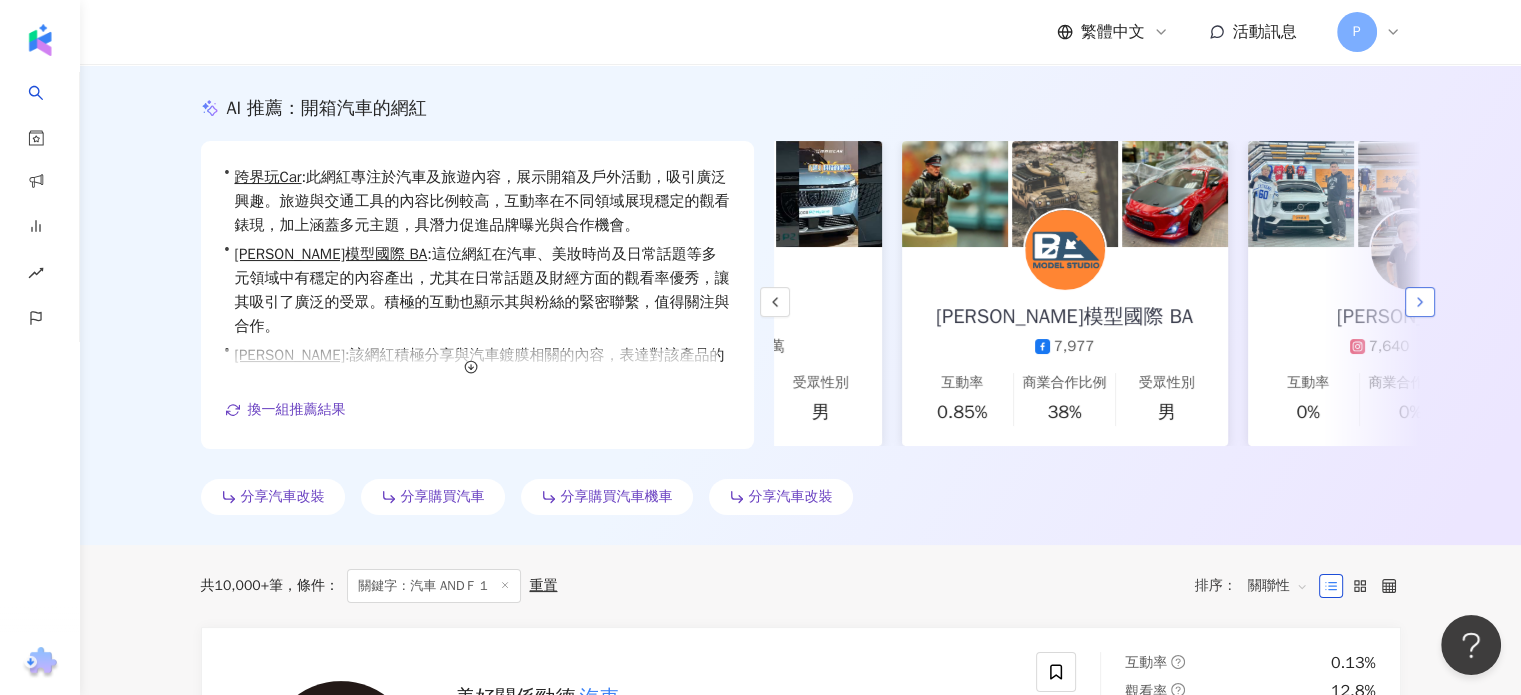 scroll, scrollTop: 0, scrollLeft: 346, axis: horizontal 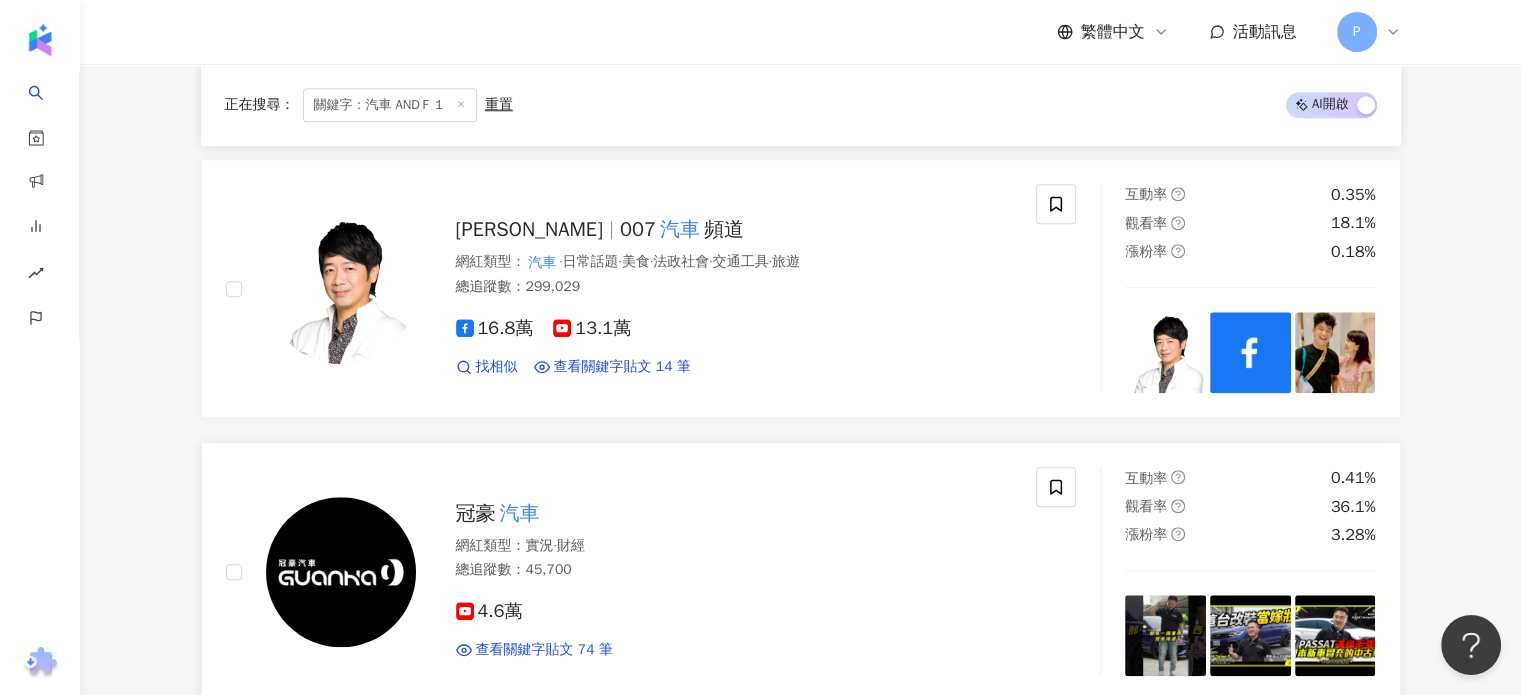 click on "總追蹤數 ： 45,700" at bounding box center (734, 570) 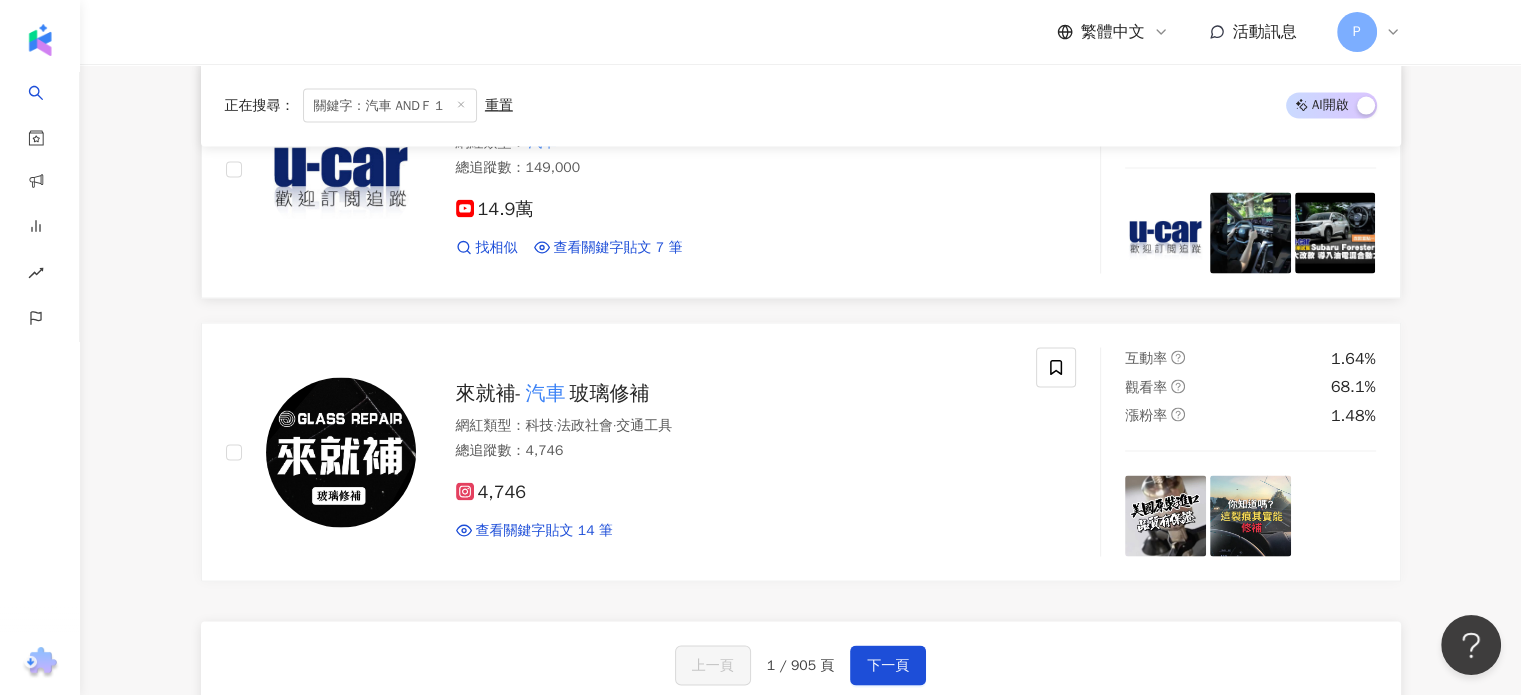 scroll, scrollTop: 3900, scrollLeft: 0, axis: vertical 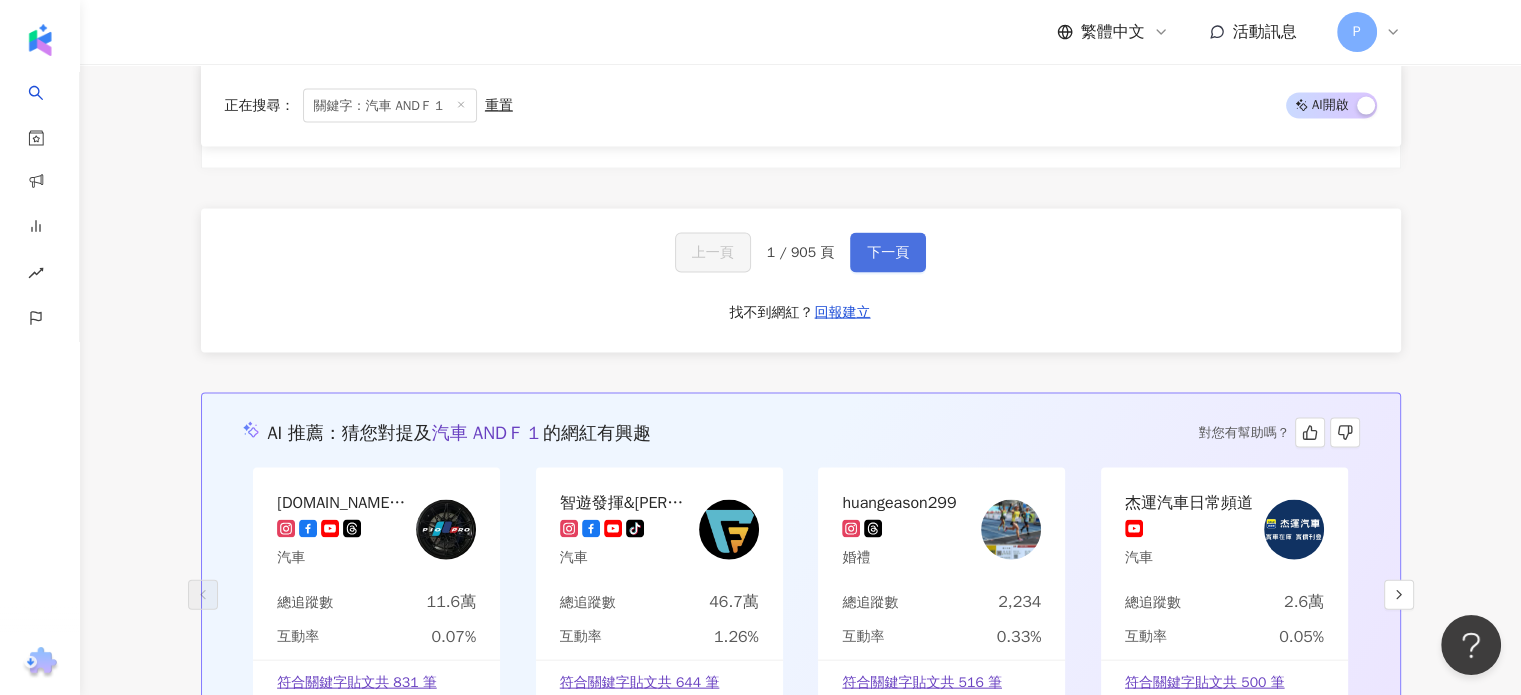 click on "下一頁" at bounding box center (888, 253) 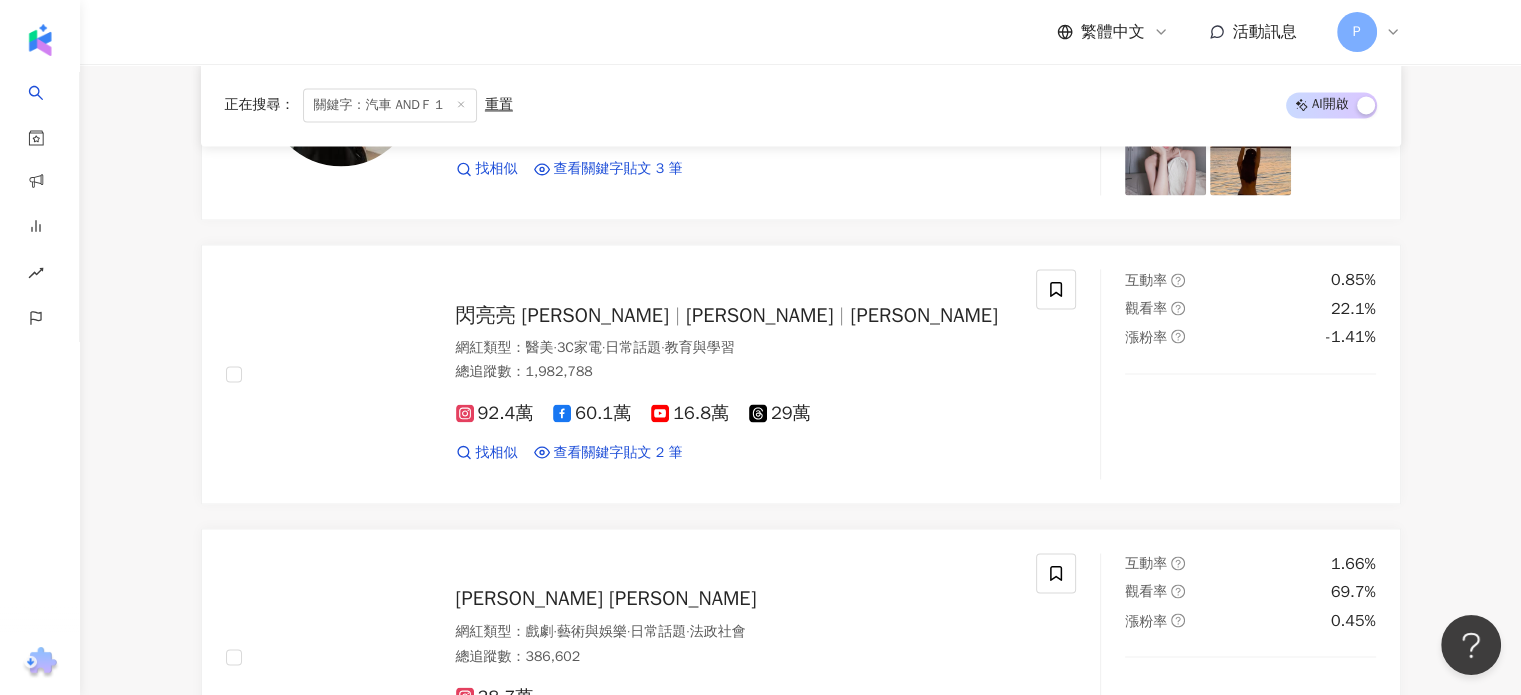 scroll, scrollTop: 2688, scrollLeft: 0, axis: vertical 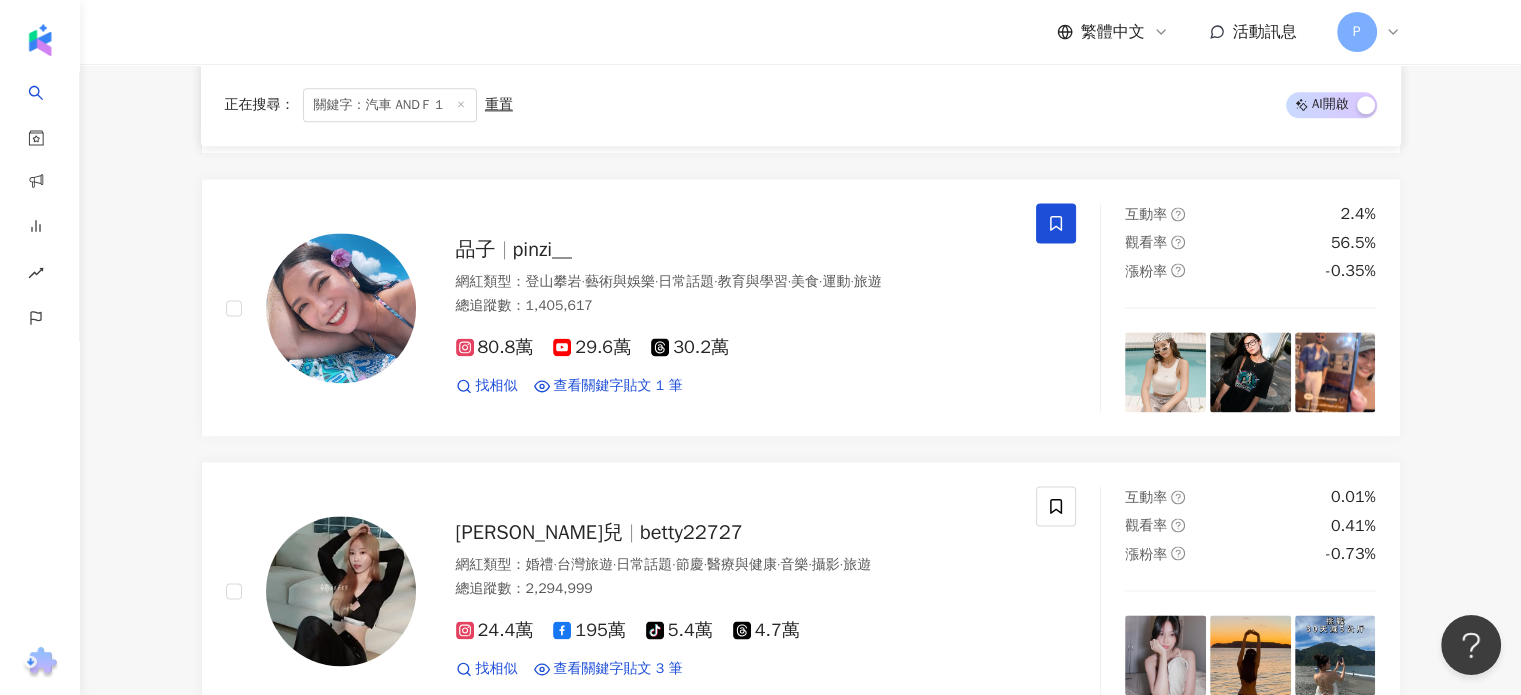 click on "關鍵字：汽車 ANDＦ１" at bounding box center [390, 105] 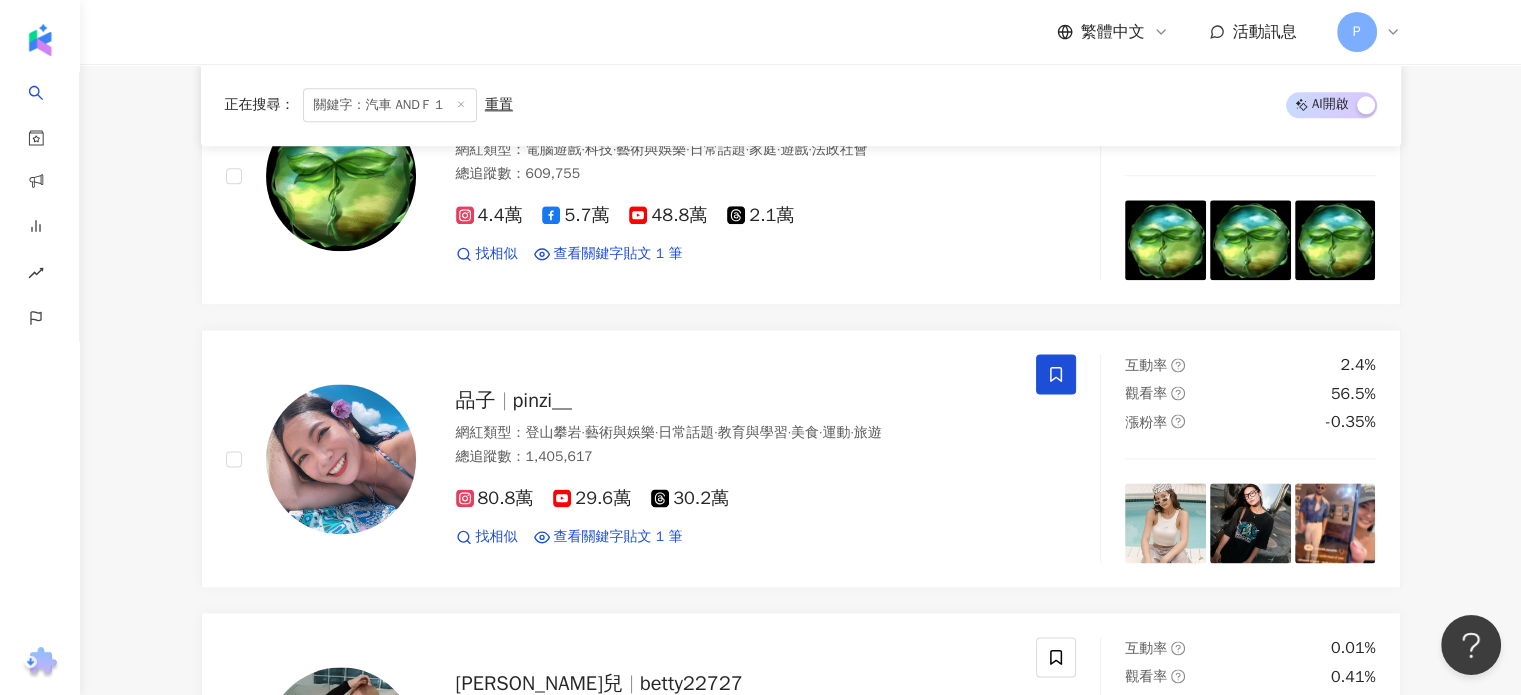 scroll, scrollTop: 1345, scrollLeft: 0, axis: vertical 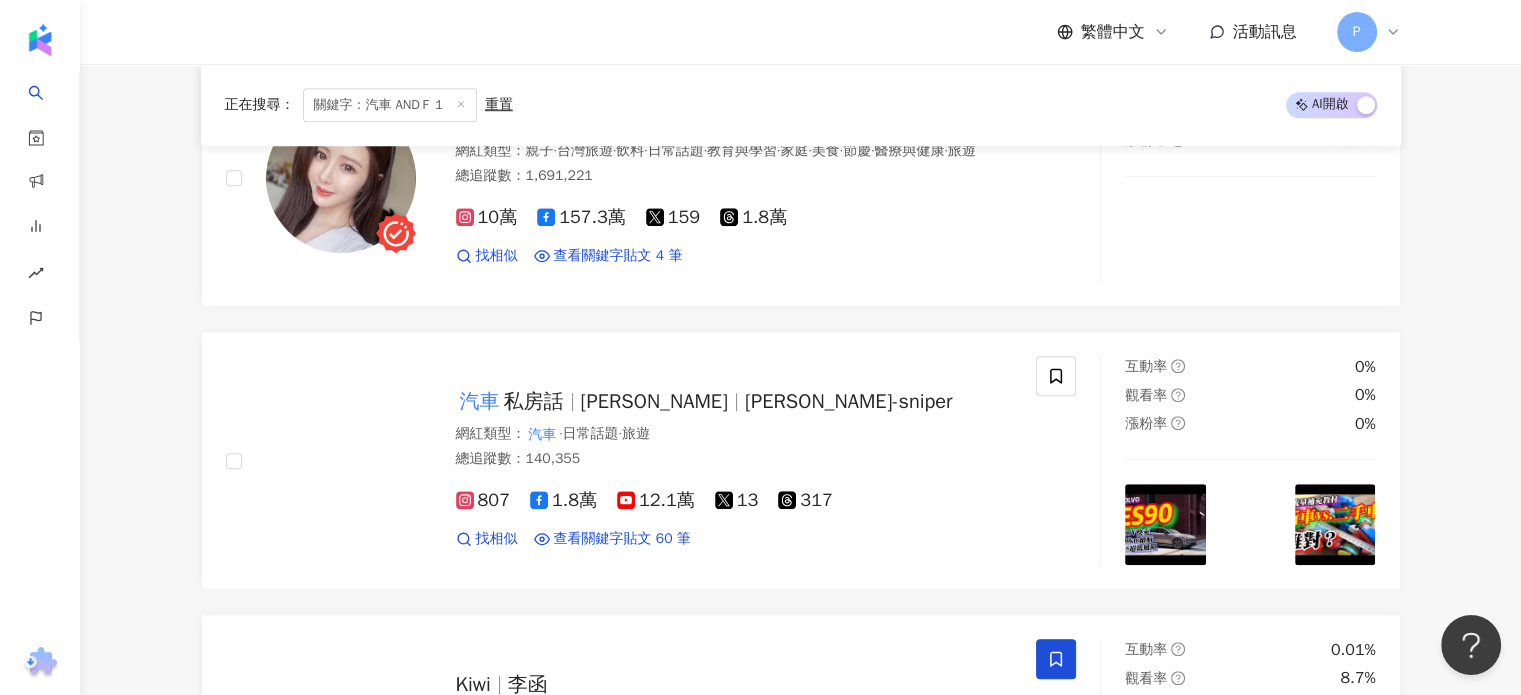 type 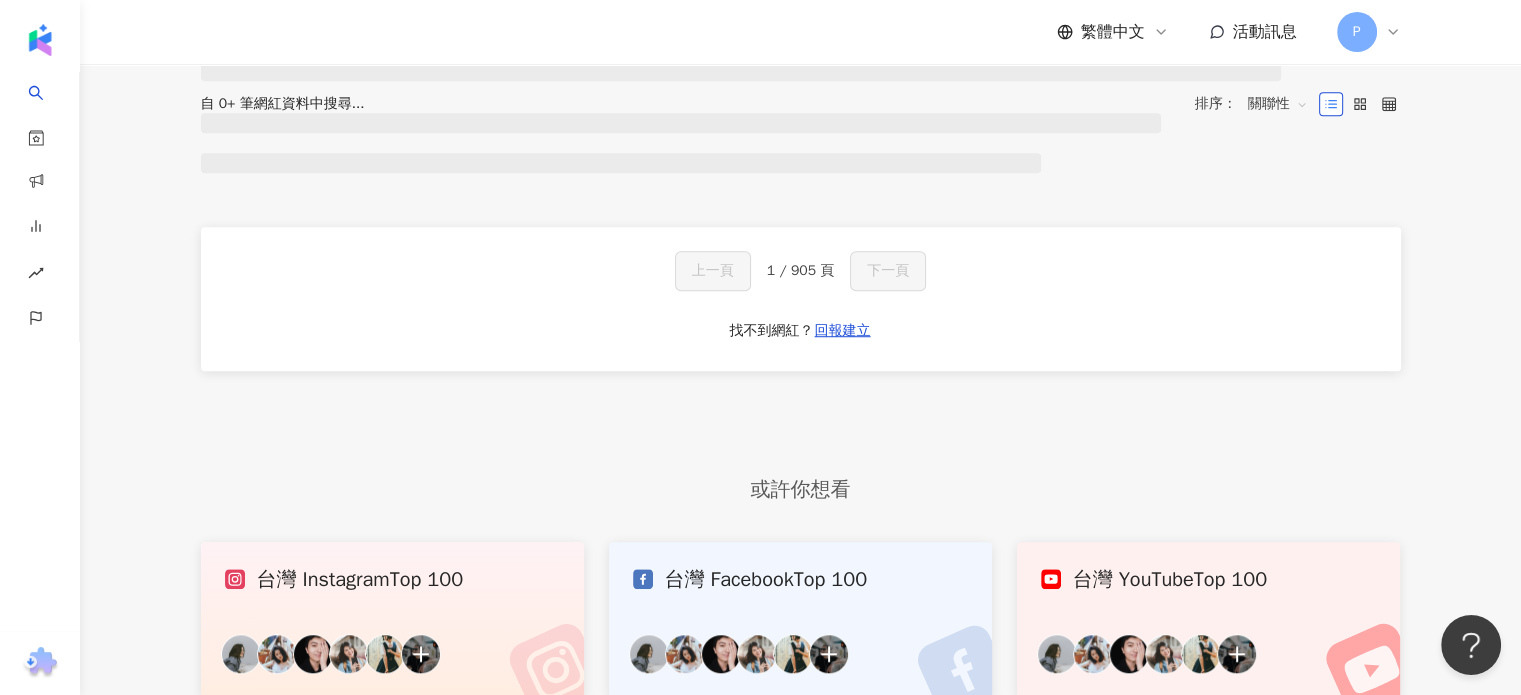 scroll, scrollTop: 0, scrollLeft: 0, axis: both 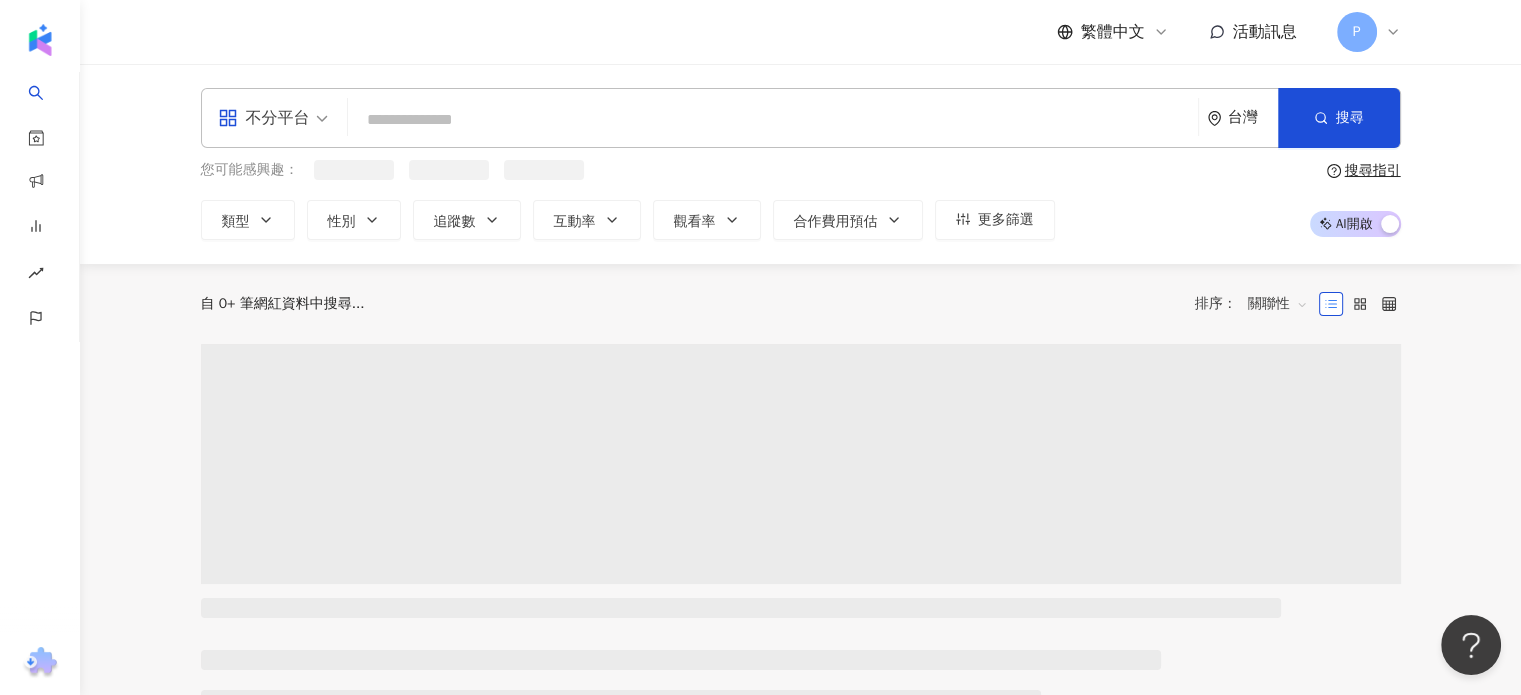 click at bounding box center [773, 120] 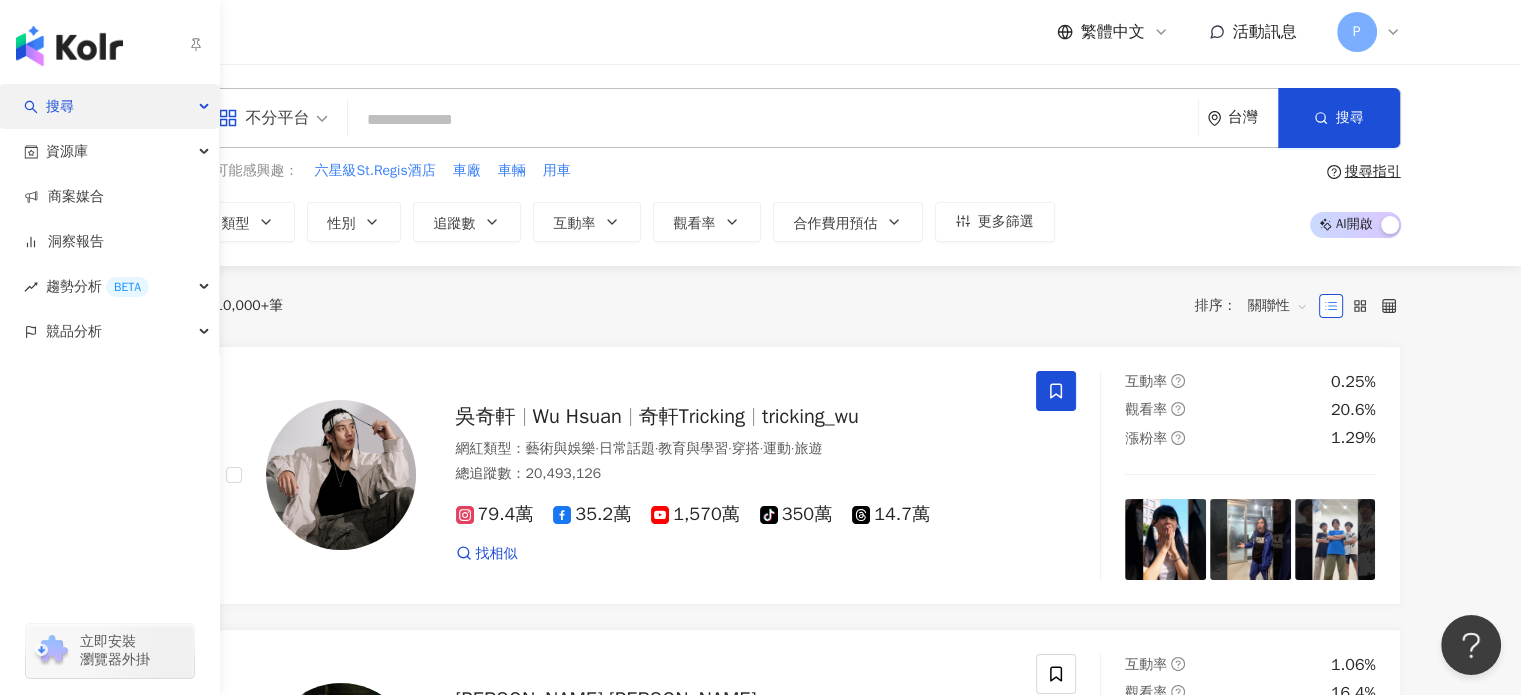 click on "搜尋" at bounding box center (109, 106) 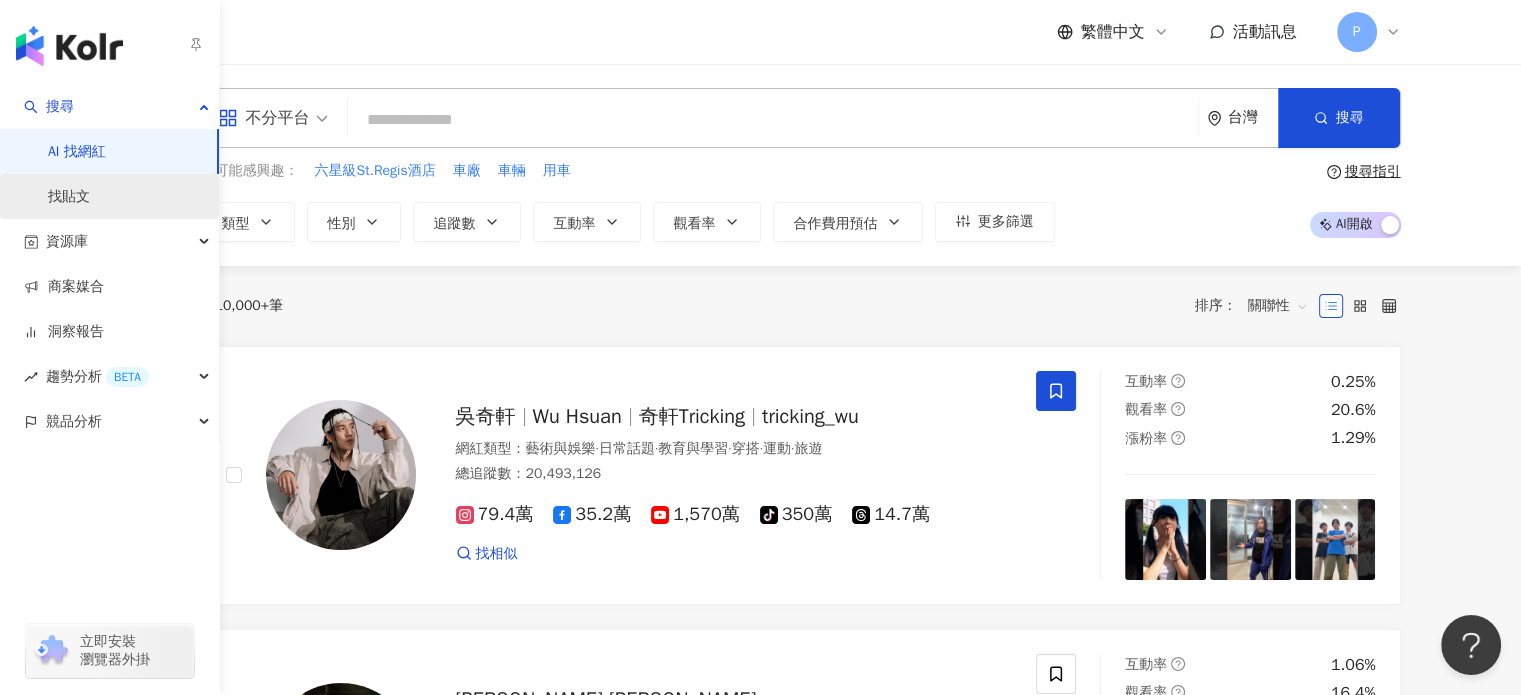 click on "找貼文" at bounding box center [69, 197] 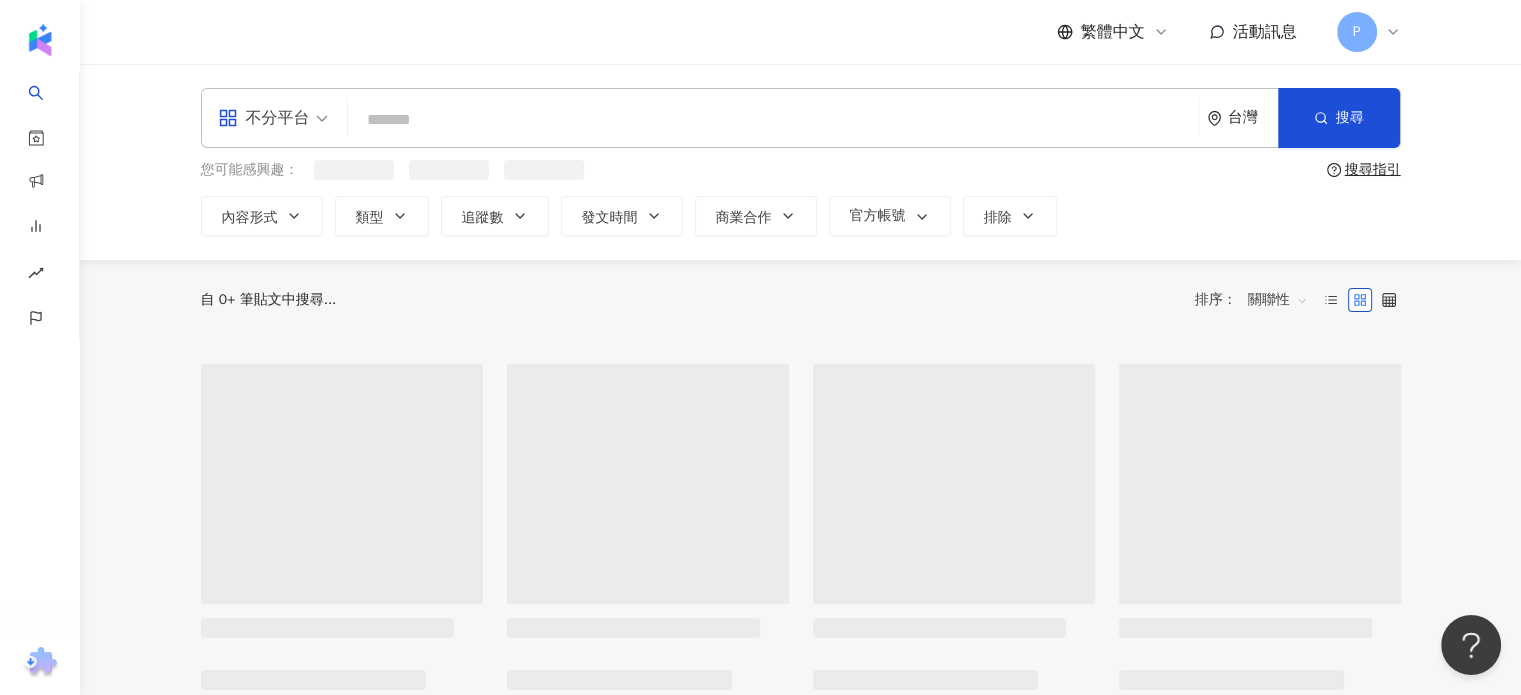 click at bounding box center (773, 119) 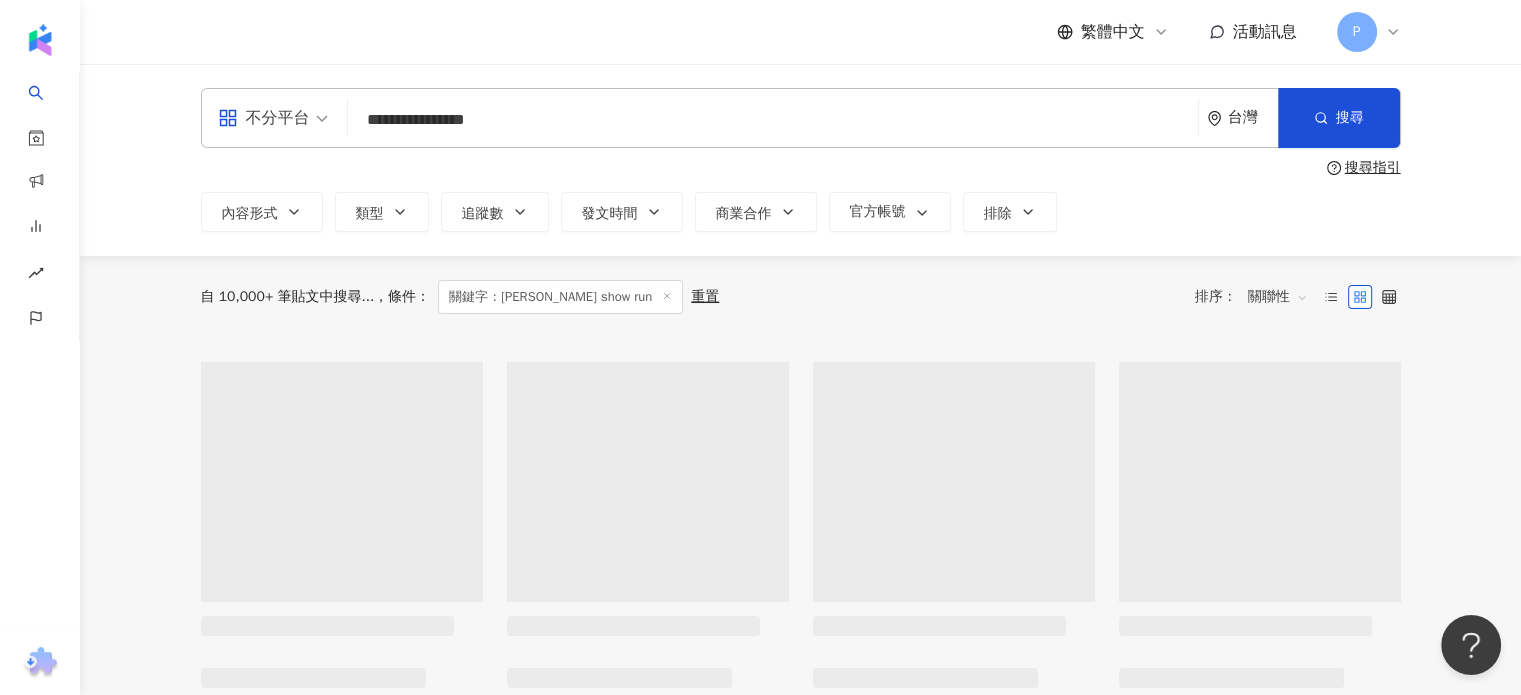 click on "**********" at bounding box center (773, 119) 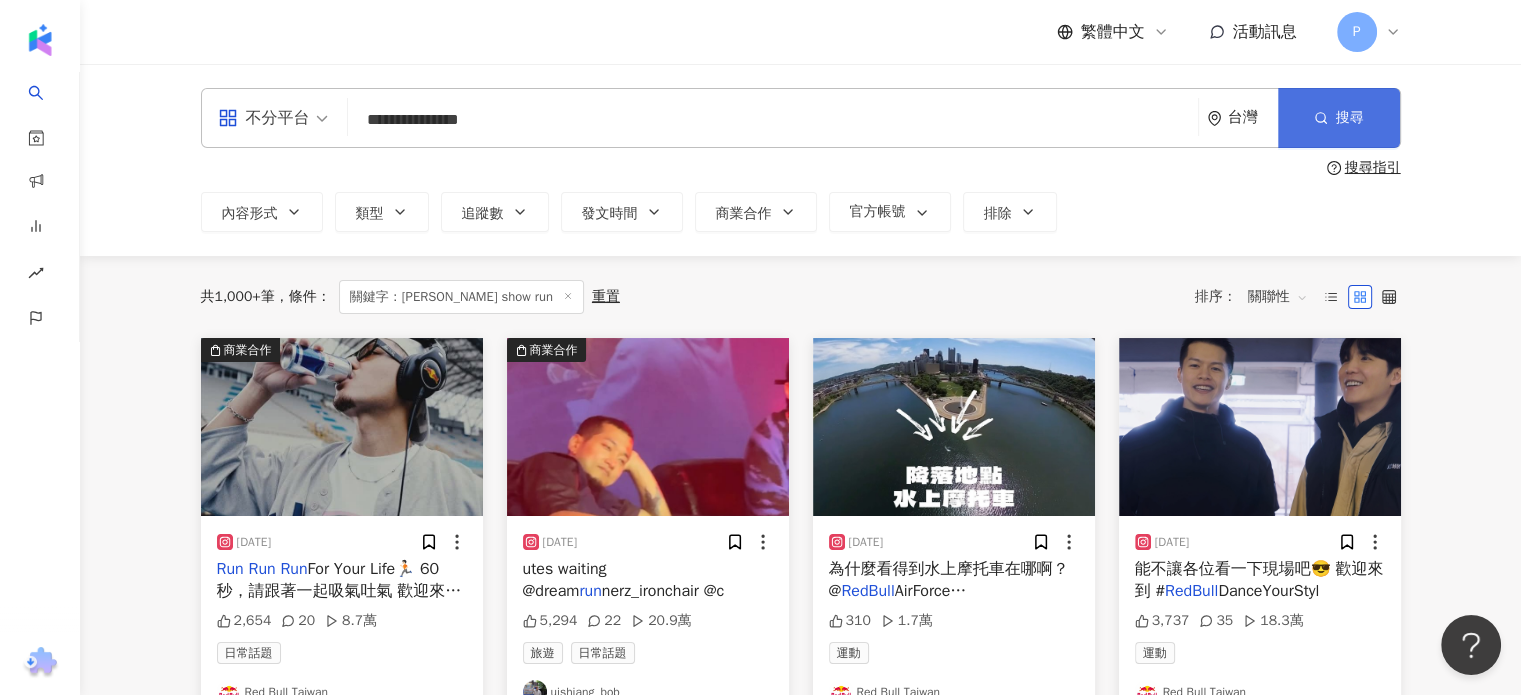 click on "搜尋" at bounding box center [1339, 118] 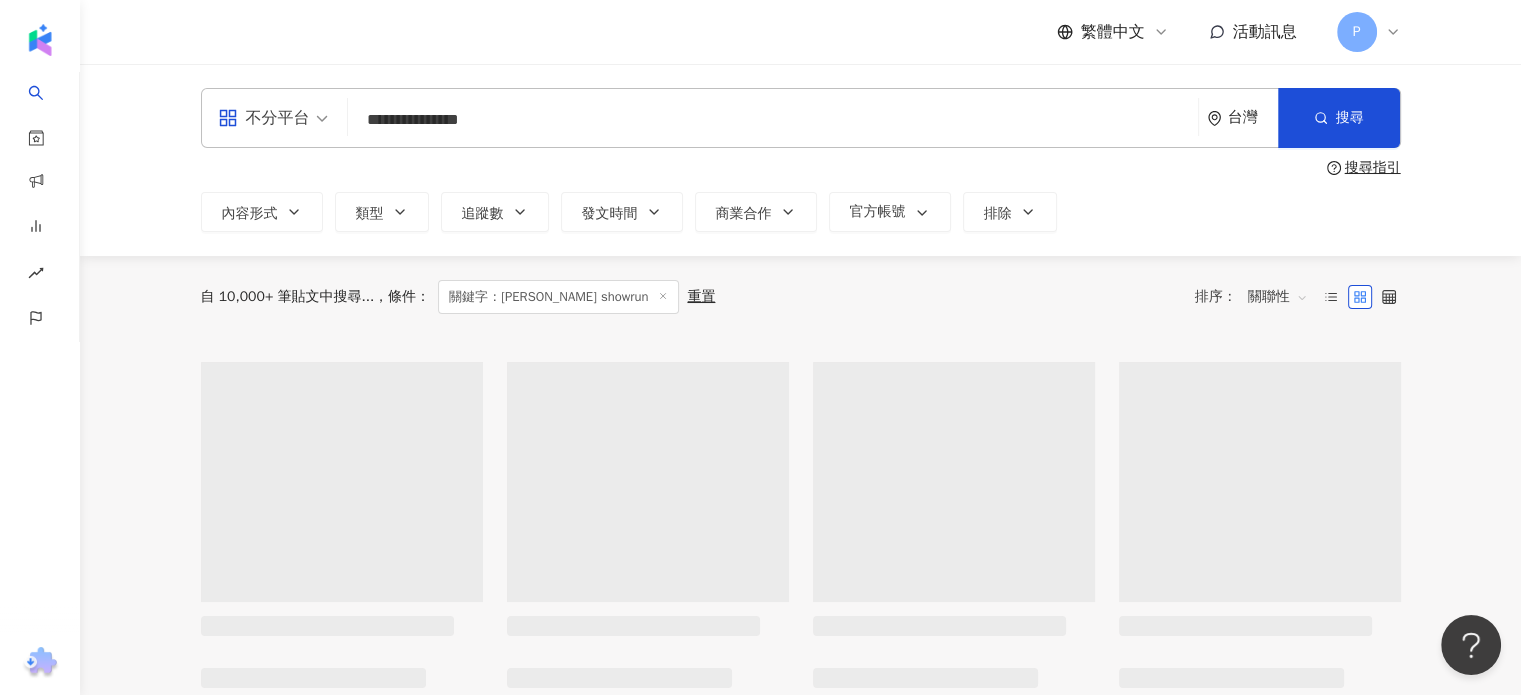 scroll, scrollTop: 100, scrollLeft: 0, axis: vertical 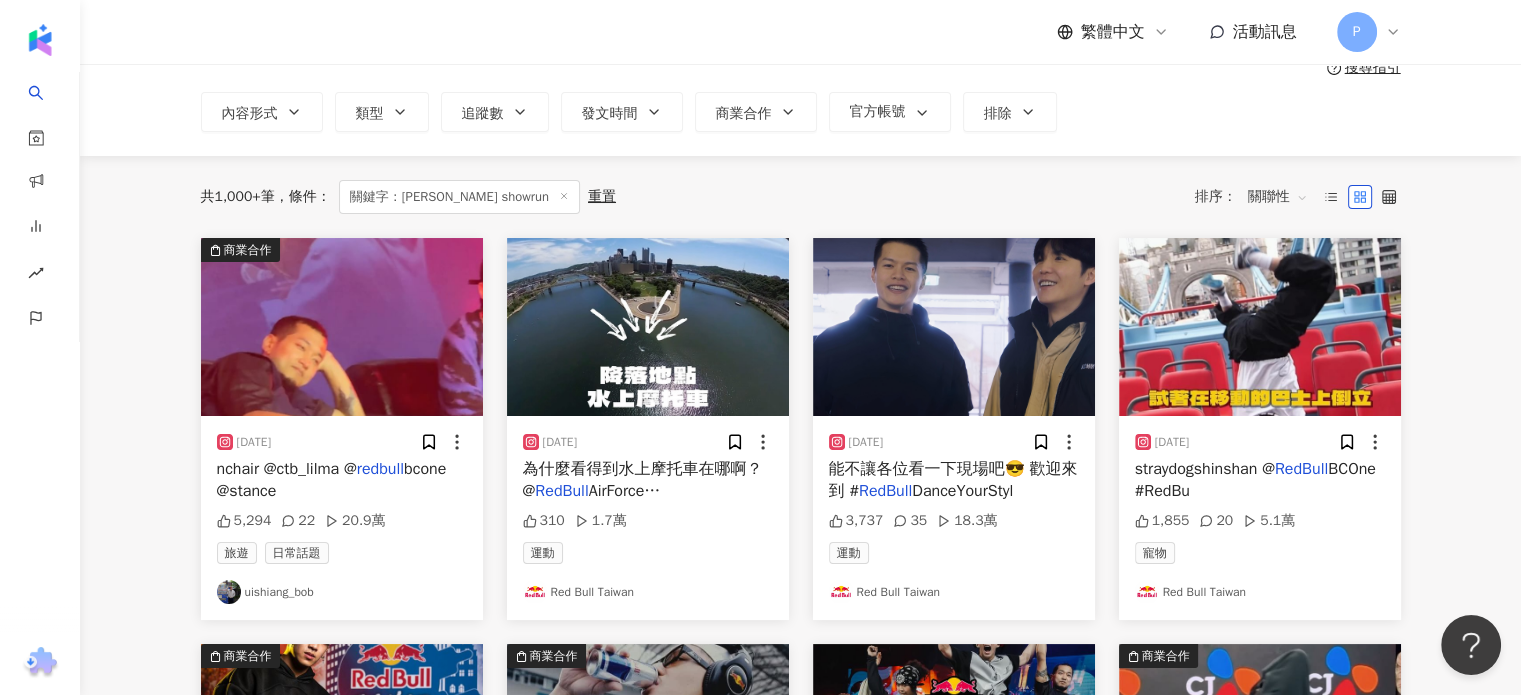 click on "DanceYourStyl" at bounding box center [962, 491] 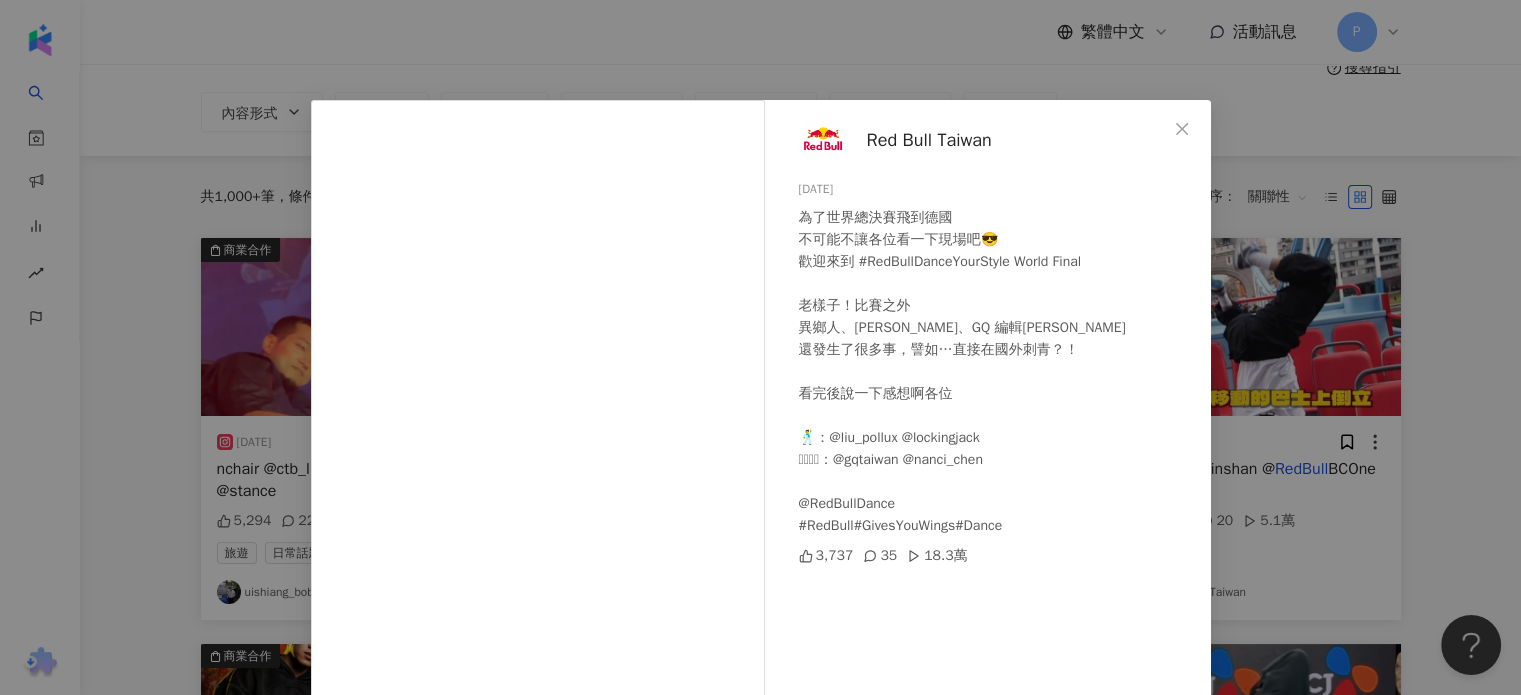 click on "Red Bull Taiwan 2023/11/16 為了世界總決賽飛到德國
不可能不讓各位看一下現場吧😎
歡迎來到 #RedBullDanceYourStyle World Final
老樣子！比賽之外
異鄉人、許凱皓、GQ 編輯南西
還發生了很多事，譬如…直接在國外刺青？！
看完後說一下感想啊各位
🕺：@liu_pollux @lockingjack
🫱🏻‍🫲🏼：@gqtaiwan @nanci_chen
@RedBullDance
#RedBull#GivesYouWings#Dance 3,737 35 18.3萬 查看原始貼文" at bounding box center (760, 347) 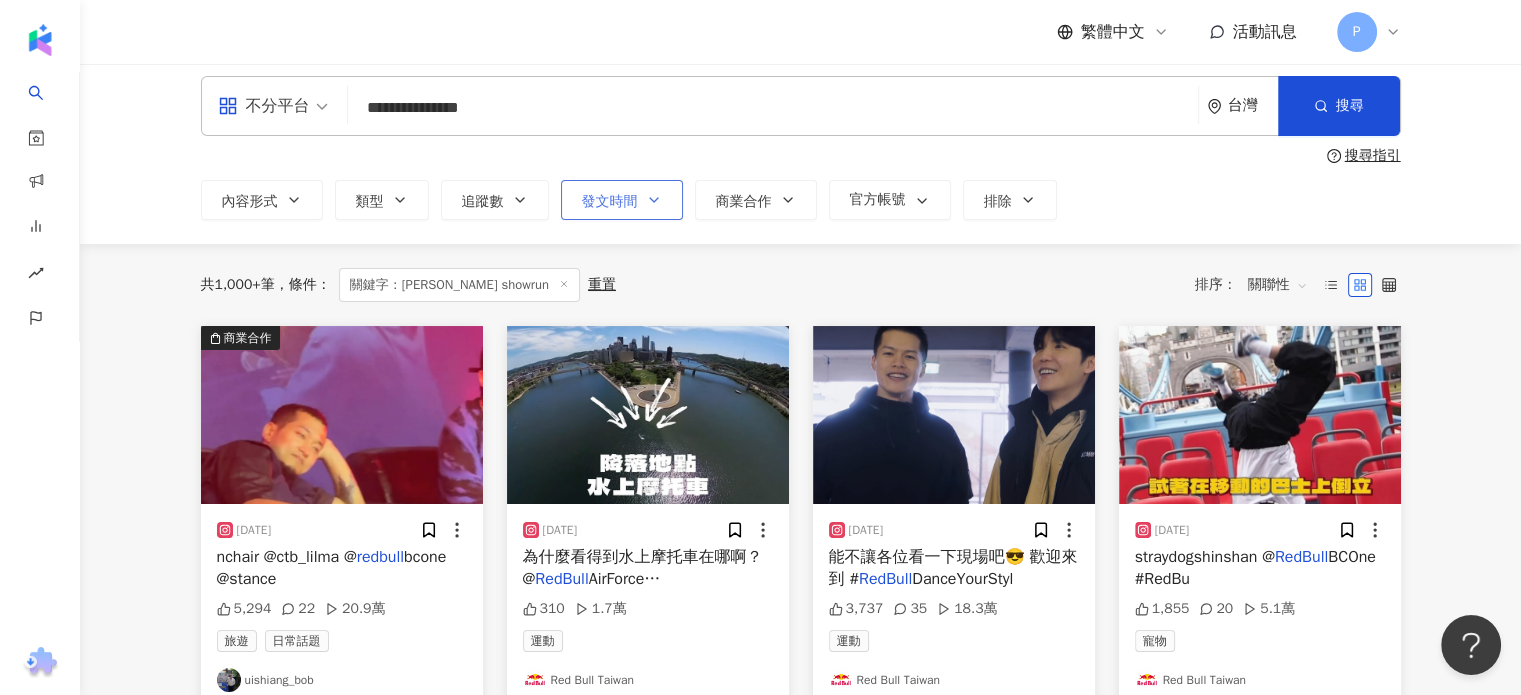 scroll, scrollTop: 0, scrollLeft: 0, axis: both 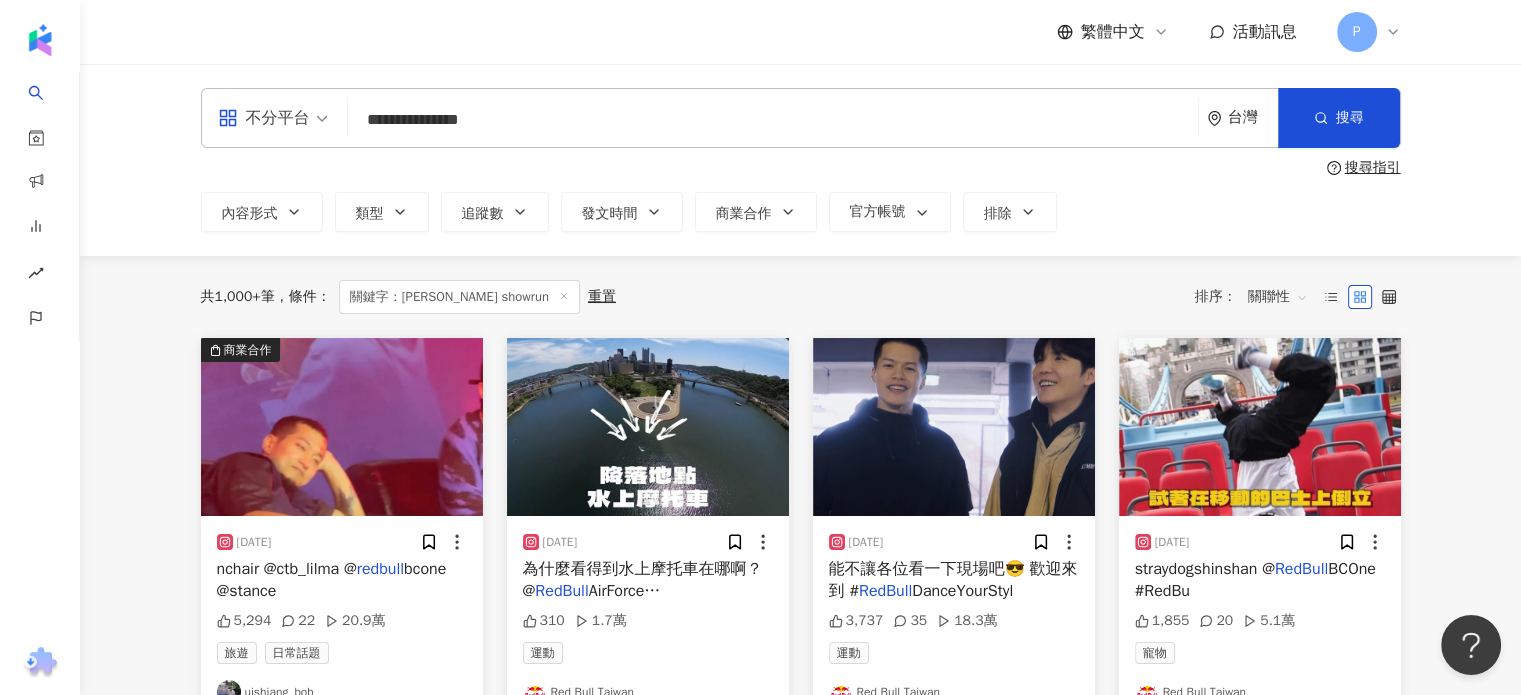 click on "**********" at bounding box center (773, 119) 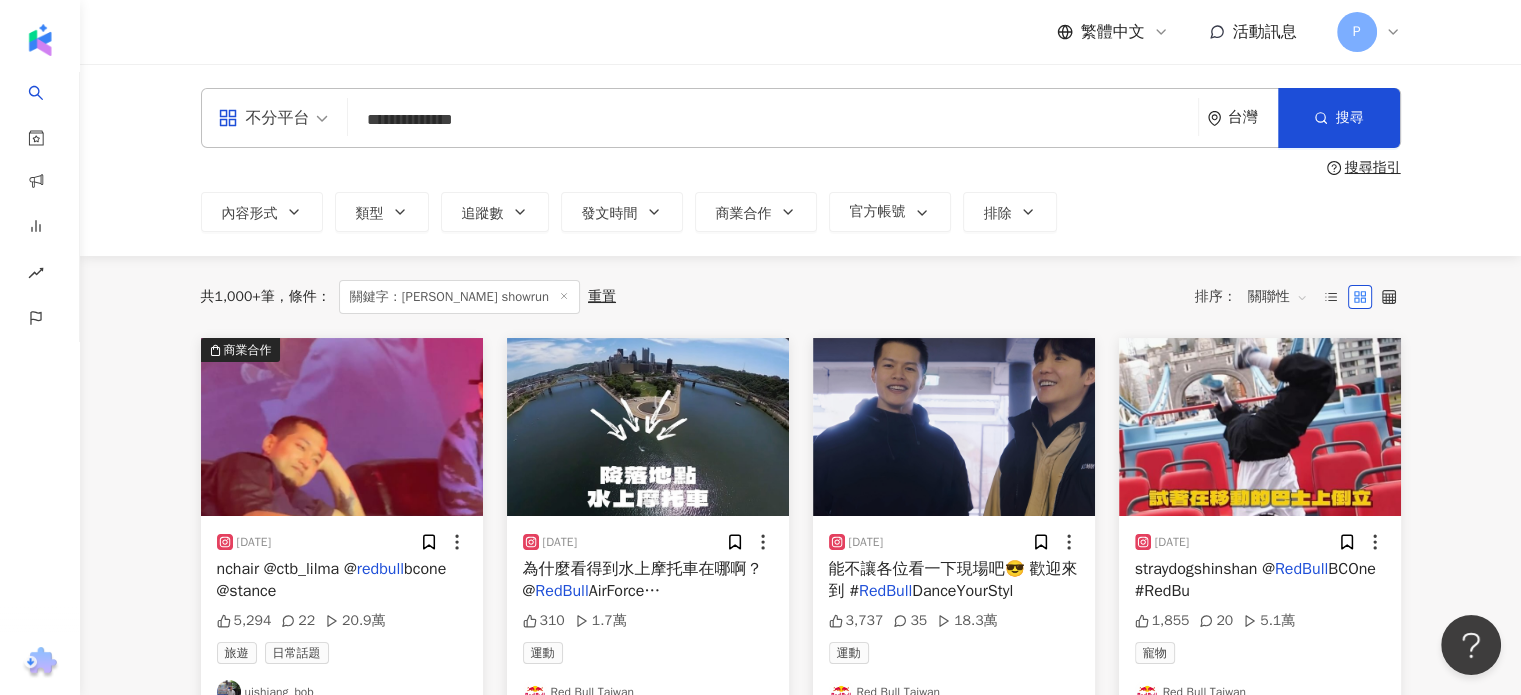 type on "**********" 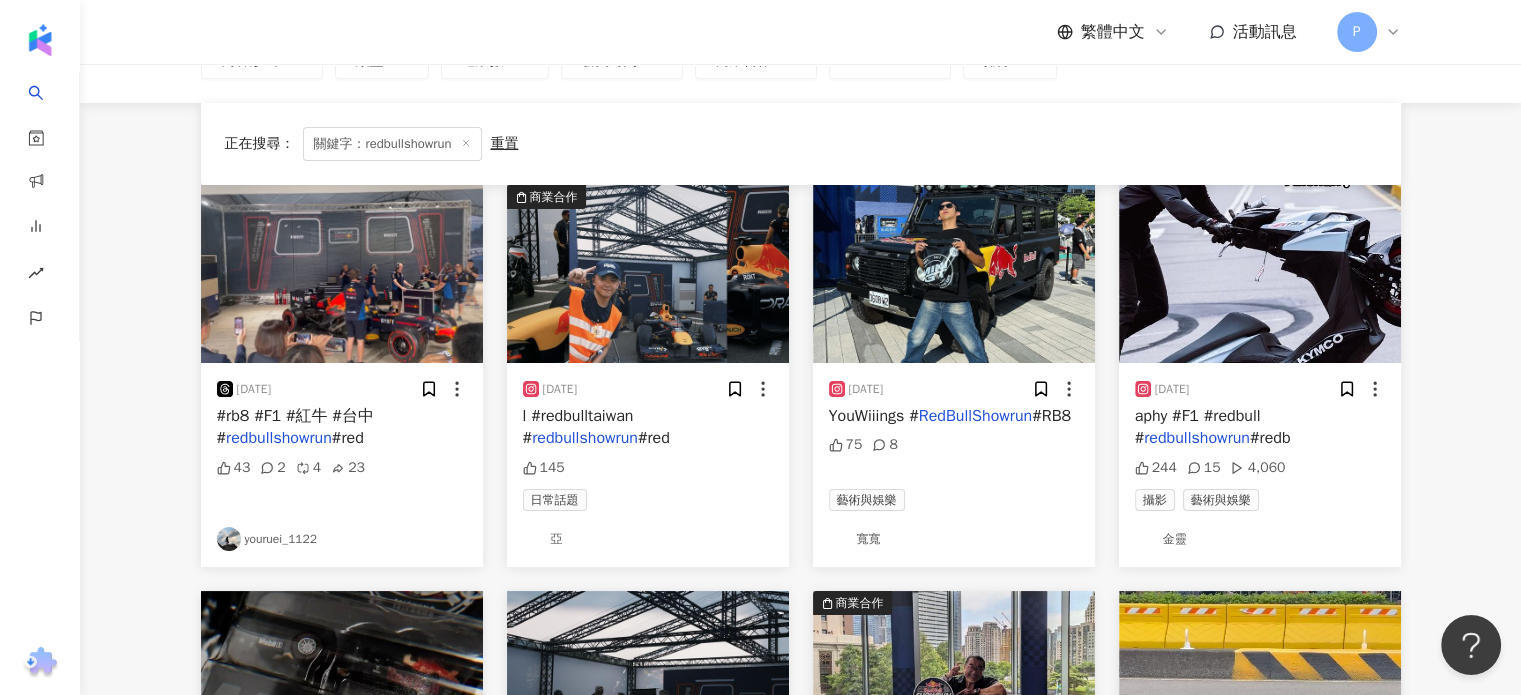 scroll, scrollTop: 200, scrollLeft: 0, axis: vertical 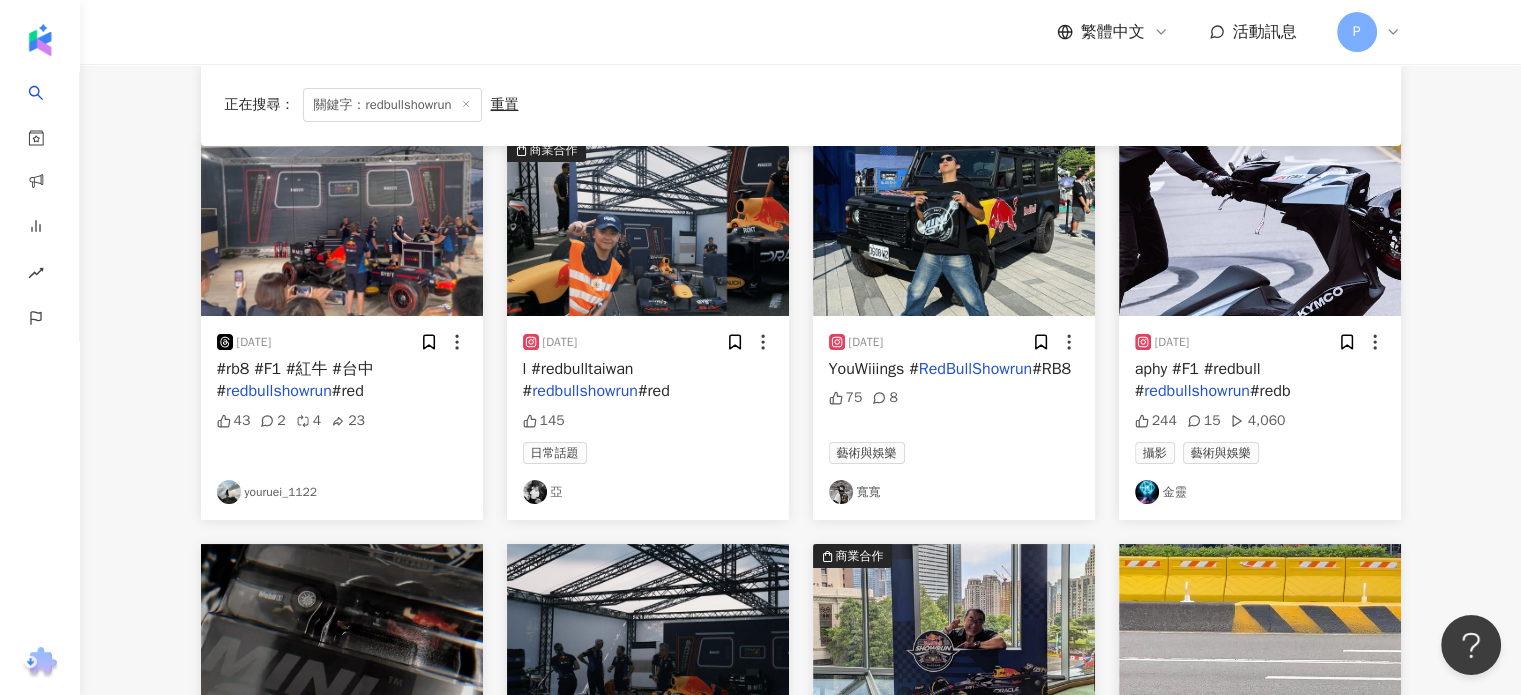 click on "RedBullShowrun" at bounding box center [975, 369] 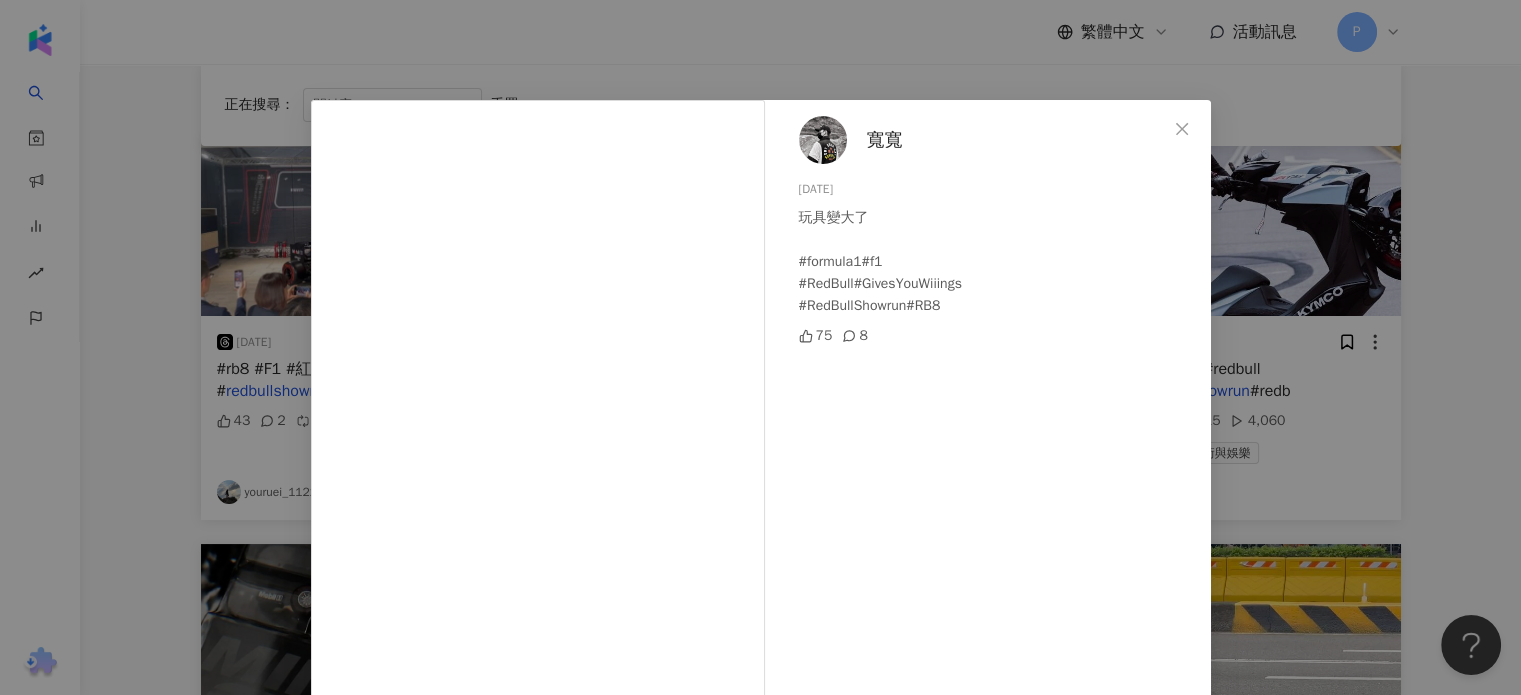 click on "寬寬 2024/9/28 玩具變大了
#formula1#f1
#RedBull#GivesYouWiiings
#RedBullShowrun#RB8 75 8 查看原始貼文" at bounding box center (760, 347) 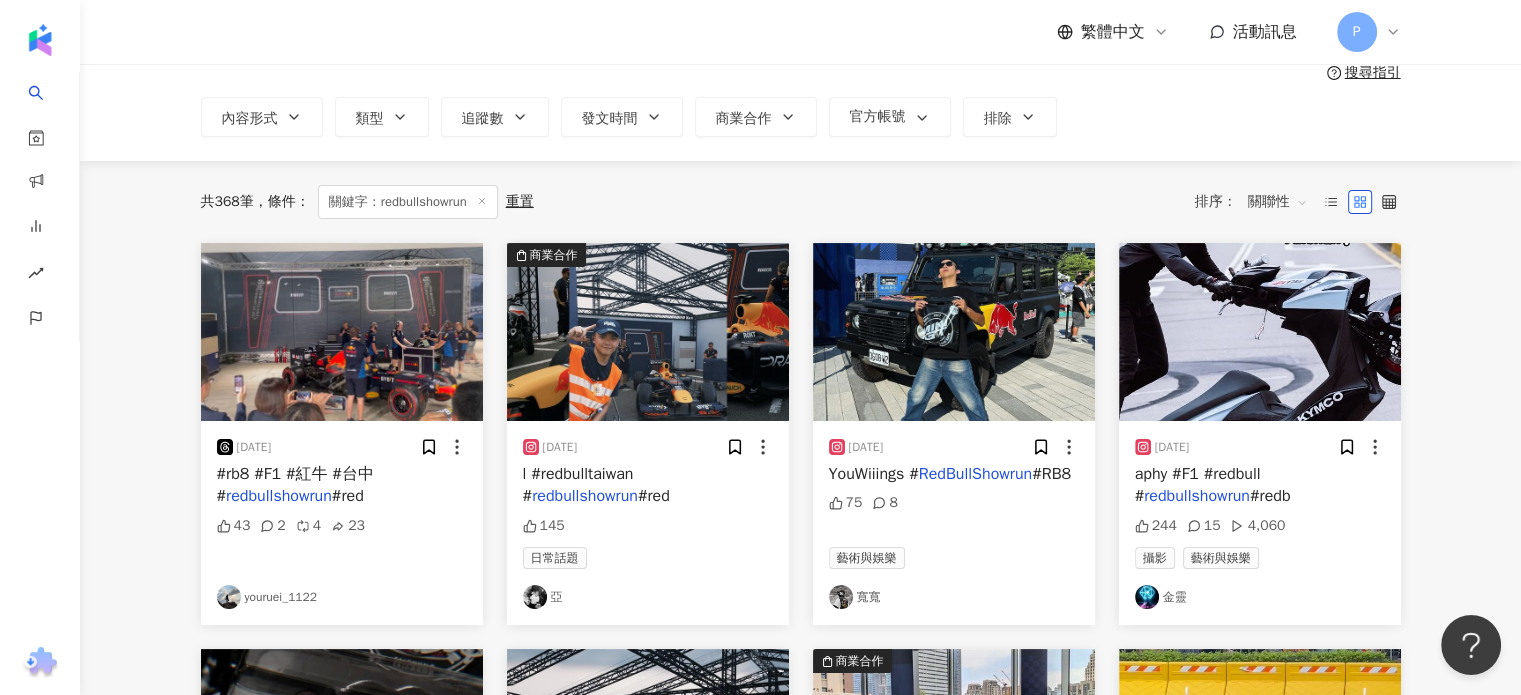 scroll, scrollTop: 0, scrollLeft: 0, axis: both 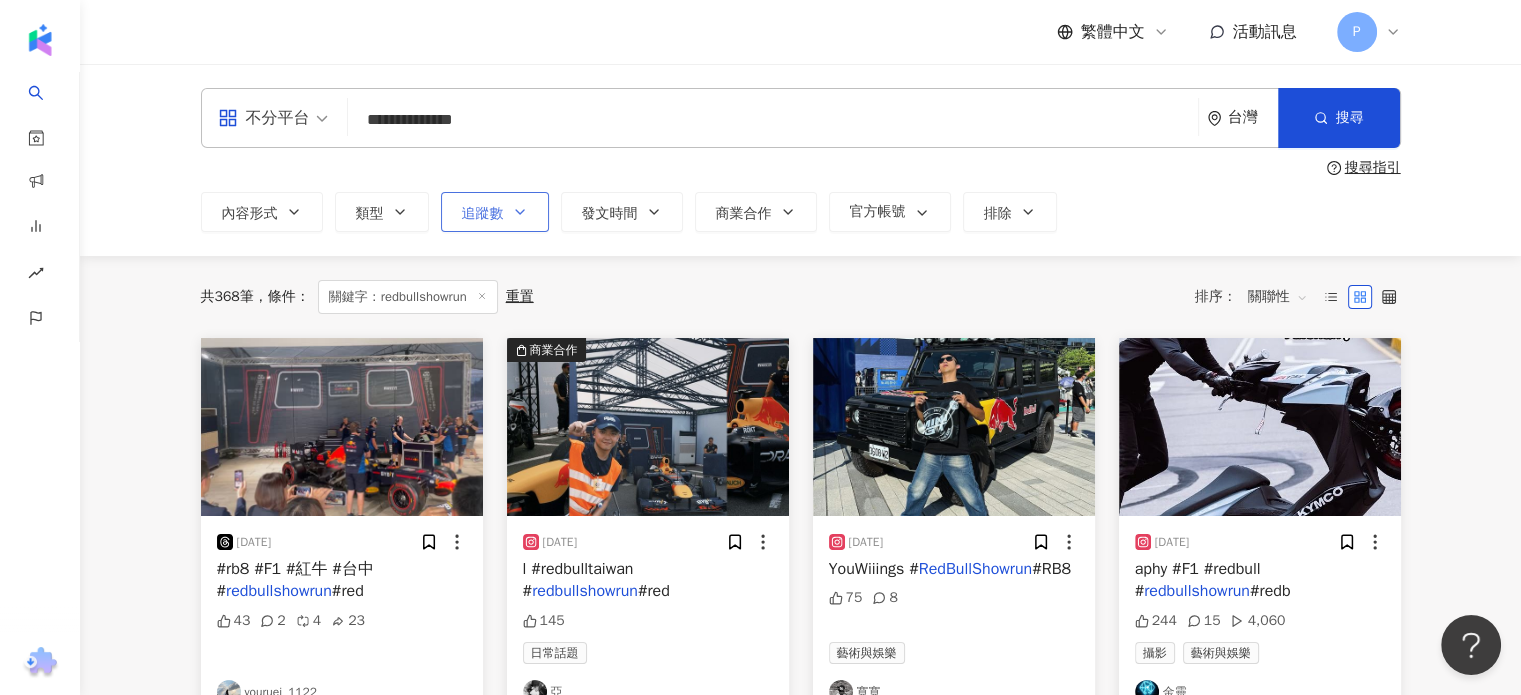 drag, startPoint x: 493, startPoint y: 208, endPoint x: 519, endPoint y: 221, distance: 29.068884 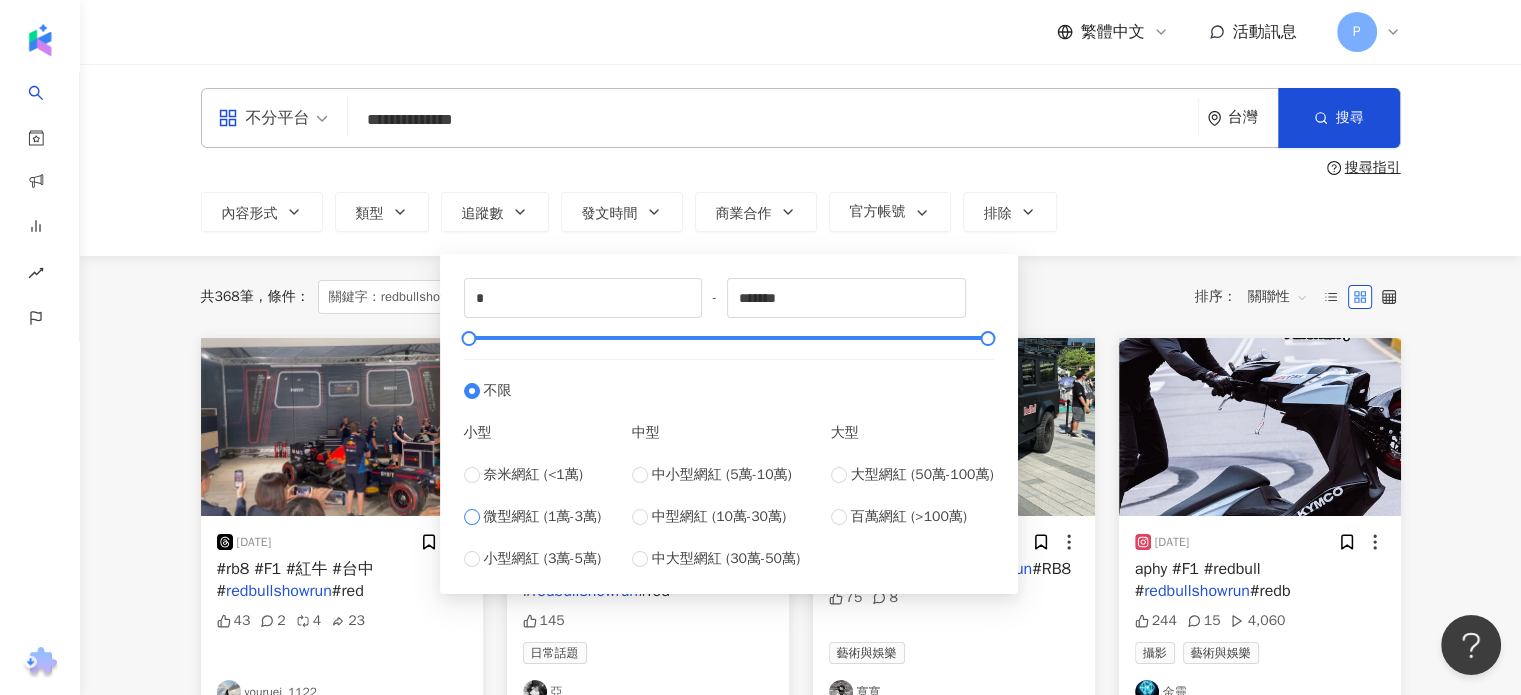 click on "微型網紅 (1萬-3萬)" at bounding box center (543, 517) 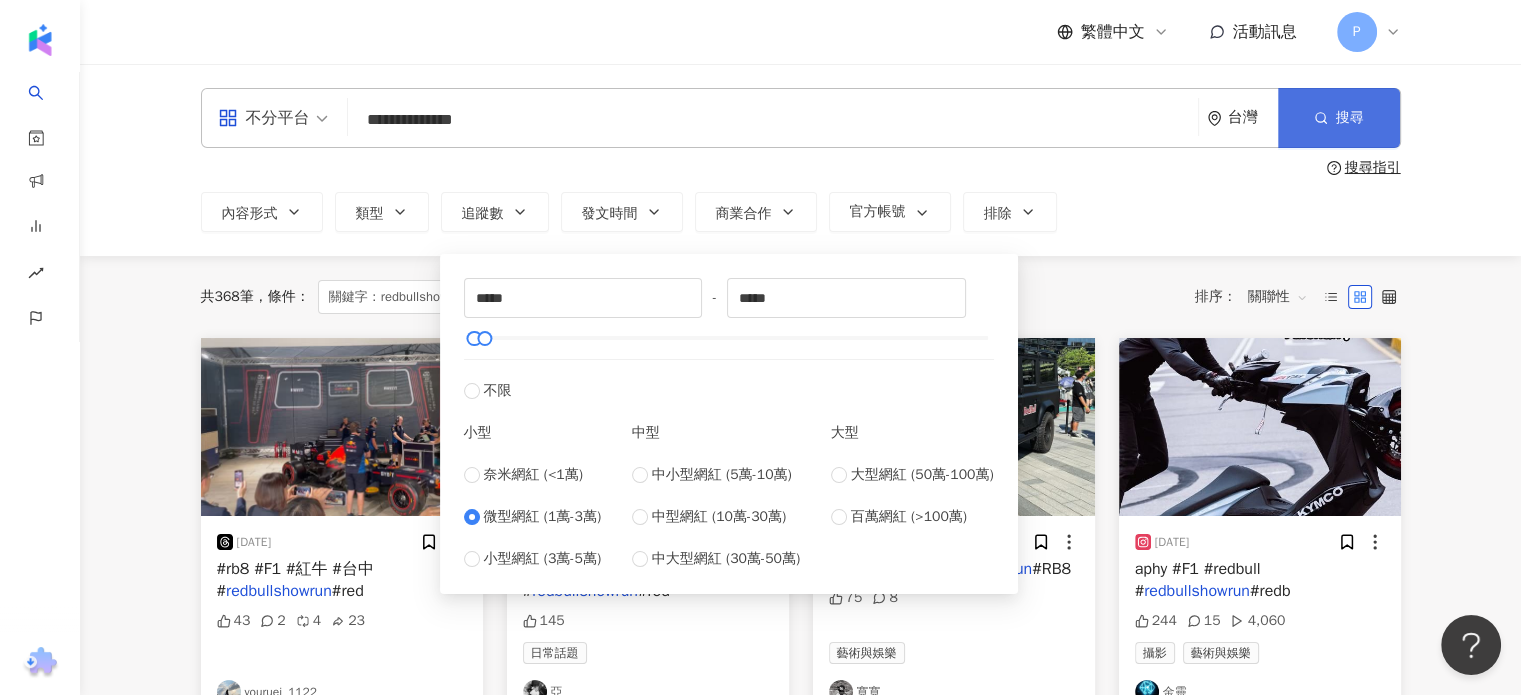 click on "搜尋" at bounding box center (1339, 118) 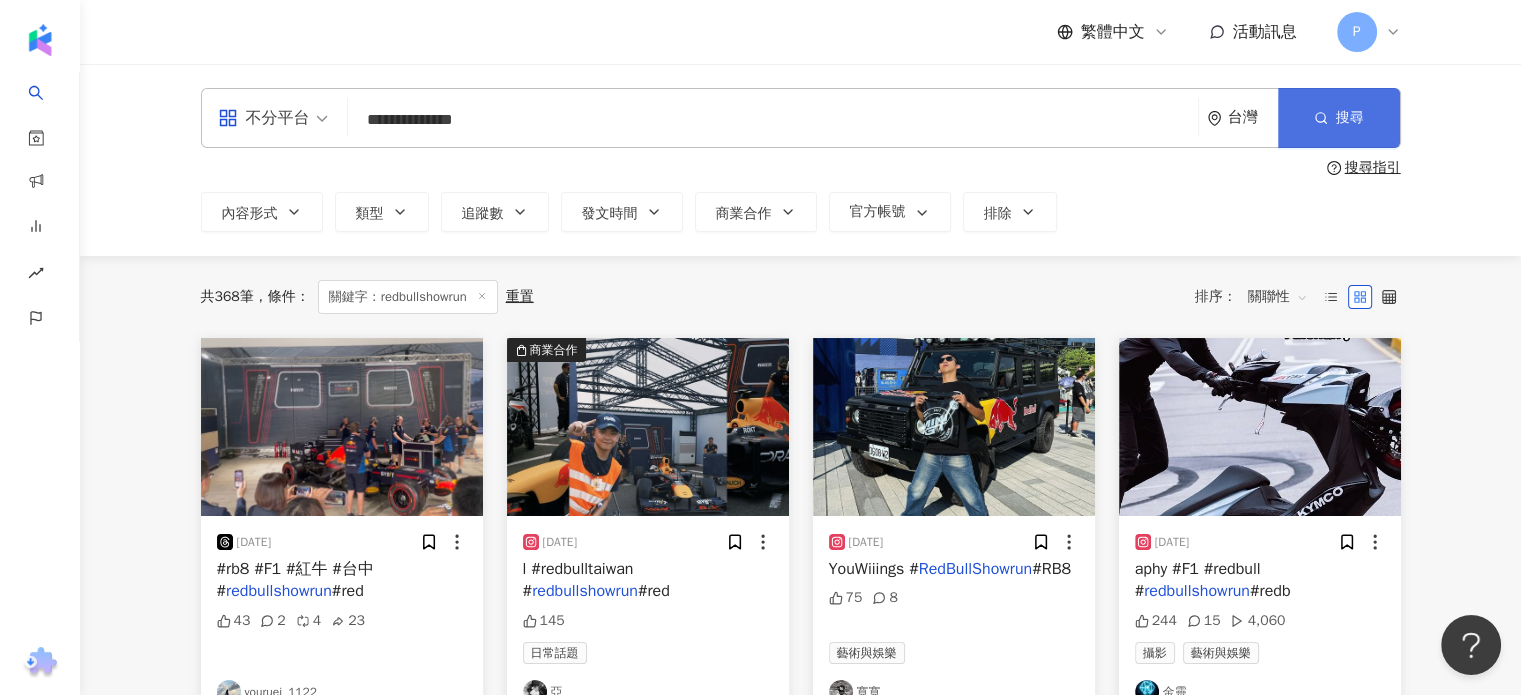 click on "搜尋" at bounding box center (1350, 118) 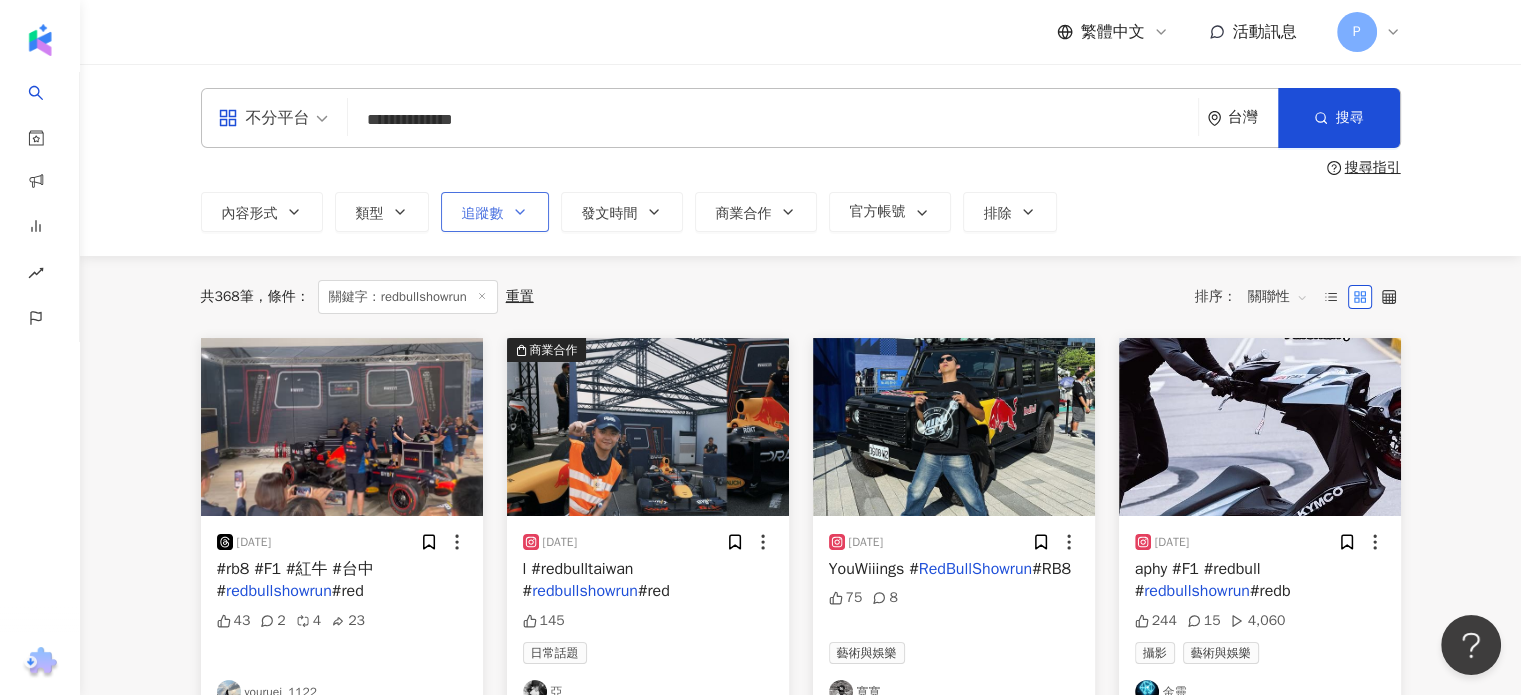 drag, startPoint x: 560, startPoint y: 196, endPoint x: 504, endPoint y: 208, distance: 57.271286 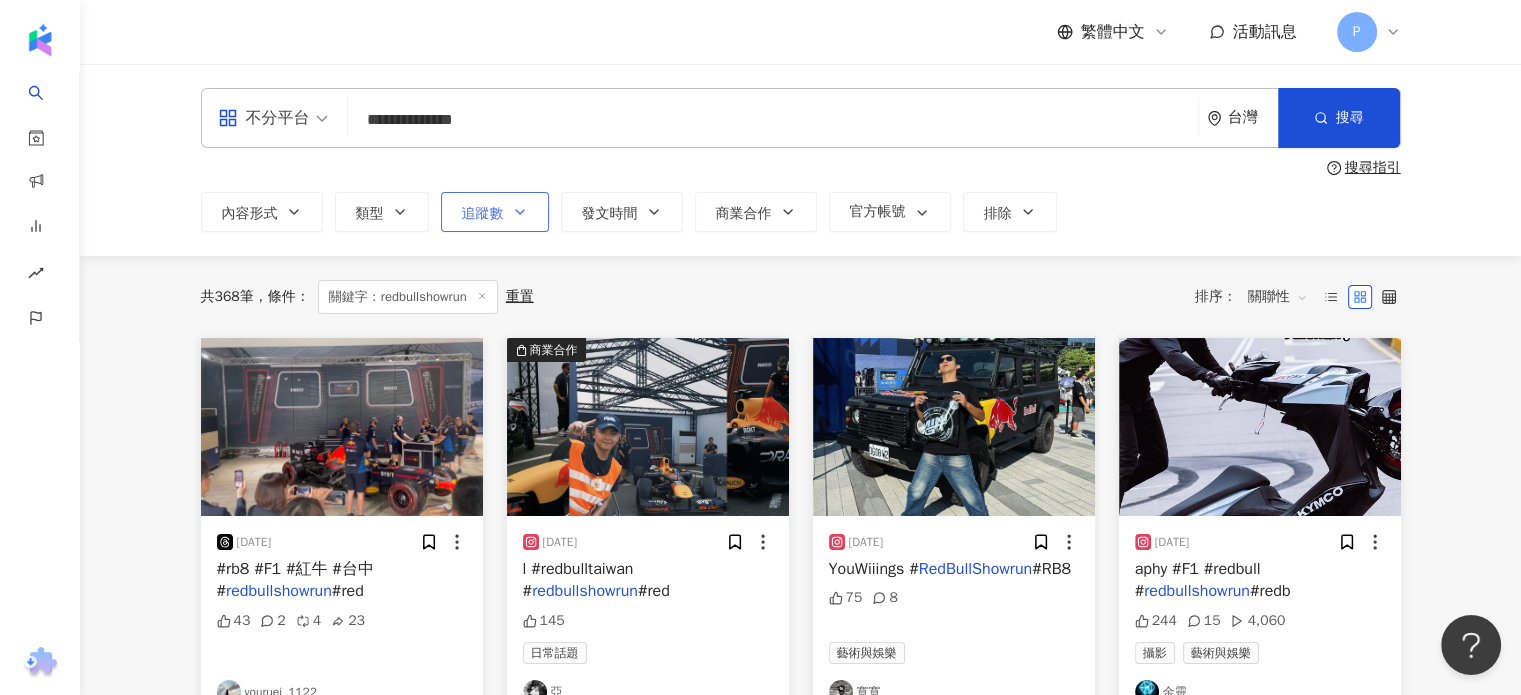 click on "發文時間" at bounding box center (622, 212) 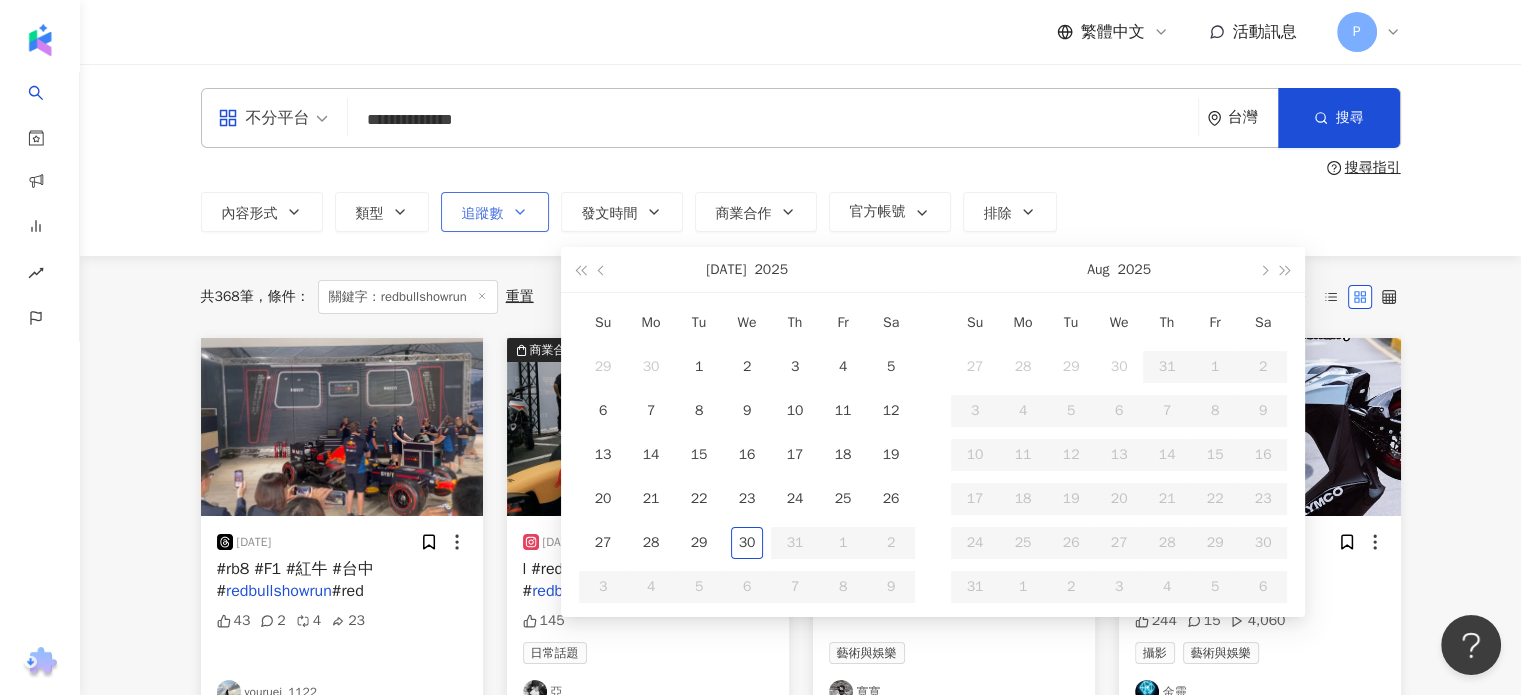 click on "追蹤數" at bounding box center [483, 214] 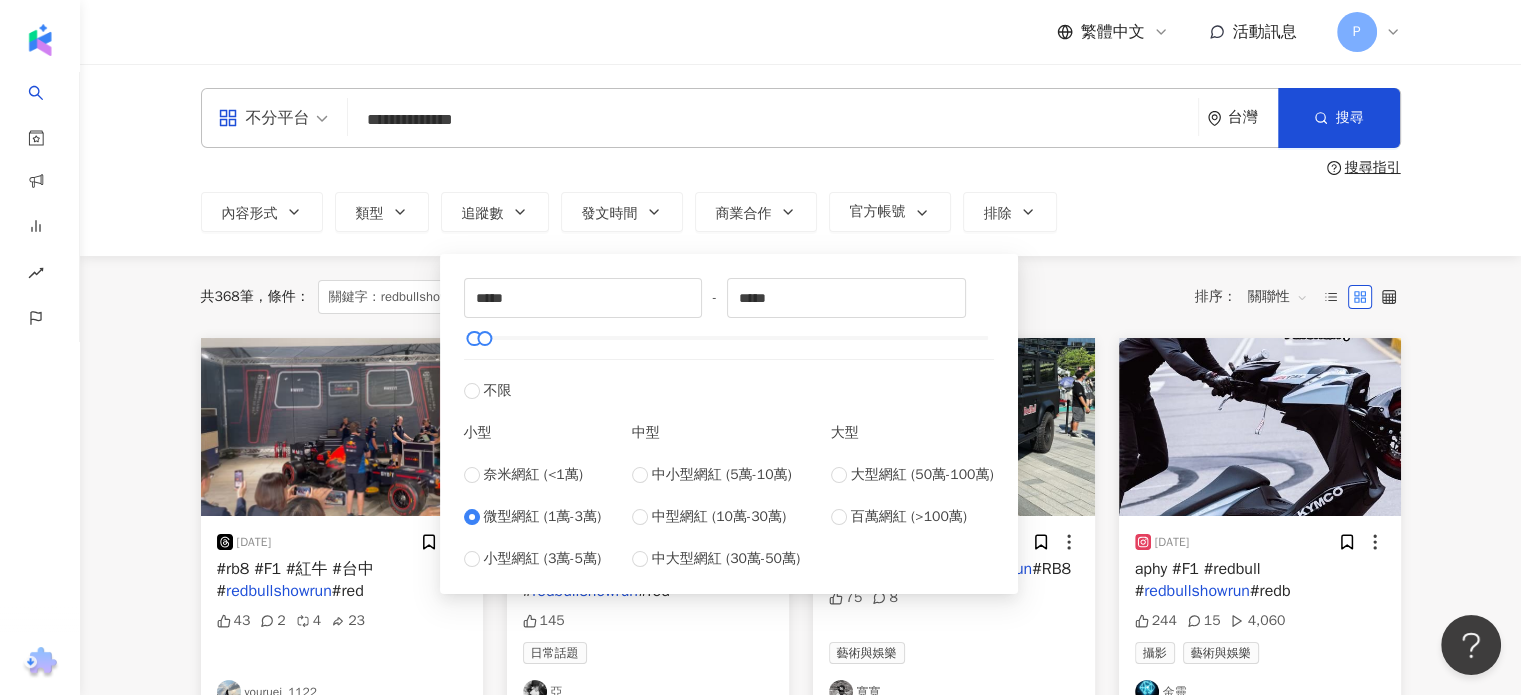 click on "微型網紅 (1萬-3萬)" at bounding box center (543, 517) 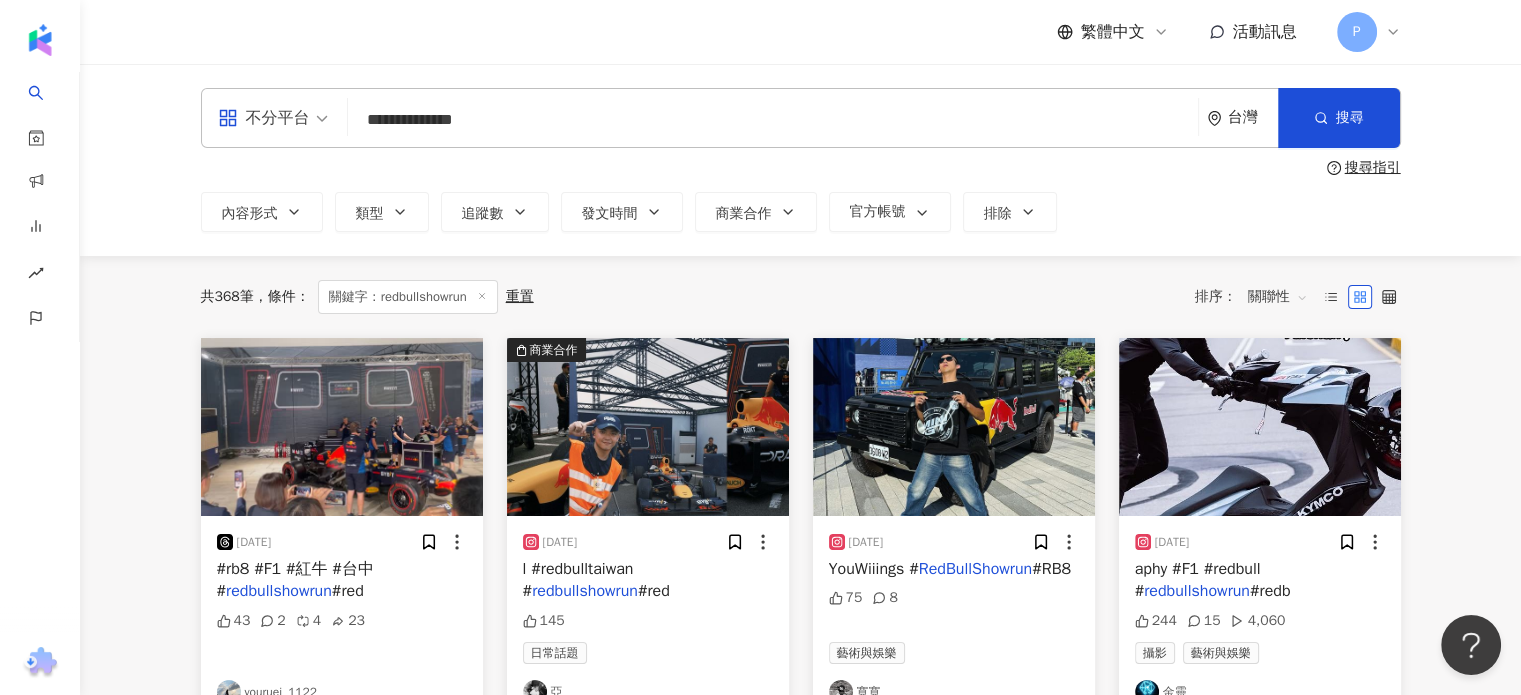click on "共  368  筆 條件 ： 關鍵字：redbullshowrun 重置 排序： 關聯性" at bounding box center [801, 297] 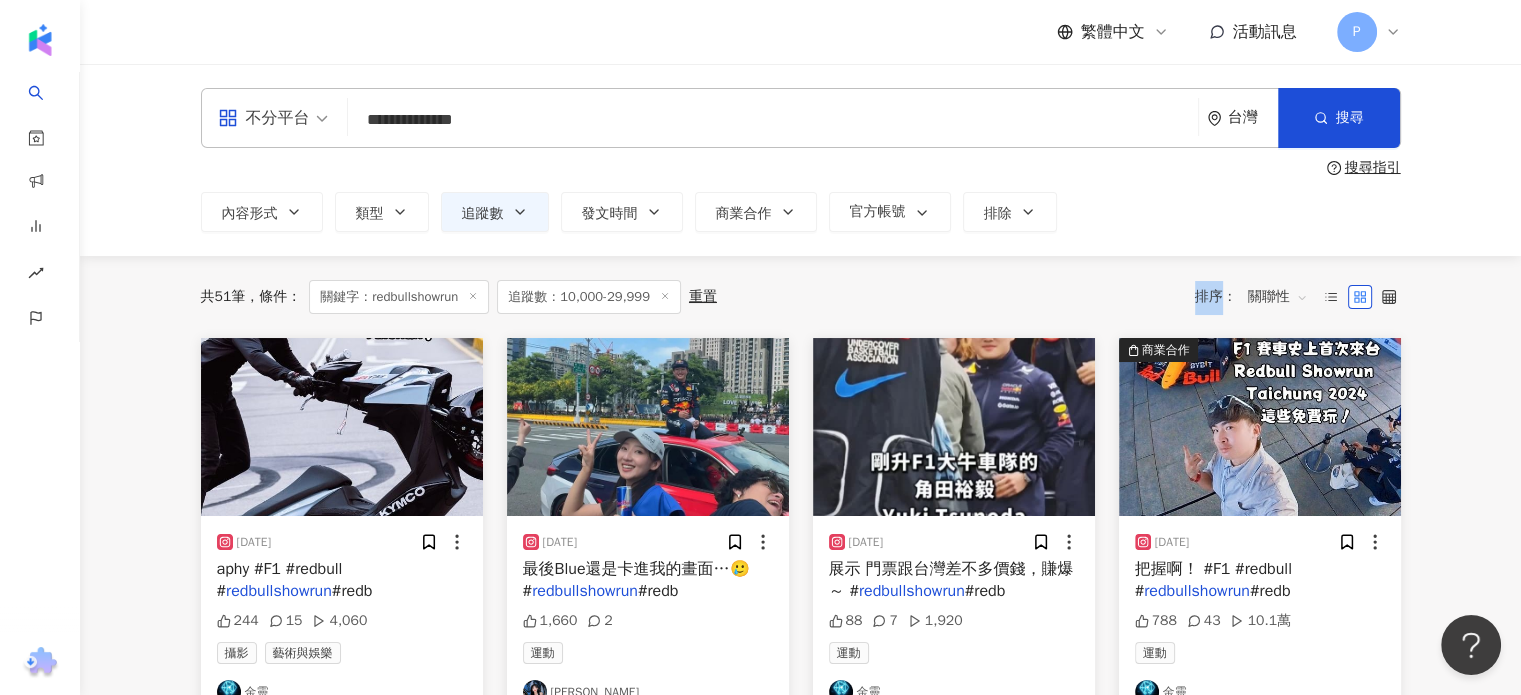 click on "共  51  筆 條件 ： 關鍵字：redbullshowrun 追蹤數：10,000-29,999 重置 排序： 關聯性" at bounding box center [801, 297] 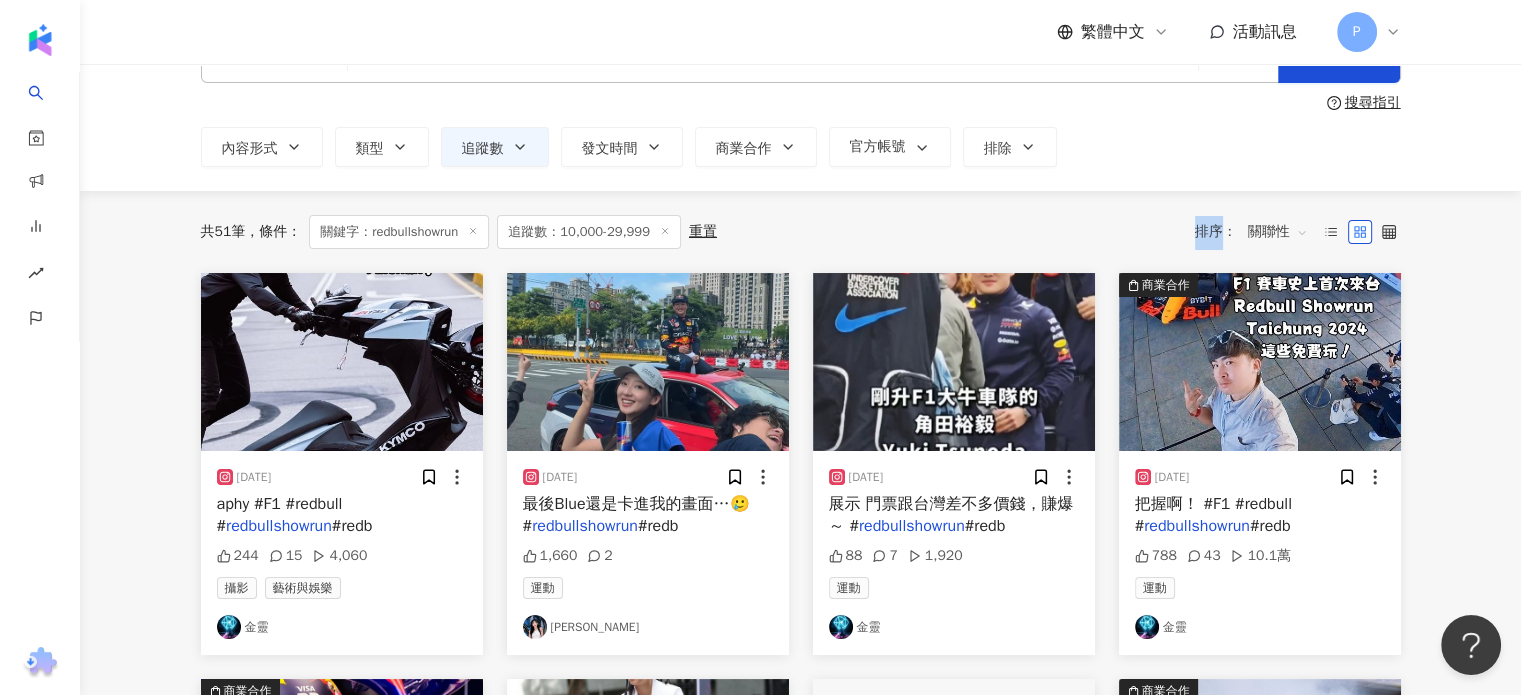 scroll, scrollTop: 100, scrollLeft: 0, axis: vertical 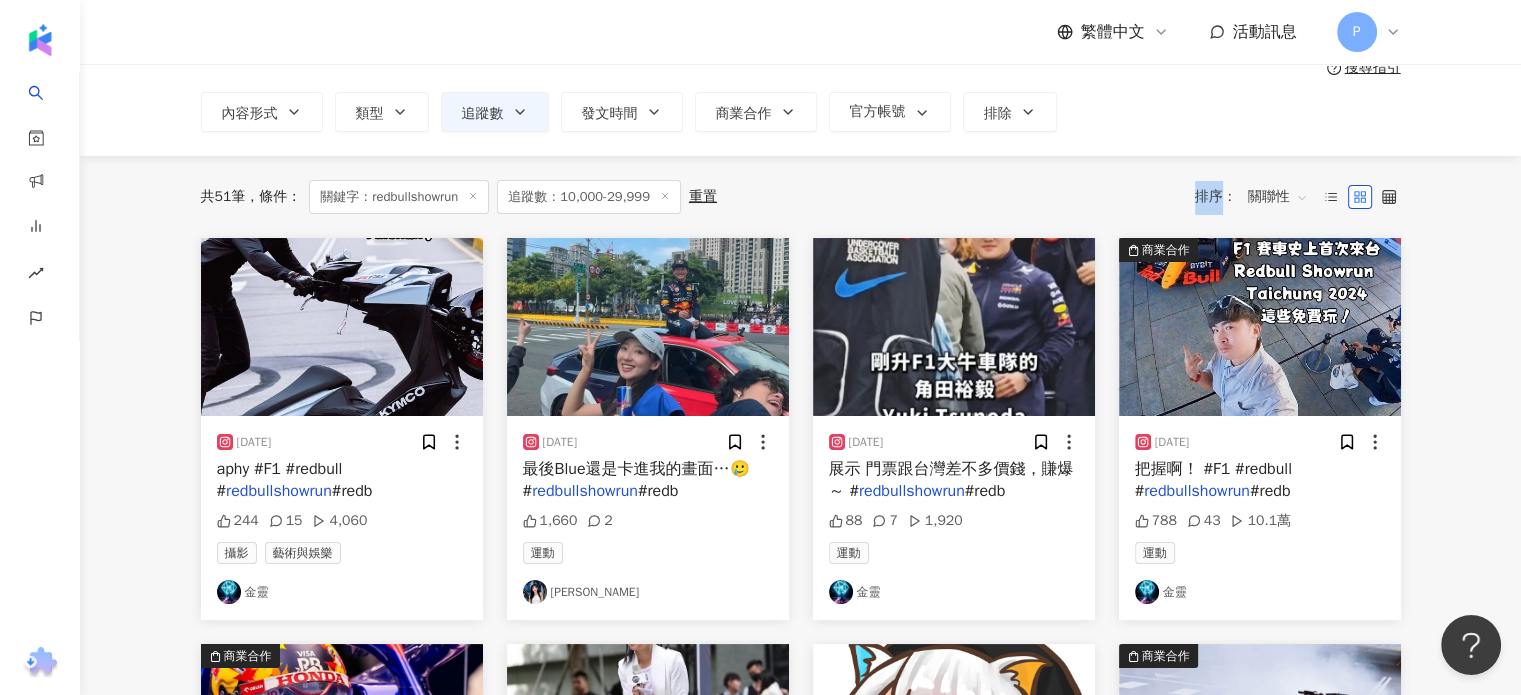 click on "最後Blue還是卡進我的畫面…🥲
#" at bounding box center (636, 480) 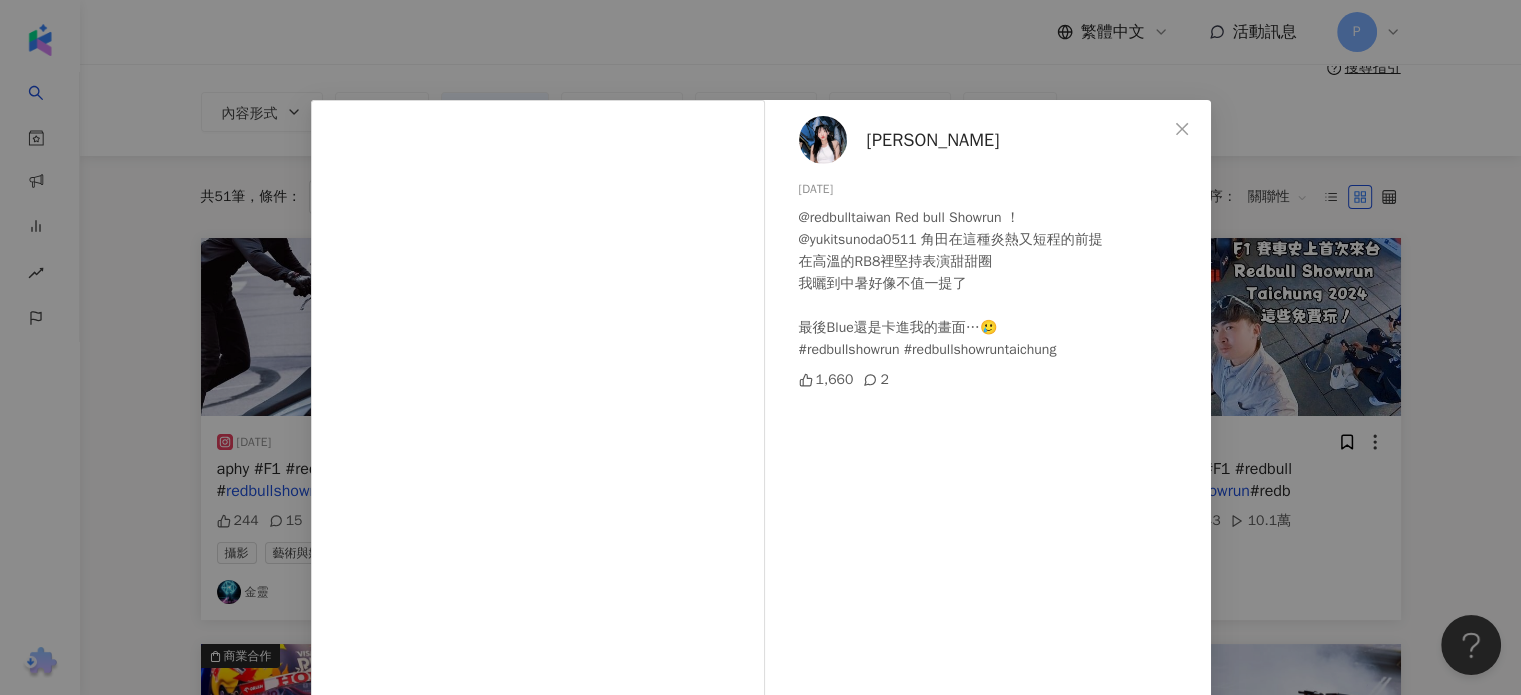scroll, scrollTop: 100, scrollLeft: 0, axis: vertical 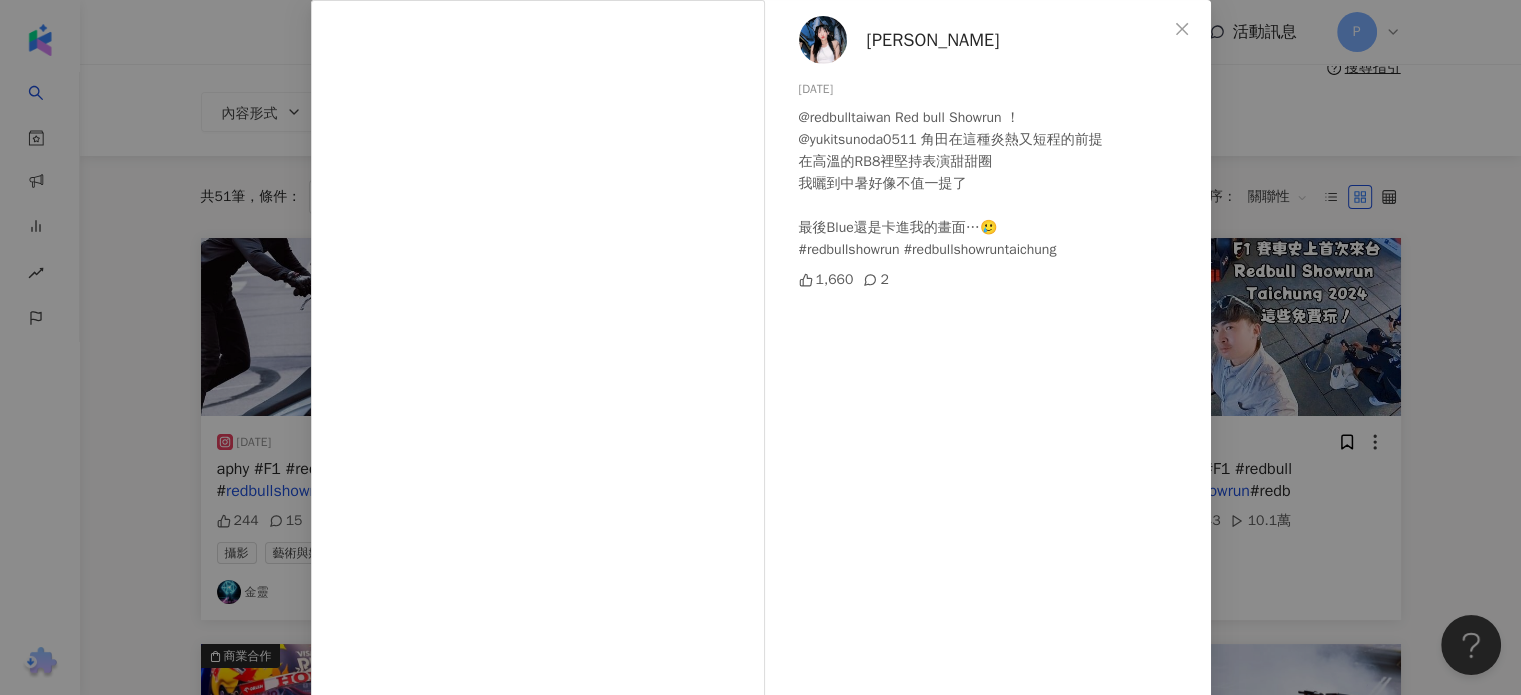 click on "陳佑慈 2024/9/29 @redbulltaiwan Red bull Showrun ！
@yukitsunoda0511 角田在這種炎熱又短程的前提
在高溫的RB8裡堅持表演甜甜圈
我曬到中暑好像不值一提了
最後Blue還是卡進我的畫面…🥲
#redbullshowrun #redbullshowruntaichung 1,660 2 查看原始貼文" at bounding box center (760, 347) 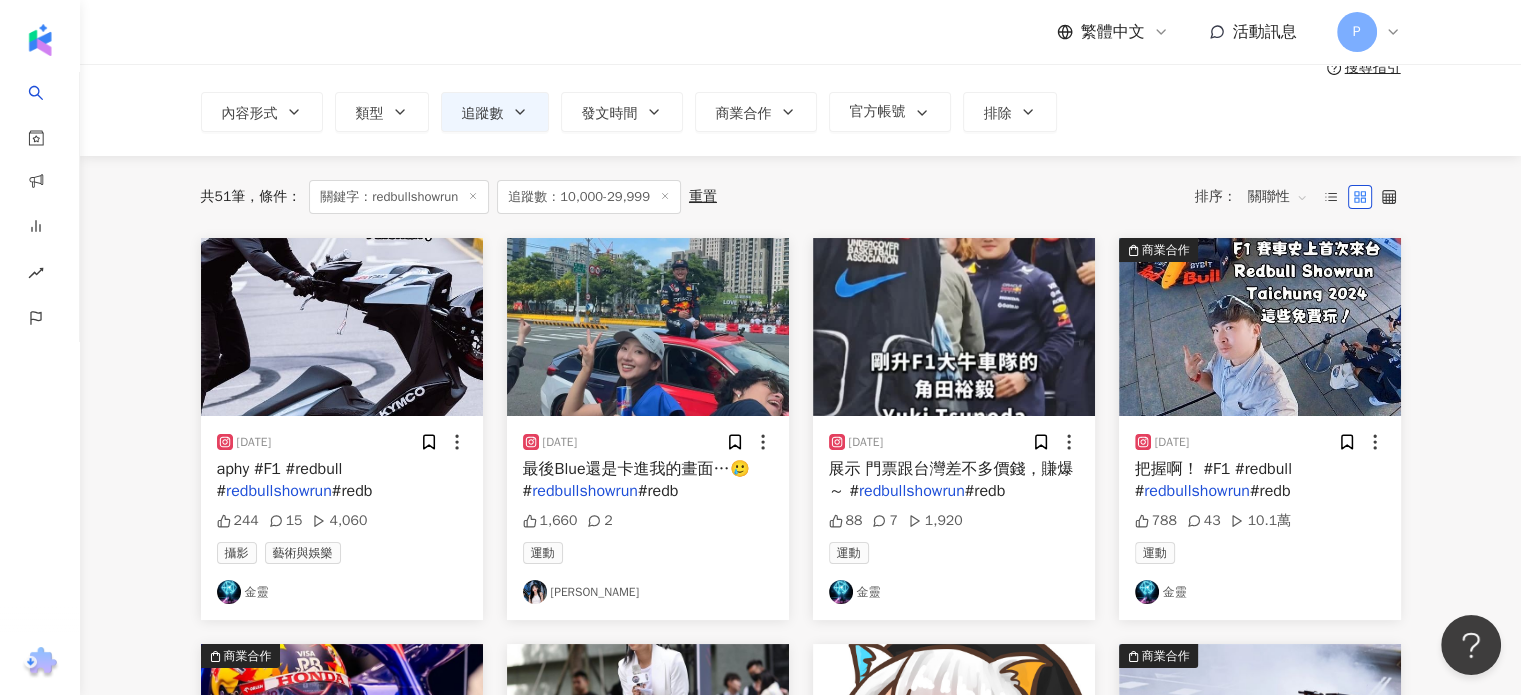 click on "展示
門票跟台灣差不多價錢，賺爆～
#" at bounding box center [951, 480] 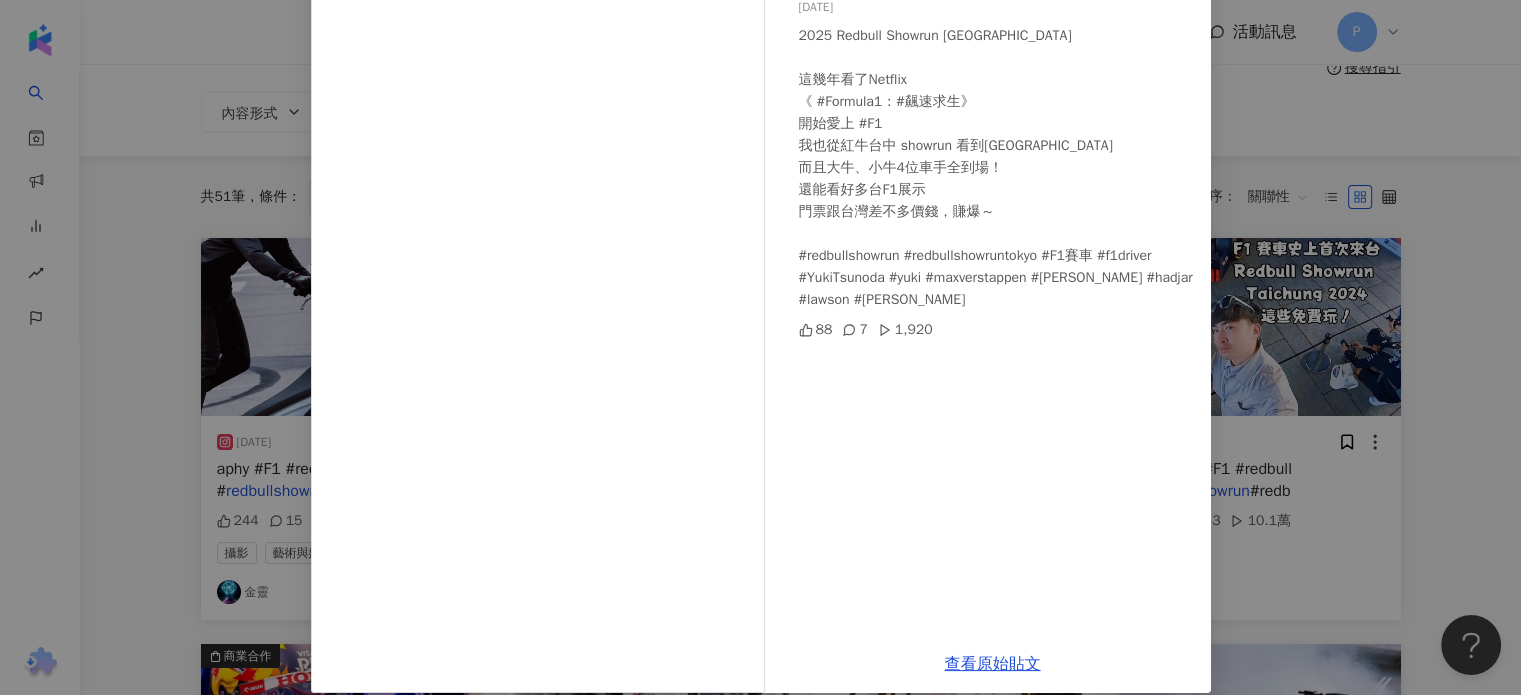 scroll, scrollTop: 200, scrollLeft: 0, axis: vertical 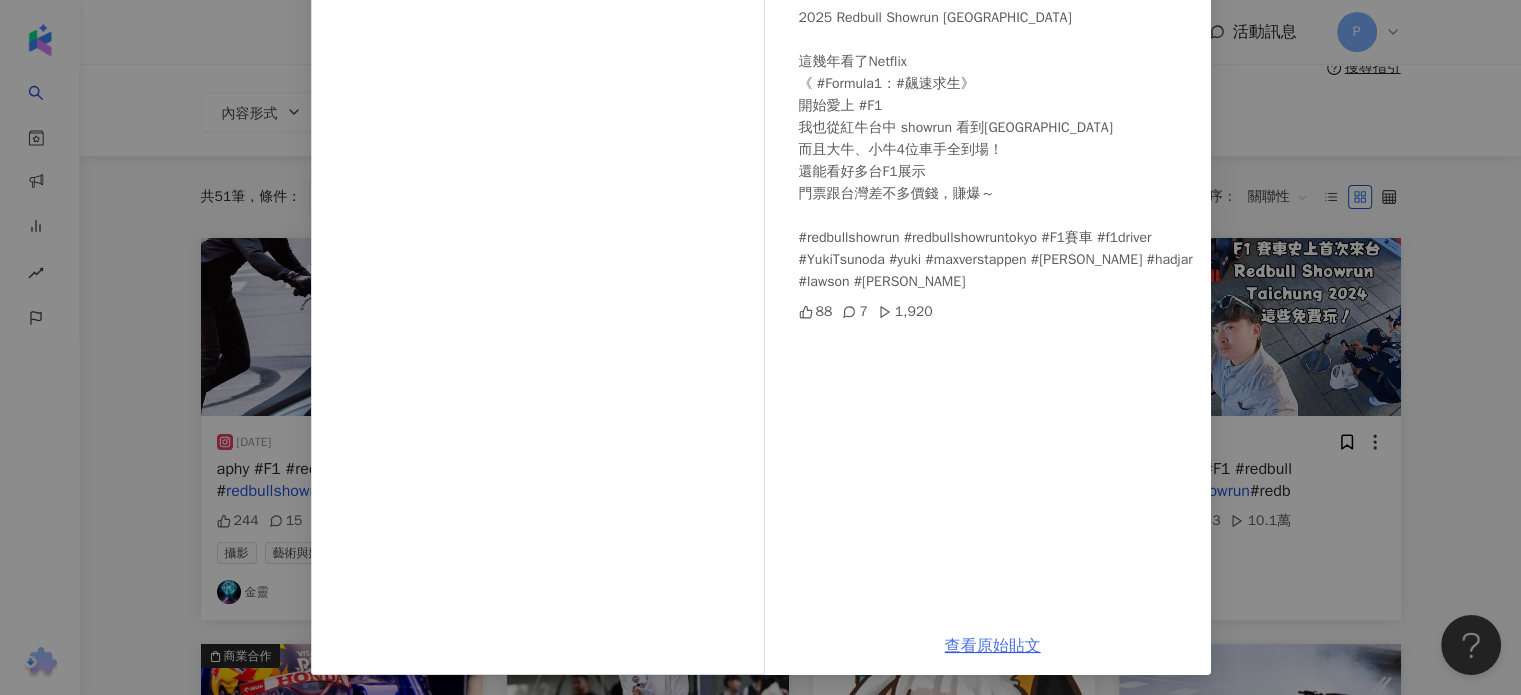 click on "查看原始貼文" at bounding box center (993, 646) 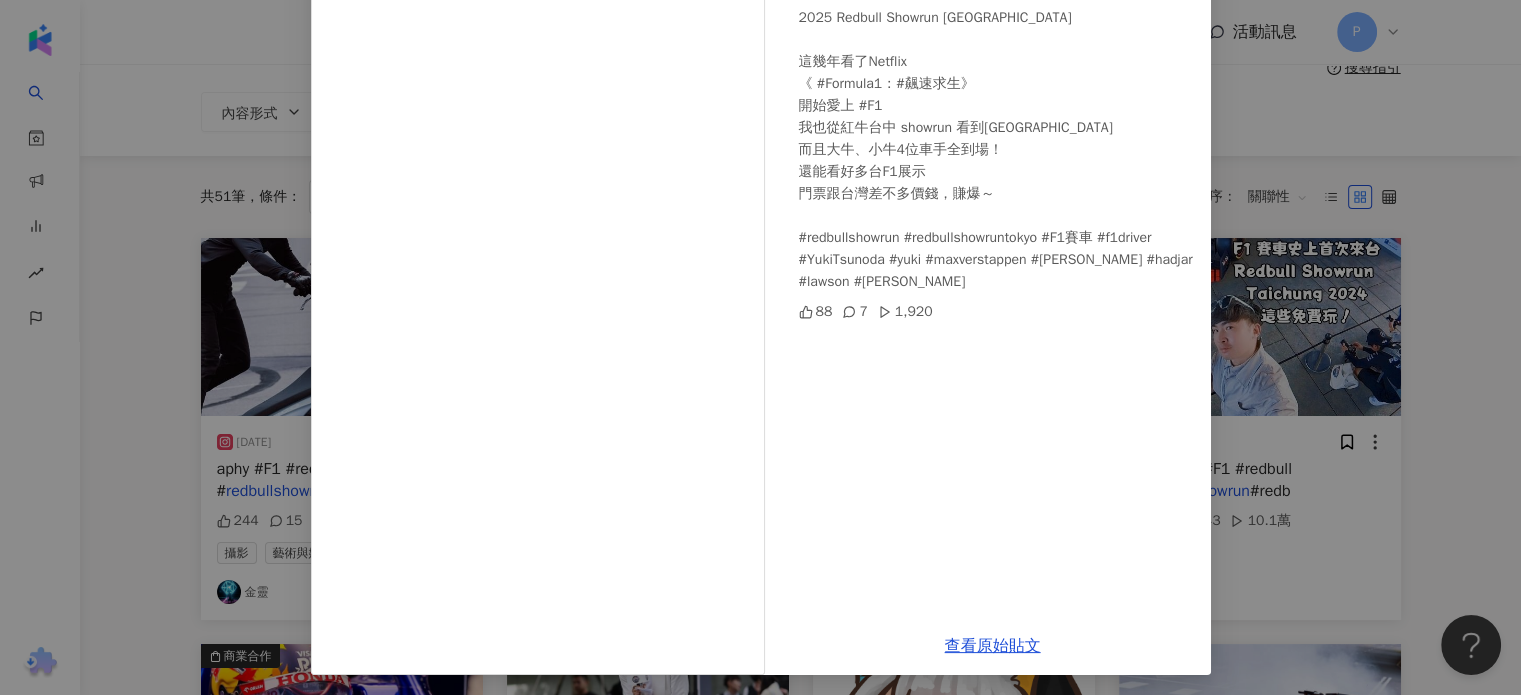 click on "金靈 2025/4/8 2025 Redbull Showrun Tokyo
這幾年看了Netflix
《 #Formula1：#飆速求生》
開始愛上 #F1
我也從紅牛台中 showrun 看到東京場
而且大牛、小牛4位車手全到場！
還能看好多台F1展示
門票跟台灣差不多價錢，賺爆～
#redbullshowrun #redbullshowruntokyo #F1賽車 #f1driver #YukiTsunoda #yuki #maxverstappen #max #hadjar #lawson #角田裕毅 88 7 1,920 查看原始貼文" at bounding box center (760, 347) 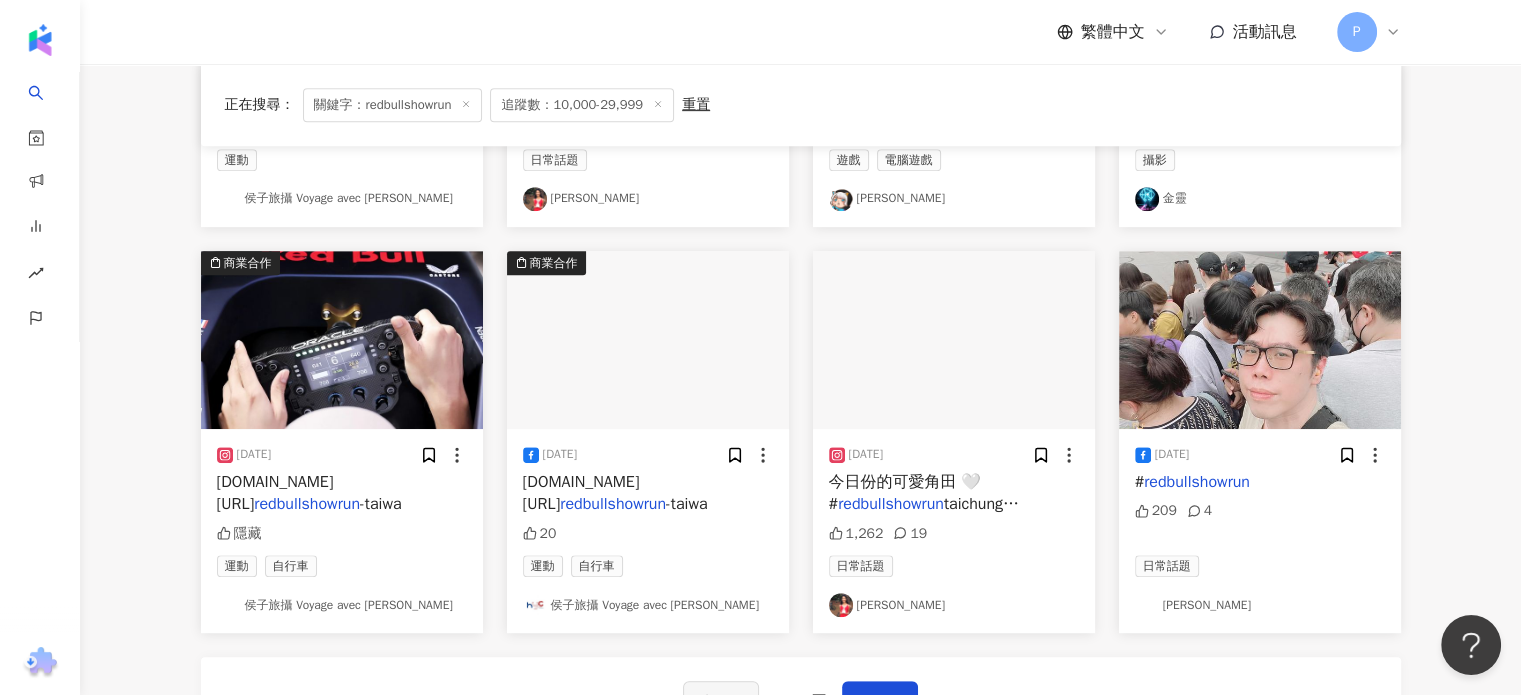 scroll, scrollTop: 1000, scrollLeft: 0, axis: vertical 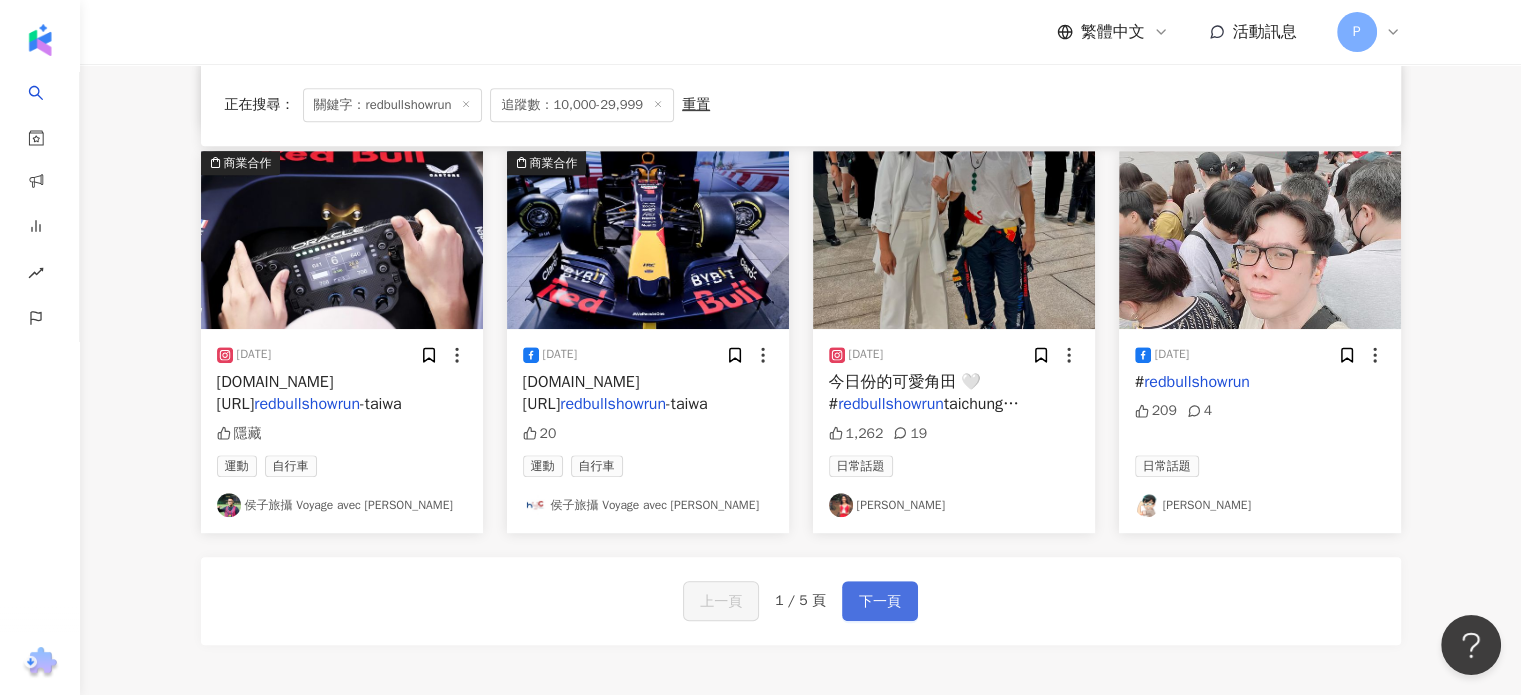 click on "下一頁" at bounding box center [880, 602] 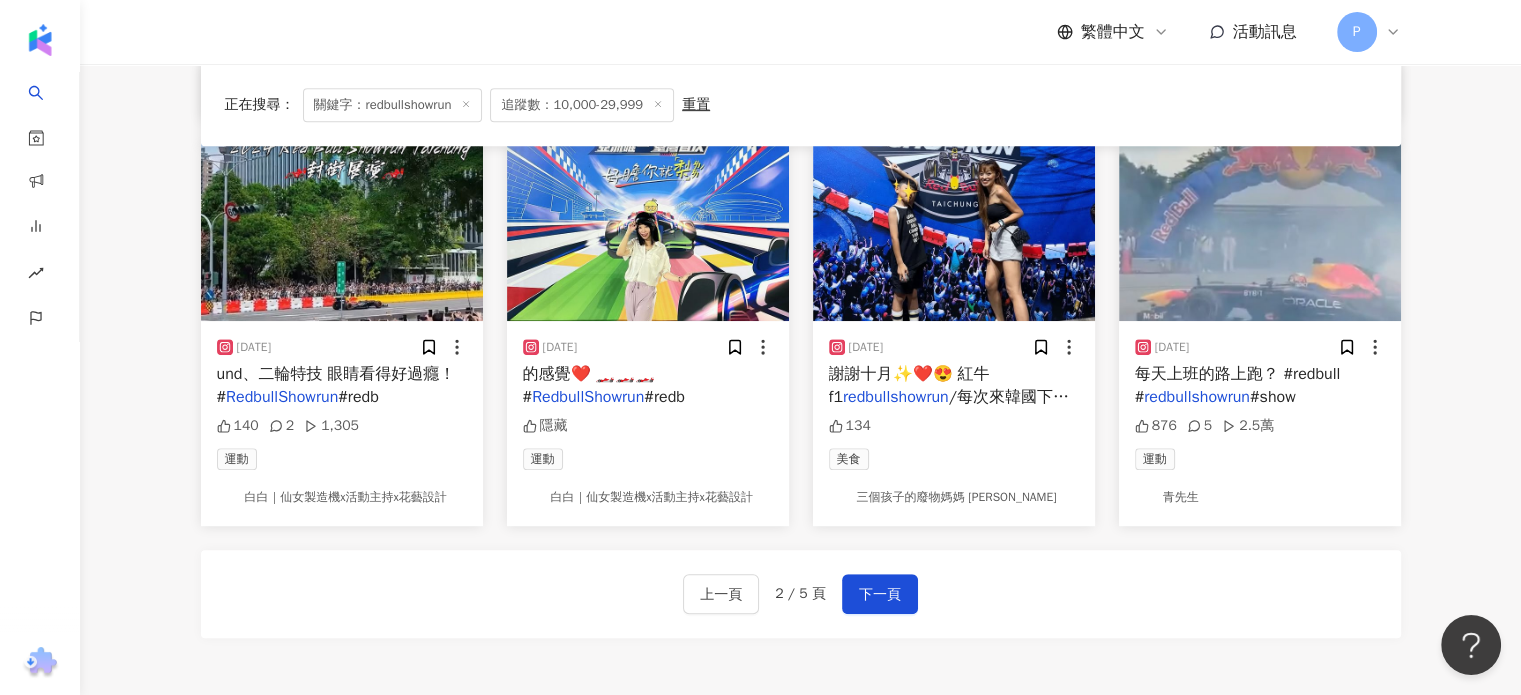 scroll, scrollTop: 1000, scrollLeft: 0, axis: vertical 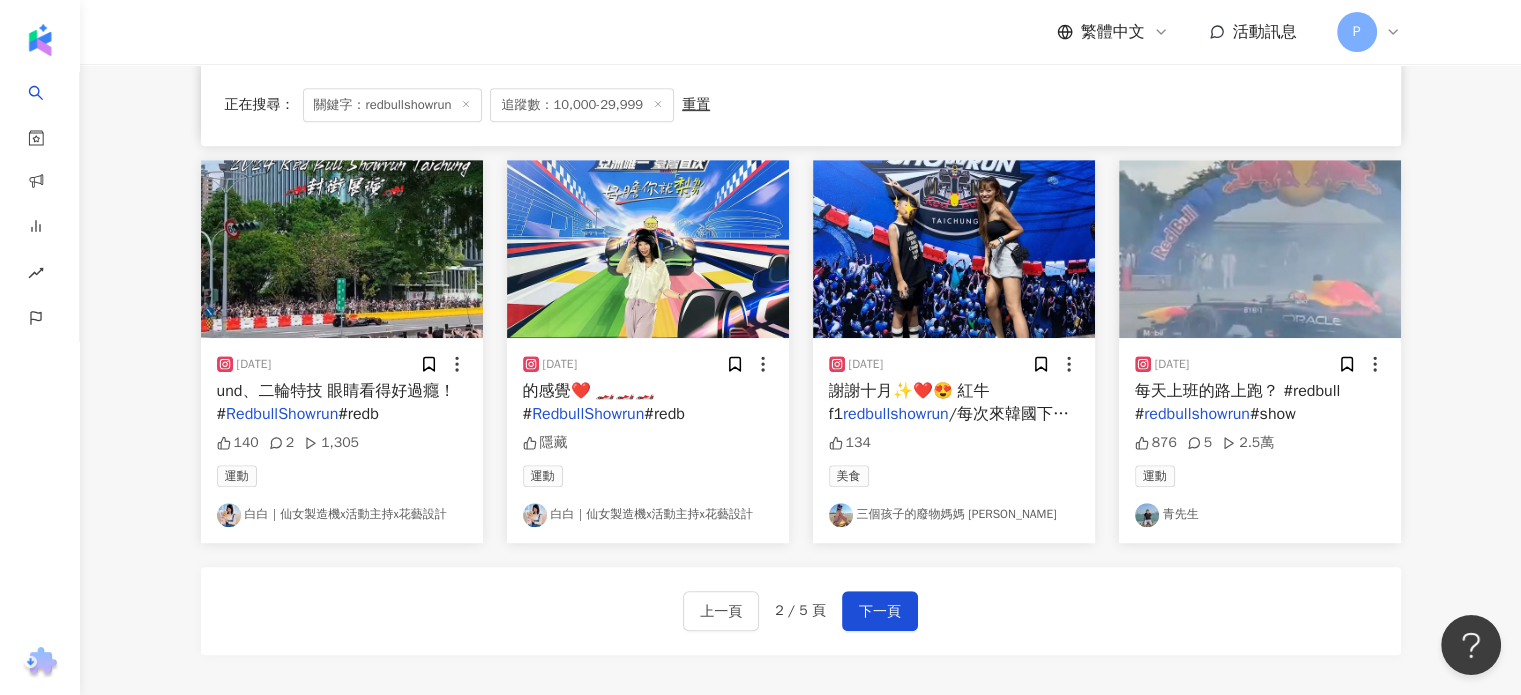 click on "上一頁 2 / 5 頁 下一頁" at bounding box center [801, 611] 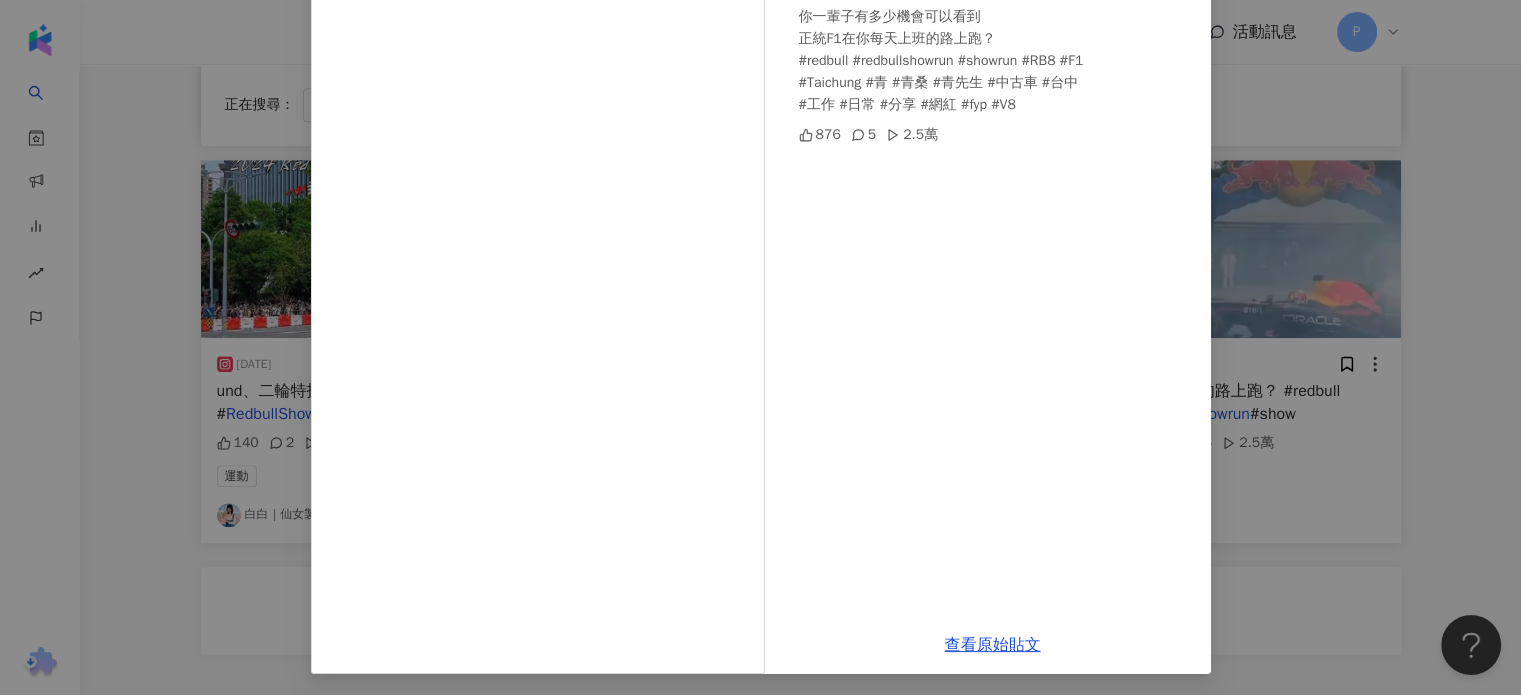 scroll, scrollTop: 204, scrollLeft: 0, axis: vertical 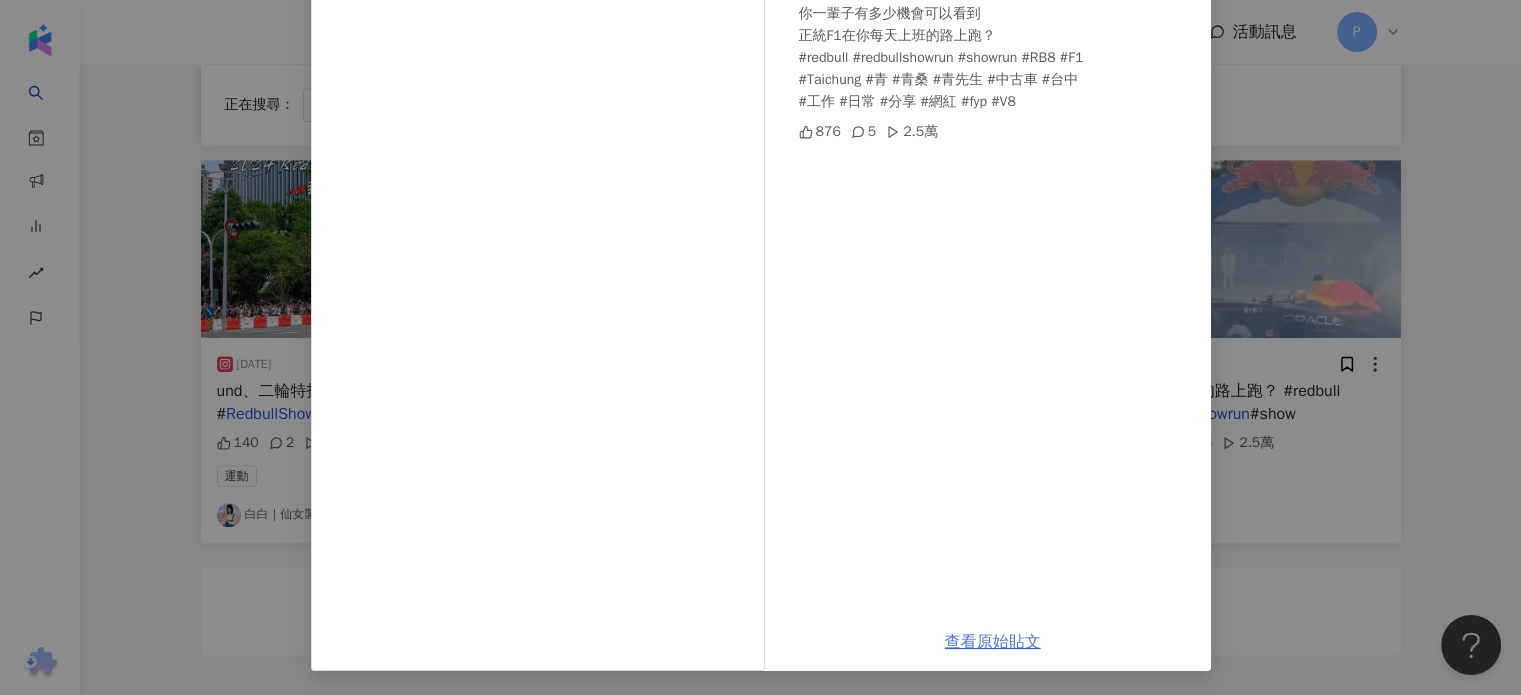 click on "查看原始貼文" at bounding box center [993, 642] 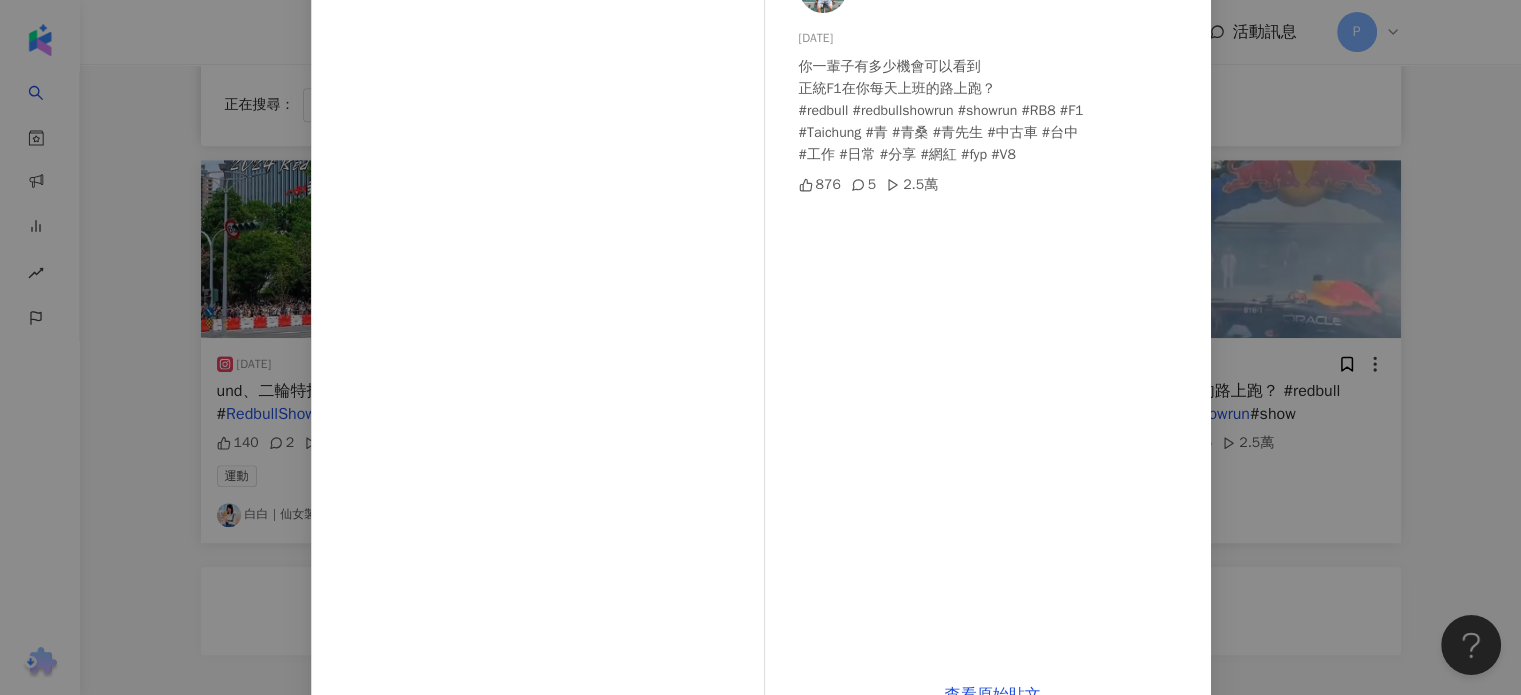 scroll, scrollTop: 204, scrollLeft: 0, axis: vertical 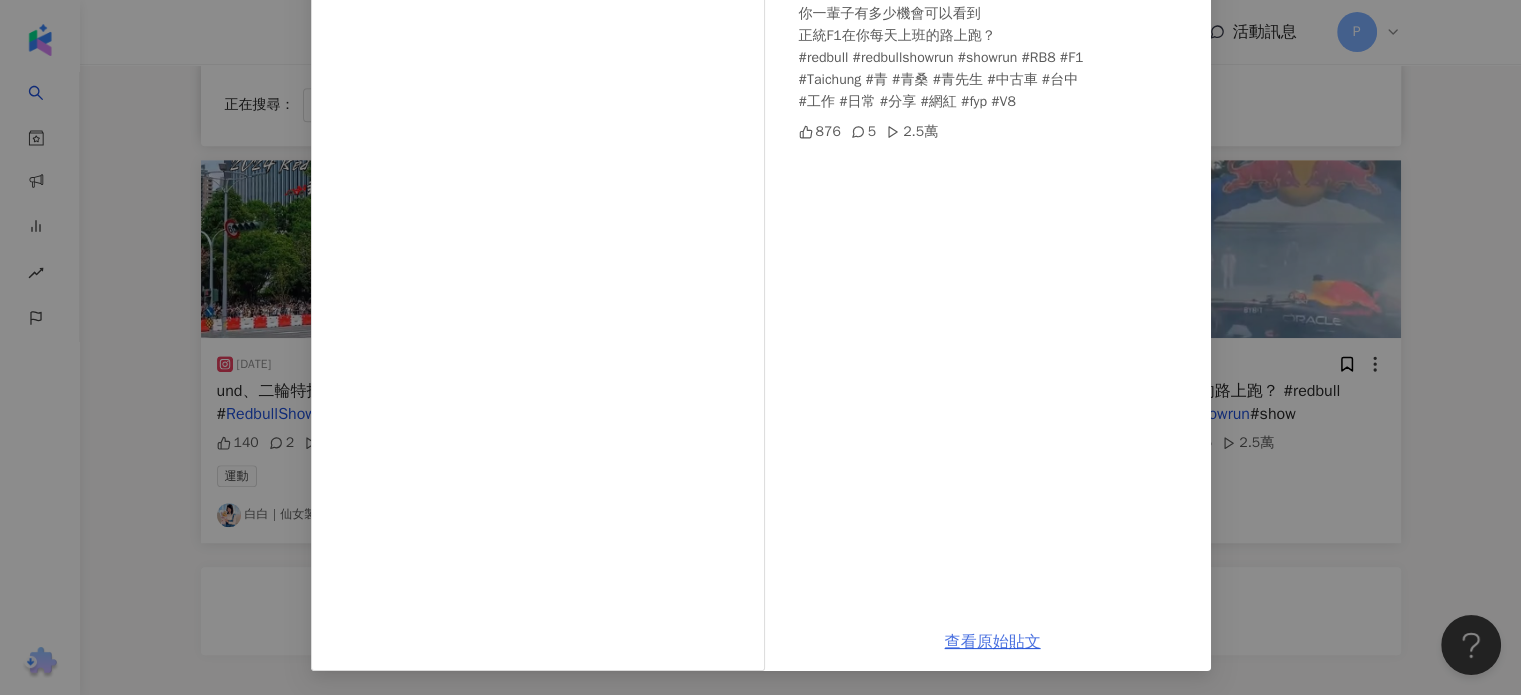 click on "查看原始貼文" at bounding box center (993, 642) 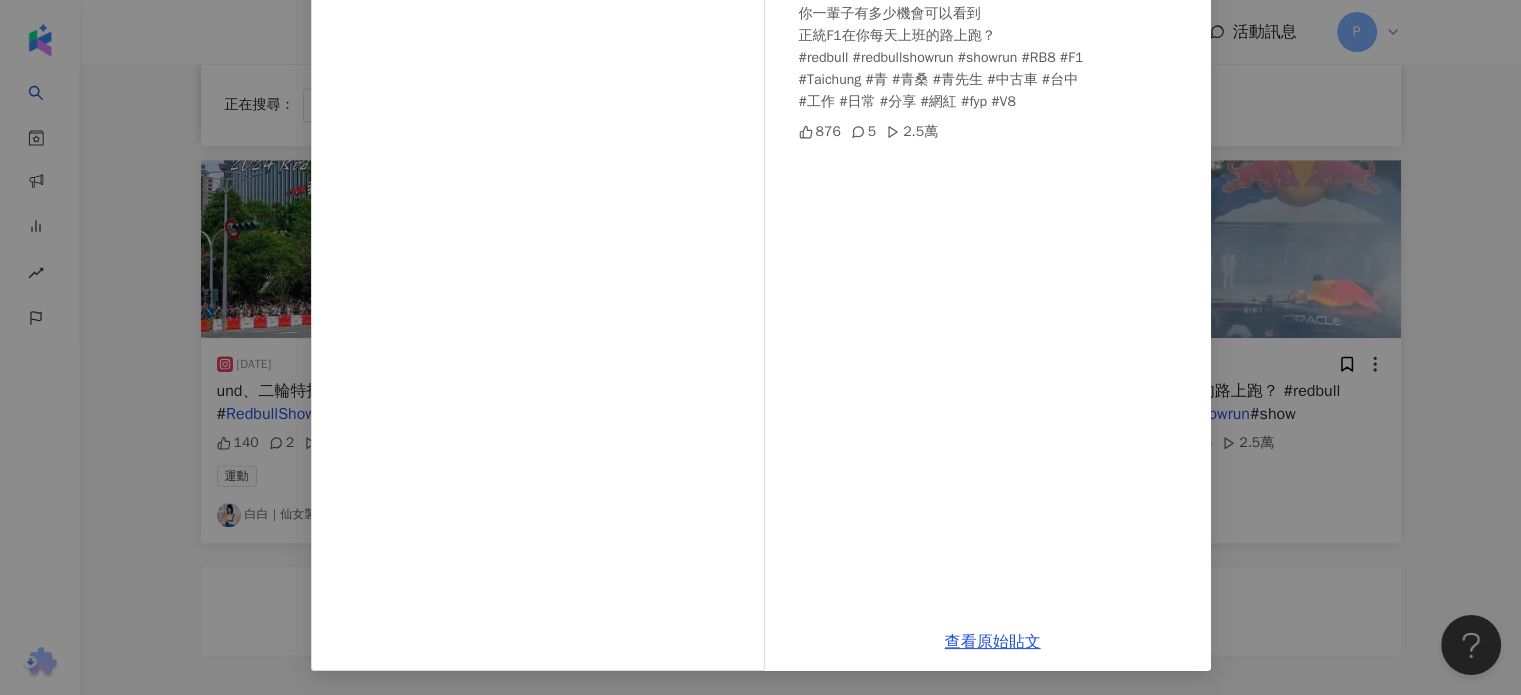 click on "青先生 2024/9/30 你一輩子有多少機會可以看到
正統F1在你每天上班的路上跑？
#redbull #redbullshowrun #showrun #RB8 #F1
#Taichung #青 #青桑 #青先生 #中古車 #台中
#工作 #日常 #分享 #網紅 #fyp #V8 876 5 2.5萬 查看原始貼文" at bounding box center (760, 347) 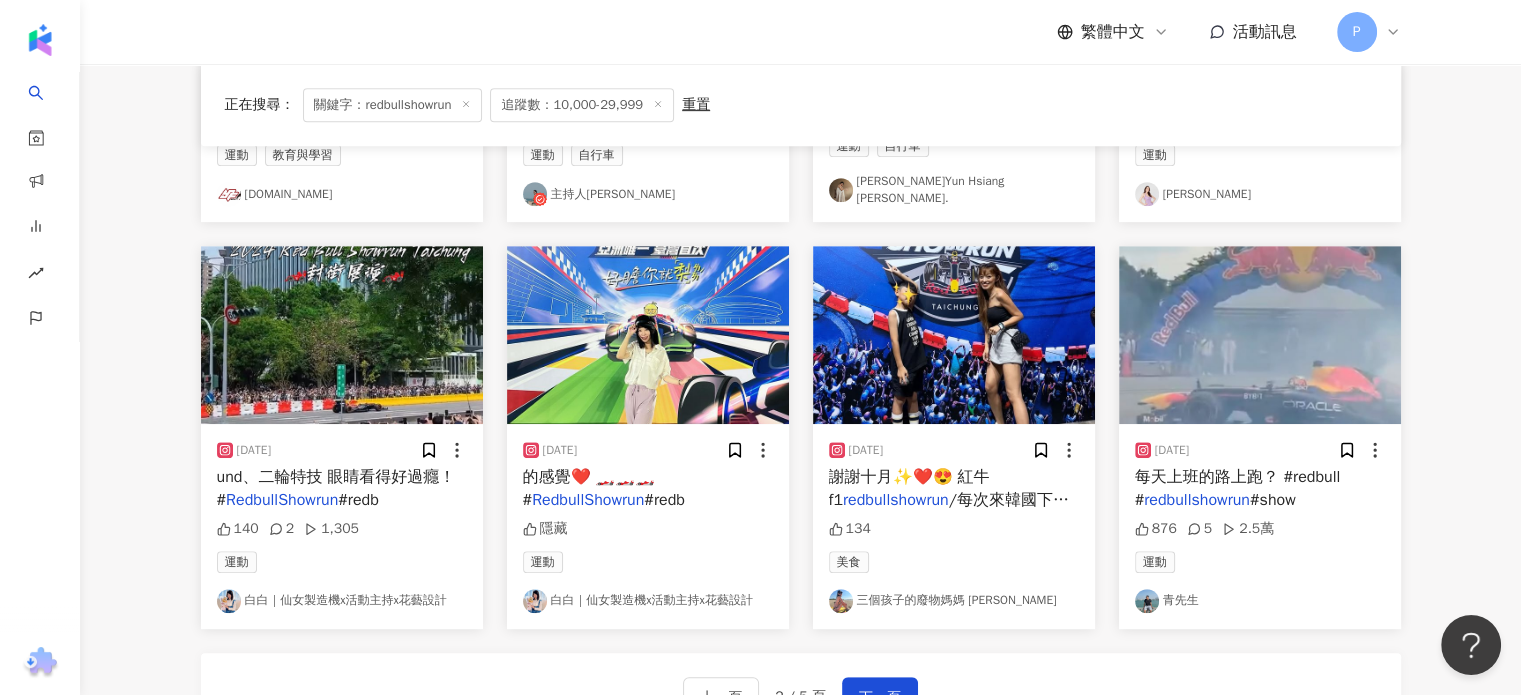 scroll, scrollTop: 900, scrollLeft: 0, axis: vertical 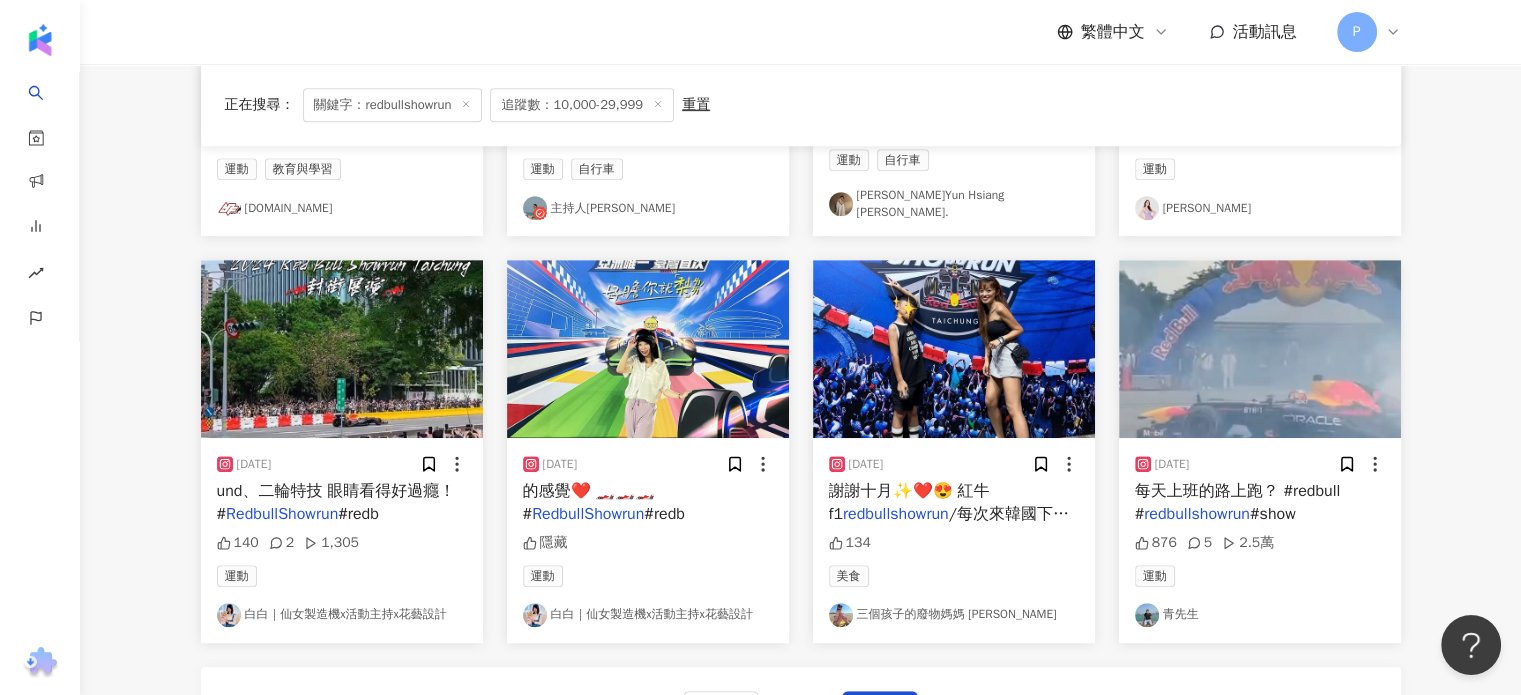 drag, startPoint x: 902, startPoint y: 504, endPoint x: 851, endPoint y: 506, distance: 51.0392 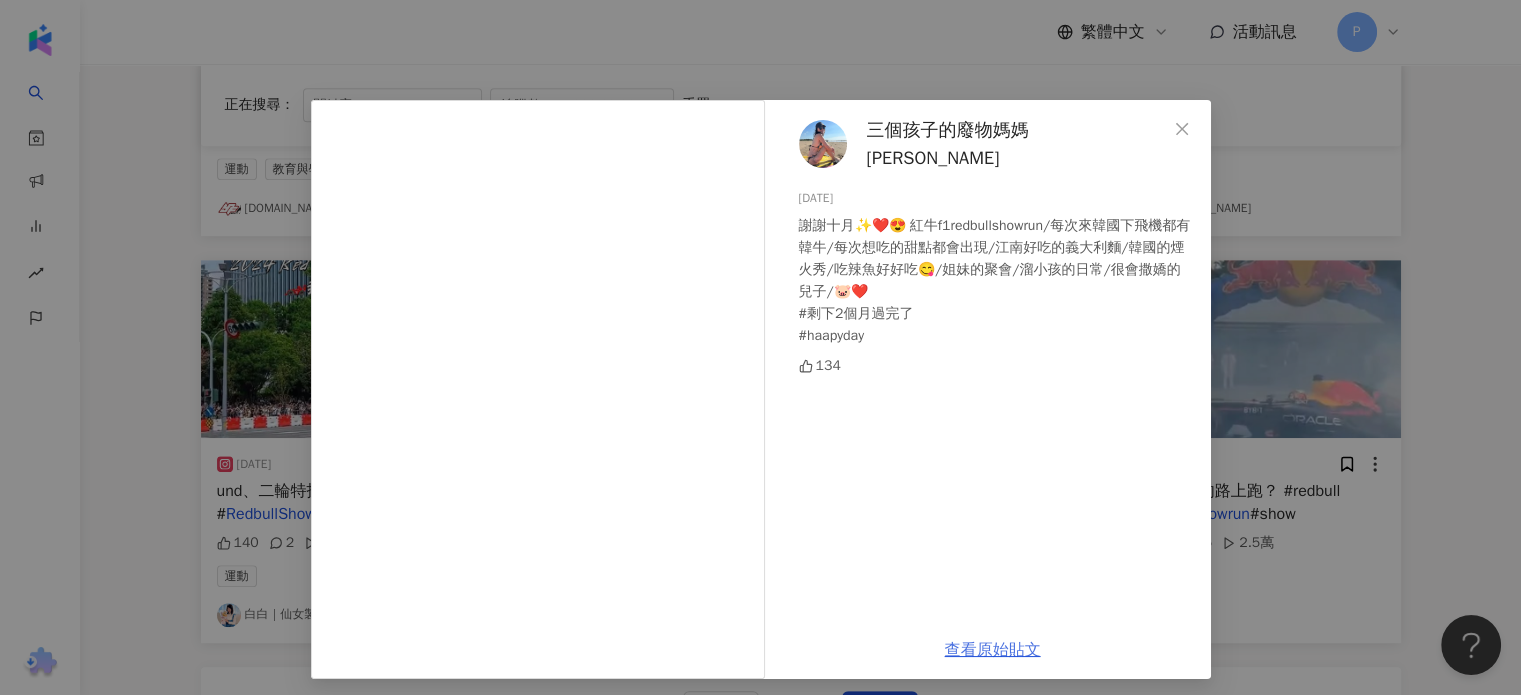 click on "查看原始貼文" at bounding box center [993, 650] 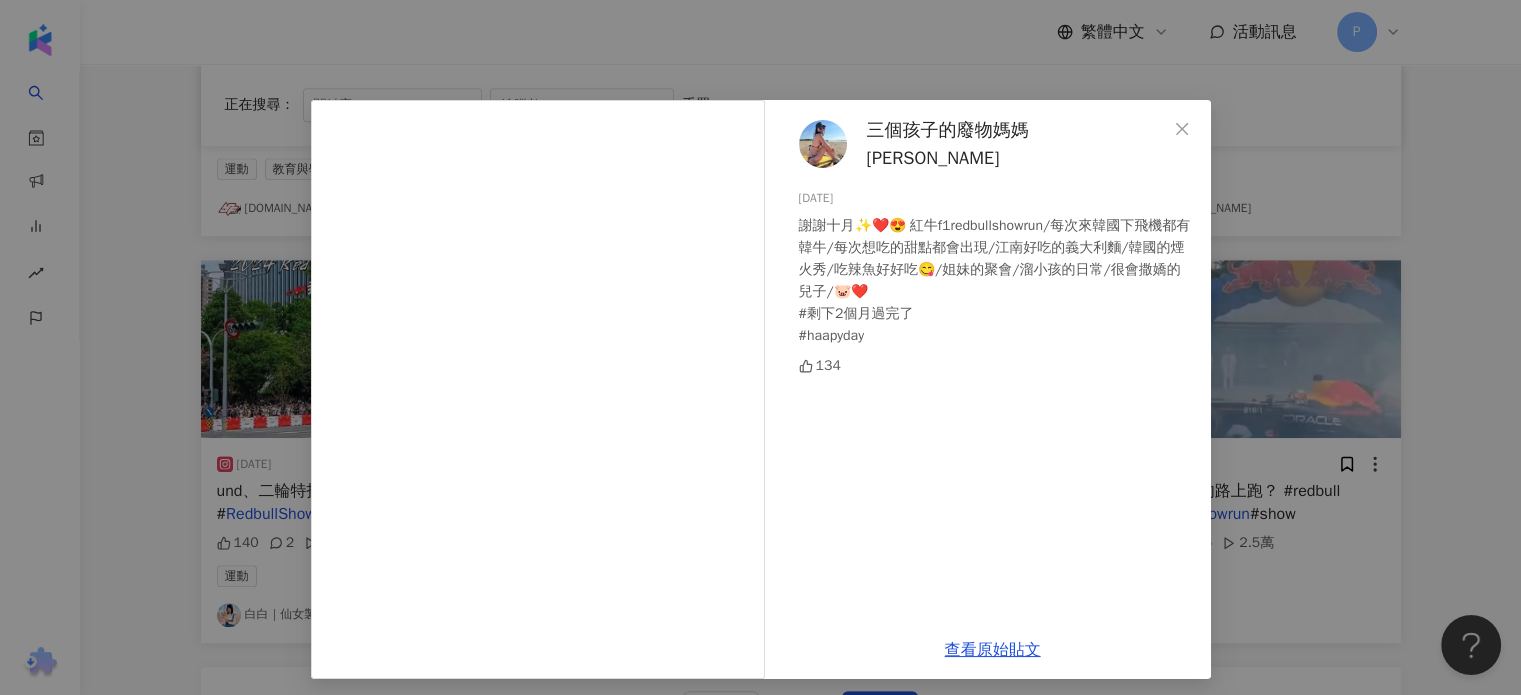 click on "三個孩子的廢物媽媽 Amanda 2024/11/5 謝謝十月✨❤️😍 紅牛f1redbullshowrun/每次來韓國下飛機都有韓牛/每次想吃的甜點都會出現/江南好吃的義大利麵/韓國的煙火秀/吃辣魚好好吃😋/姐妹的聚會/溜小孩的日常/很會撒嬌的兒子/🐷❤️
#剩下2個月過完了
#haapyday 134 查看原始貼文" at bounding box center (760, 347) 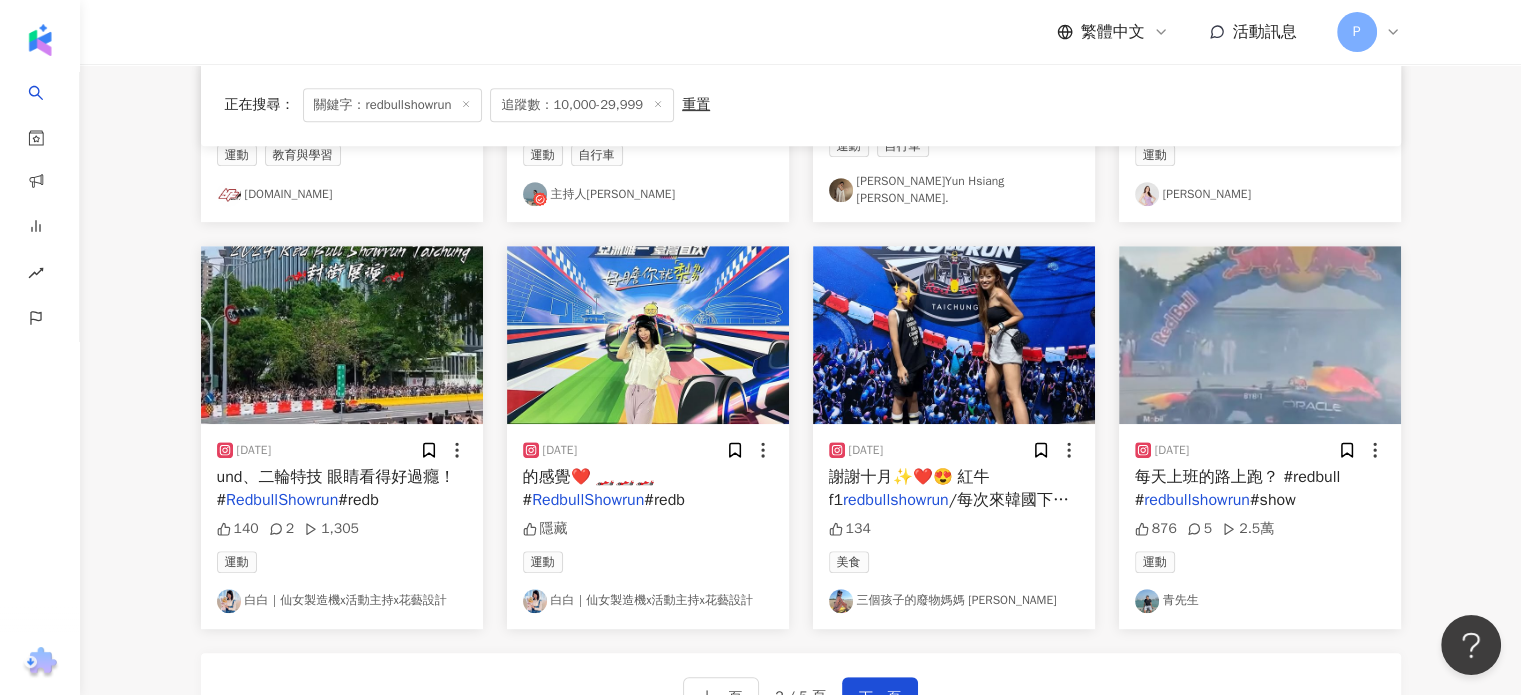 scroll, scrollTop: 1100, scrollLeft: 0, axis: vertical 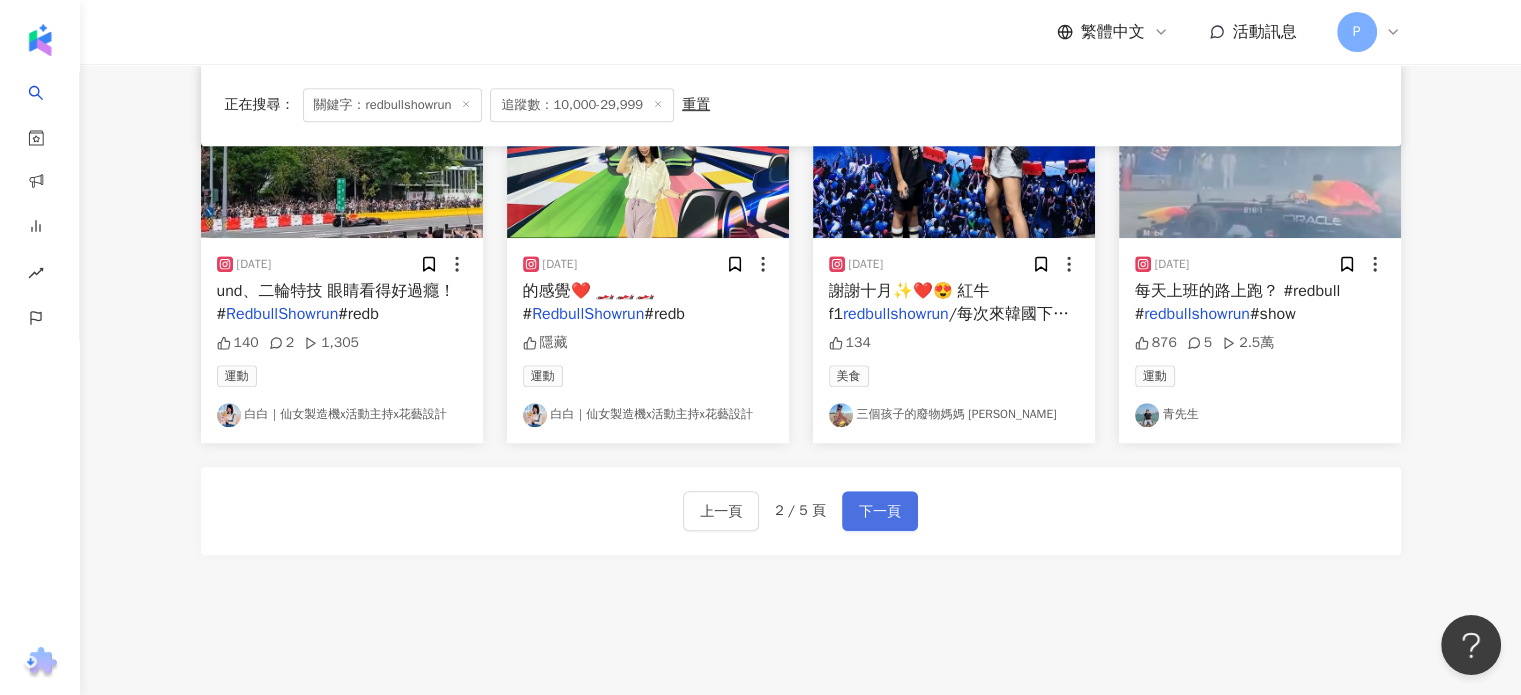 click on "下一頁" at bounding box center (880, 511) 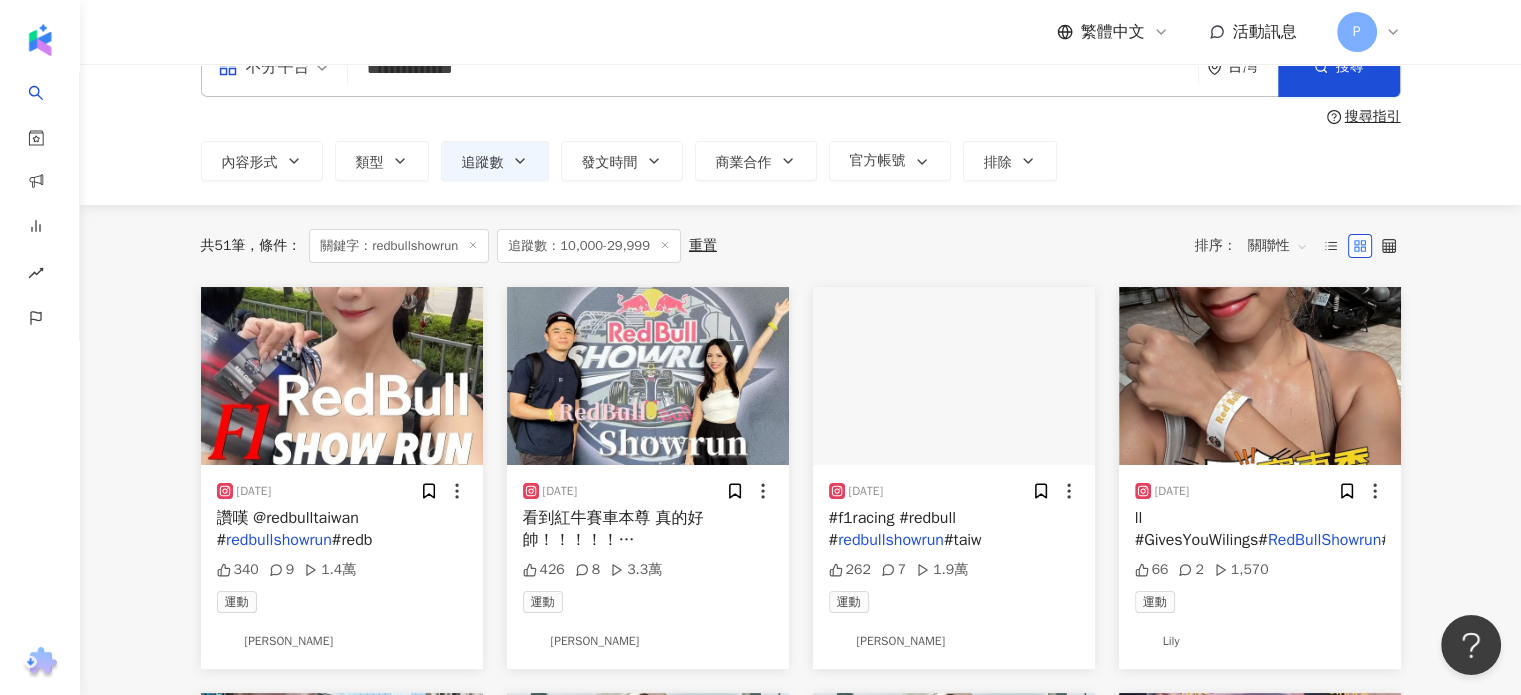 scroll, scrollTop: 100, scrollLeft: 0, axis: vertical 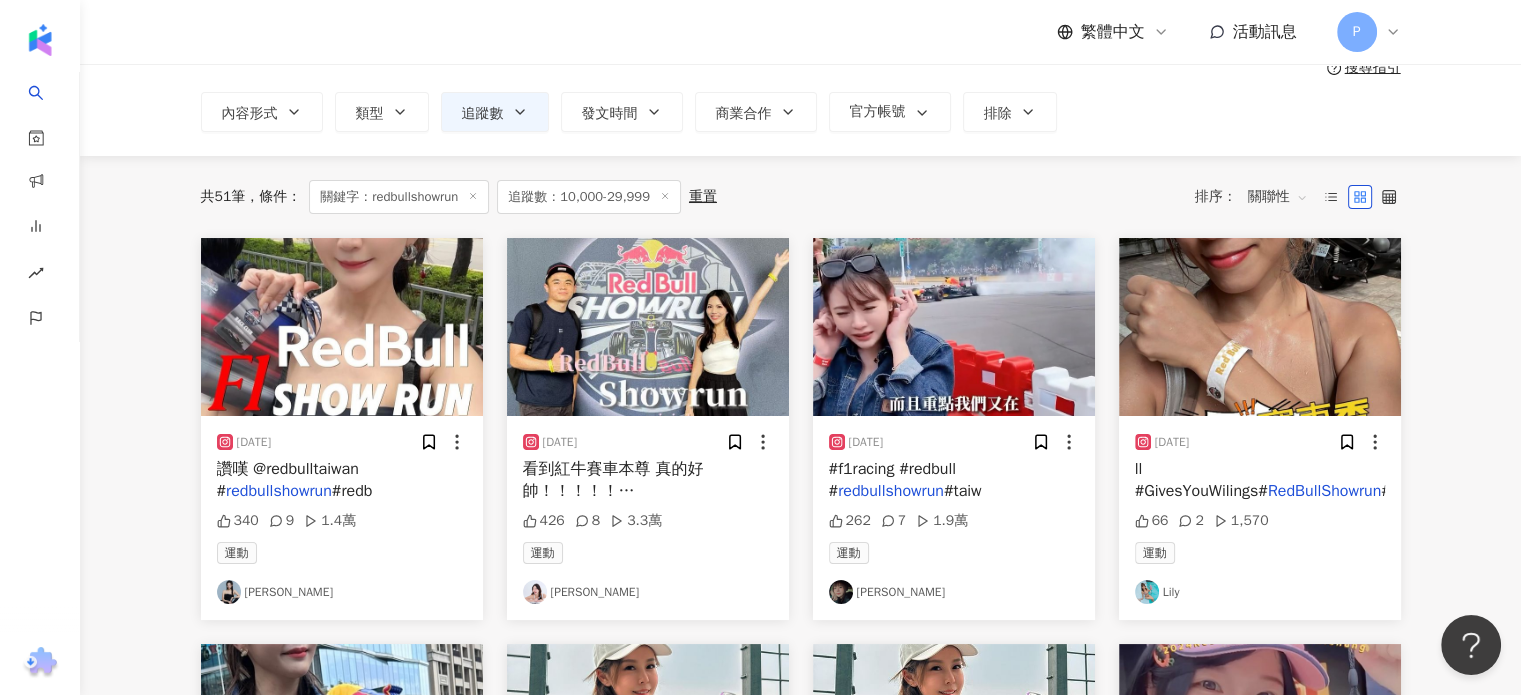 drag, startPoint x: 360, startPoint y: 482, endPoint x: 318, endPoint y: 484, distance: 42.047592 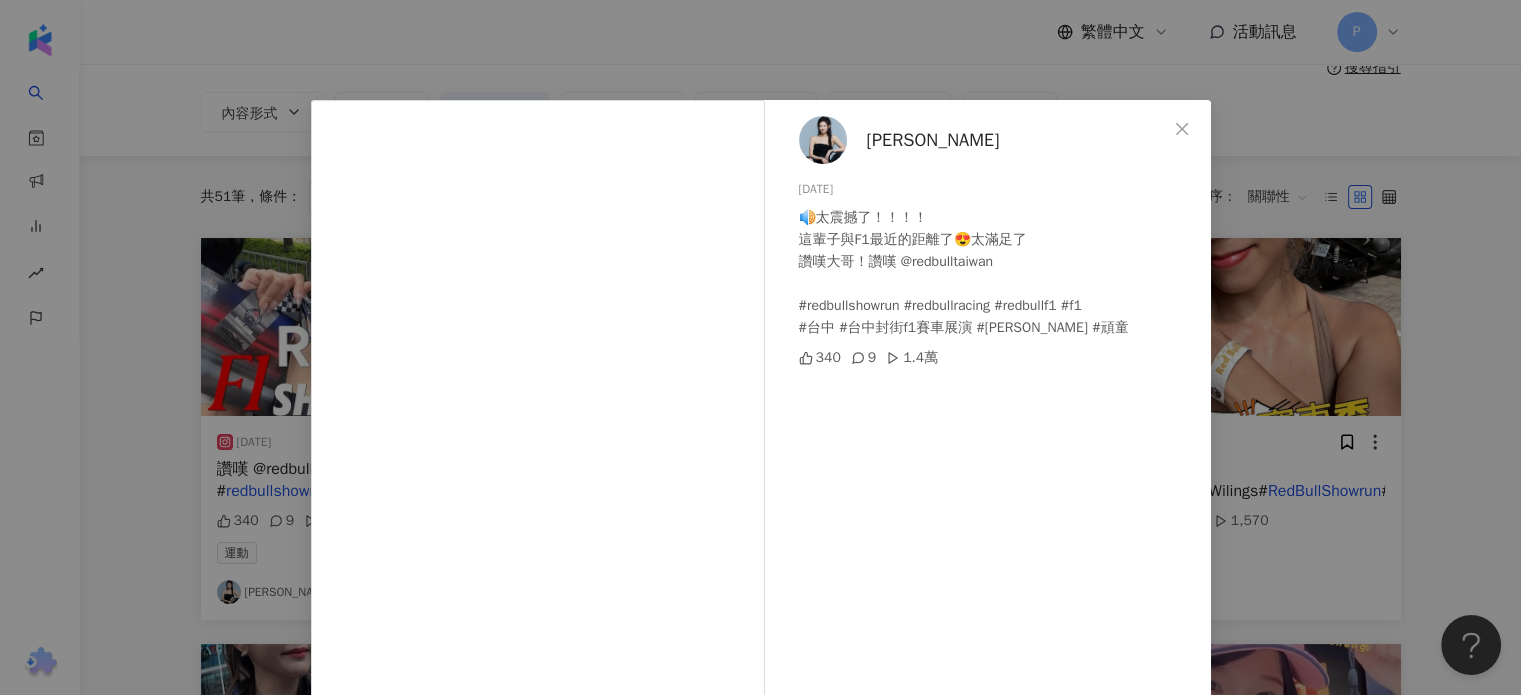 click on "邱倩倩 2024/9/29 🔊太震撼了！！！！
這輩子與F1最近的距離了😍太滿足了
讚嘆大哥！讚嘆 @redbulltaiwan
#redbullshowrun #redbullracing #redbullf1 #f1
#台中 #台中封街f1賽車展演 #角田裕毅 #頑童 340 9 1.4萬 查看原始貼文" at bounding box center [760, 347] 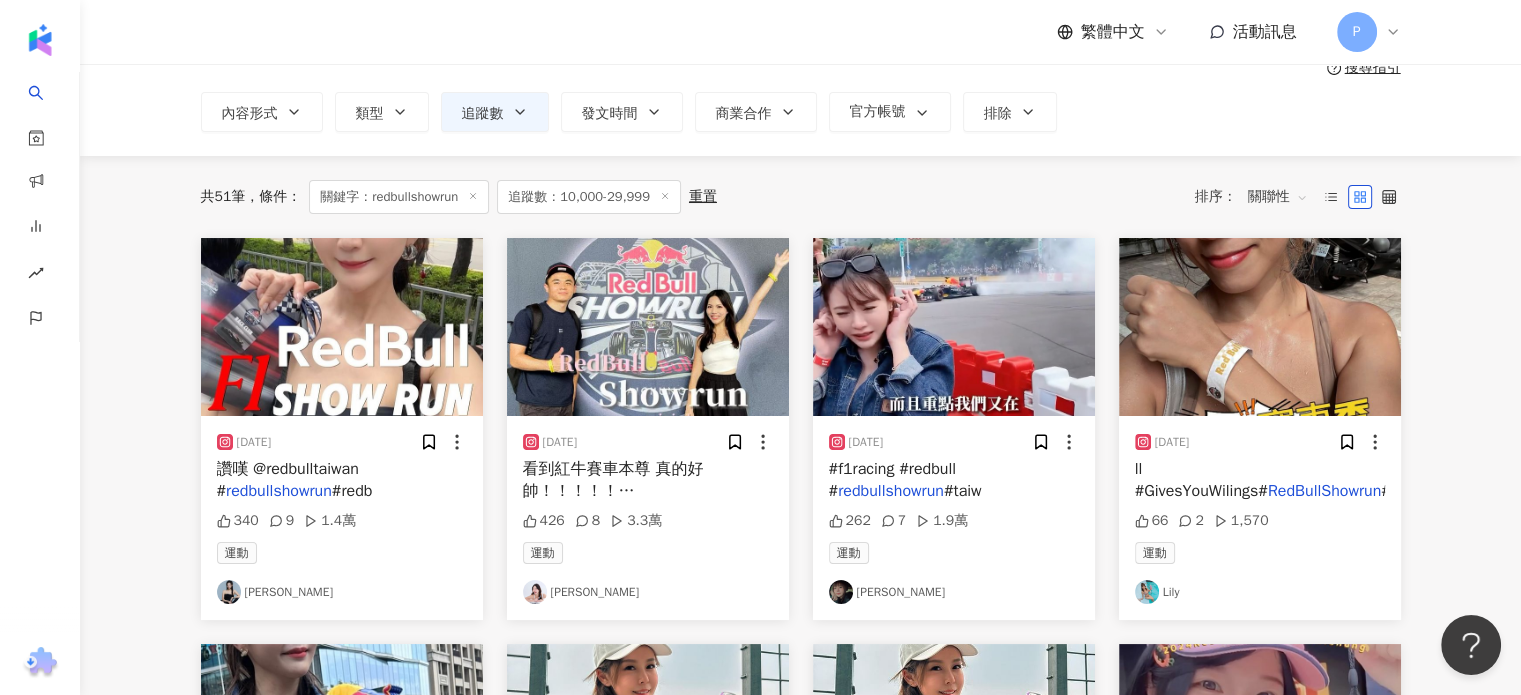 click on "redbullshowrun" at bounding box center [585, 514] 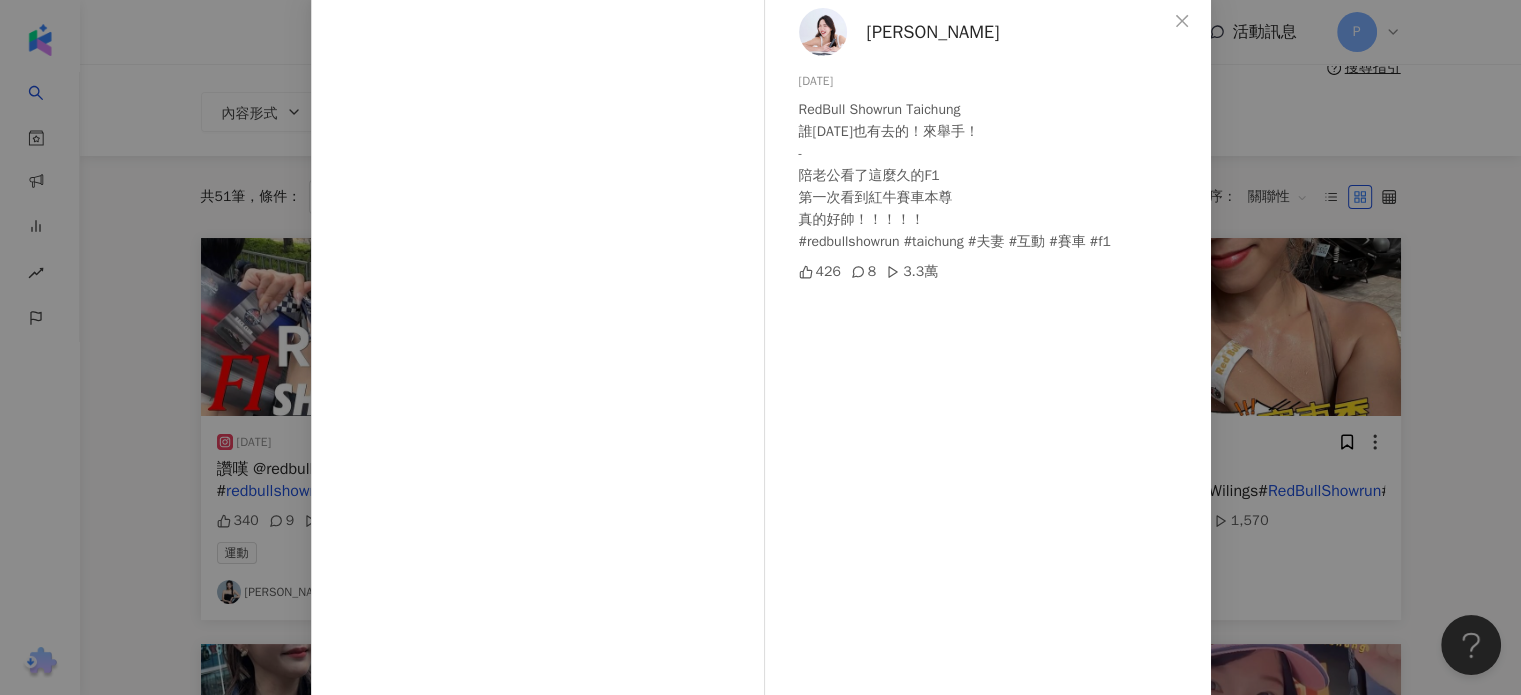 scroll, scrollTop: 204, scrollLeft: 0, axis: vertical 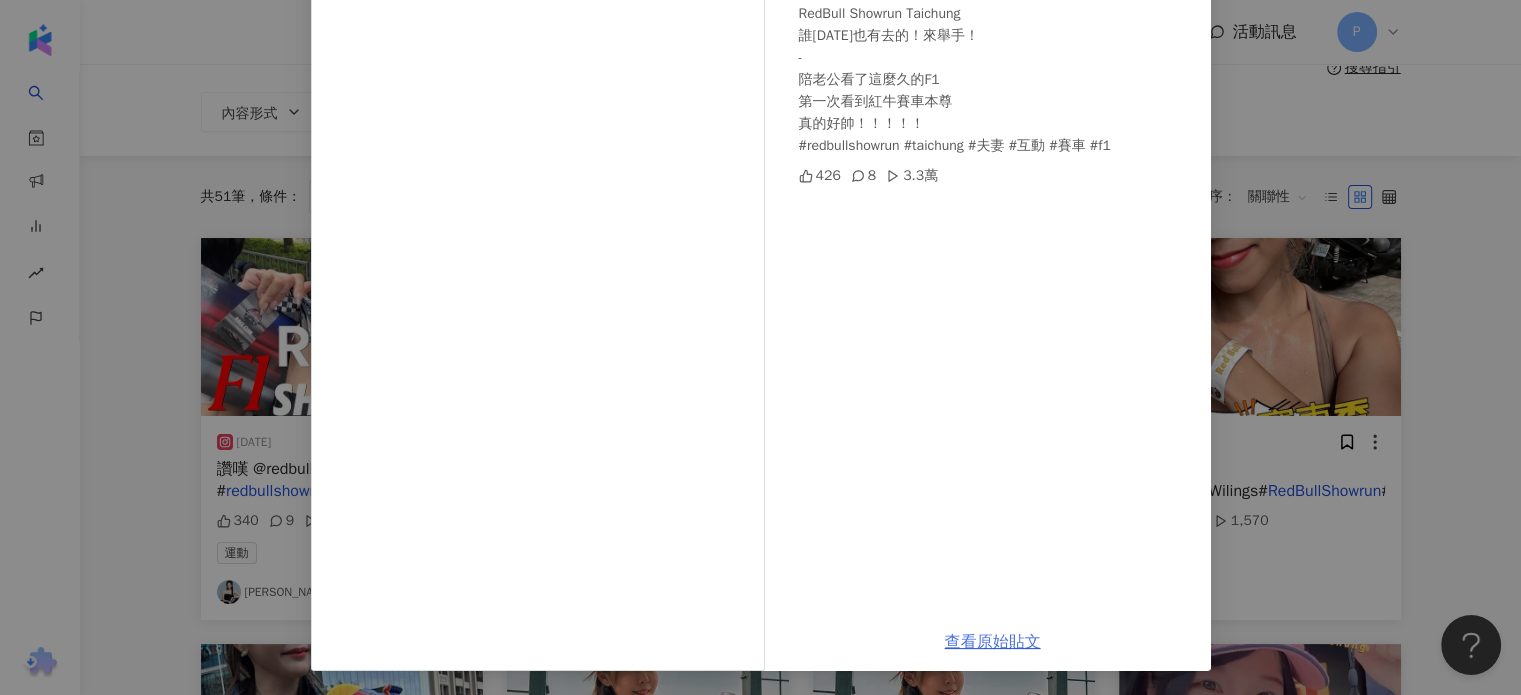 click on "查看原始貼文" at bounding box center [993, 642] 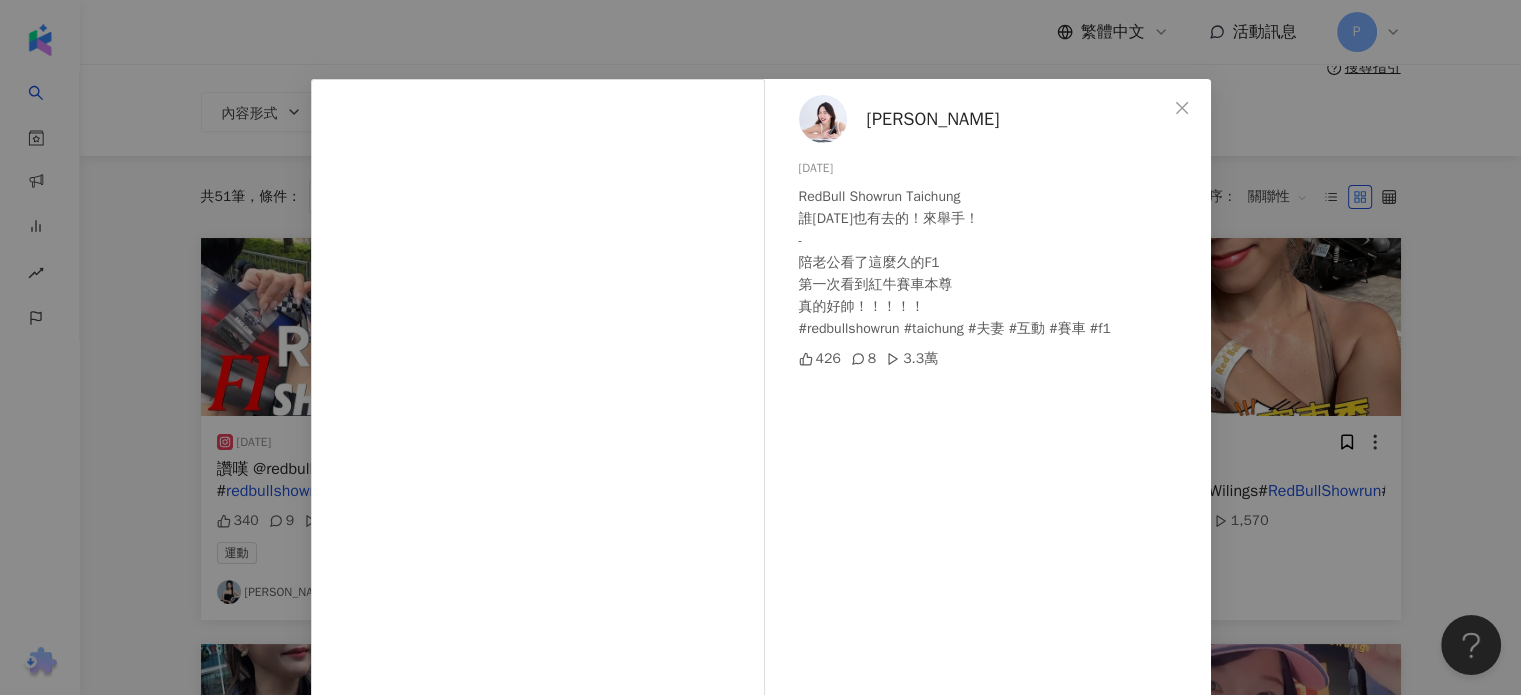 scroll, scrollTop: 0, scrollLeft: 0, axis: both 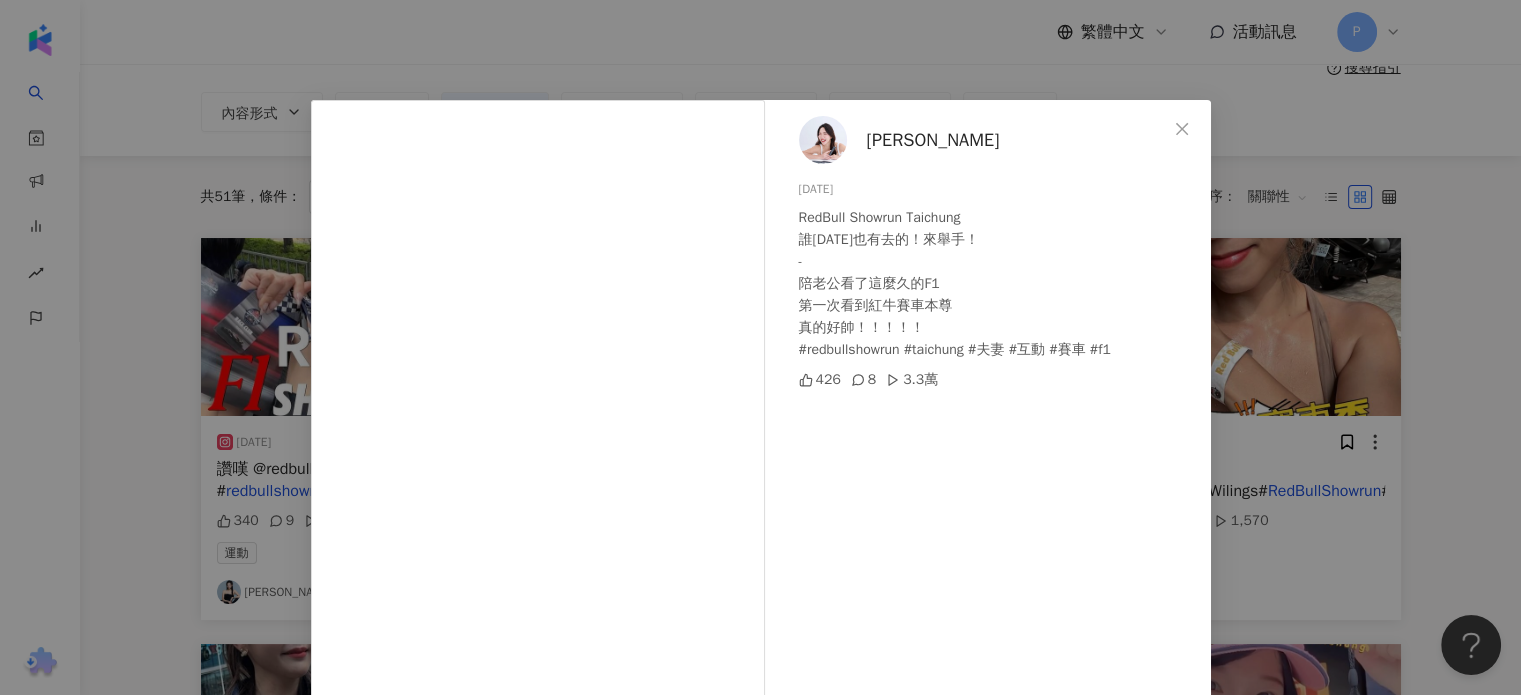 click on "Lydia Liu 2024/9/28 RedBull Showrun Taichung
誰今天也有去的！來舉手！
-
陪老公看了這麼久的F1
第一次看到紅牛賽車本尊
真的好帥！！！！！
#redbullshowrun #taichung #夫妻 #互動 #賽車 #f1 426 8 3.3萬 查看原始貼文" at bounding box center [760, 347] 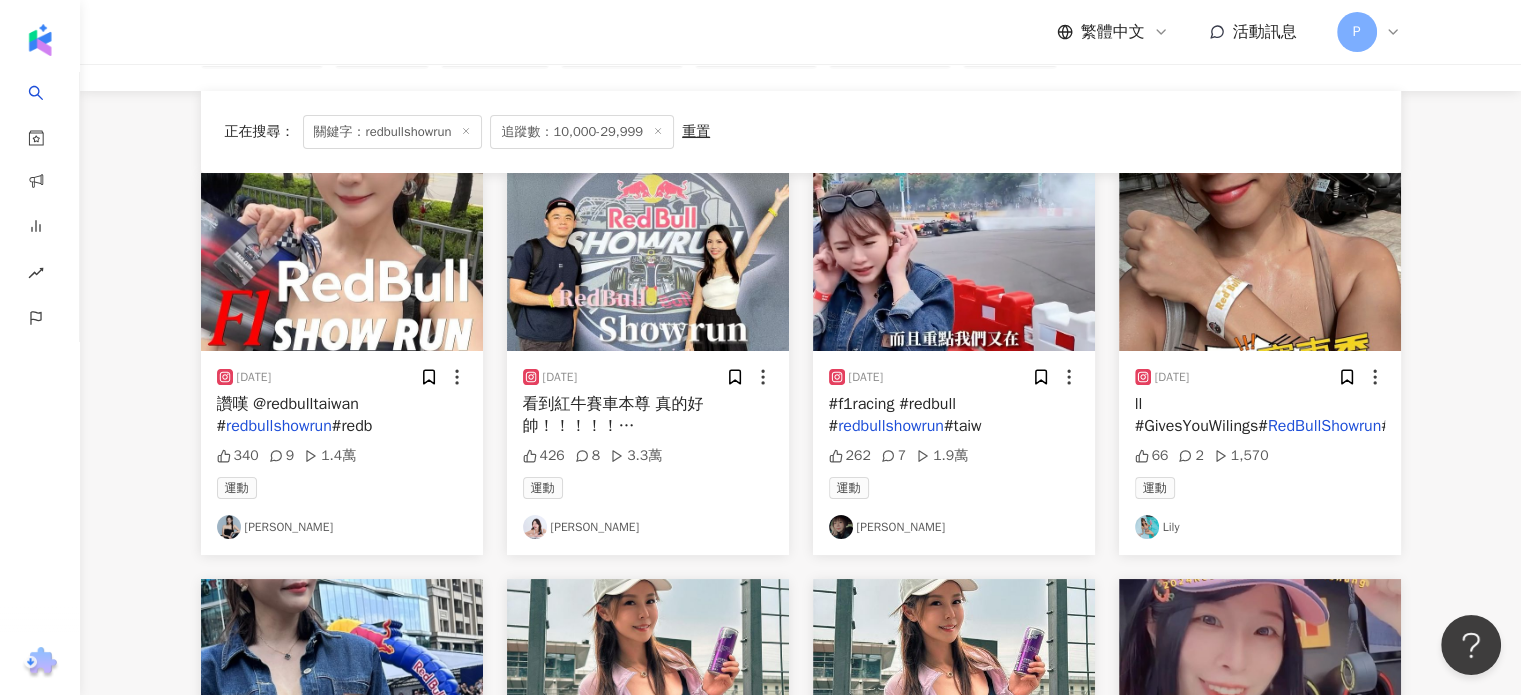 scroll, scrollTop: 200, scrollLeft: 0, axis: vertical 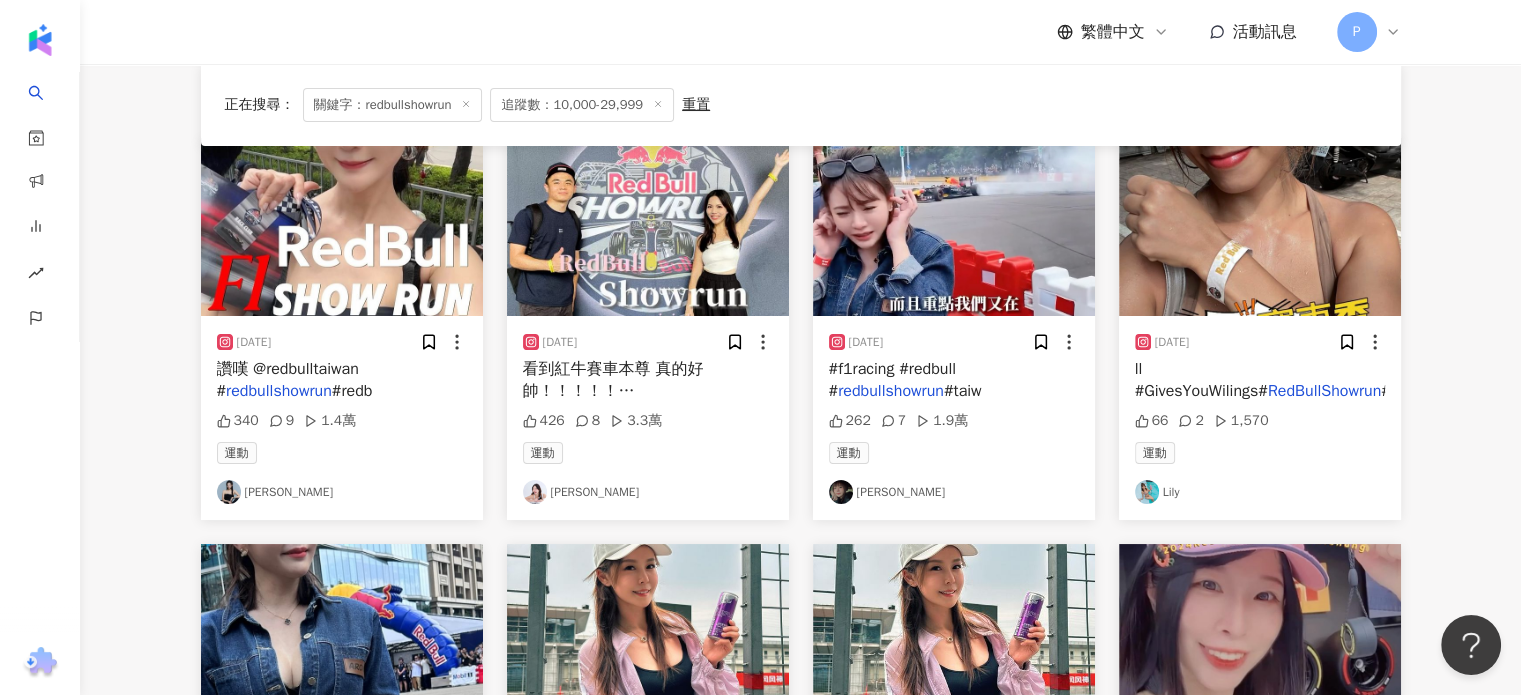 click on "redbullshowrun" at bounding box center [279, 391] 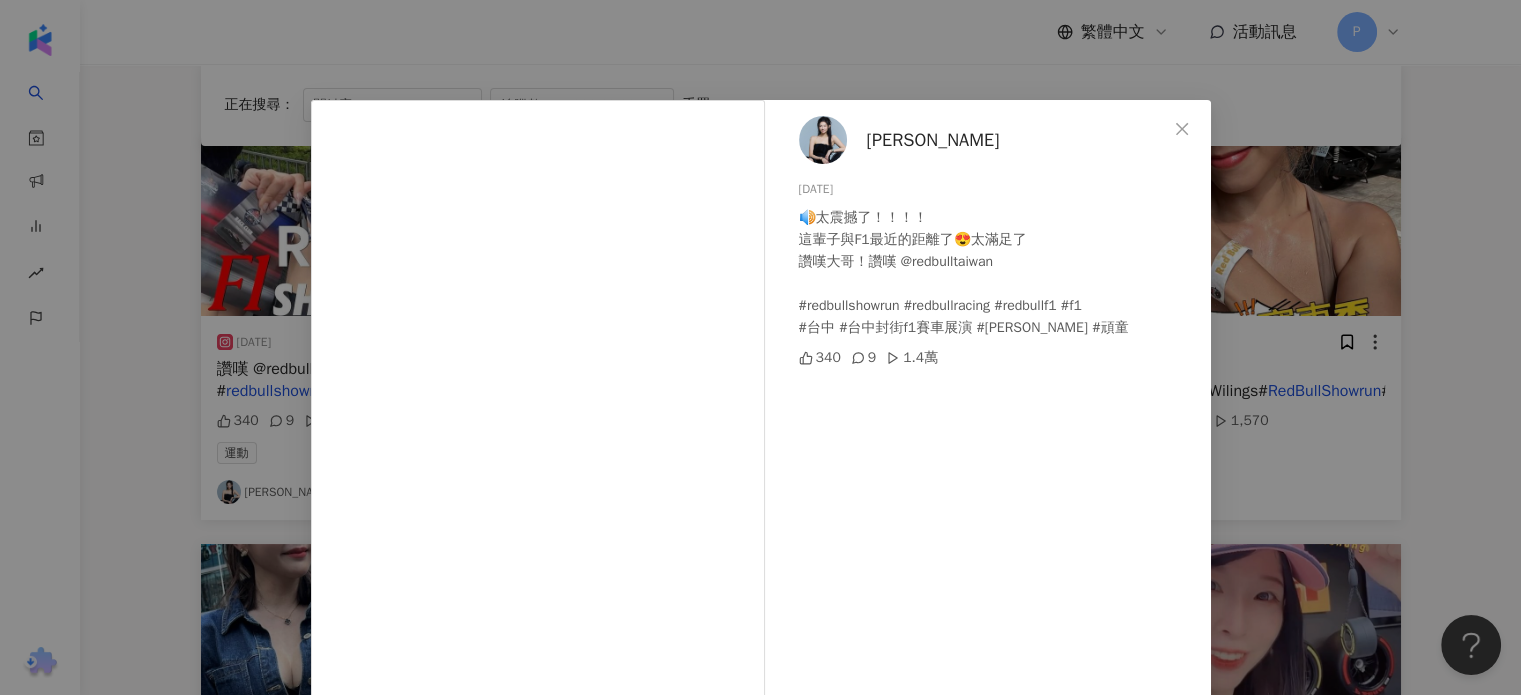 click on "邱倩倩 2024/9/29 🔊太震撼了！！！！
這輩子與F1最近的距離了😍太滿足了
讚嘆大哥！讚嘆 @redbulltaiwan
#redbullshowrun #redbullracing #redbullf1 #f1
#台中 #台中封街f1賽車展演 #角田裕毅 #頑童 340 9 1.4萬 查看原始貼文" at bounding box center (760, 347) 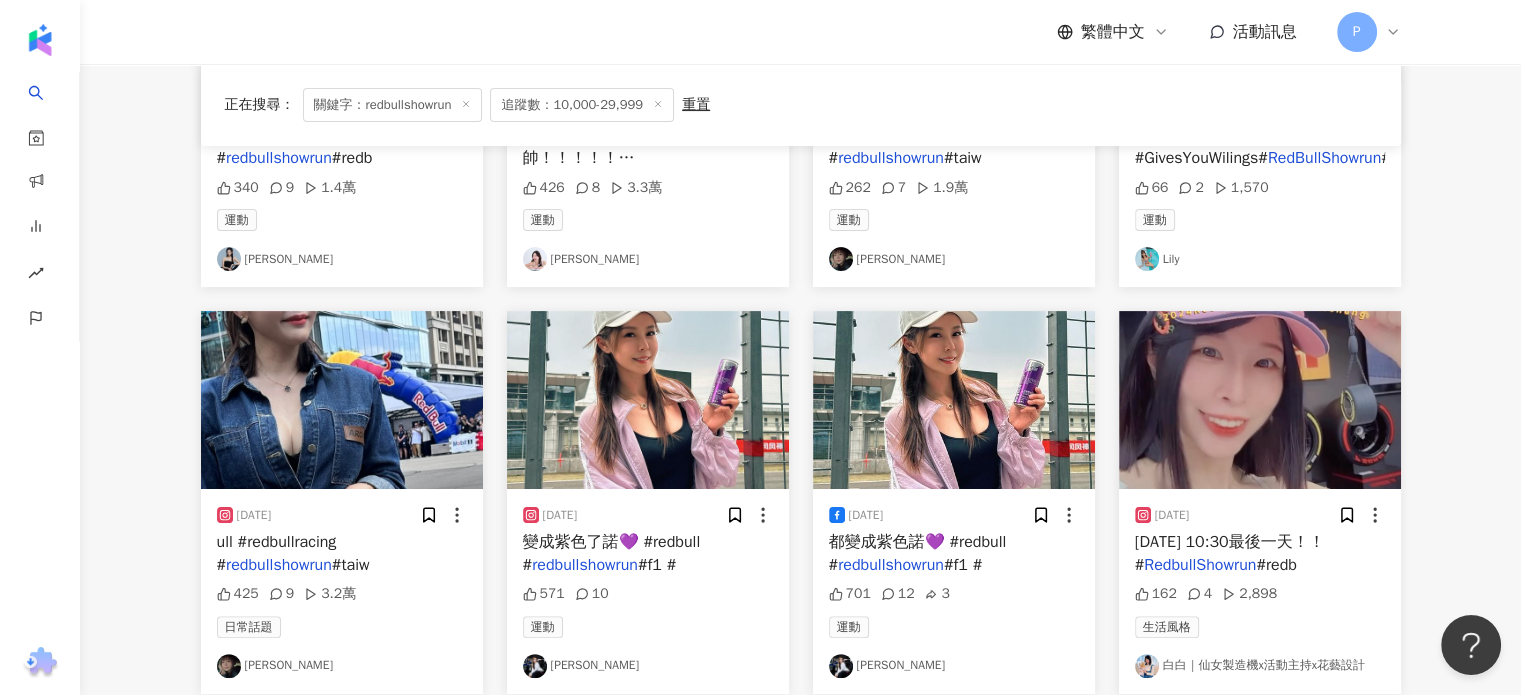 scroll, scrollTop: 500, scrollLeft: 0, axis: vertical 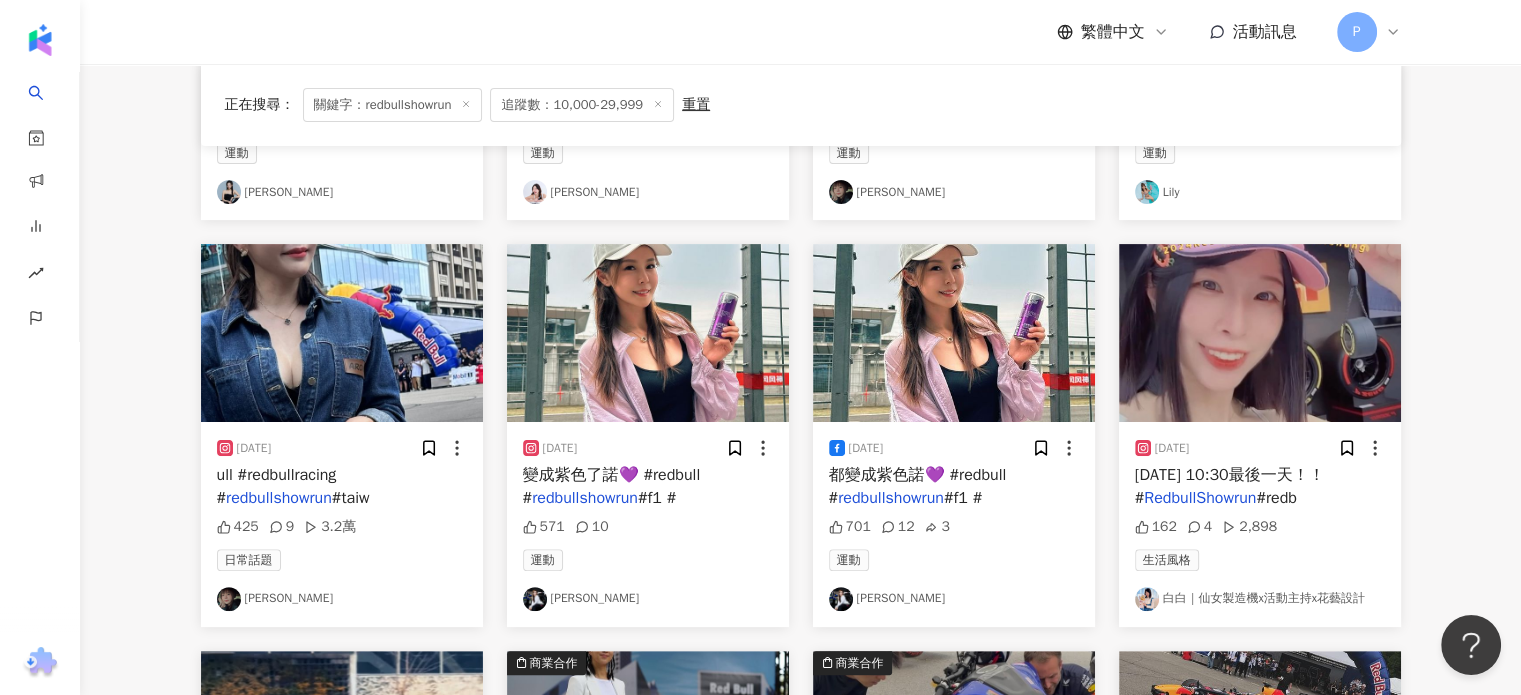 drag, startPoint x: 312, startPoint y: 491, endPoint x: 217, endPoint y: 503, distance: 95.7549 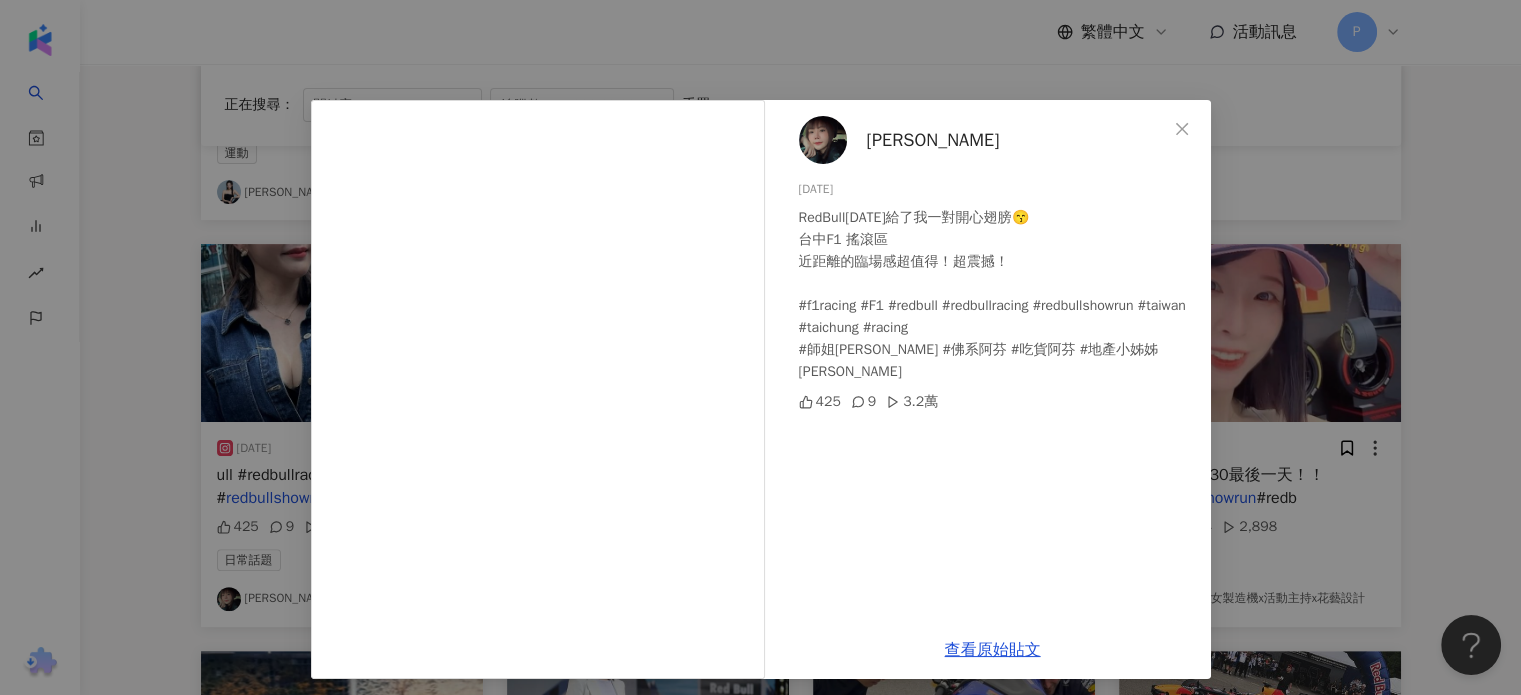 drag, startPoint x: 912, startPoint y: 139, endPoint x: 867, endPoint y: 72, distance: 80.70936 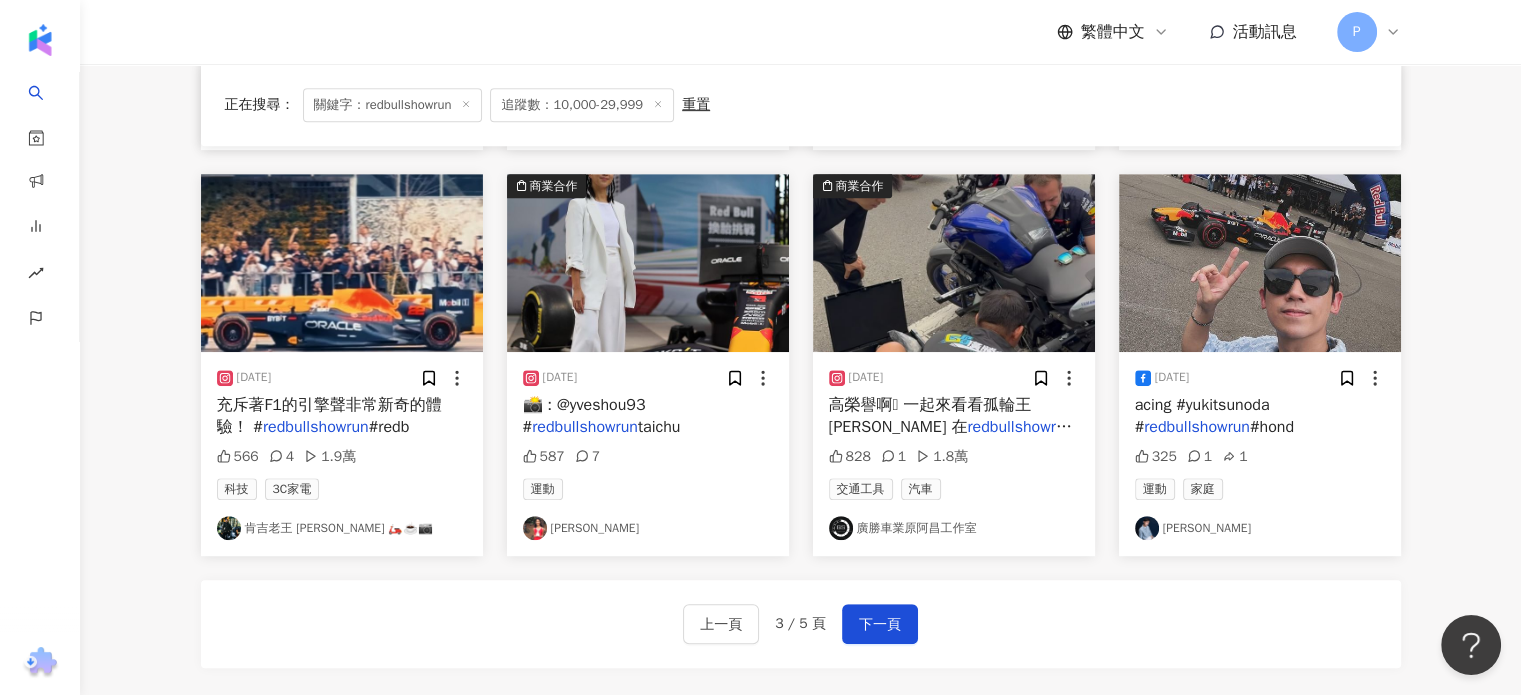 scroll, scrollTop: 1000, scrollLeft: 0, axis: vertical 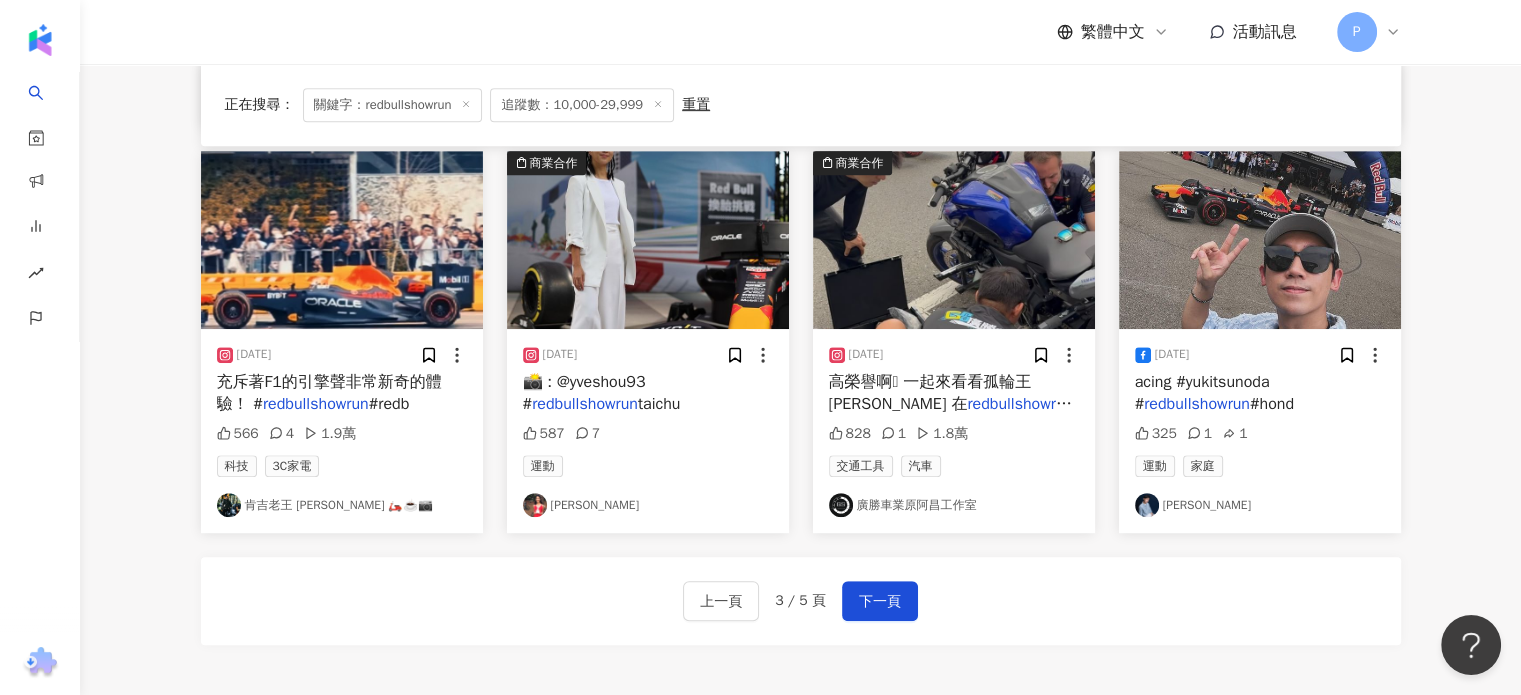 drag, startPoint x: 664, startPoint y: 386, endPoint x: 608, endPoint y: 371, distance: 57.974133 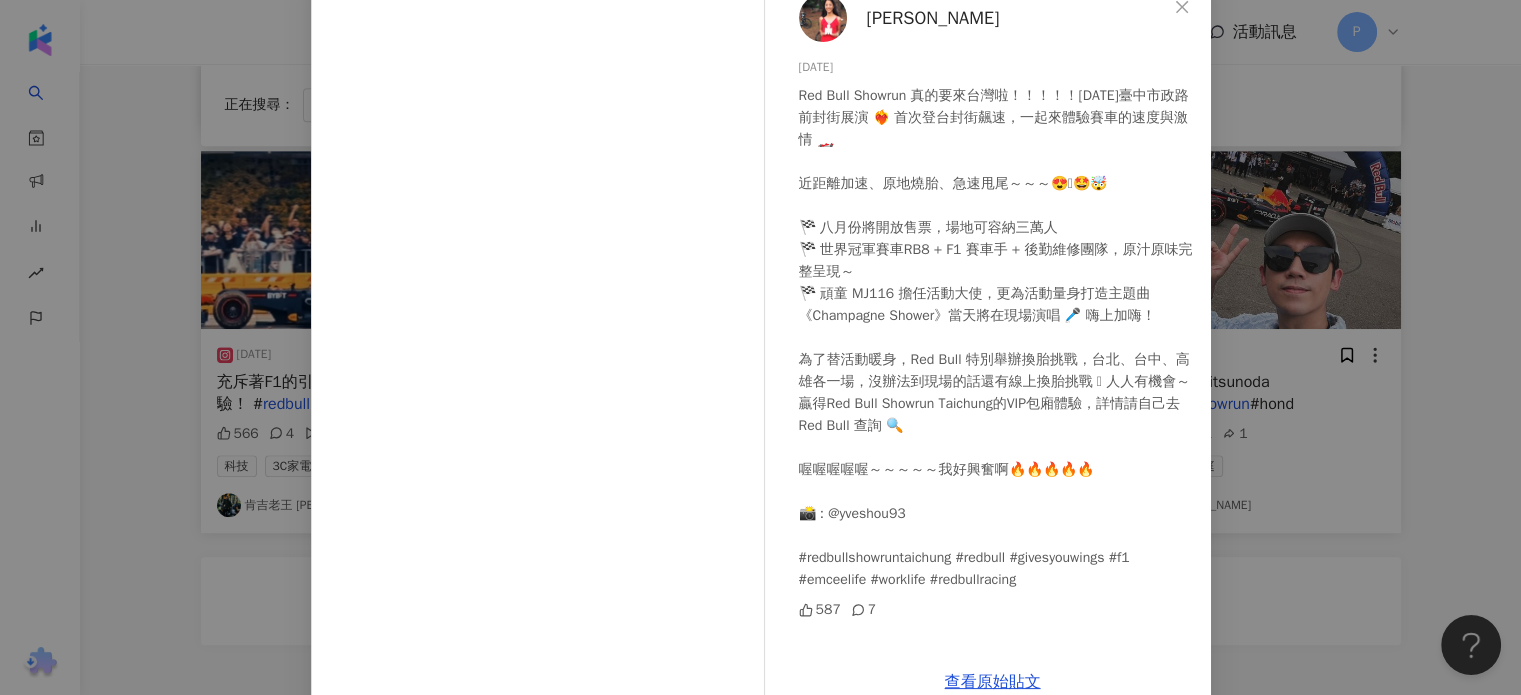 scroll, scrollTop: 161, scrollLeft: 0, axis: vertical 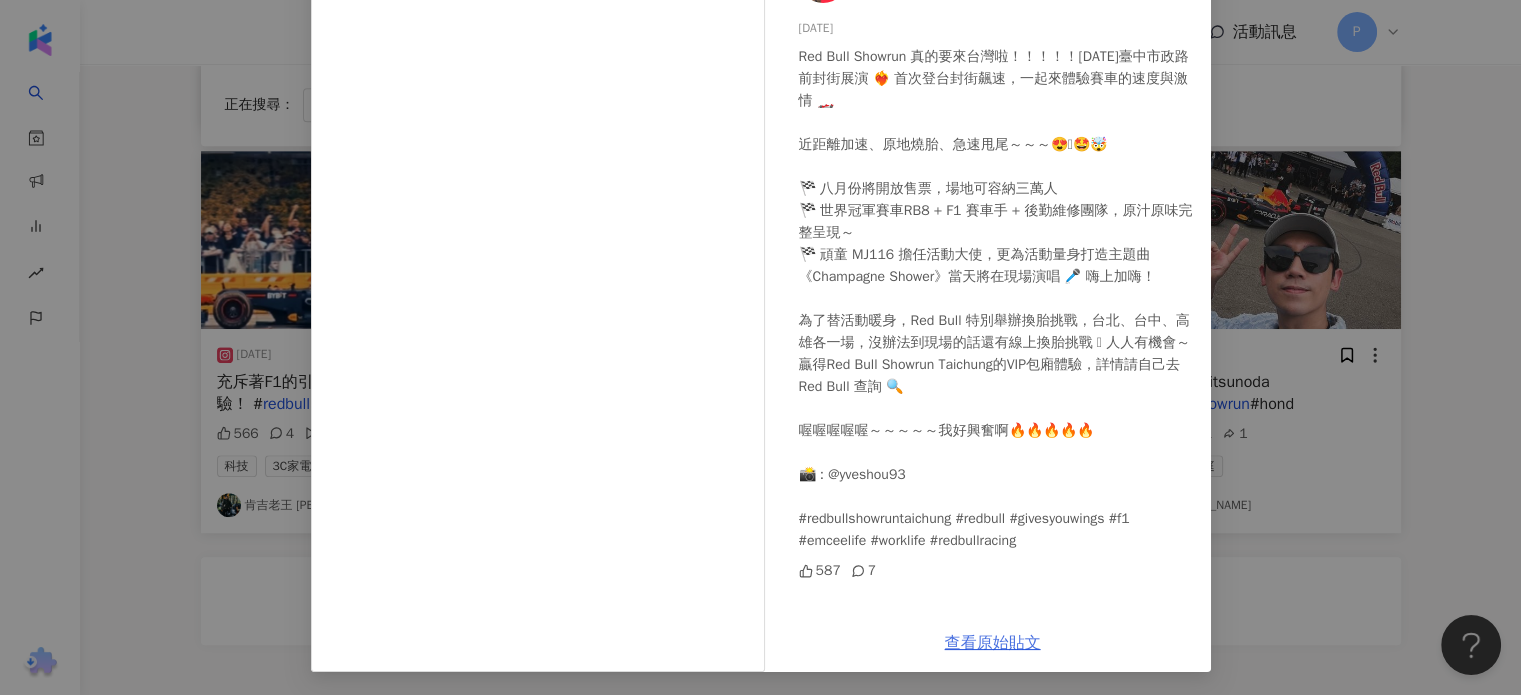 click on "查看原始貼文" at bounding box center [993, 643] 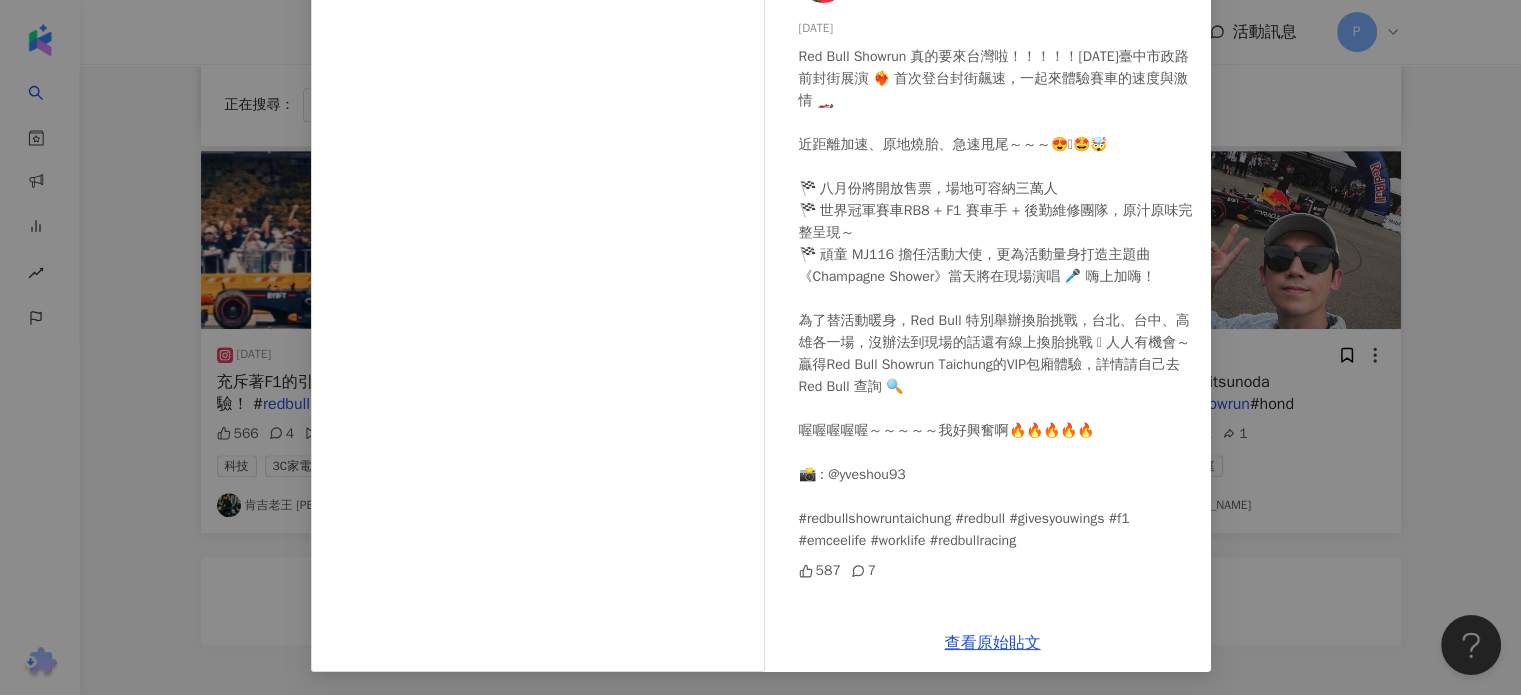 click on "侯以理 2024/5/17 Red Bull Showrun 真的要來台灣啦！！！！！9 月 28 日臺中市政路前封街展演 ❤️‍🔥 首次登台封街飆速，一起來體驗賽車的速度與激情 🏎️
近距離加速、原地燒胎、急速甩尾～～～😍🫣🤩🤯
🏁 八月份將開放售票，場地可容納三萬人
🏁 世界冠軍賽車RB8 + F1 賽車手 + 後勤維修團隊，原汁原味完整呈現～
🏁 頑童 MJ116 擔任活動大使，更為活動量身打造主題曲《Champagne Shower》當天將在現場演唱 🎤 嗨上加嗨！
為了替活動暖身，Red Bull 特別舉辦換胎挑戰，台北、台中、高雄各一場，沒辦法到現場的話還有線上換胎挑戰 🛞 人人有機會～贏得Red Bull Showrun Taichung的VIP包廂體驗，詳情請自己去 Red Bull 查詢 🔍
喔喔喔喔喔～～～～～我好興奮啊🔥🔥🔥🔥🔥
📸 : @yveshou93
#redbullshowruntaichung #redbull #givesyouwings #f1 #emceelife #worklife #redbullracing 587 7" at bounding box center [760, 347] 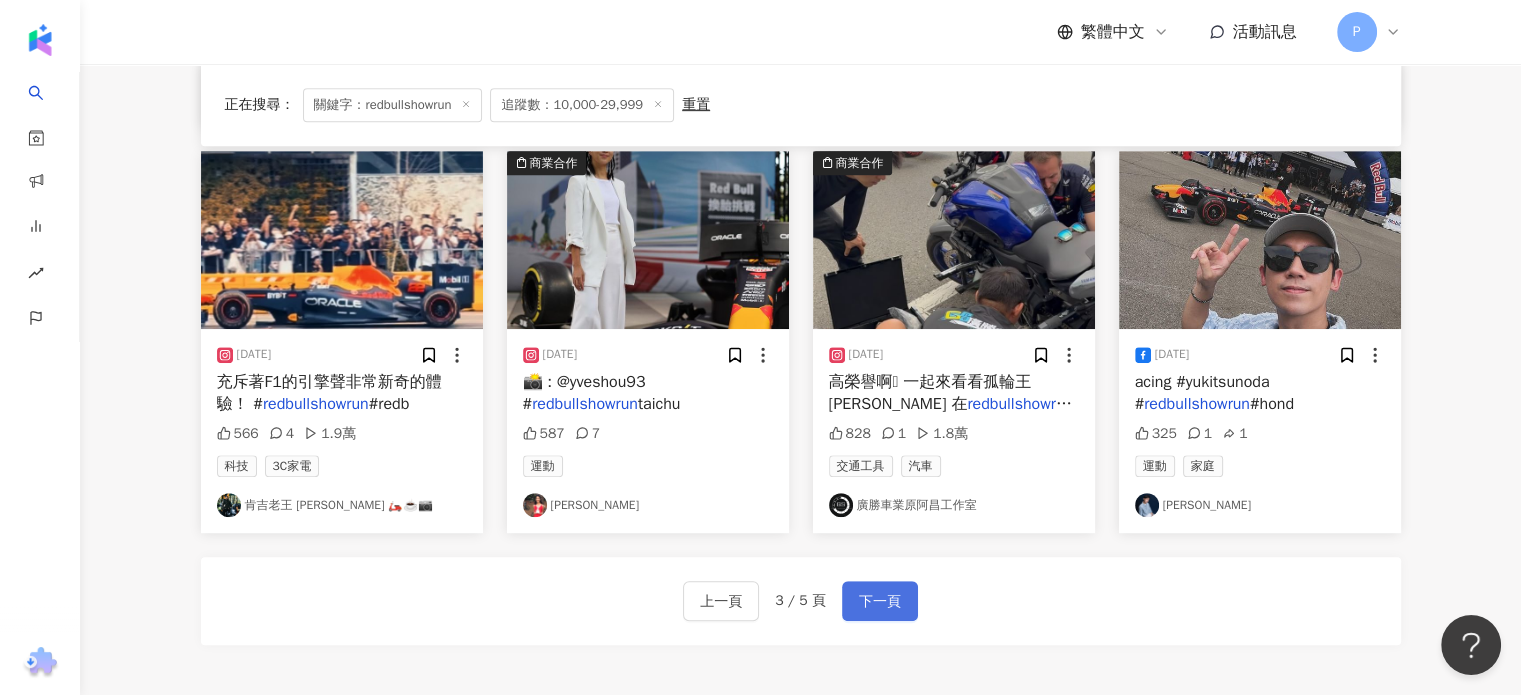 click on "下一頁" at bounding box center [880, 601] 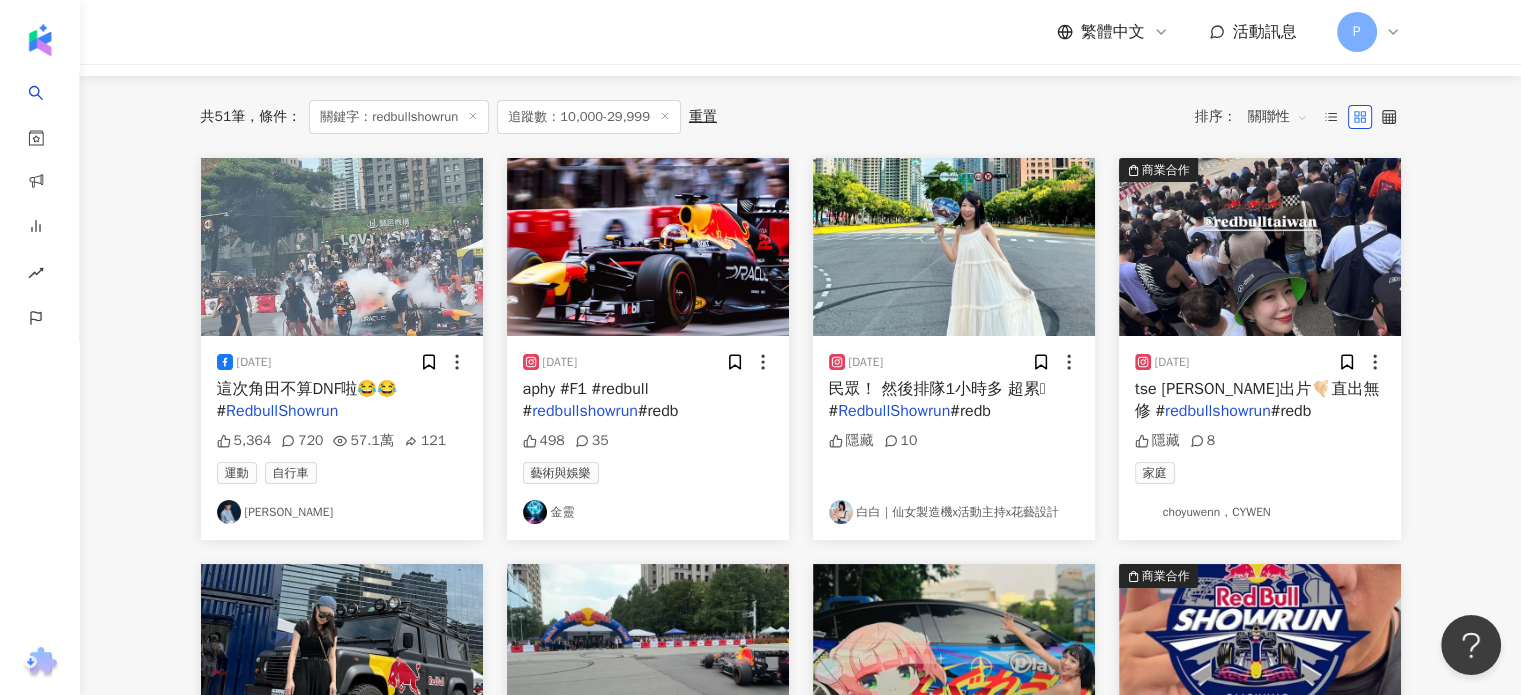 scroll, scrollTop: 200, scrollLeft: 0, axis: vertical 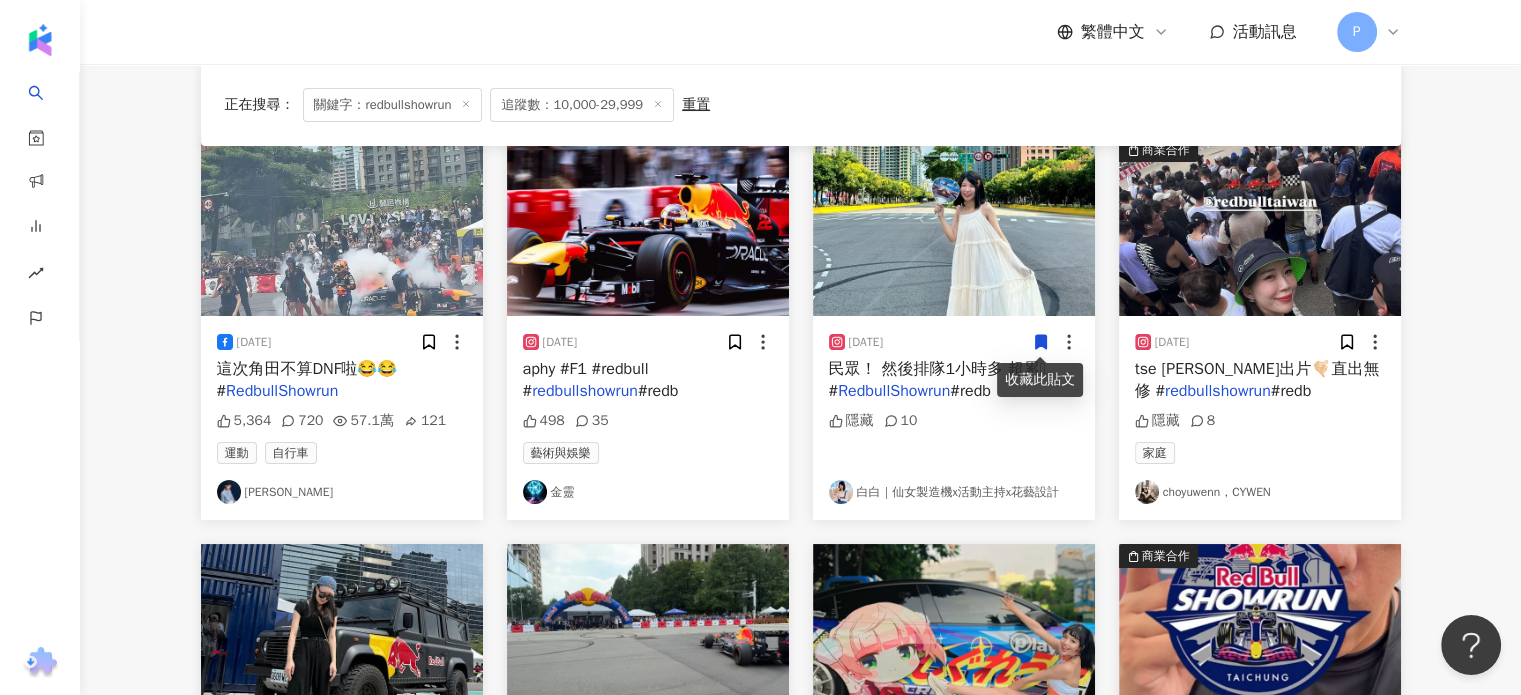 click on "#redb" at bounding box center [1291, 391] 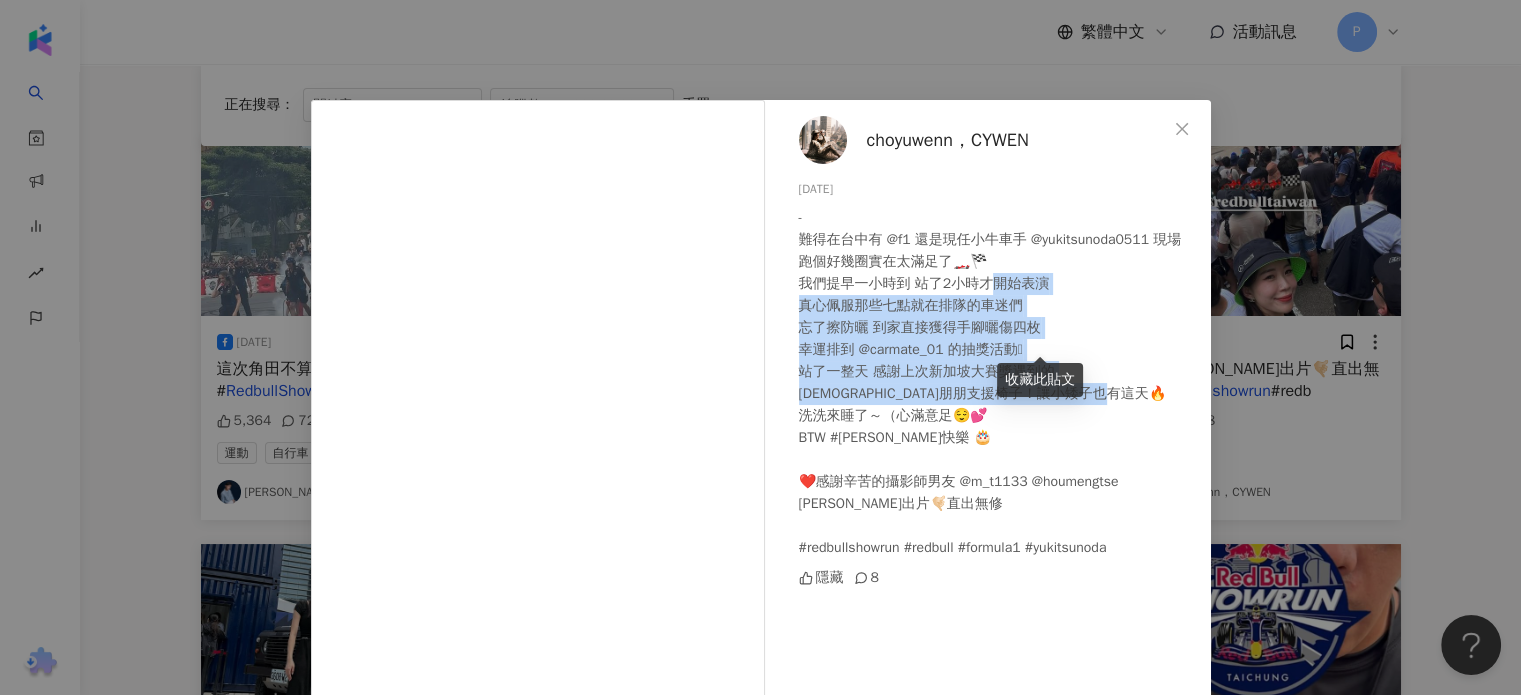 drag, startPoint x: 980, startPoint y: 281, endPoint x: 928, endPoint y: 418, distance: 146.53668 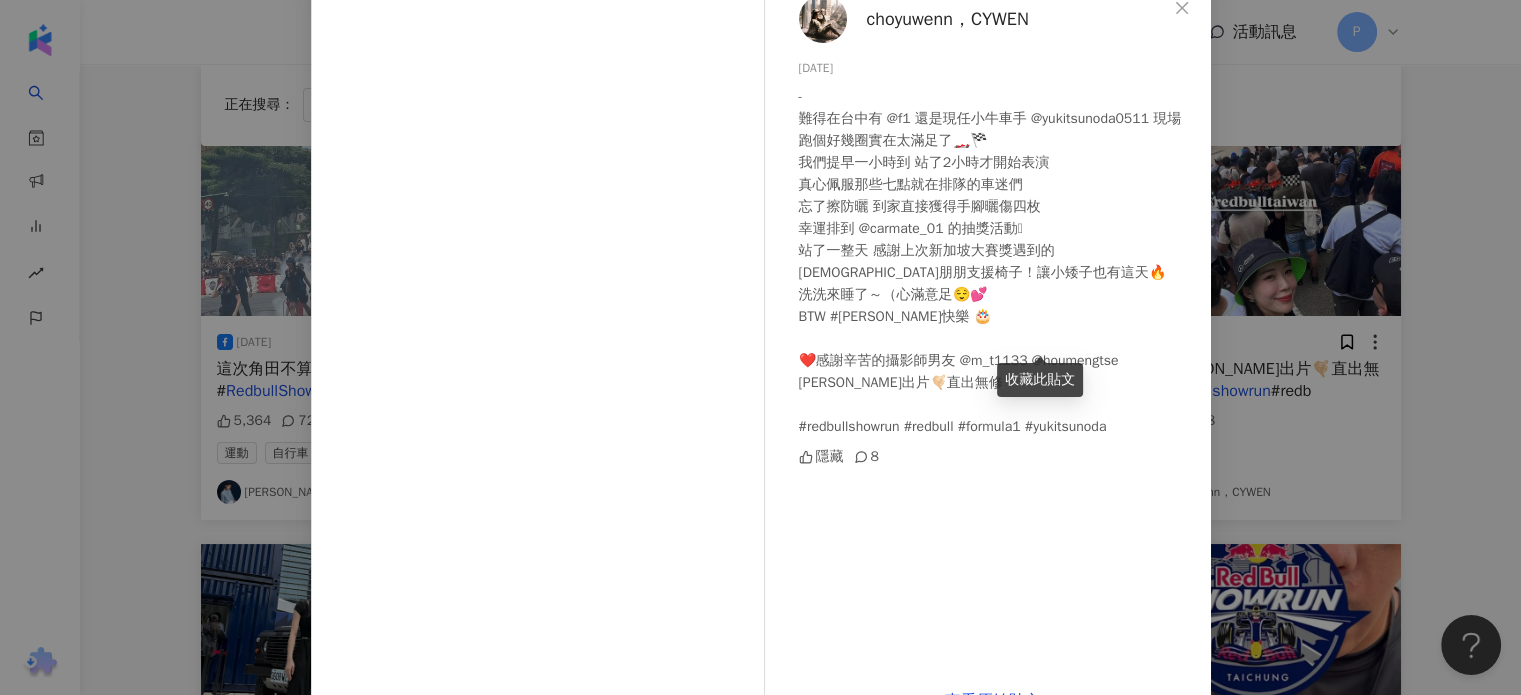 scroll, scrollTop: 180, scrollLeft: 0, axis: vertical 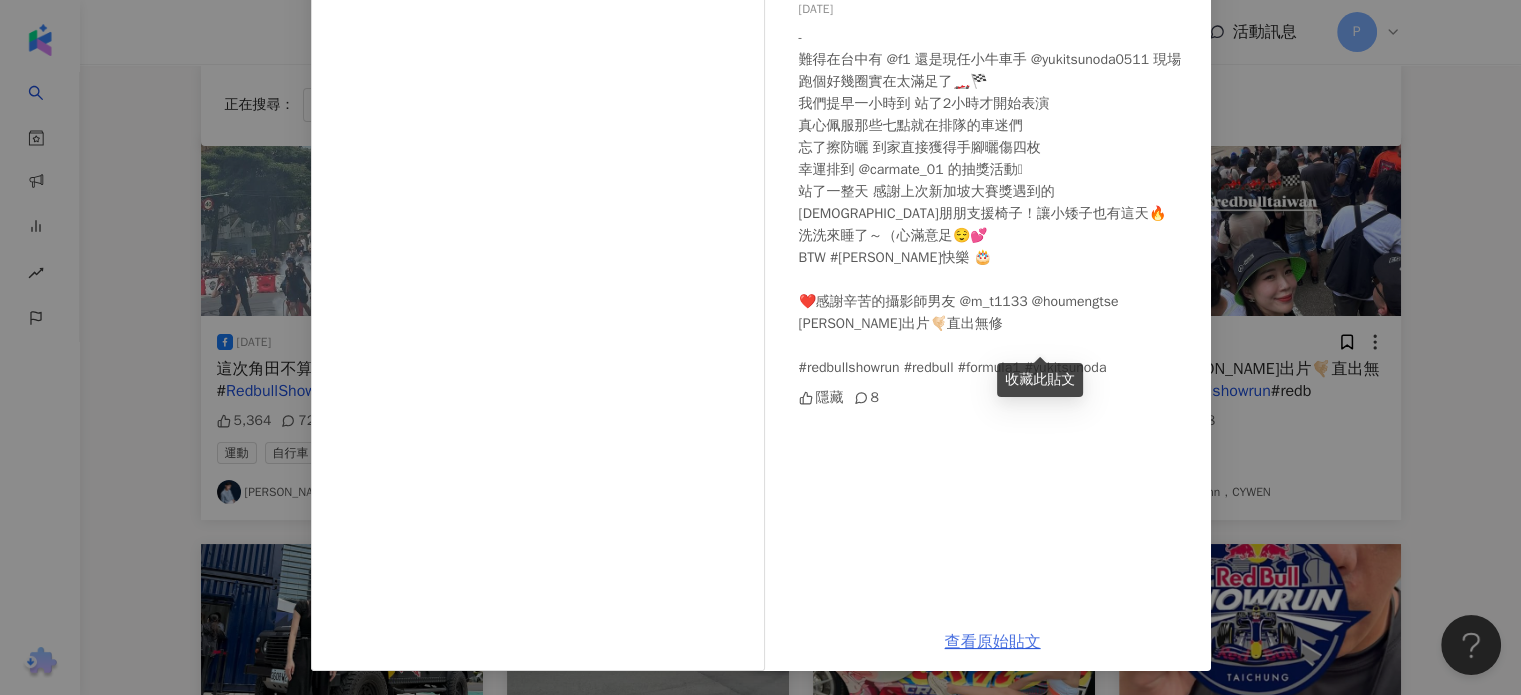 click on "查看原始貼文" at bounding box center (993, 642) 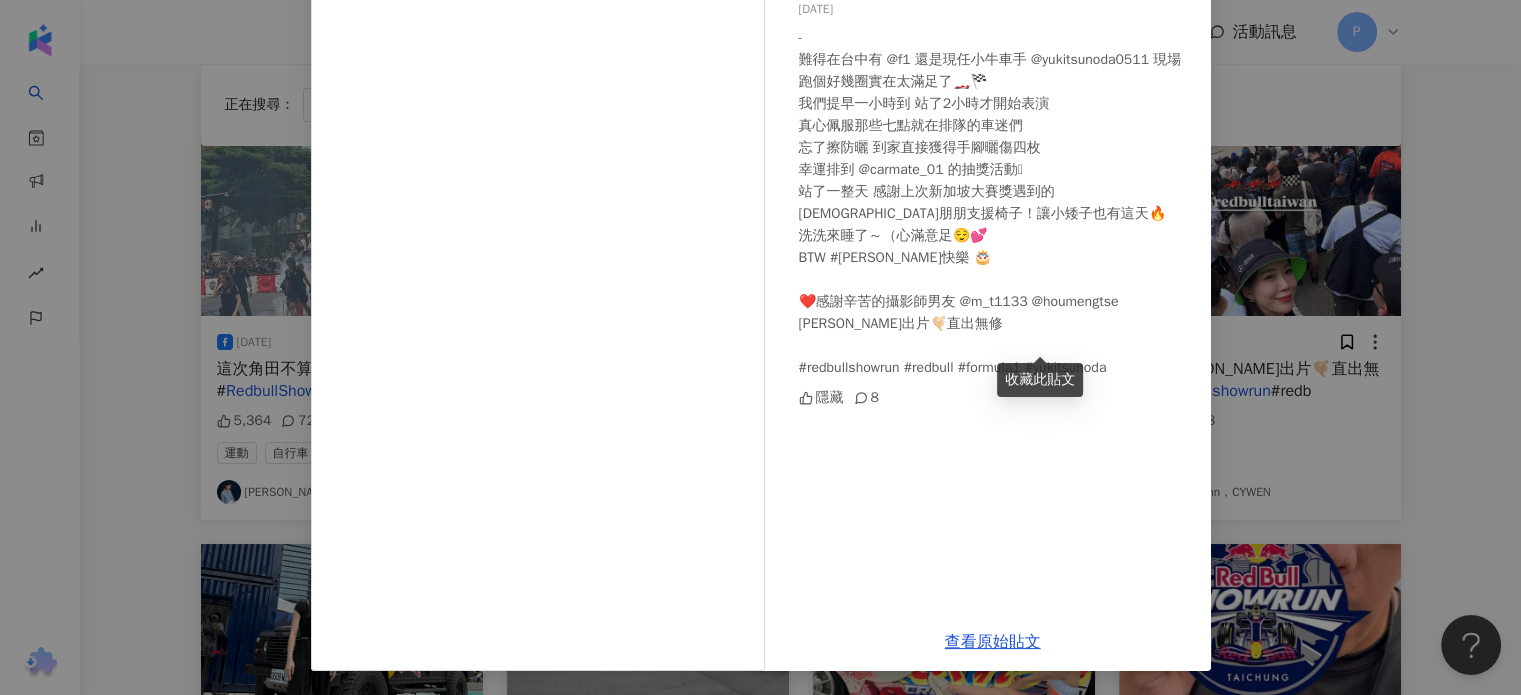 scroll, scrollTop: 0, scrollLeft: 0, axis: both 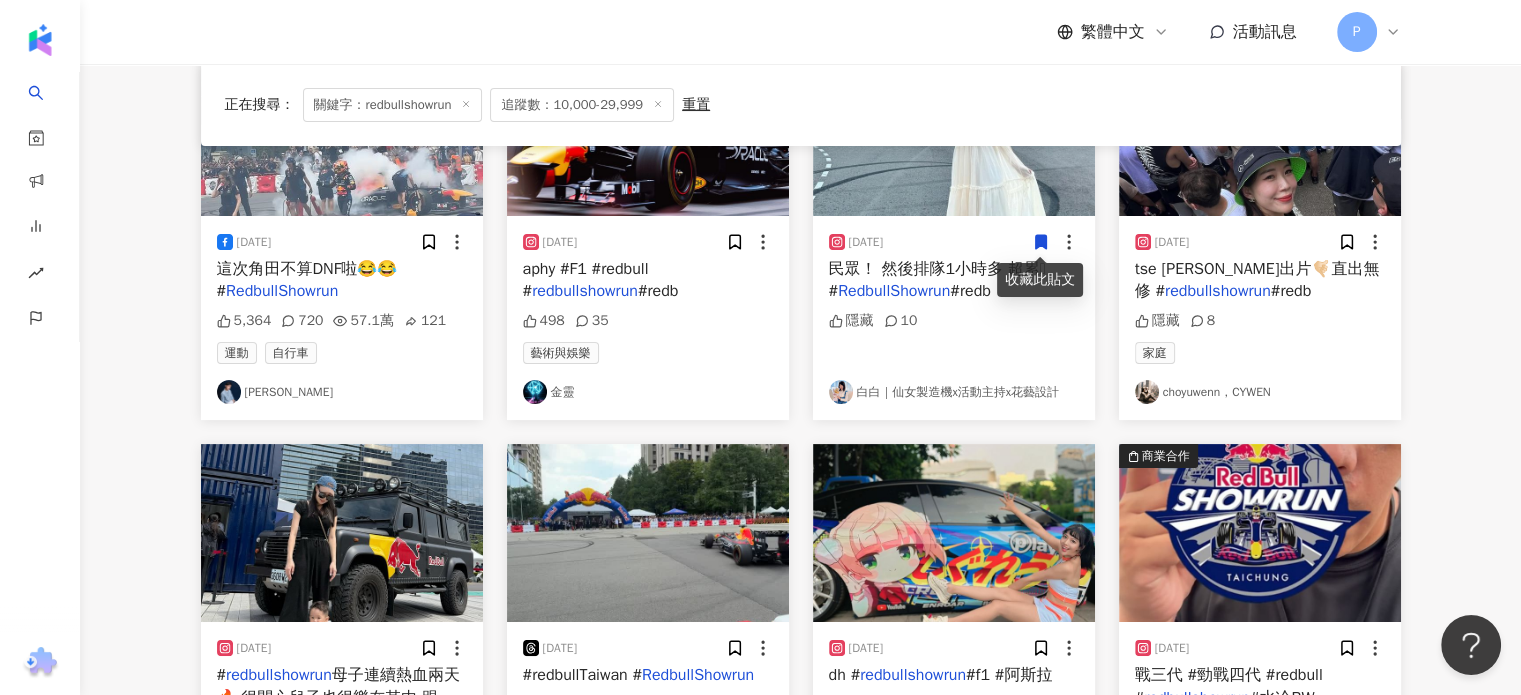 click at bounding box center [342, 533] 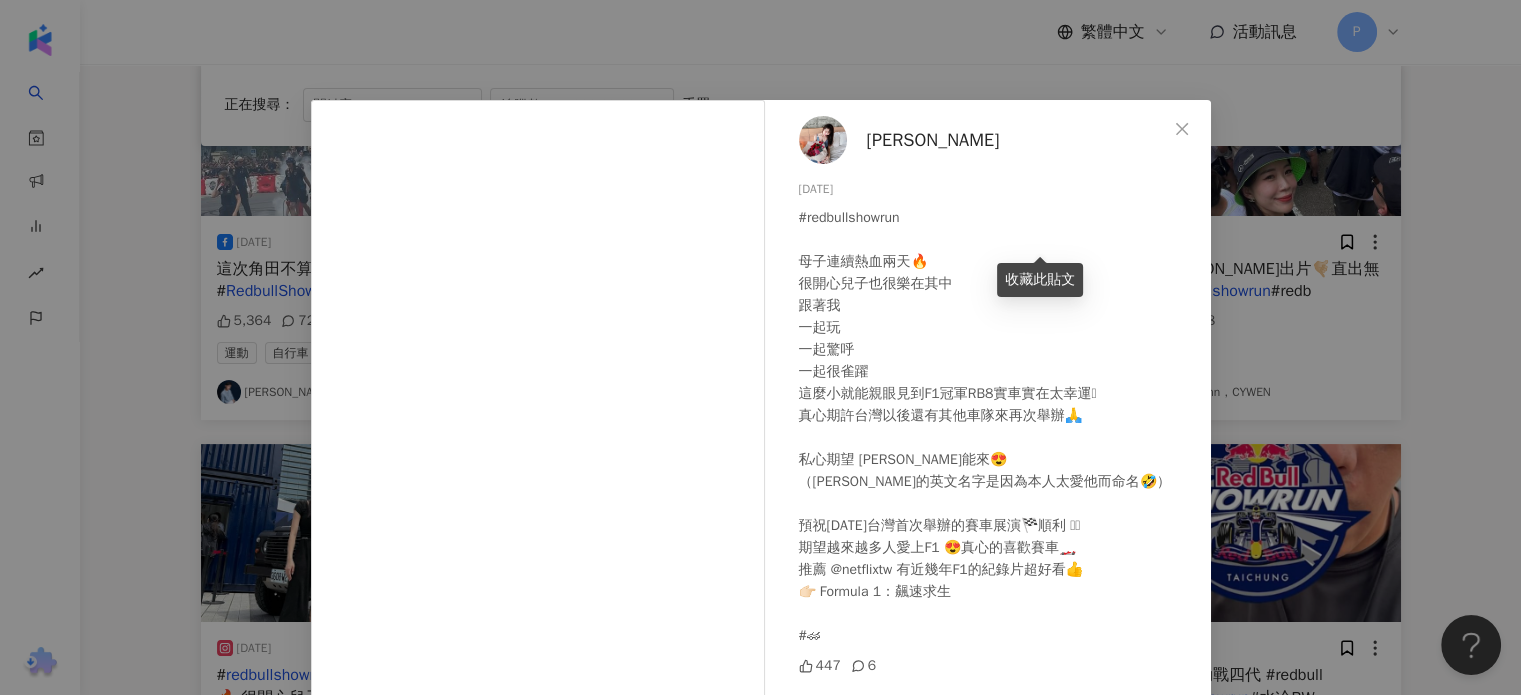 click on "#redbullshowrun
母子連續熱血兩天🔥
很開心兒子也很樂在其中
跟著我
一起玩
一起驚呼
一起很雀躍
這麼小就能親眼見到F1冠軍RB8實車實在太幸運🥹
真心期許台灣以後還有其他車隊來再次舉辦🙏
私心期望 Lewis Hamilton能來😍
（阿嚕的英文名字是因為本人太愛他而命名🤣）
預祝明天台灣首次舉辦的賽車展演🏁順利 🫶🏻
期望越來越多人愛上F1 😍真心的喜歡賽車🏎️
推薦 @netflixtw  有近幾年F1的紀錄片超好看👍
👉🏻 Formula 1：飆速求生
#🏎" at bounding box center (997, 427) 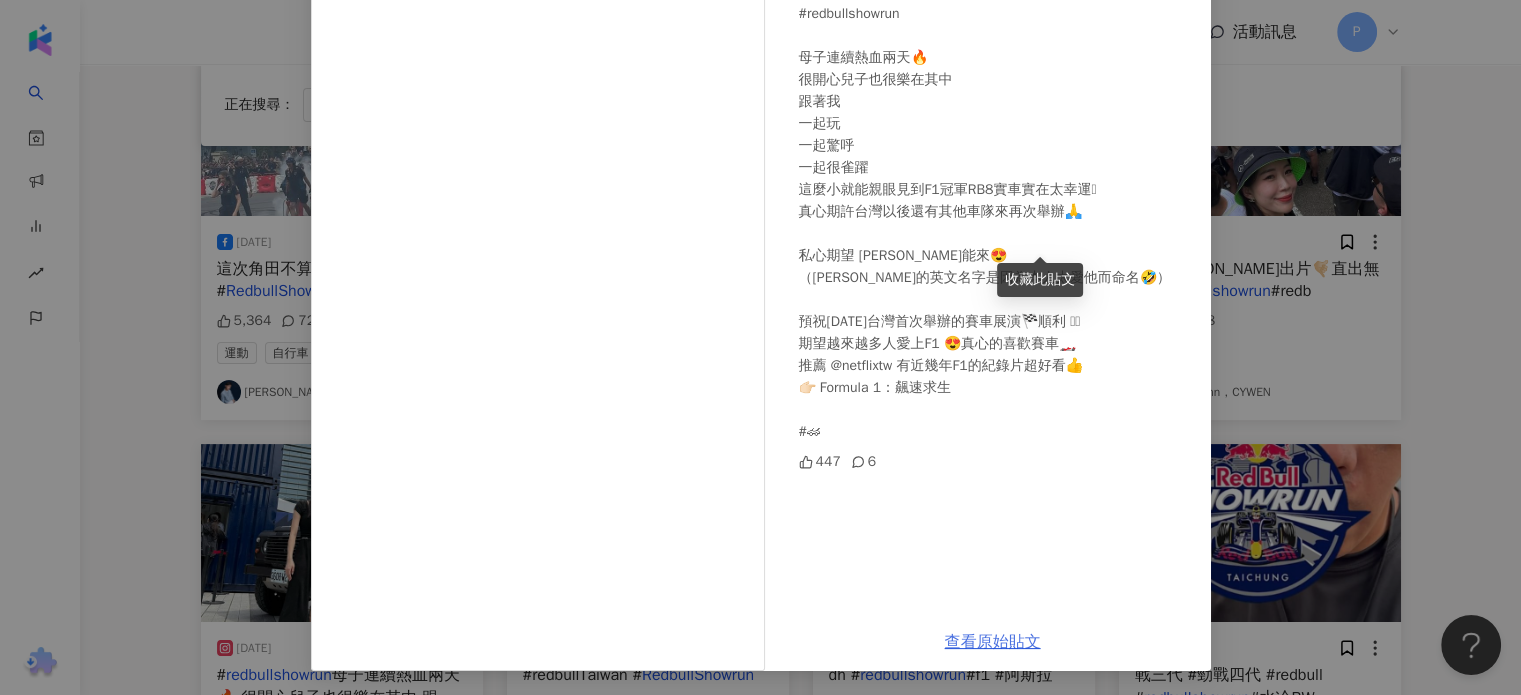 click on "查看原始貼文" at bounding box center [993, 642] 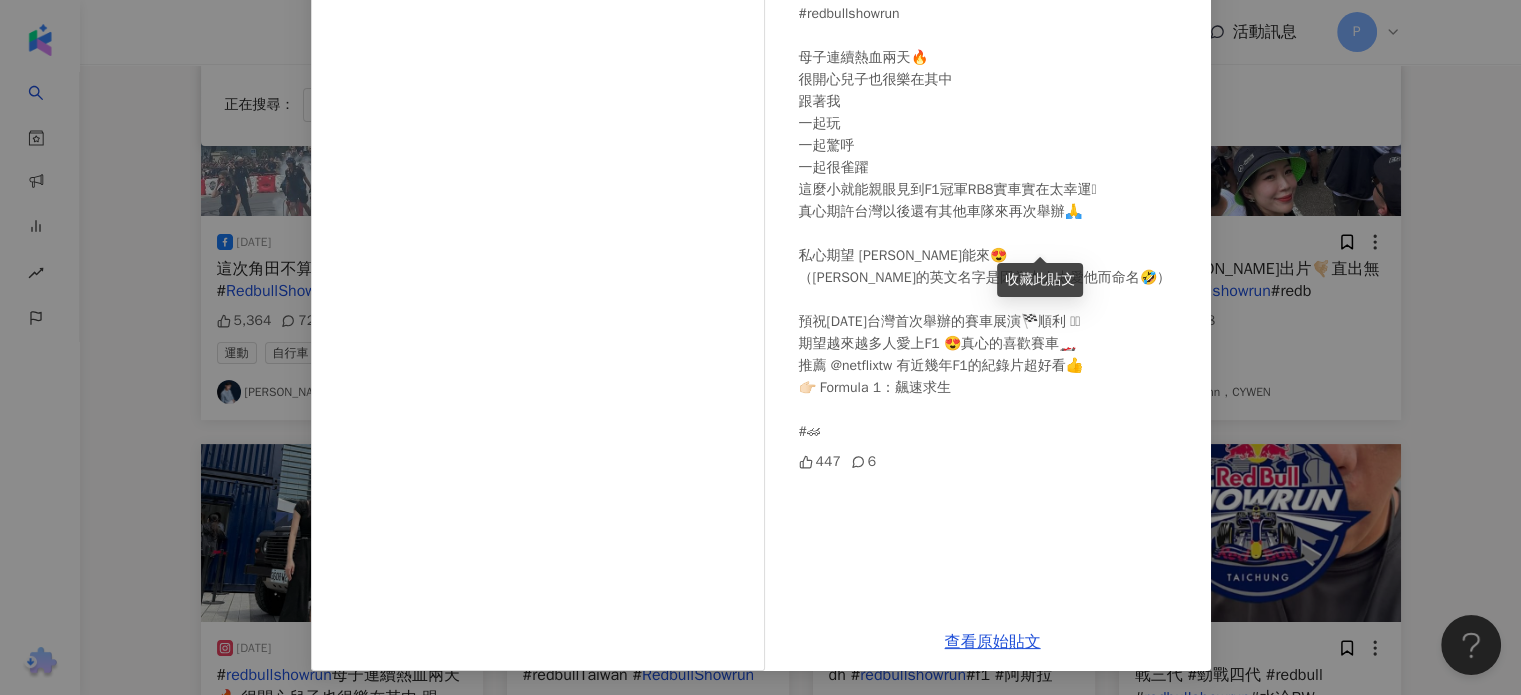 click on "曾郁雯 2024/9/27 #redbullshowrun
母子連續熱血兩天🔥
很開心兒子也很樂在其中
跟著我
一起玩
一起驚呼
一起很雀躍
這麼小就能親眼見到F1冠軍RB8實車實在太幸運🥹
真心期許台灣以後還有其他車隊來再次舉辦🙏
私心期望 Lewis Hamilton能來😍
（阿嚕的英文名字是因為本人太愛他而命名🤣）
預祝明天台灣首次舉辦的賽車展演🏁順利 🫶🏻
期望越來越多人愛上F1 😍真心的喜歡賽車🏎️
推薦 @netflixtw  有近幾年F1的紀錄片超好看👍
👉🏻 Formula 1：飆速求生
#🏎 447 6 查看原始貼文" at bounding box center [760, 347] 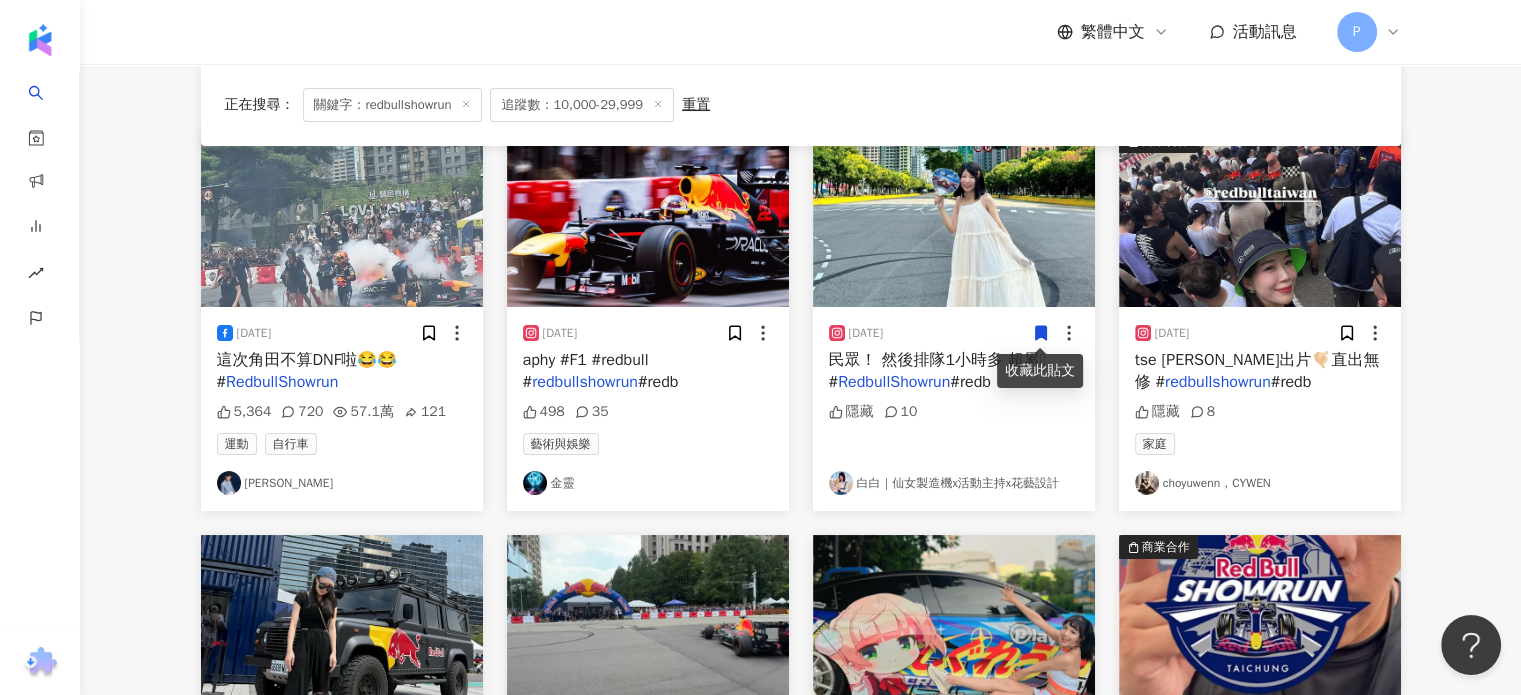 scroll, scrollTop: 200, scrollLeft: 0, axis: vertical 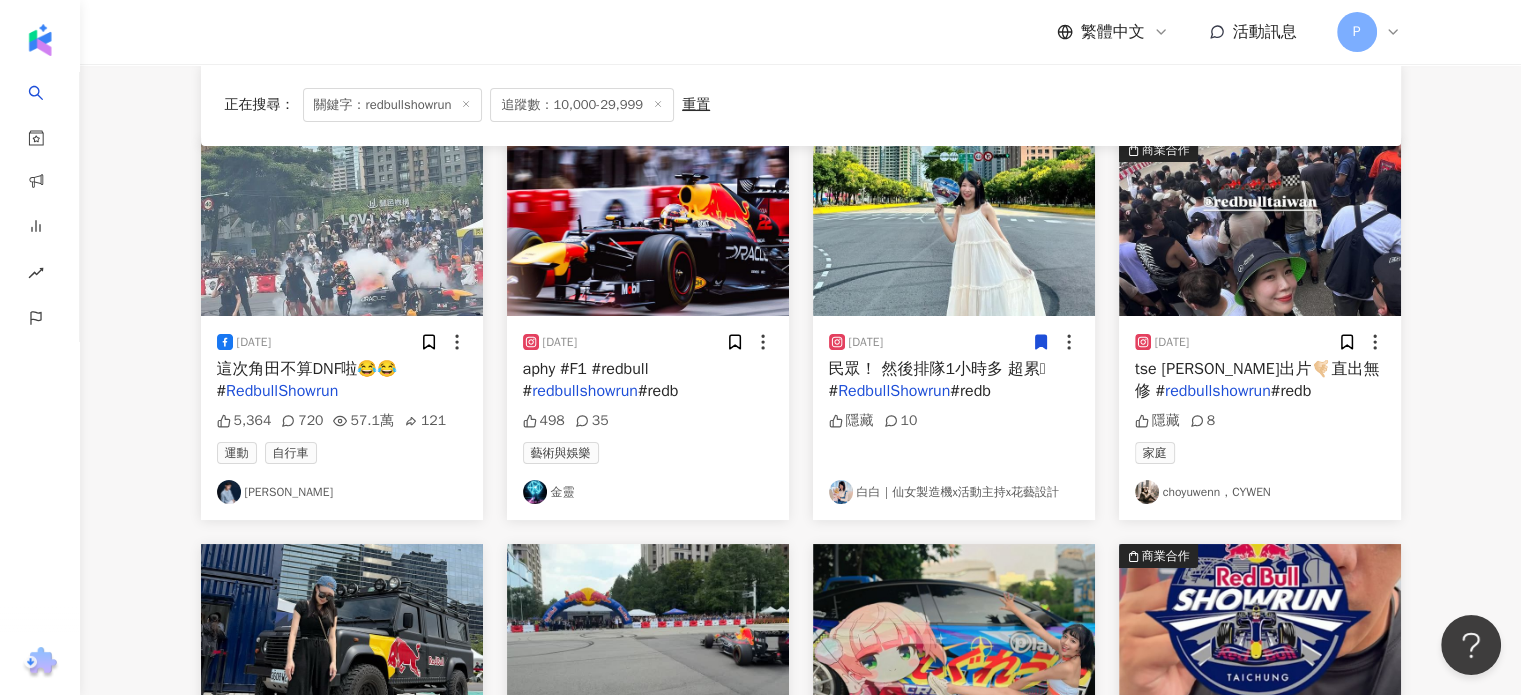 drag, startPoint x: 1031, startPoint y: 367, endPoint x: 896, endPoint y: 388, distance: 136.62357 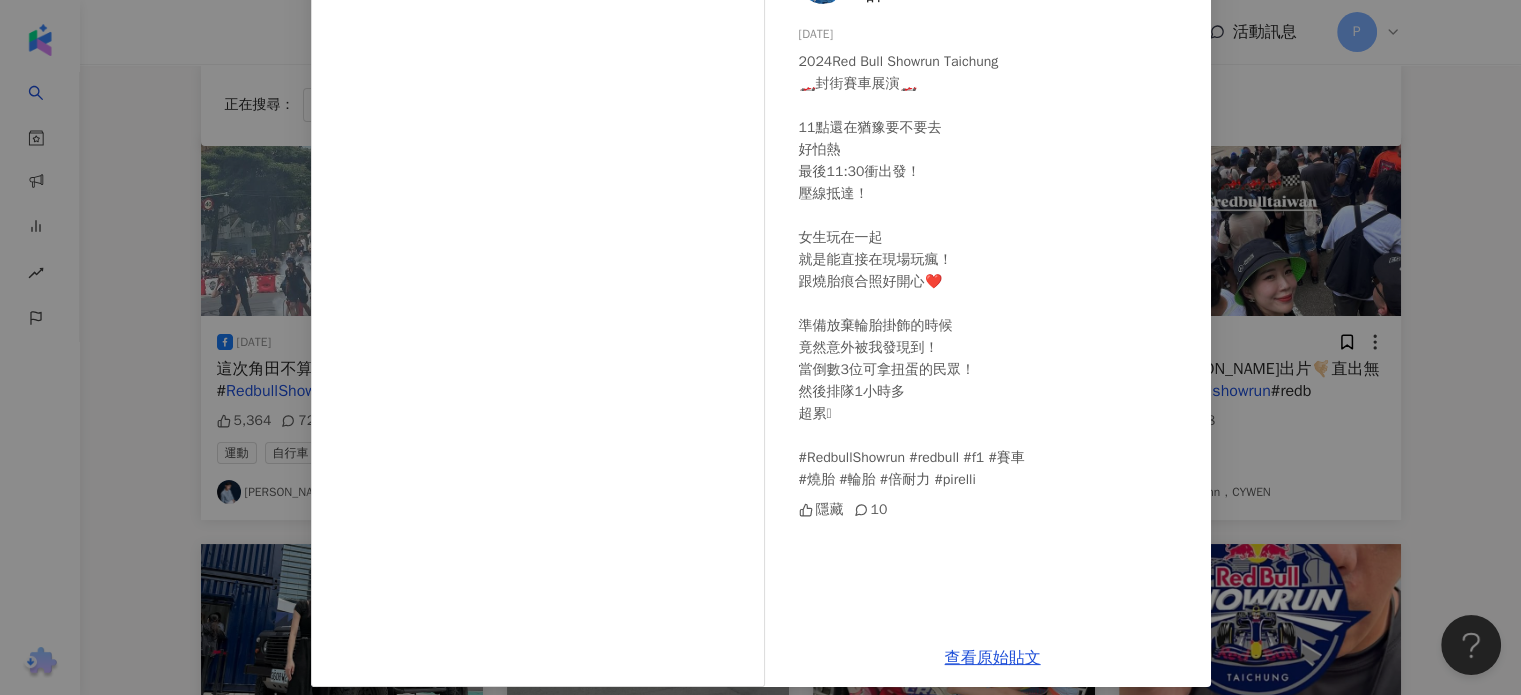 scroll, scrollTop: 180, scrollLeft: 0, axis: vertical 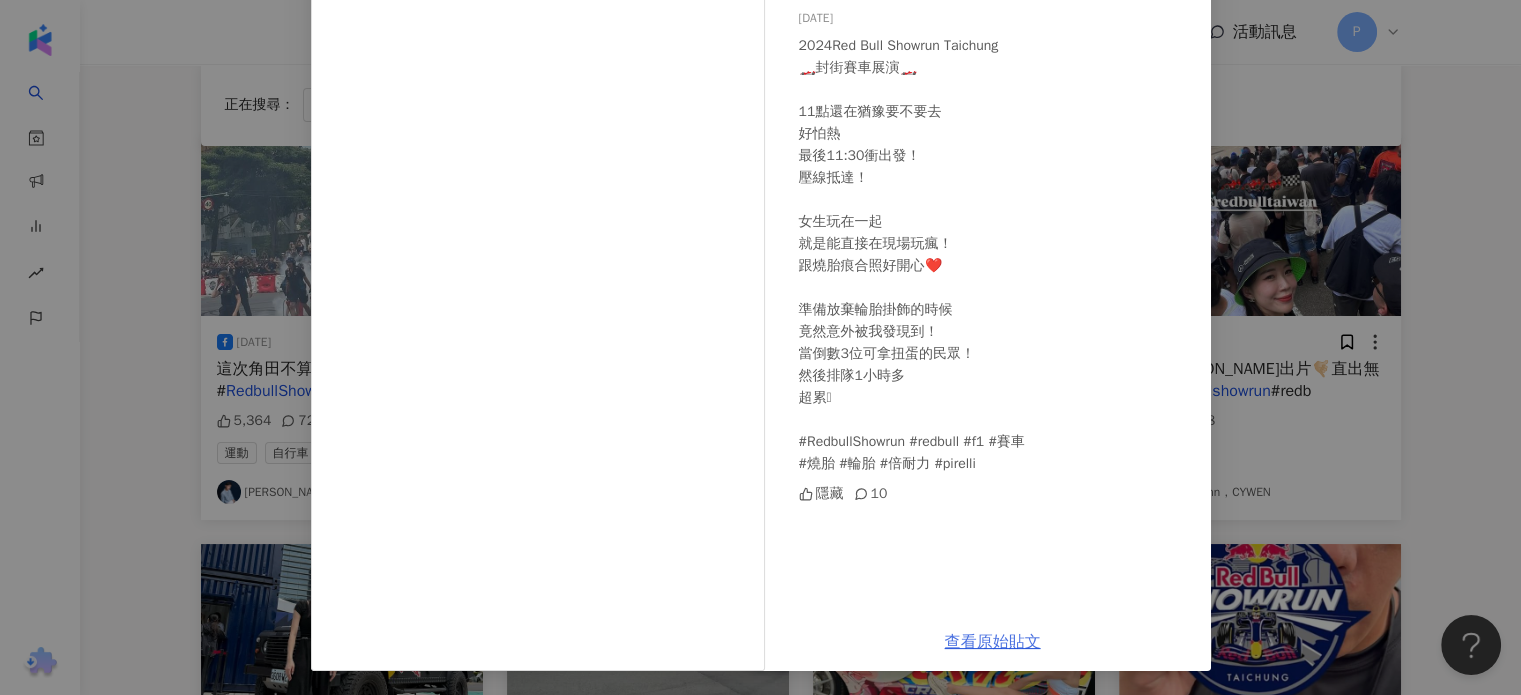 click on "查看原始貼文" at bounding box center [993, 642] 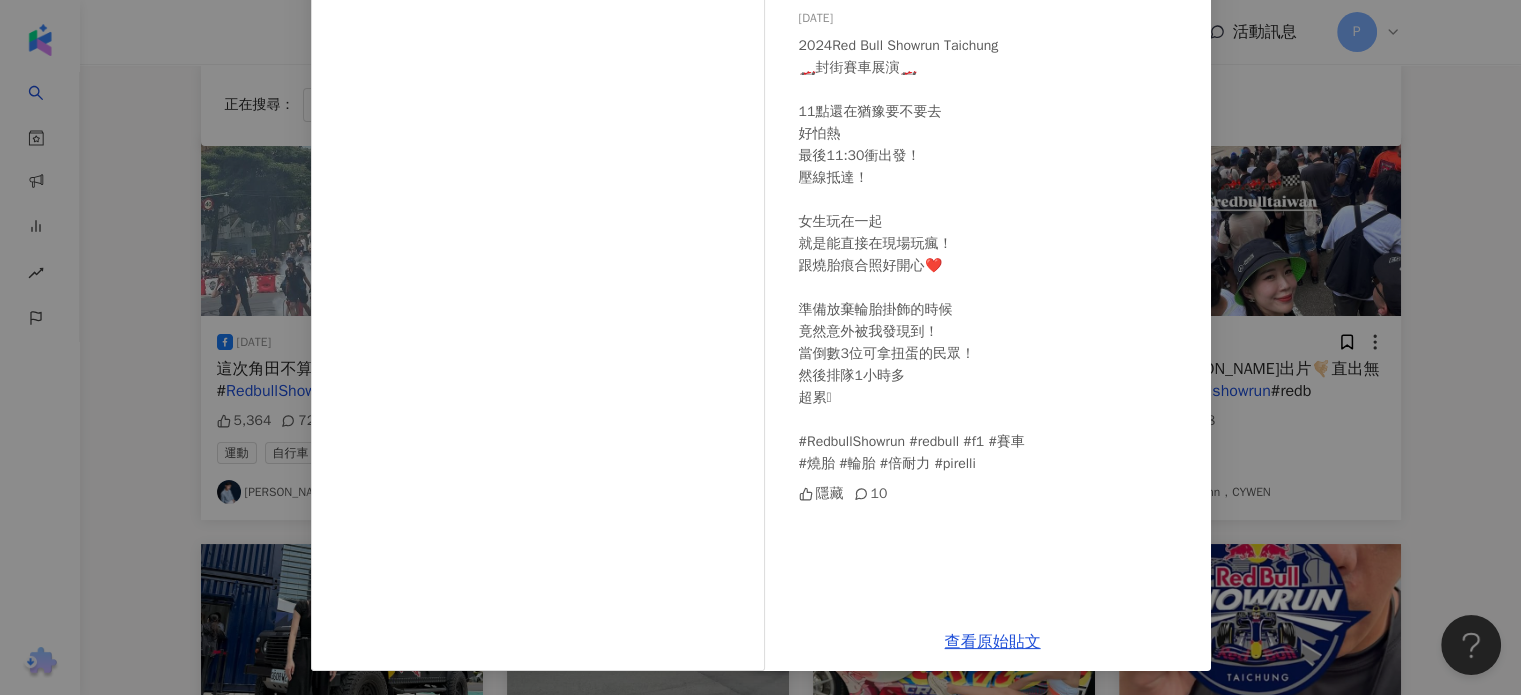click on "白白｜仙女製造機x活動主持x花藝設計 2024/9/28 2024Red Bull Showrun Taichung
🏎️封街賽車展演🏎️
11點還在猶豫要不要去
好怕熱
最後11:30衝出發！
壓線抵達！
女生玩在一起
就是能直接在現場玩瘋！
跟燒胎痕合照好開心❤️
準備放棄輪胎掛飾的時候
竟然意外被我發現到！
當倒數3位可拿扭蛋的民眾！
然後排隊1小時多
超累🥹
#RedbullShowrun #redbull  #f1 #賽車
#燒胎 #輪胎 #倍耐力 #pirelli 隱藏 10 查看原始貼文" at bounding box center (760, 347) 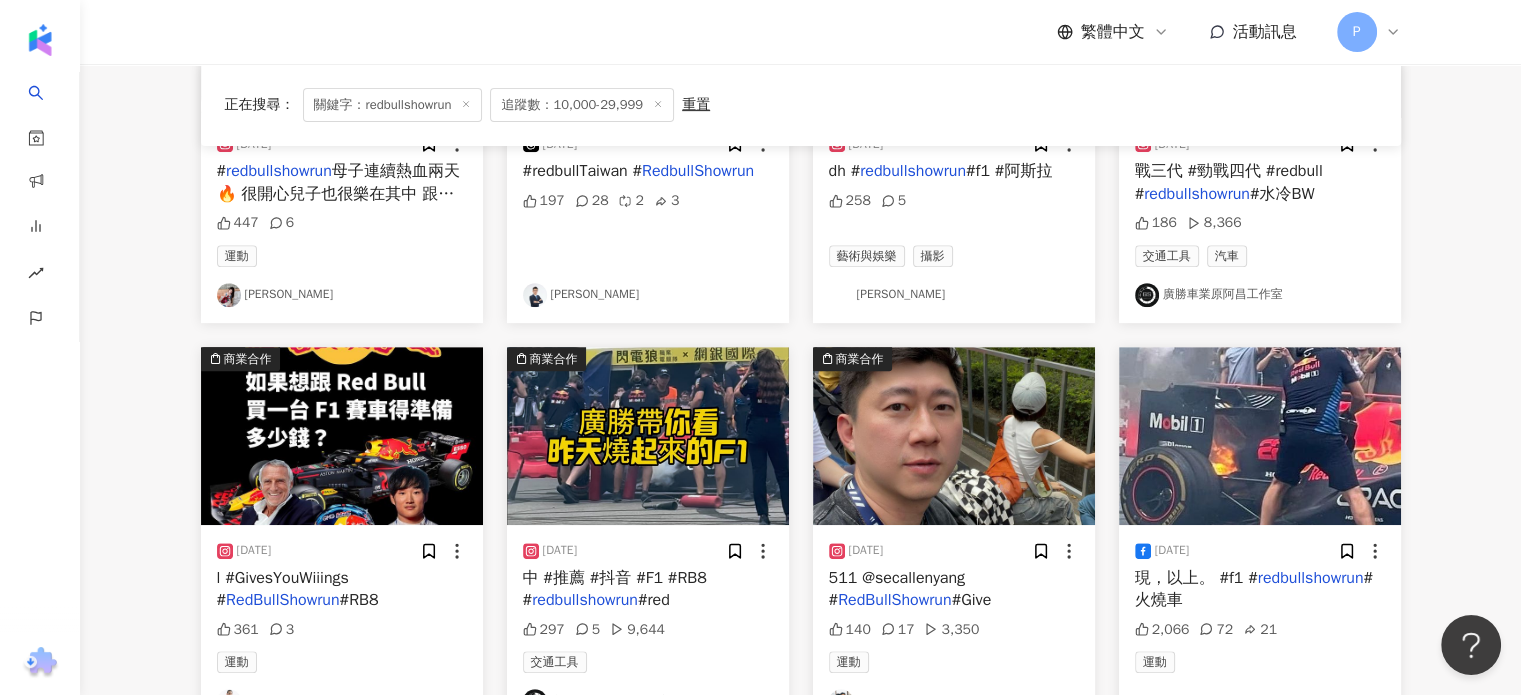scroll, scrollTop: 900, scrollLeft: 0, axis: vertical 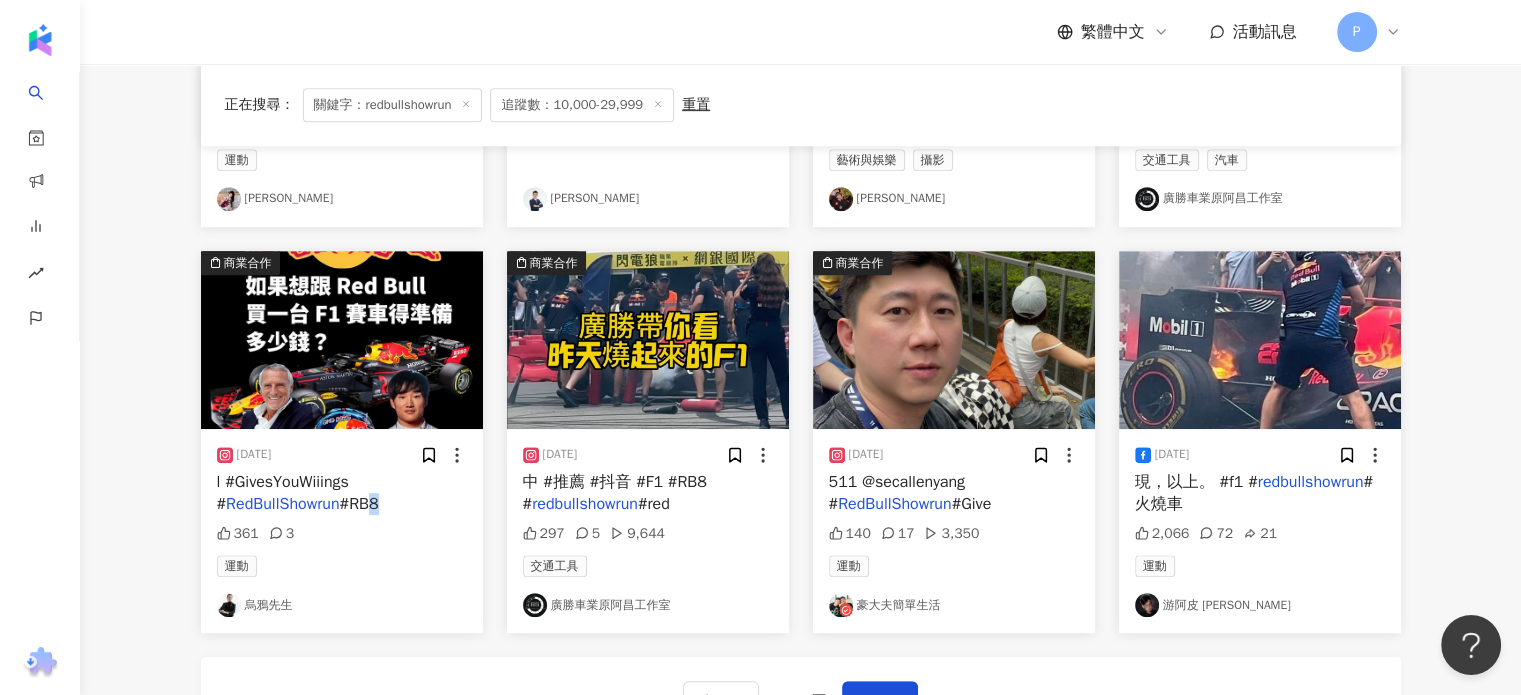 click on "#RB8" at bounding box center [359, 504] 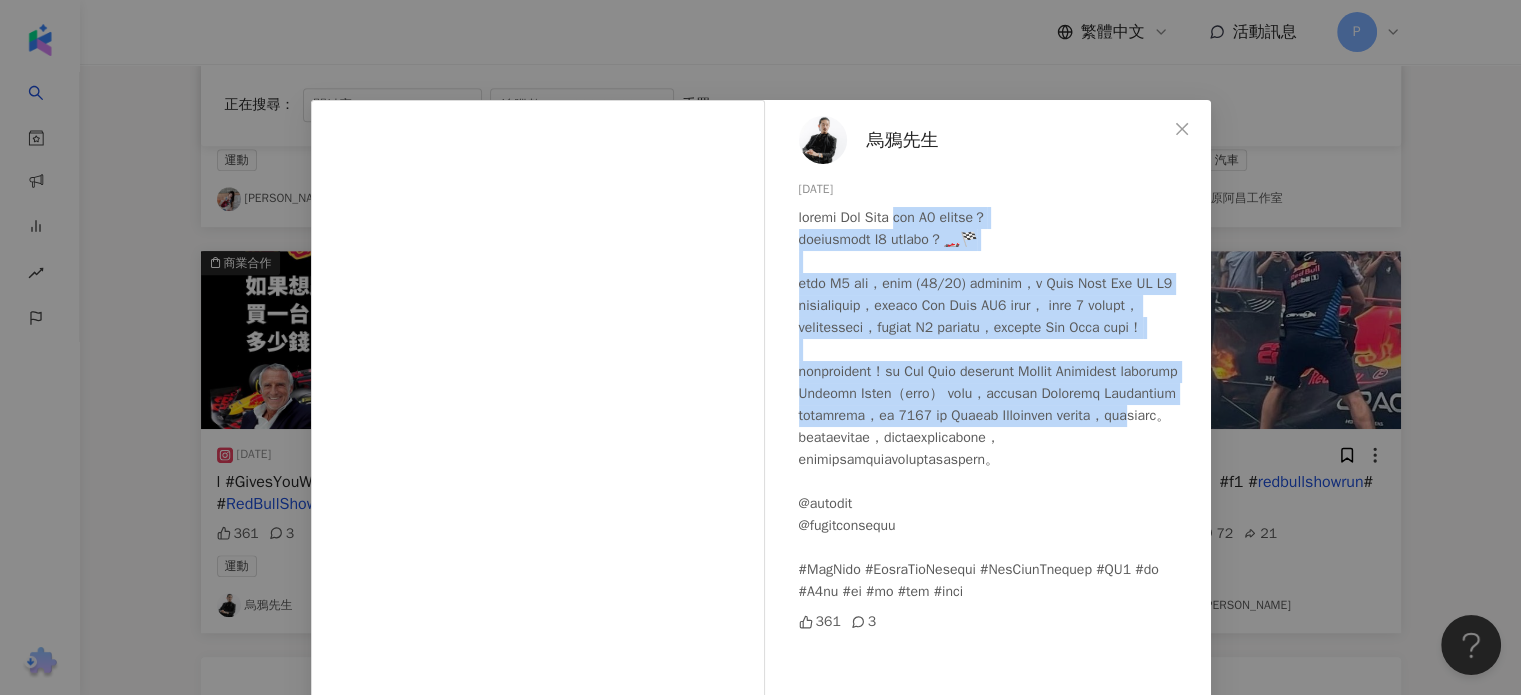 drag, startPoint x: 934, startPoint y: 219, endPoint x: 855, endPoint y: 511, distance: 302.49792 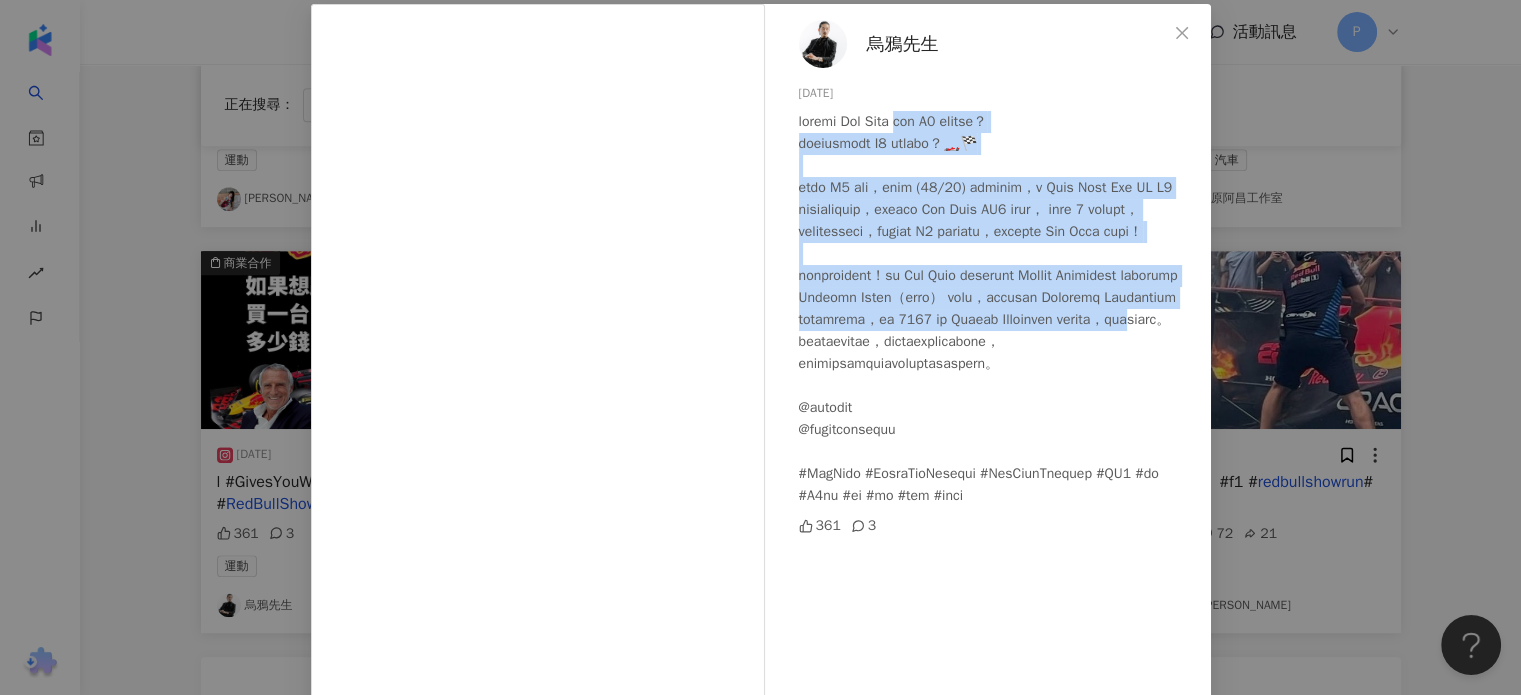 scroll, scrollTop: 200, scrollLeft: 0, axis: vertical 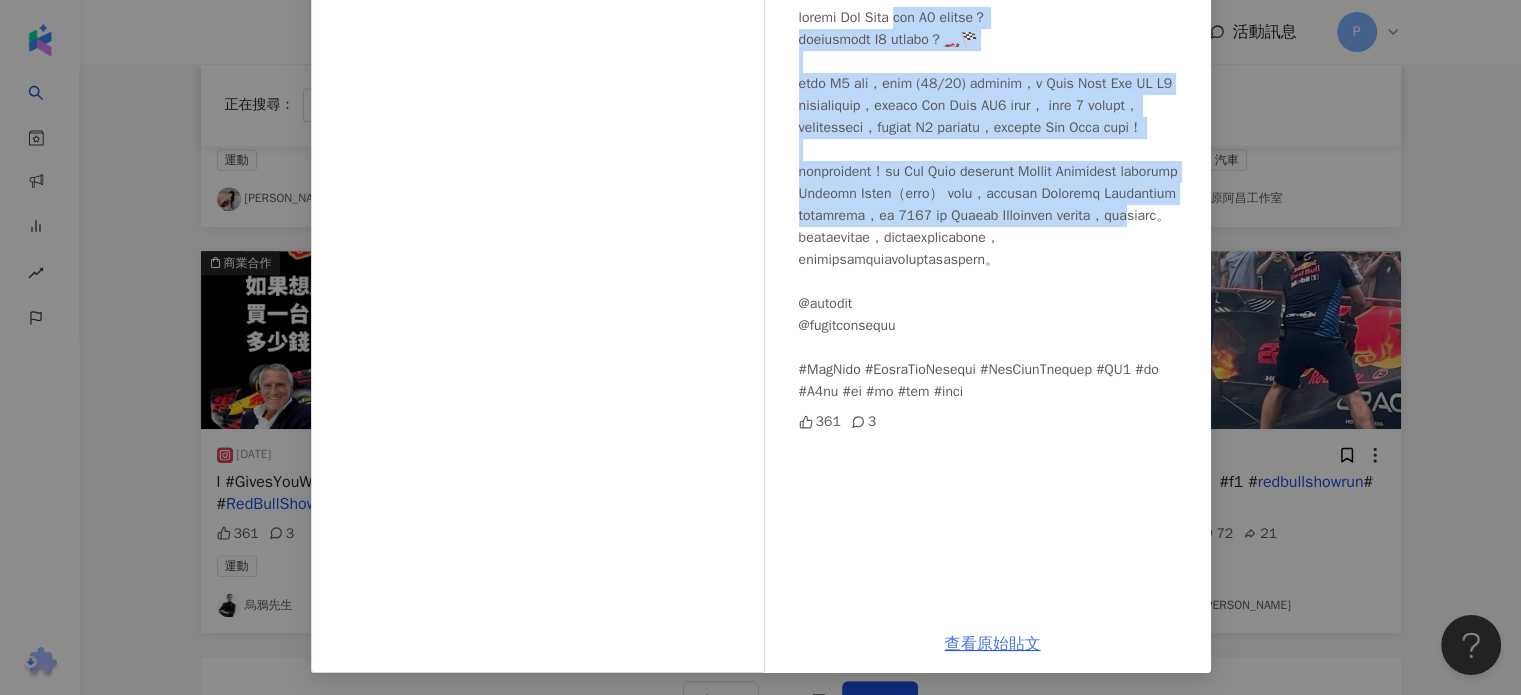 click on "查看原始貼文" at bounding box center [993, 644] 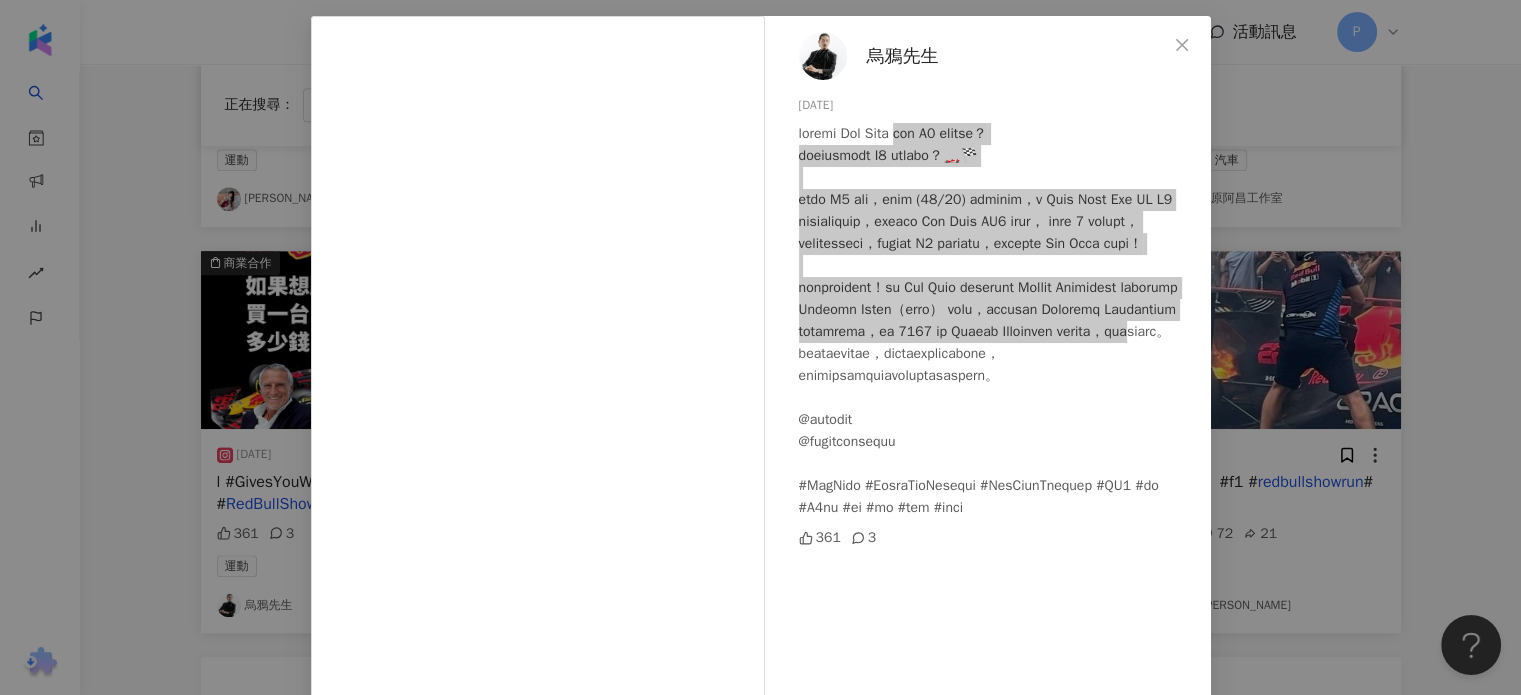 scroll, scrollTop: 201, scrollLeft: 0, axis: vertical 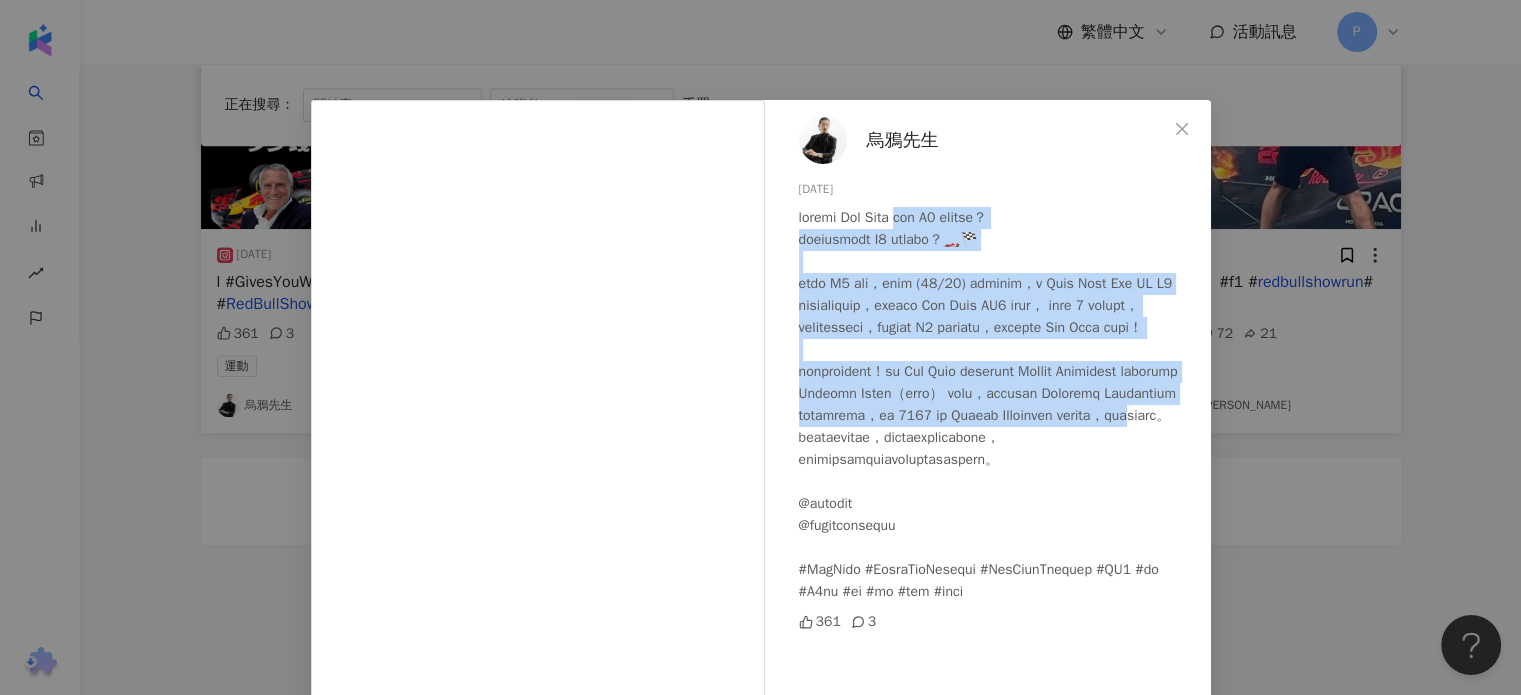 click on "烏鴉先生" at bounding box center (903, 140) 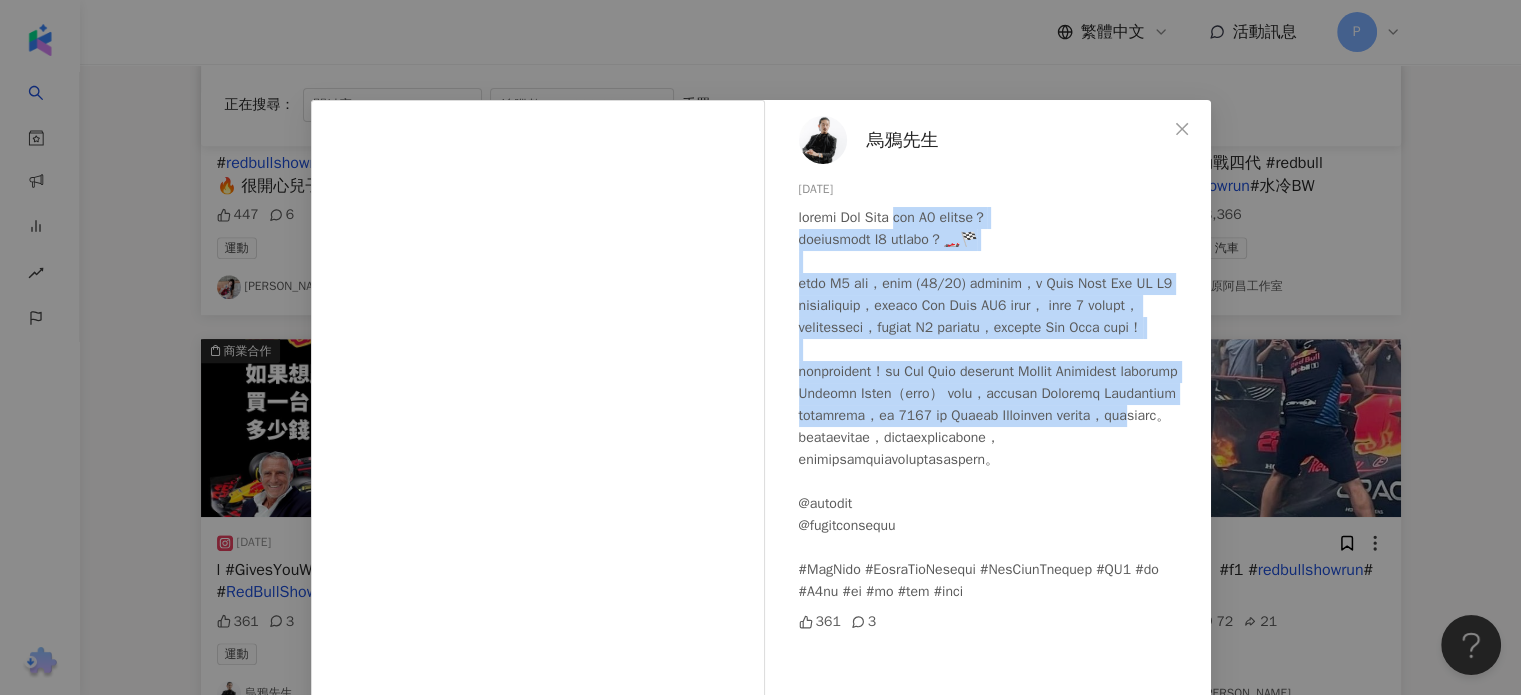 scroll, scrollTop: 800, scrollLeft: 0, axis: vertical 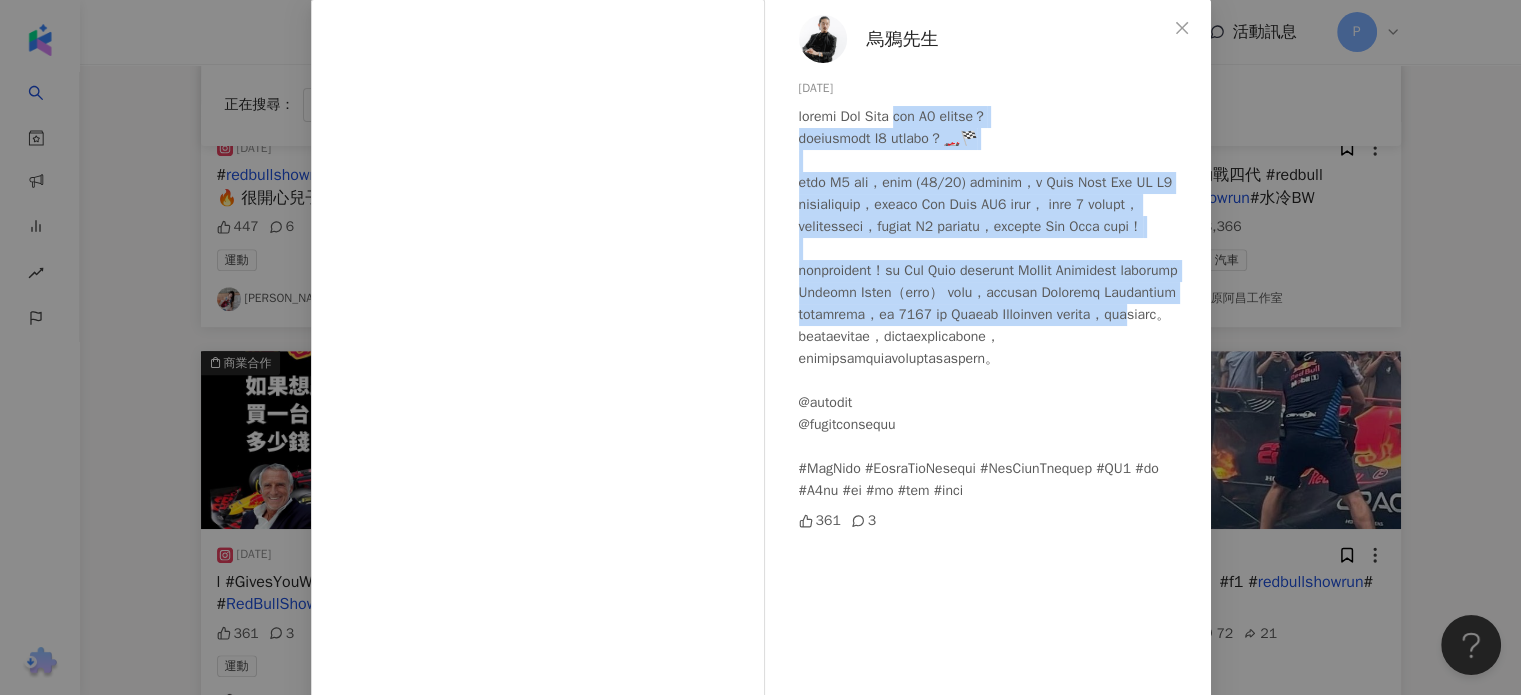 click on "烏鴉先生 2024/10/2 361 3 查看原始貼文" at bounding box center [760, 347] 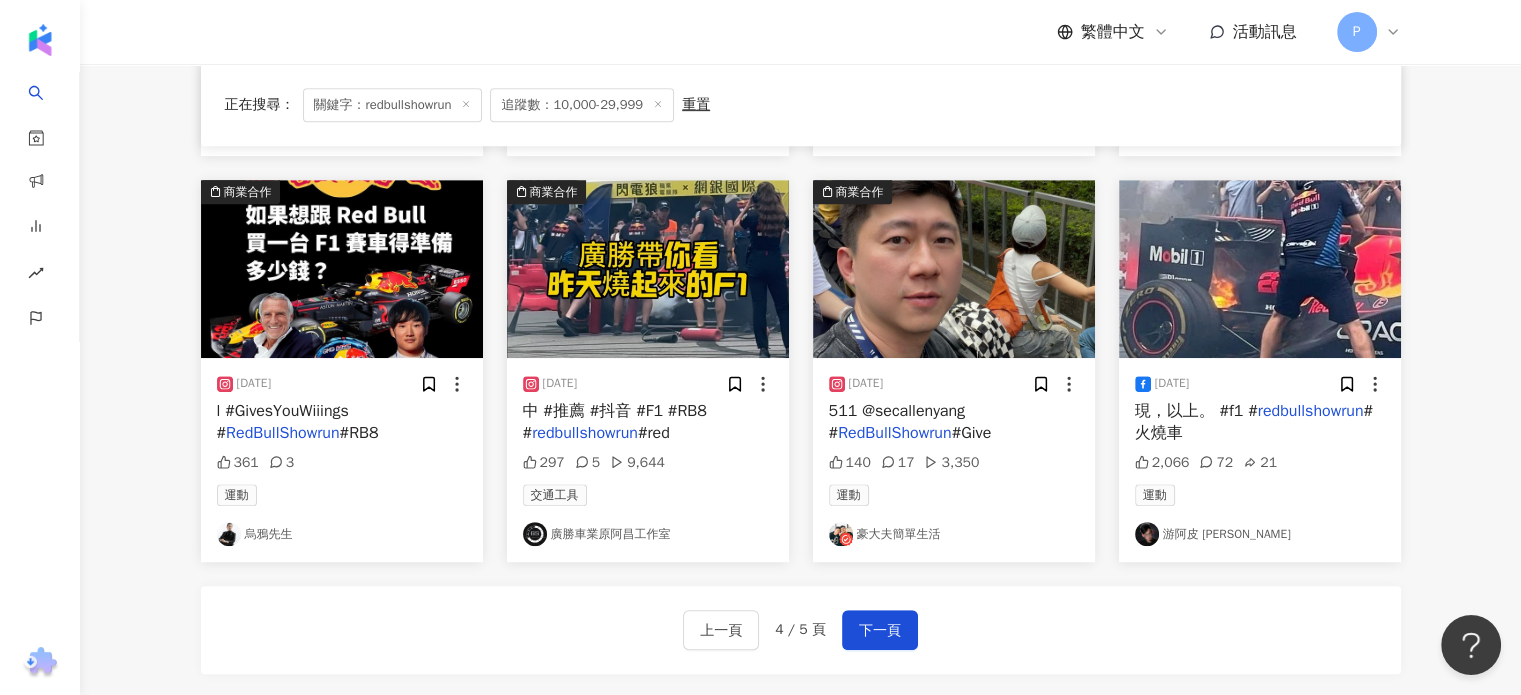 scroll, scrollTop: 1000, scrollLeft: 0, axis: vertical 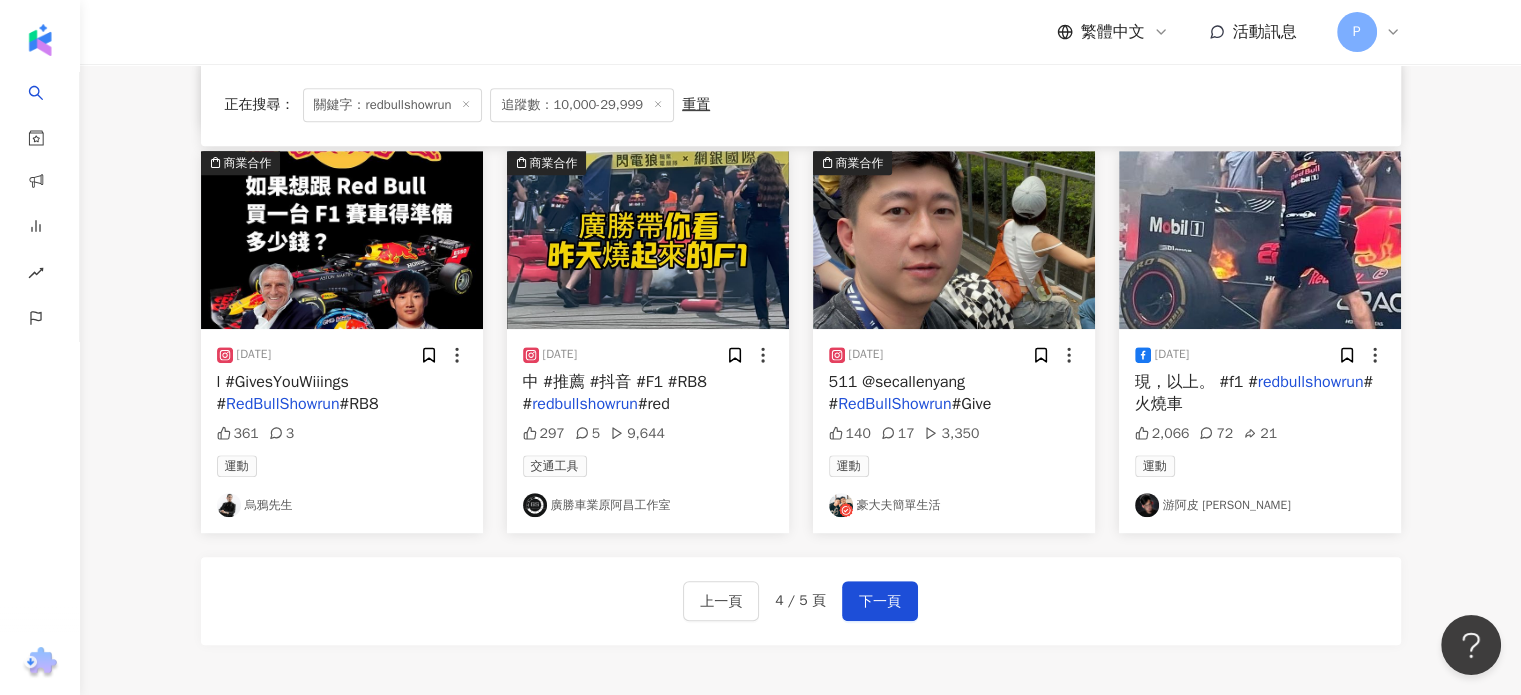 click on "RedBullShowrun" at bounding box center (894, 404) 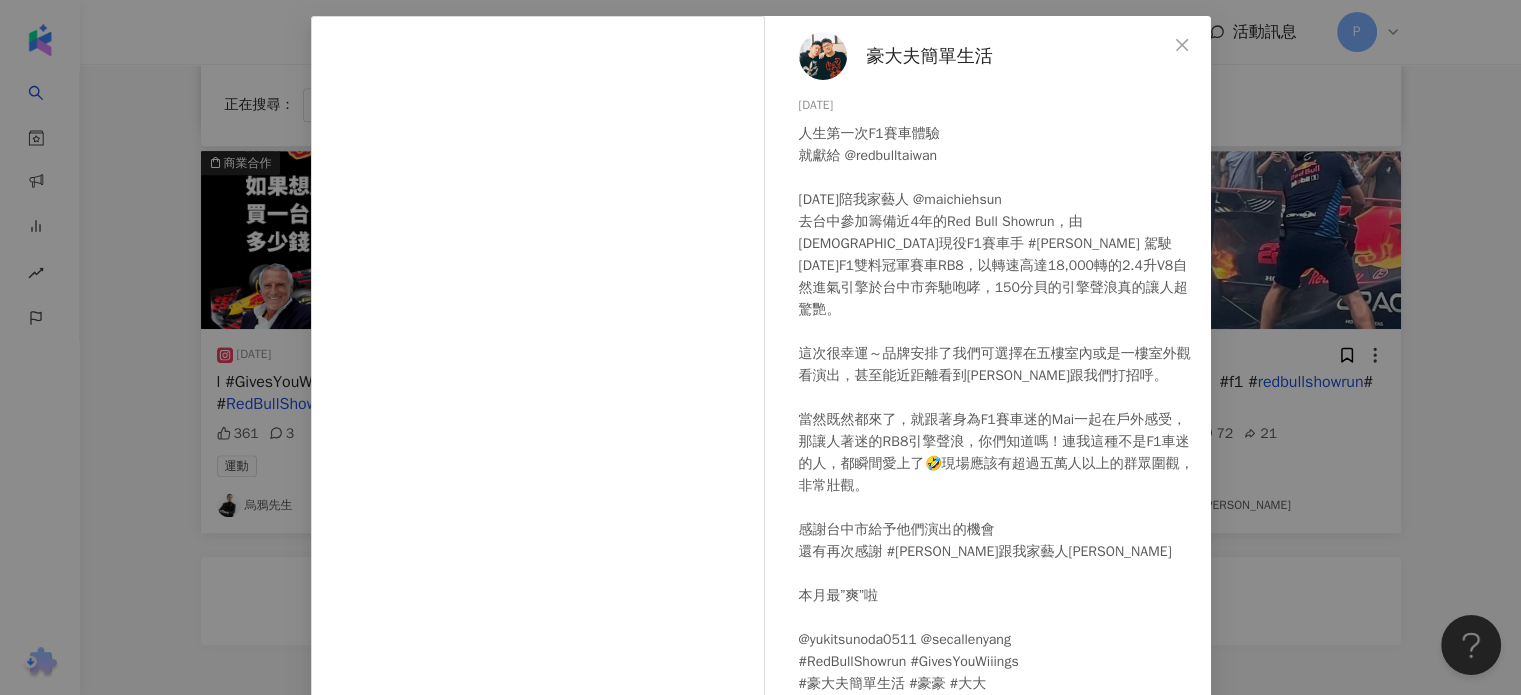 scroll, scrollTop: 204, scrollLeft: 0, axis: vertical 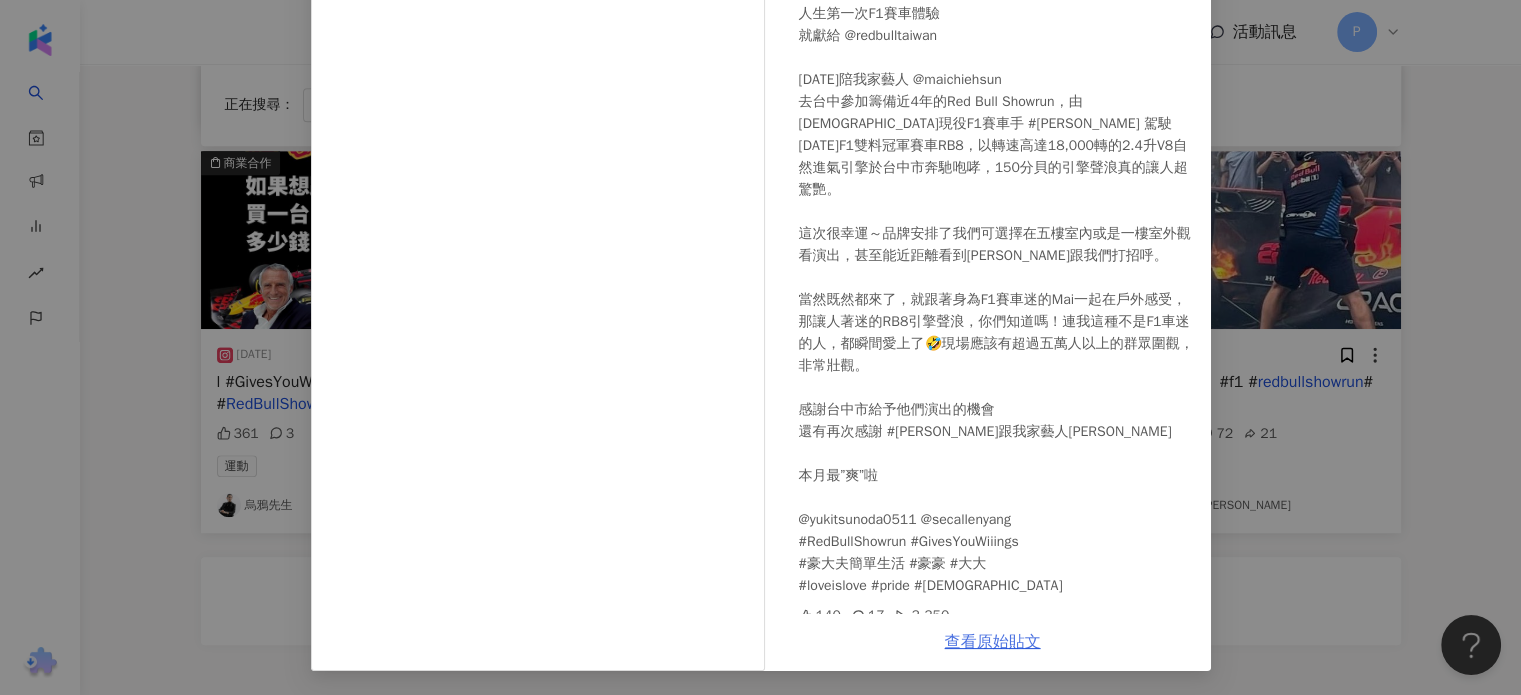 click on "查看原始貼文" at bounding box center [993, 642] 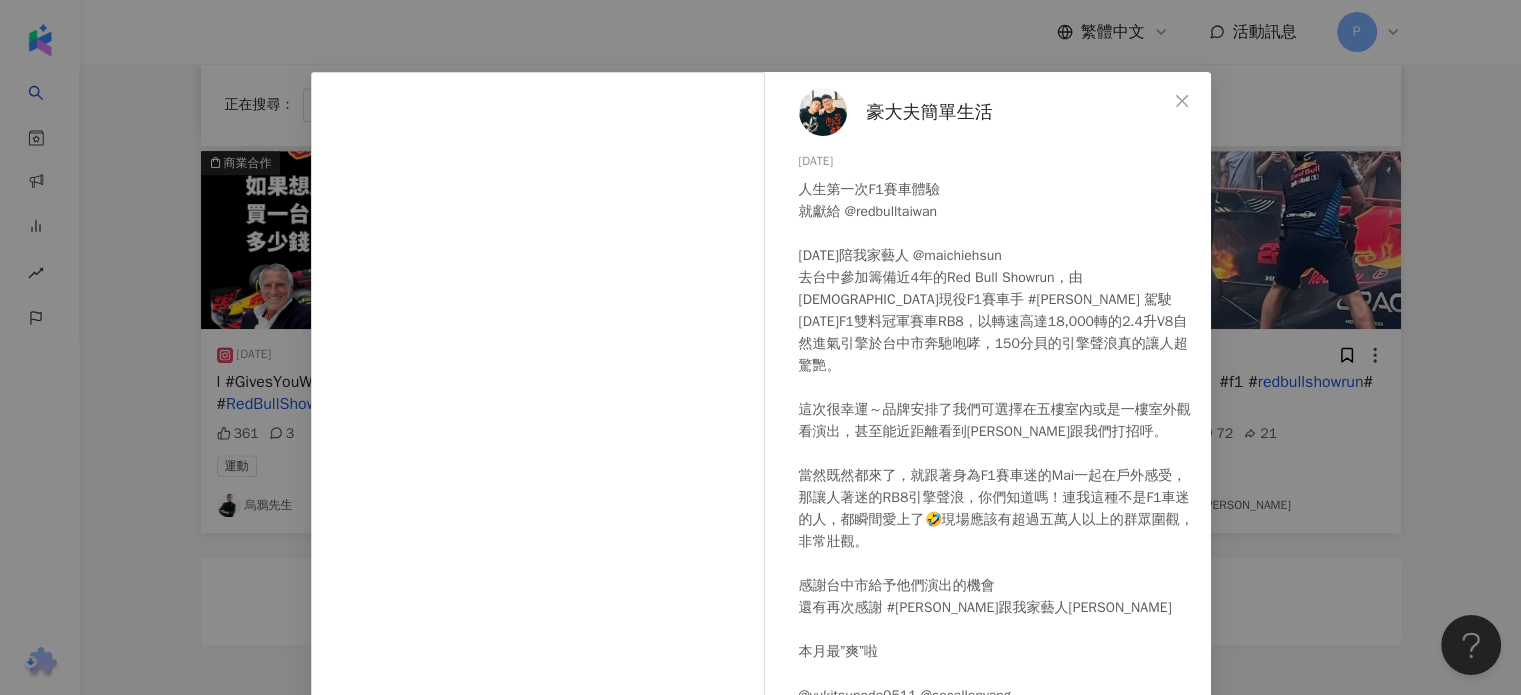 scroll, scrollTop: 4, scrollLeft: 0, axis: vertical 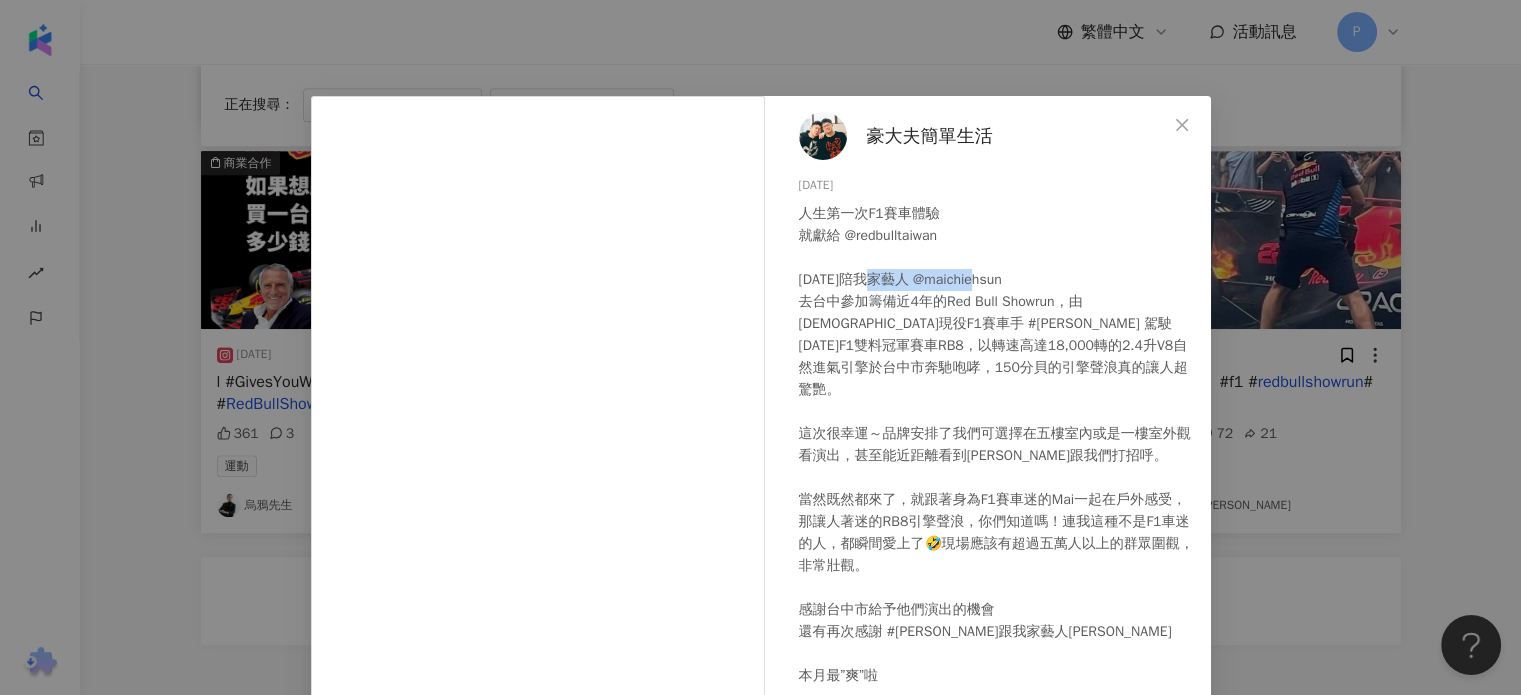 drag, startPoint x: 896, startPoint y: 280, endPoint x: 987, endPoint y: 280, distance: 91 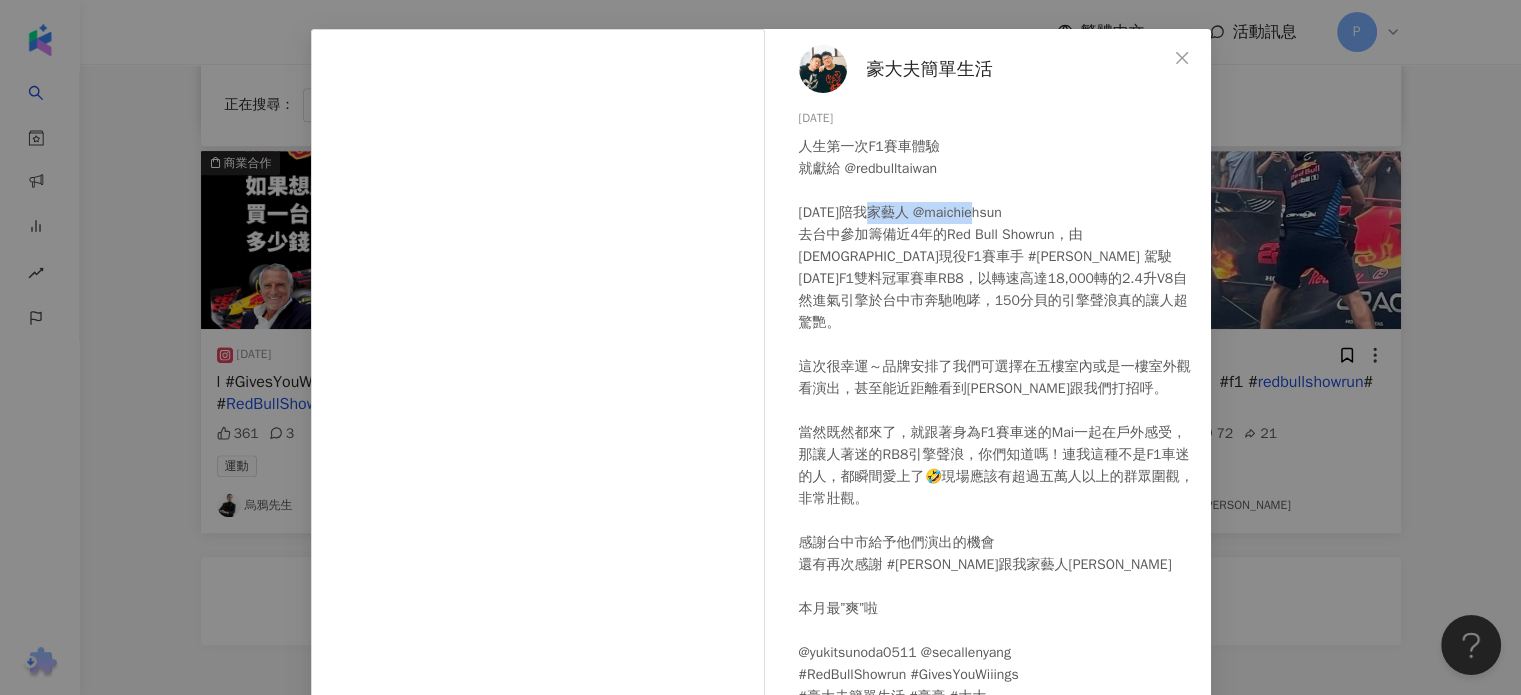 scroll, scrollTop: 104, scrollLeft: 0, axis: vertical 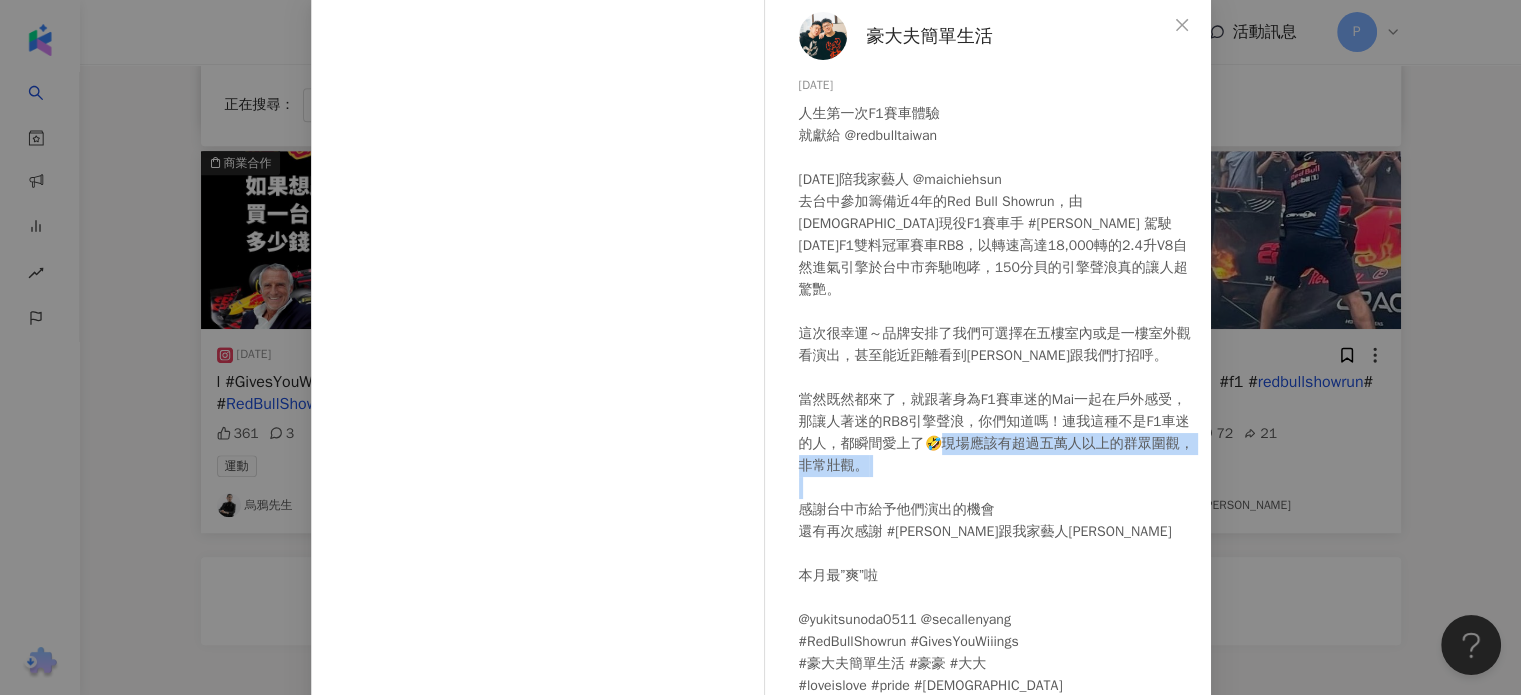 drag, startPoint x: 1042, startPoint y: 508, endPoint x: 955, endPoint y: 469, distance: 95.34149 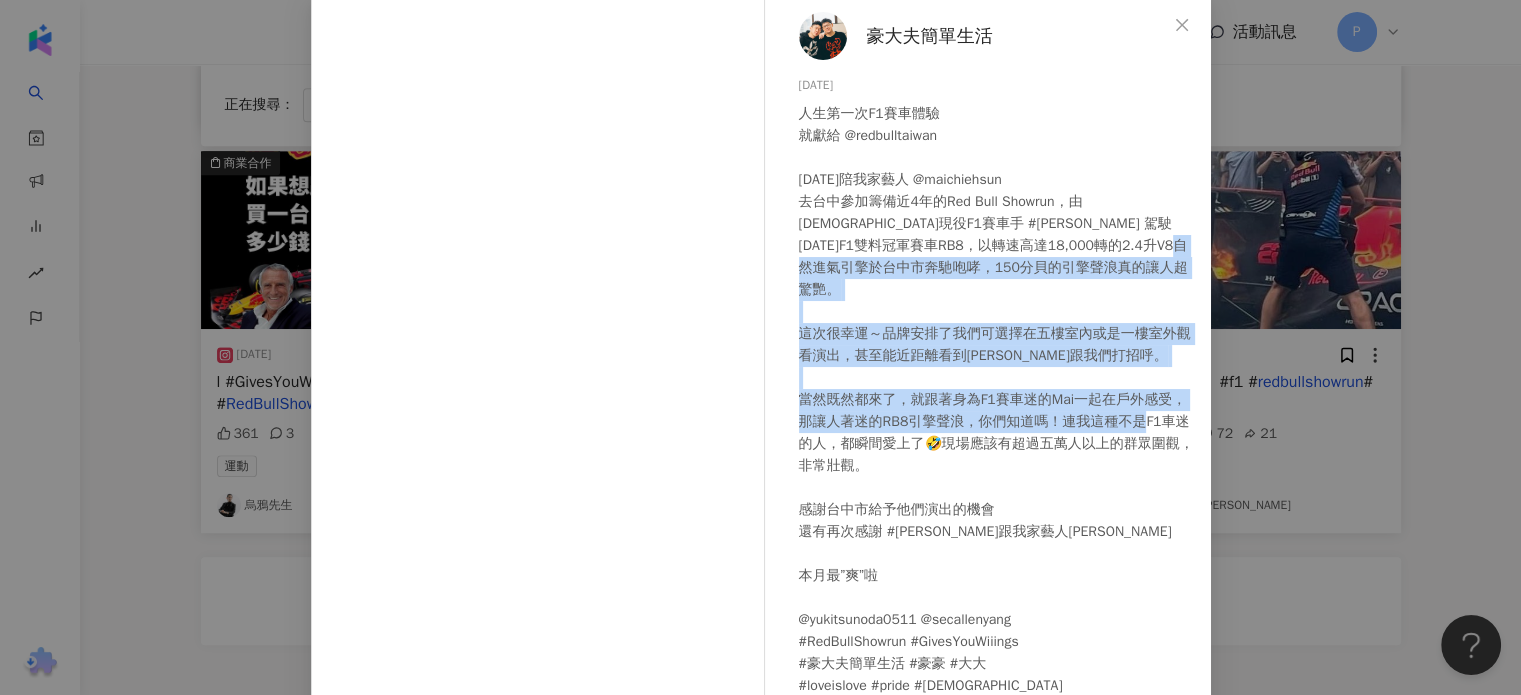 drag, startPoint x: 900, startPoint y: 268, endPoint x: 984, endPoint y: 443, distance: 194.11595 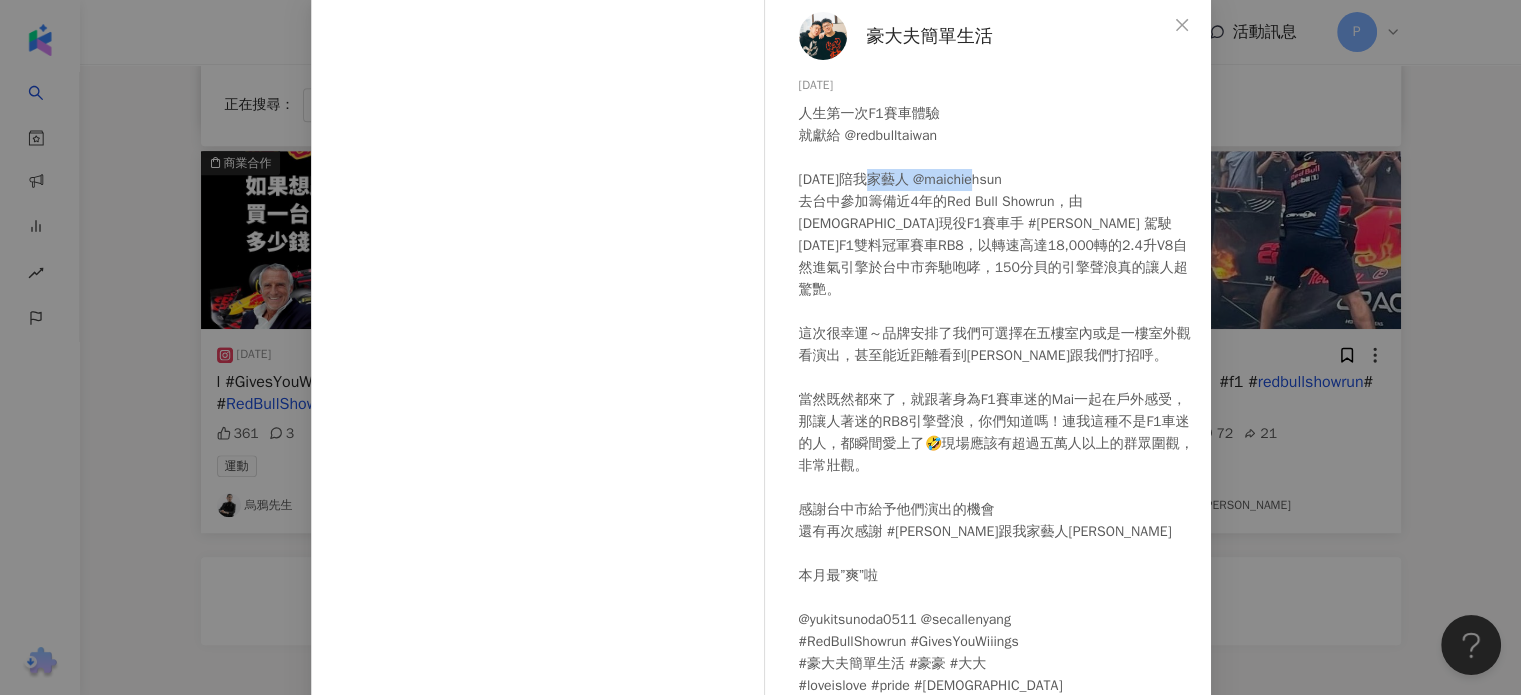 drag, startPoint x: 1016, startPoint y: 186, endPoint x: 896, endPoint y: 177, distance: 120.33703 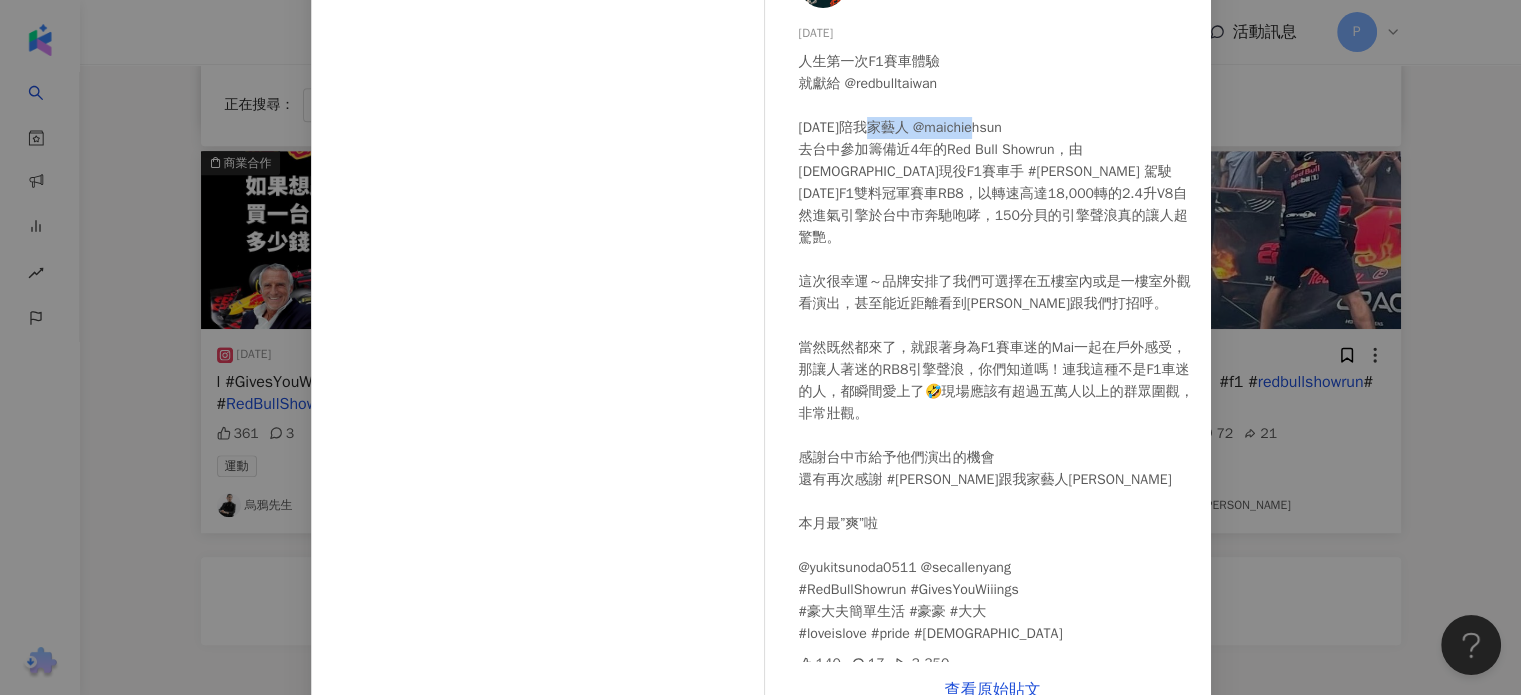 scroll, scrollTop: 204, scrollLeft: 0, axis: vertical 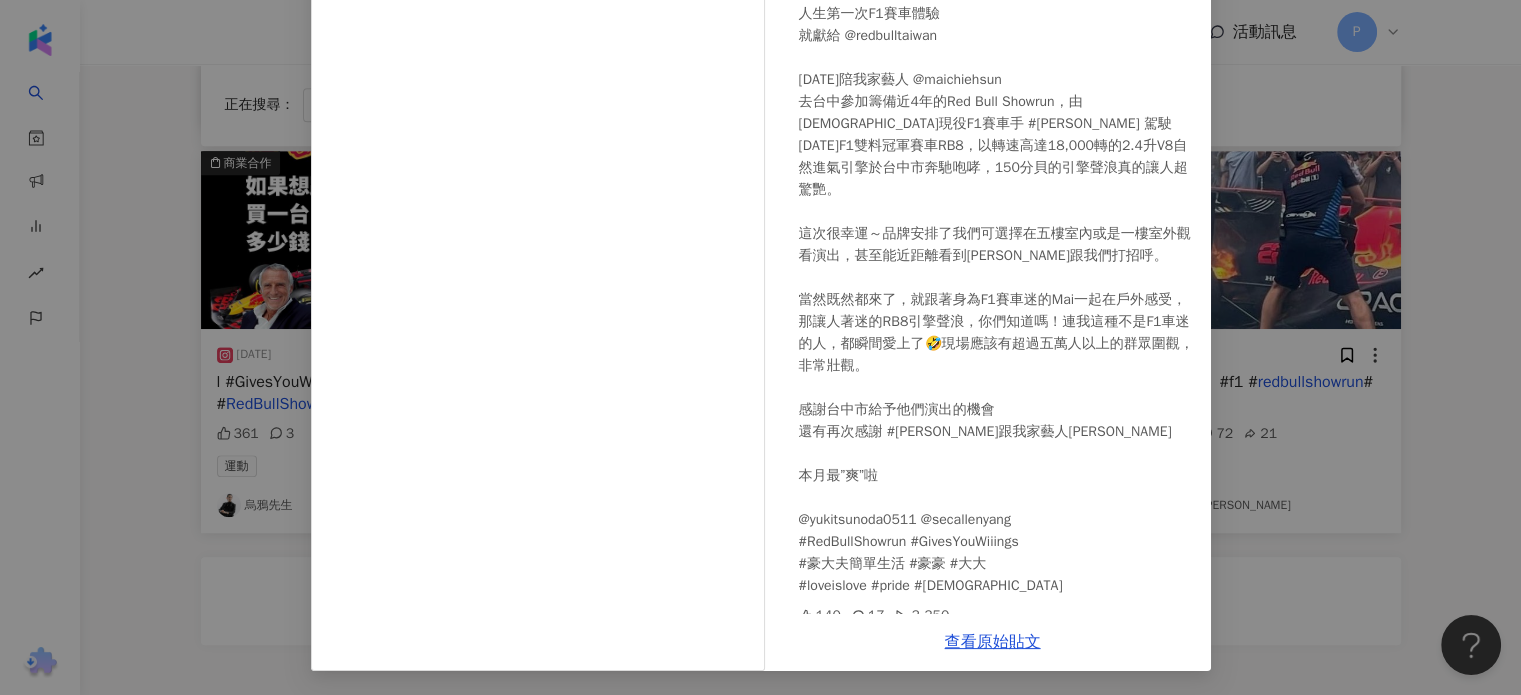 click on "豪大夫簡單生活 2024/9/28 140 17 3,350 查看原始貼文" at bounding box center (760, 347) 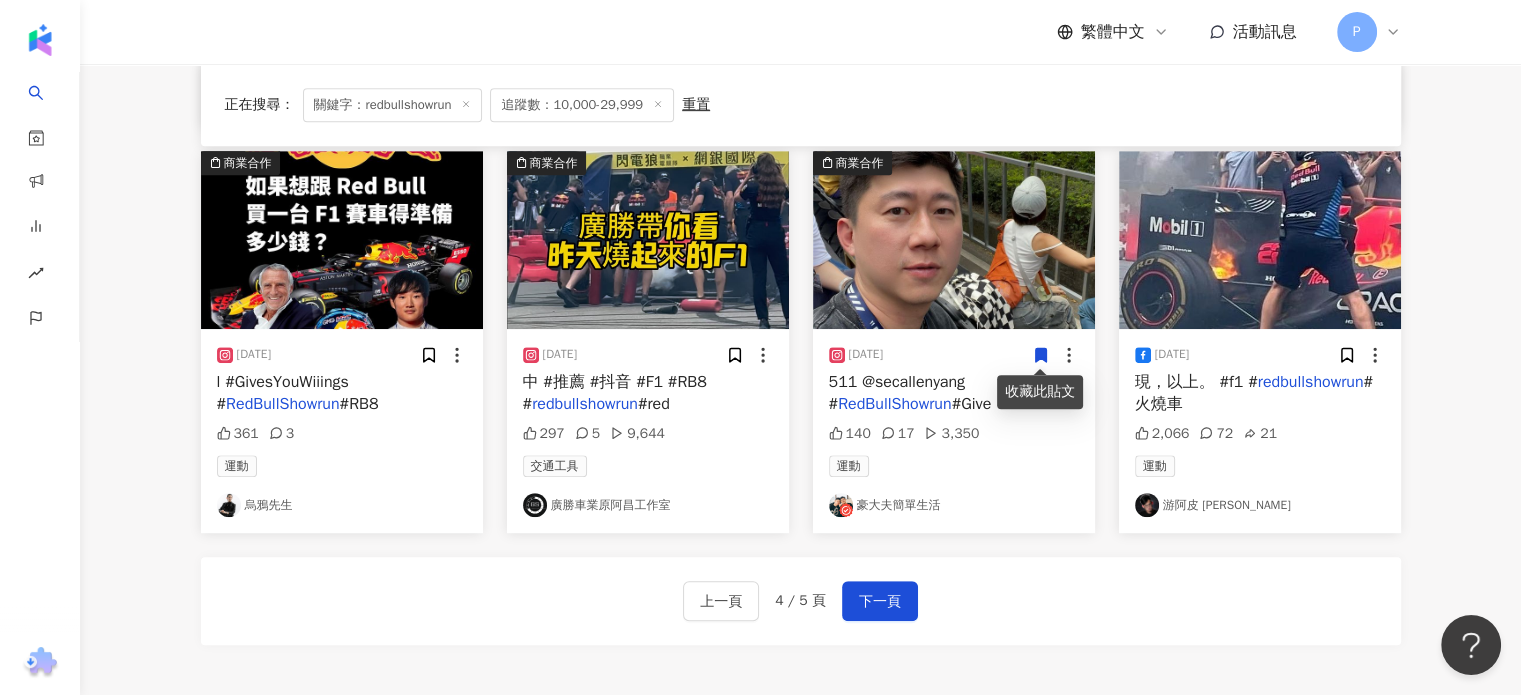 click on "上一頁 4 / 5 頁 下一頁" at bounding box center (801, 601) 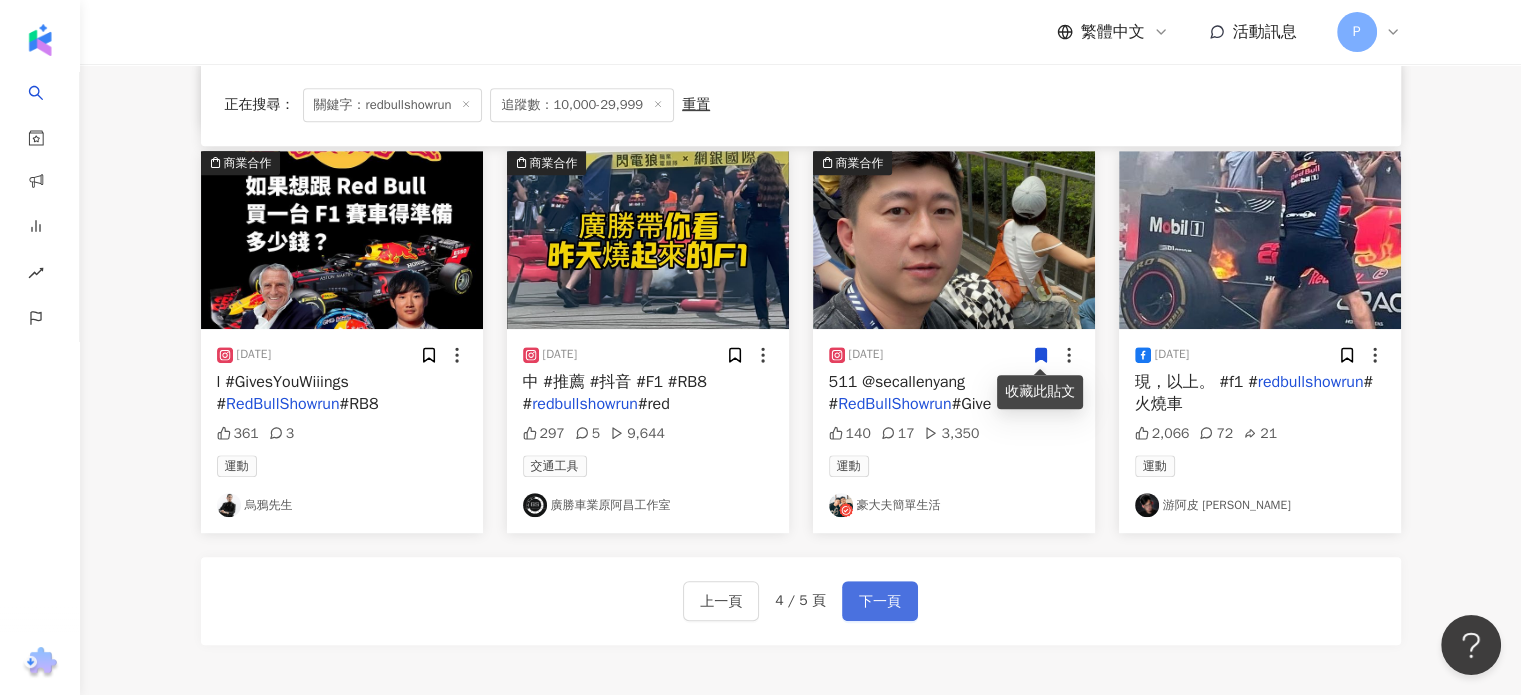 click on "下一頁" at bounding box center [880, 601] 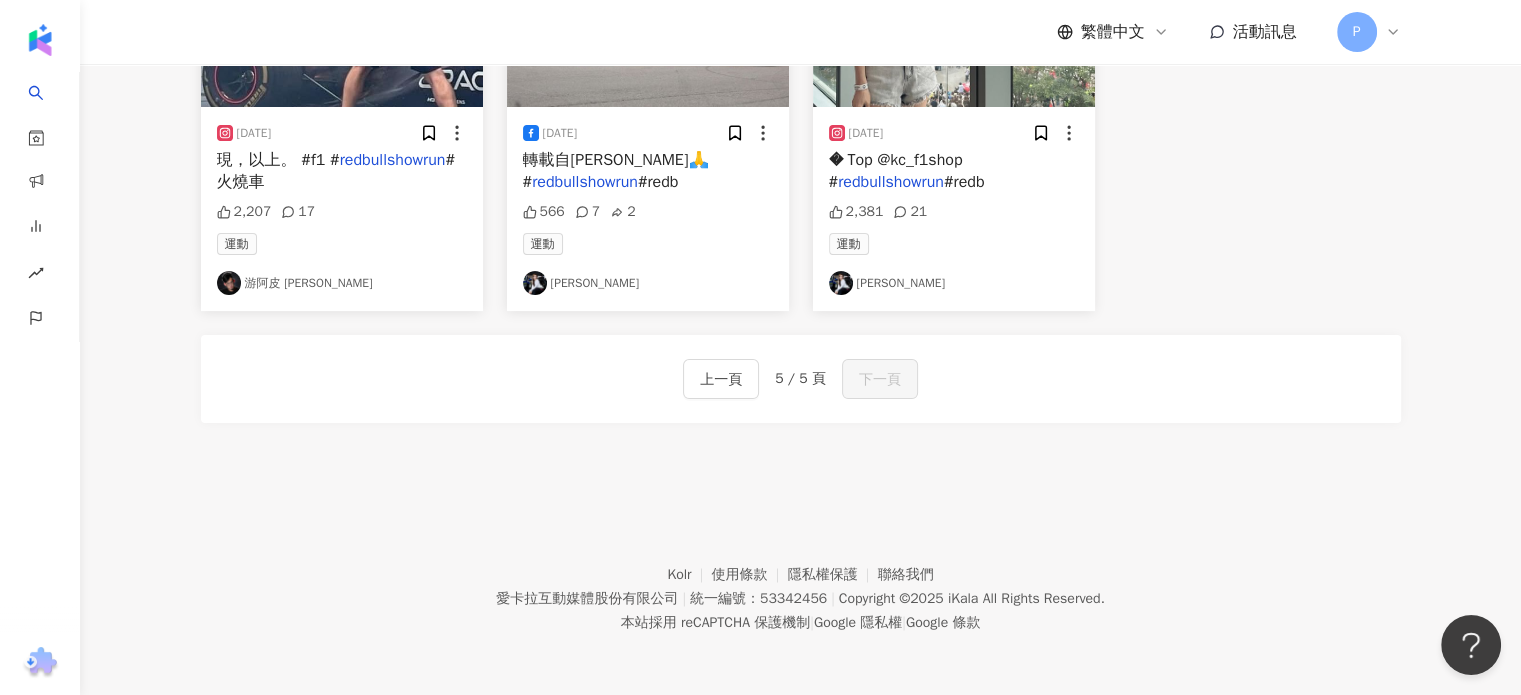 scroll, scrollTop: 188, scrollLeft: 0, axis: vertical 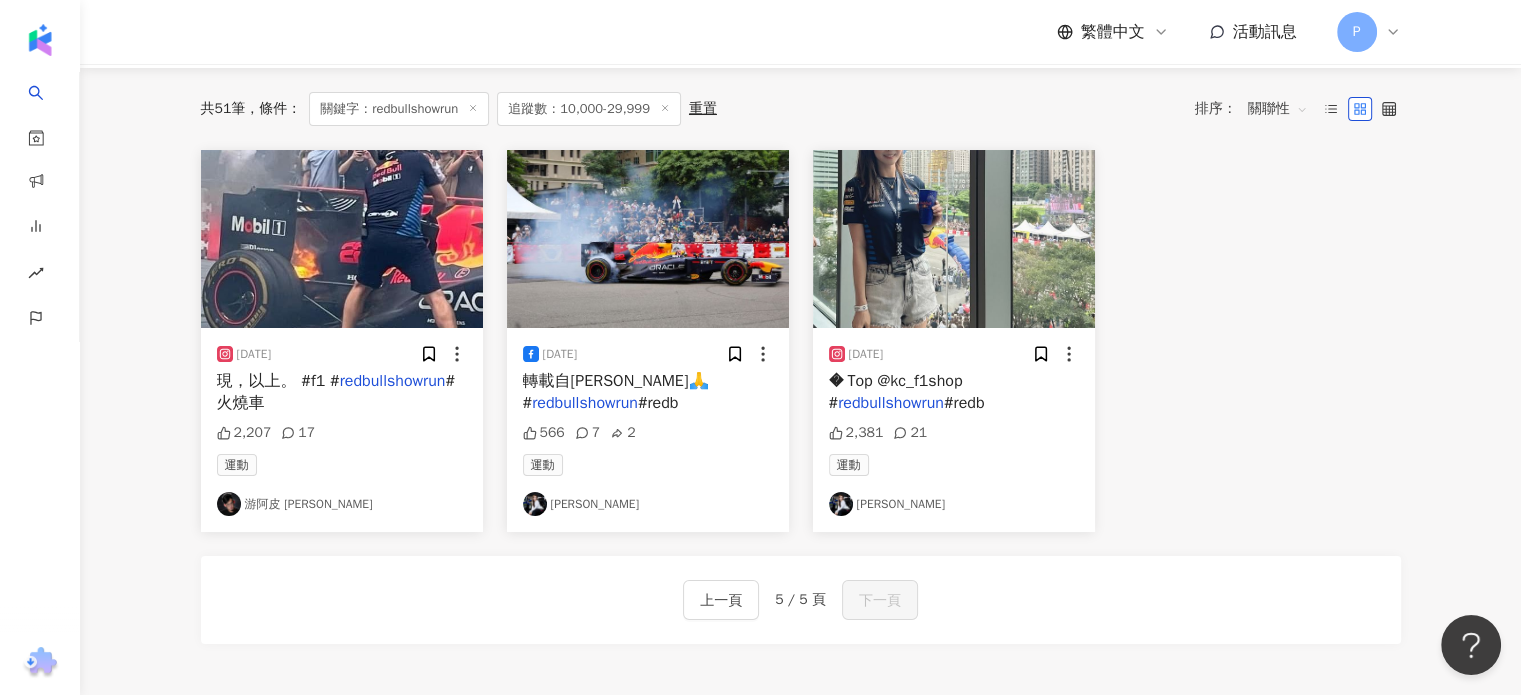 drag, startPoint x: 303, startPoint y: 382, endPoint x: 220, endPoint y: 401, distance: 85.146935 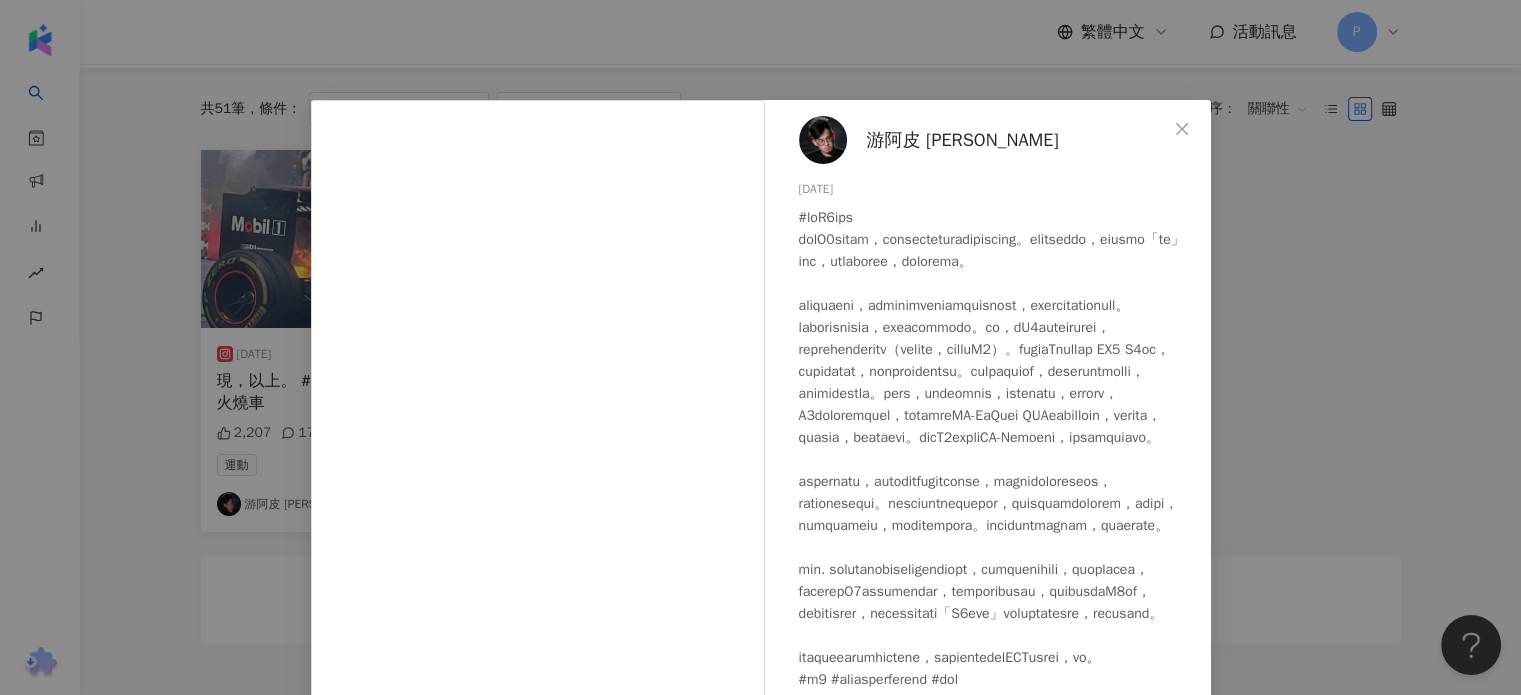 drag, startPoint x: 1282, startPoint y: 223, endPoint x: 1231, endPoint y: 251, distance: 58.18075 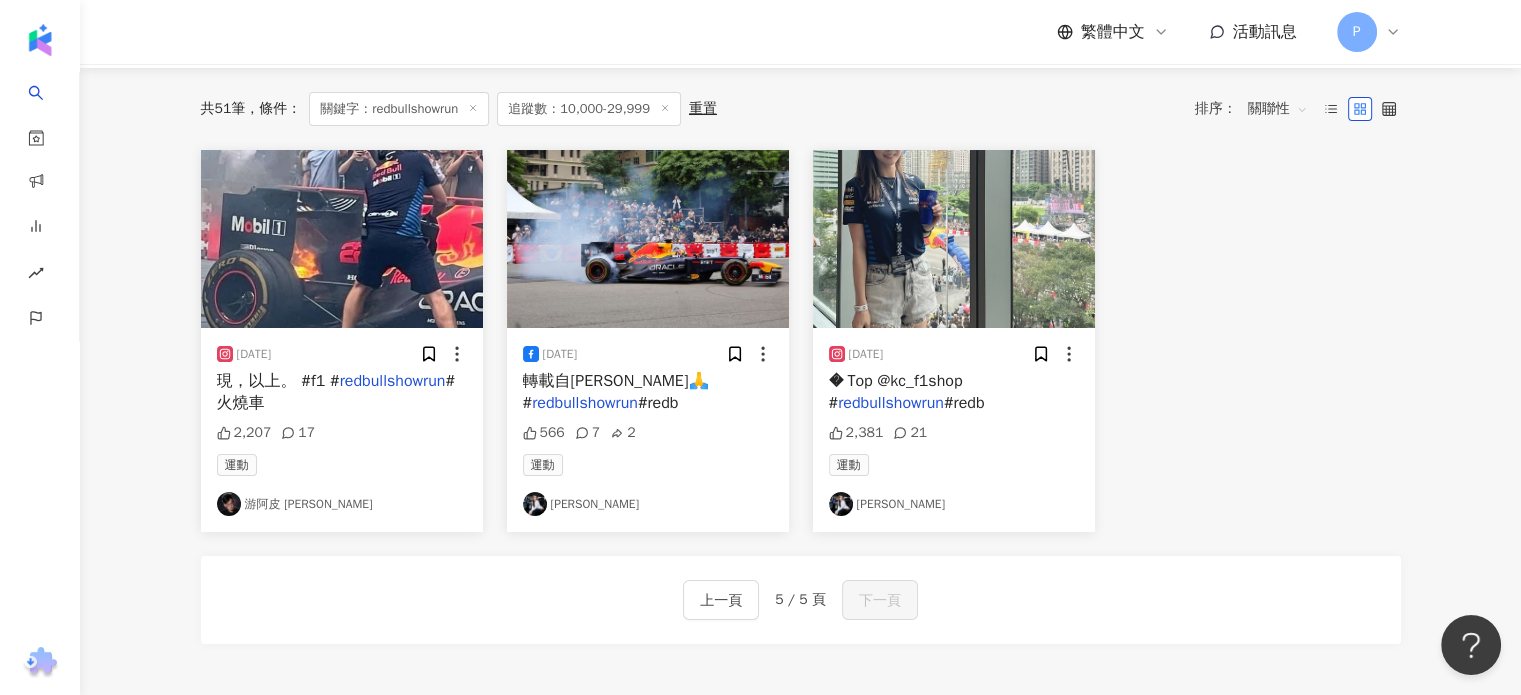 click on "redbullshowrun" at bounding box center (585, 403) 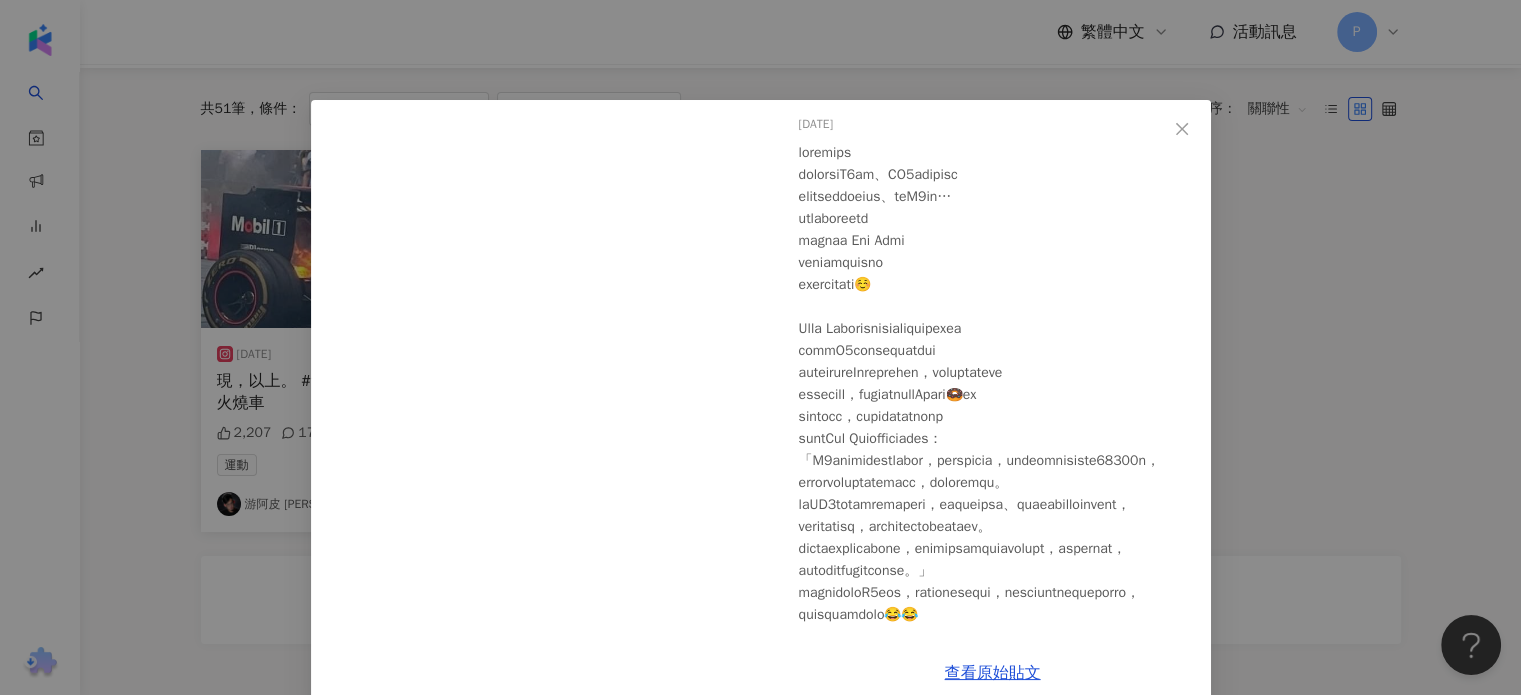 scroll, scrollTop: 100, scrollLeft: 0, axis: vertical 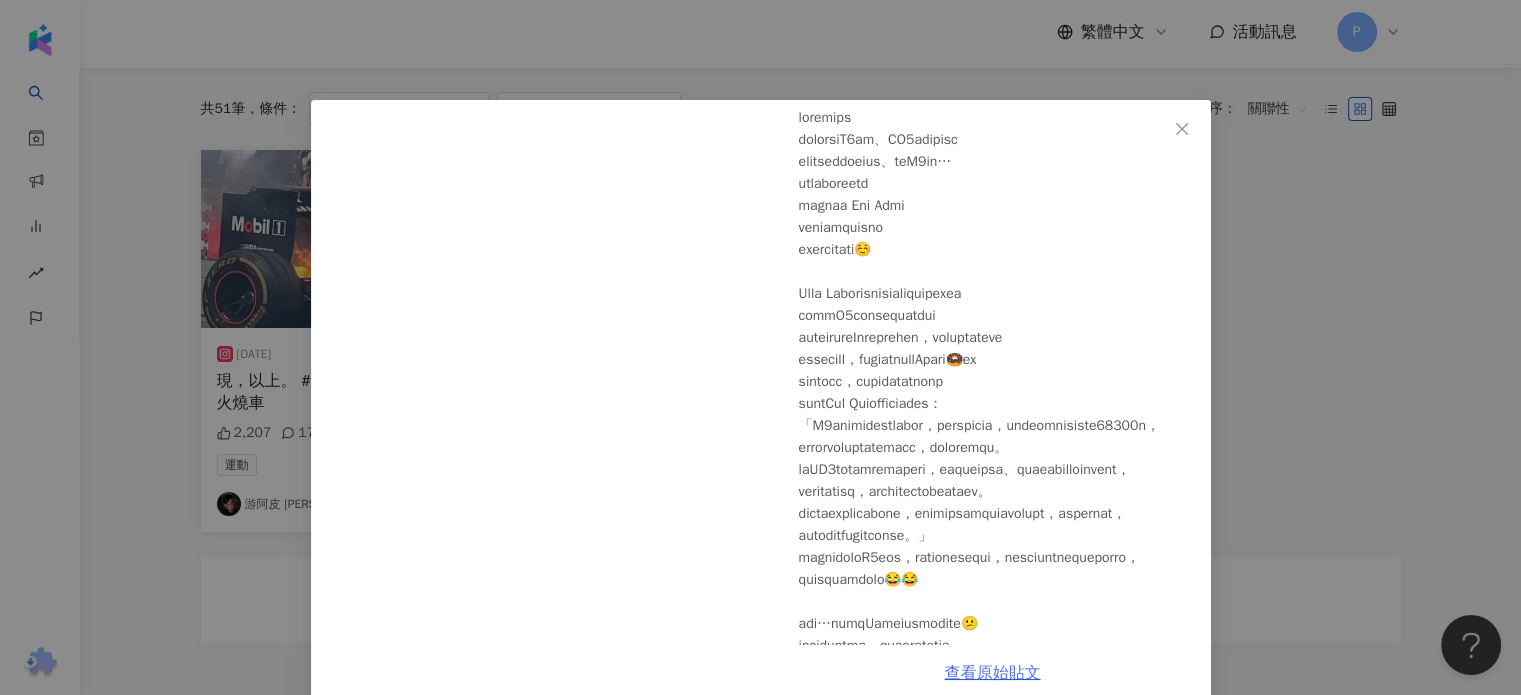 click on "查看原始貼文" at bounding box center [993, 673] 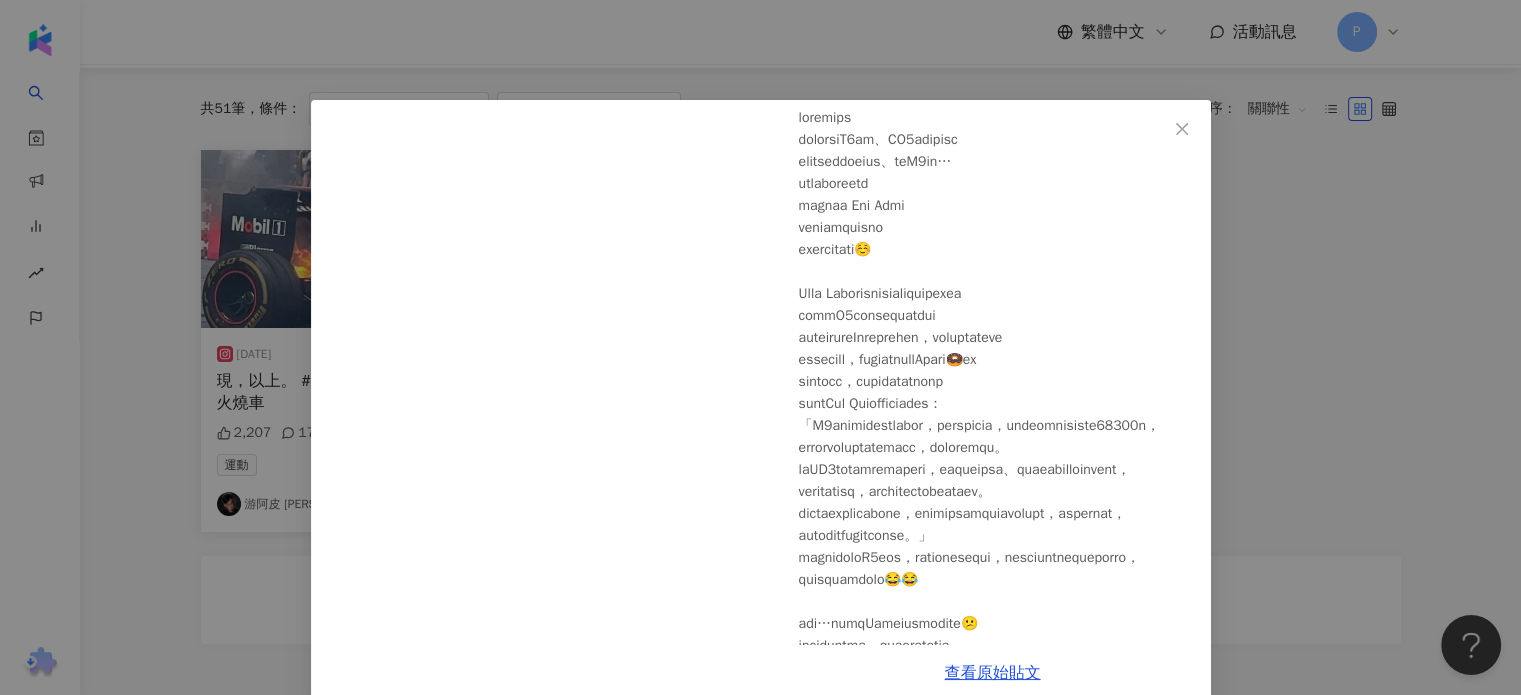 click on "IRIS艾莉絲 2024/9/29 566 7 2 查看原始貼文" at bounding box center (760, 347) 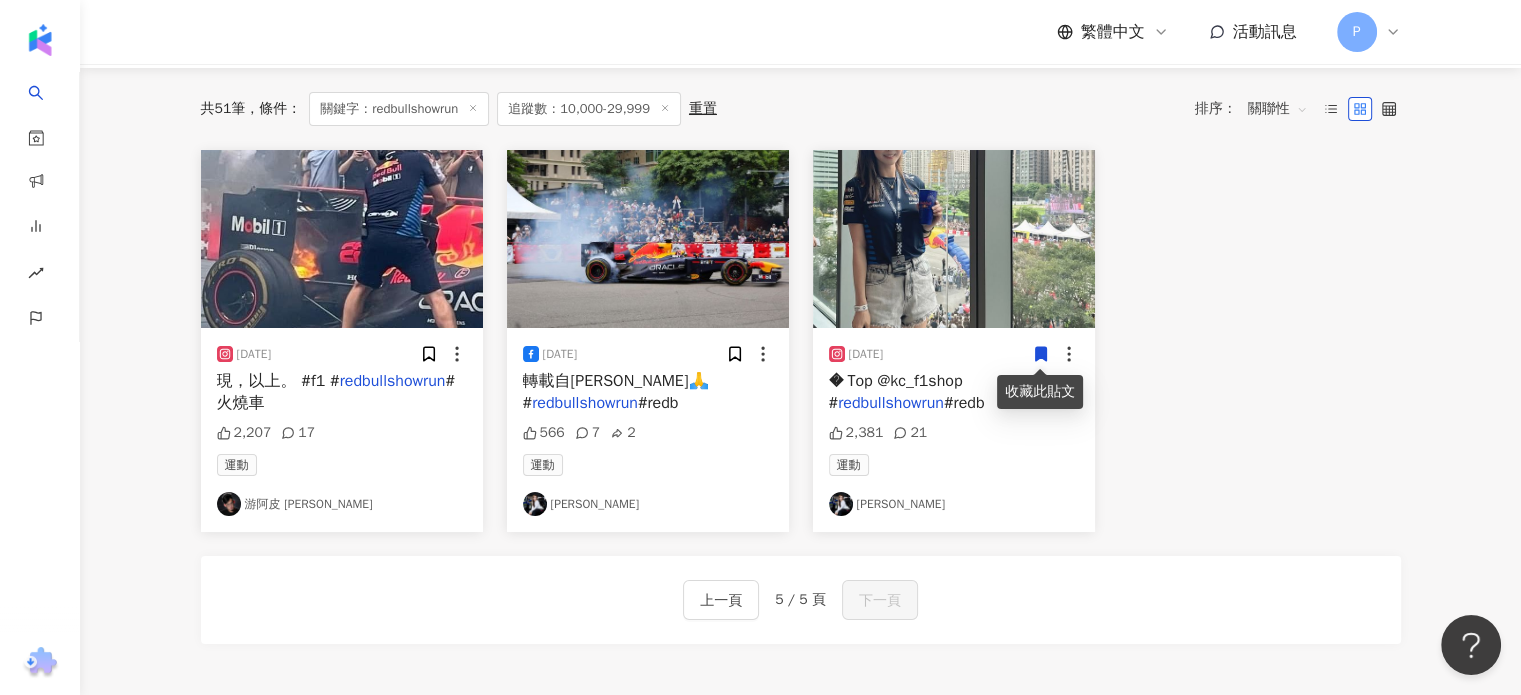 click on "上一頁 5 / 5 頁 下一頁" at bounding box center [801, 600] 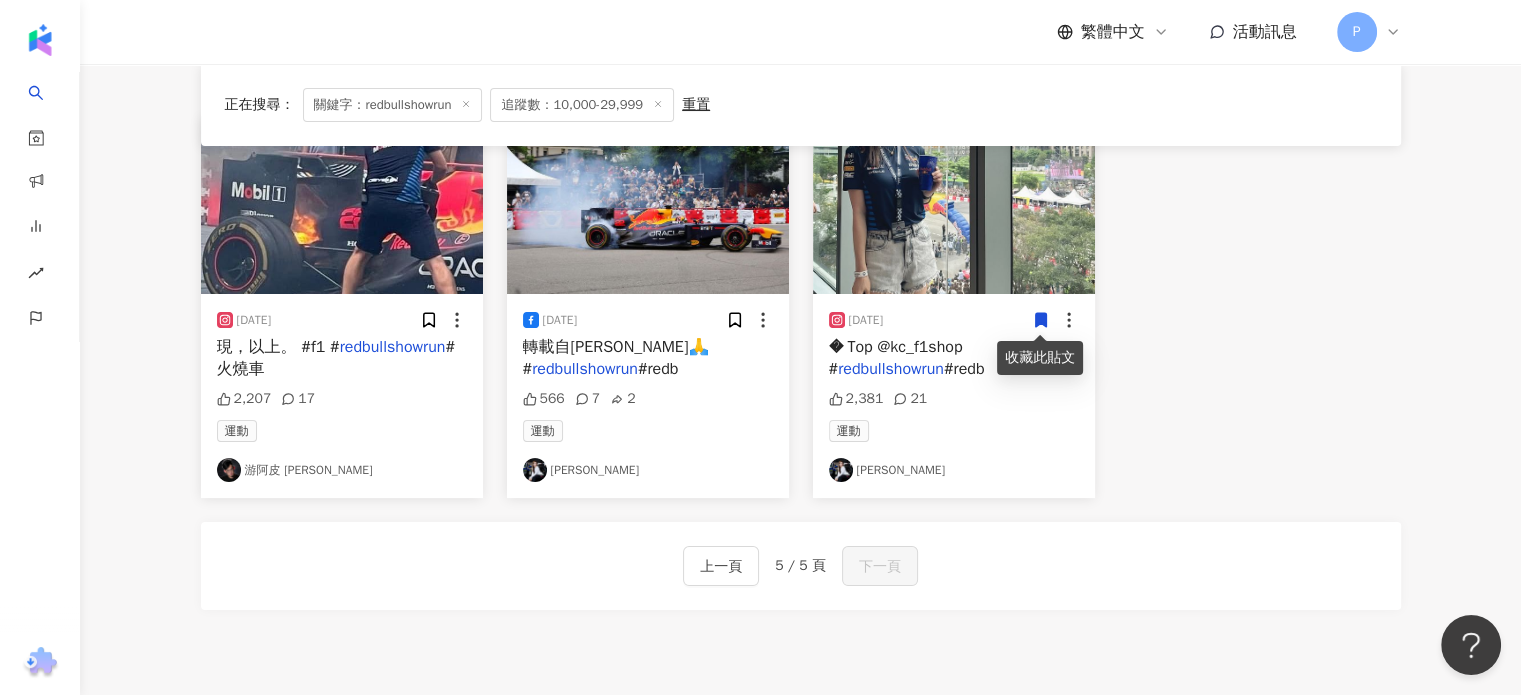 scroll, scrollTop: 188, scrollLeft: 0, axis: vertical 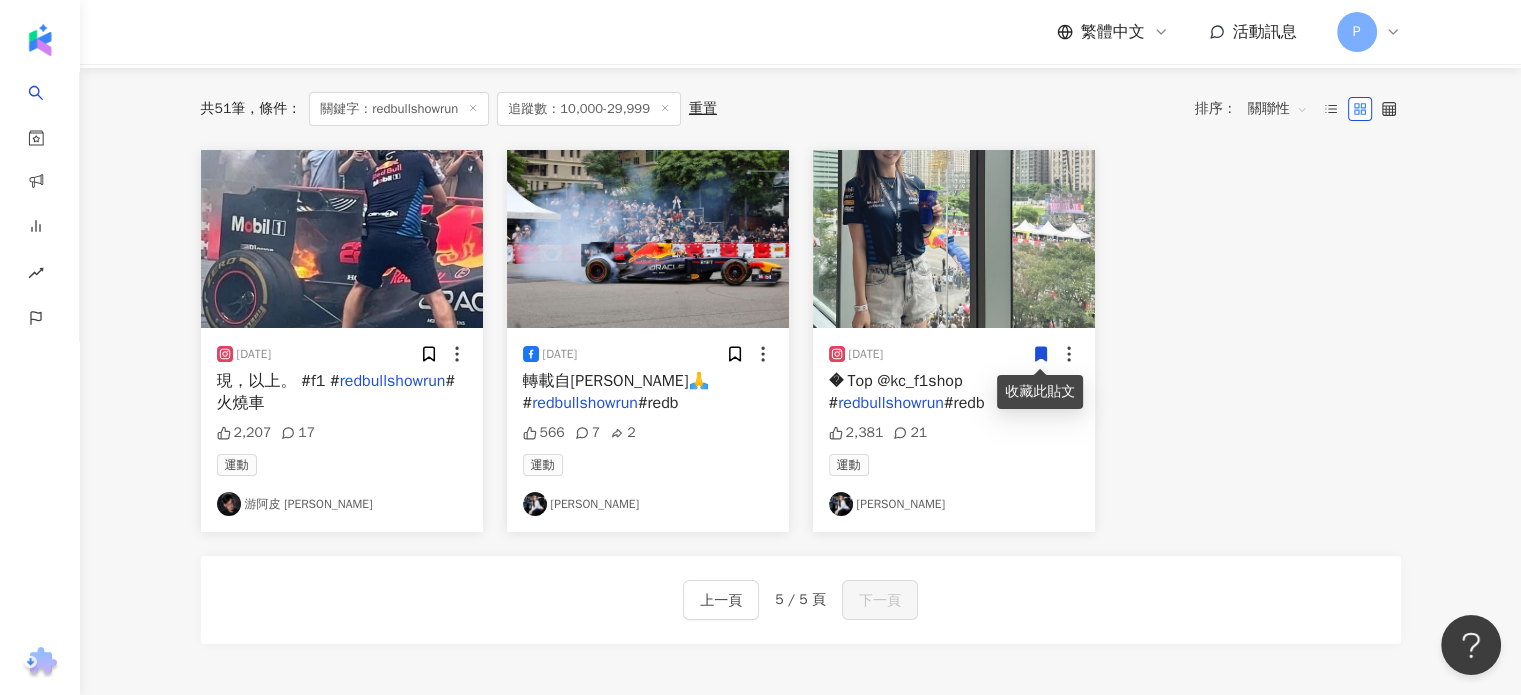 click on "2024/9/29 現，以上。
#f1 # redbullshowrun  #火燒車 2,207 17 運動 游阿皮 Piers Yu 2024/9/29 ️轉載自Teddy Cheng🙏
# redbullshowrun  #redb 566 7 2 運動 IRIS艾莉絲 2024/9/28 �
Top @kc_f1shop
# redbullshowrun  #redb 2,381 21 運動 IRIS艾莉絲" at bounding box center (801, 341) 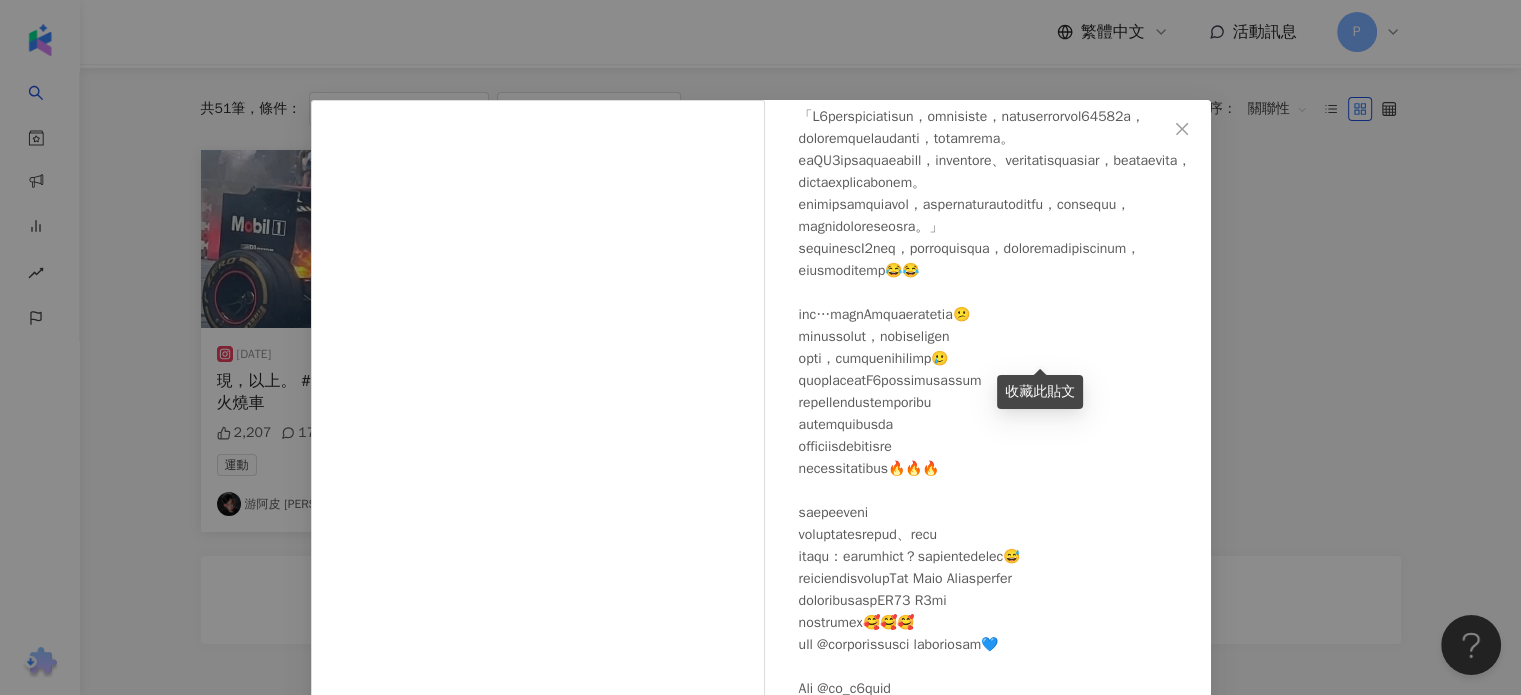 scroll, scrollTop: 500, scrollLeft: 0, axis: vertical 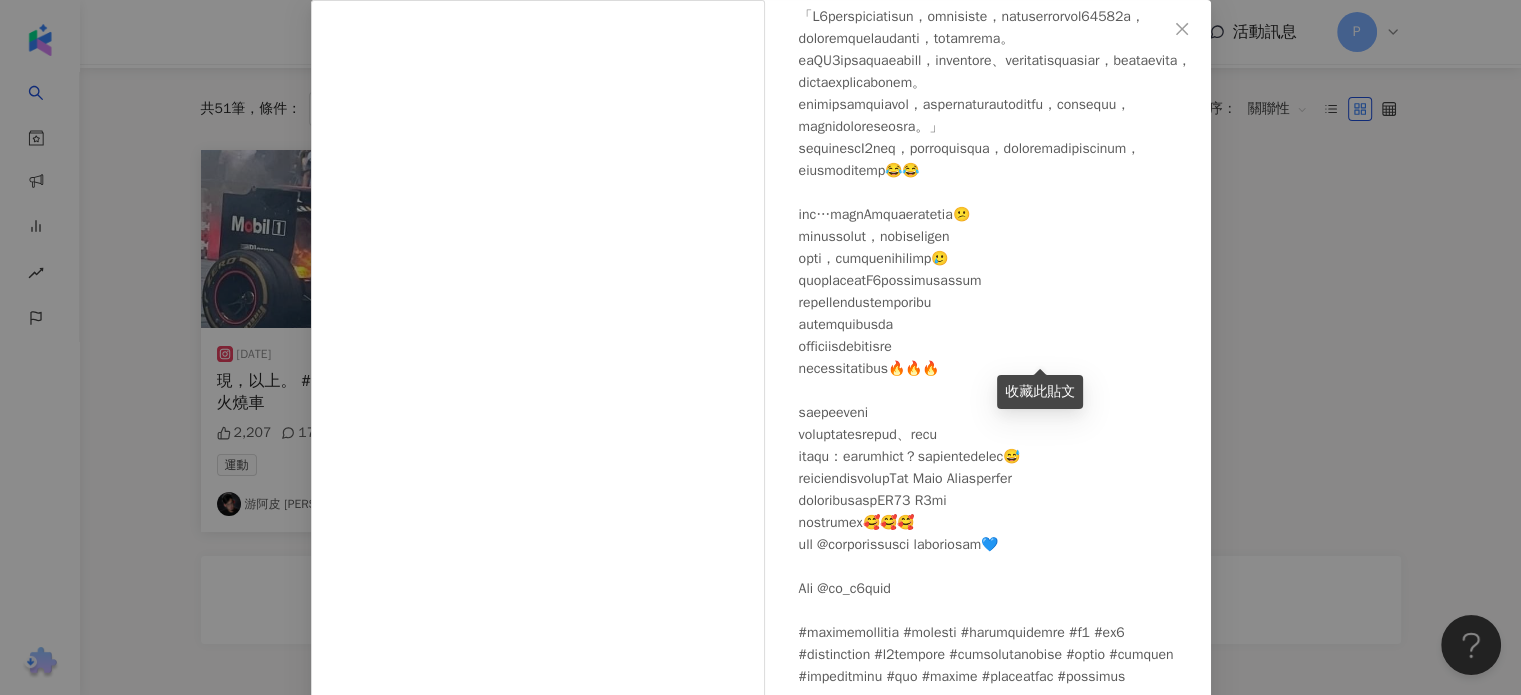 click on "IRIS艾莉絲 2024/9/28 2,381 21 查看原始貼文" at bounding box center [760, 347] 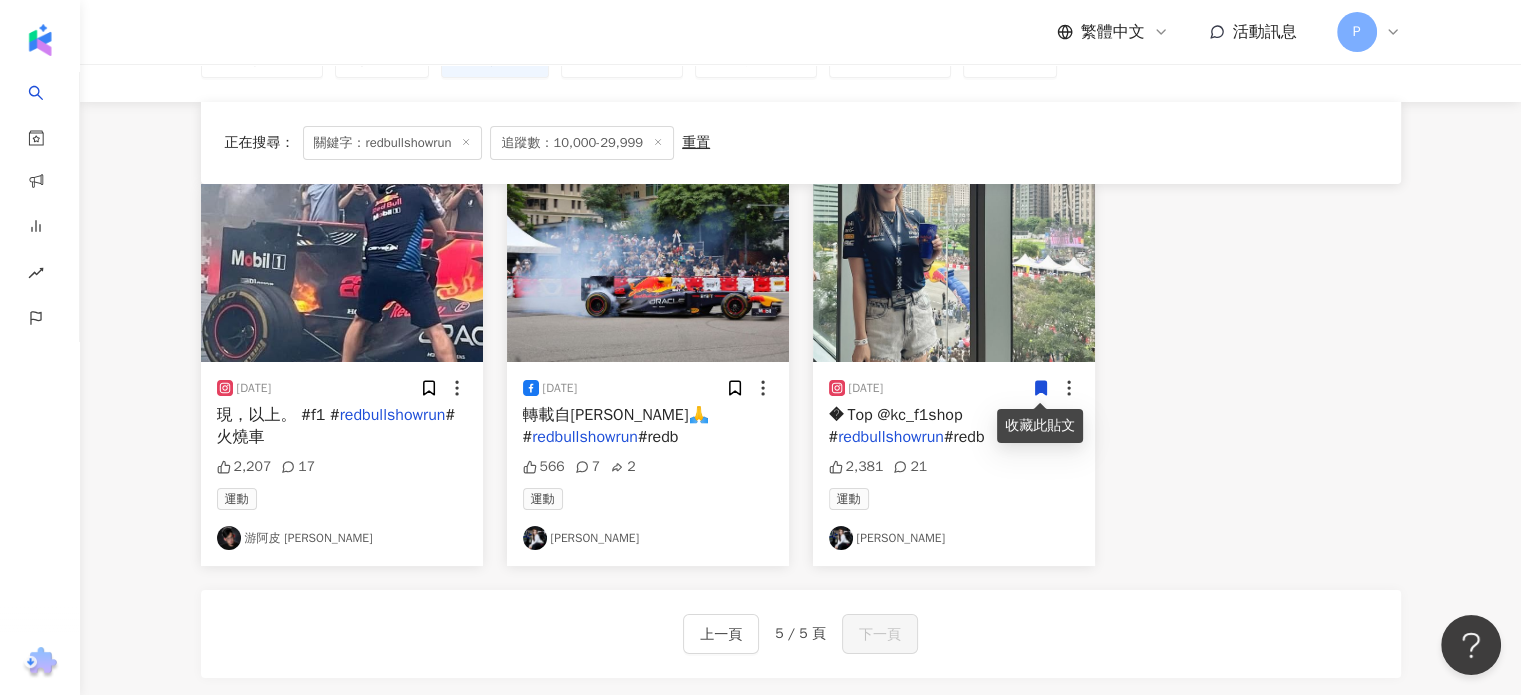 scroll, scrollTop: 0, scrollLeft: 0, axis: both 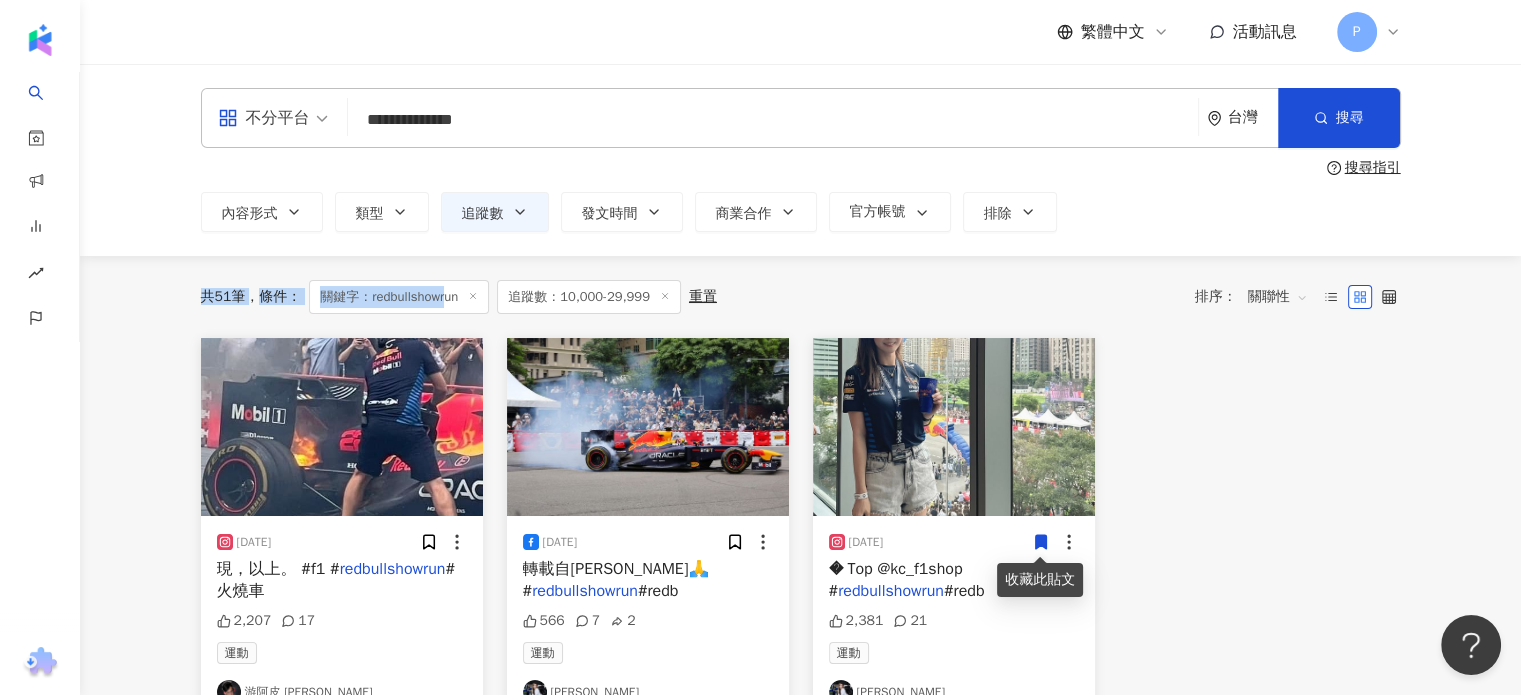 drag, startPoint x: 524, startPoint y: 229, endPoint x: 671, endPoint y: 279, distance: 155.27074 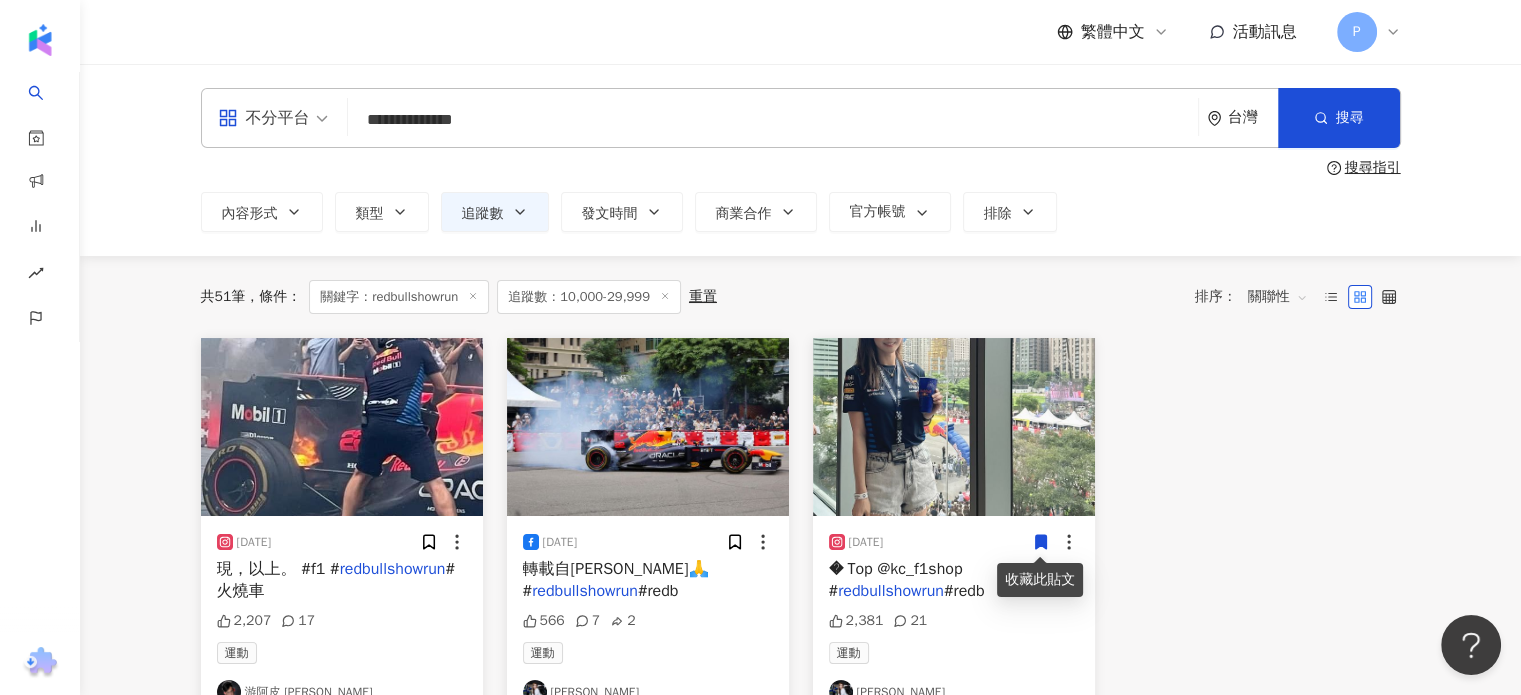 click on "追蹤數：10,000-29,999" at bounding box center (589, 297) 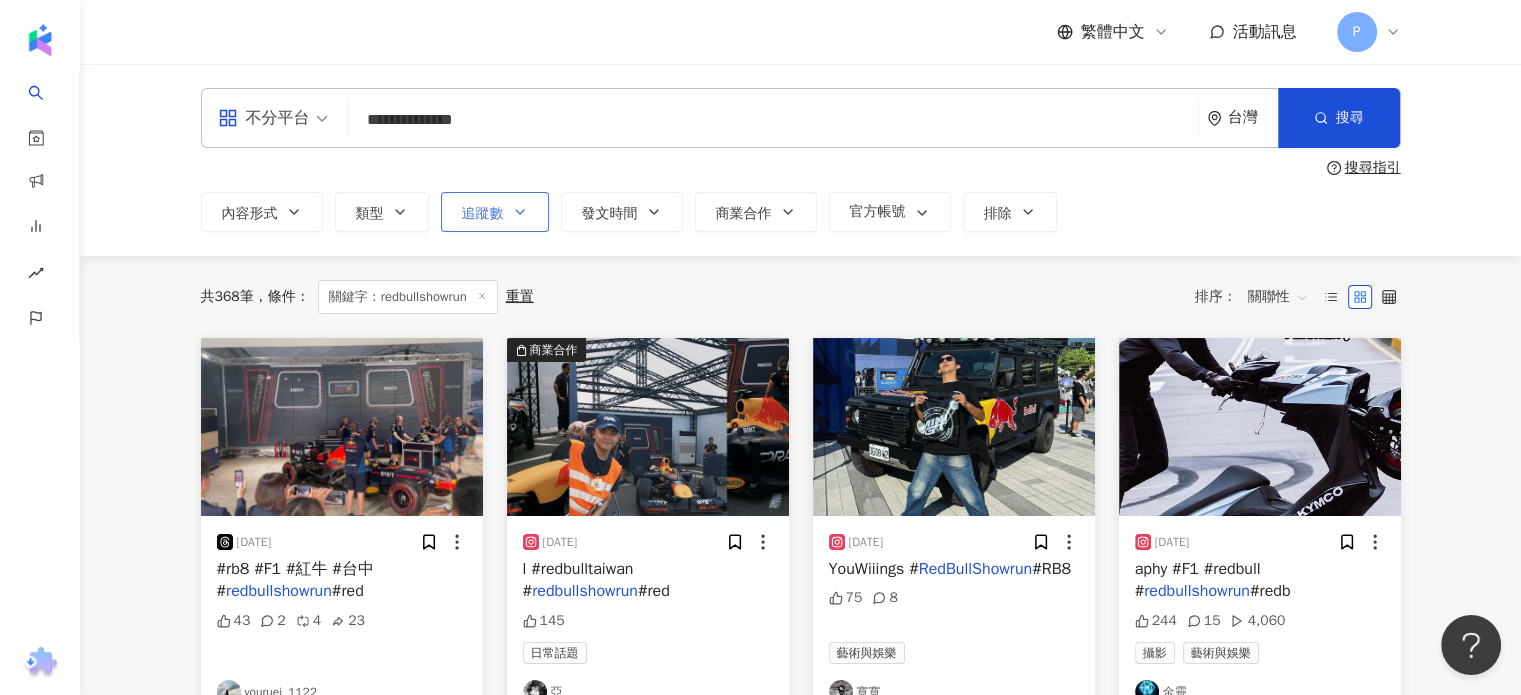 click on "追蹤數" at bounding box center [495, 212] 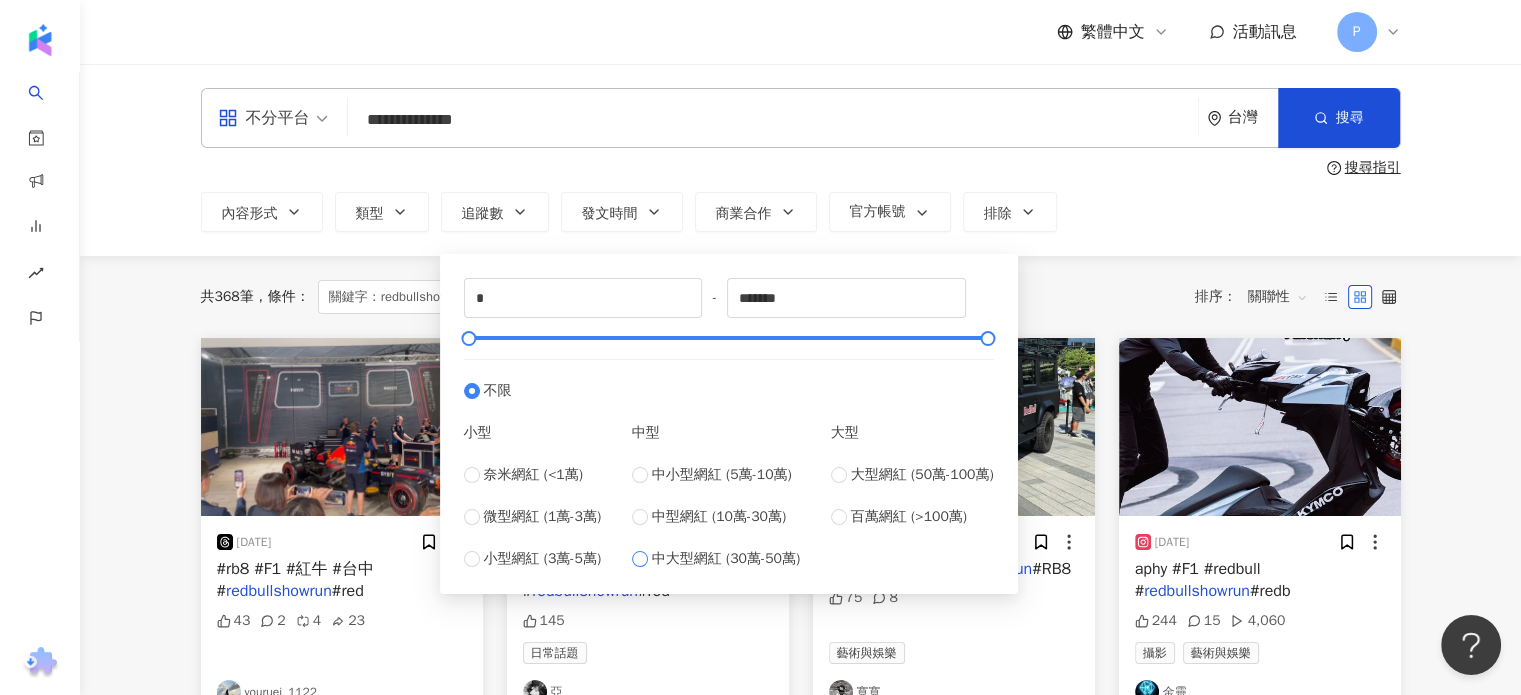 click on "中大型網紅 (30萬-50萬)" at bounding box center (726, 559) 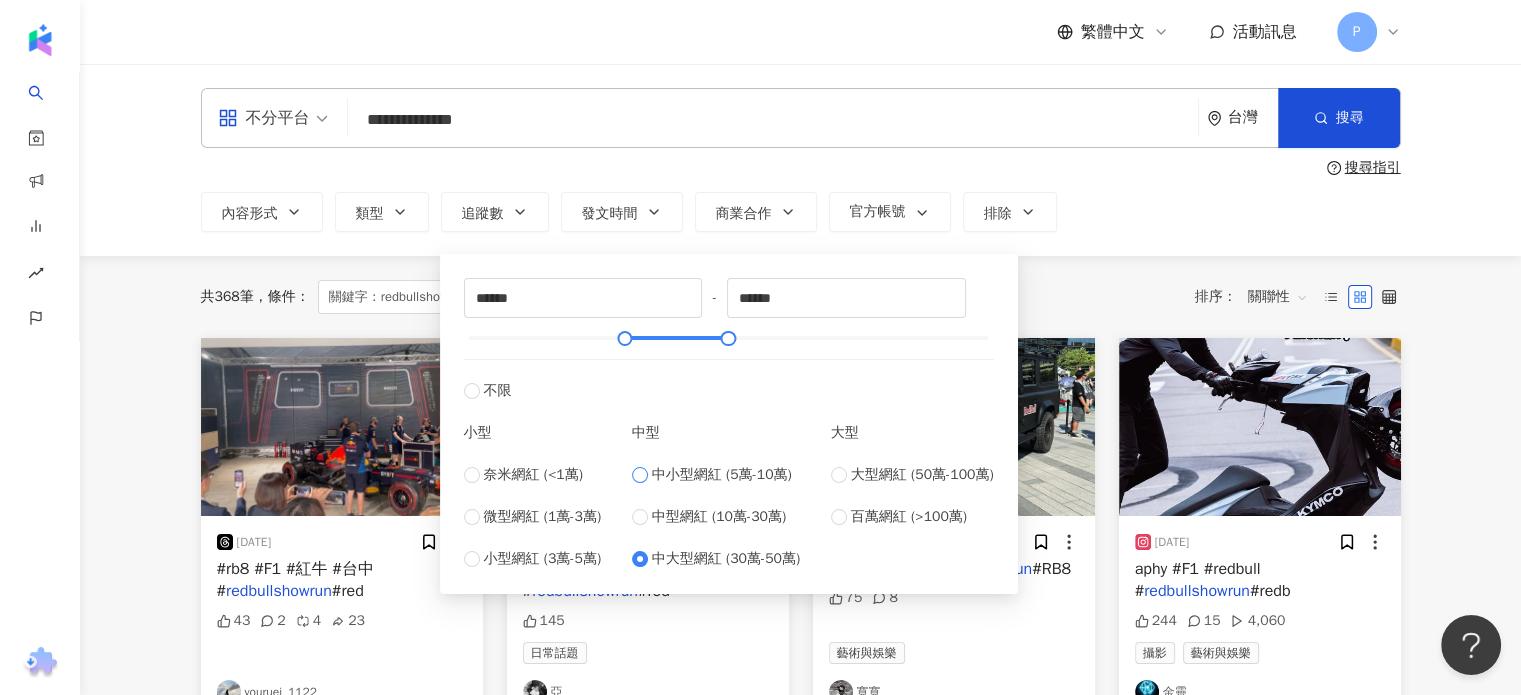 click on "中小型網紅 (5萬-10萬)" at bounding box center [722, 475] 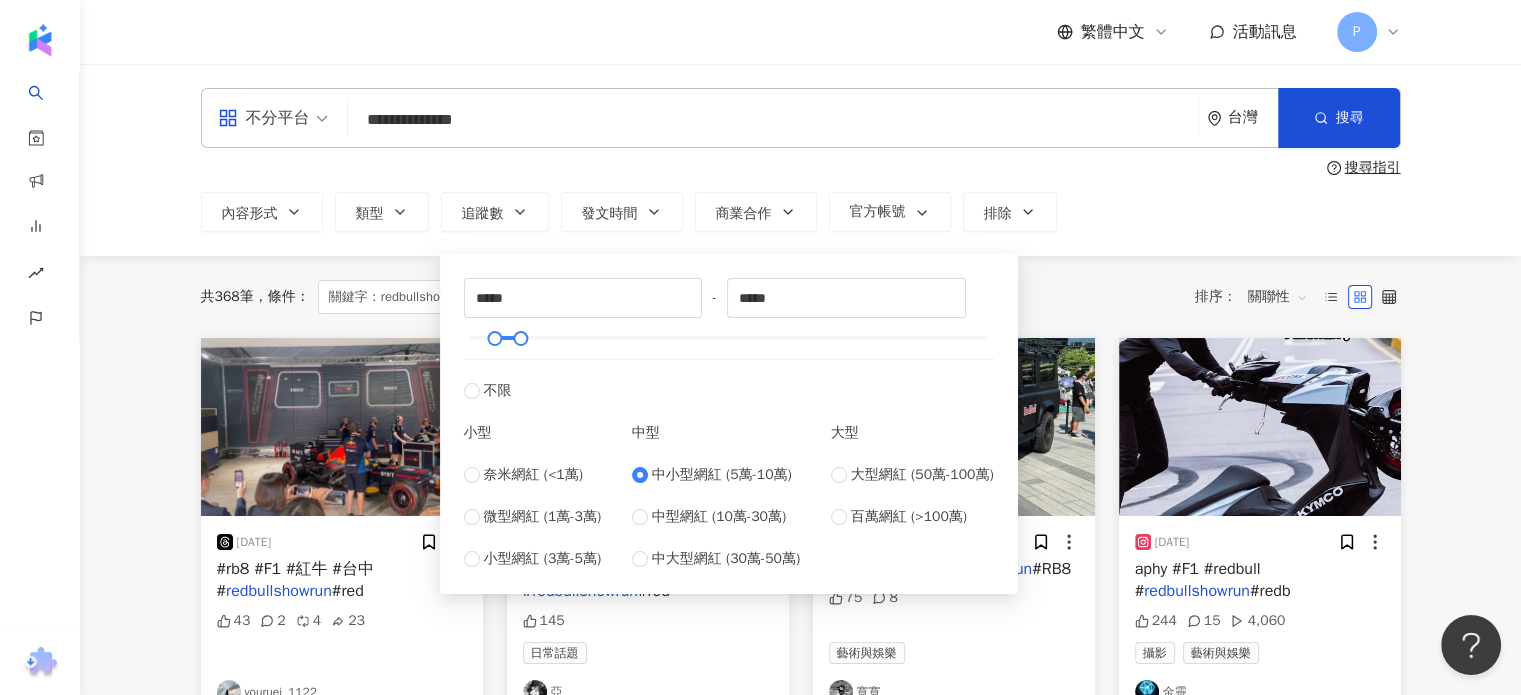click on "共  368  筆 條件 ： 關鍵字：redbullshowrun 重置 排序： 關聯性" at bounding box center [801, 297] 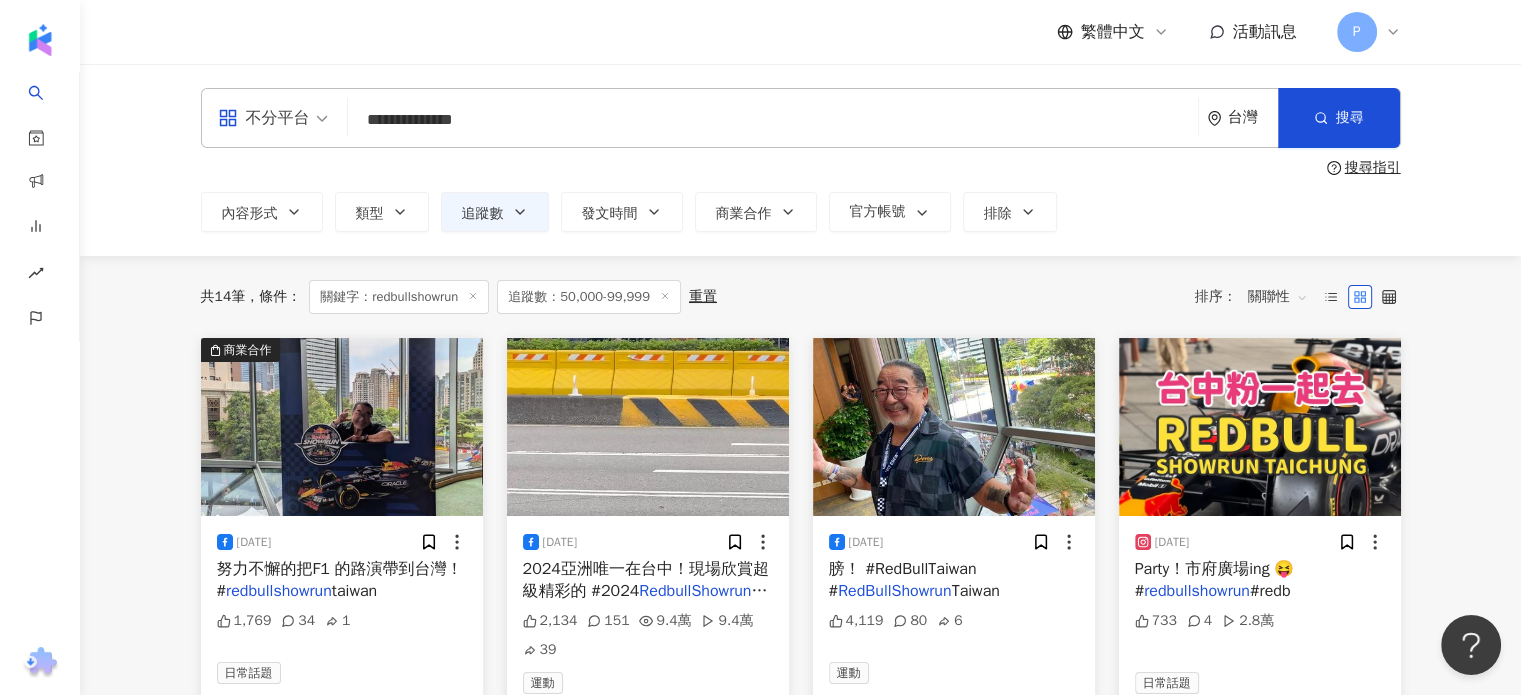 scroll, scrollTop: 100, scrollLeft: 0, axis: vertical 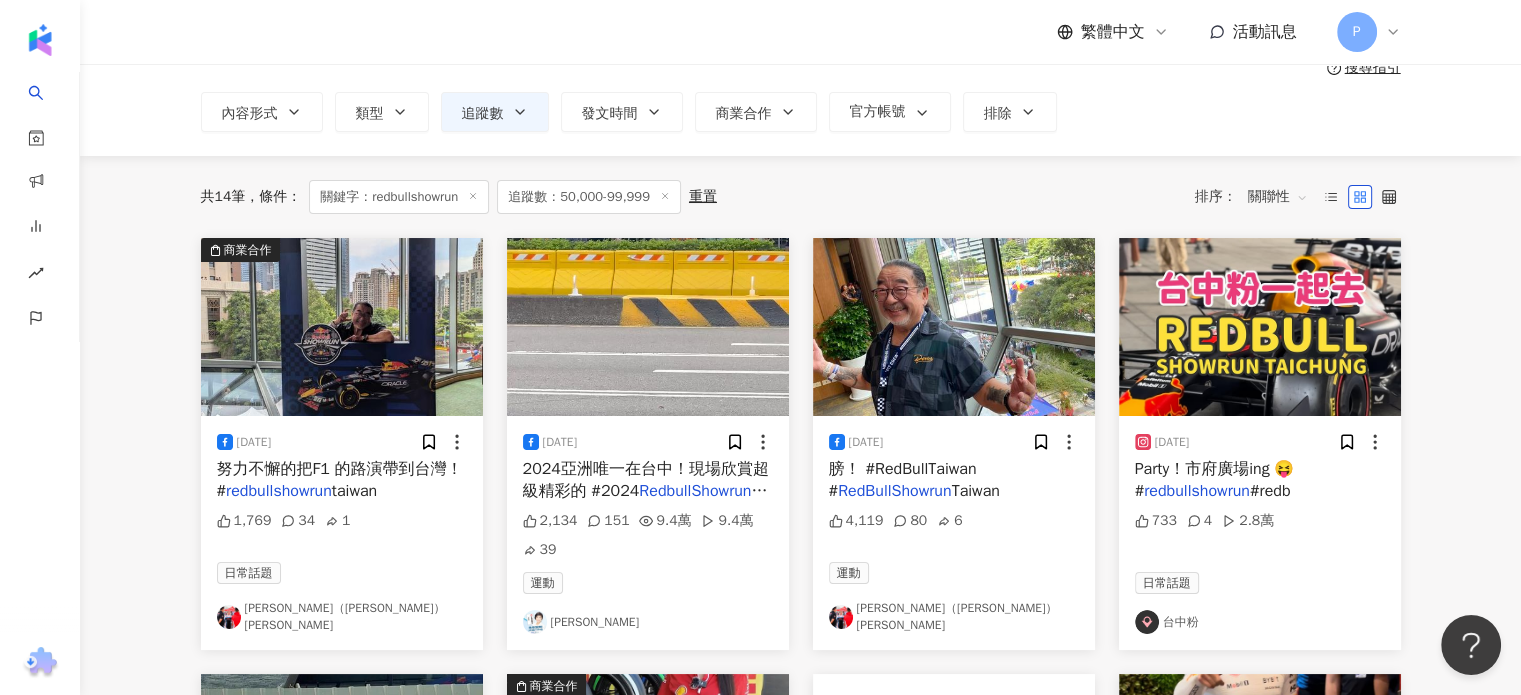 click on "2024/9/27  Party！市府廣場ing 😝
# redbullshowrun  #redb 733 4 2.8萬 日常話題 台中粉" at bounding box center (1260, 533) 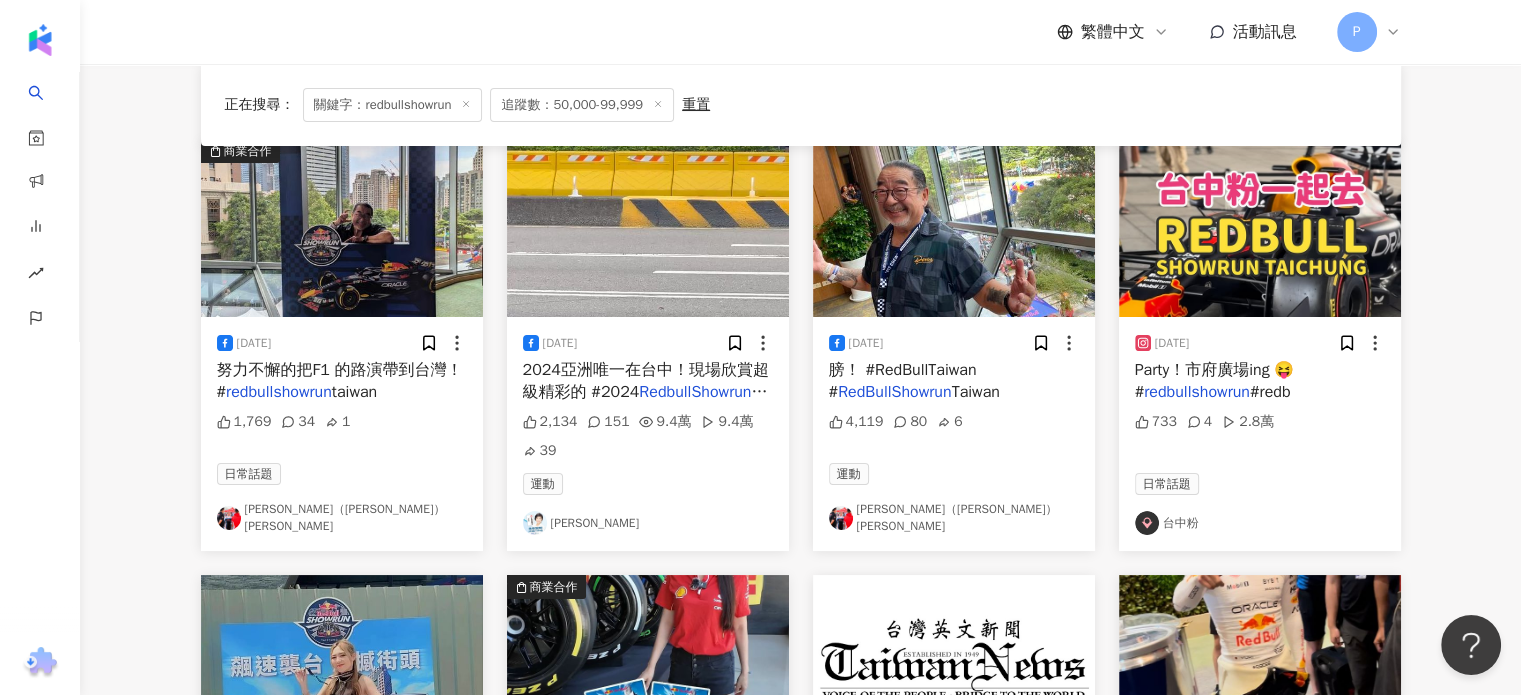scroll, scrollTop: 200, scrollLeft: 0, axis: vertical 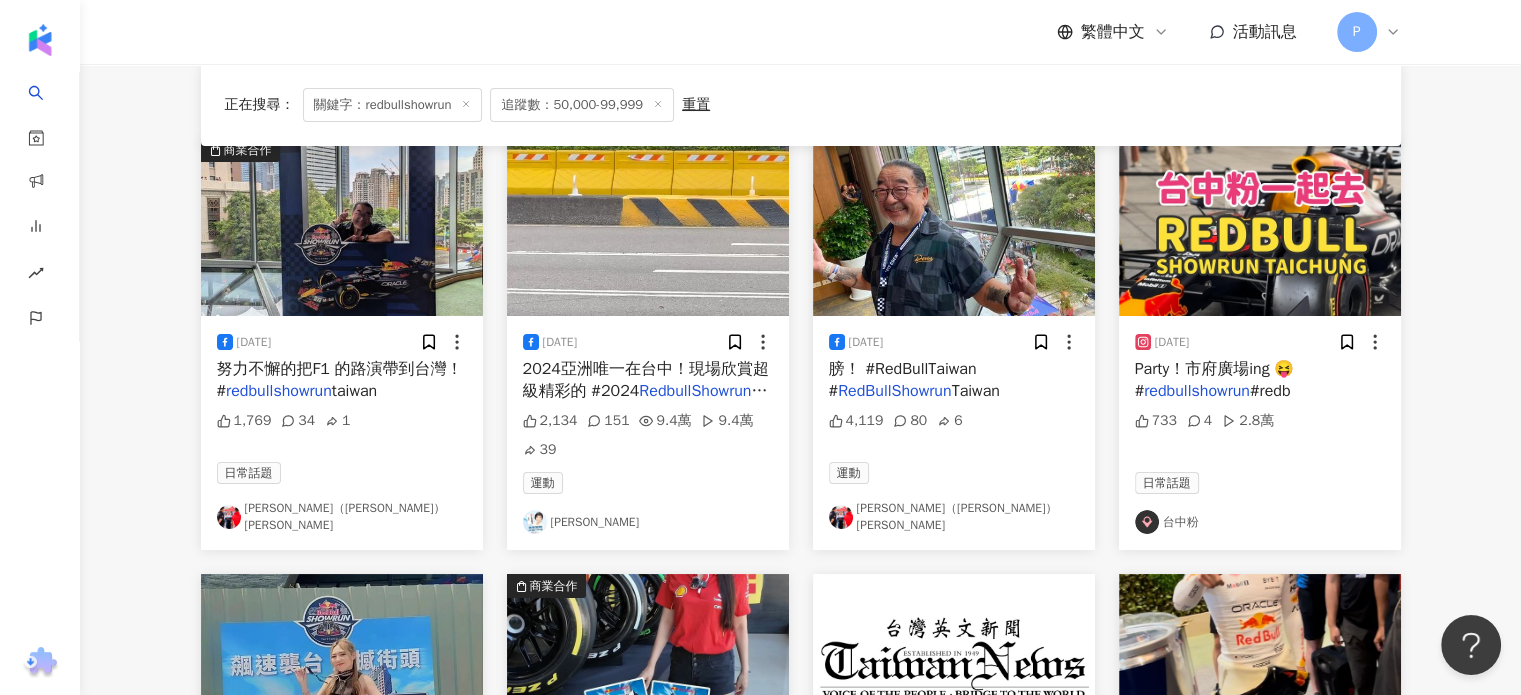 click on "2024亞洲唯一在台中！現場欣賞超級精彩的 #2024" at bounding box center (646, 380) 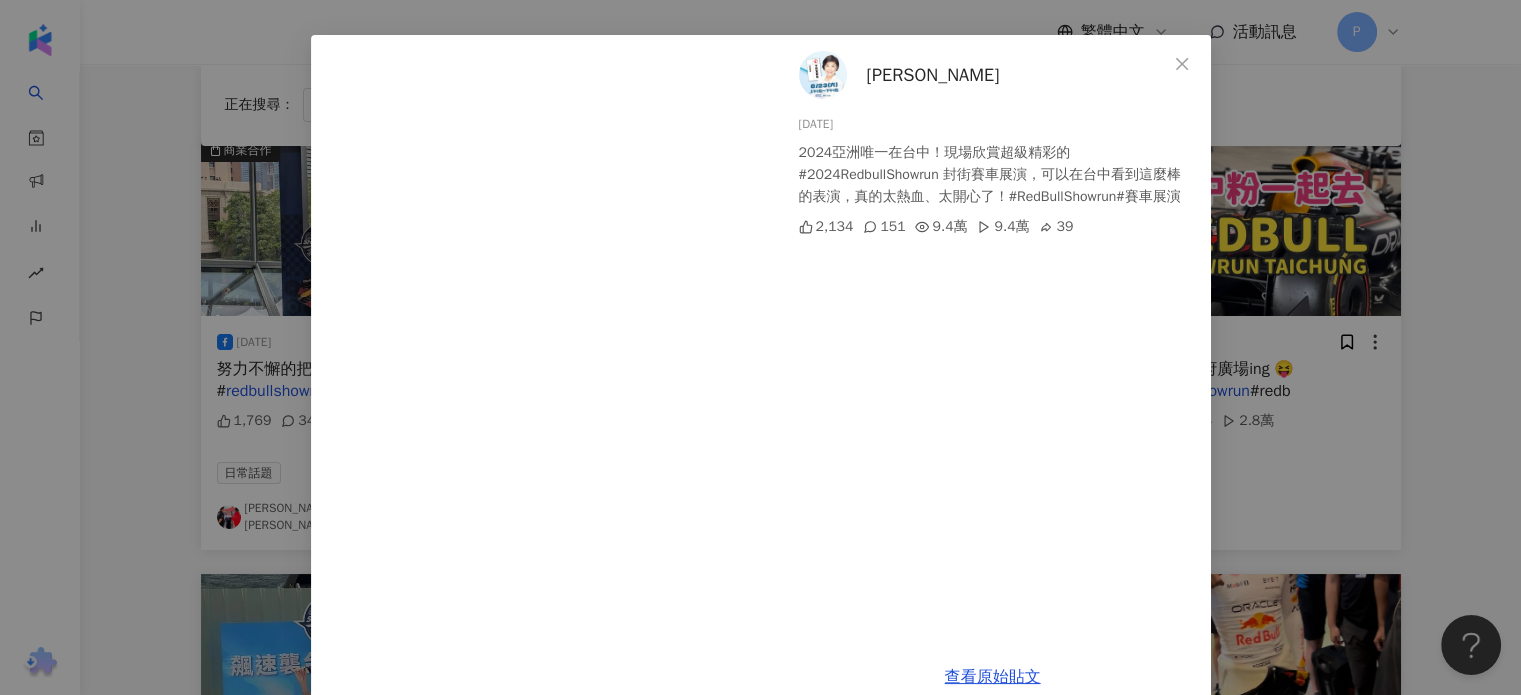 scroll, scrollTop: 100, scrollLeft: 0, axis: vertical 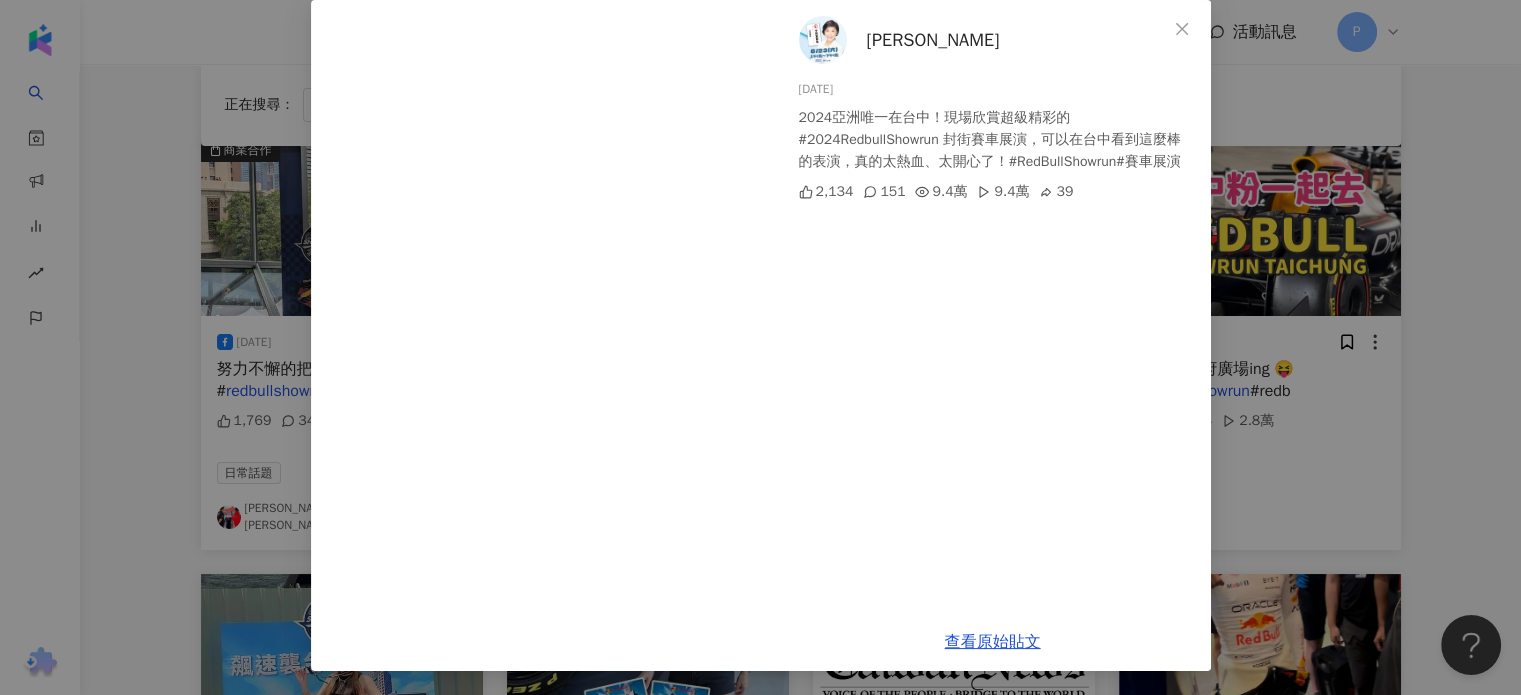 click on "楊瓊瓔 2024/9/28 2024亞洲唯一在台中！現場欣賞超級精彩的 #2024RedbullShowrun 封街賽車展演，可以在台中看到這麼棒的表演，真的太熱血、太開心了！#RedBullShowrun#賽車展演 2,134 151 9.4萬 9.4萬 39 查看原始貼文" at bounding box center (760, 347) 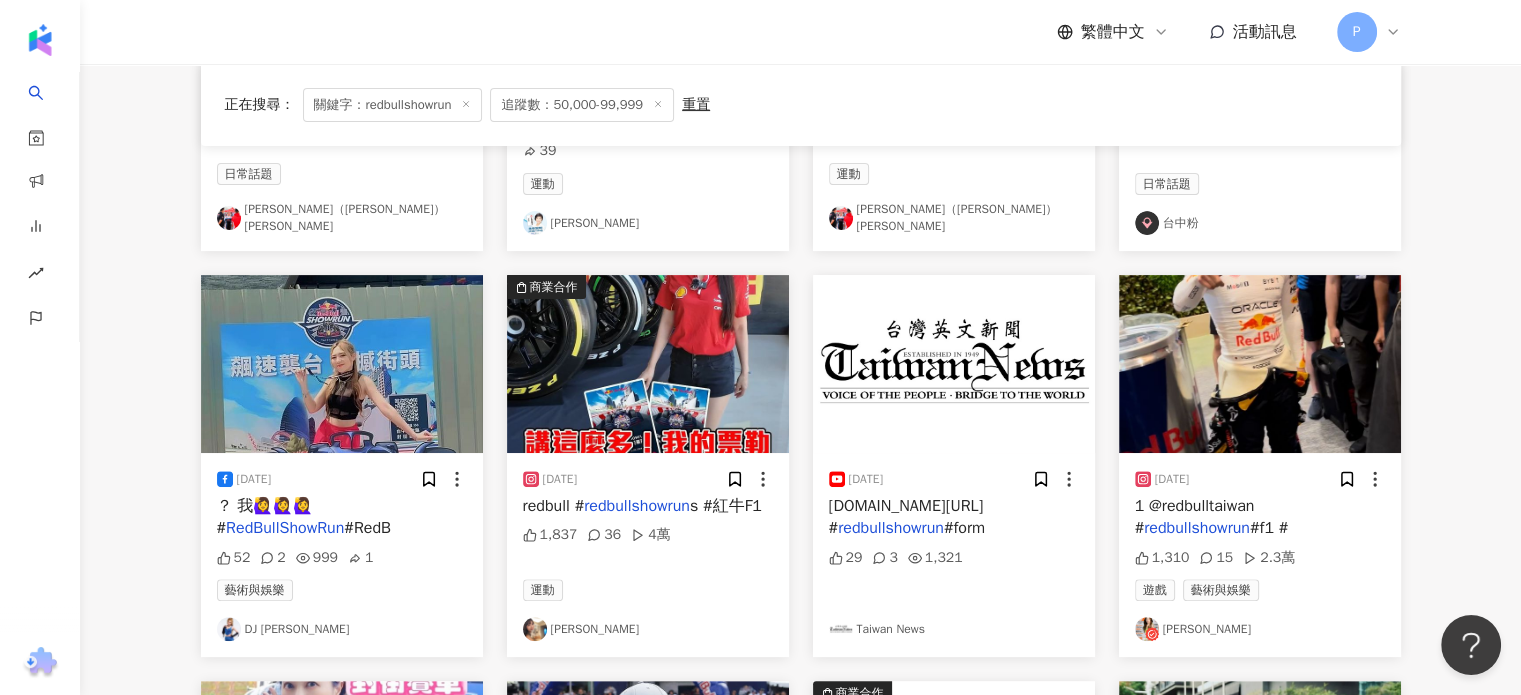 scroll, scrollTop: 500, scrollLeft: 0, axis: vertical 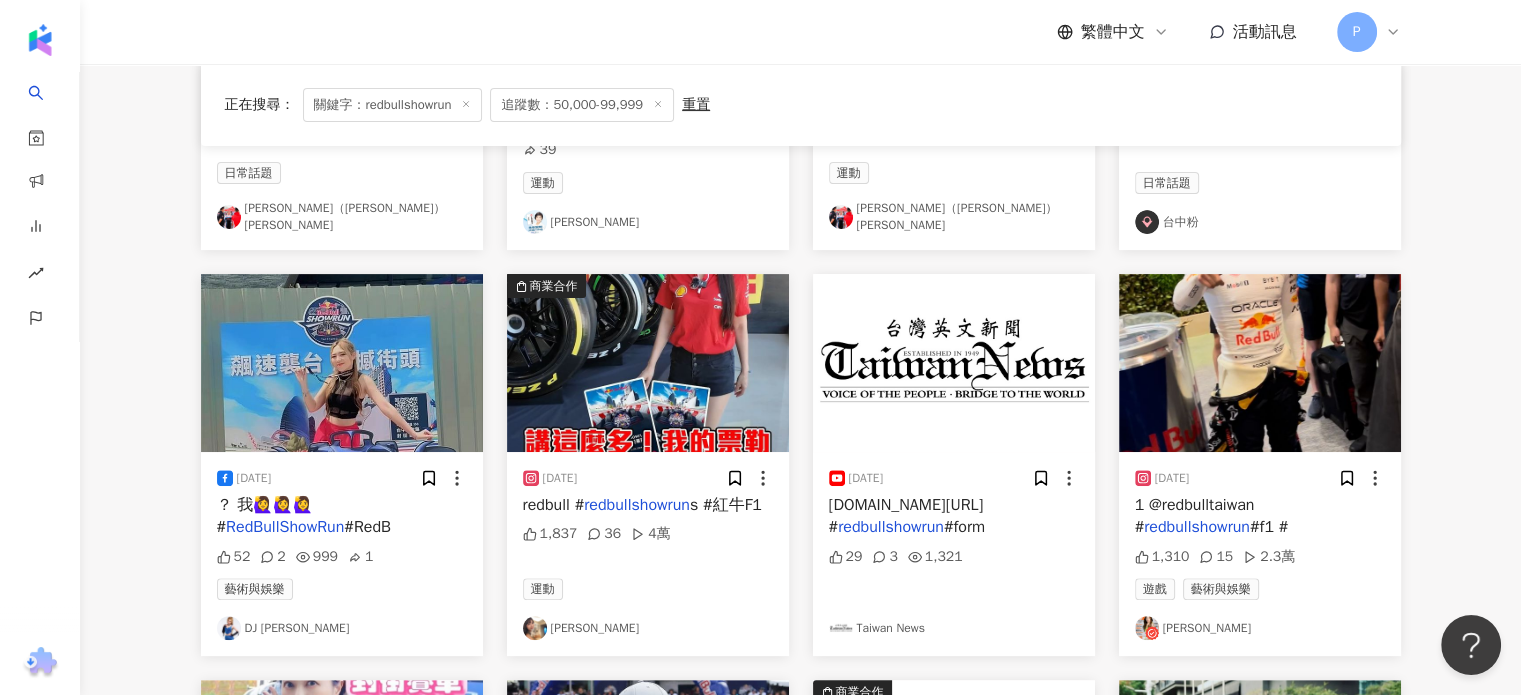 click on "1
@redbulltaiwan
#" at bounding box center [1195, 516] 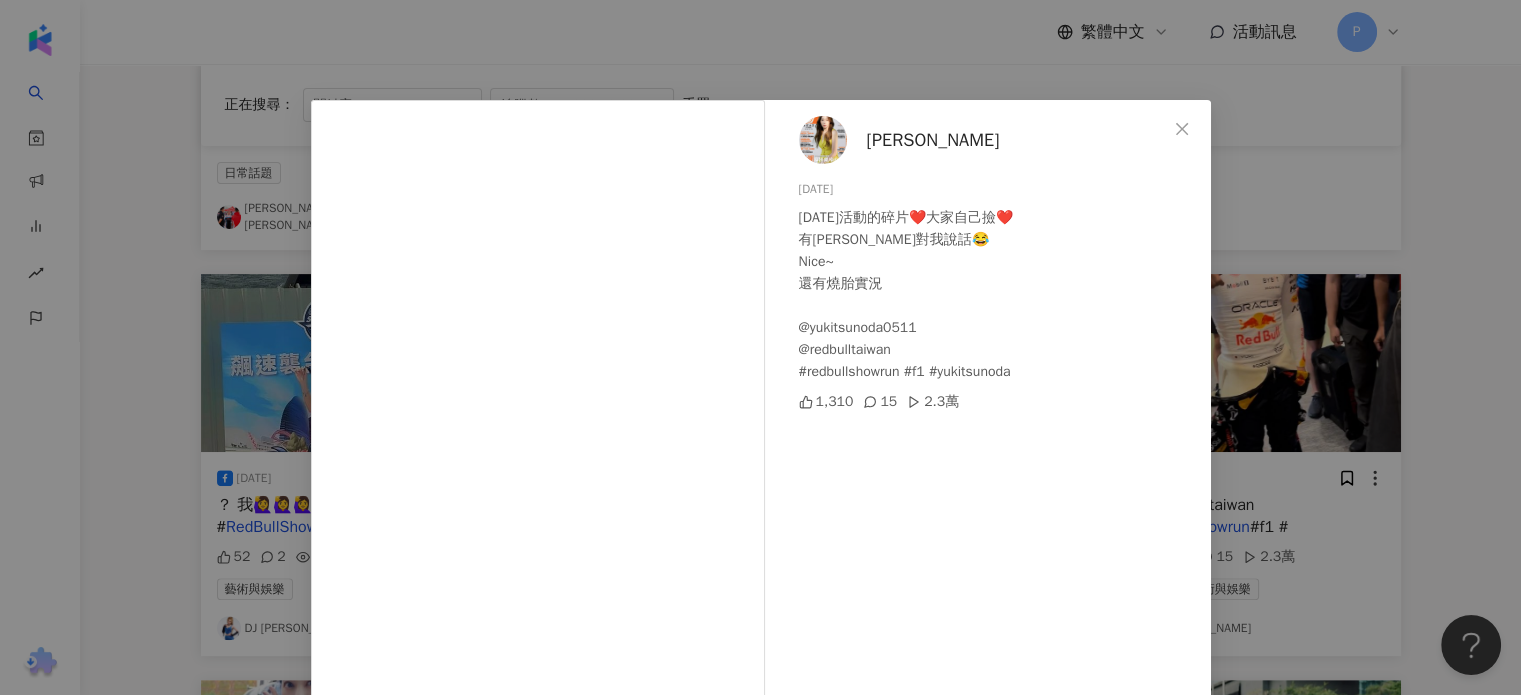 click on "Candy wang  2024/9/29 今天活動的碎片❤️大家自己撿❤️
有yuki對我說話😂
Nice~
還有燒胎實況
@yukitsunoda0511
@redbulltaiwan
#redbullshowrun #f1 #yukitsunoda 1,310 15 2.3萬 查看原始貼文" at bounding box center [760, 347] 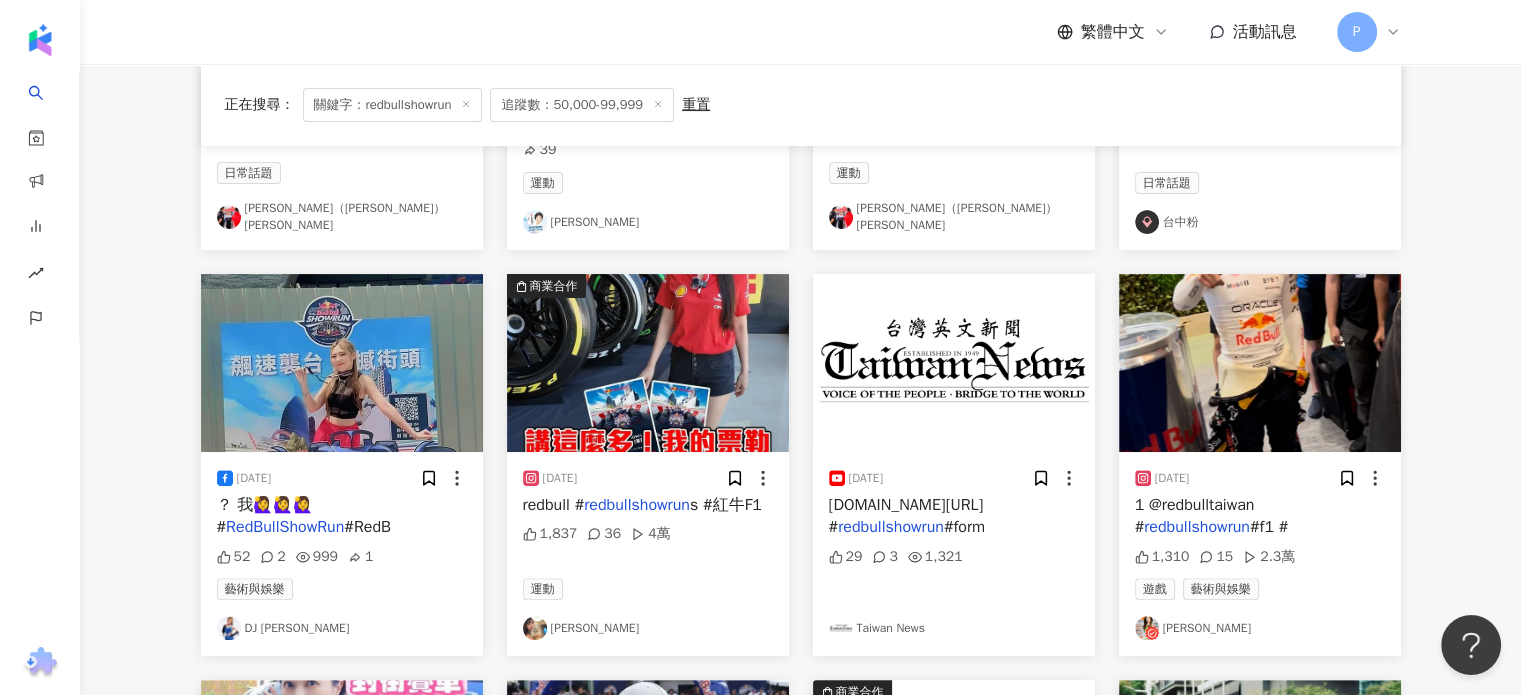 click on "redbullshowrun" at bounding box center (637, 505) 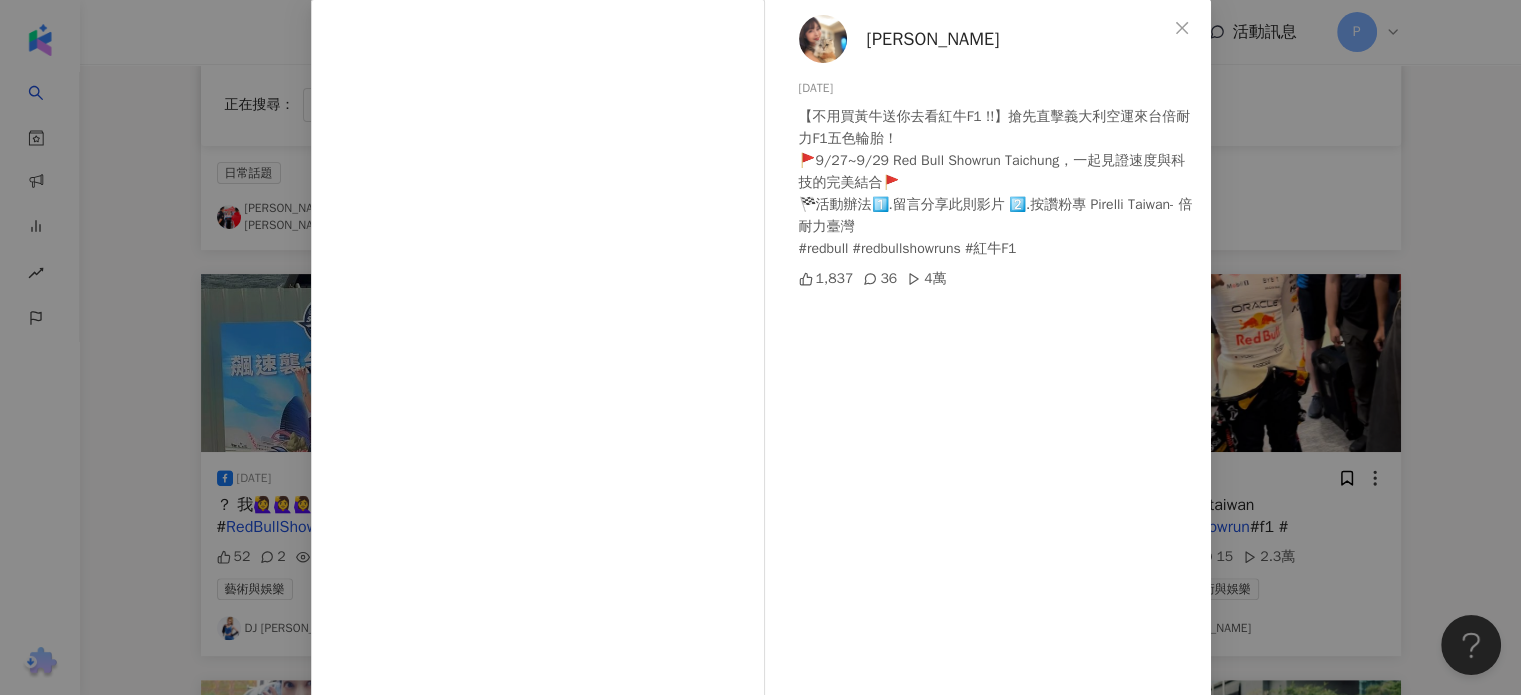 scroll, scrollTop: 204, scrollLeft: 0, axis: vertical 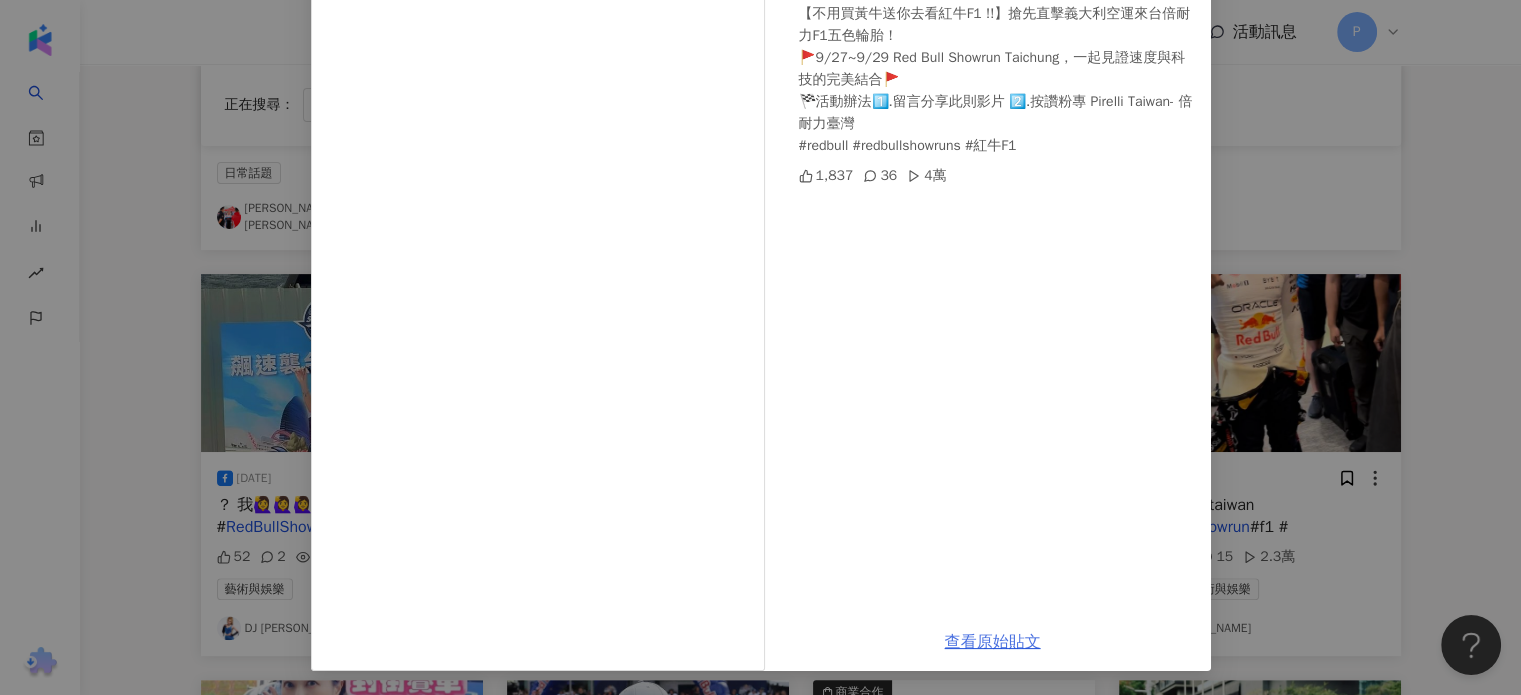 click on "查看原始貼文" at bounding box center (993, 642) 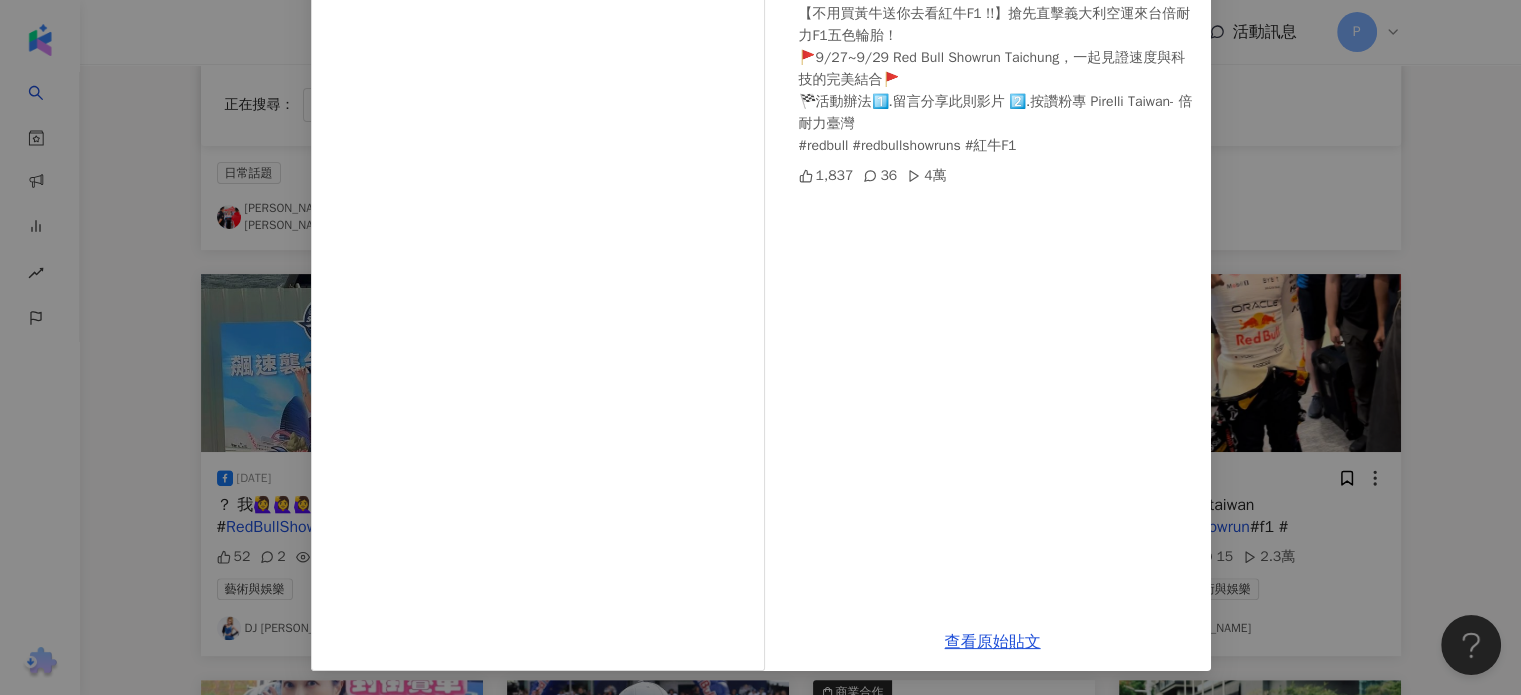 click on "李冠儀 2024/9/9 【不用買黃牛送你去看紅牛F1 !!】搶先直擊義大利空運來台倍耐力F1五色輪胎！
🚩9/27~9/29 Red Bull Showrun Taichung，一起見證速度與科技的完美結合🚩
🏁活動辦法1️⃣.留言分享此則影片  2️⃣.按讚粉專 Pirelli Taiwan- 倍耐力臺灣
#redbull #redbullshowruns #紅牛F1 1,837 36 4萬 查看原始貼文" at bounding box center [760, 347] 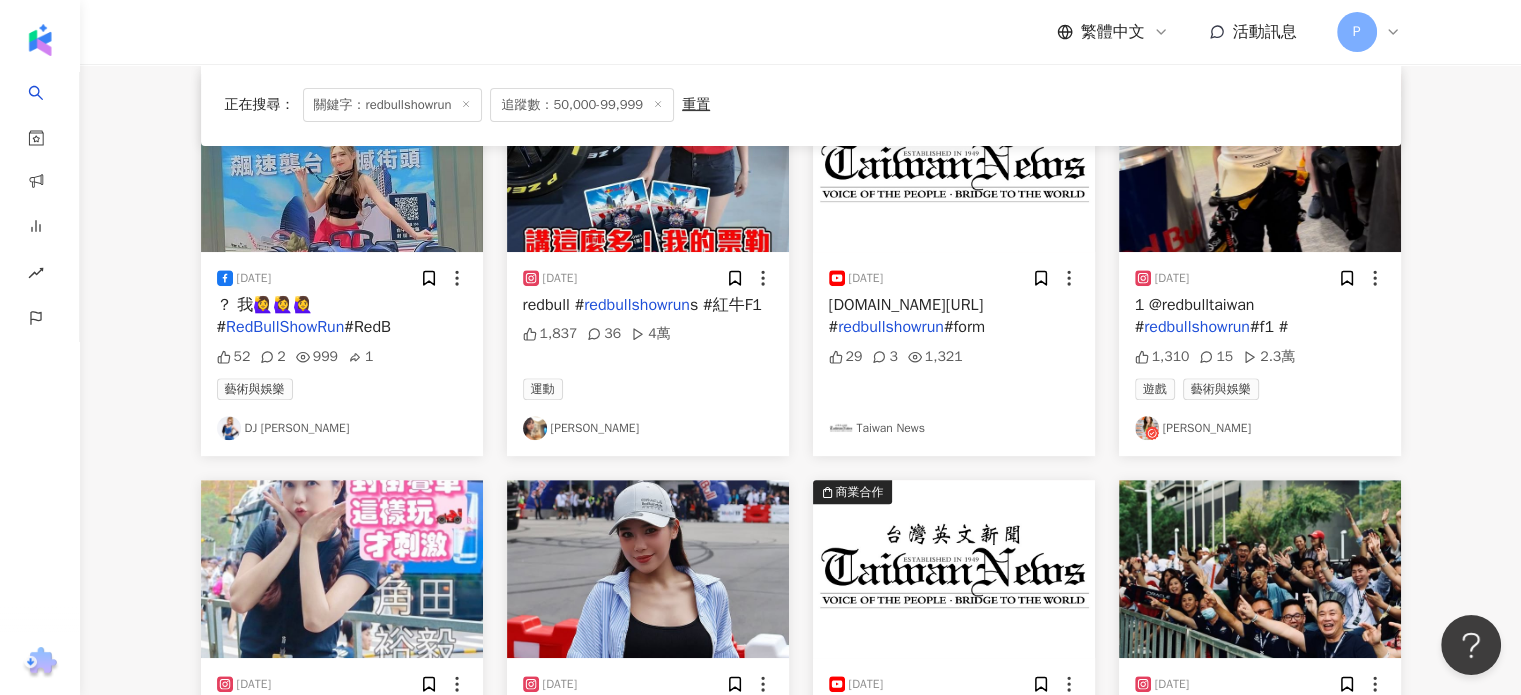 scroll, scrollTop: 900, scrollLeft: 0, axis: vertical 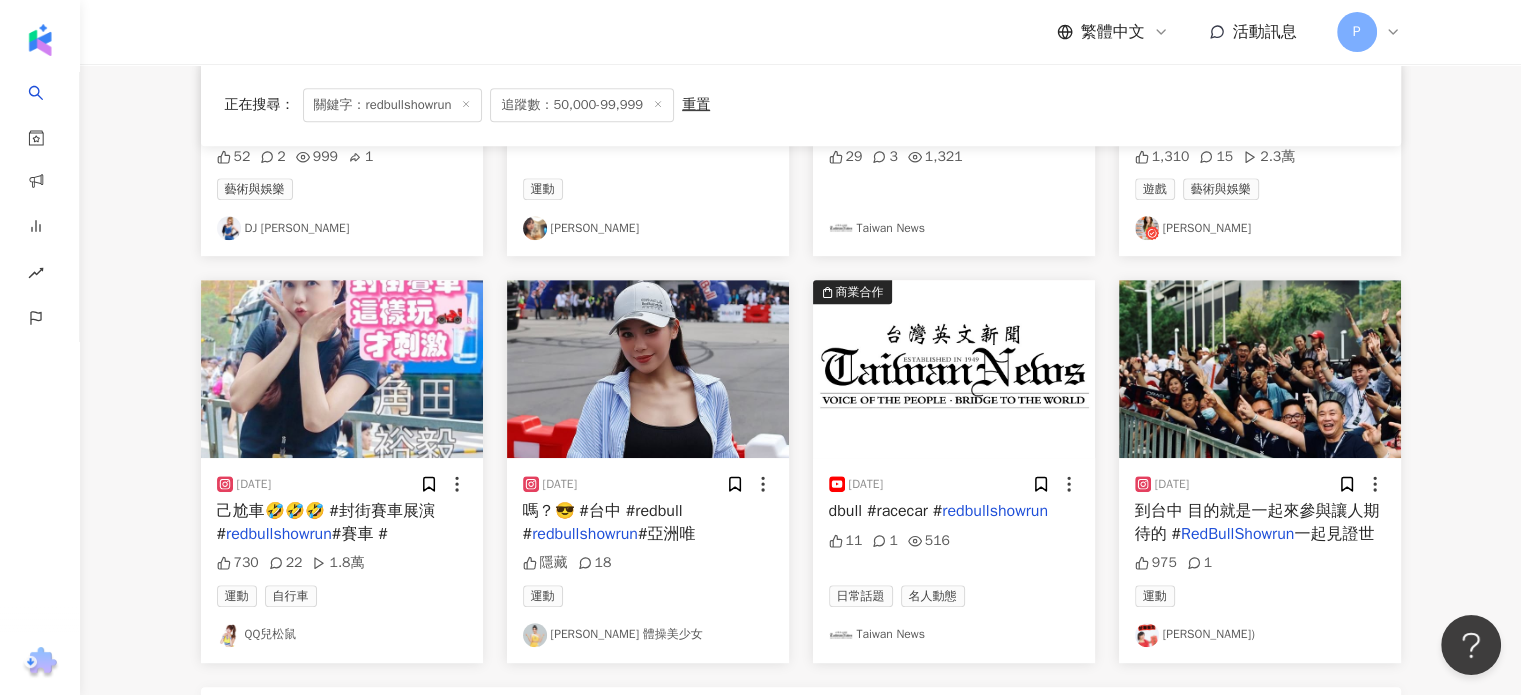 click on "己尬車🤣🤣🤣
#封街賽車展演 #" at bounding box center [326, 522] 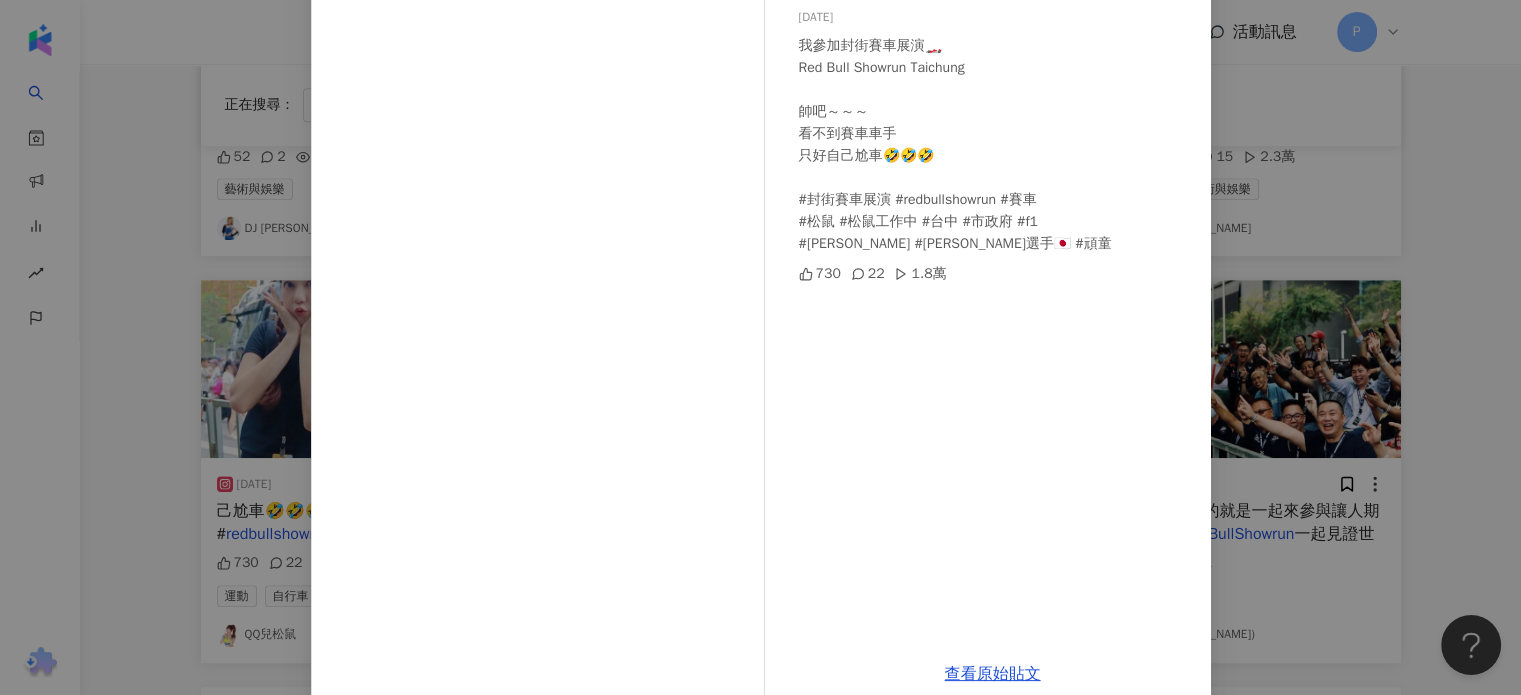 scroll, scrollTop: 204, scrollLeft: 0, axis: vertical 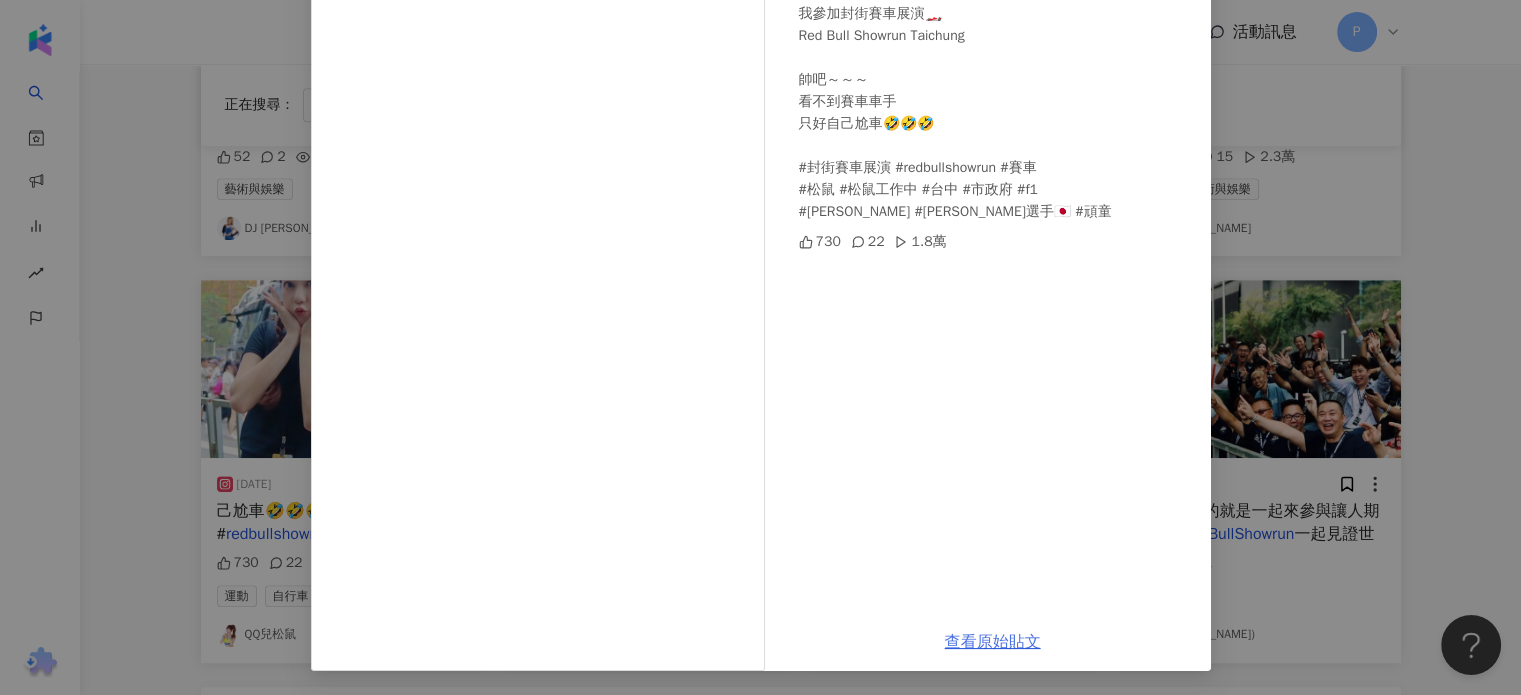 click on "查看原始貼文" at bounding box center [993, 642] 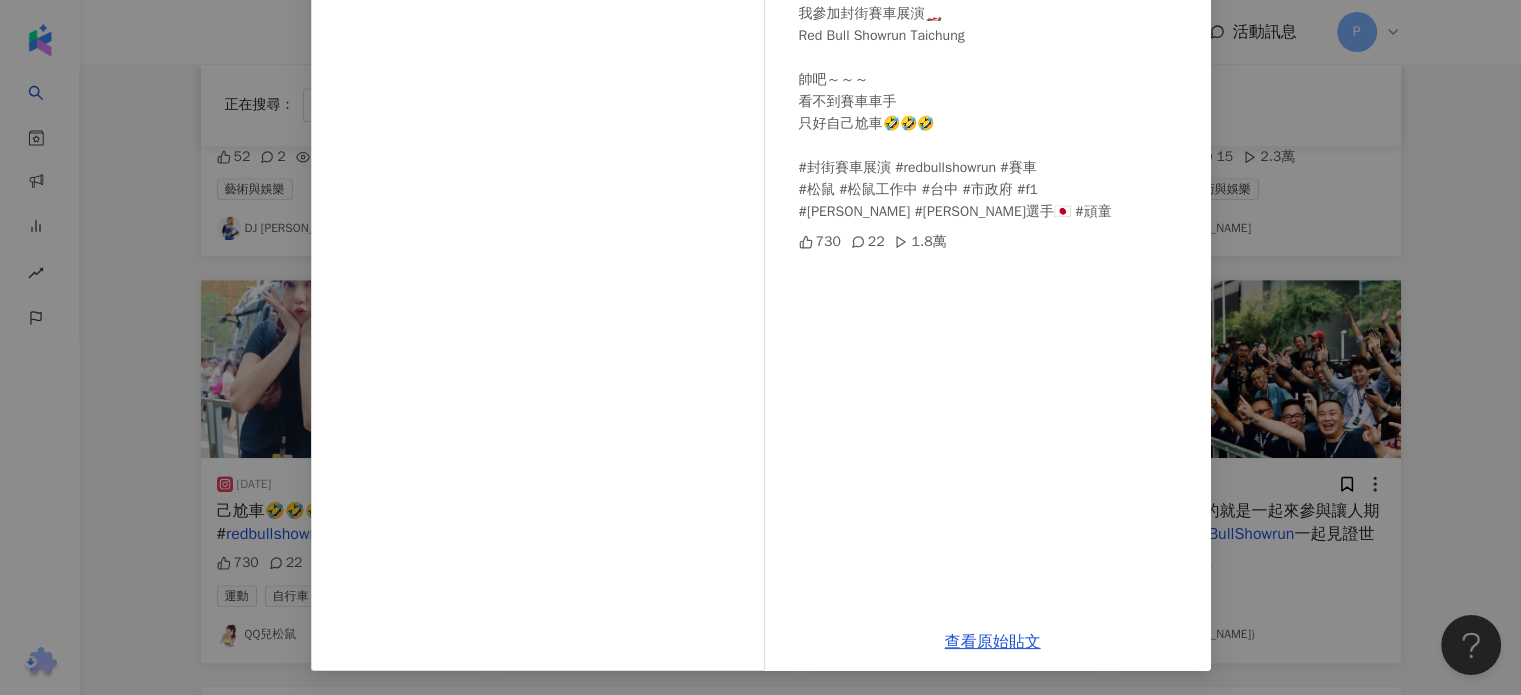 click on "QQ兒松鼠 2024/9/28 我參加封街賽車展演🏎️
Red Bull Showrun Taichung
帥吧～～～
看不到賽車車手
只好自己尬車🤣🤣🤣
#封街賽車展演 #redbullshowrun #賽車
#松鼠 #松鼠工作中 #台中 #市政府 #f1
#角田裕毅 #角田裕毅選手🇯🇵 #頑童 730 22 1.8萬 查看原始貼文" at bounding box center (760, 347) 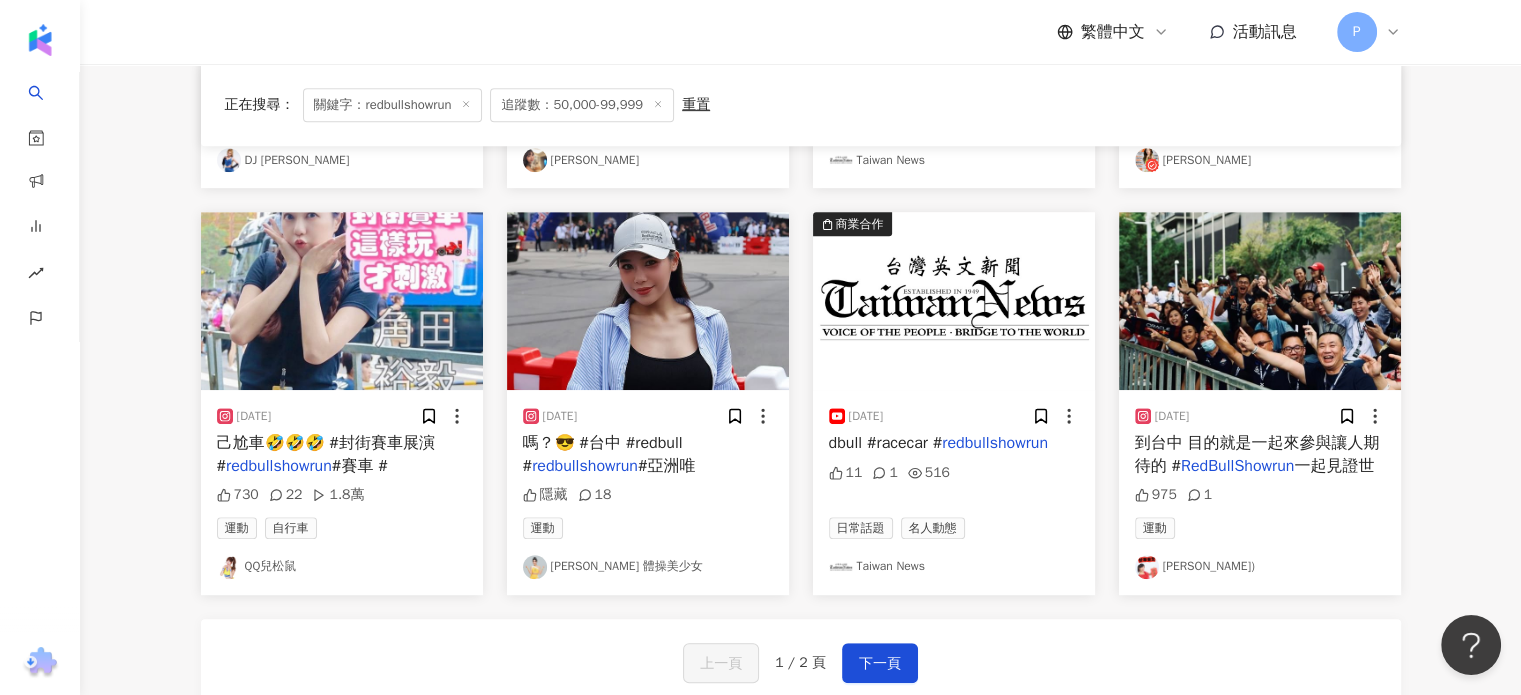 scroll, scrollTop: 1000, scrollLeft: 0, axis: vertical 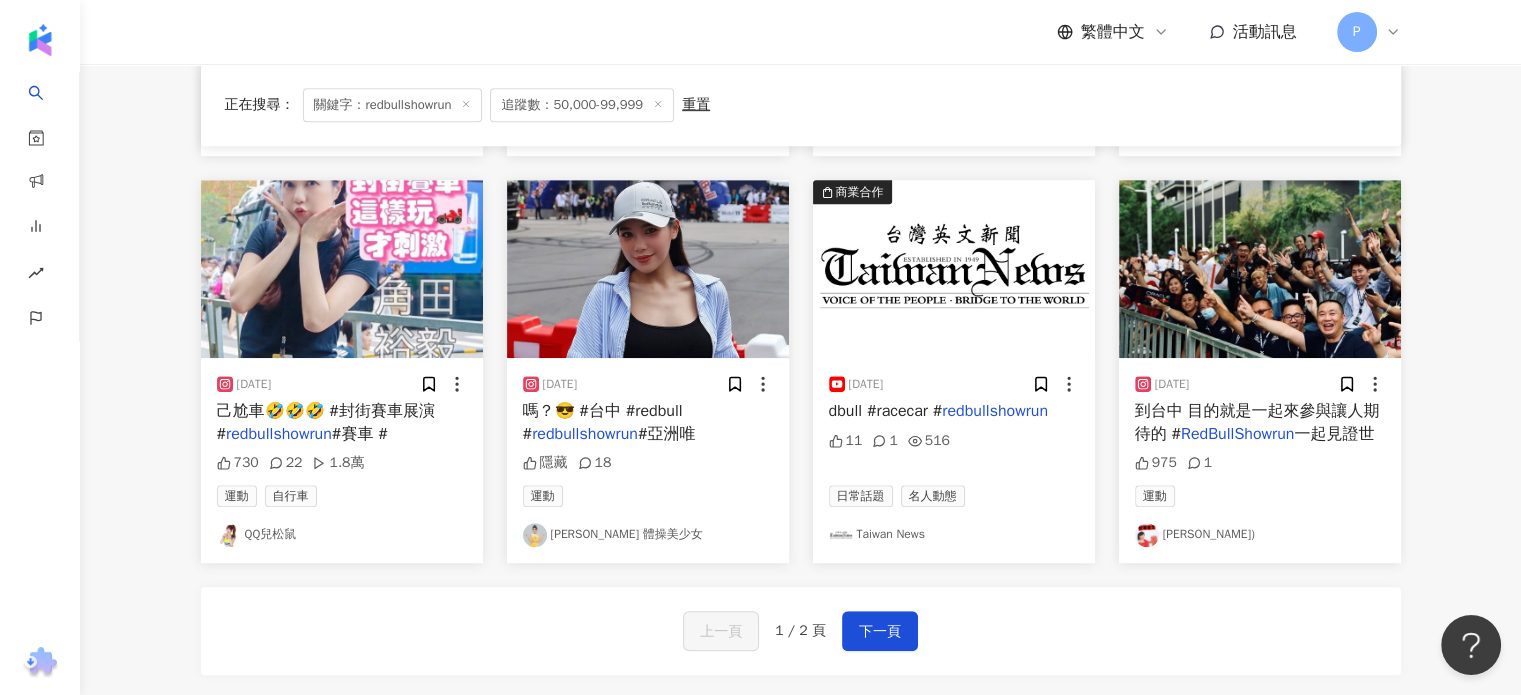 click on "#亞洲唯" at bounding box center (667, 434) 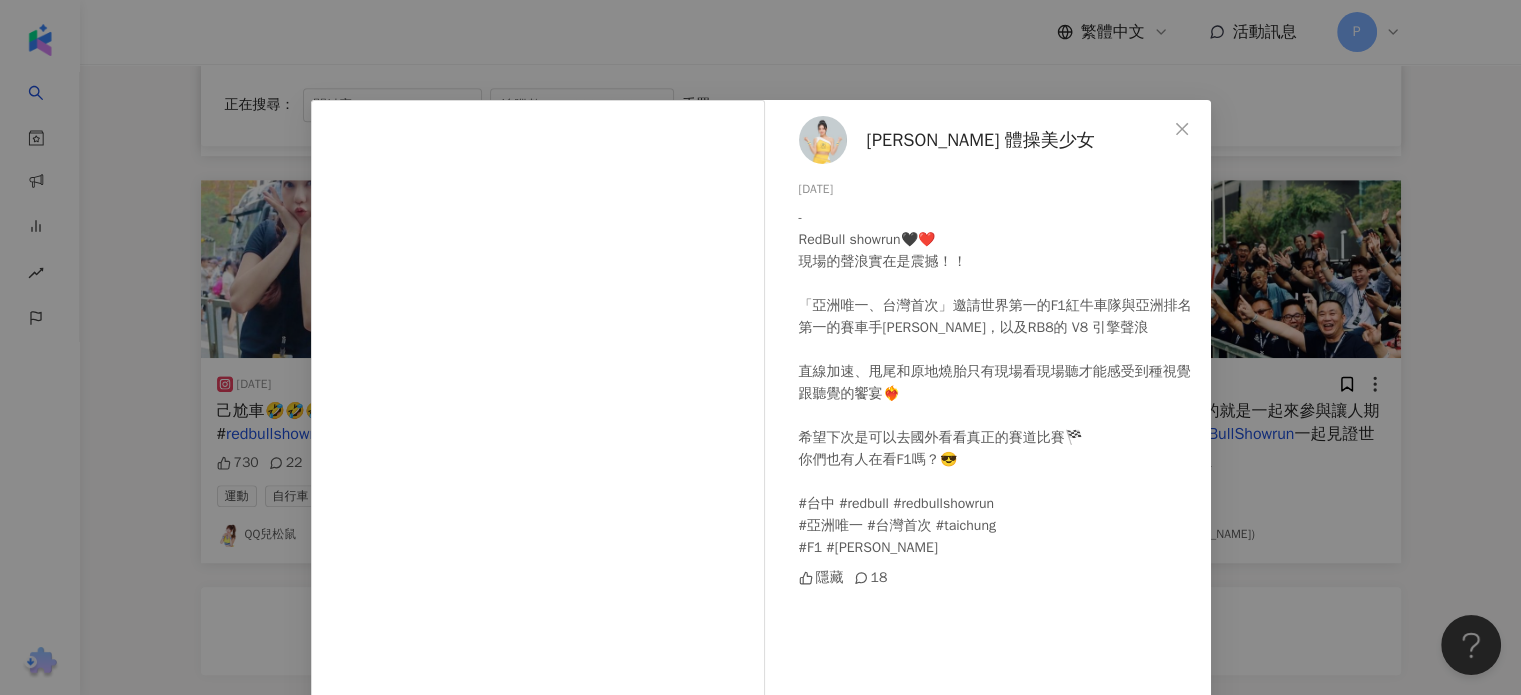 click on "郭盈瑩 - Dora 體操美少女 2024/12/10 -
RedBull showrun🖤❤️
現場的聲浪實在是震撼！！
「亞洲唯一、台灣首次」邀請世界第一的F1紅牛車隊與亞洲排名第一的賽車手角田裕毅，以及RB8的 V8 引擎聲浪
直線加速、甩尾和原地燒胎只有現場看現場聽才能感受到種視覺跟聽覺的饗宴❤️‍🔥
希望下次是可以去國外看看真正的賽道比賽🏁
你們也有人在看F1嗎？😎
#台中 #redbull #redbullshowrun
#亞洲唯一 #台灣首次 #taichung
#F1 #角田裕毅 隱藏 18 查看原始貼文" at bounding box center (760, 347) 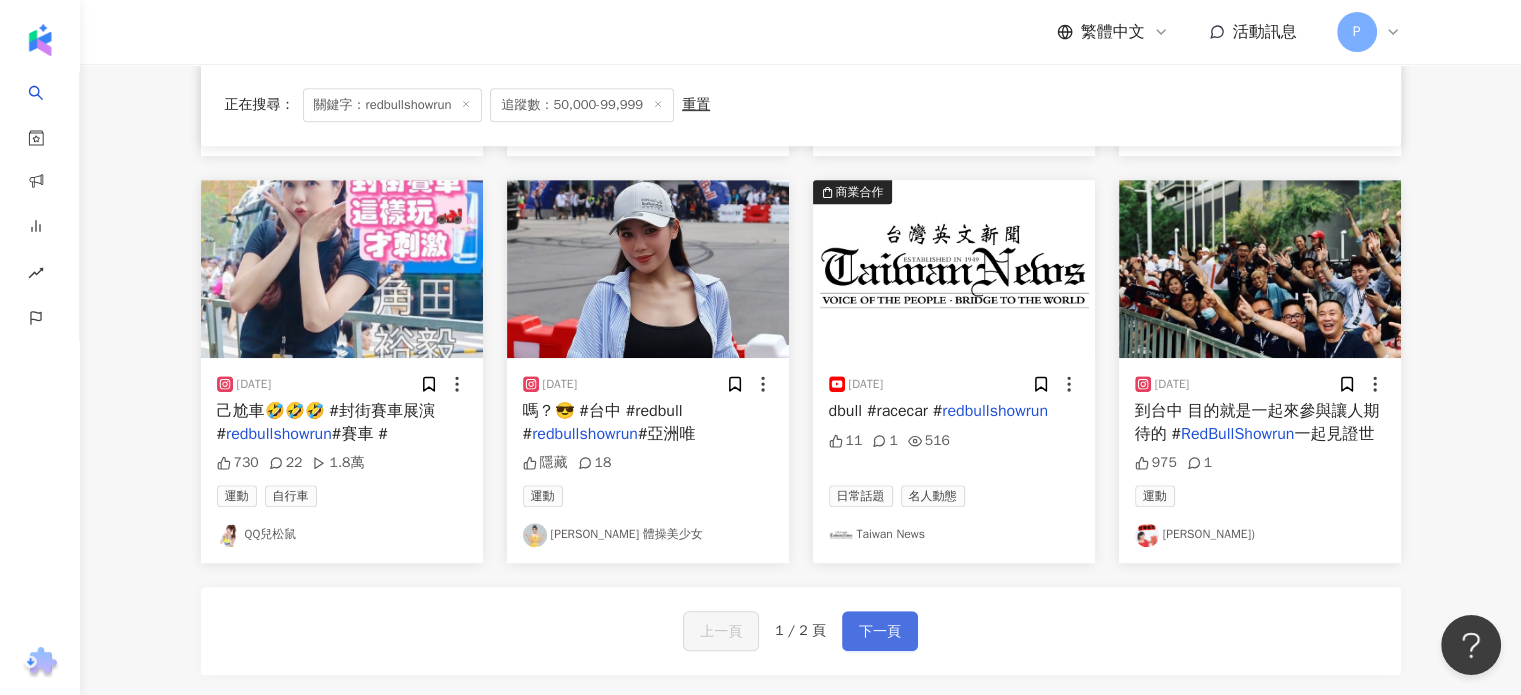 click on "下一頁" at bounding box center [880, 632] 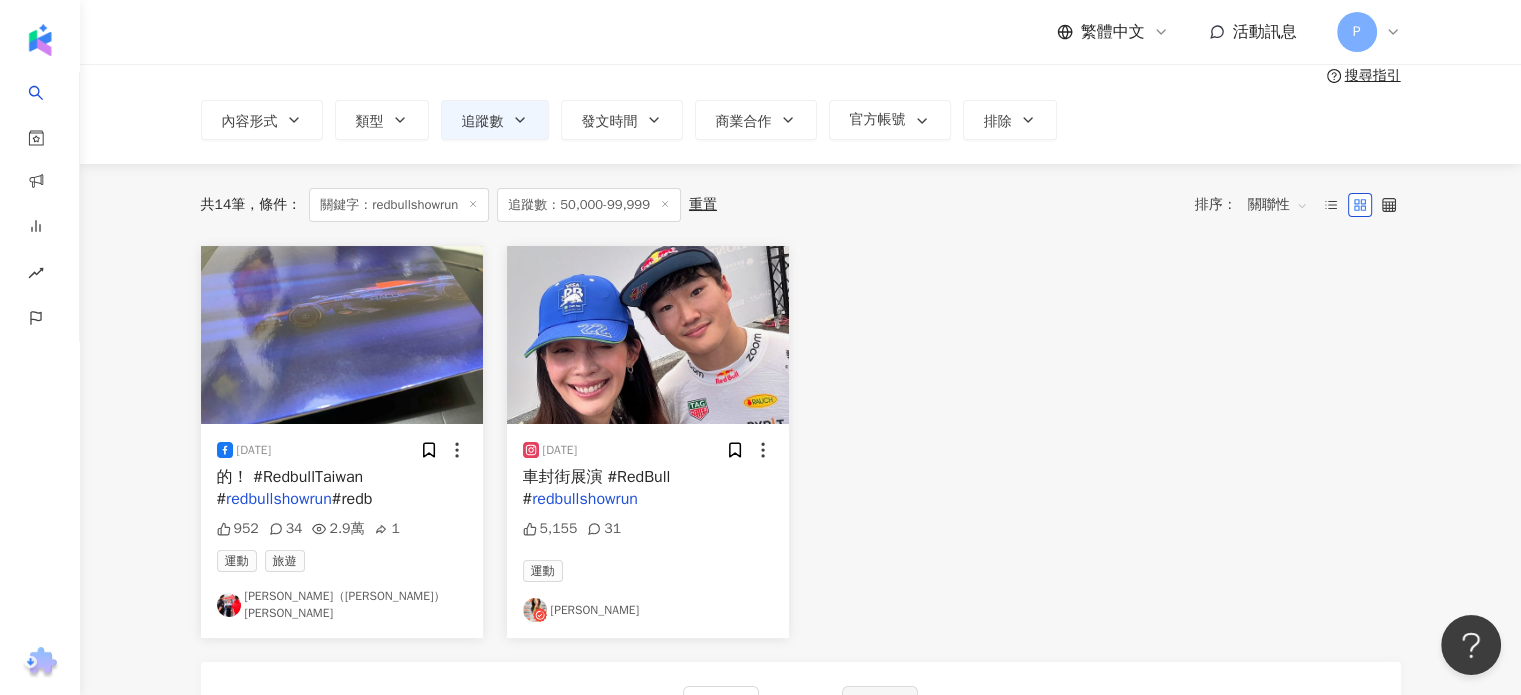 scroll, scrollTop: 58, scrollLeft: 0, axis: vertical 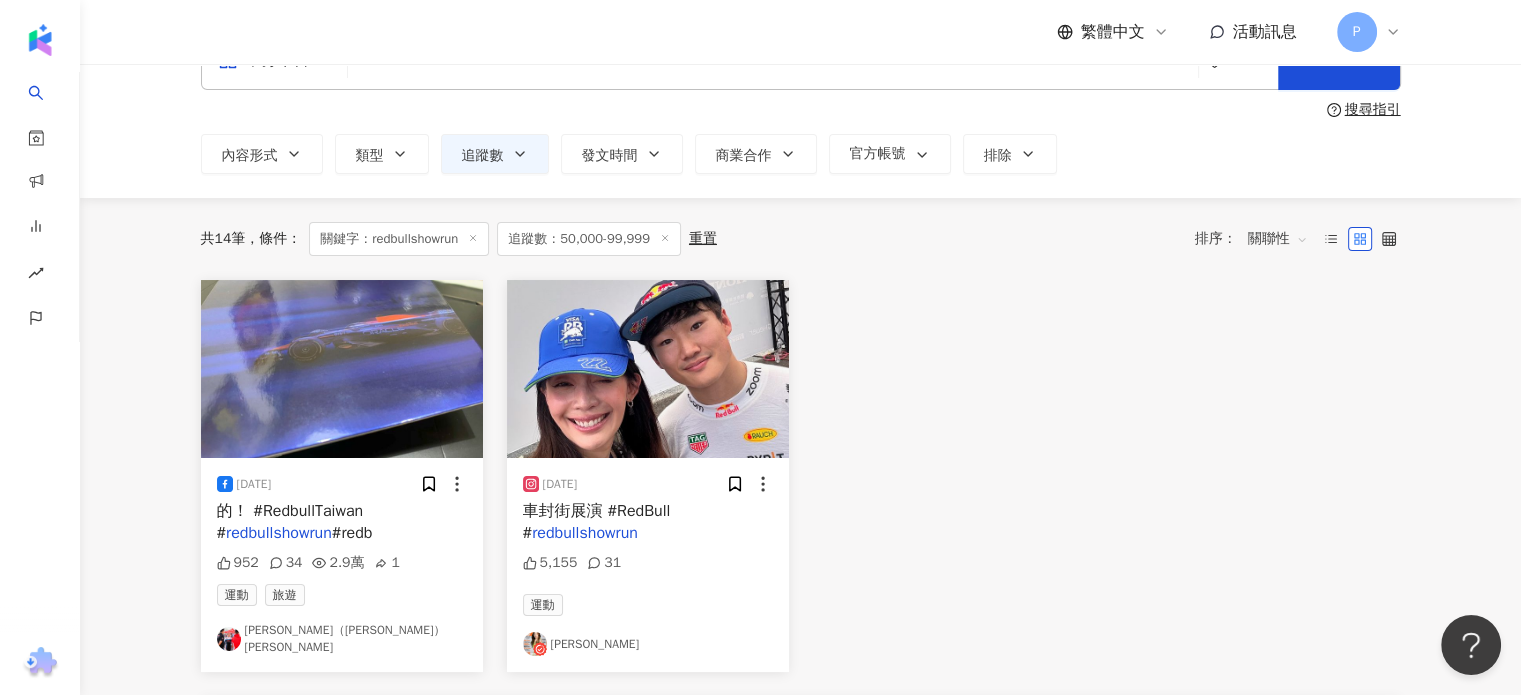 click on "追蹤數：50,000-99,999" at bounding box center [589, 239] 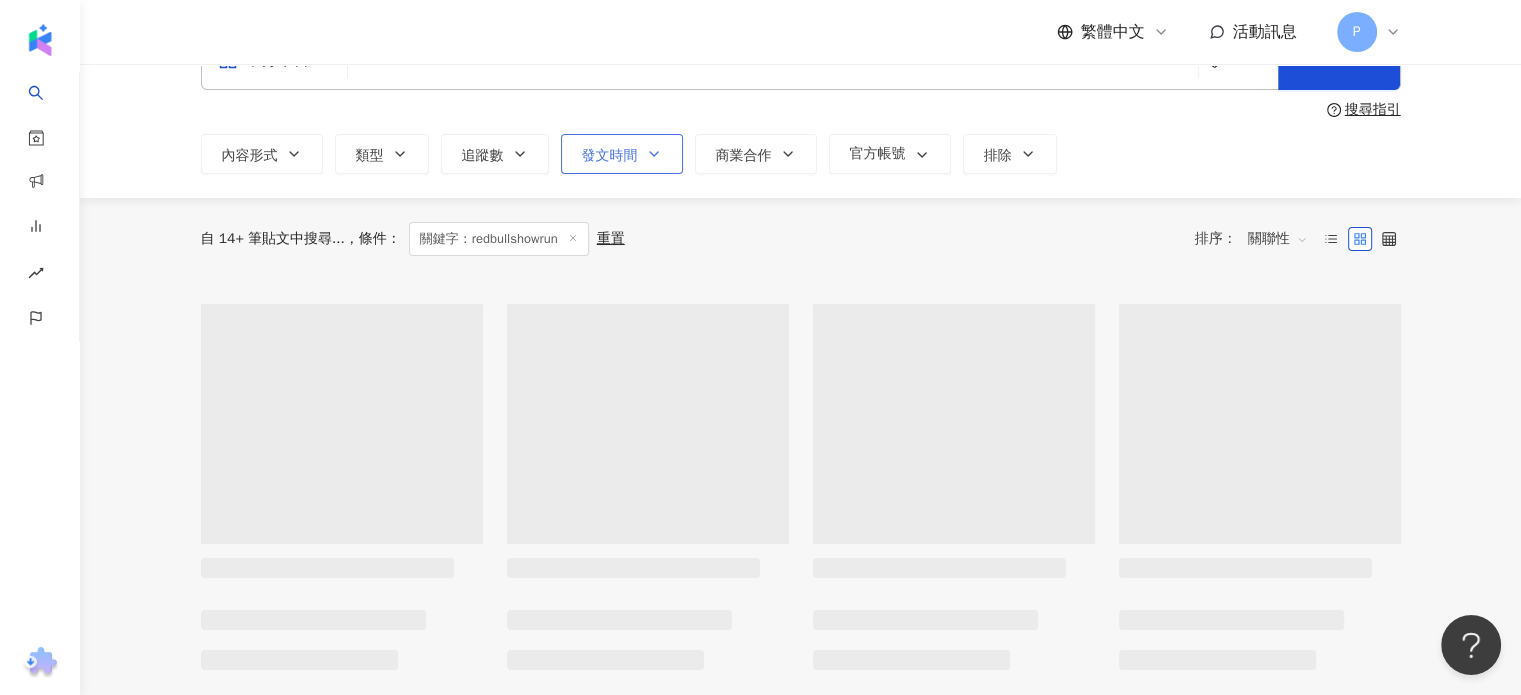 scroll, scrollTop: 0, scrollLeft: 0, axis: both 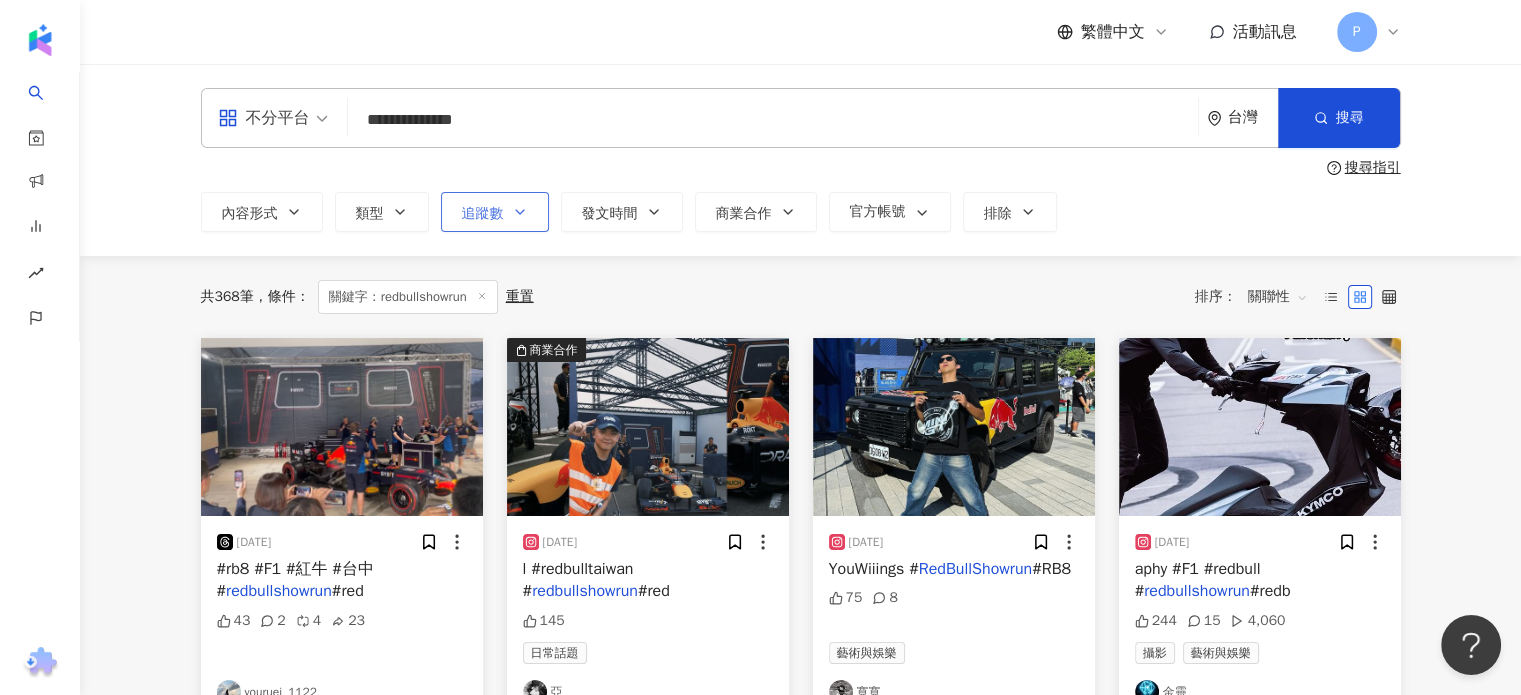 click 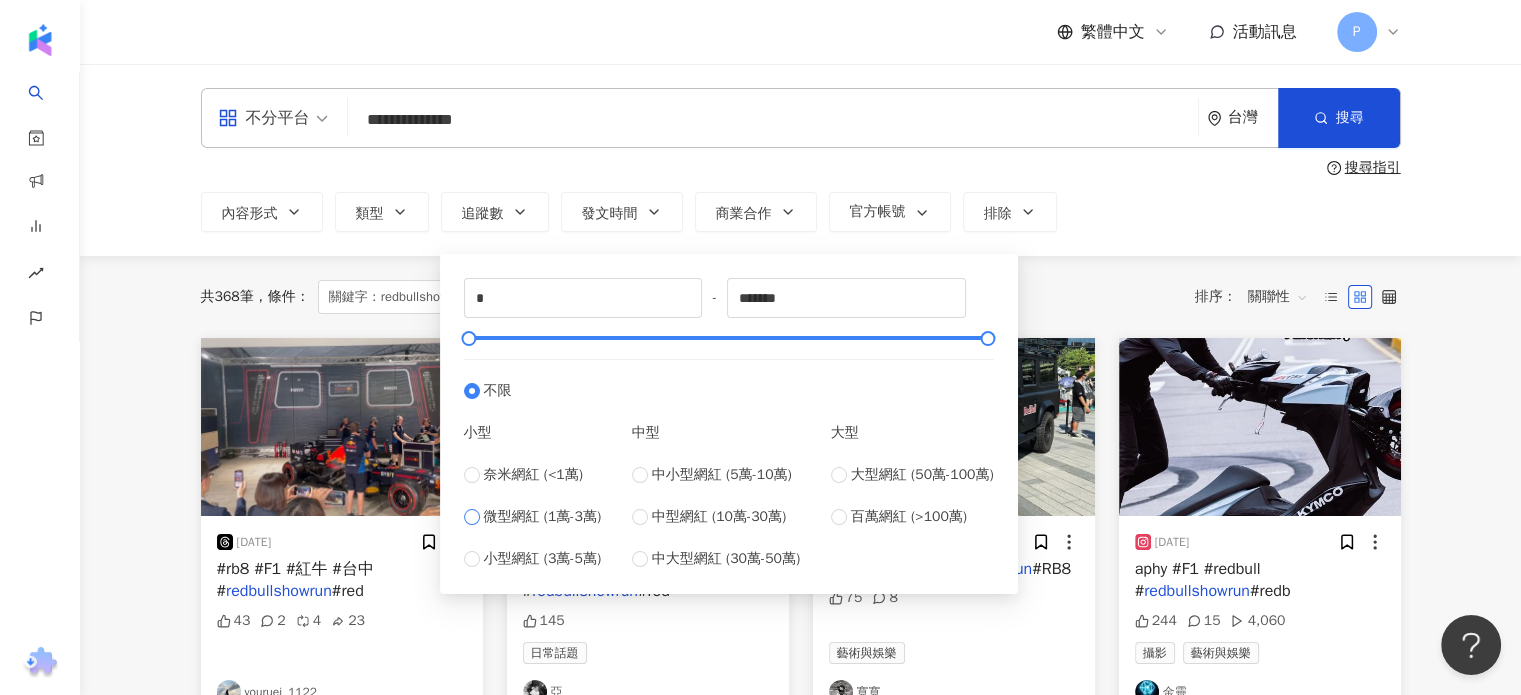 click on "微型網紅 (1萬-3萬)" at bounding box center (543, 517) 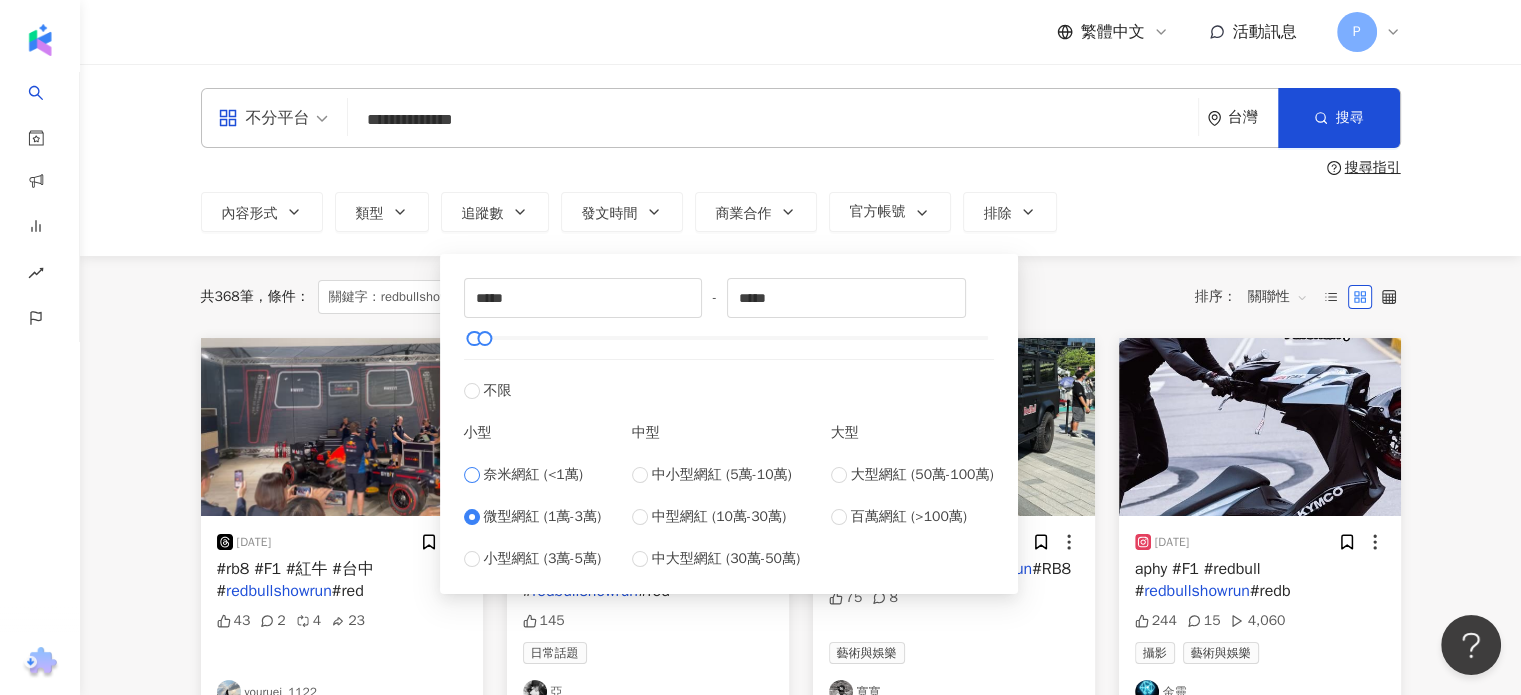 click on "奈米網紅 (<1萬)" at bounding box center [533, 475] 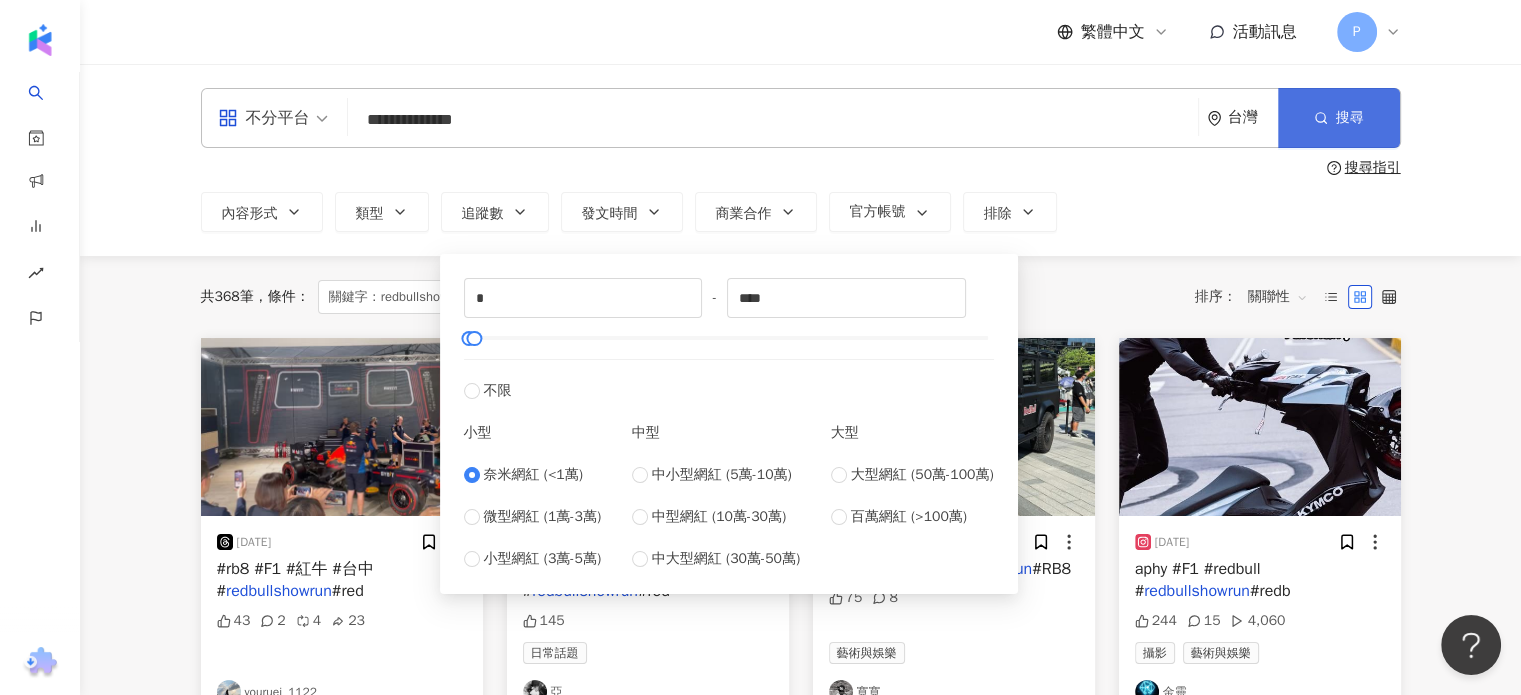 click on "搜尋" at bounding box center (1350, 118) 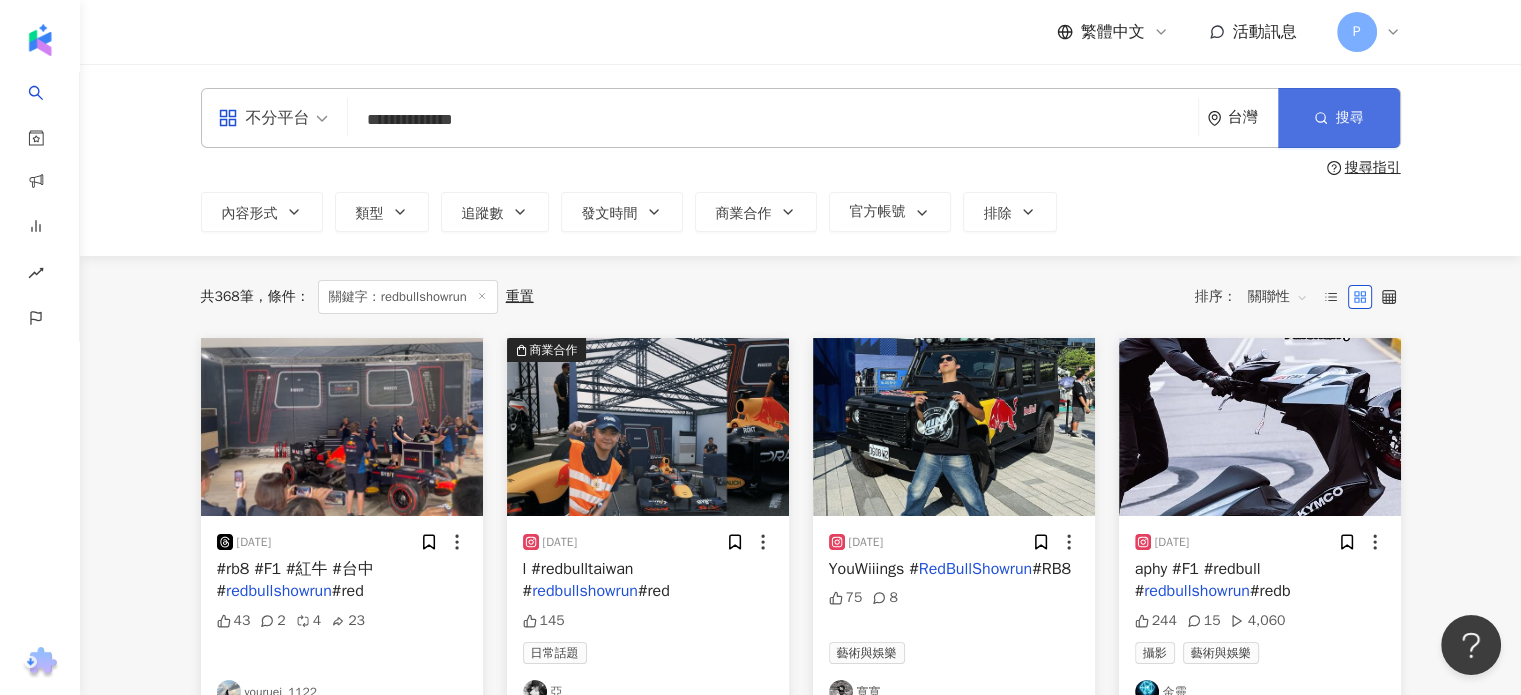 click on "搜尋" at bounding box center [1339, 118] 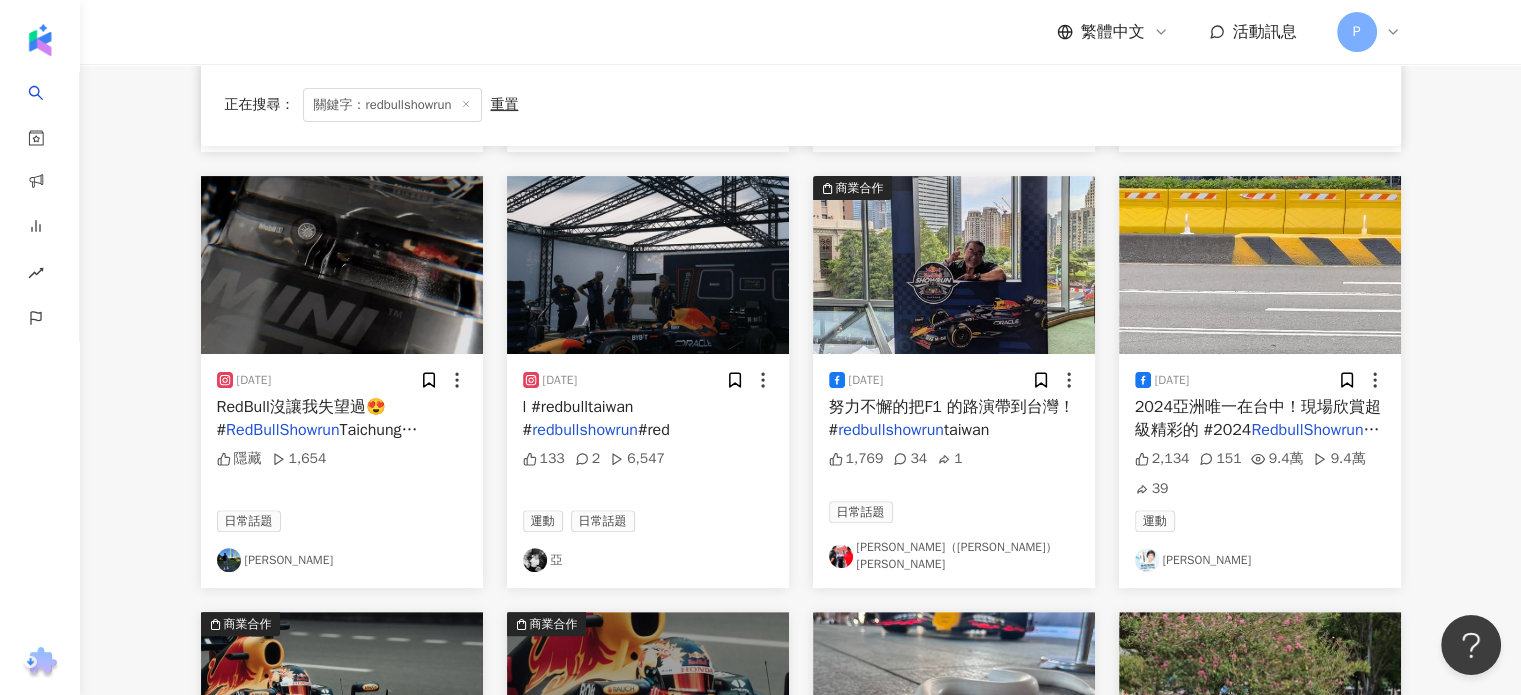 scroll, scrollTop: 600, scrollLeft: 0, axis: vertical 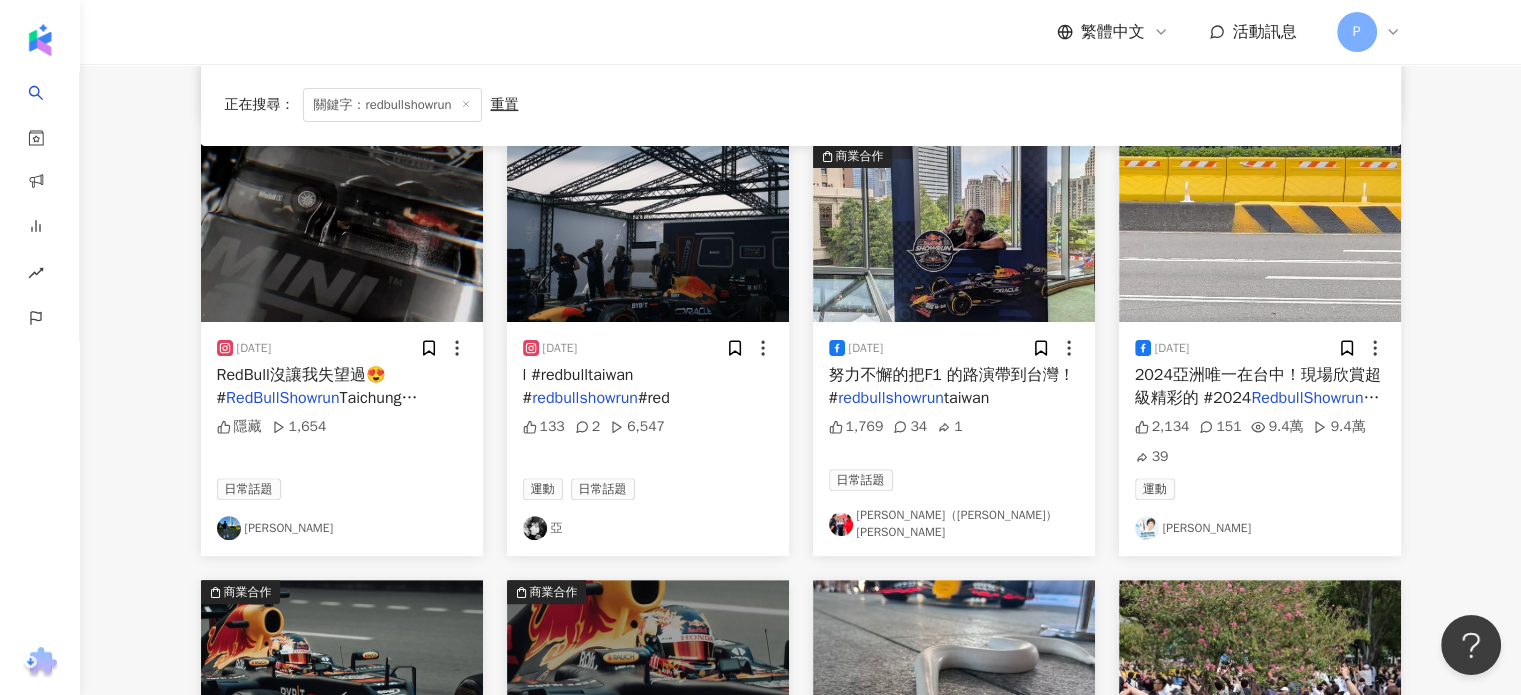 click on "RedBullShowrun" at bounding box center (282, 398) 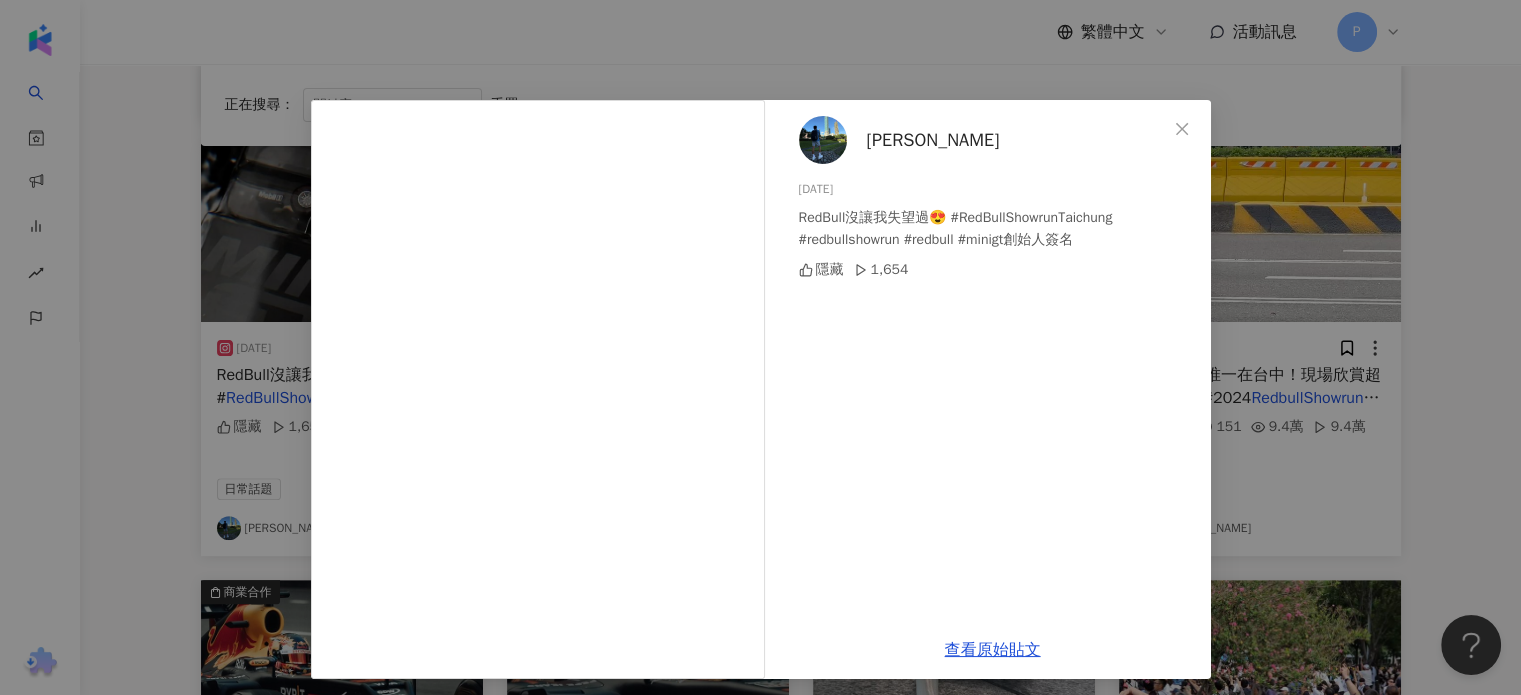click on "查看原始貼文" at bounding box center [993, 650] 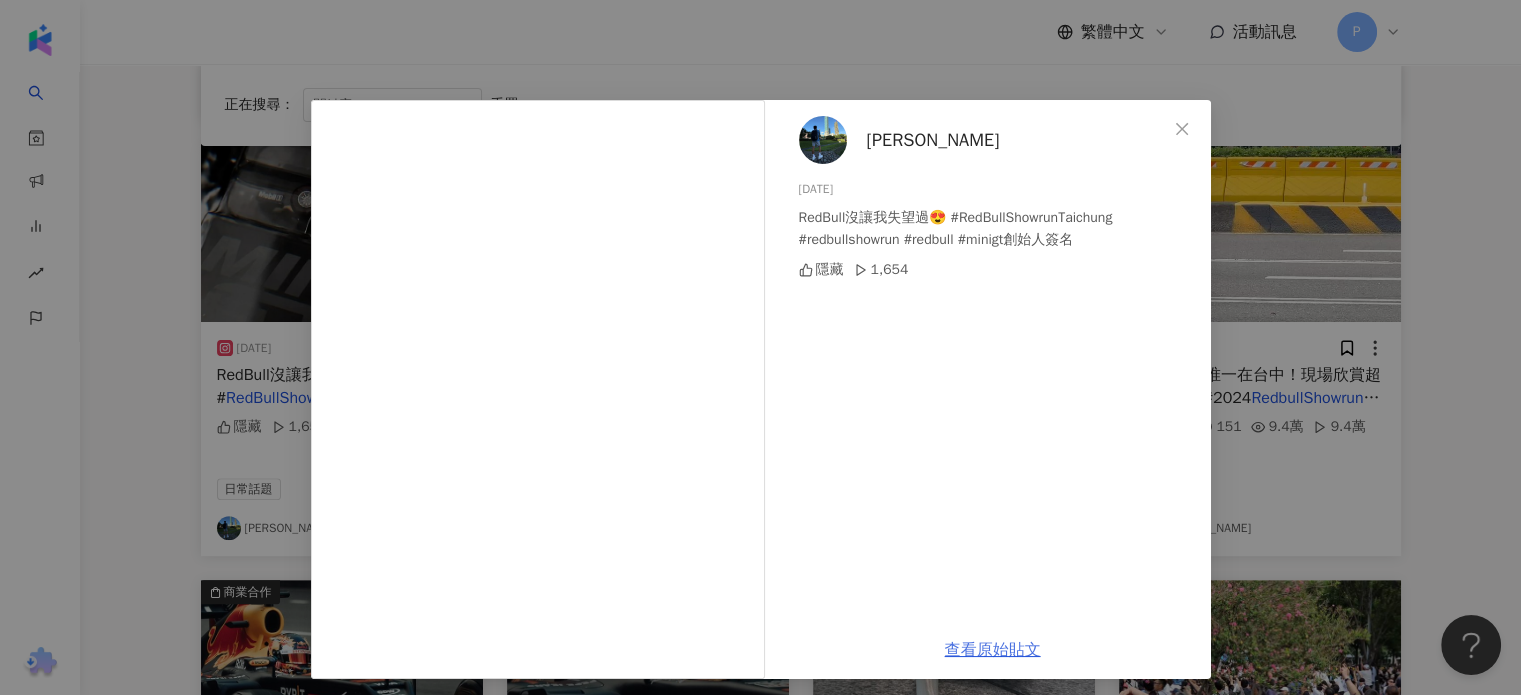 click on "查看原始貼文" at bounding box center [993, 650] 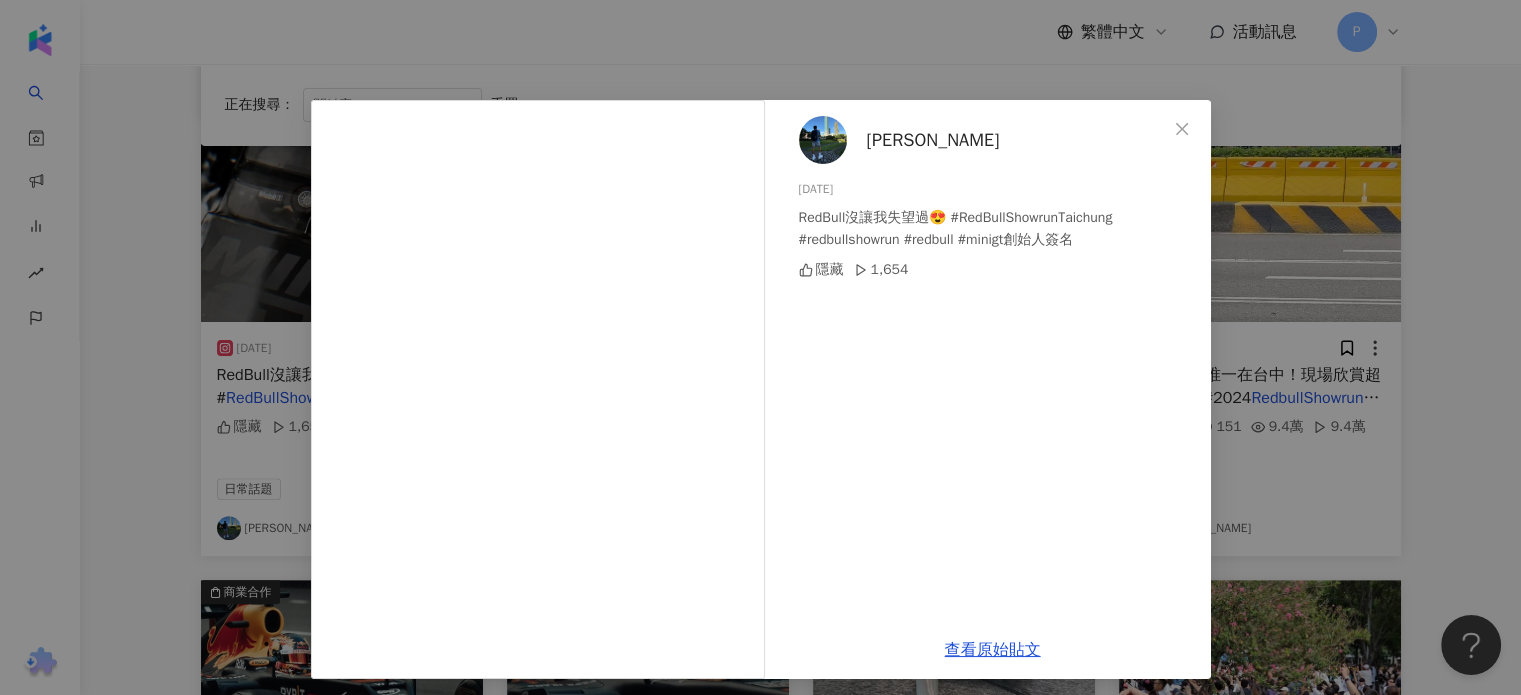 click on "Lance  郭家愷 2024/10/1 RedBull沒讓我失望過😍 #RedBullShowrunTaichung
#redbullshowrun #redbull #minigt創始人簽名 隱藏 1,654" at bounding box center [993, 361] 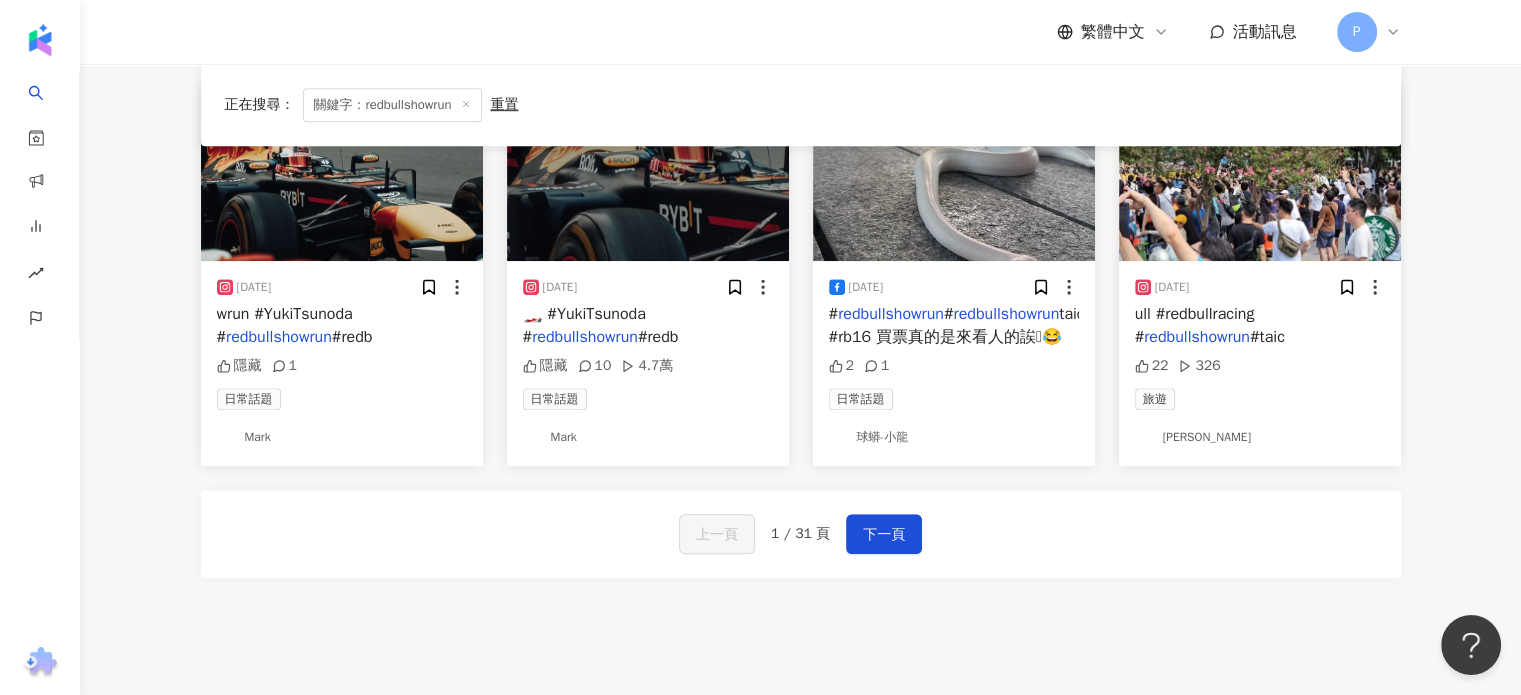 scroll, scrollTop: 1100, scrollLeft: 0, axis: vertical 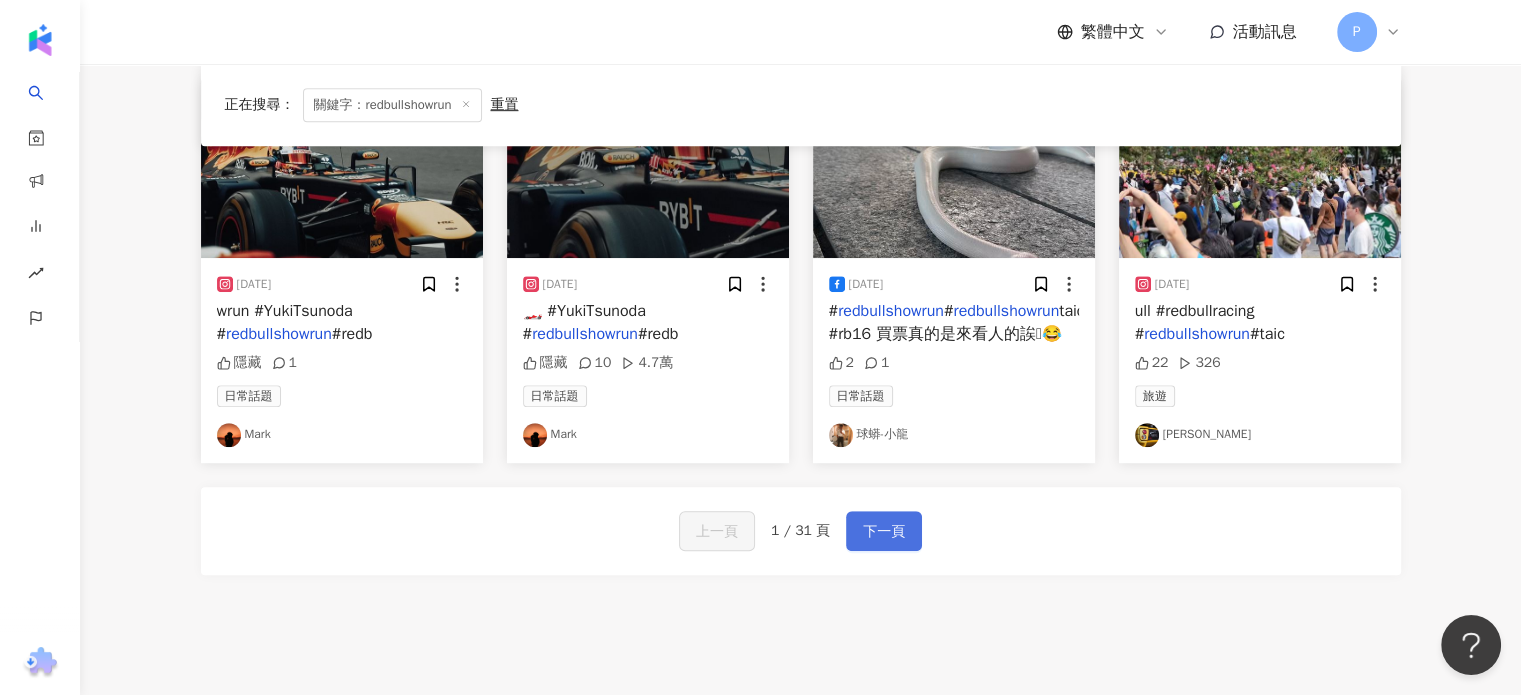 click on "下一頁" at bounding box center [884, 531] 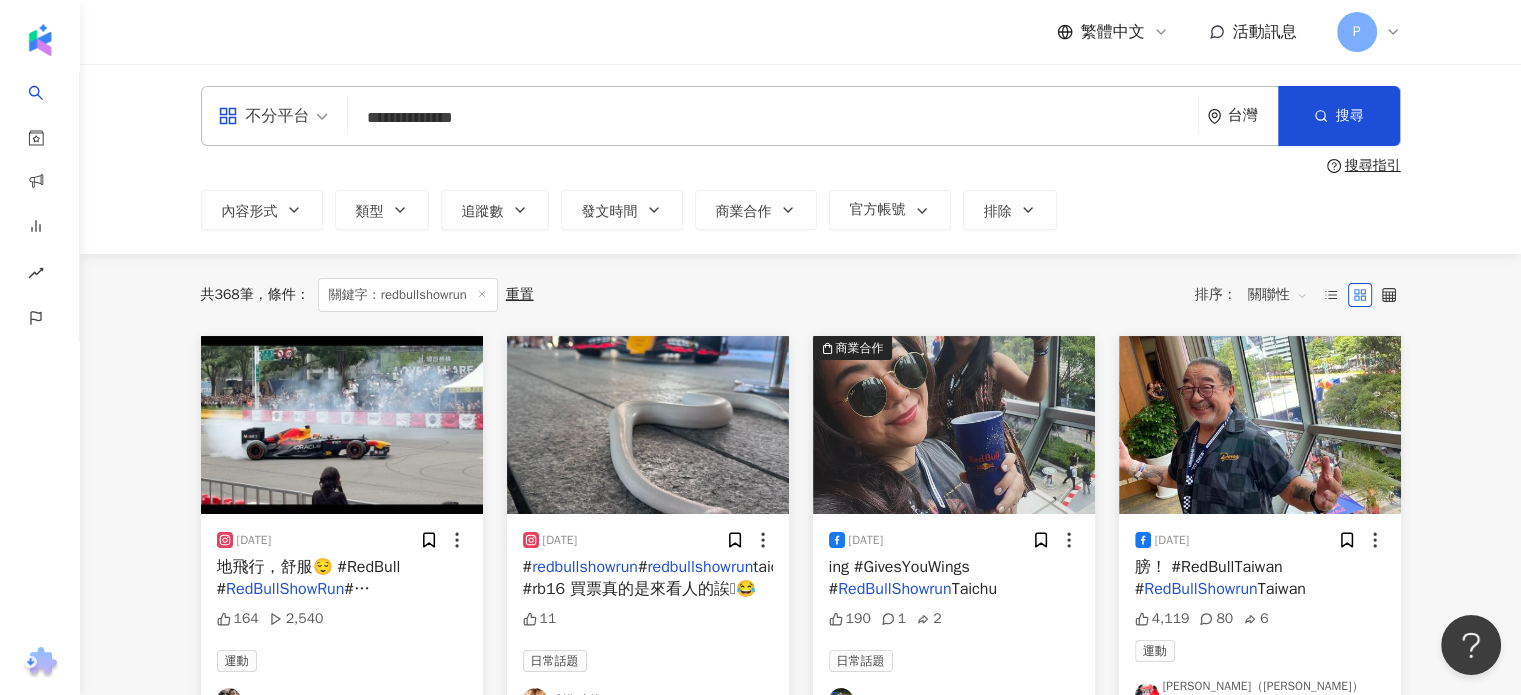 scroll, scrollTop: 0, scrollLeft: 0, axis: both 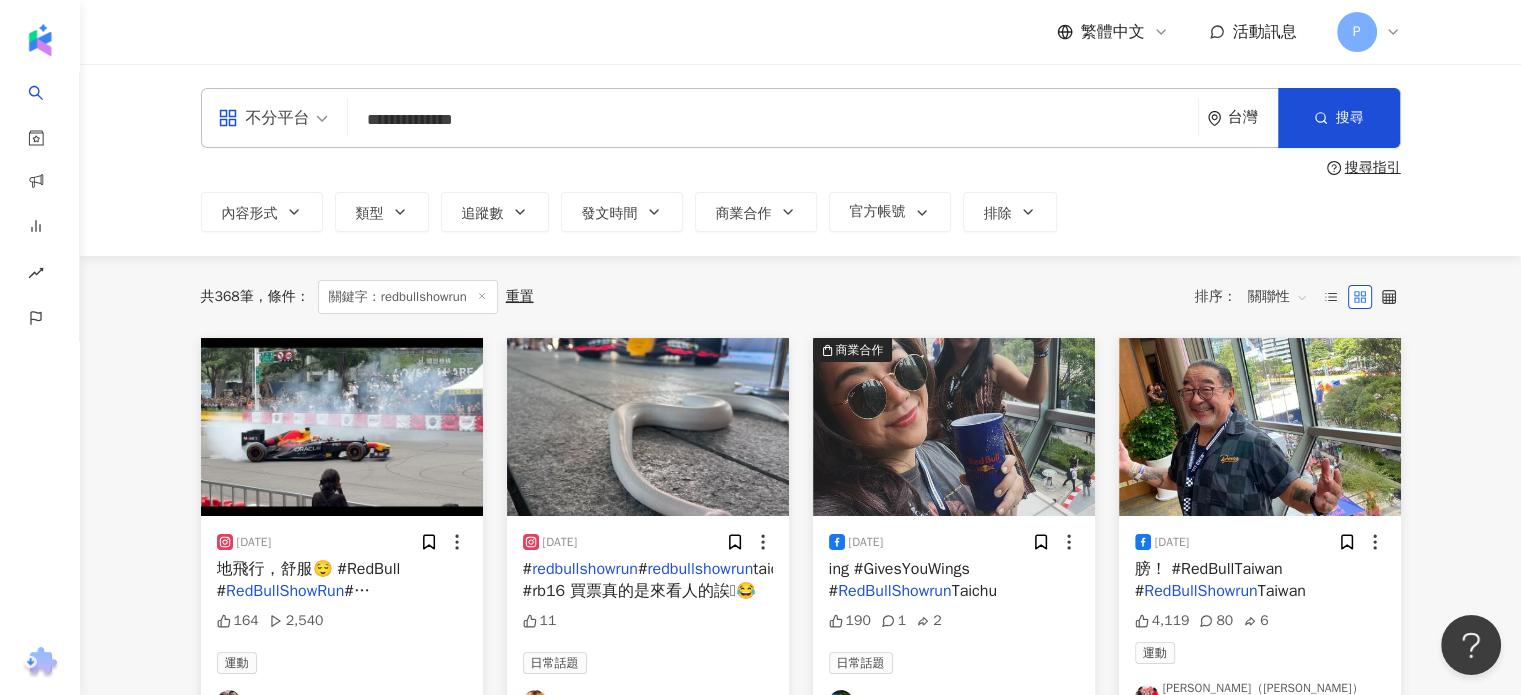 drag, startPoint x: 528, startPoint y: 121, endPoint x: 310, endPoint y: 123, distance: 218.00917 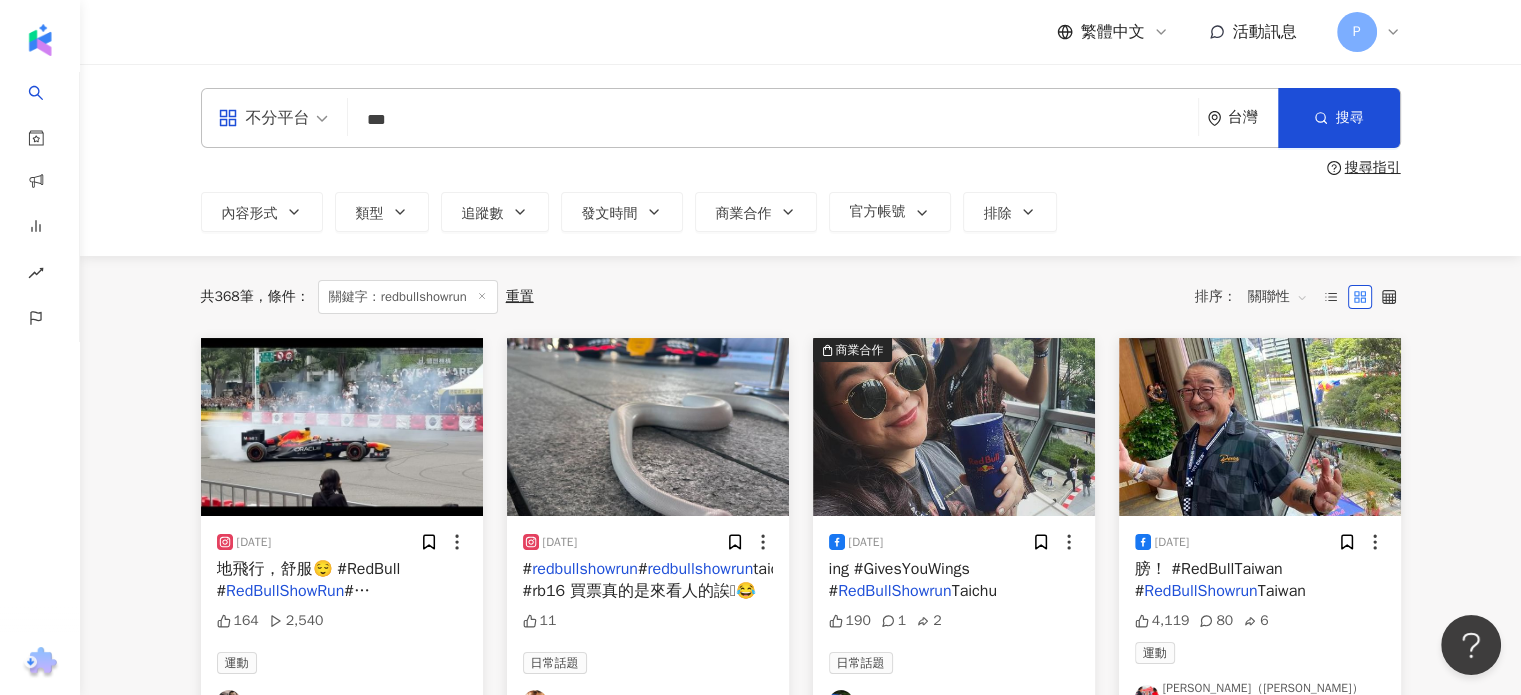 click on "不分平台" at bounding box center [273, 118] 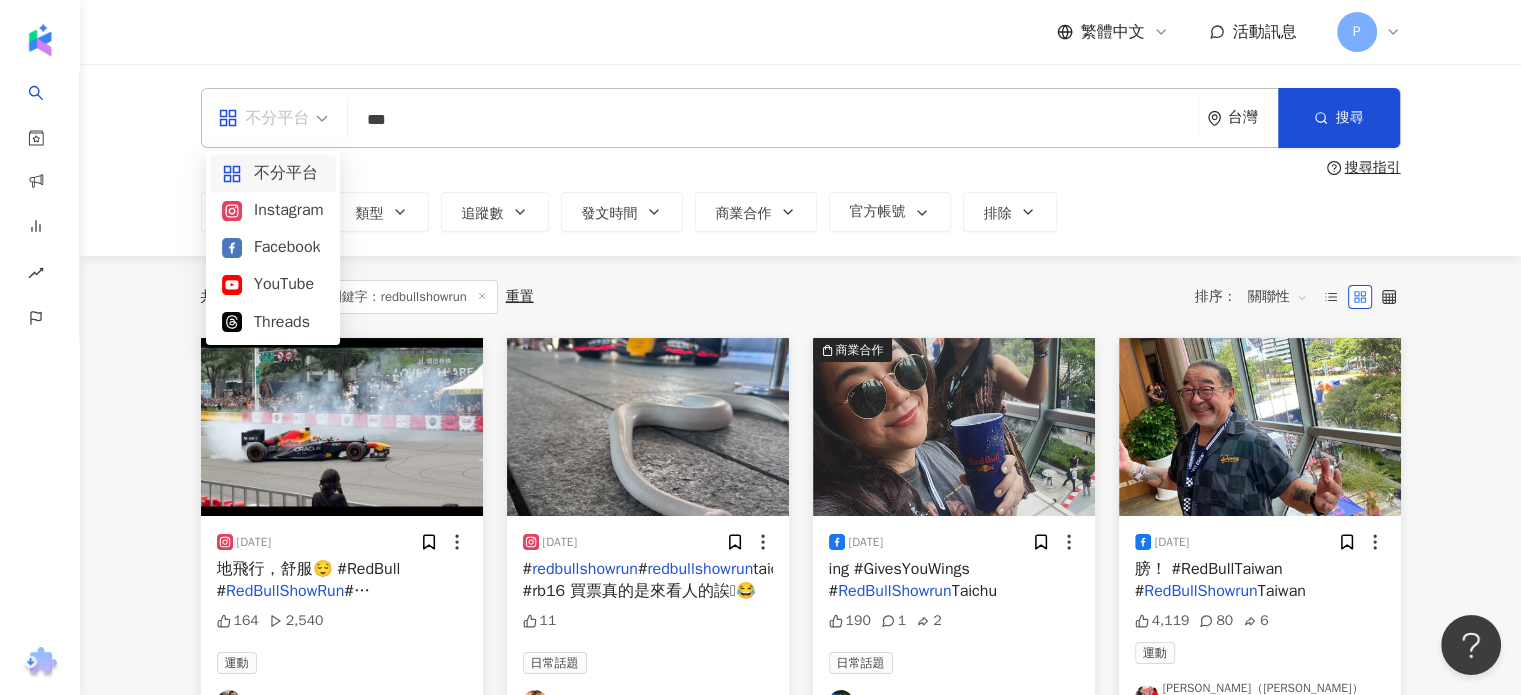 click on "***" at bounding box center [773, 119] 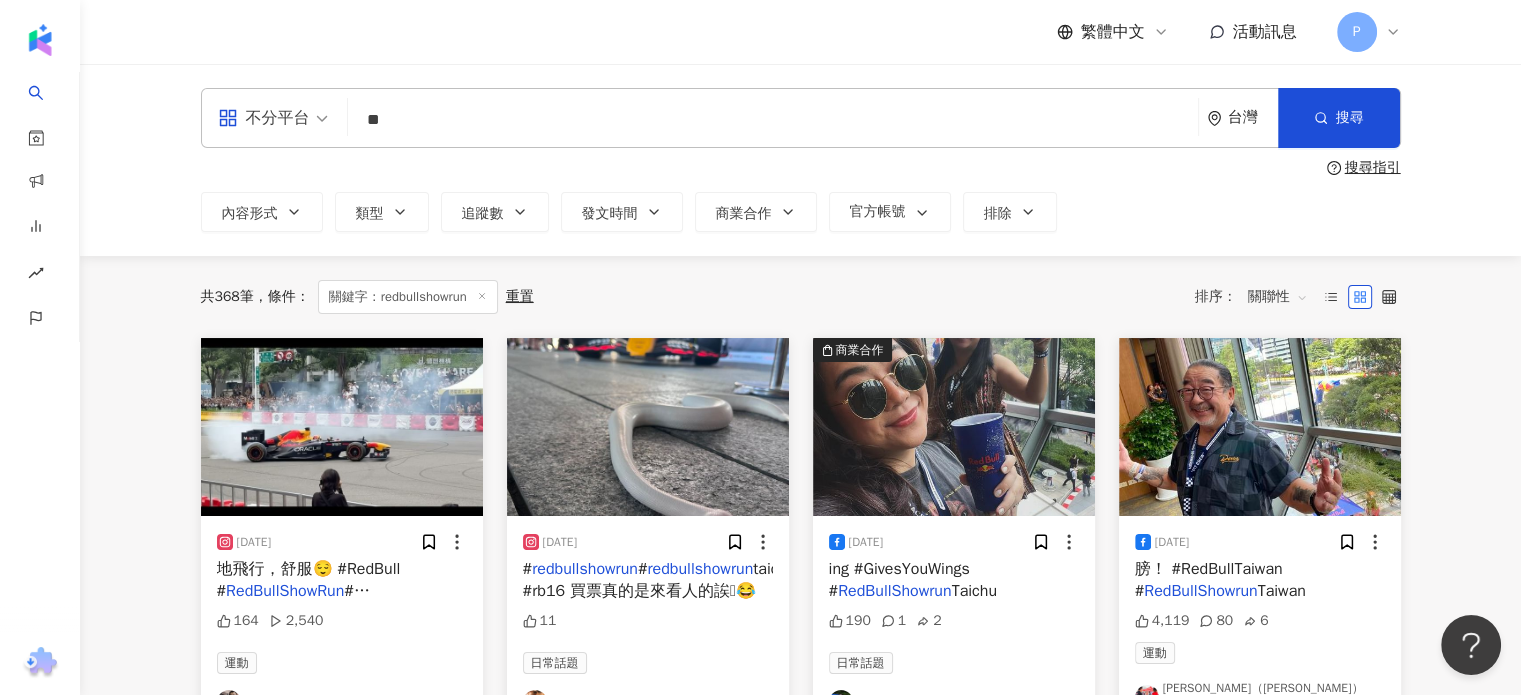 click on "**" at bounding box center (773, 119) 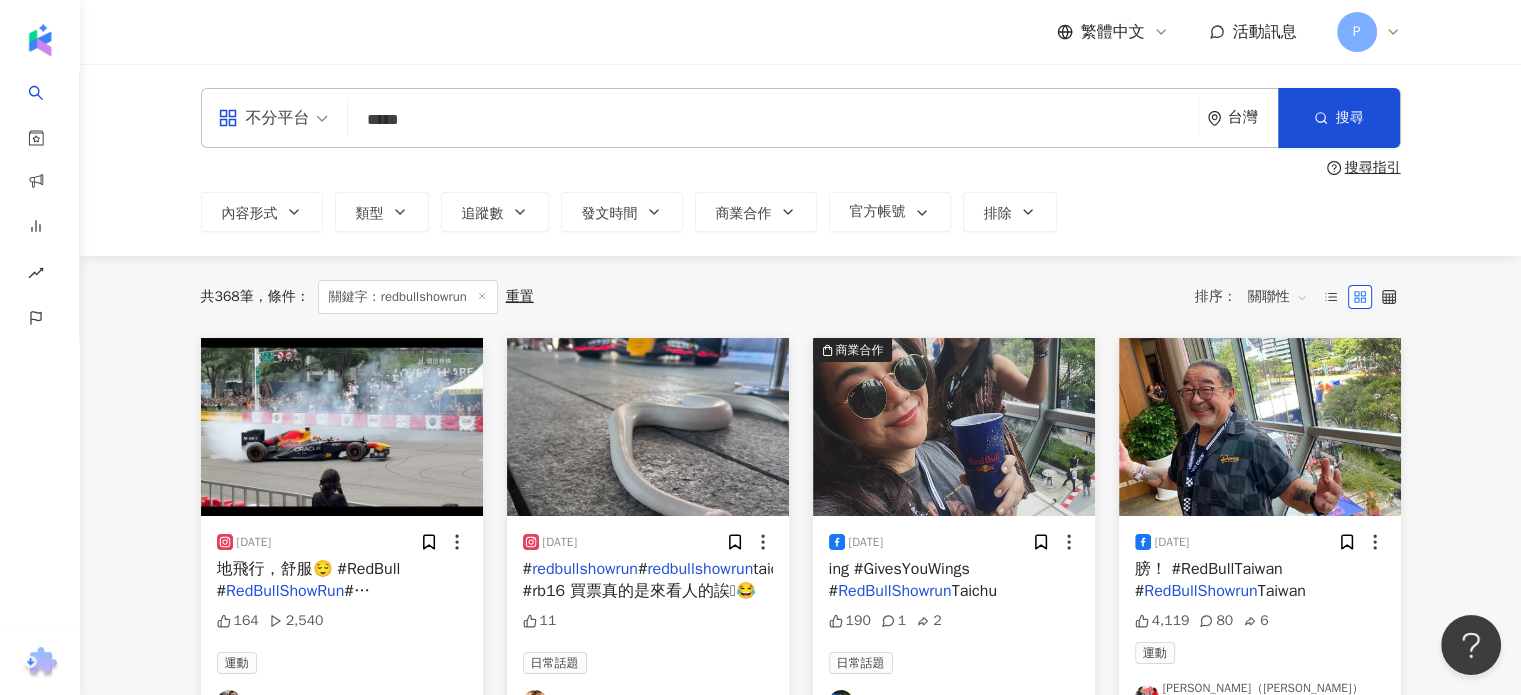 type on "*****" 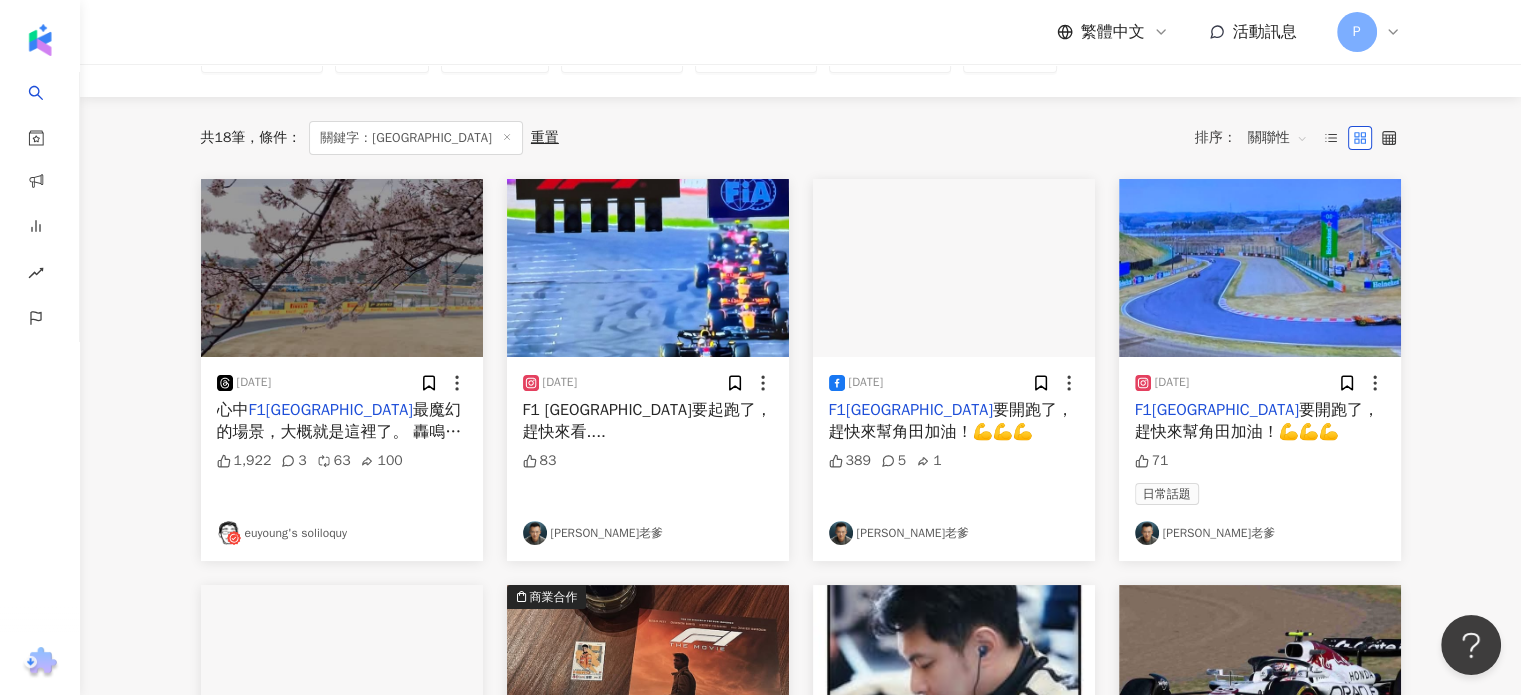 scroll, scrollTop: 200, scrollLeft: 0, axis: vertical 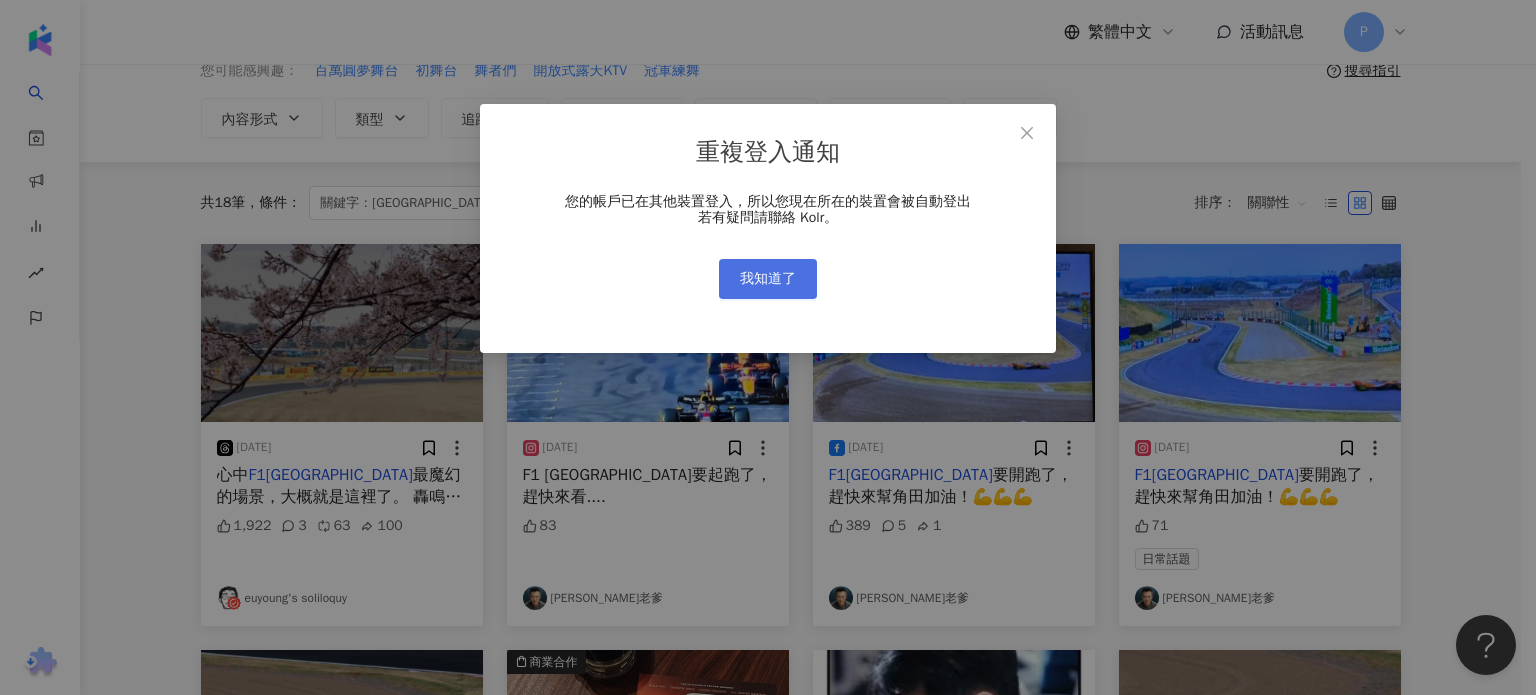 click on "我知道了" at bounding box center (768, 279) 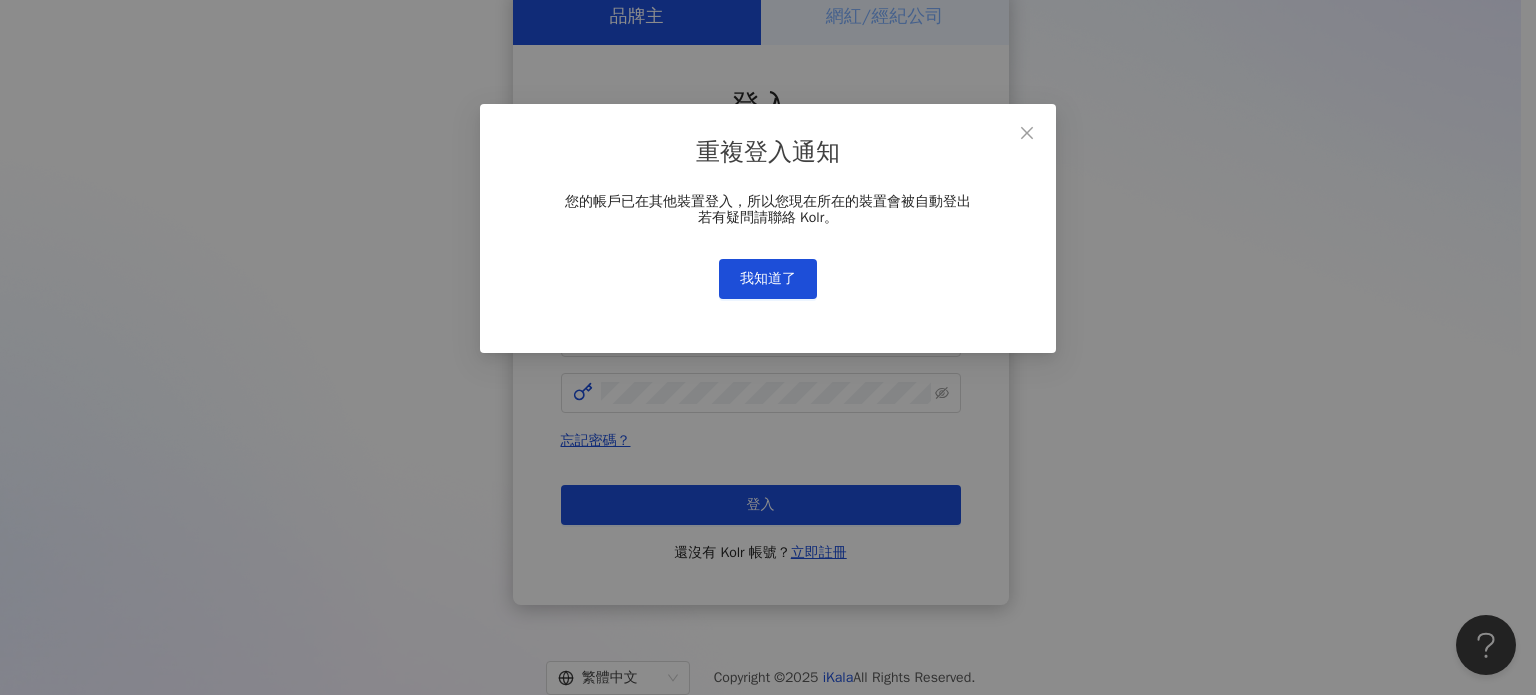 type 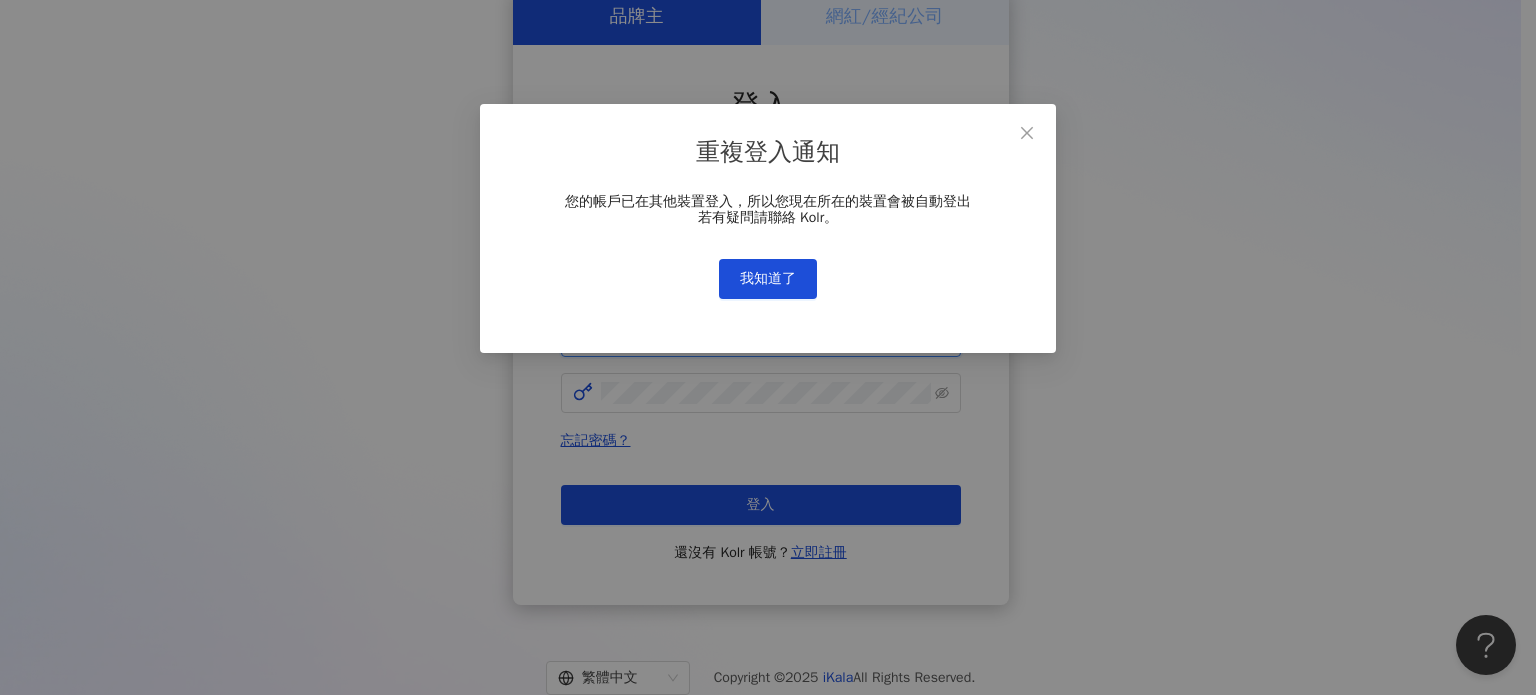 type on "**********" 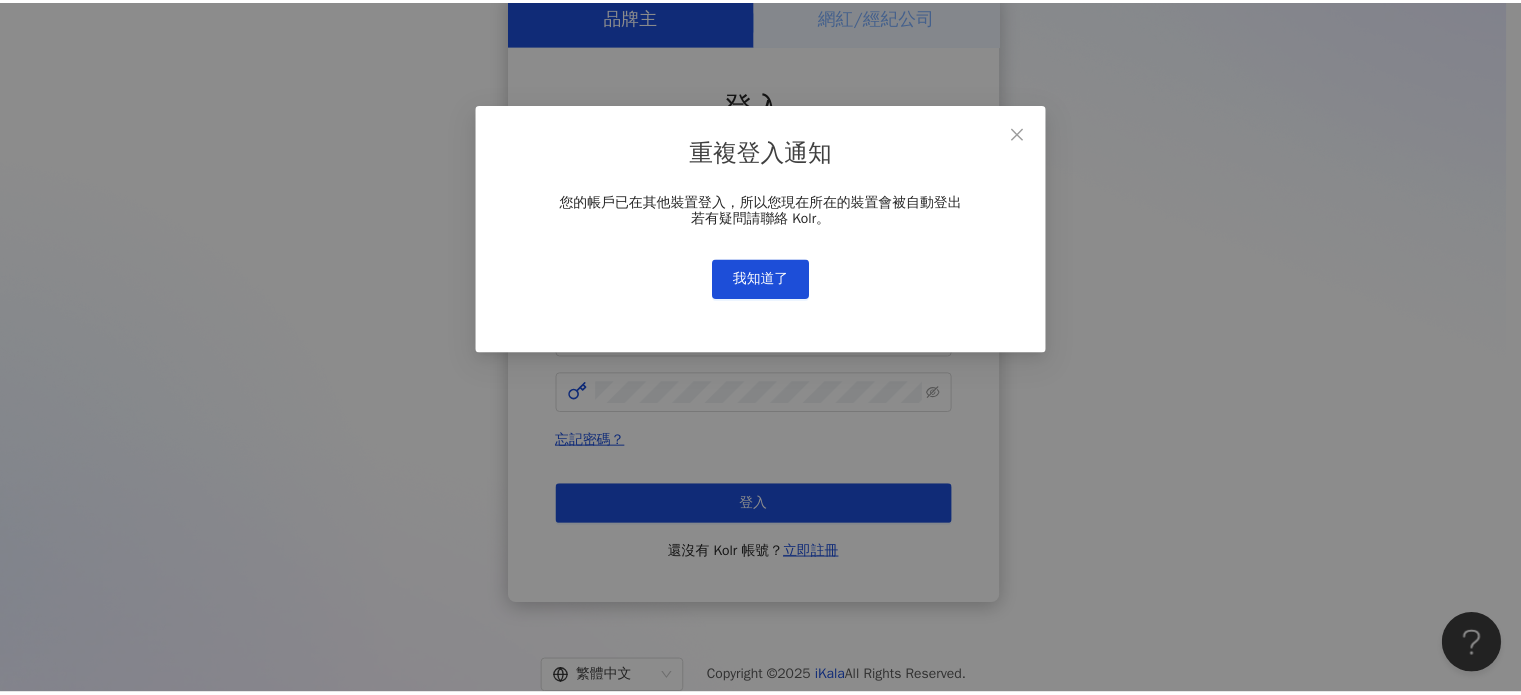 scroll, scrollTop: 0, scrollLeft: 0, axis: both 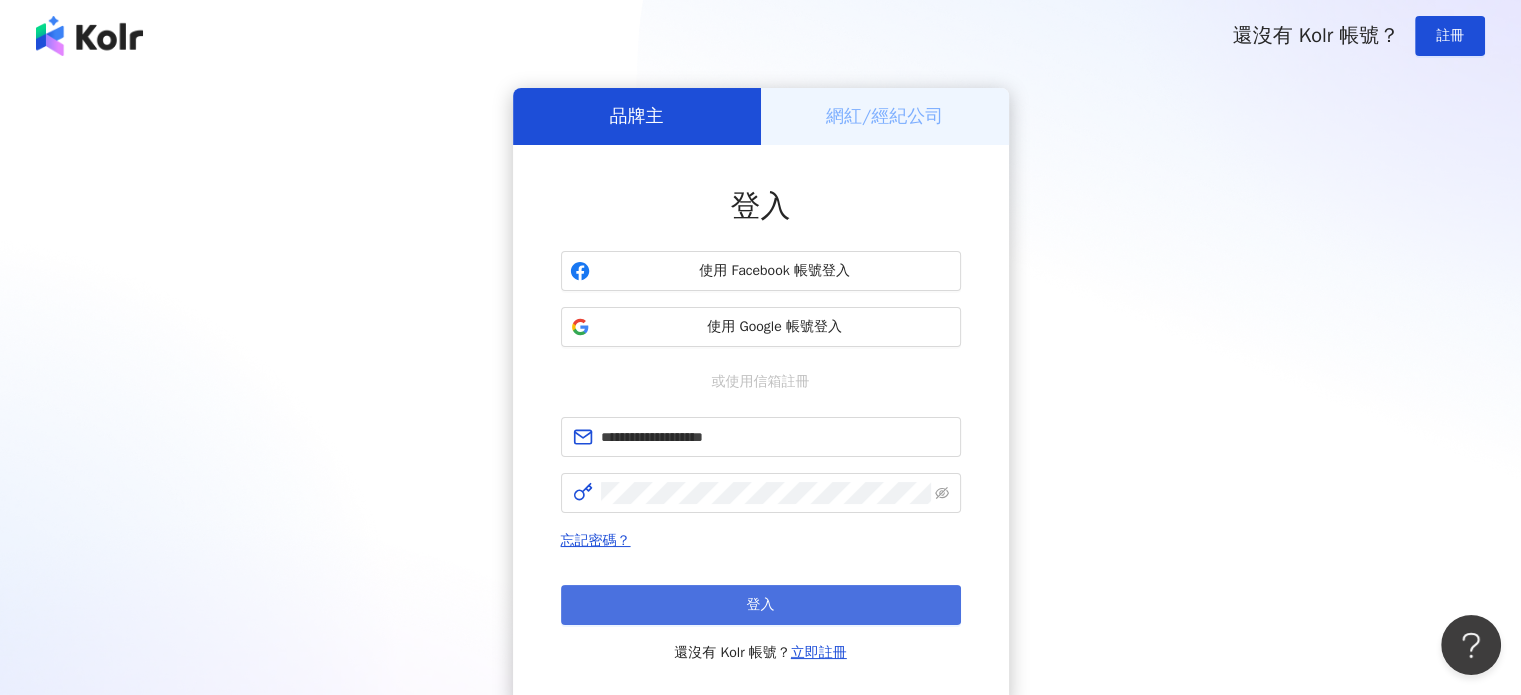 click on "登入" at bounding box center [761, 605] 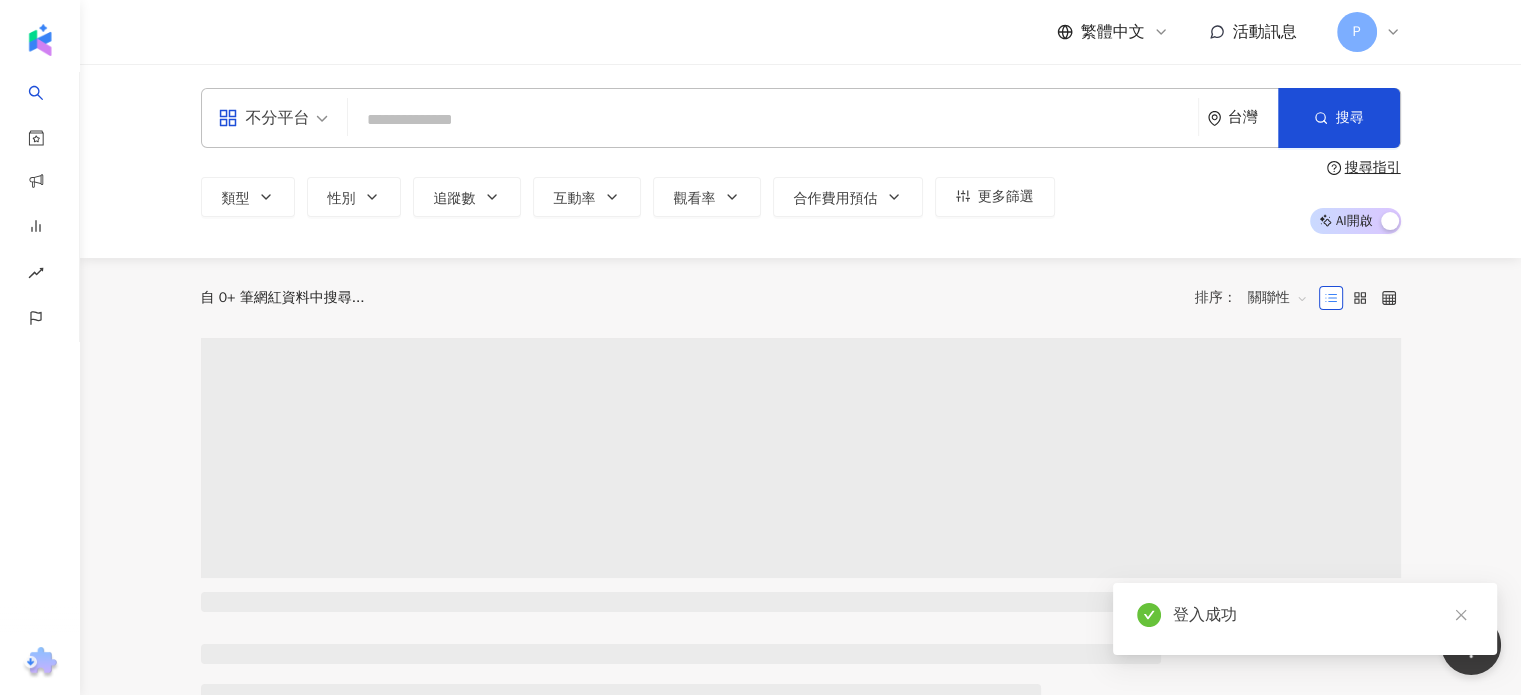 click at bounding box center (773, 120) 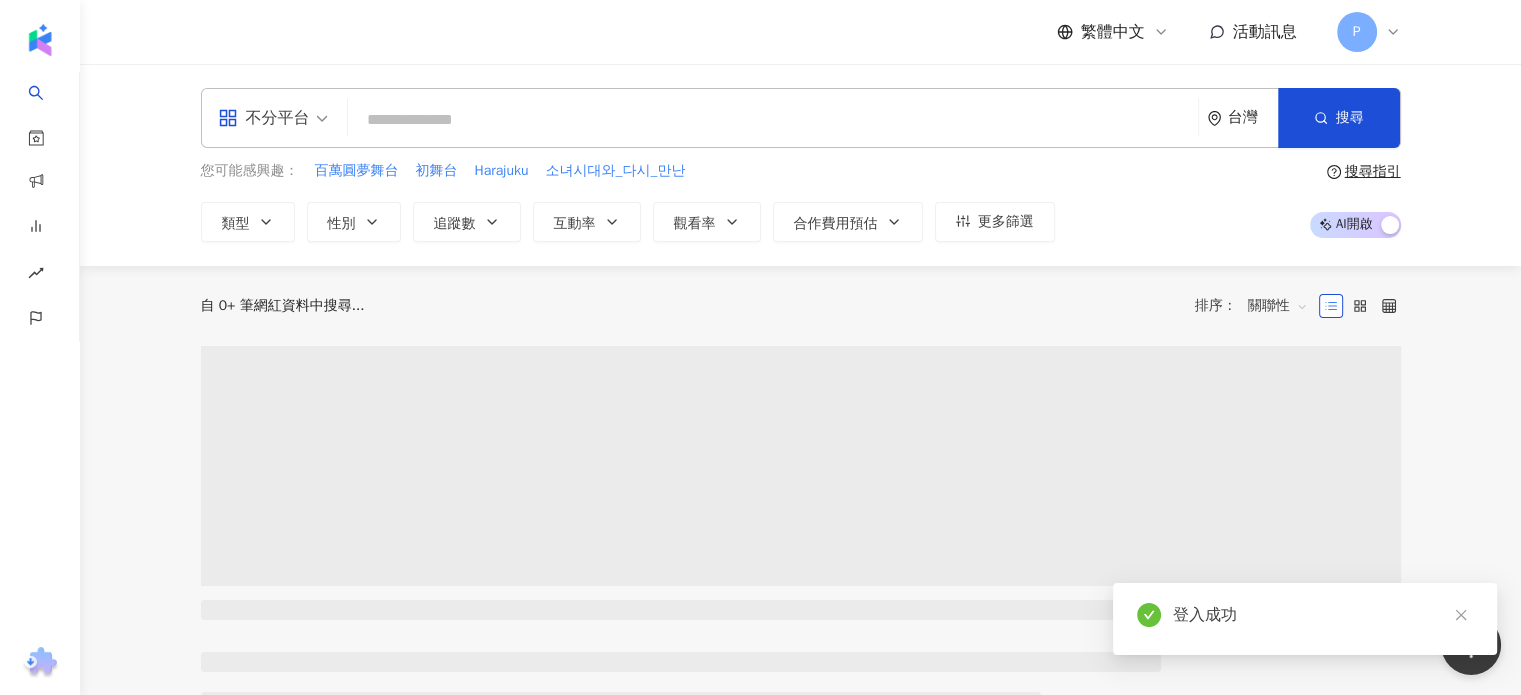 type on "*" 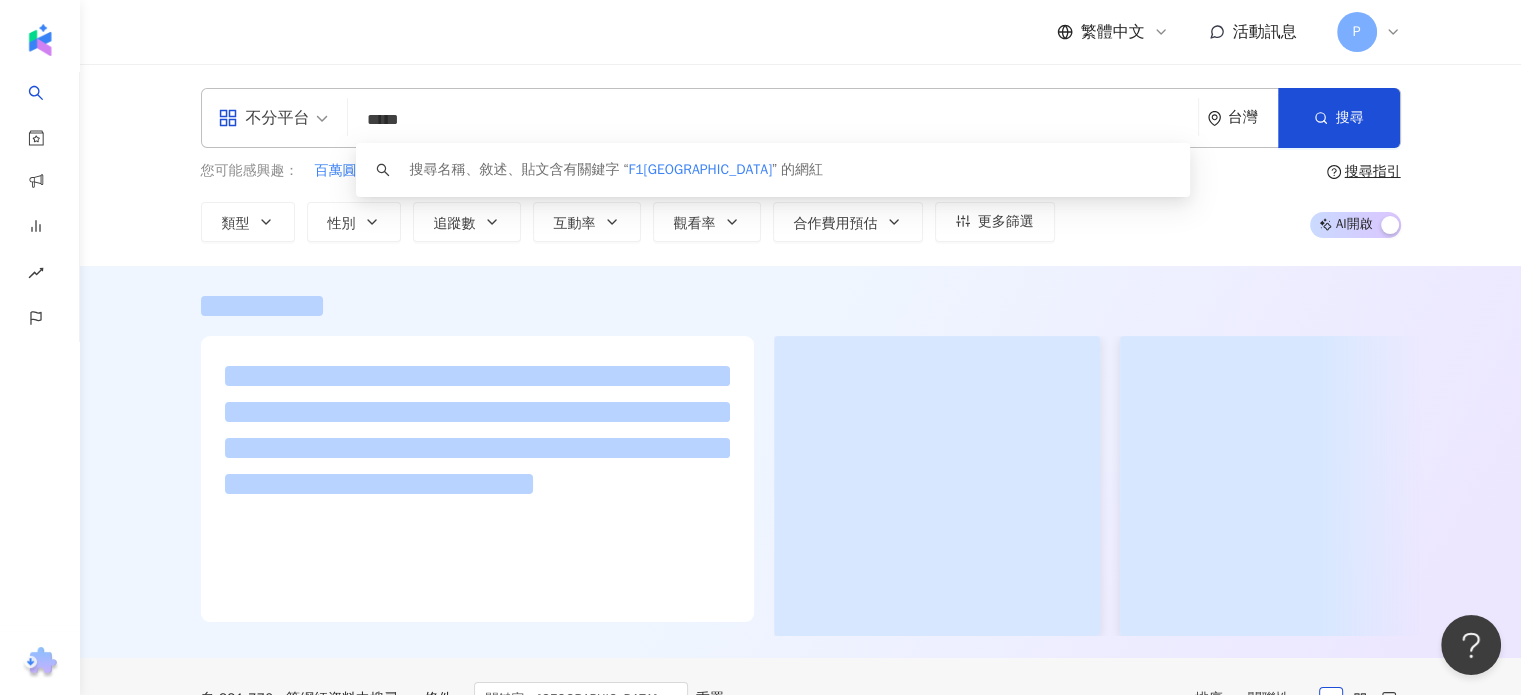 type on "*****" 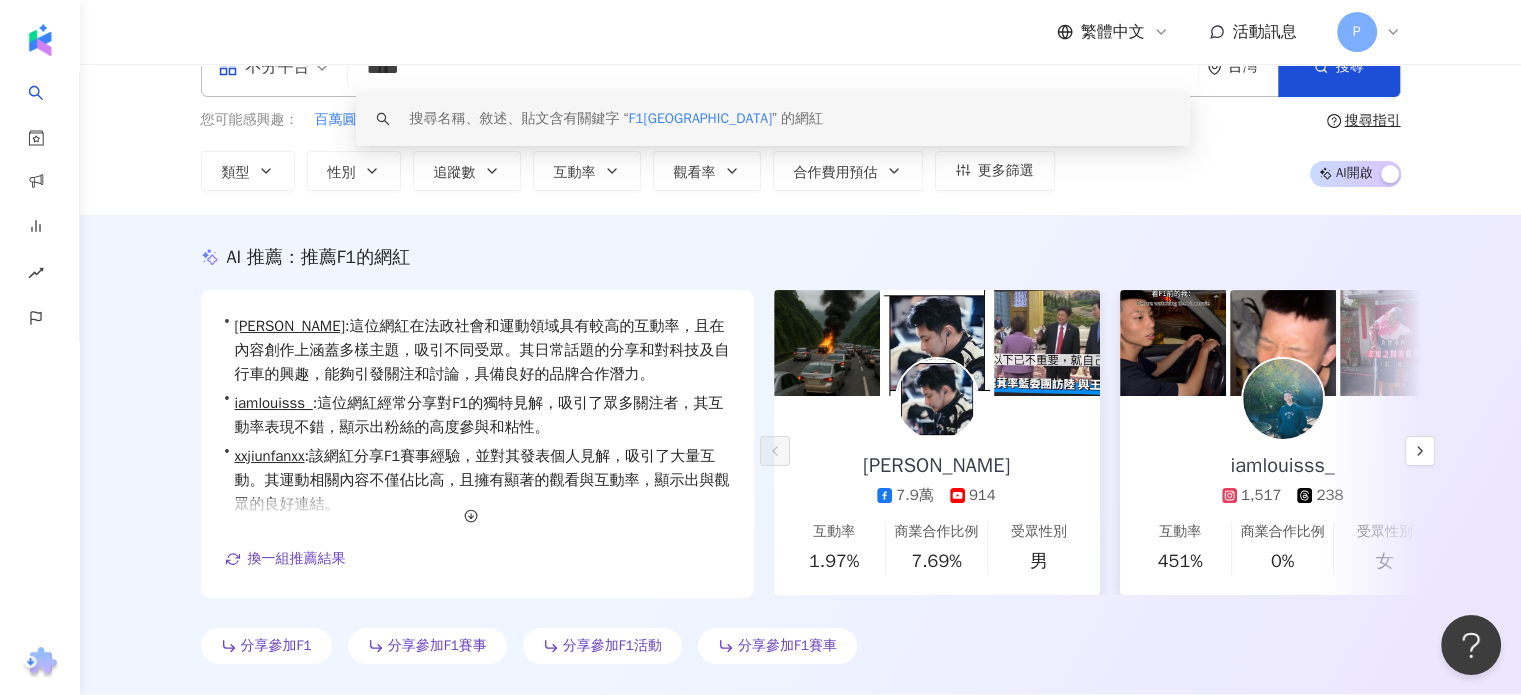 scroll, scrollTop: 100, scrollLeft: 0, axis: vertical 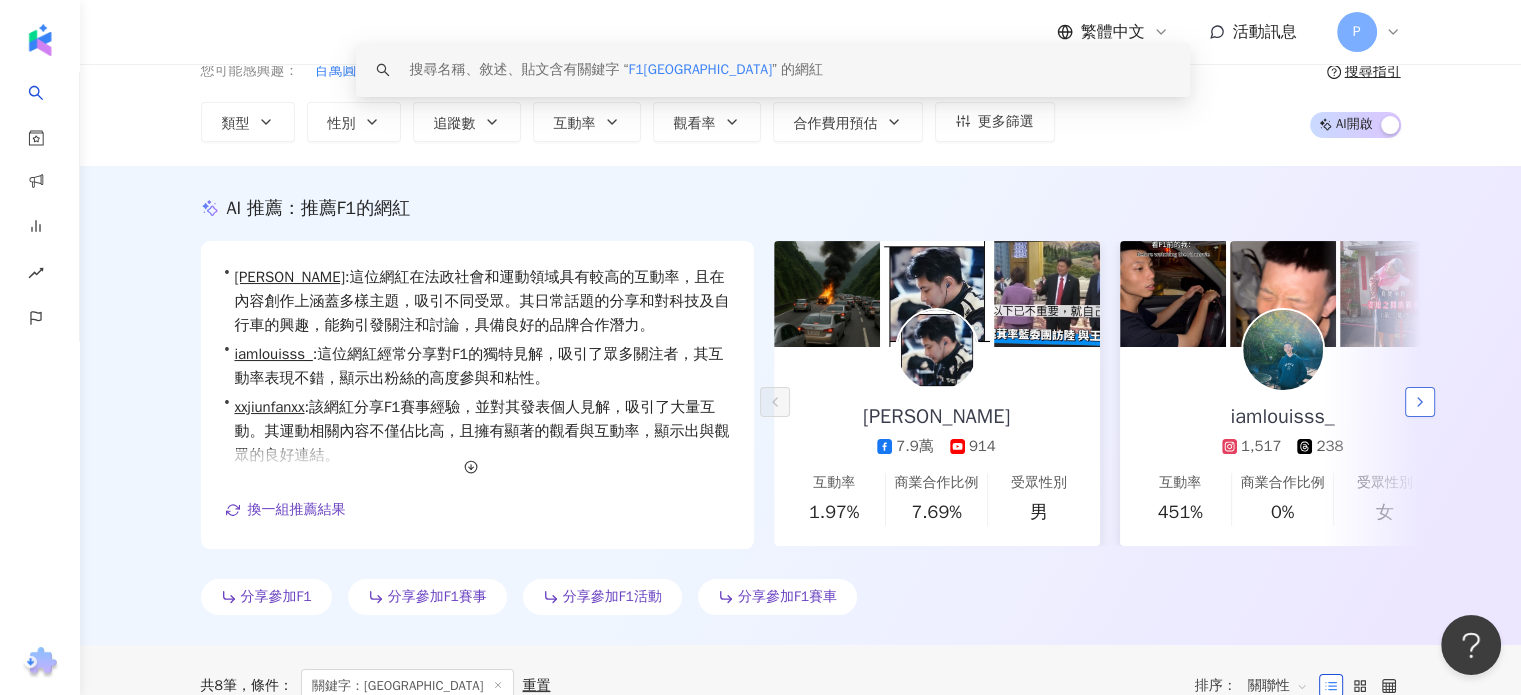 click at bounding box center (1420, 402) 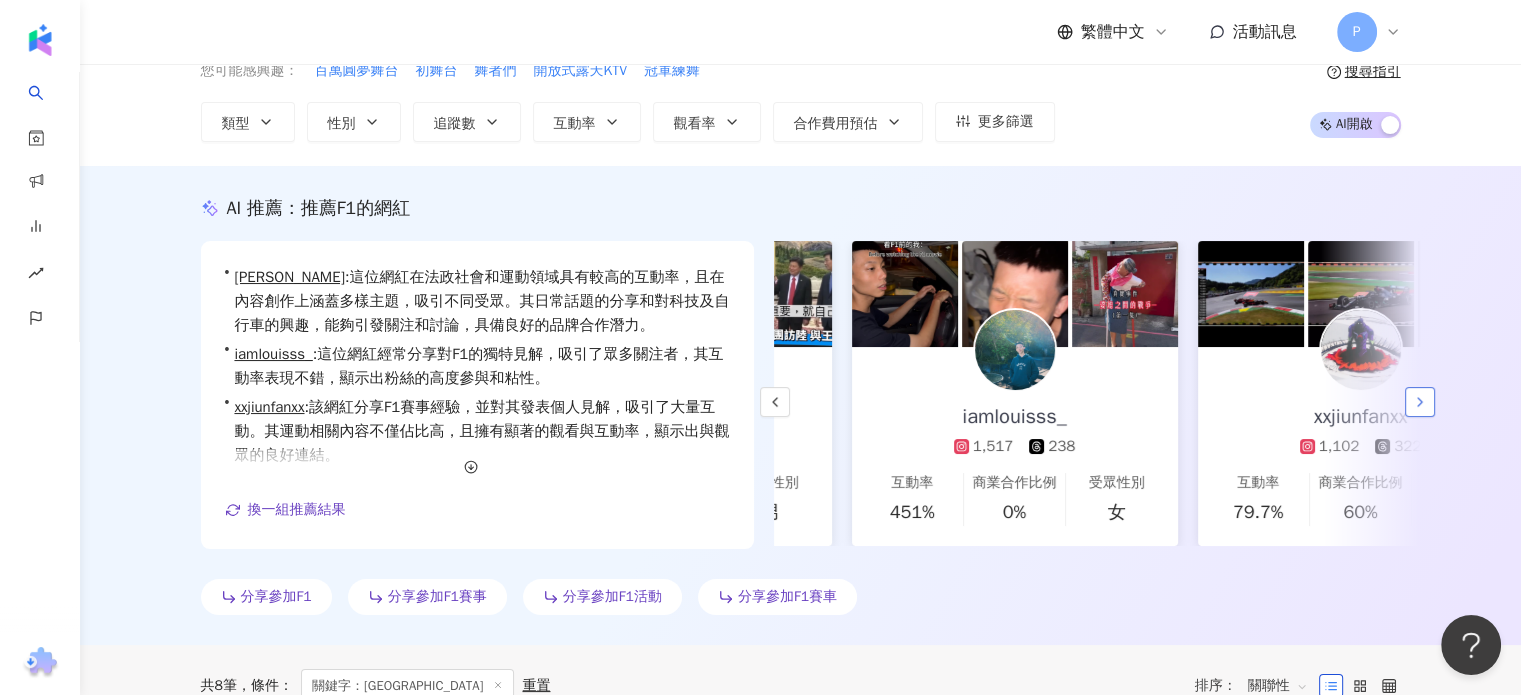 scroll, scrollTop: 0, scrollLeft: 346, axis: horizontal 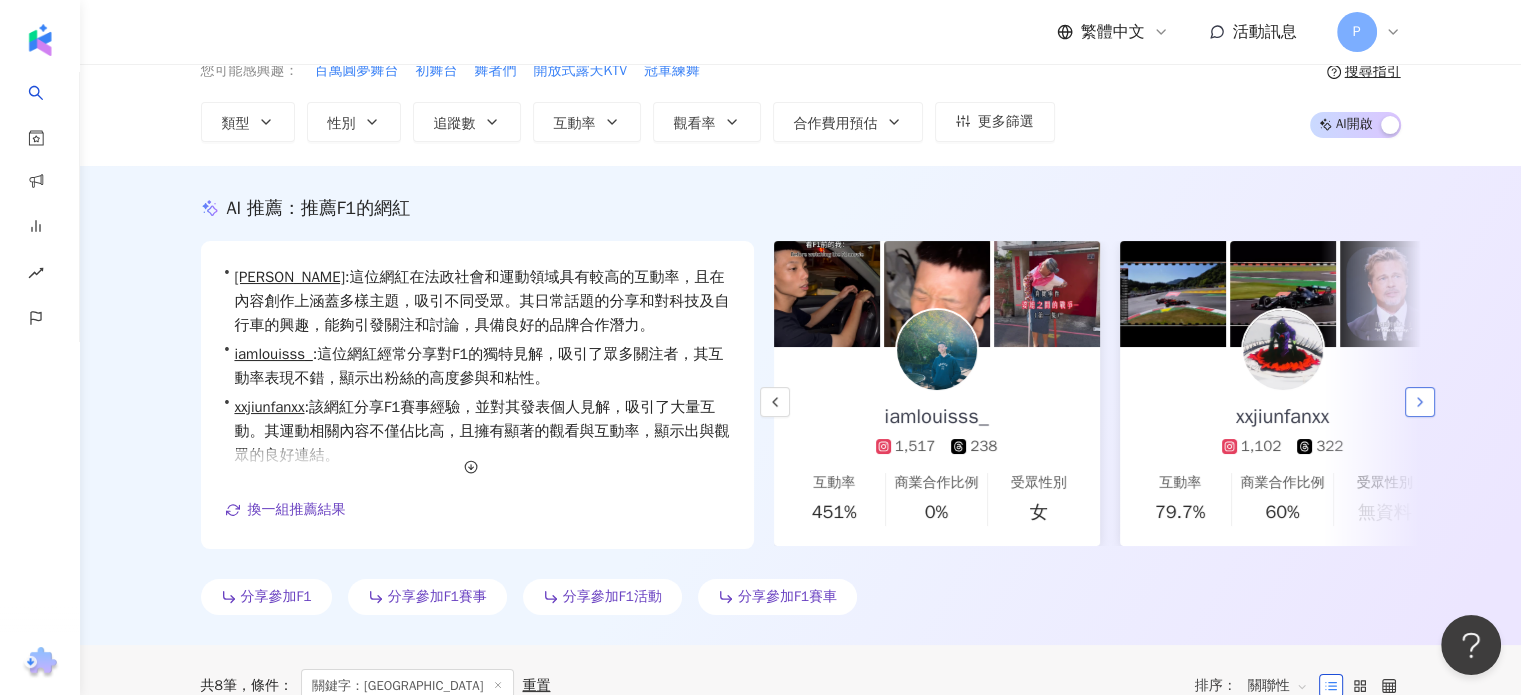 click 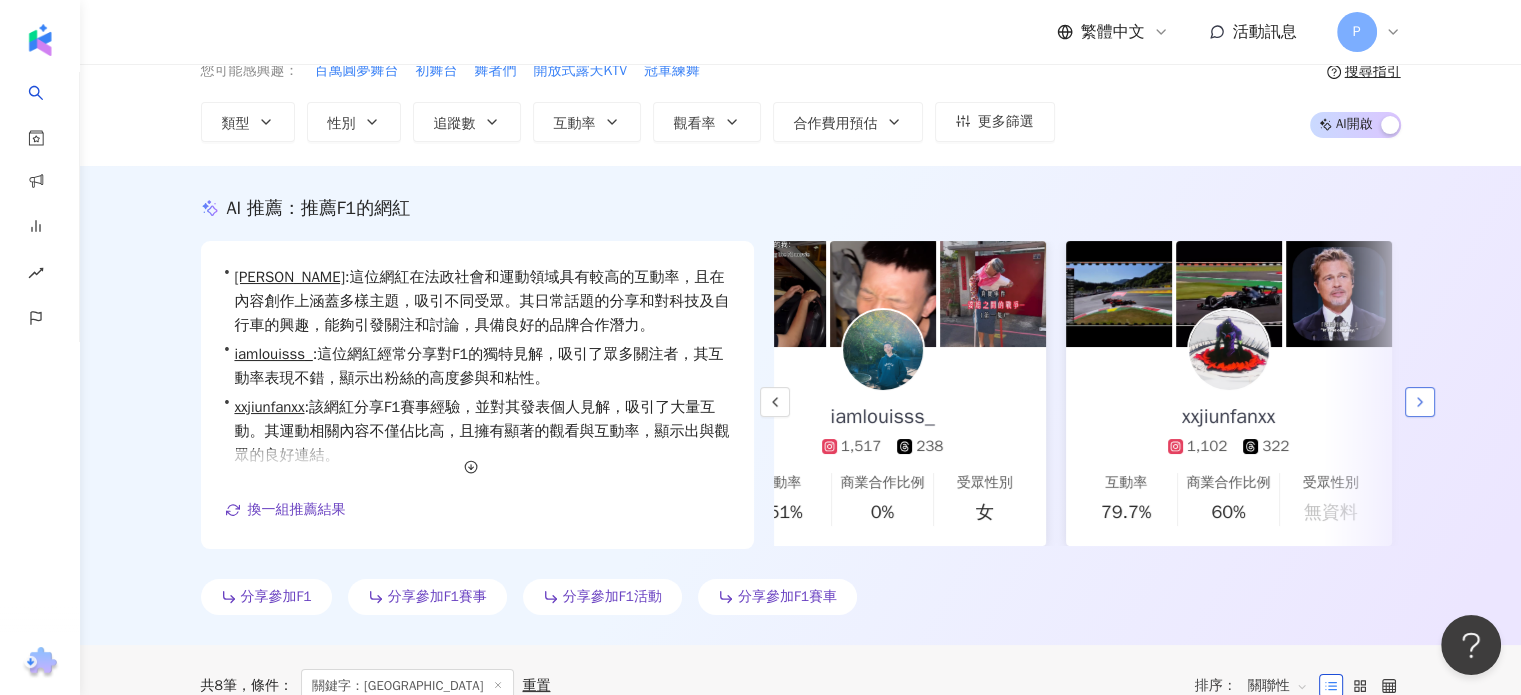 scroll, scrollTop: 0, scrollLeft: 431, axis: horizontal 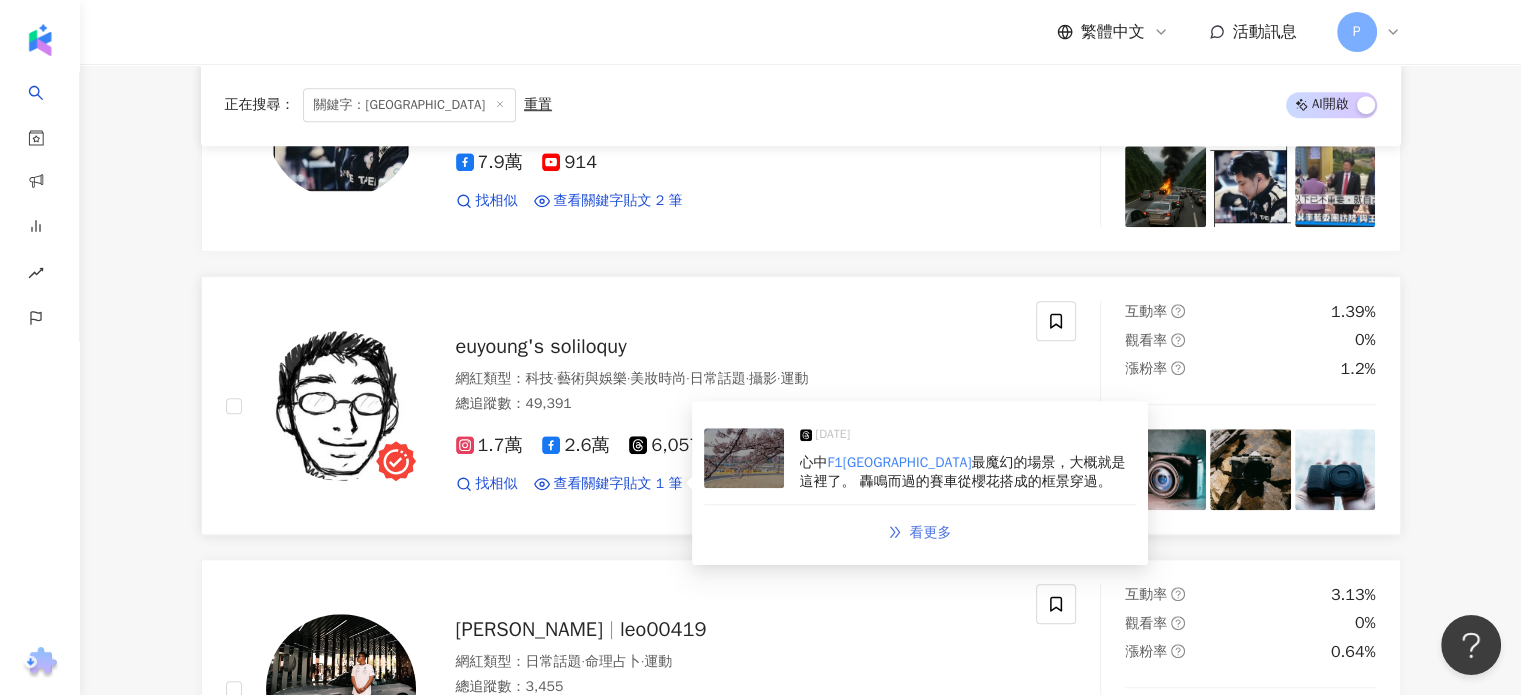 click on "看更多" at bounding box center [931, 533] 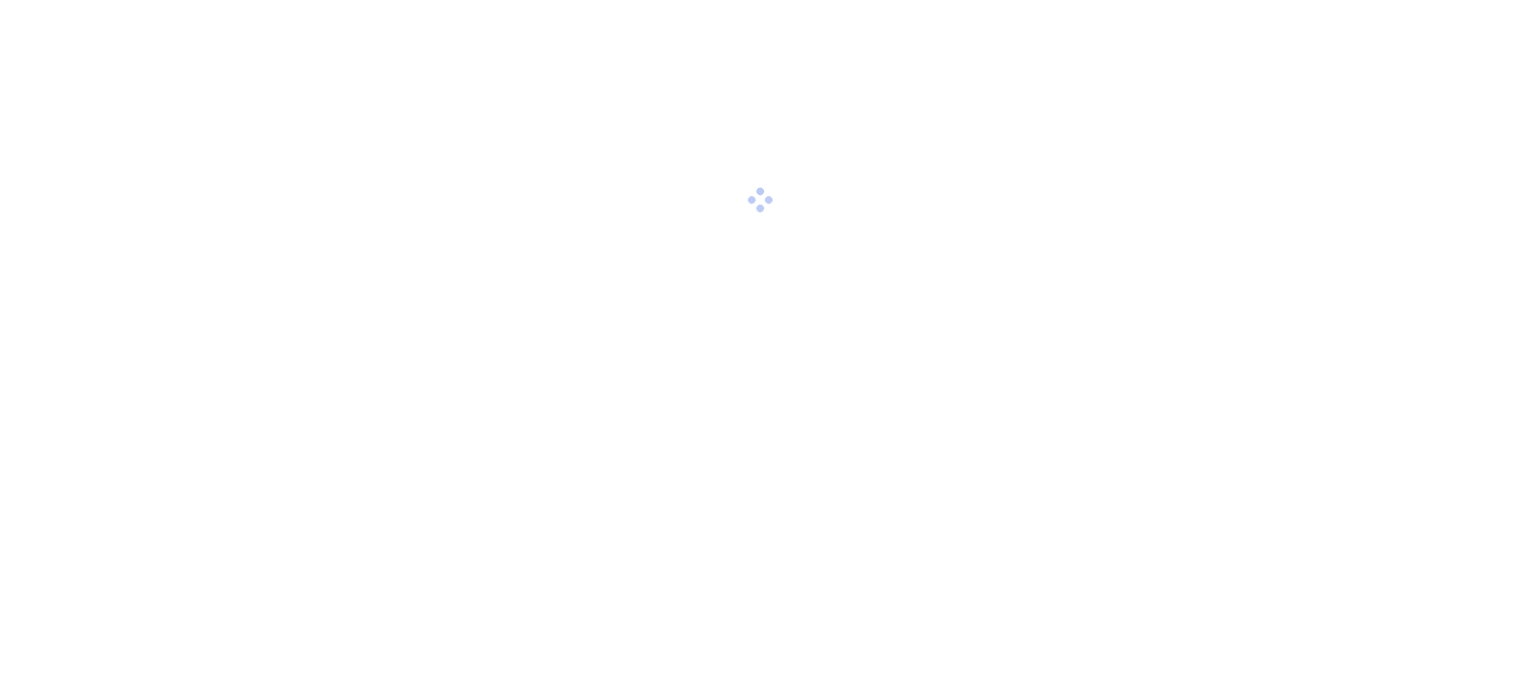 scroll, scrollTop: 0, scrollLeft: 0, axis: both 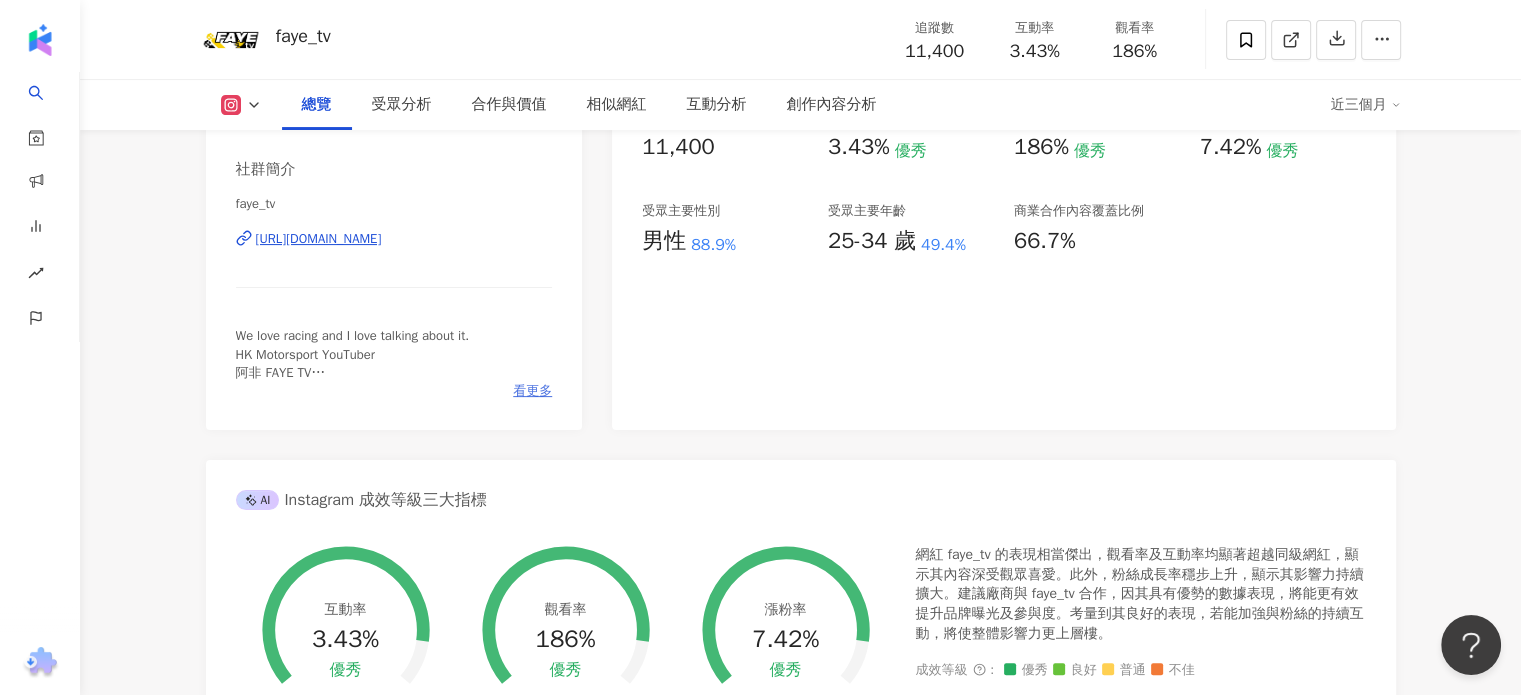 click on "看更多" at bounding box center [532, 391] 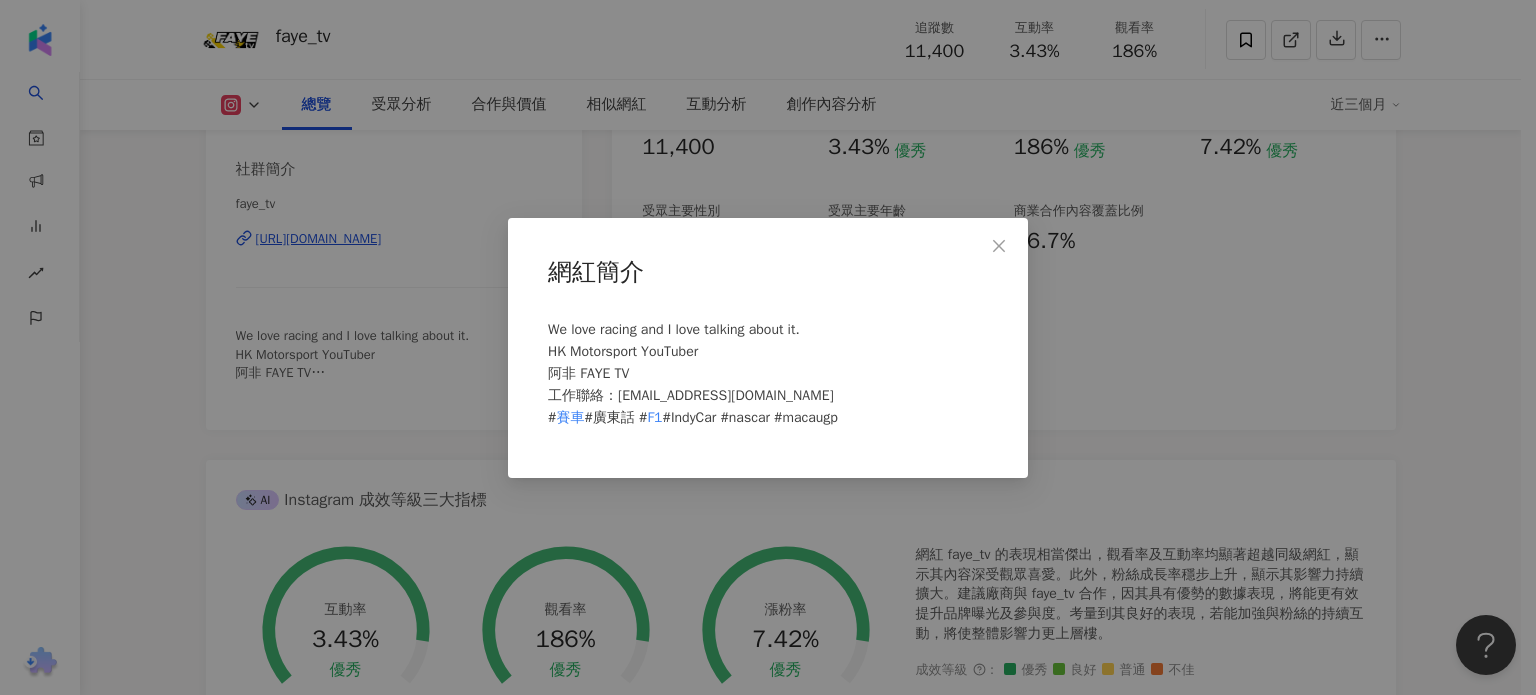 click on "網紅簡介 We love racing and I love talking about it.
HK Motorsport YouTuber
阿非 FAYE TV
工作聯絡：[EMAIL_ADDRESS][DOMAIN_NAME]
# 賽車  #廣東話 # F1  #IndyCar #nascar #macaugp" at bounding box center [768, 347] 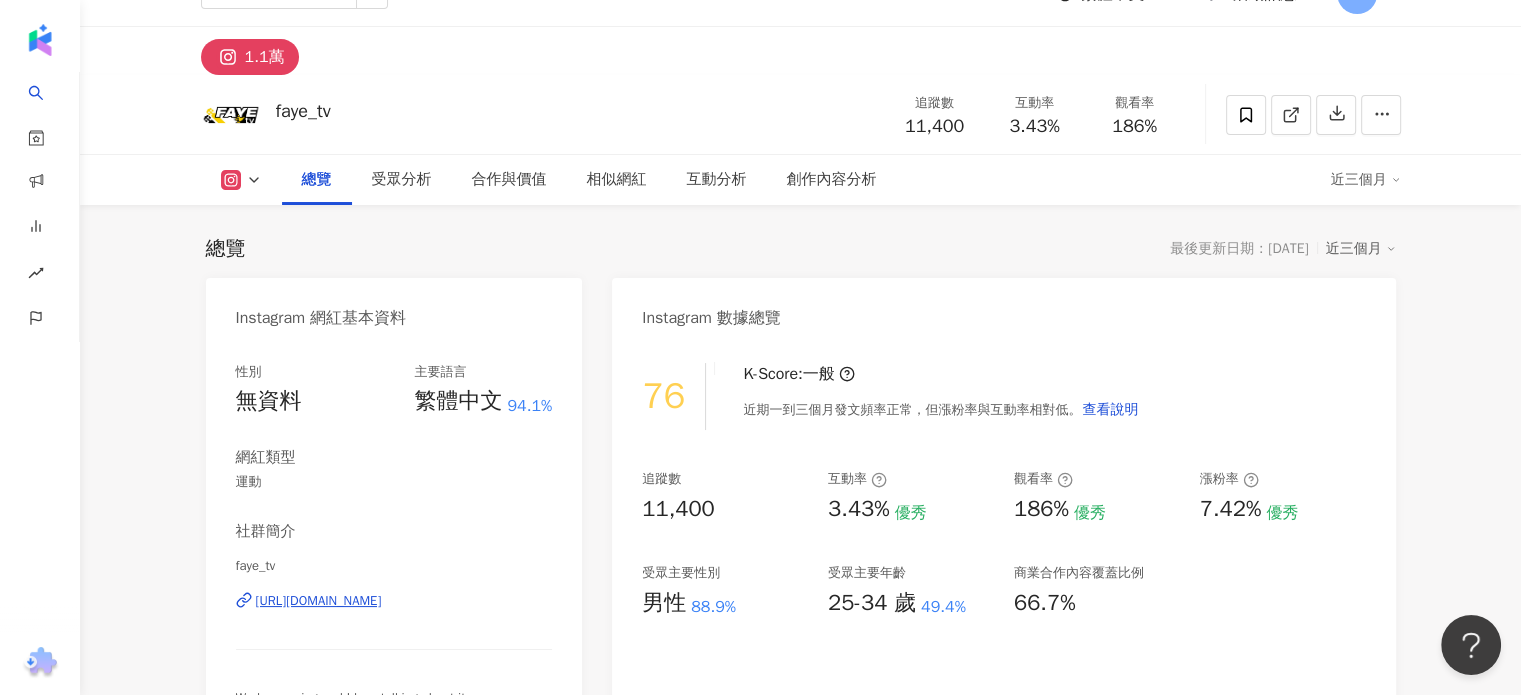 scroll, scrollTop: 0, scrollLeft: 0, axis: both 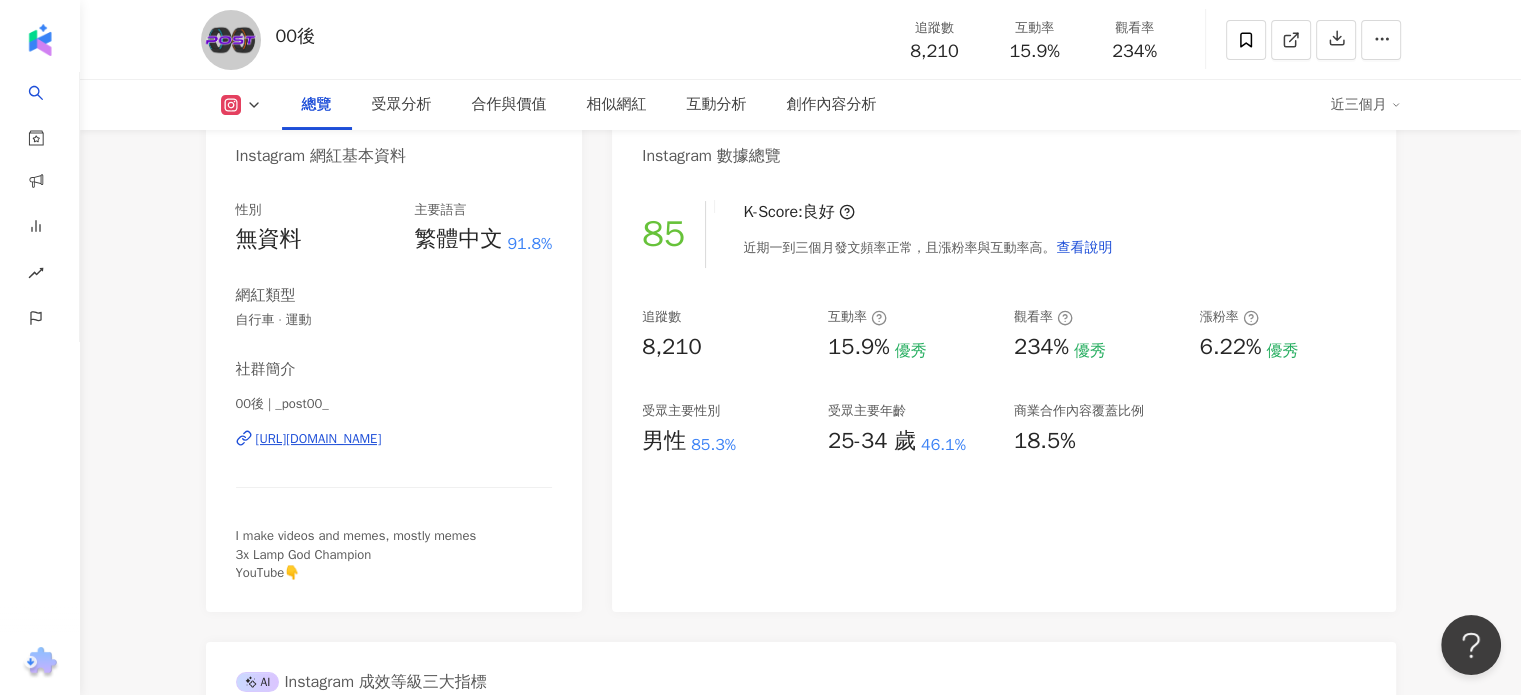 click on "[URL][DOMAIN_NAME]" at bounding box center [319, 439] 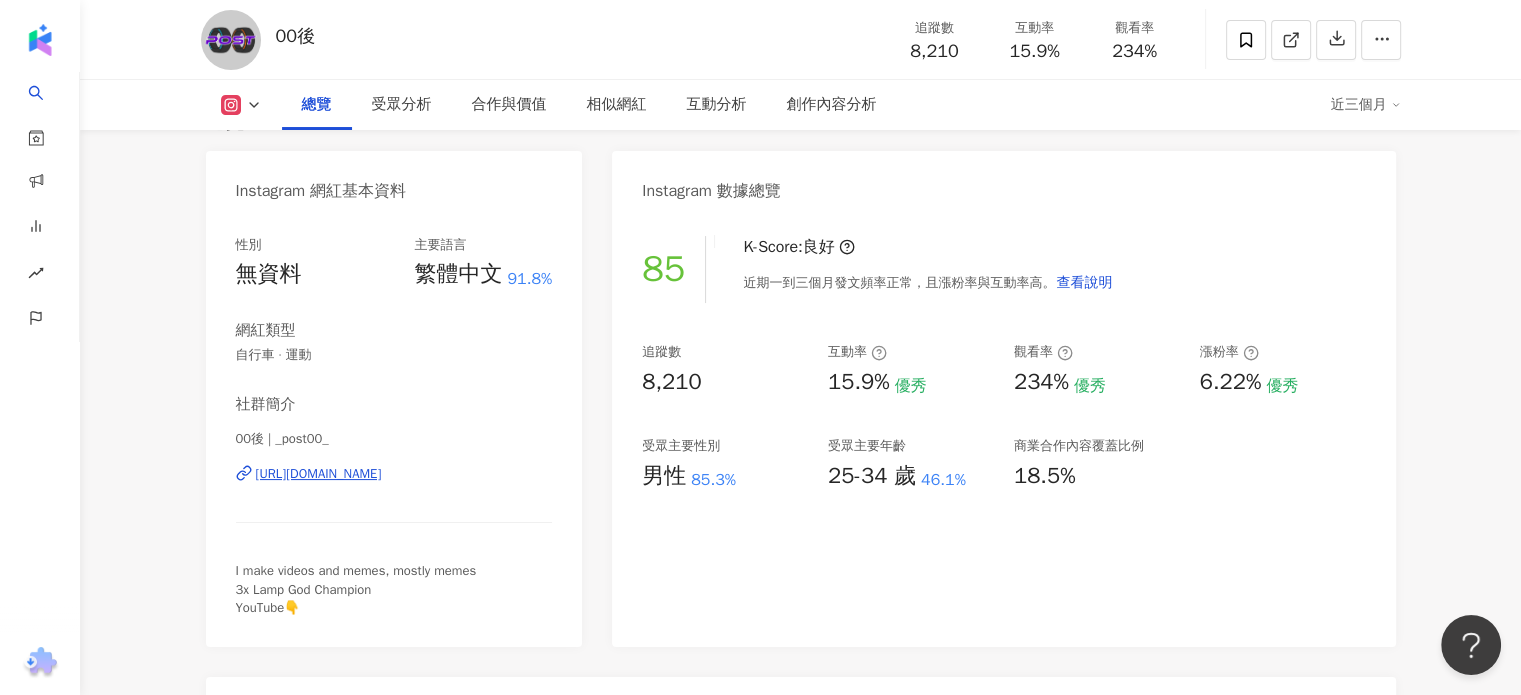scroll, scrollTop: 200, scrollLeft: 0, axis: vertical 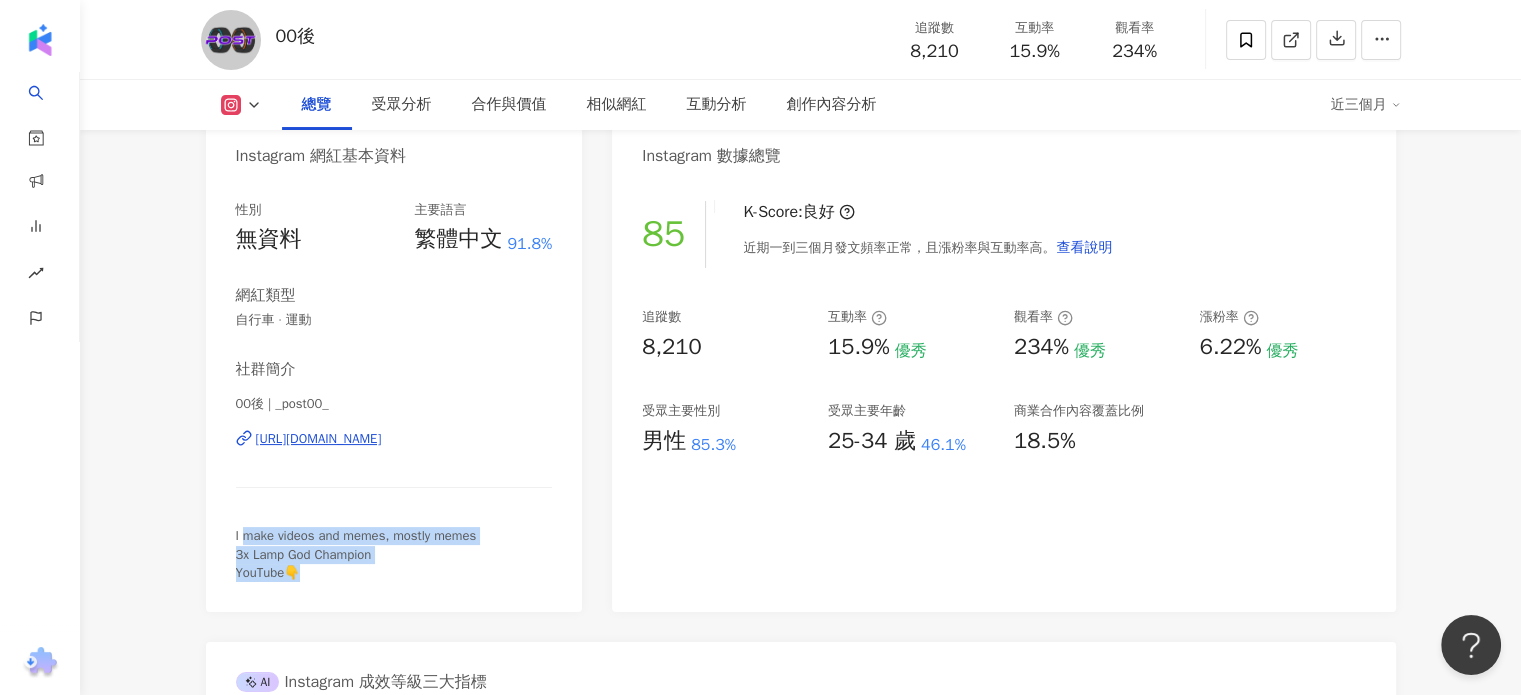 drag, startPoint x: 241, startPoint y: 543, endPoint x: 377, endPoint y: 588, distance: 143.25153 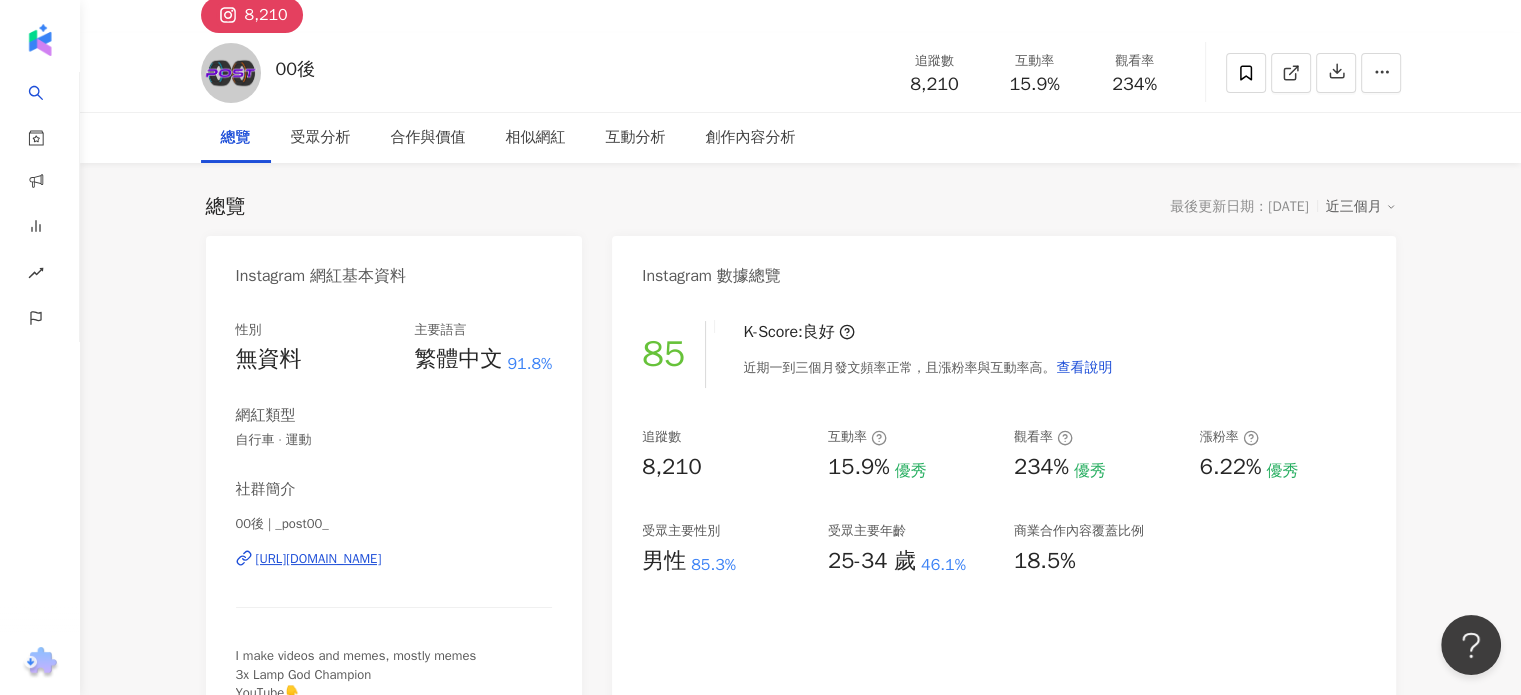 scroll, scrollTop: 0, scrollLeft: 0, axis: both 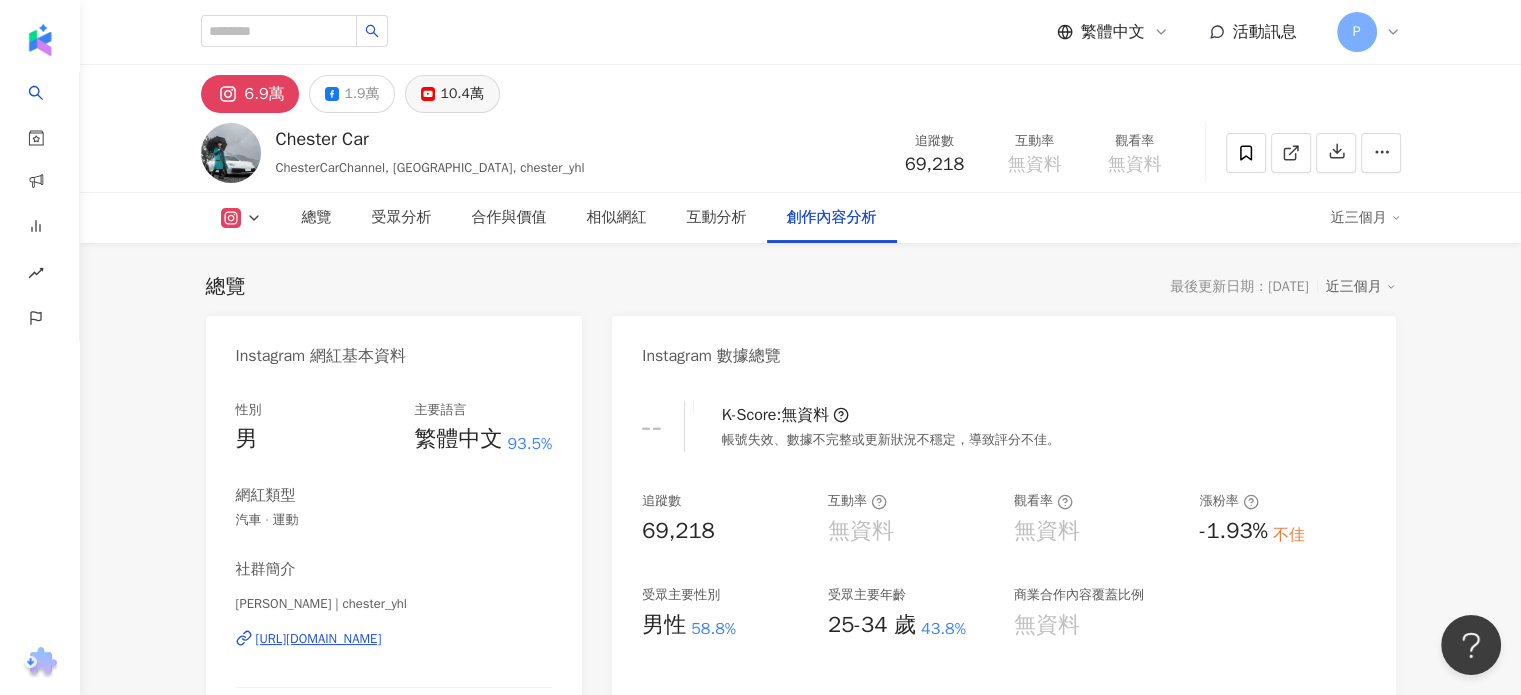 click on "10.4萬" at bounding box center (461, 94) 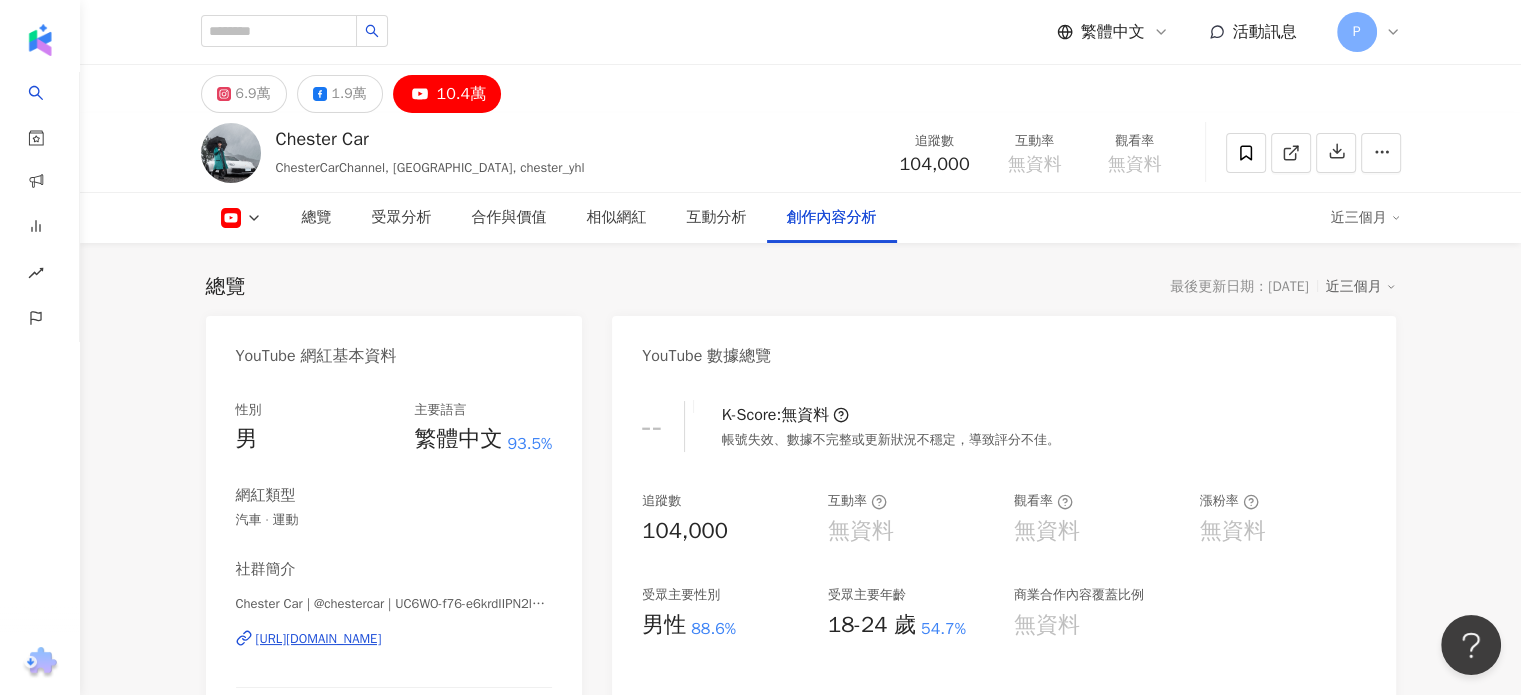 scroll, scrollTop: 100, scrollLeft: 0, axis: vertical 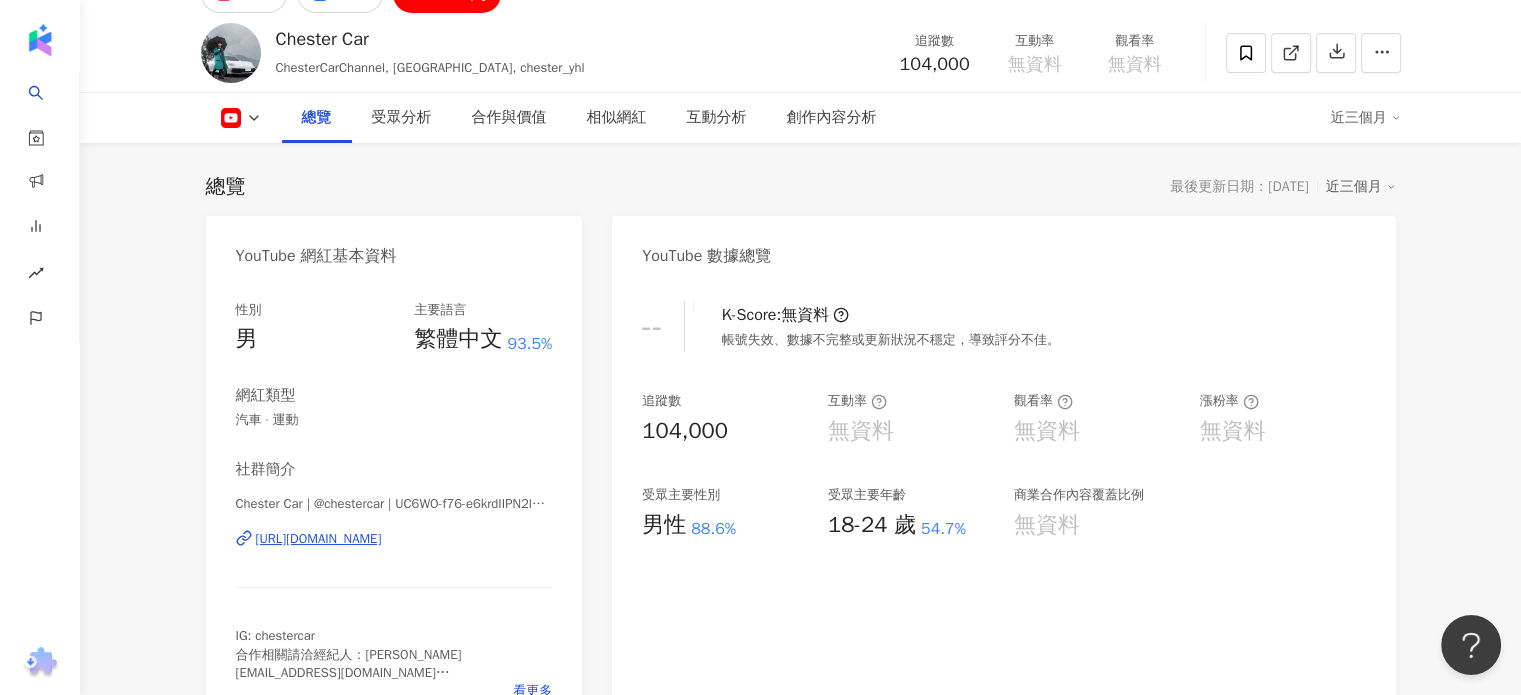 click on "[URL][DOMAIN_NAME]" at bounding box center [319, 539] 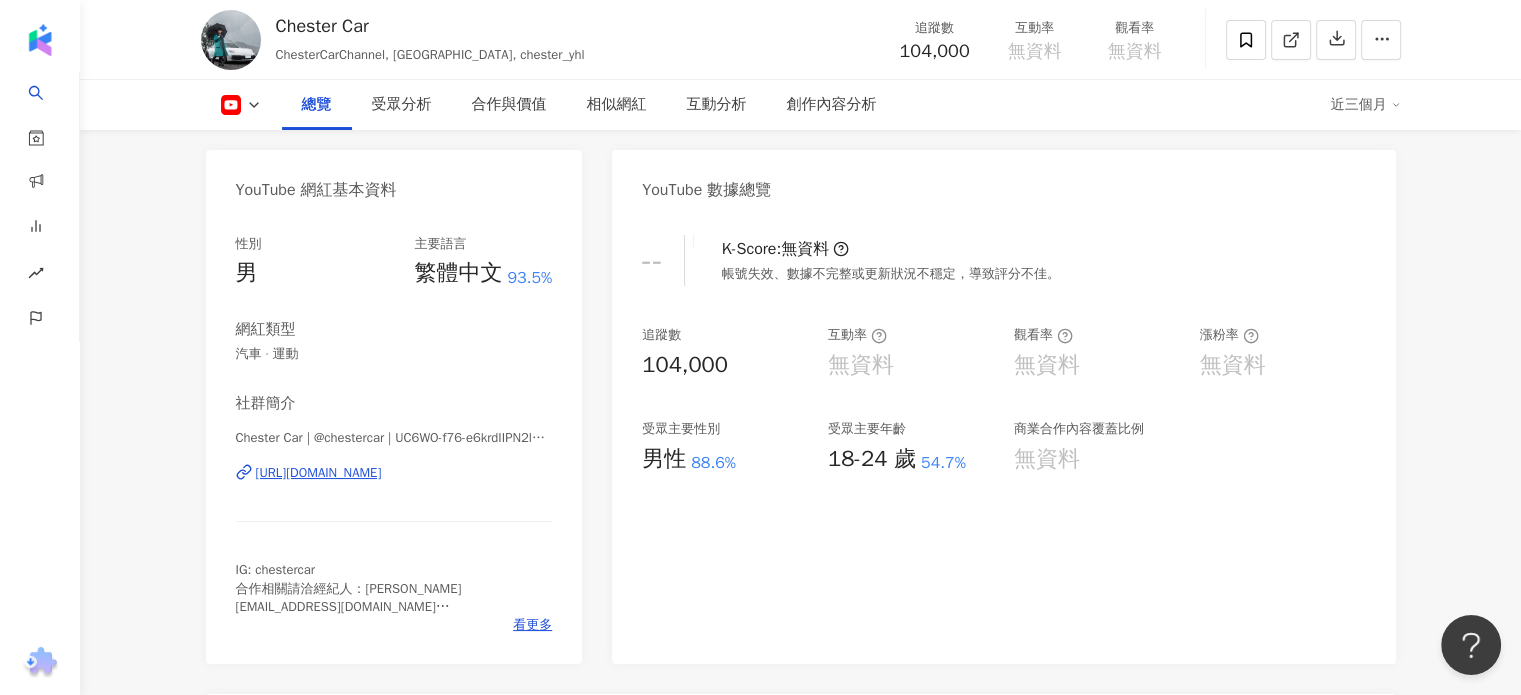 scroll, scrollTop: 0, scrollLeft: 0, axis: both 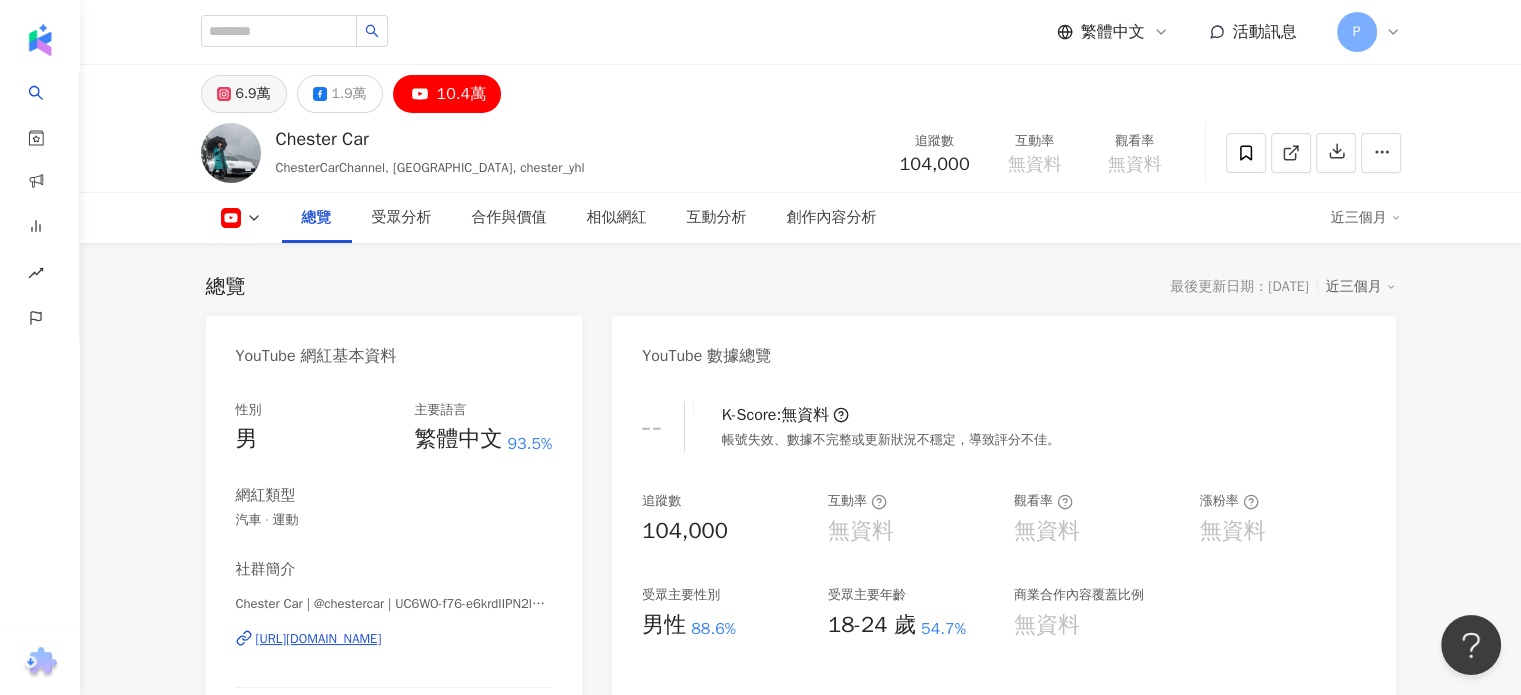 click on "6.9萬" at bounding box center (253, 94) 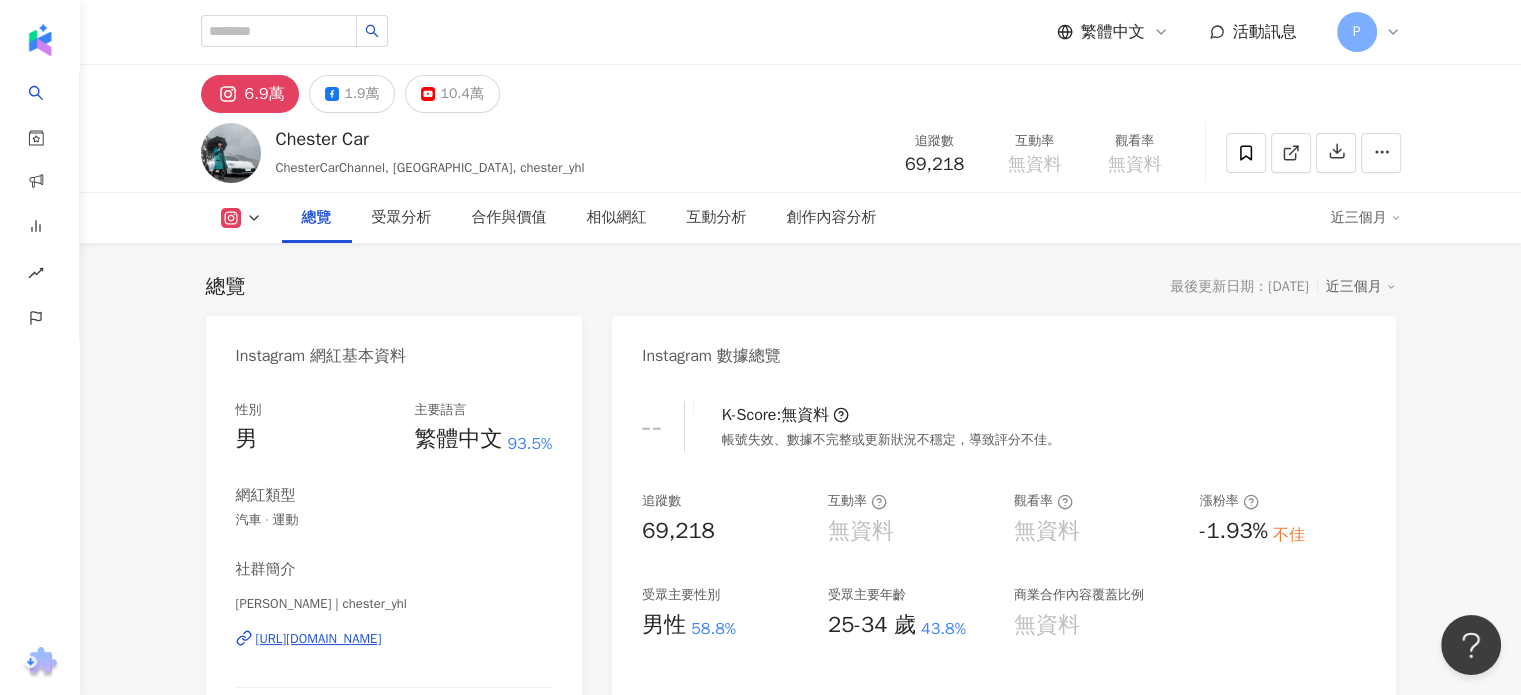 click on "Chester Yang | chester_yhl https://www.instagram.com/chester_yhl/" at bounding box center [394, 653] 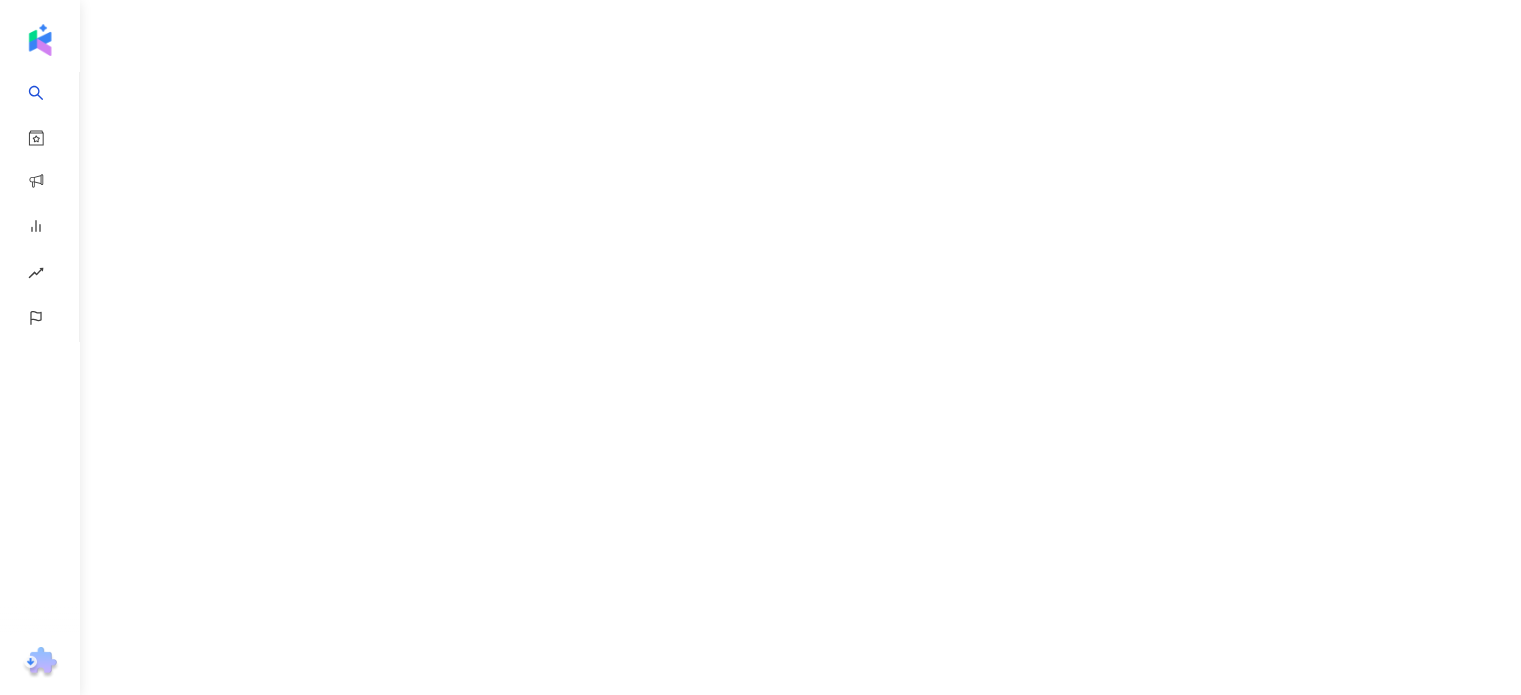 scroll, scrollTop: 0, scrollLeft: 0, axis: both 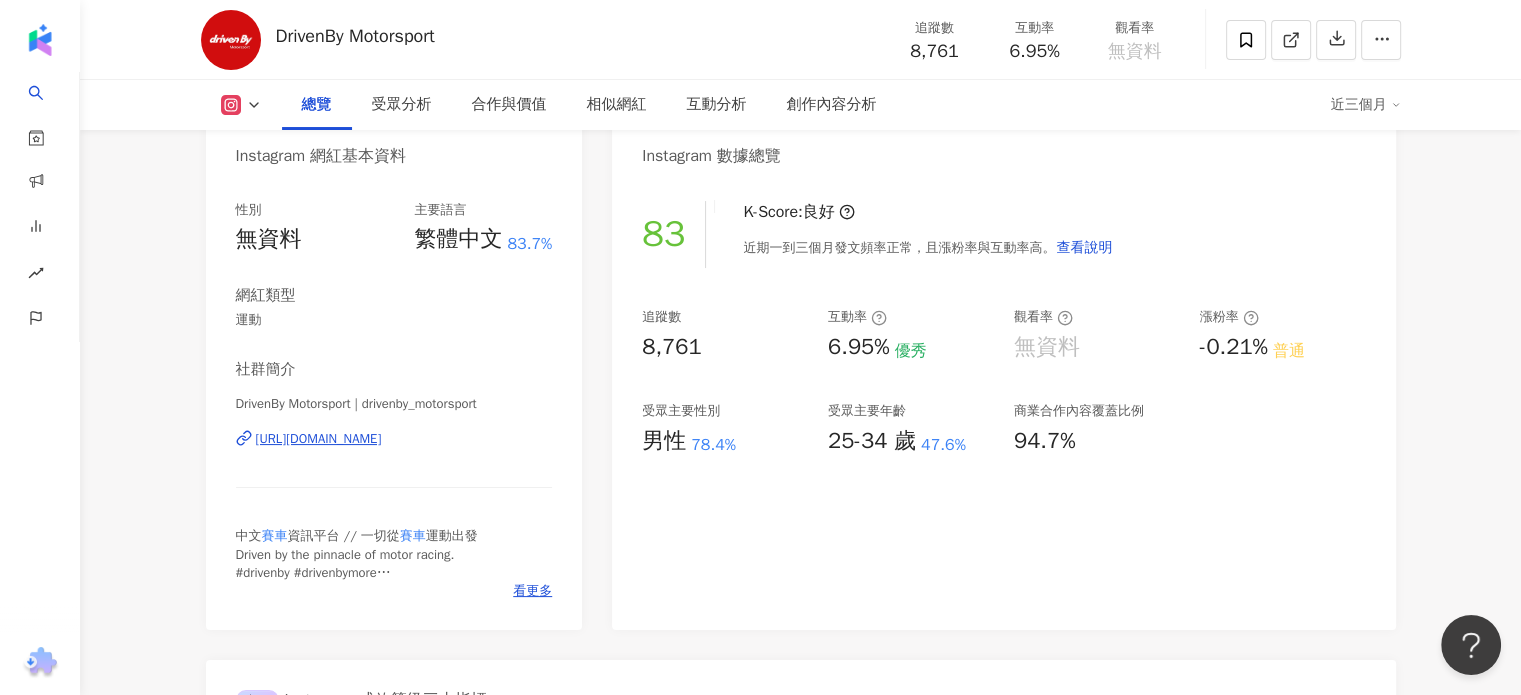 click on "[URL][DOMAIN_NAME]" at bounding box center (319, 439) 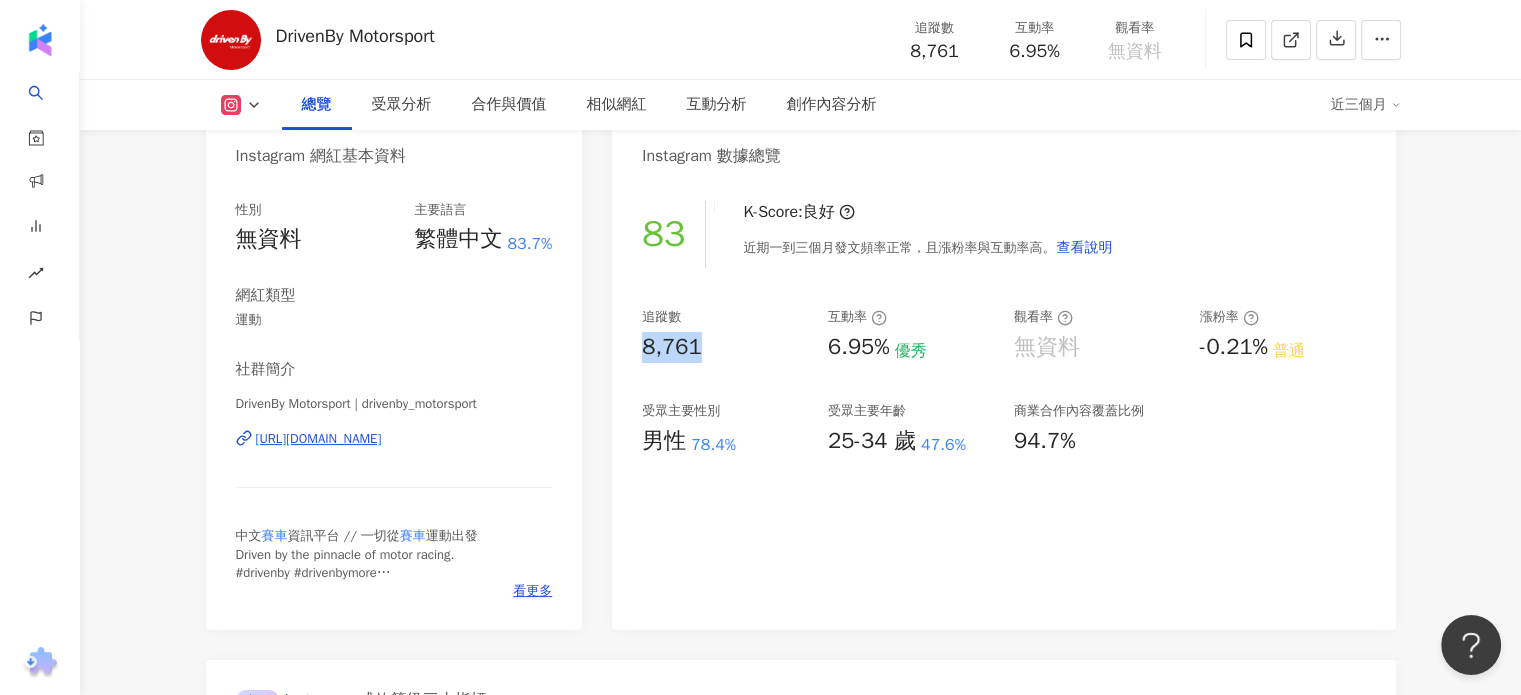 drag, startPoint x: 707, startPoint y: 352, endPoint x: 633, endPoint y: 350, distance: 74.02702 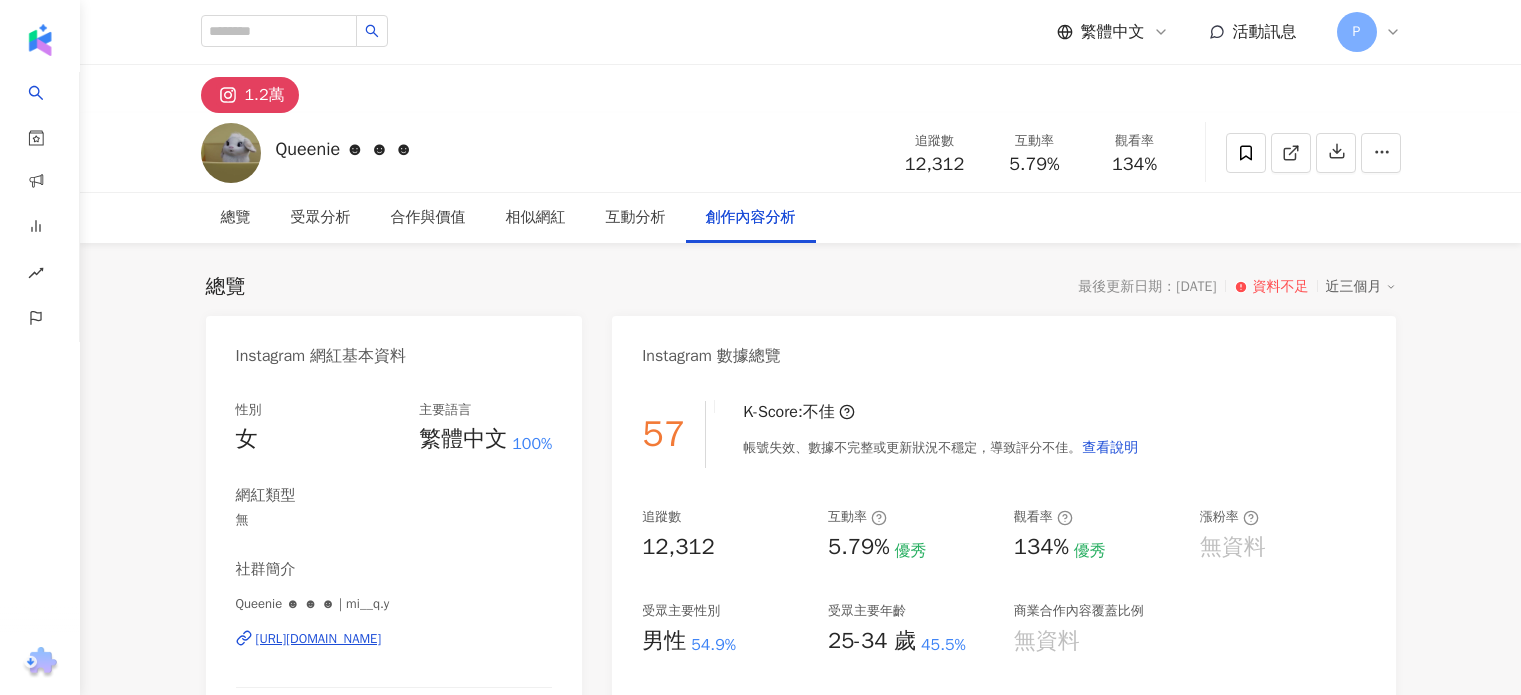 scroll, scrollTop: 0, scrollLeft: 0, axis: both 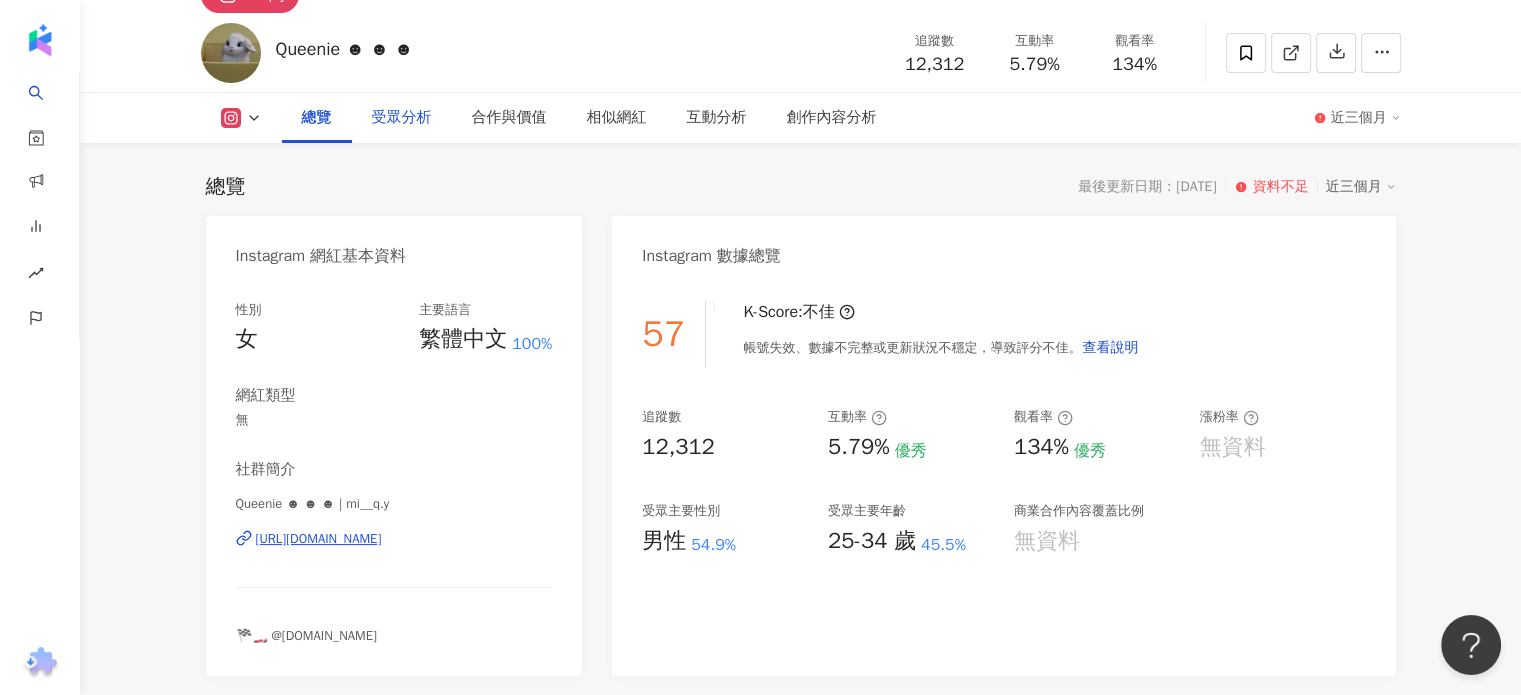 click on "https://www.instagram.com/mi__q.y/" at bounding box center [319, 539] 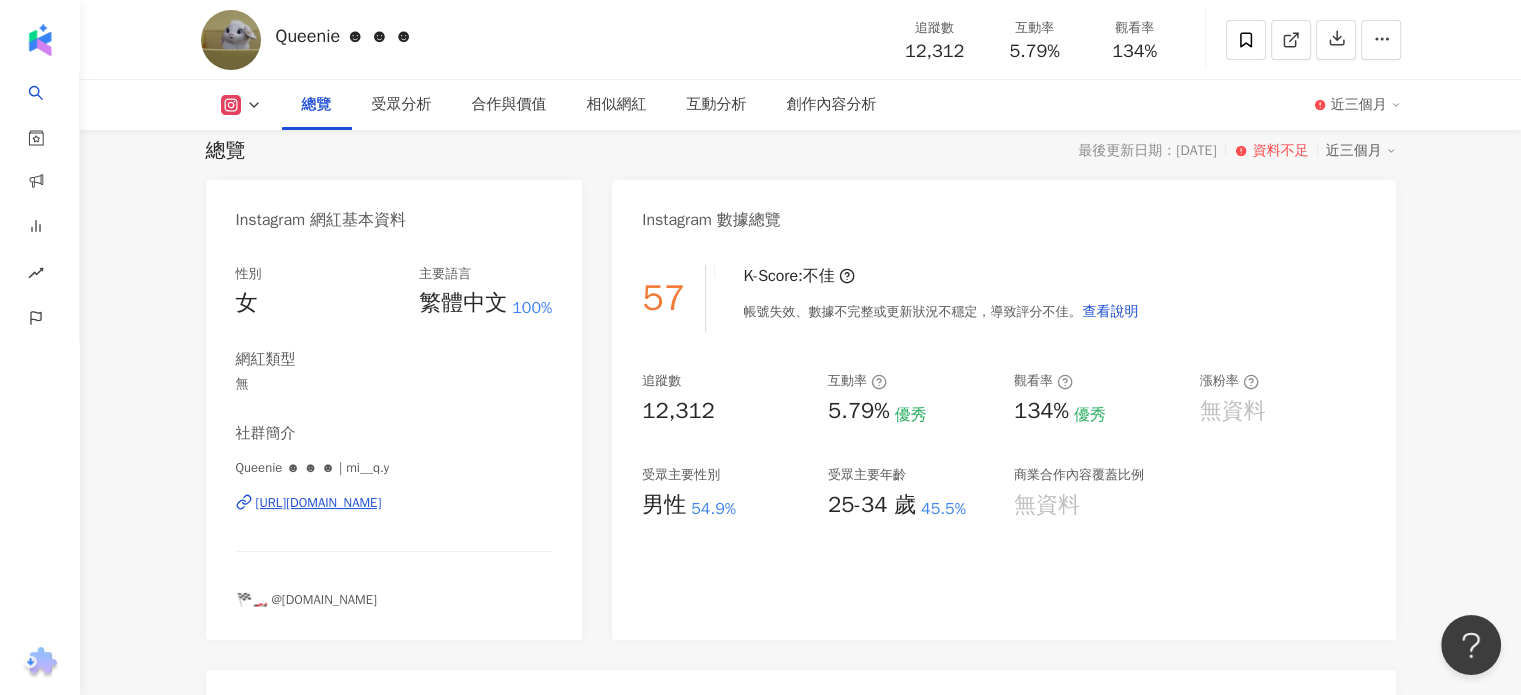 scroll, scrollTop: 200, scrollLeft: 0, axis: vertical 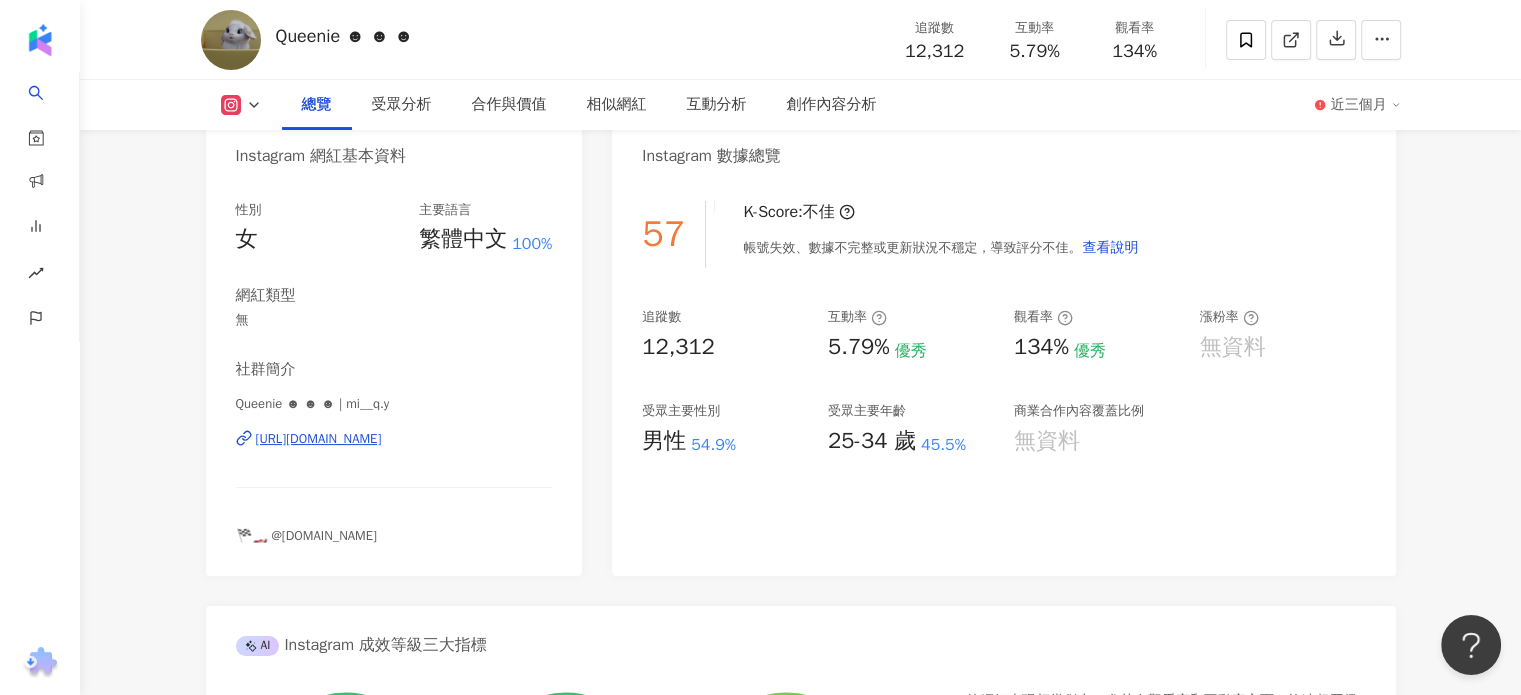 click on "https://www.instagram.com/mi__q.y/" at bounding box center [319, 439] 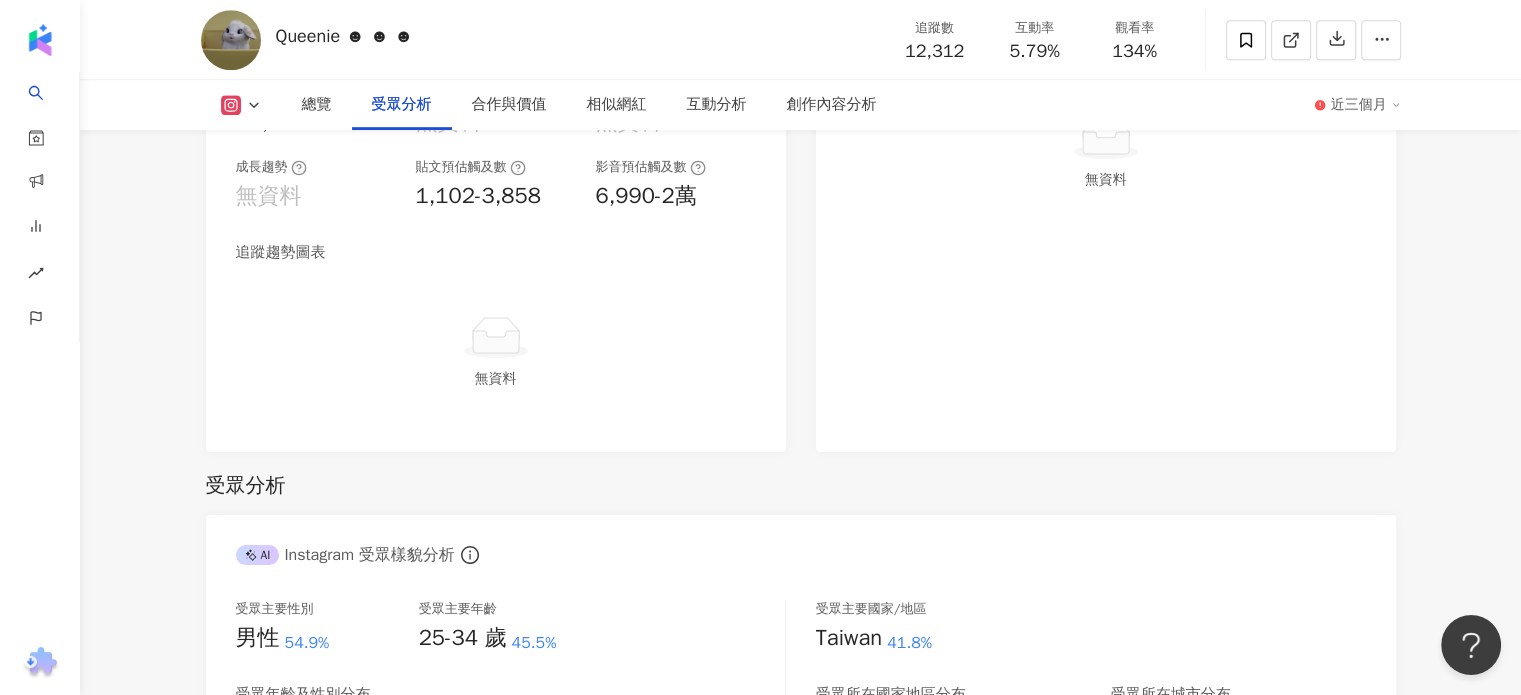 scroll, scrollTop: 1500, scrollLeft: 0, axis: vertical 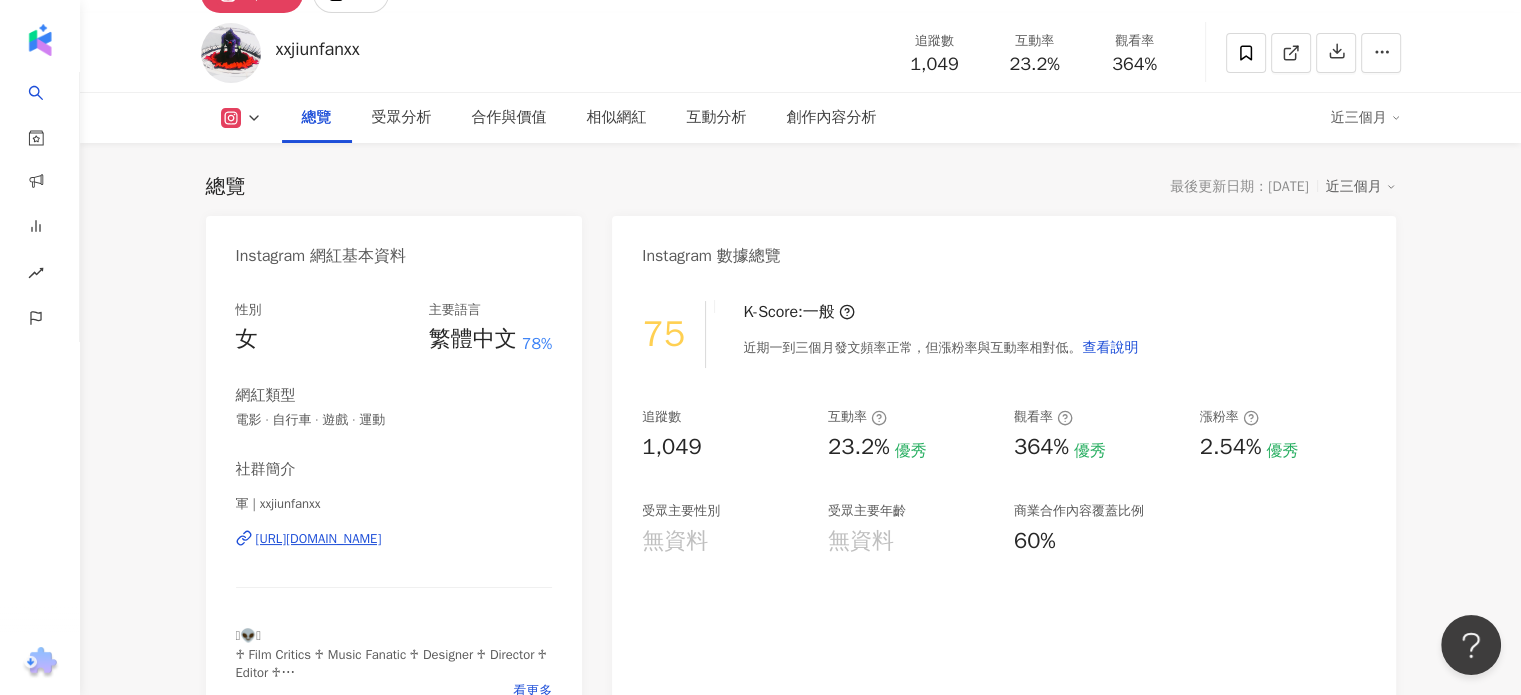 click on "[URL][DOMAIN_NAME]" at bounding box center (319, 539) 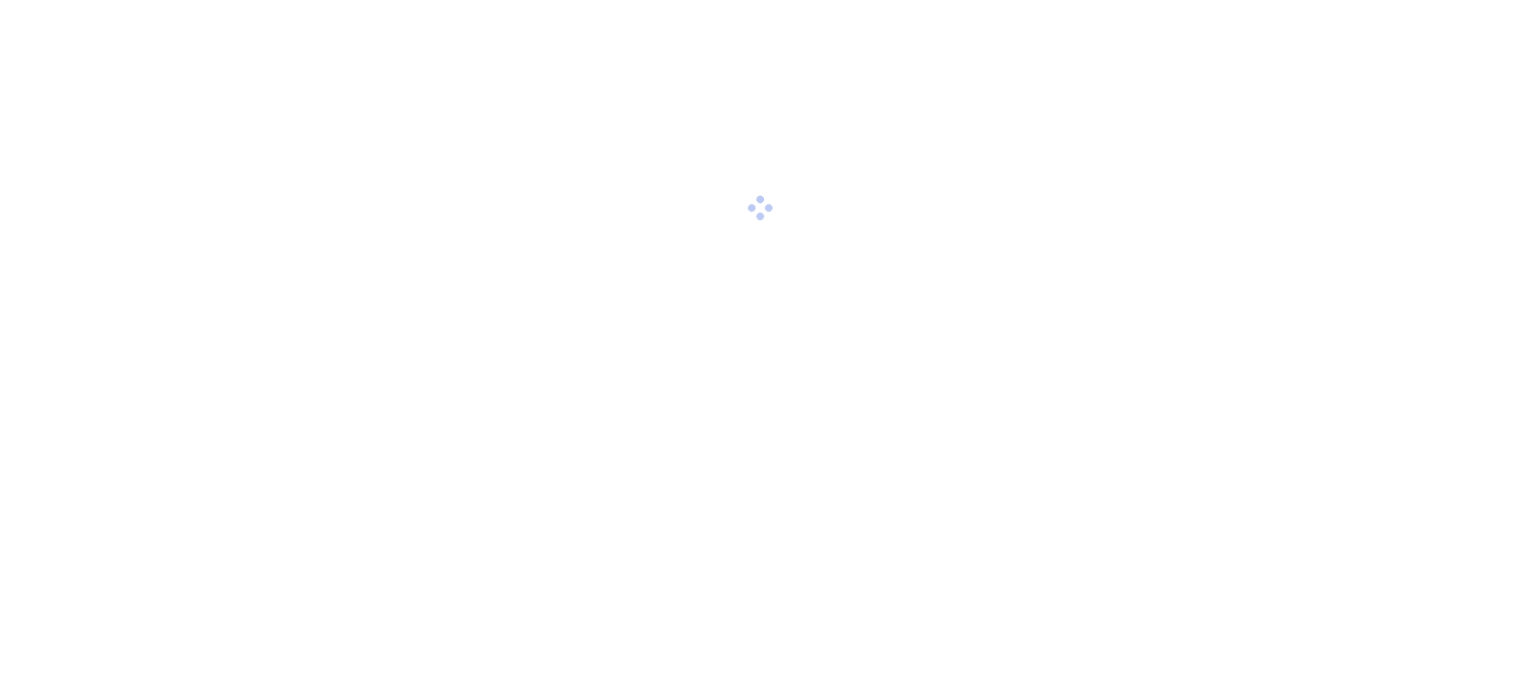 scroll, scrollTop: 0, scrollLeft: 0, axis: both 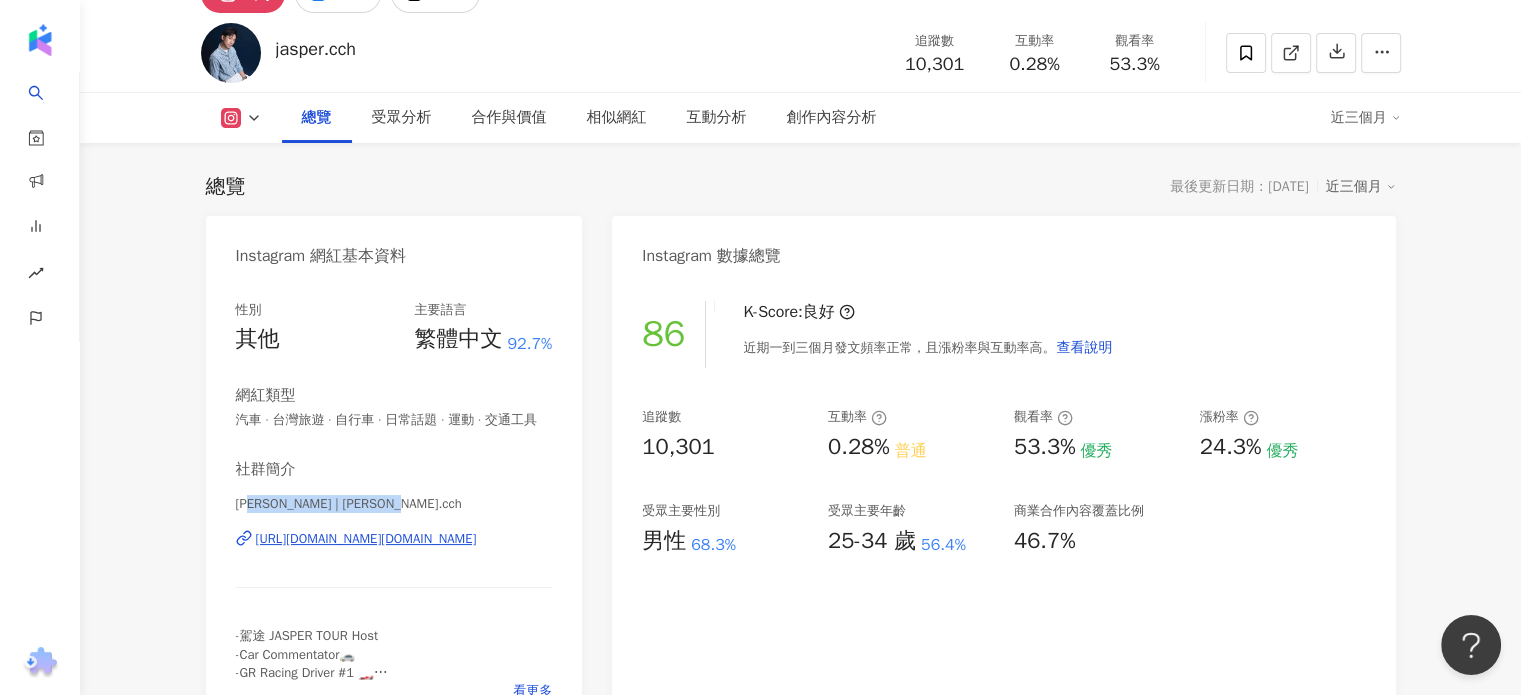 drag, startPoint x: 259, startPoint y: 527, endPoint x: 403, endPoint y: 527, distance: 144 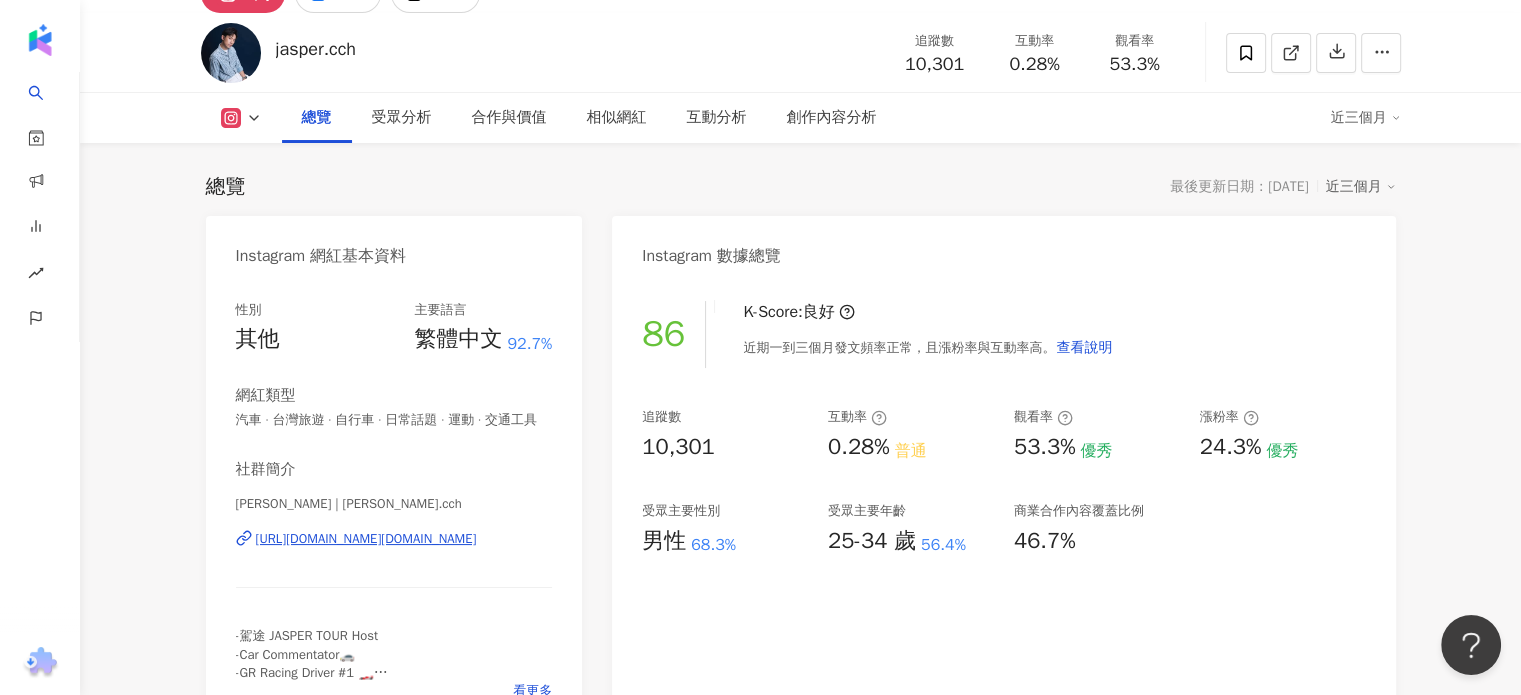 click on "程志熙 Jasper Cheng | jasper.cch" at bounding box center (394, 504) 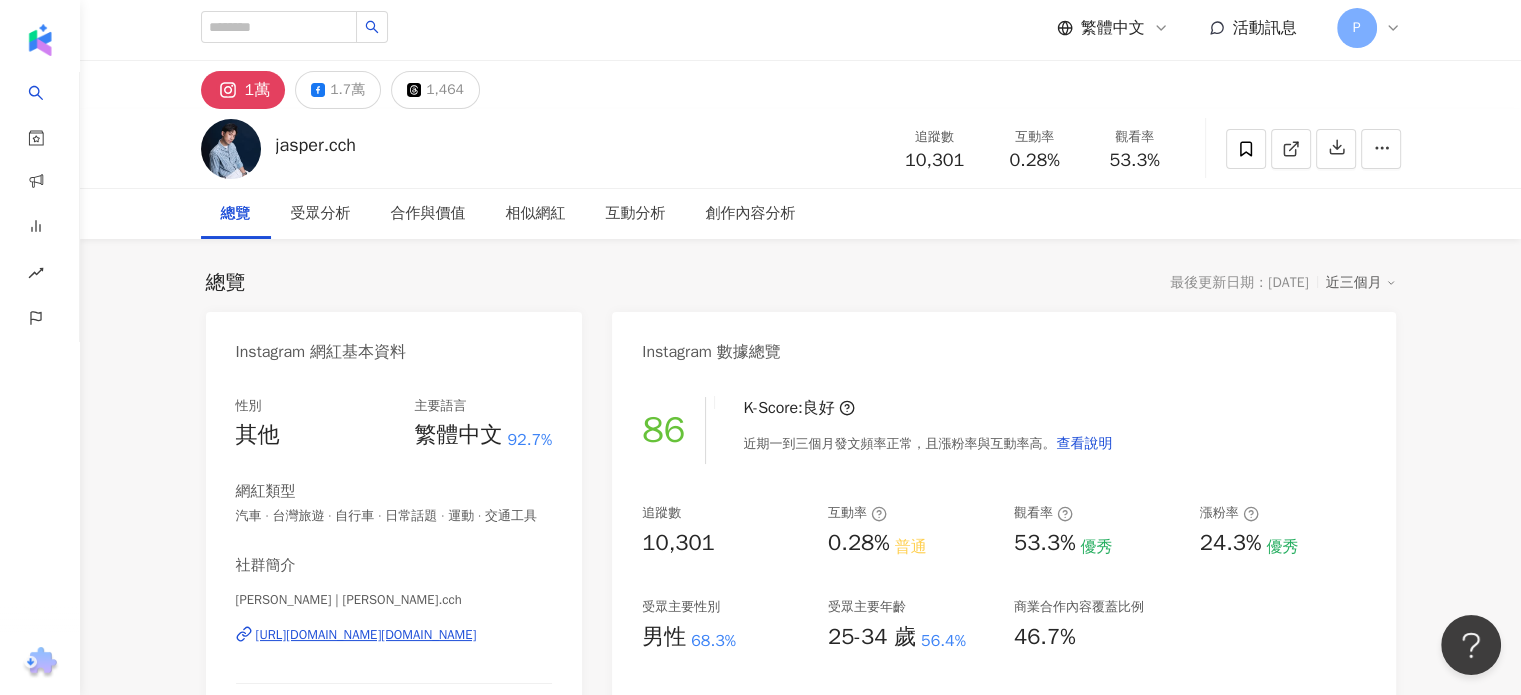 scroll, scrollTop: 0, scrollLeft: 0, axis: both 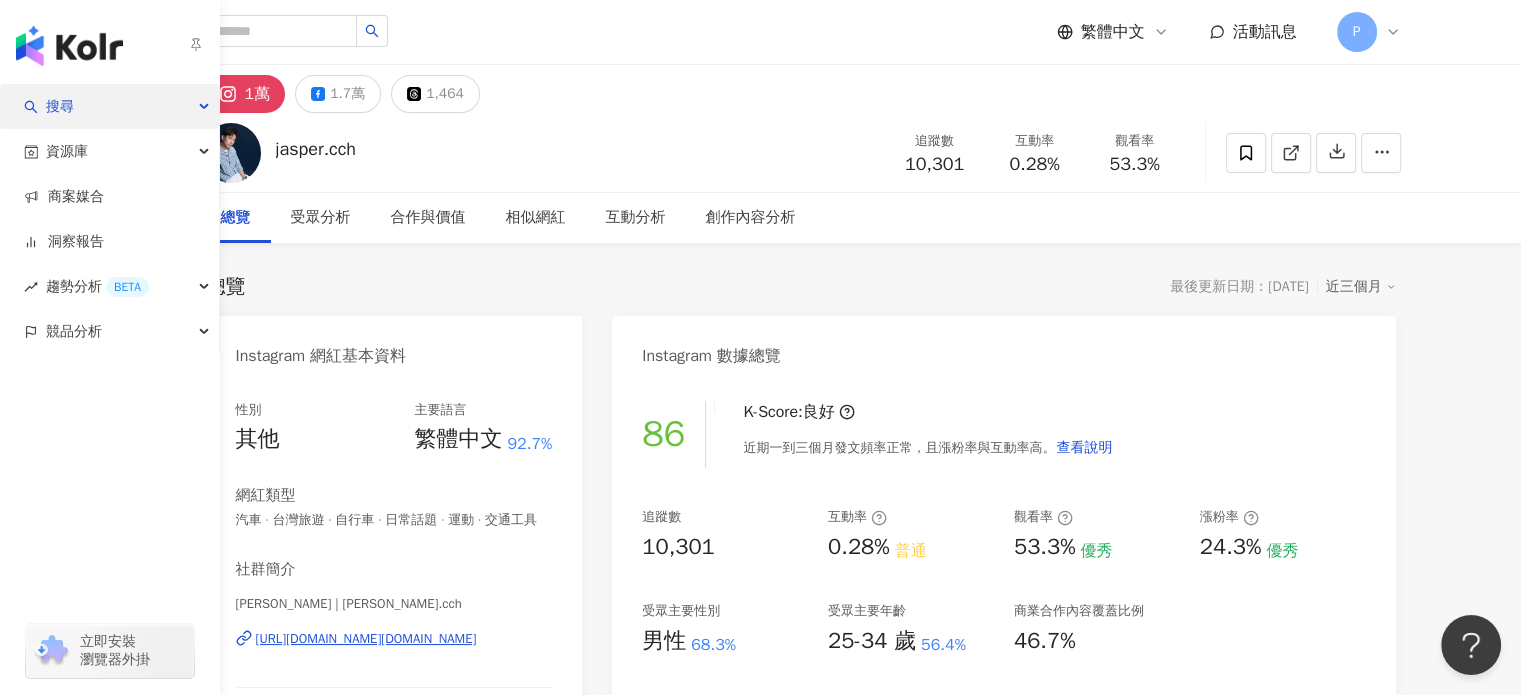 click on "搜尋" at bounding box center (109, 106) 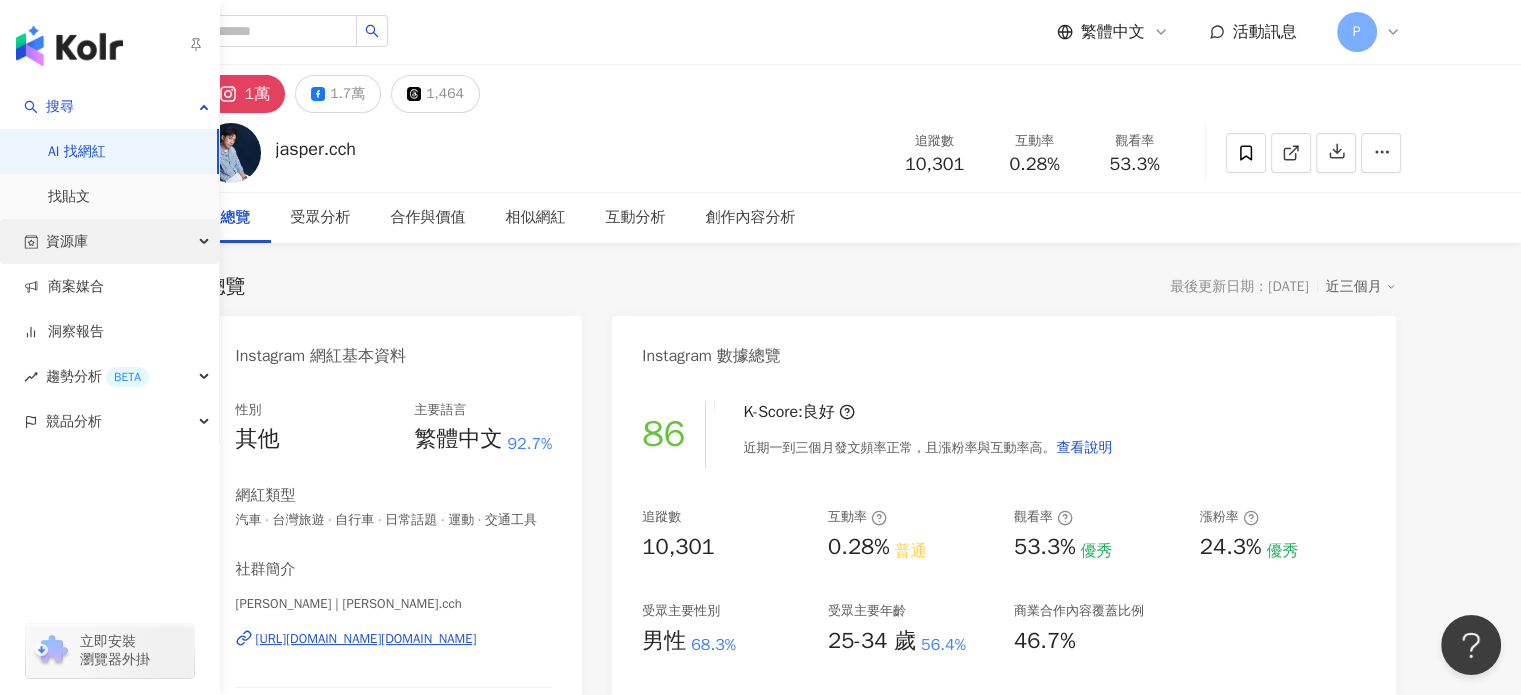 click on "資源庫" at bounding box center [109, 241] 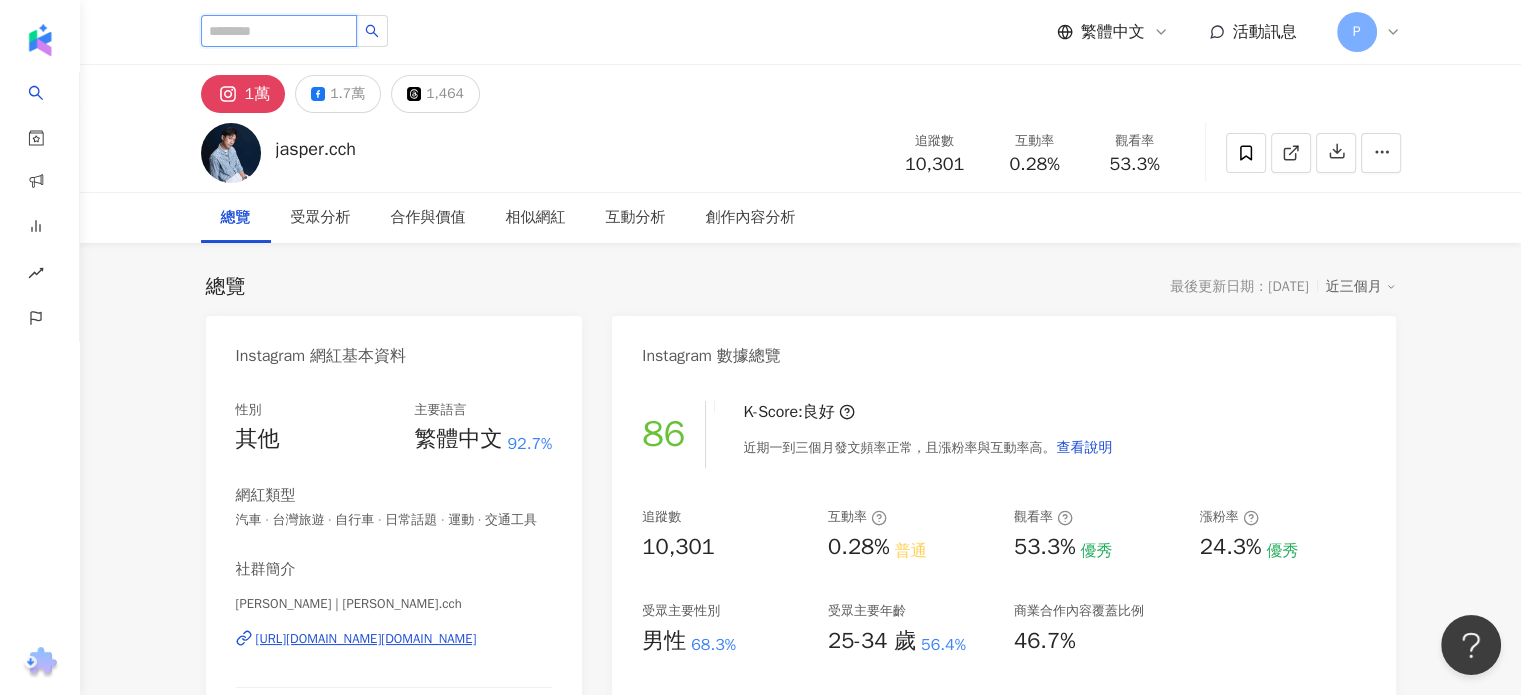 click at bounding box center (279, 31) 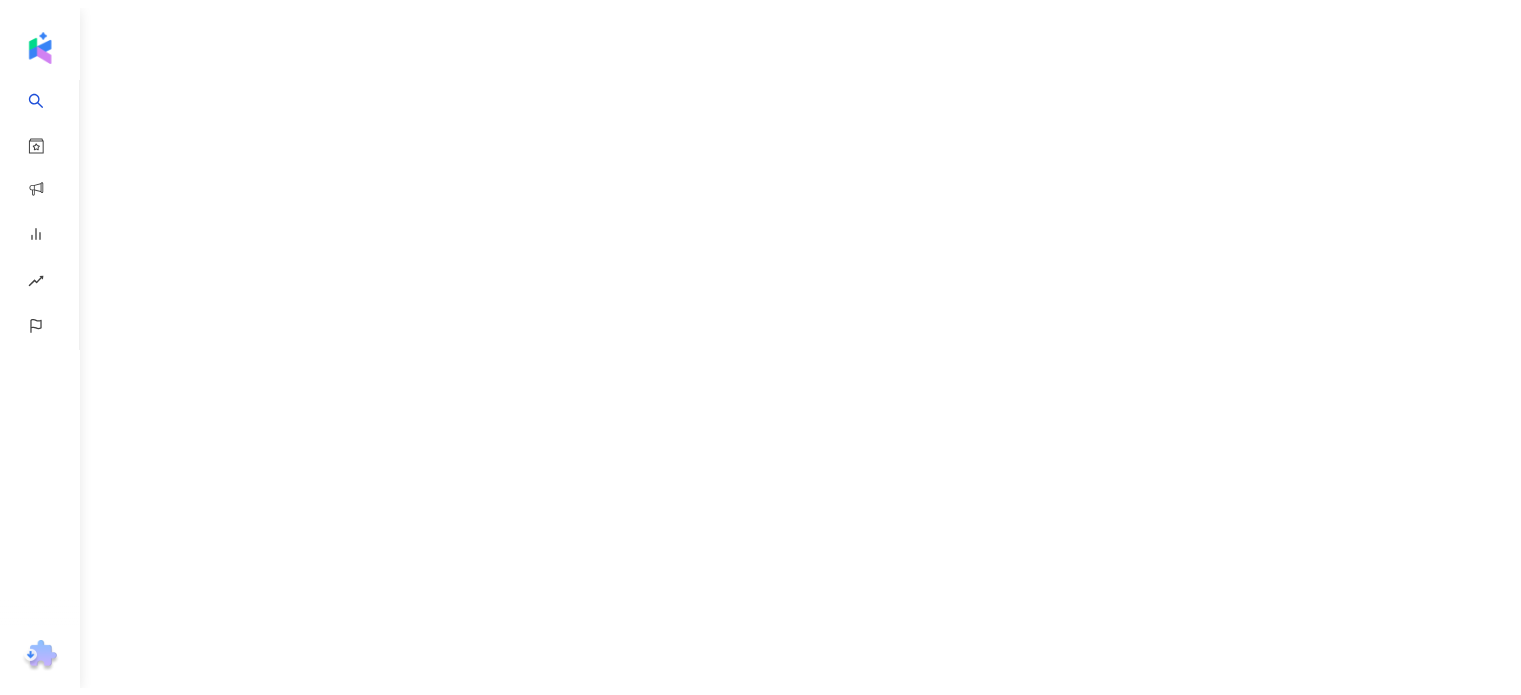 scroll, scrollTop: 0, scrollLeft: 0, axis: both 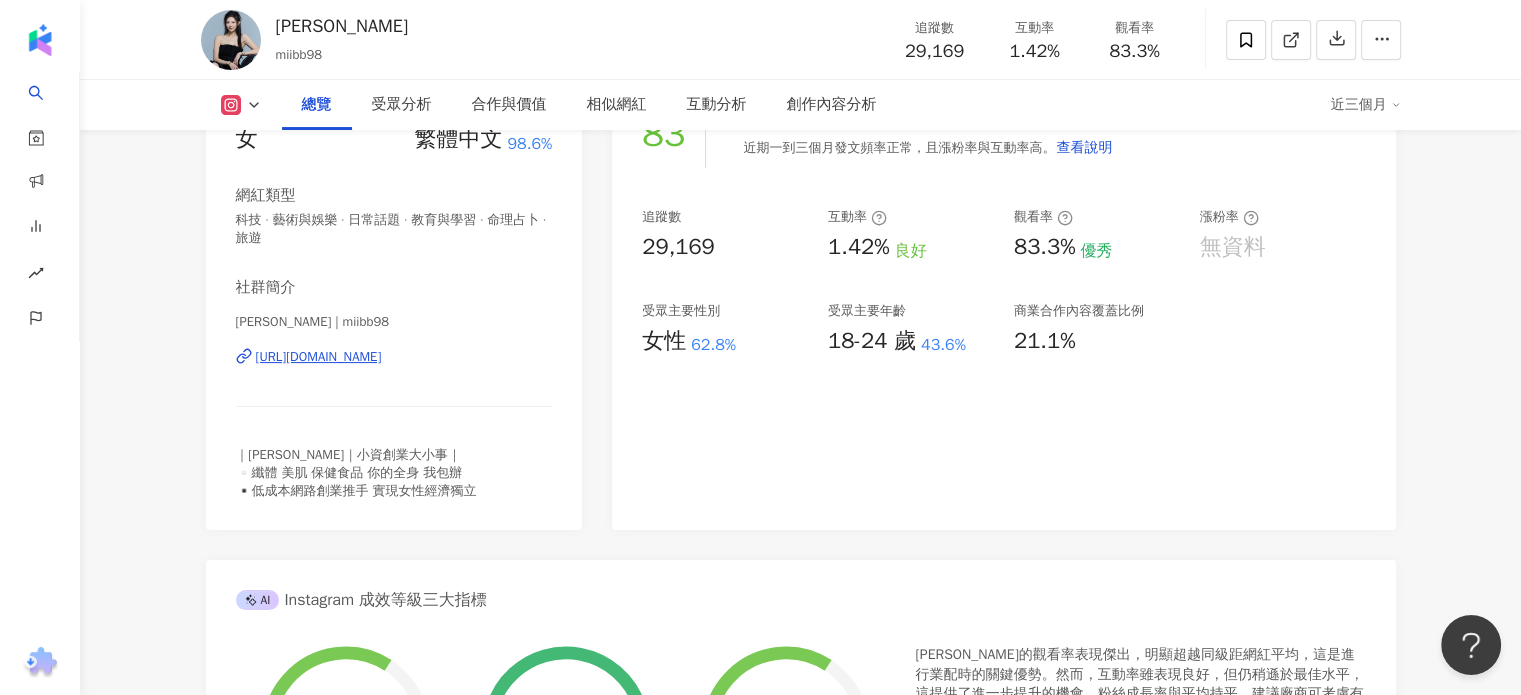 click on "https://www.instagram.com/miibb98/" at bounding box center [319, 357] 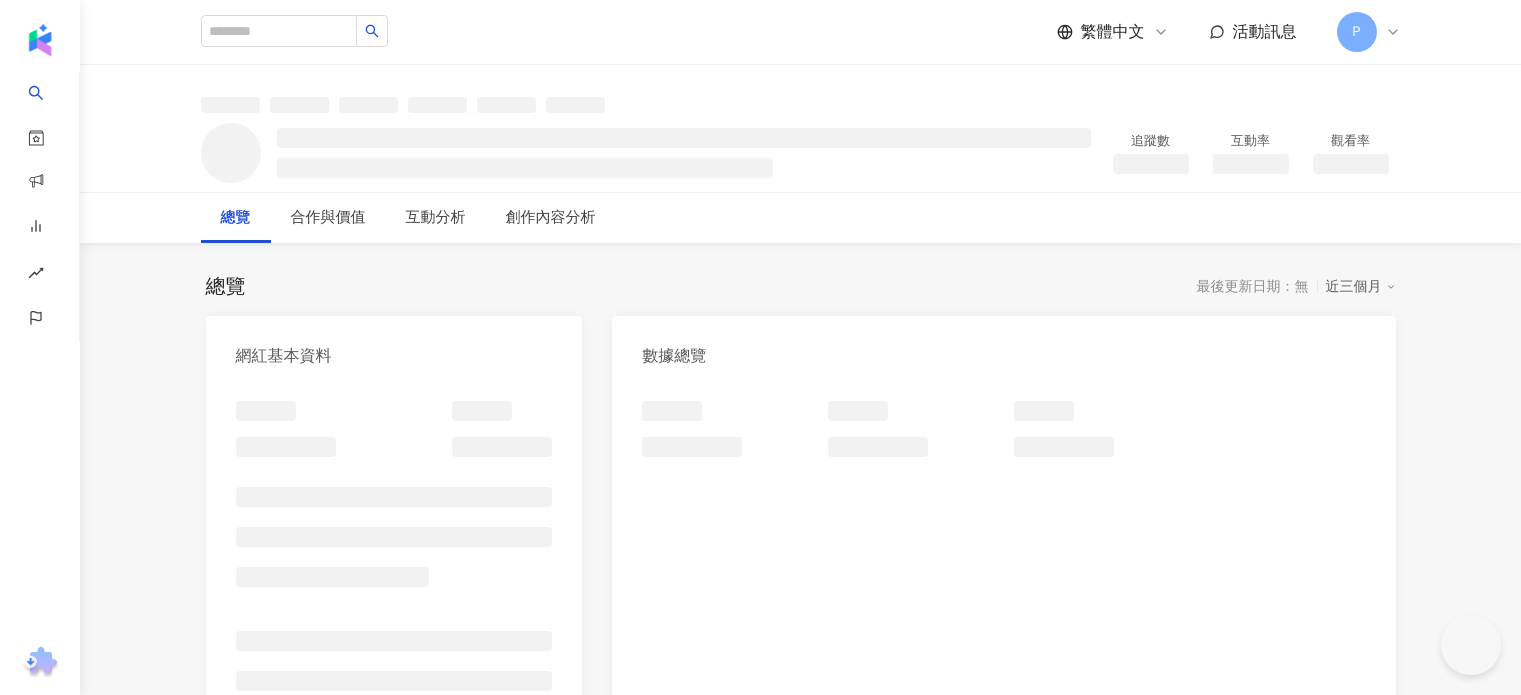 scroll, scrollTop: 0, scrollLeft: 0, axis: both 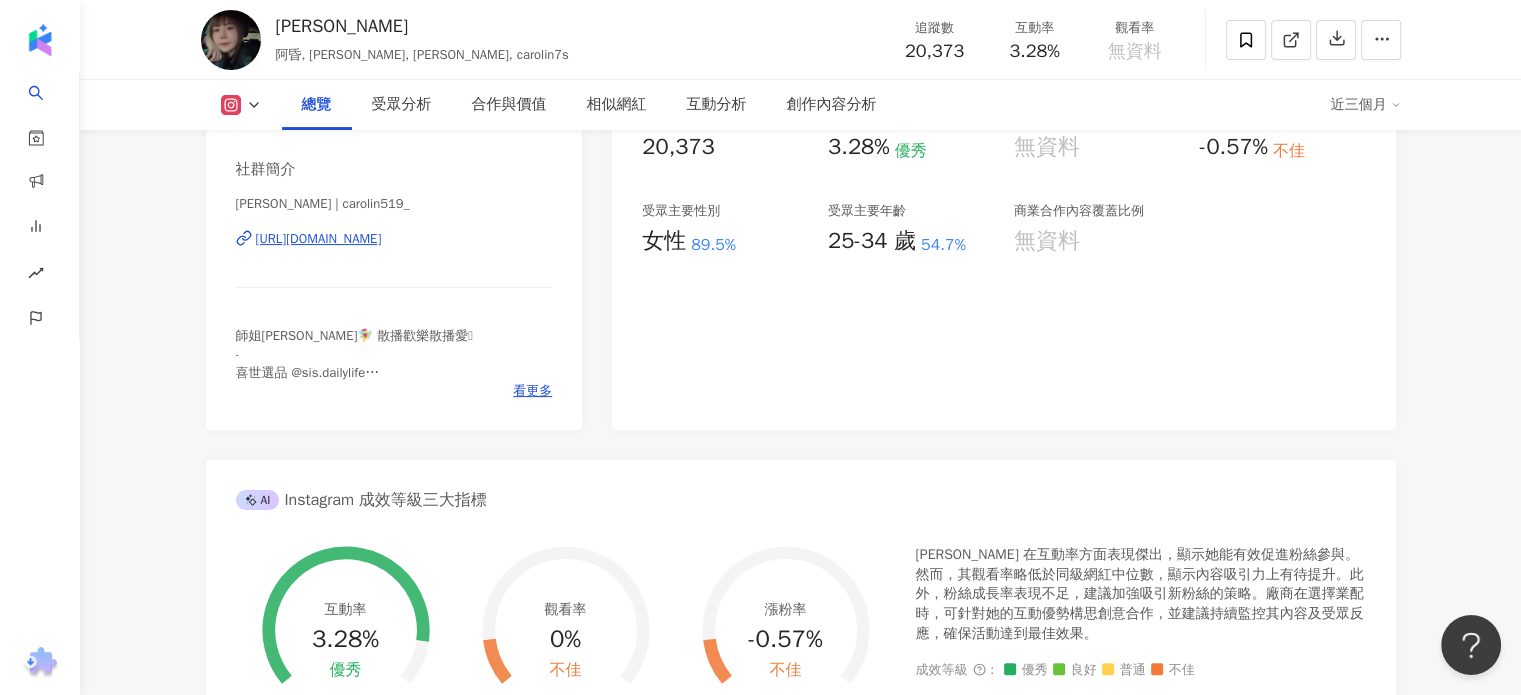 drag, startPoint x: 463, startPoint y: 234, endPoint x: 446, endPoint y: 163, distance: 73.00685 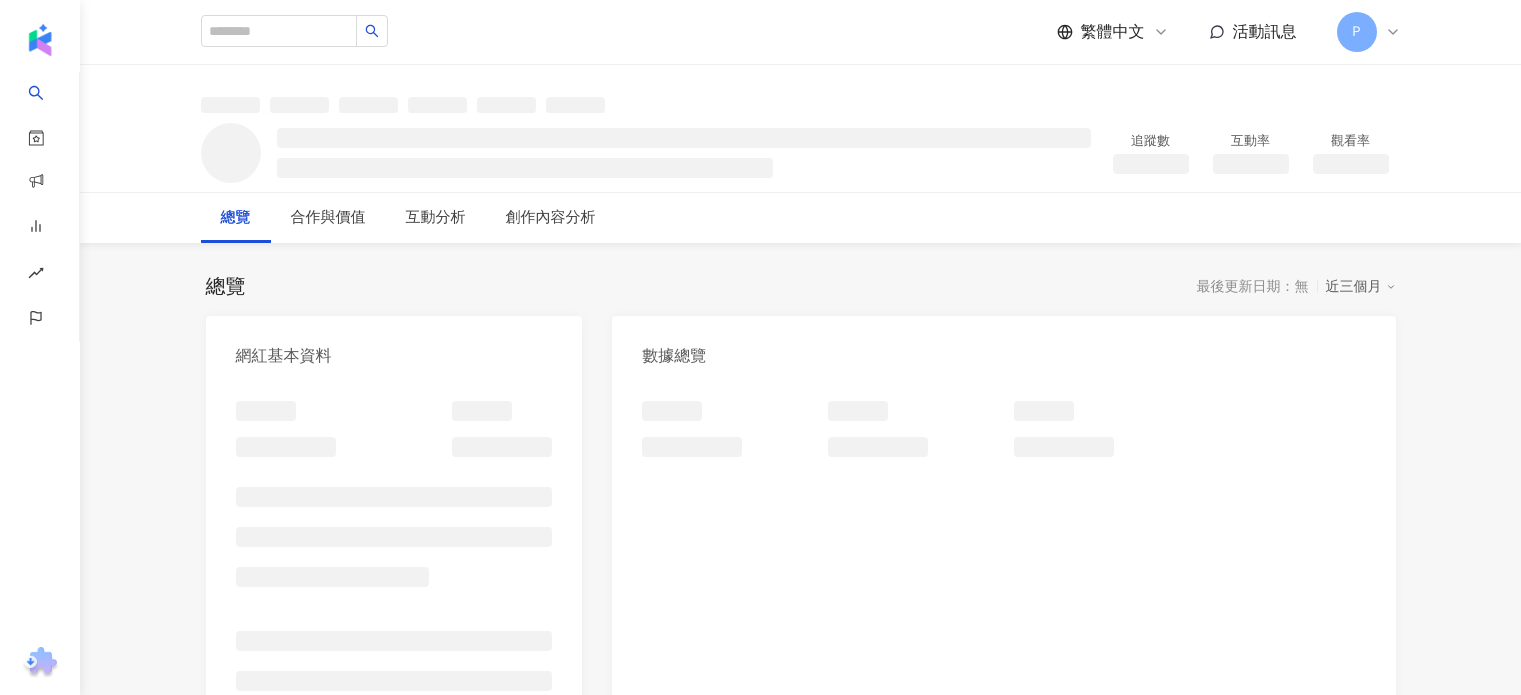 scroll, scrollTop: 0, scrollLeft: 0, axis: both 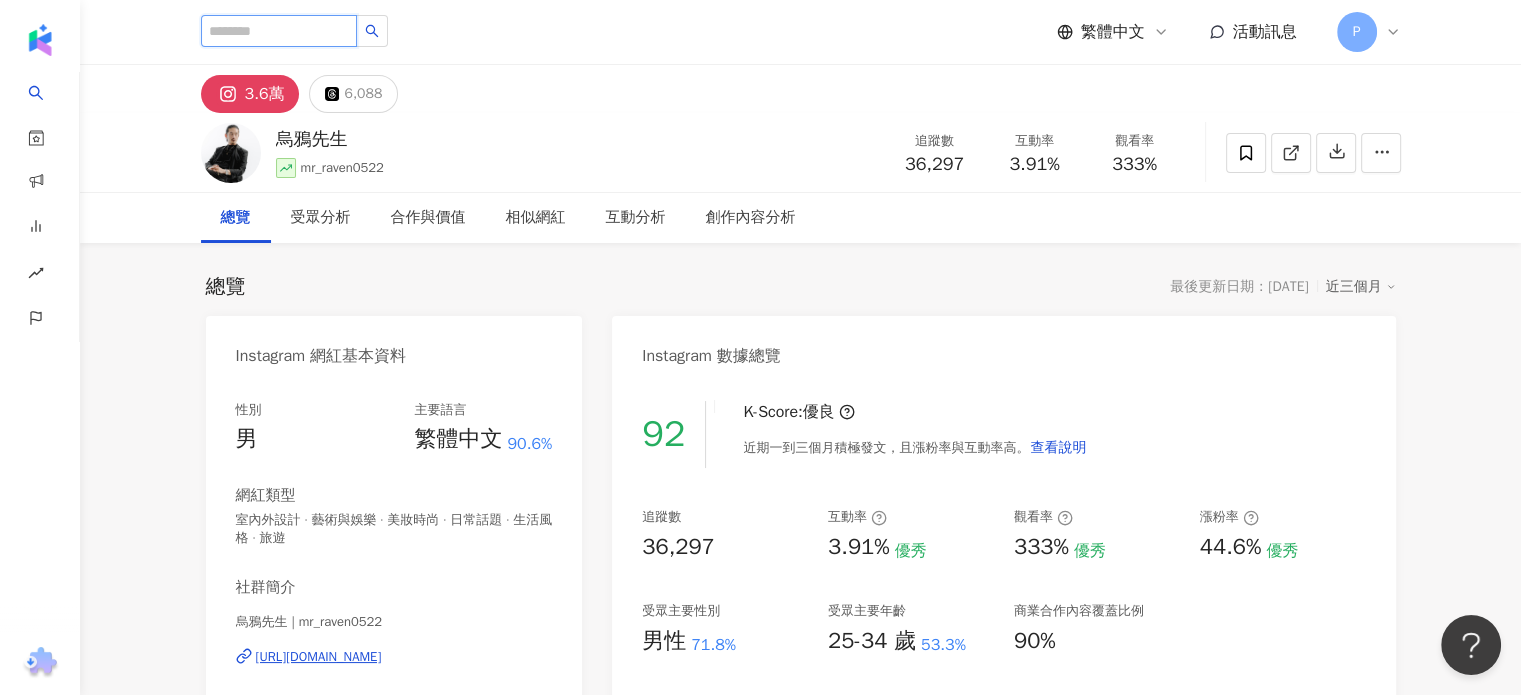 click at bounding box center (279, 31) 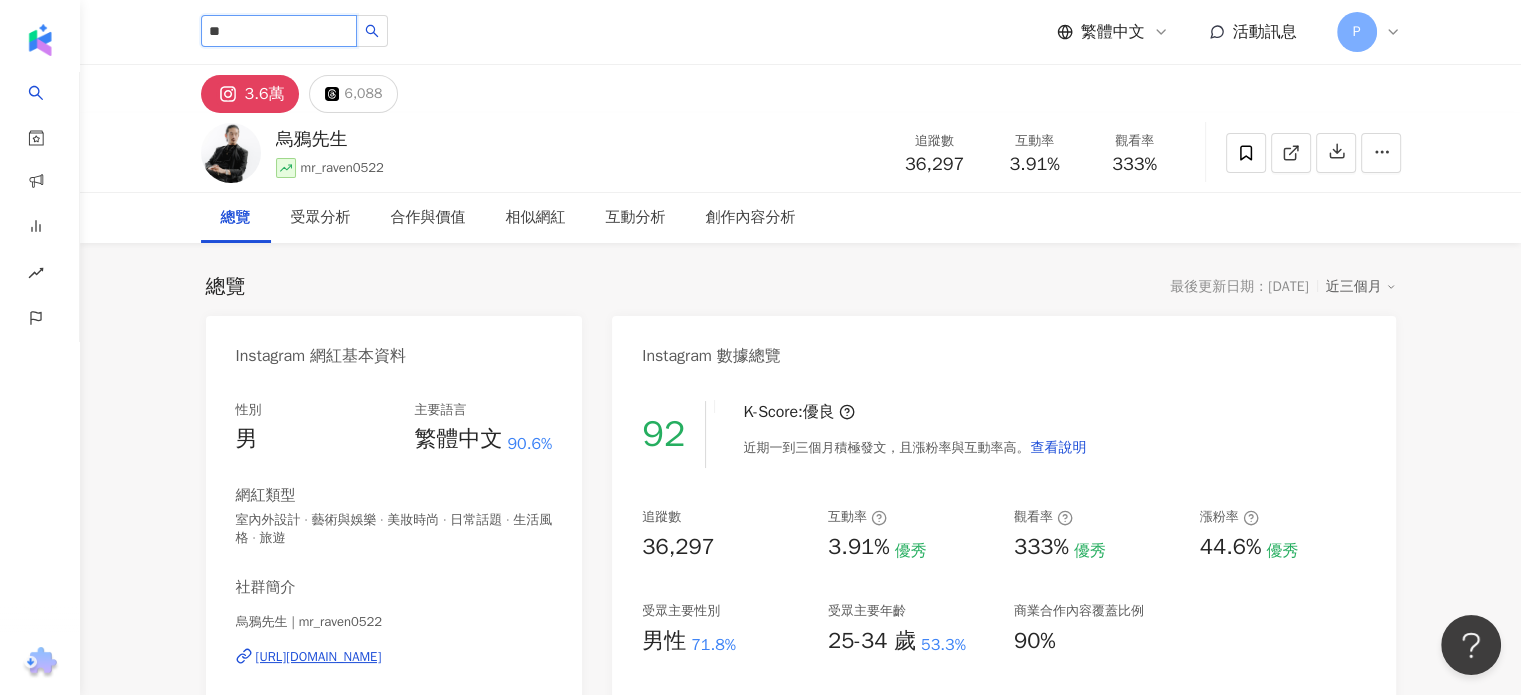type on "**" 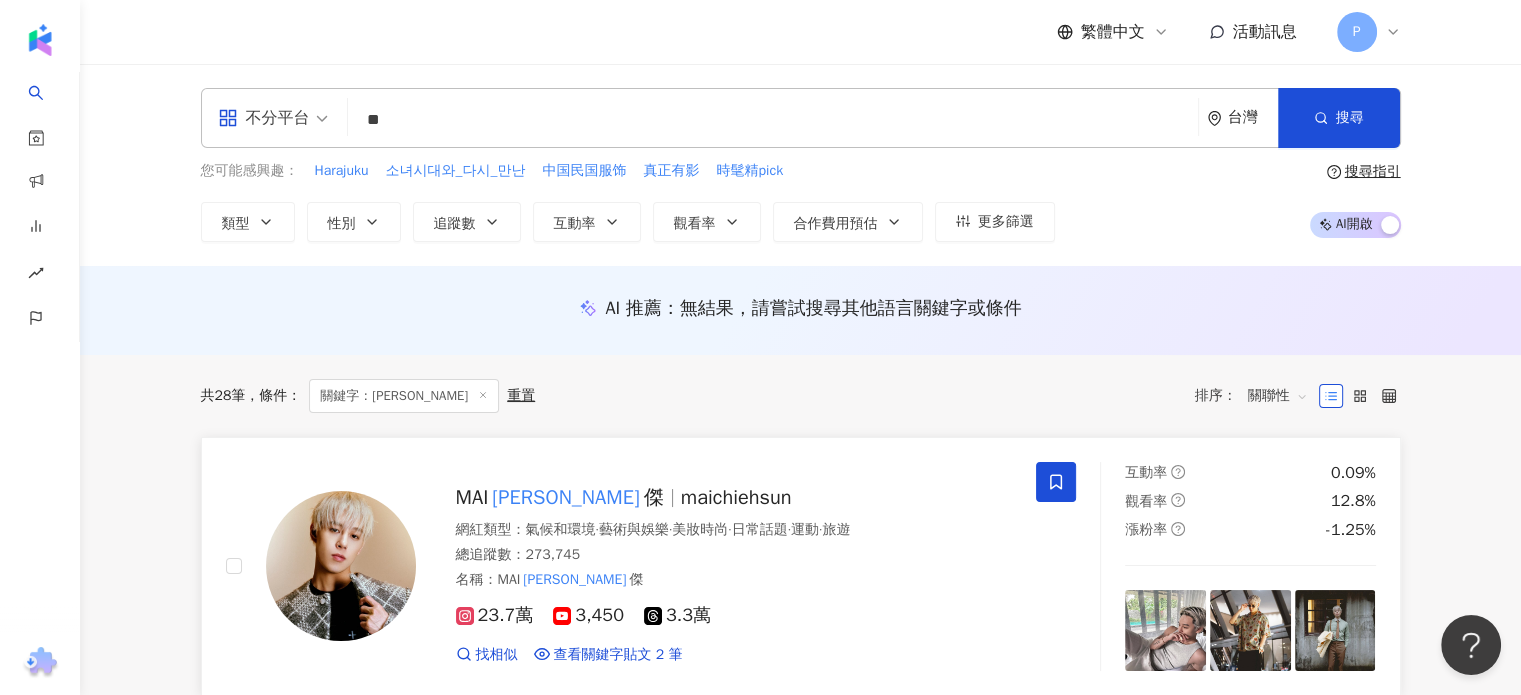 click on "傑" at bounding box center (654, 497) 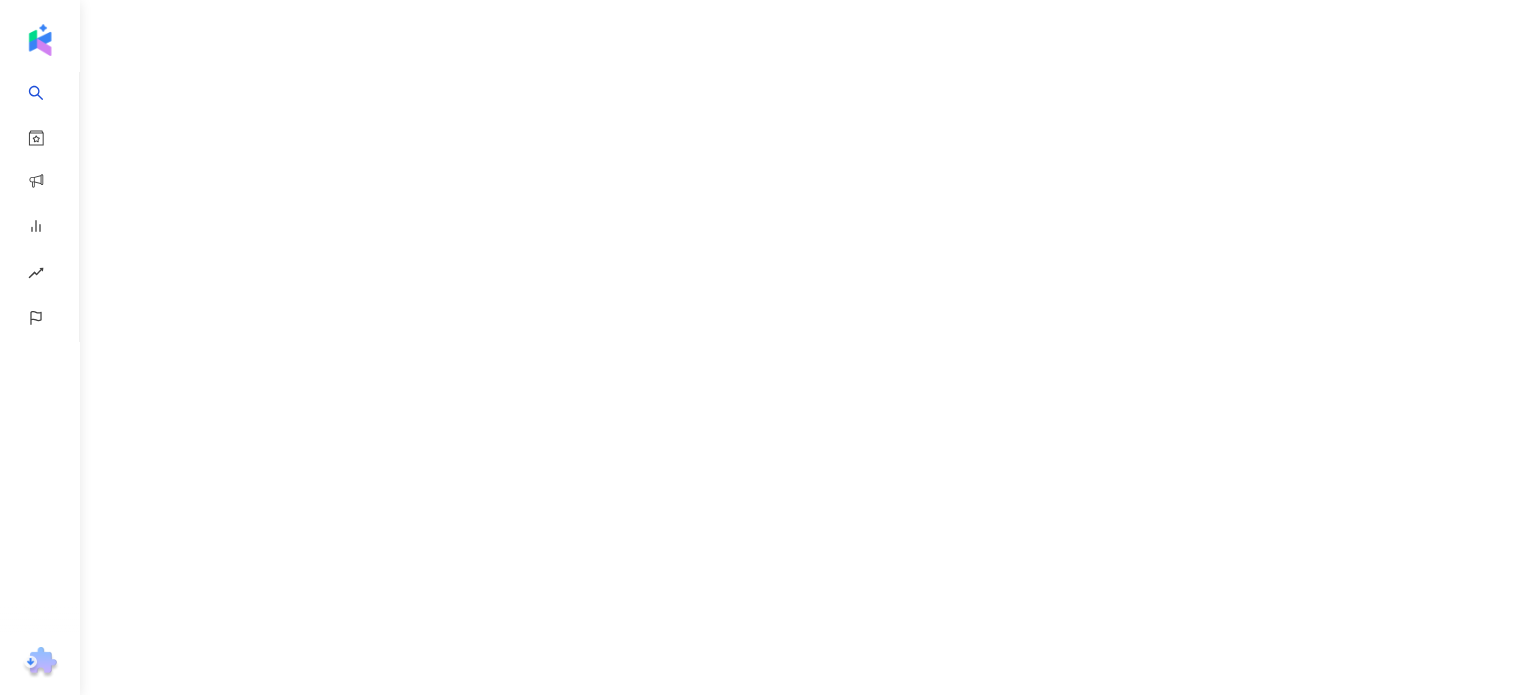 scroll, scrollTop: 0, scrollLeft: 0, axis: both 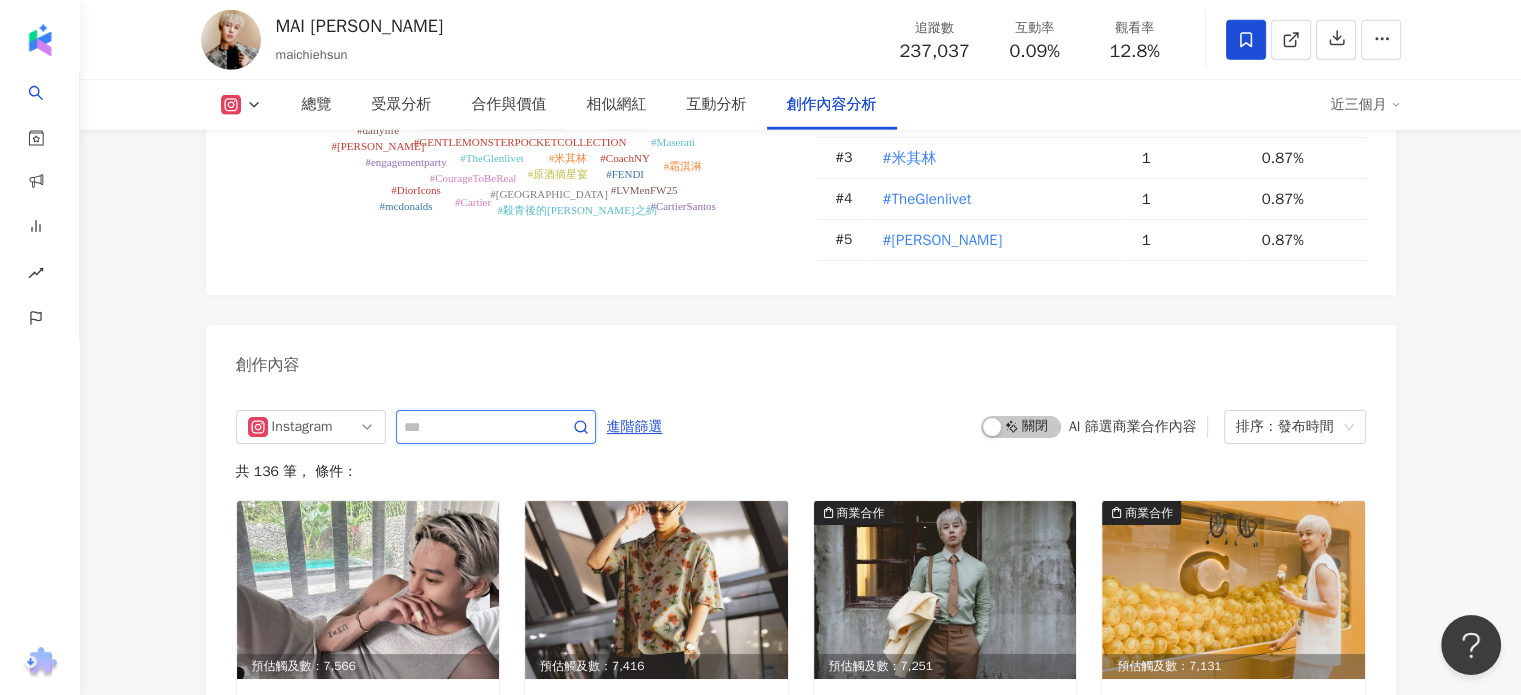 click at bounding box center [474, 427] 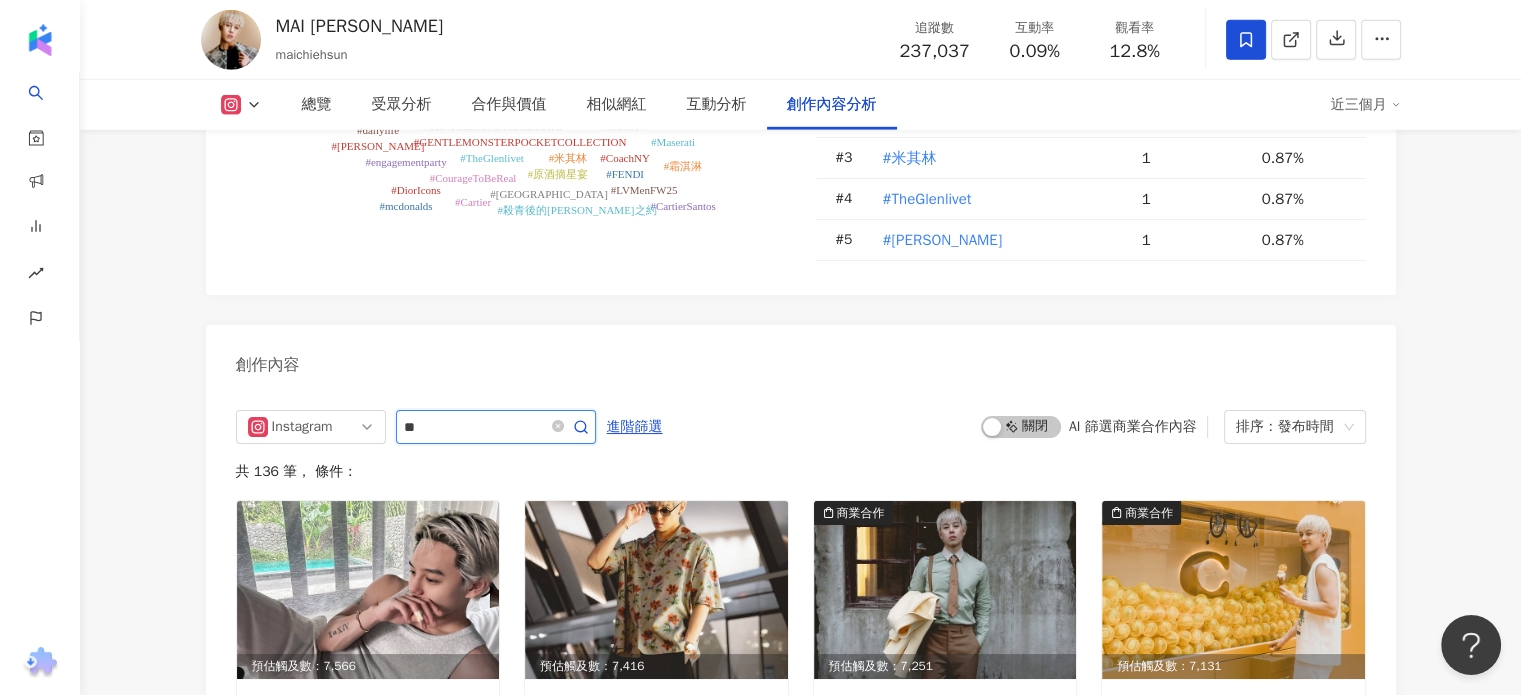 type on "**" 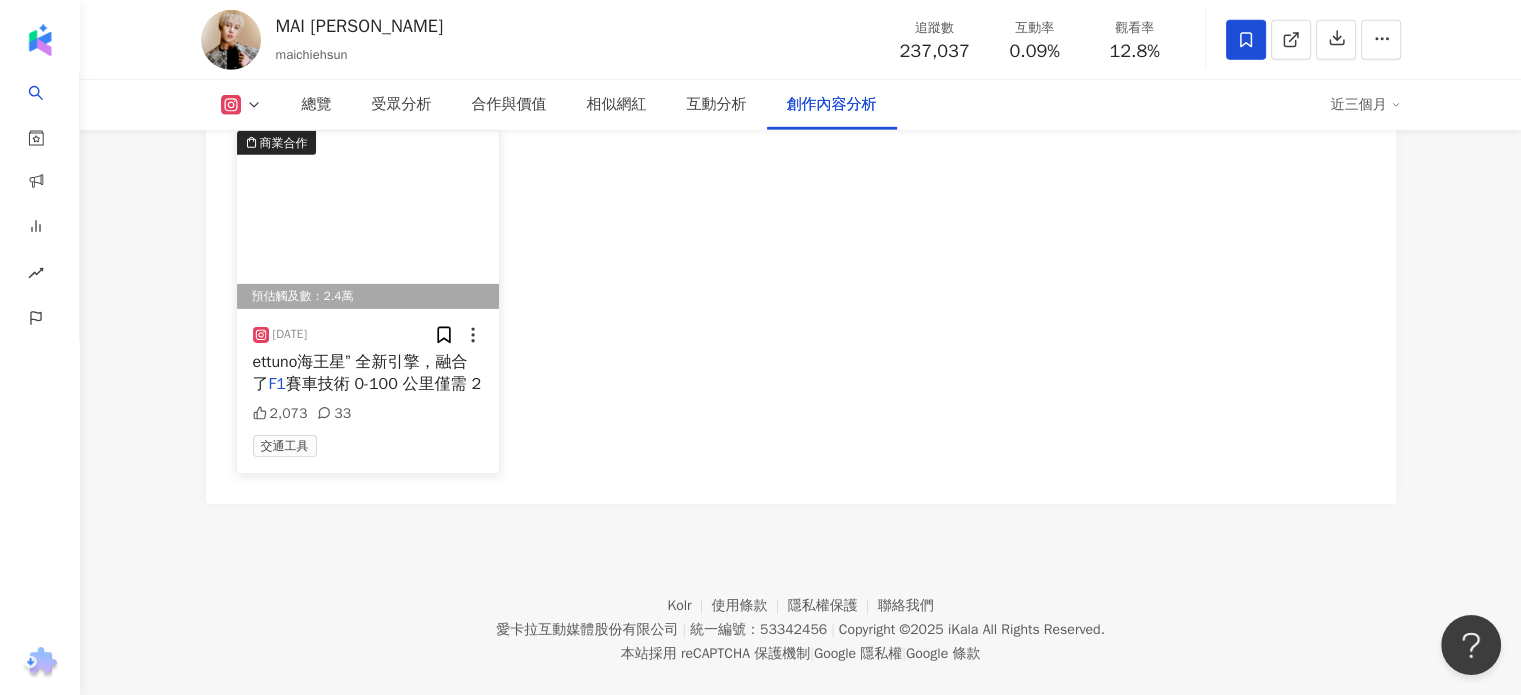 scroll, scrollTop: 5988, scrollLeft: 0, axis: vertical 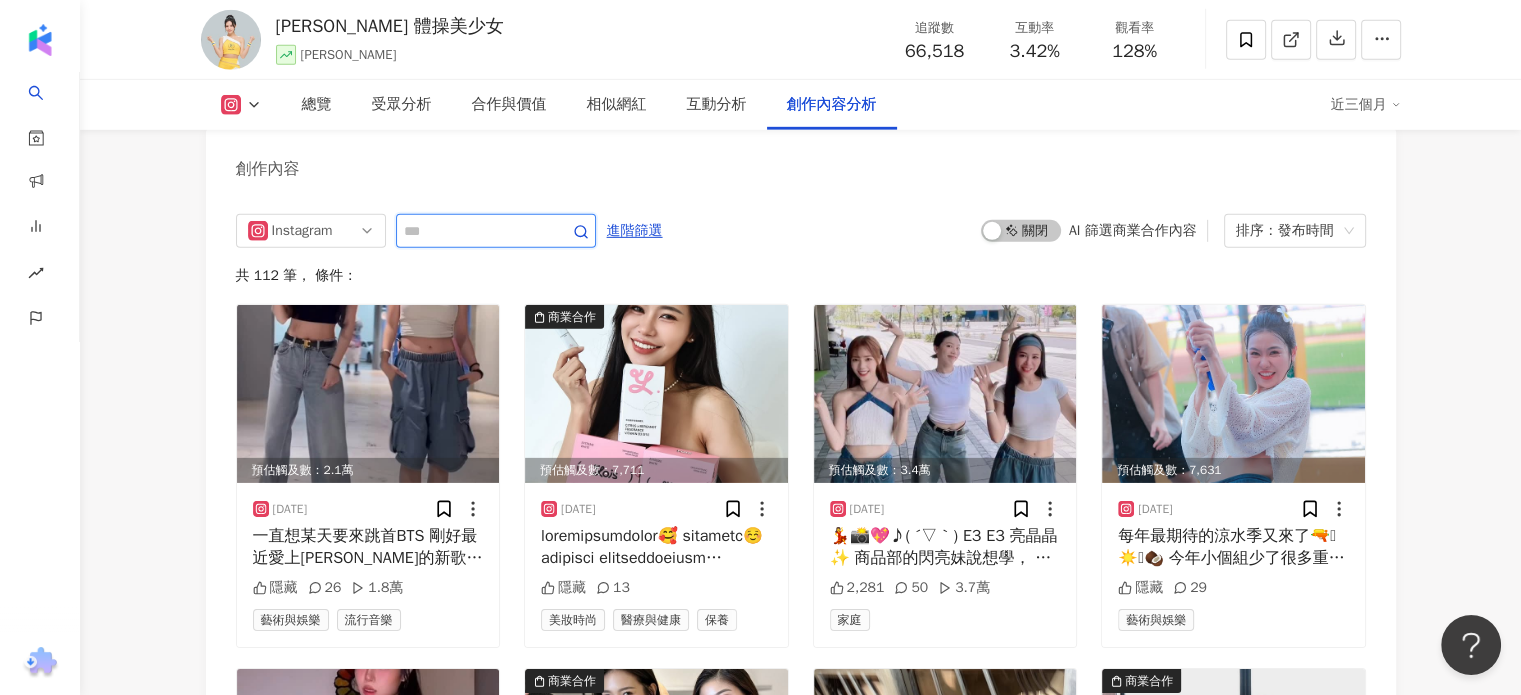 click at bounding box center [474, 231] 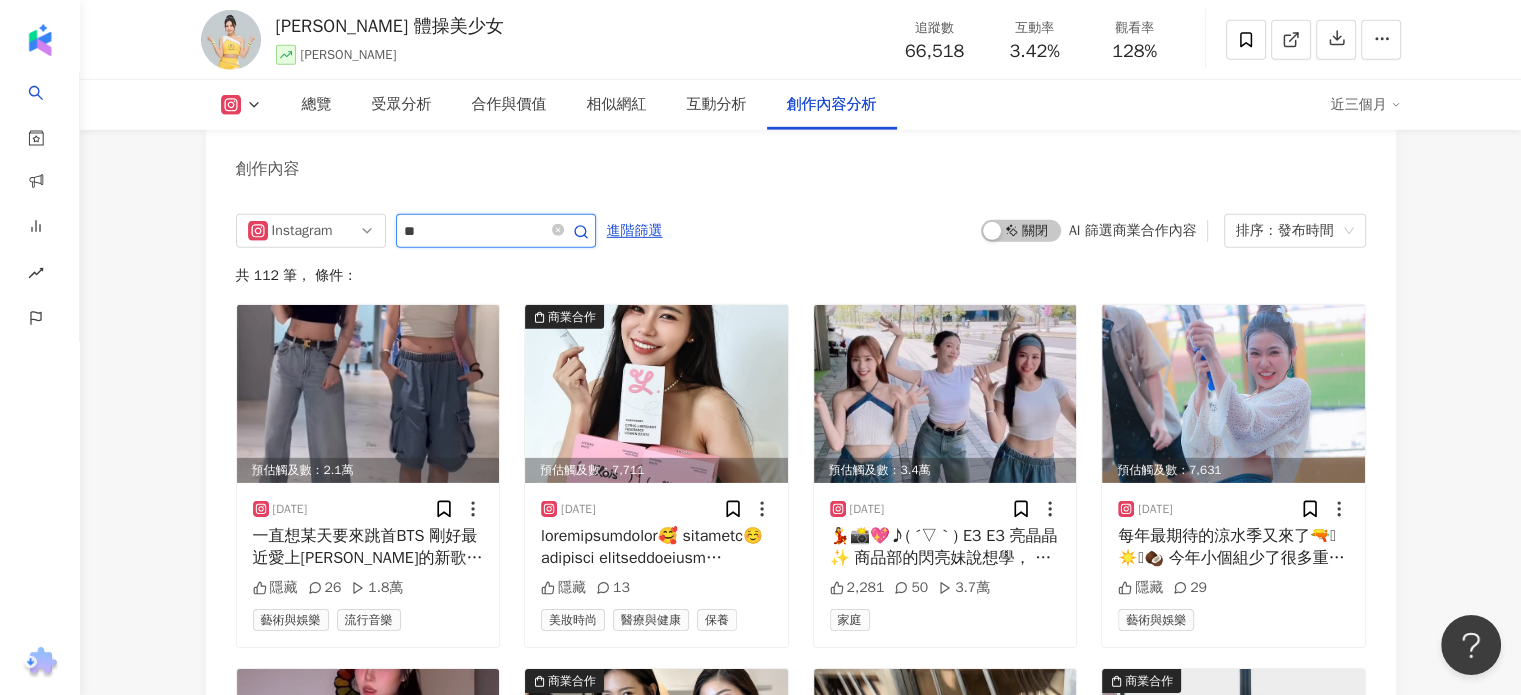 type on "**" 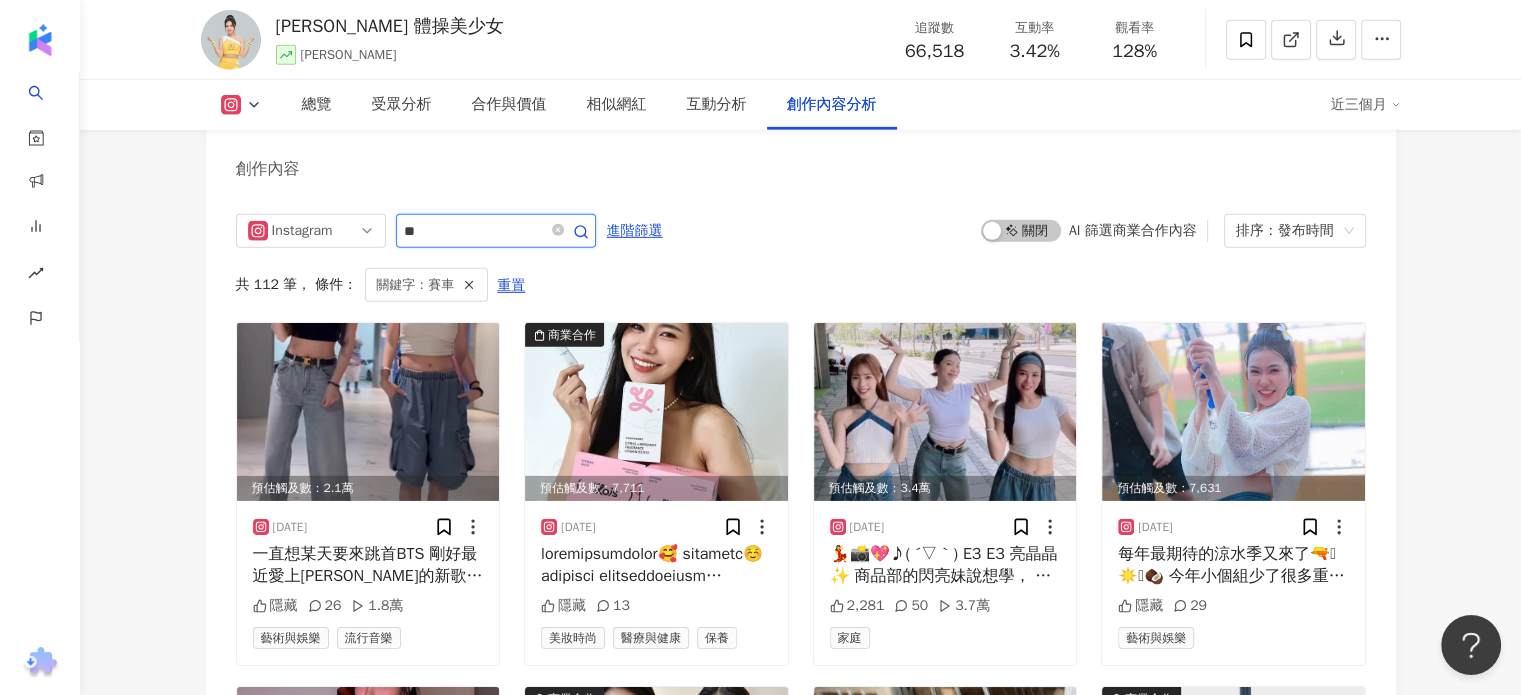 scroll, scrollTop: 6168, scrollLeft: 0, axis: vertical 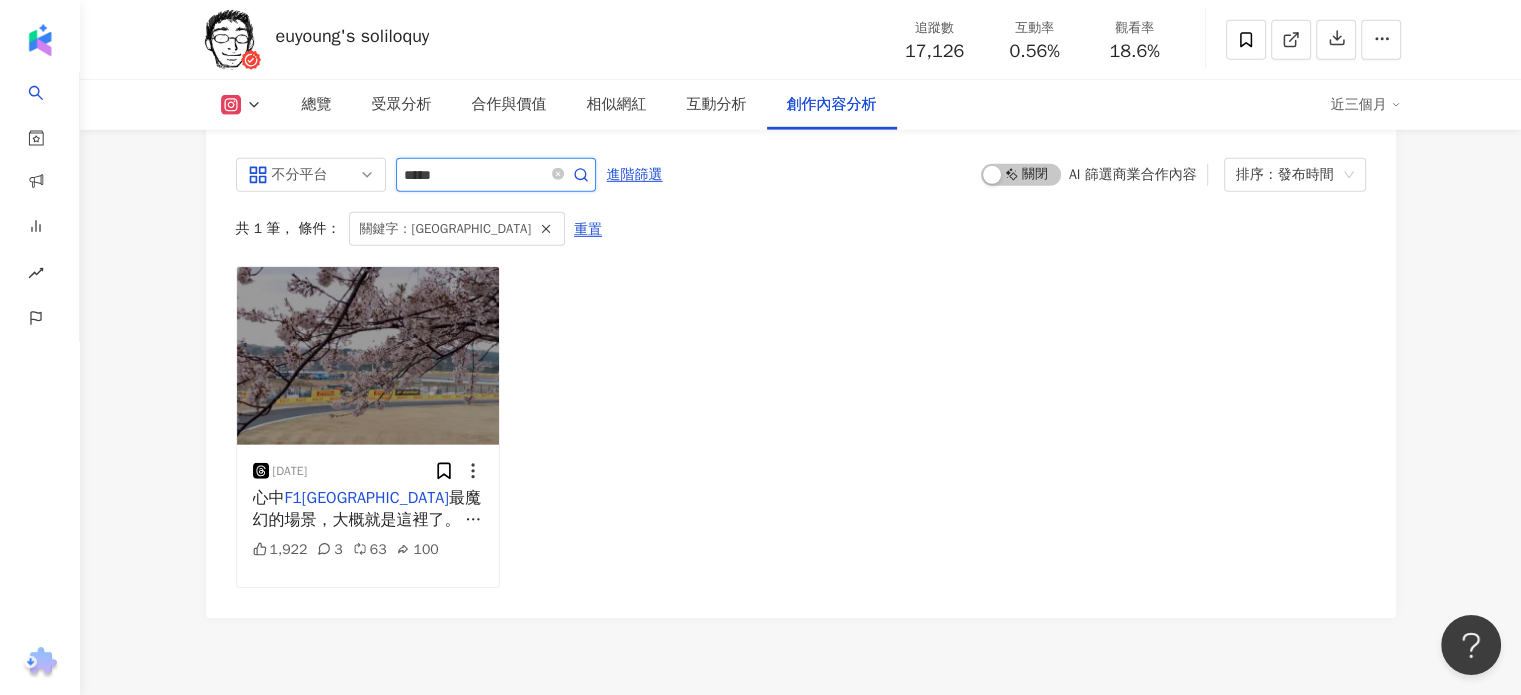 click on "*****" at bounding box center [474, 175] 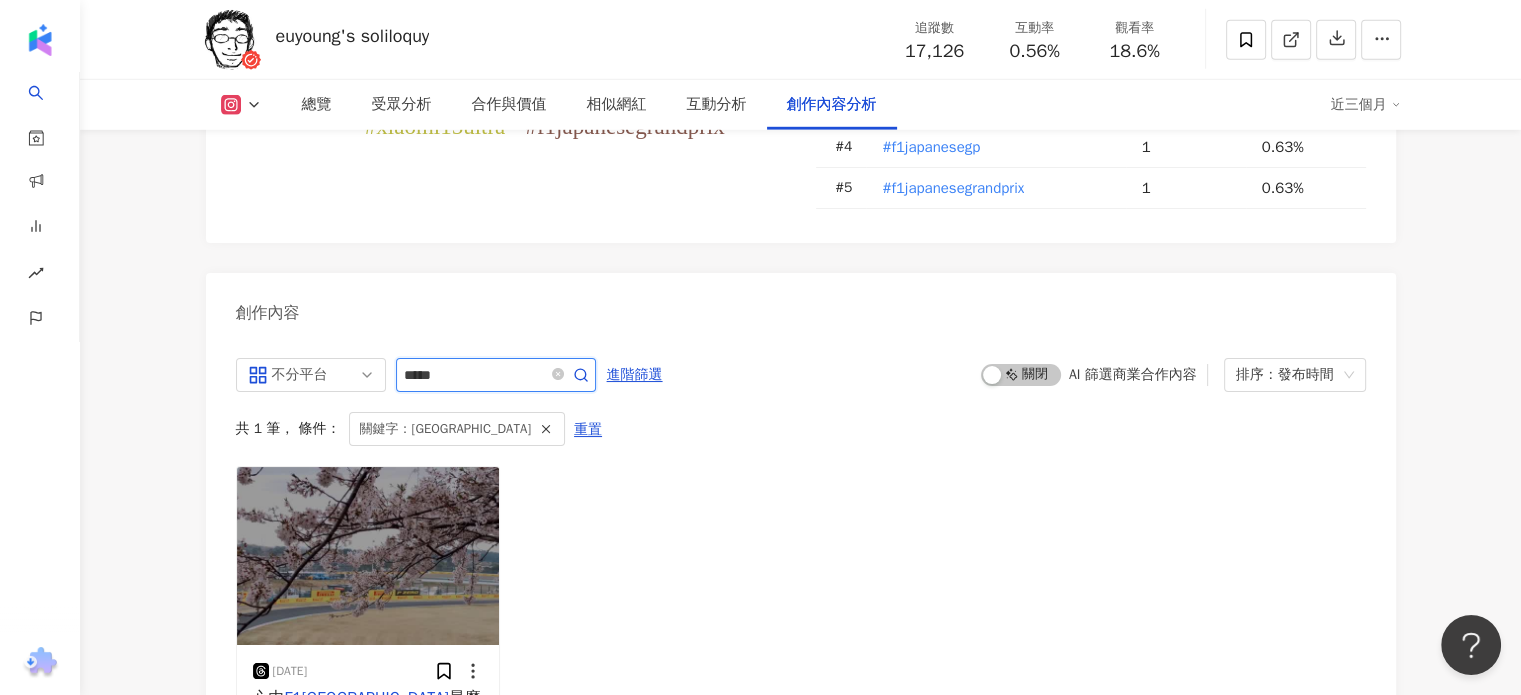 click on "*****" at bounding box center [474, 375] 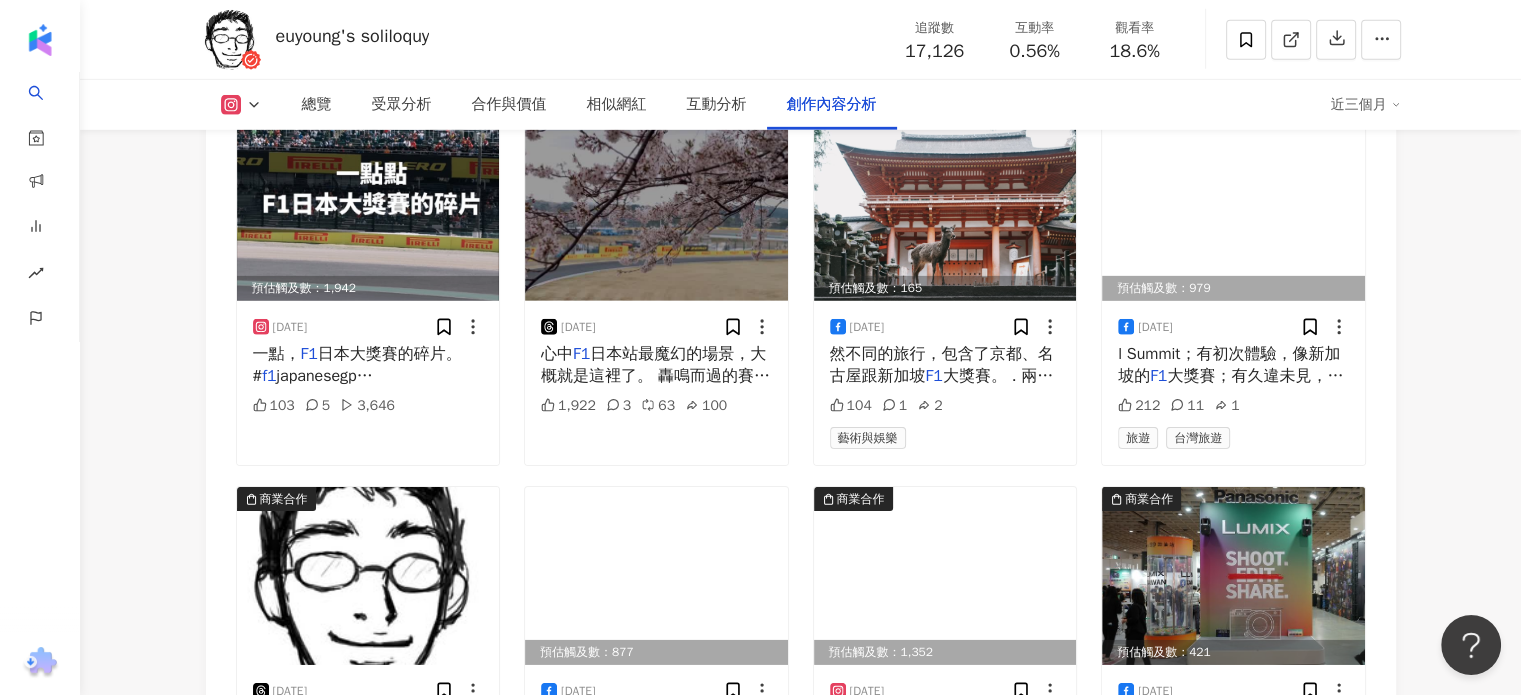 scroll, scrollTop: 6245, scrollLeft: 0, axis: vertical 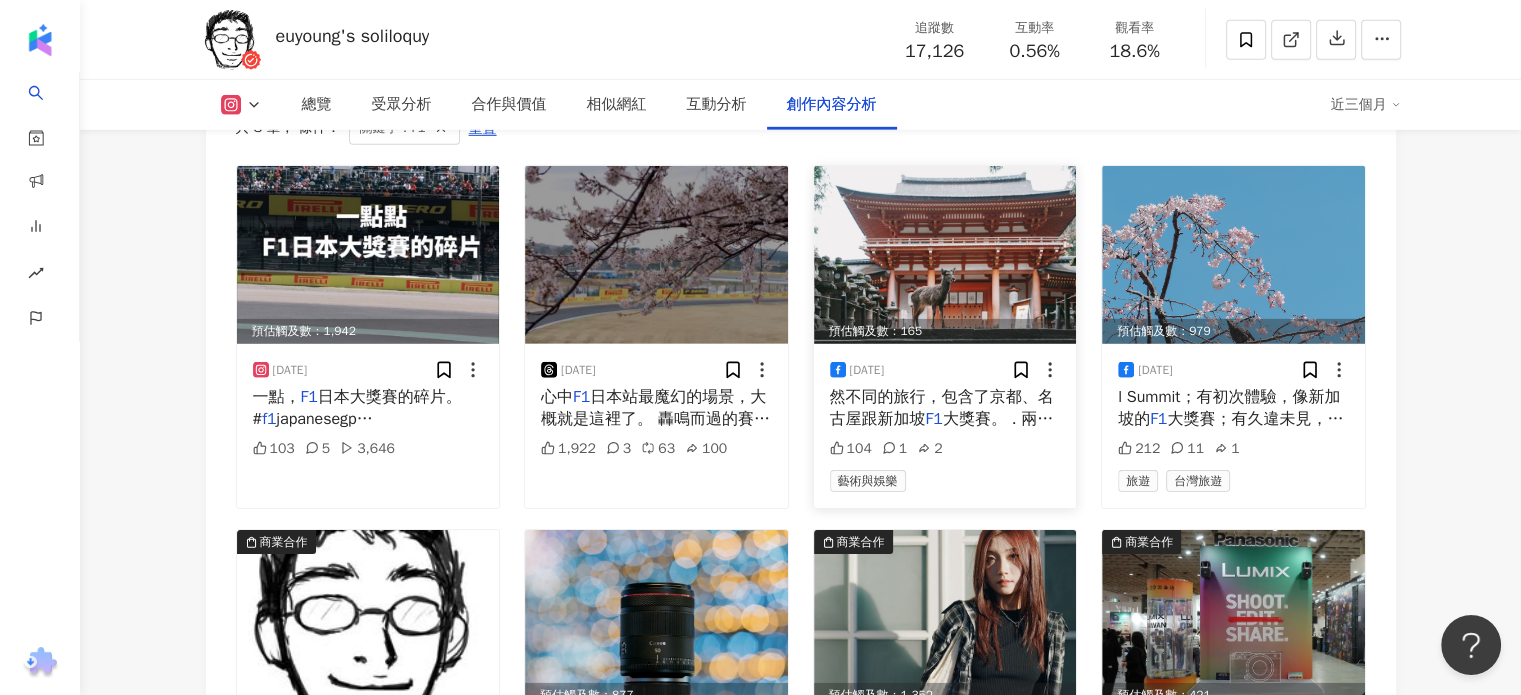click on "大獎賽。
.
兩天的課程，每天都可以" at bounding box center [942, 430] 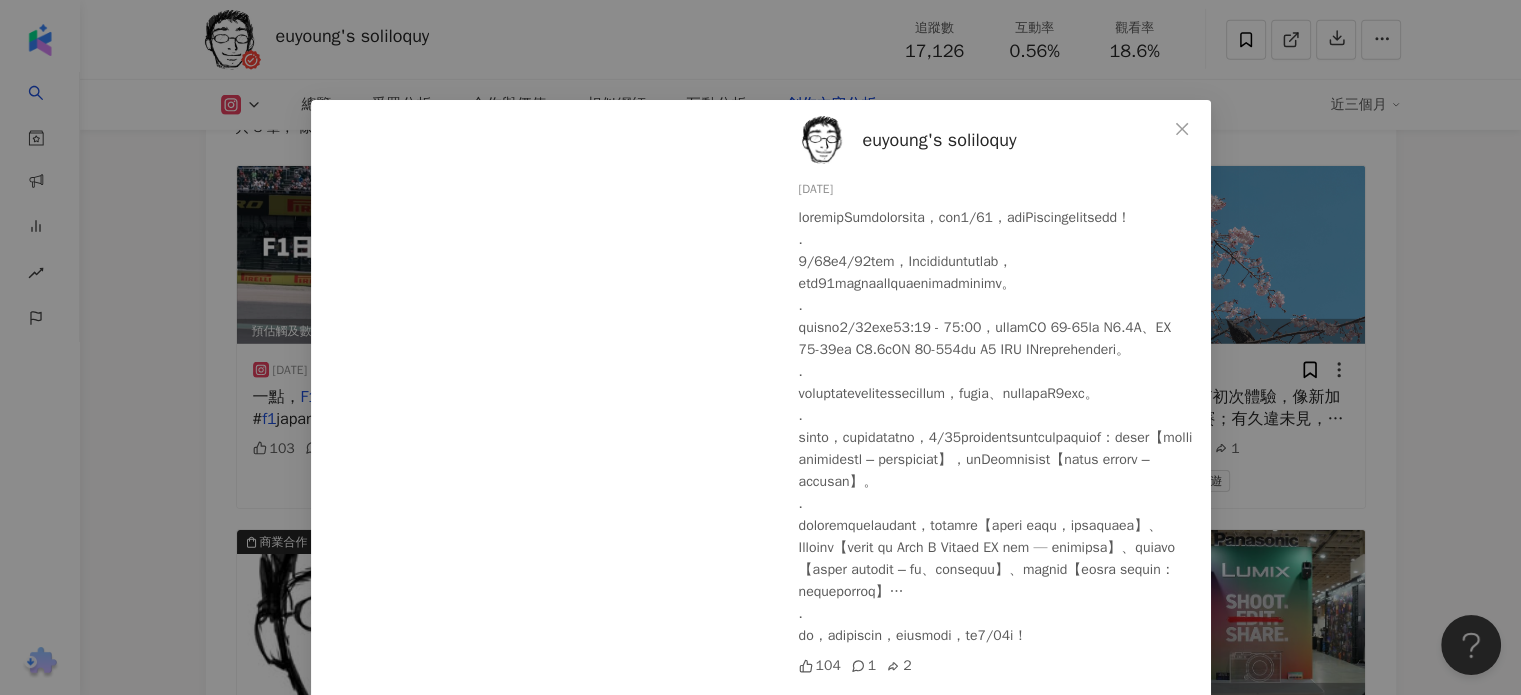 scroll, scrollTop: 0, scrollLeft: 0, axis: both 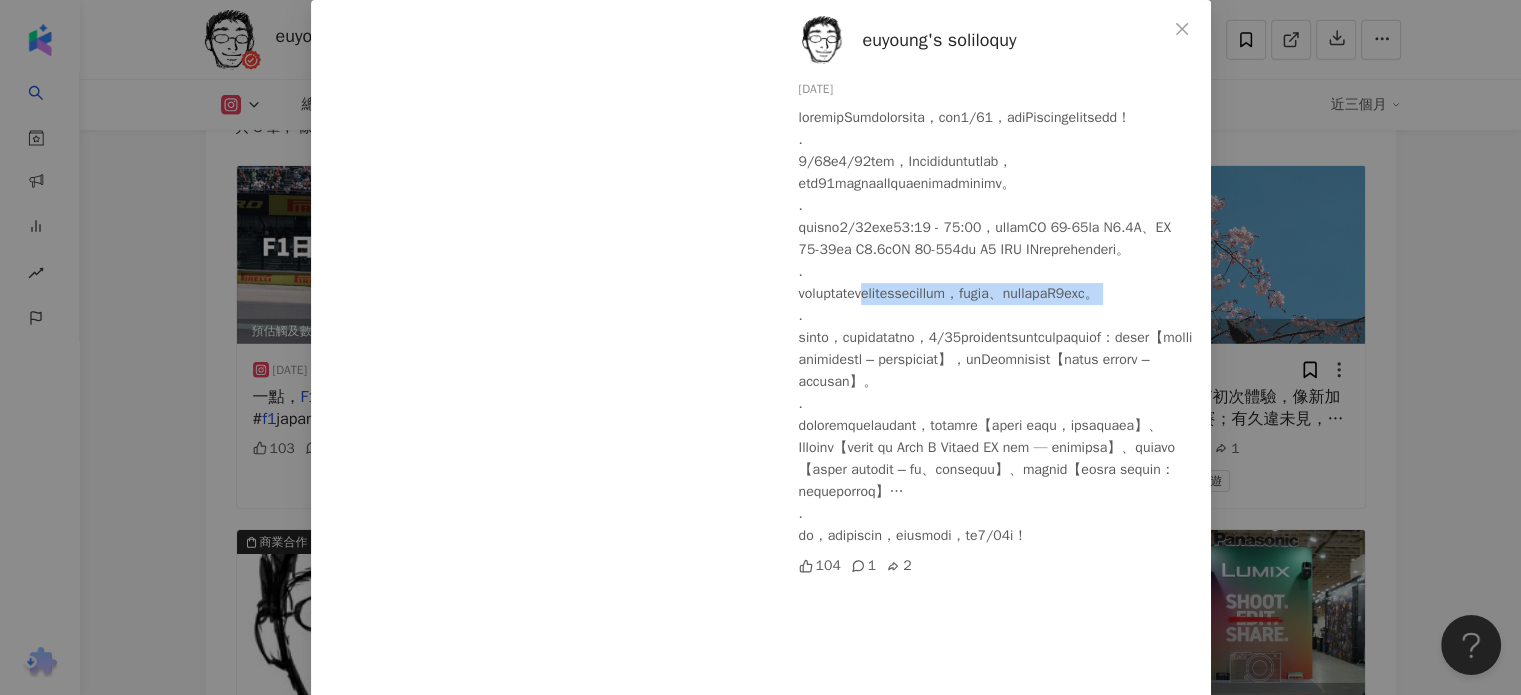 drag, startPoint x: 916, startPoint y: 339, endPoint x: 1124, endPoint y: 370, distance: 210.29741 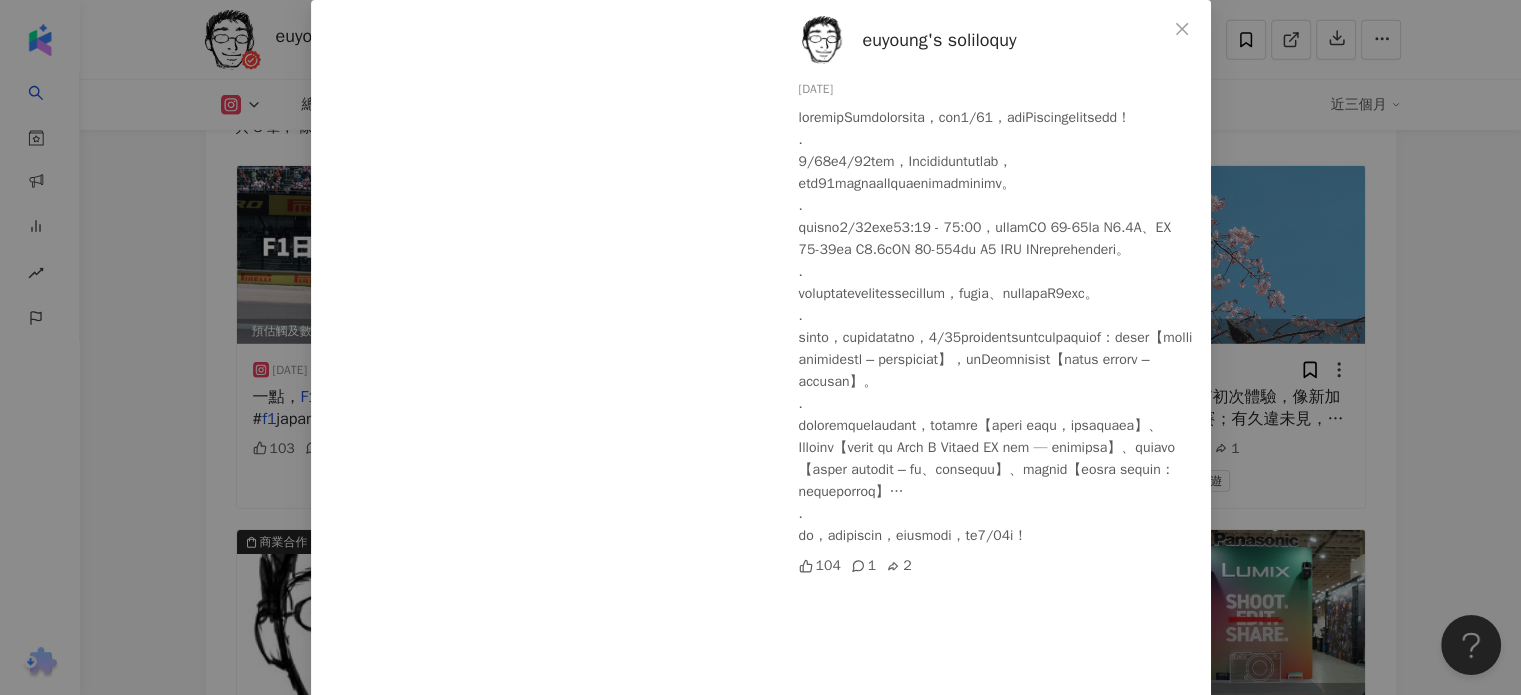 click at bounding box center [997, 327] 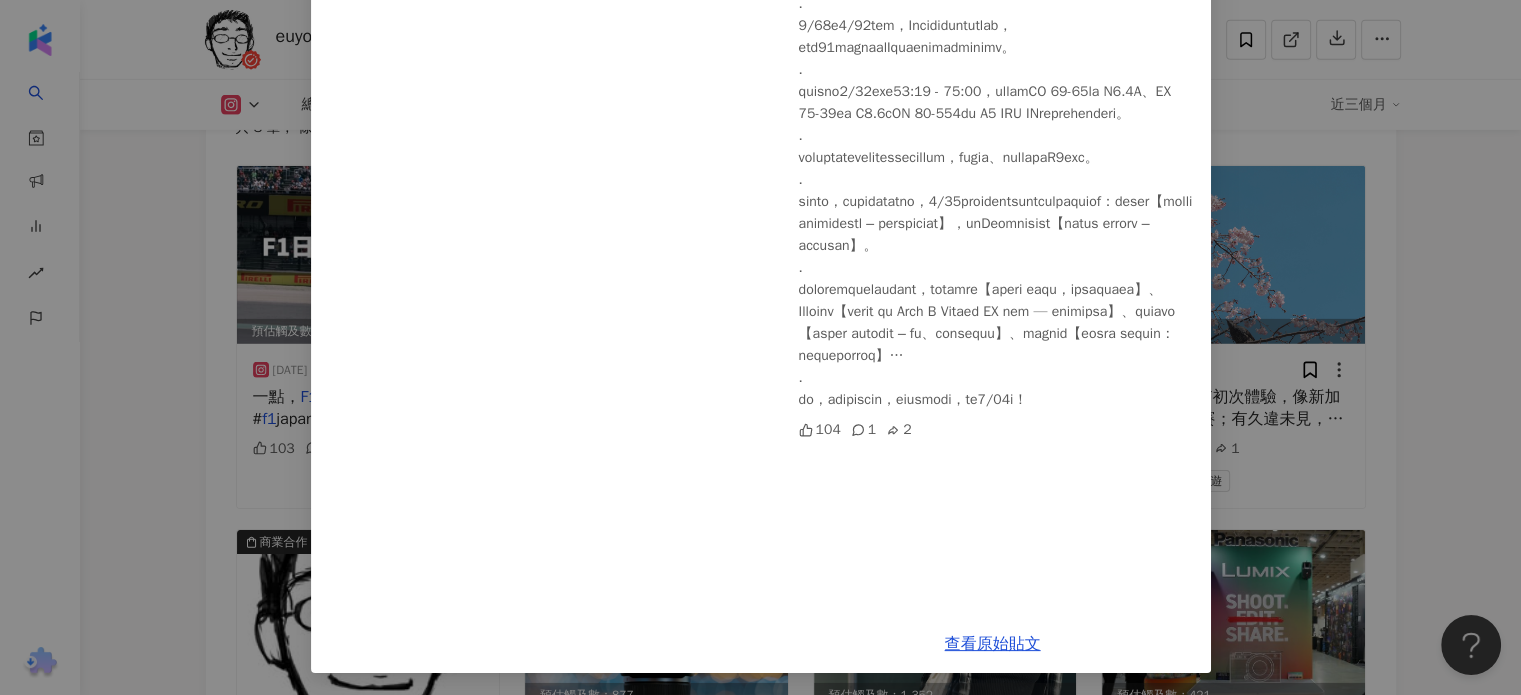 scroll, scrollTop: 237, scrollLeft: 0, axis: vertical 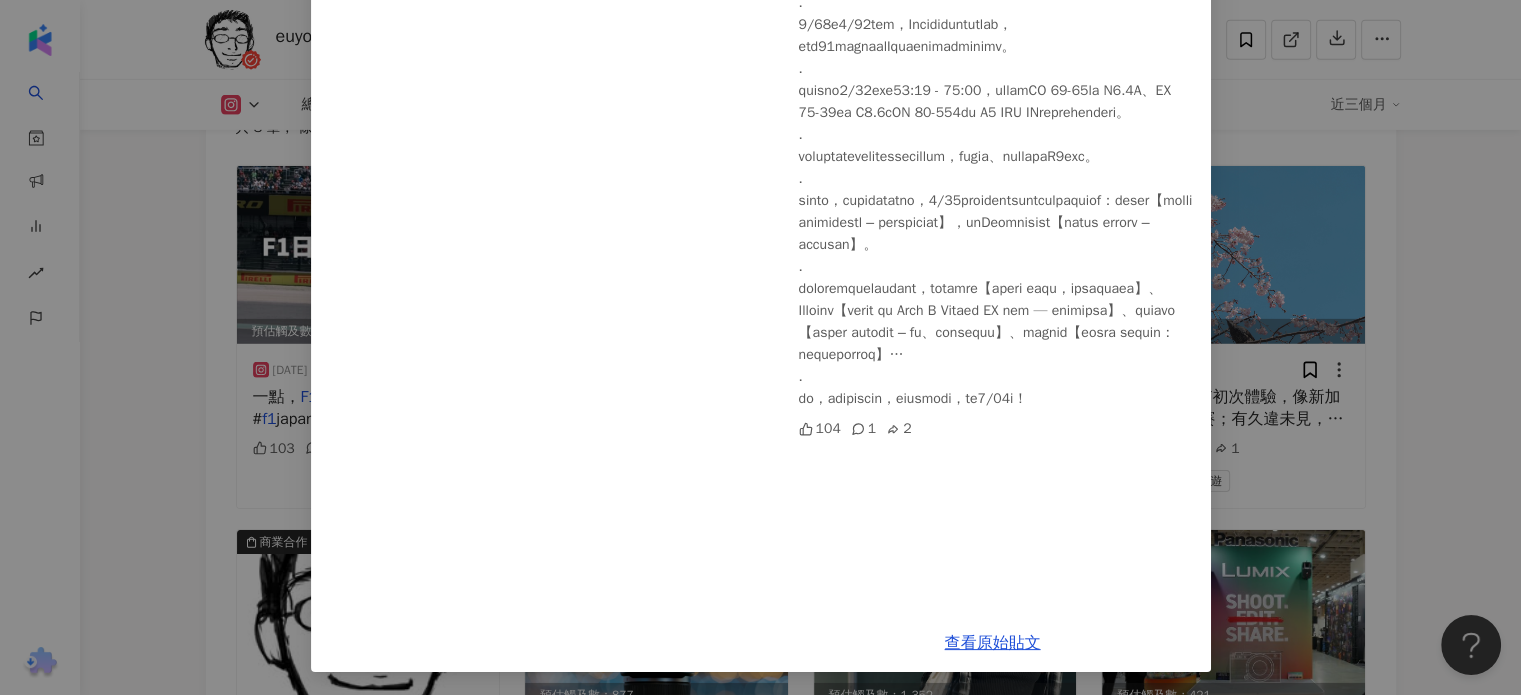 click on "euyoung's soliloquy 2025/3/5 104 1 2 查看原始貼文" at bounding box center [760, 347] 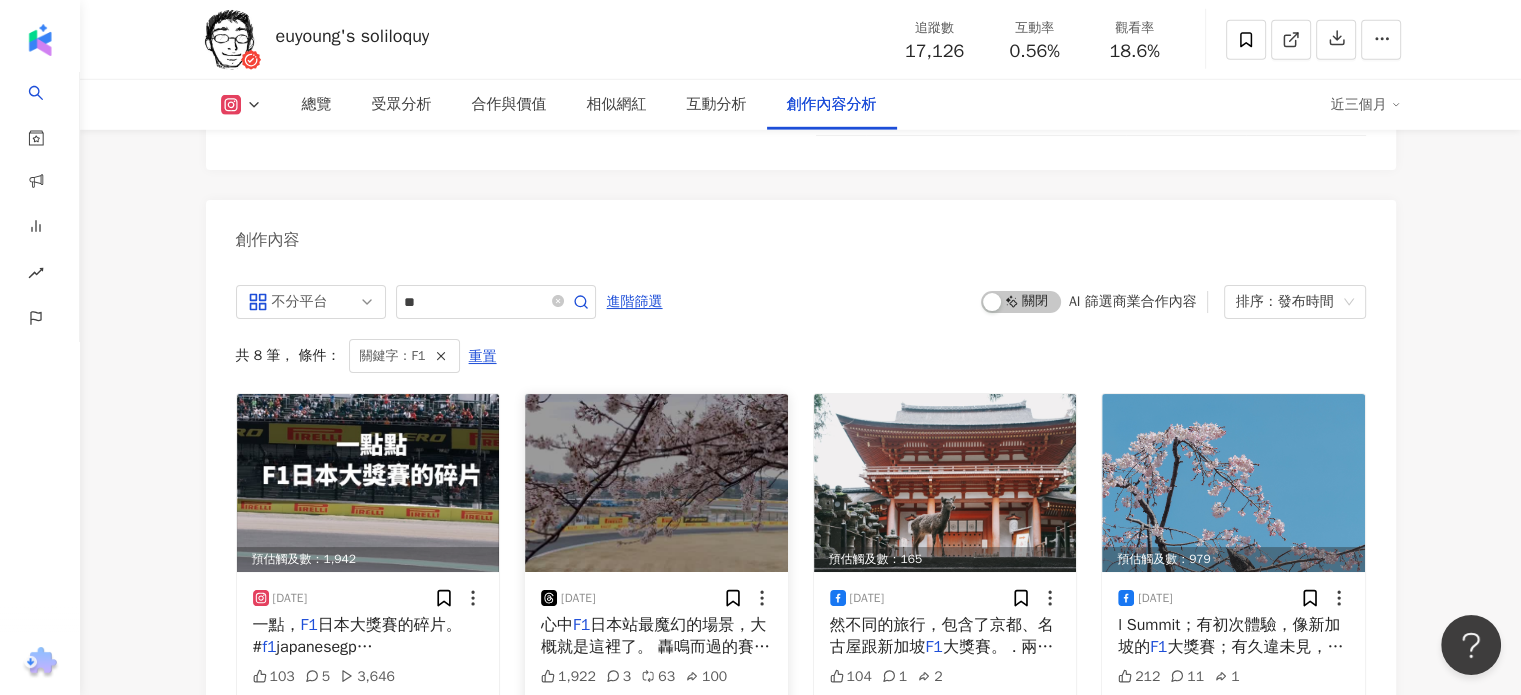 scroll, scrollTop: 6245, scrollLeft: 0, axis: vertical 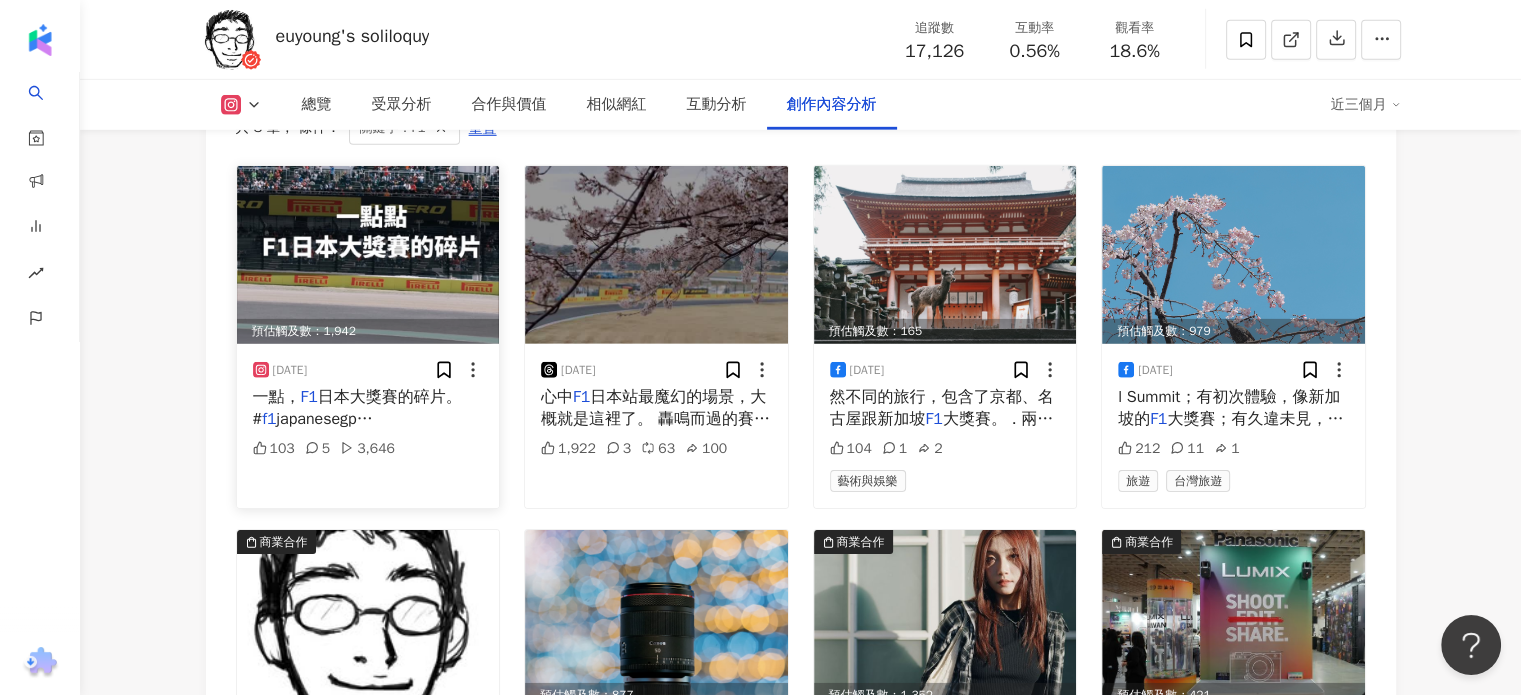 click at bounding box center (368, 255) 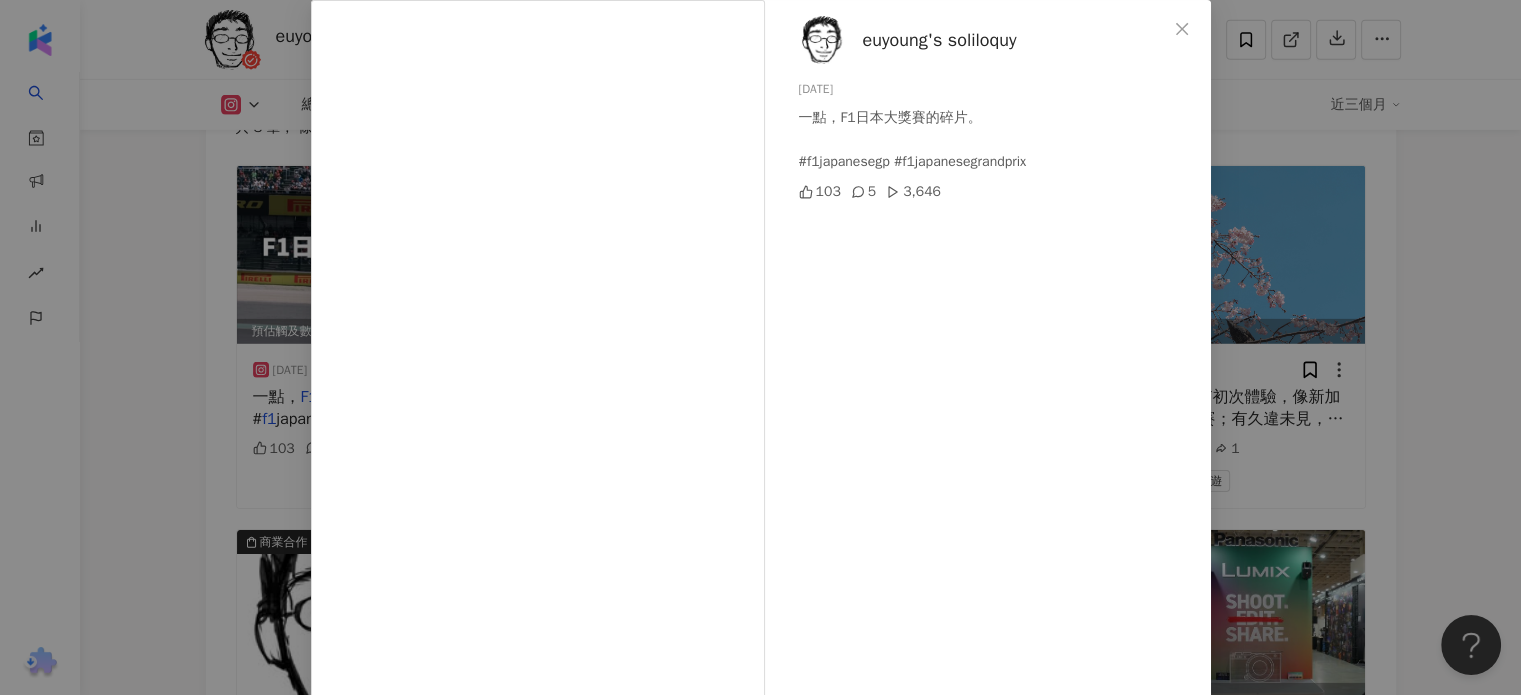 scroll, scrollTop: 100, scrollLeft: 0, axis: vertical 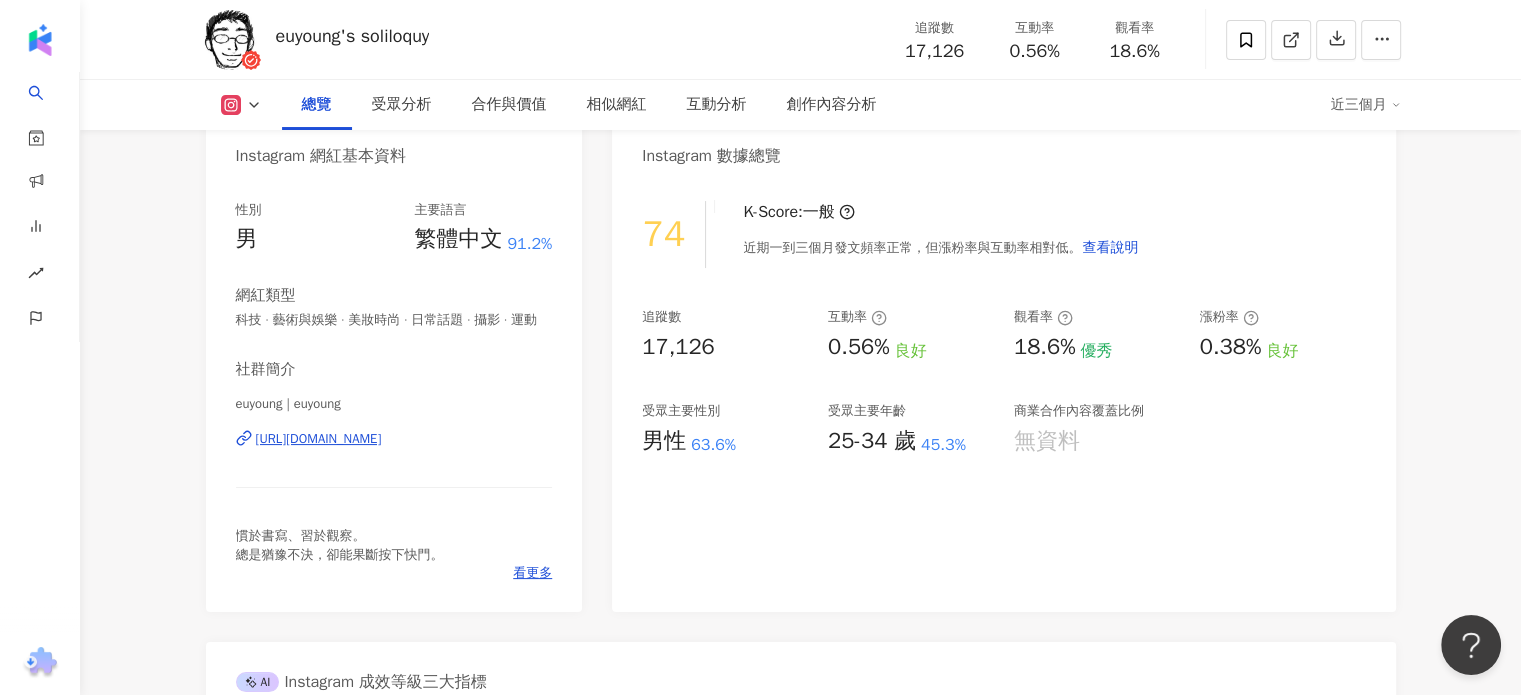 click on "https://www.instagram.com/euyoung/" at bounding box center (319, 439) 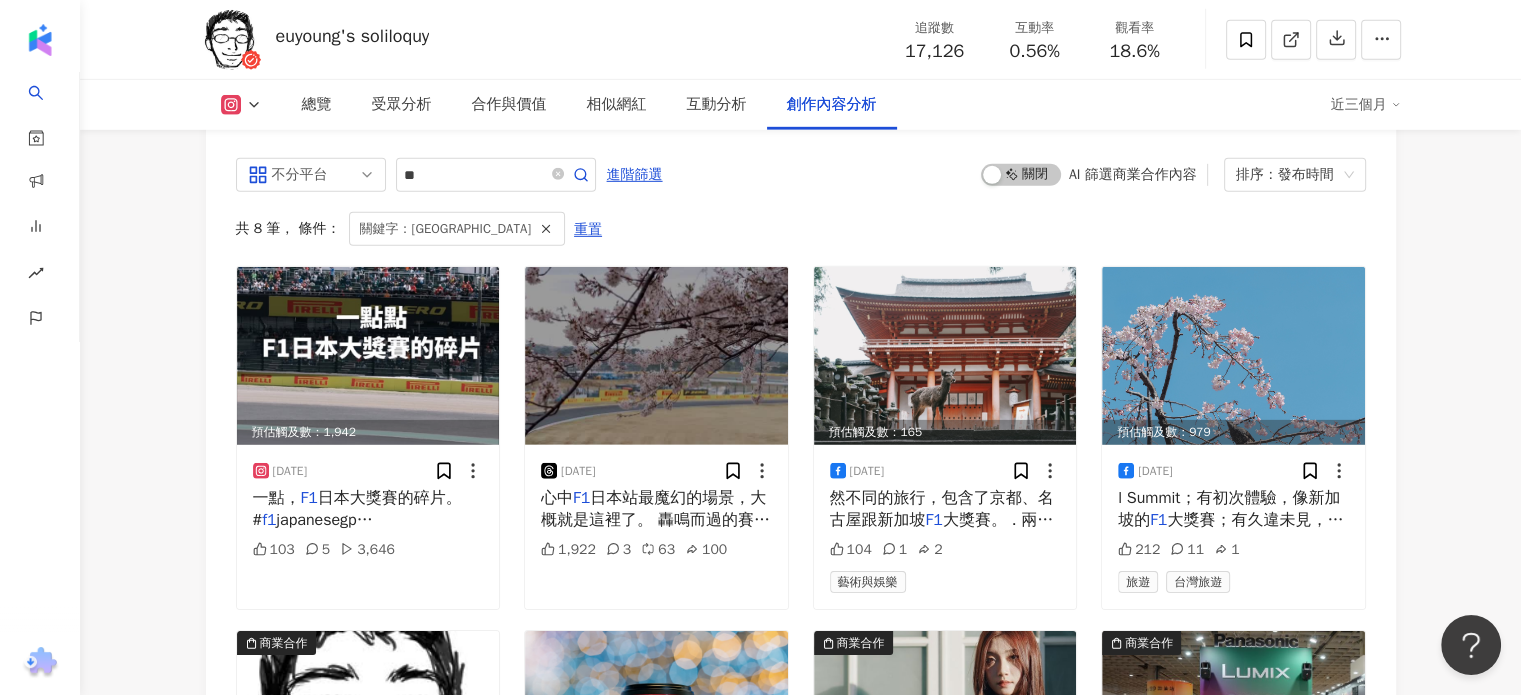 type on "*****" 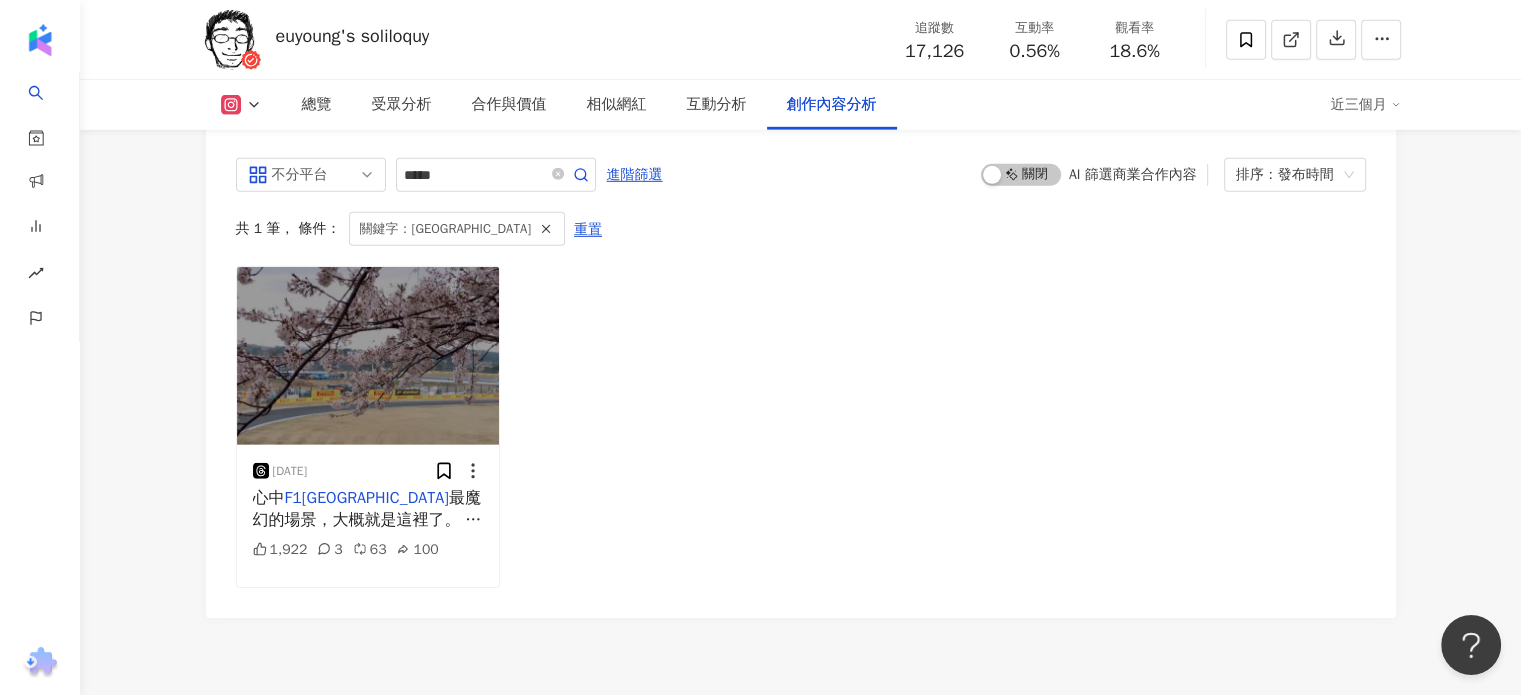 scroll, scrollTop: 0, scrollLeft: 0, axis: both 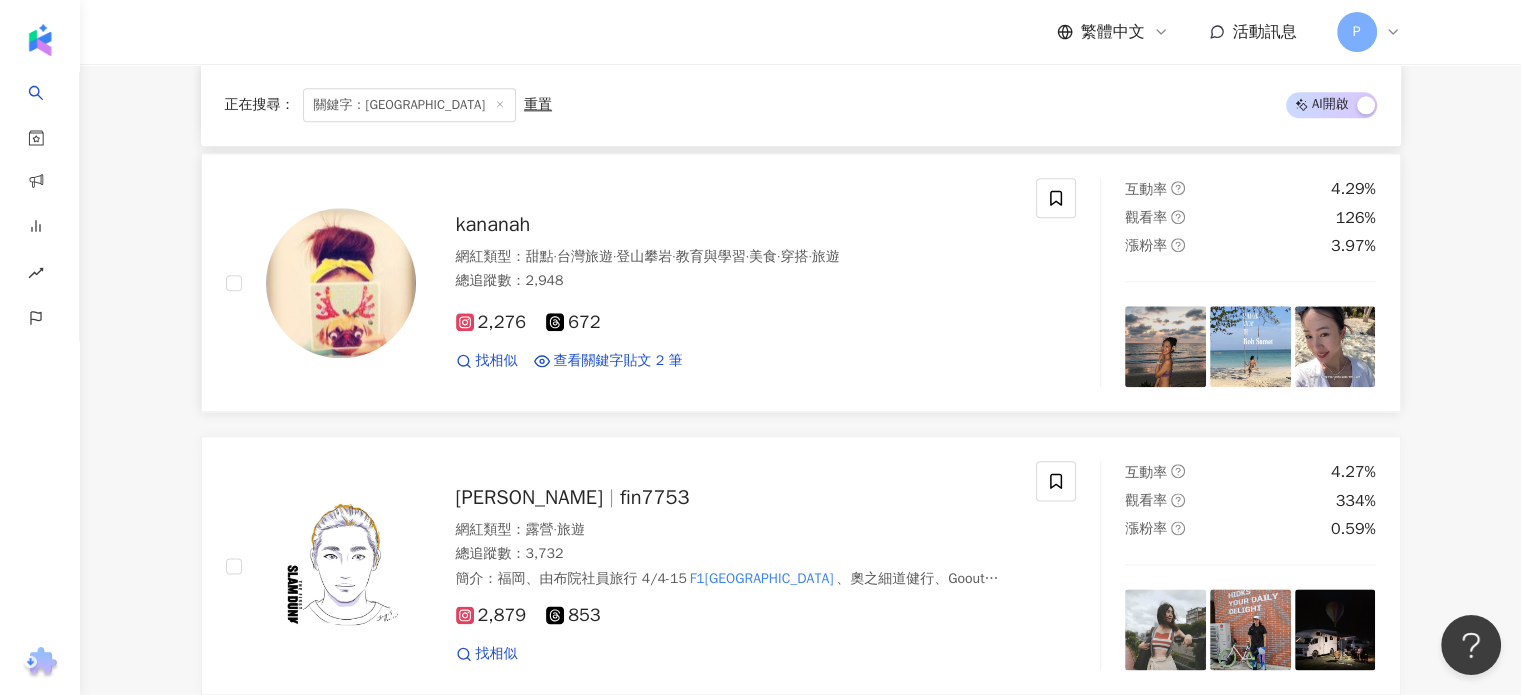 drag, startPoint x: 515, startPoint y: 226, endPoint x: 843, endPoint y: 229, distance: 328.01373 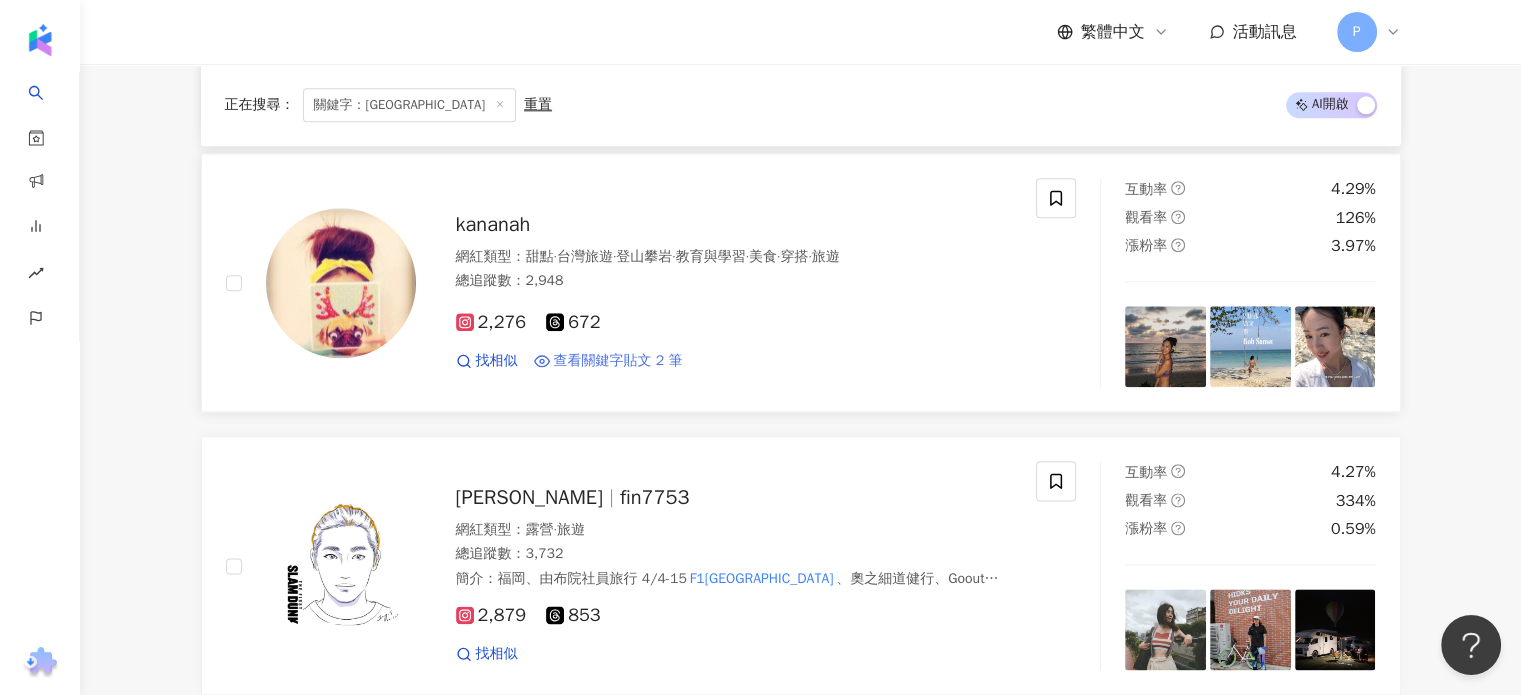 click on "查看關鍵字貼文 2 筆" at bounding box center (618, 361) 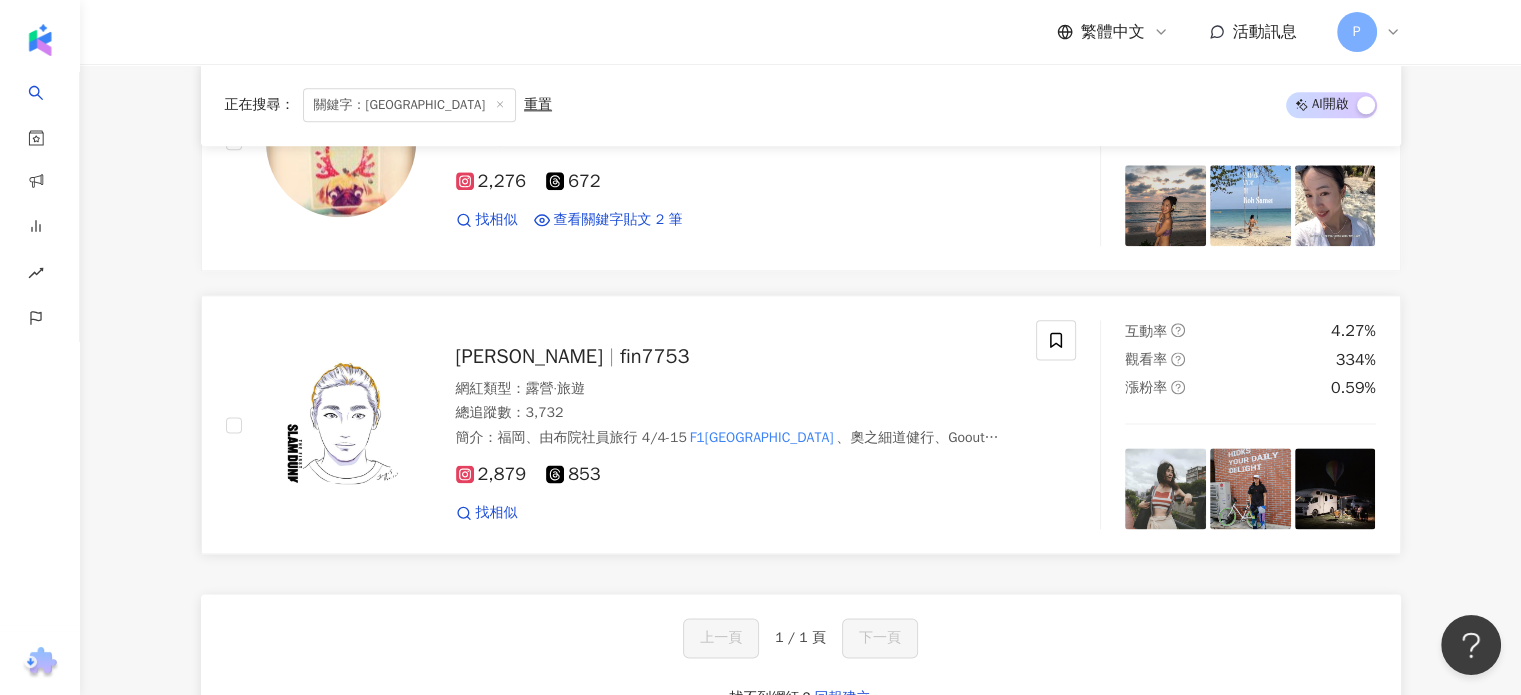 scroll, scrollTop: 2572, scrollLeft: 0, axis: vertical 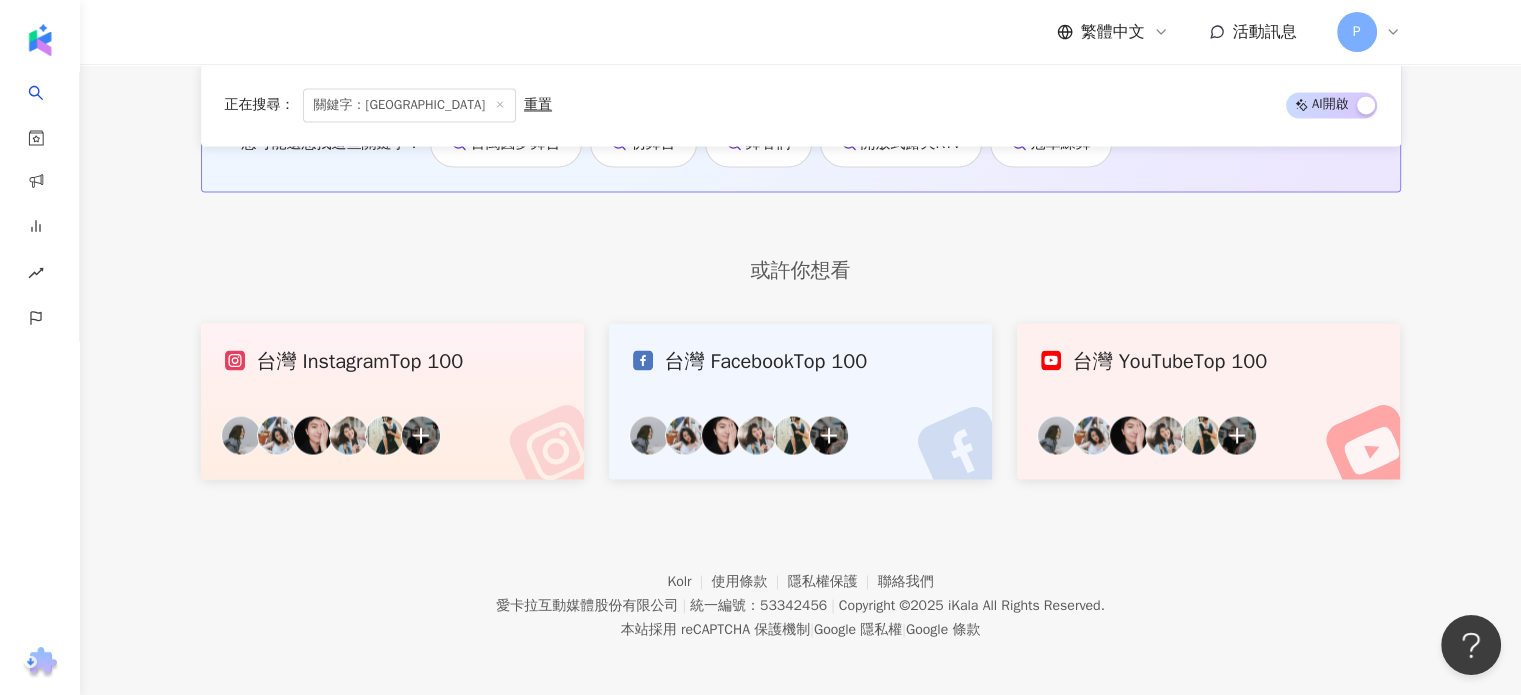 drag, startPoint x: 1440, startPoint y: 642, endPoint x: 1355, endPoint y: 563, distance: 116.0431 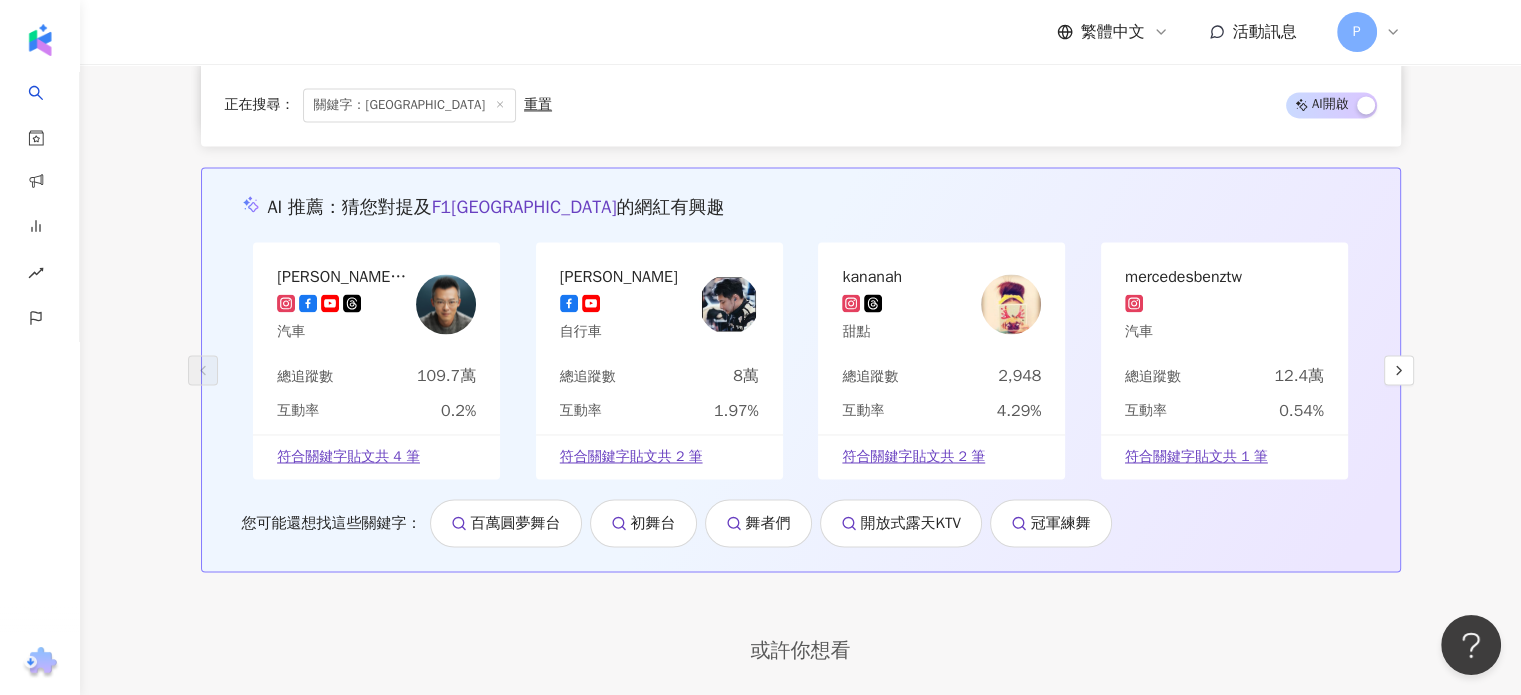 scroll, scrollTop: 3104, scrollLeft: 0, axis: vertical 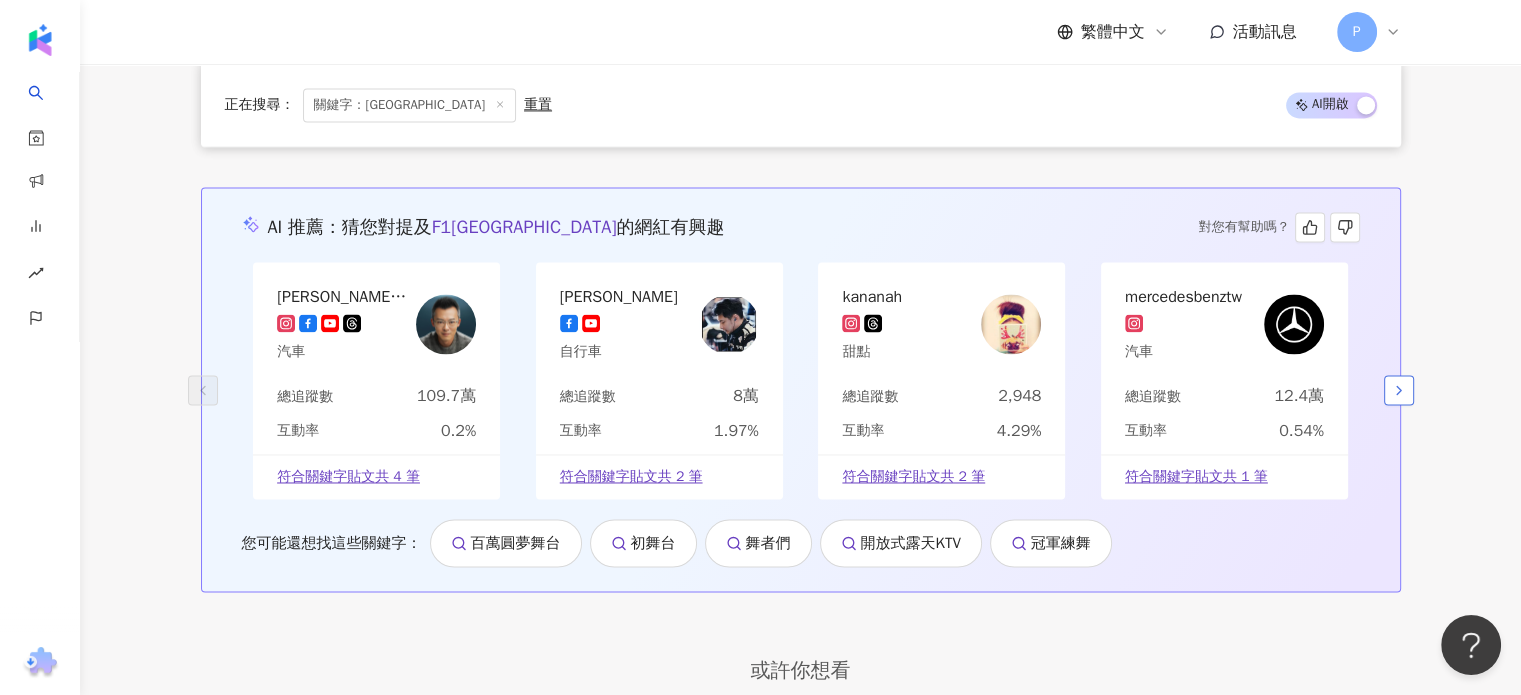 click 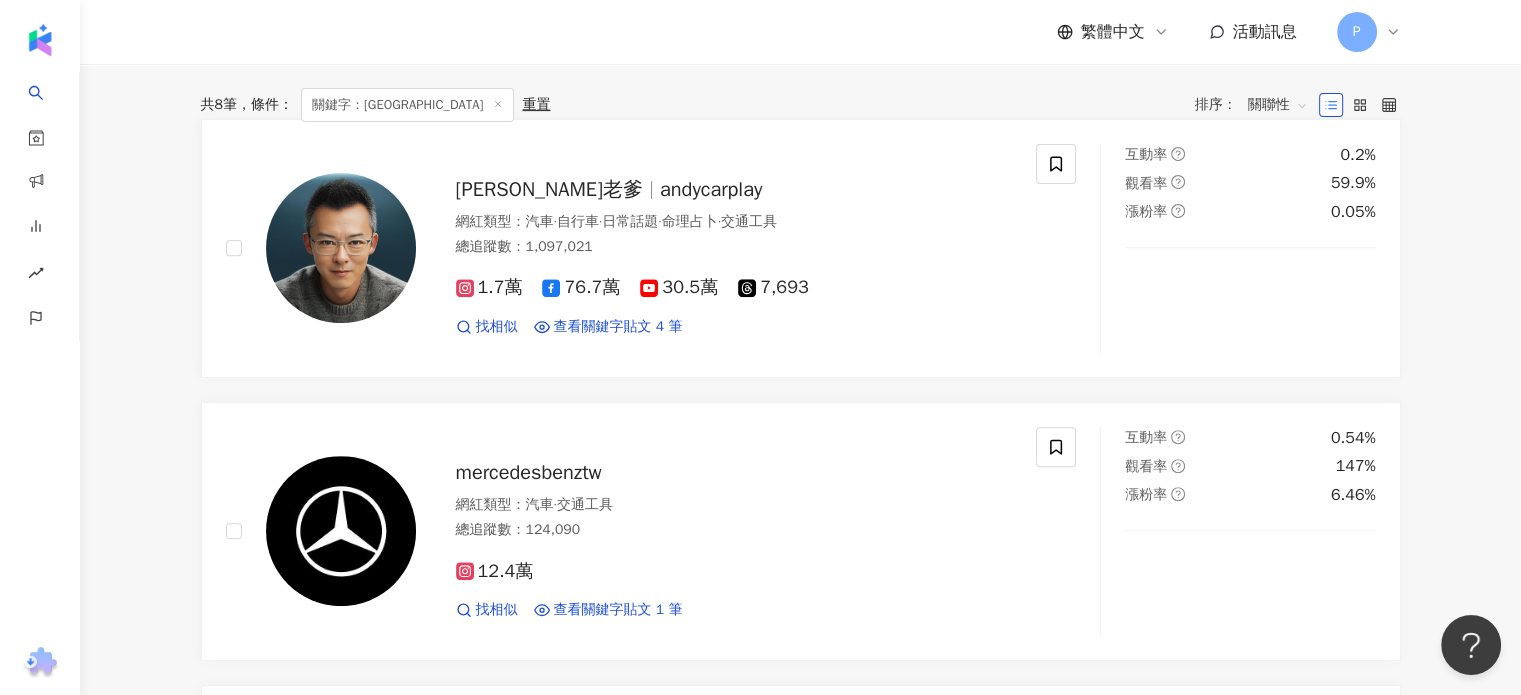 scroll, scrollTop: 0, scrollLeft: 0, axis: both 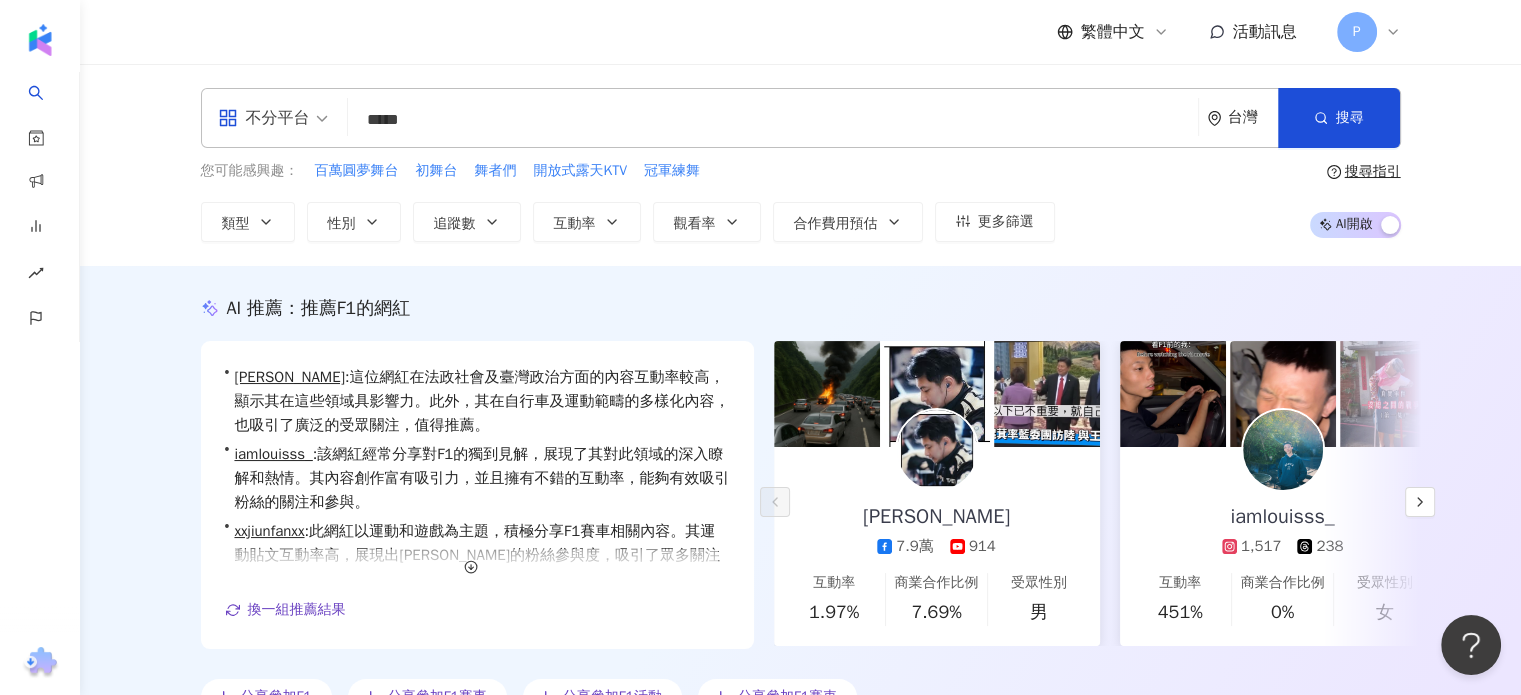 click on "*****" at bounding box center [773, 120] 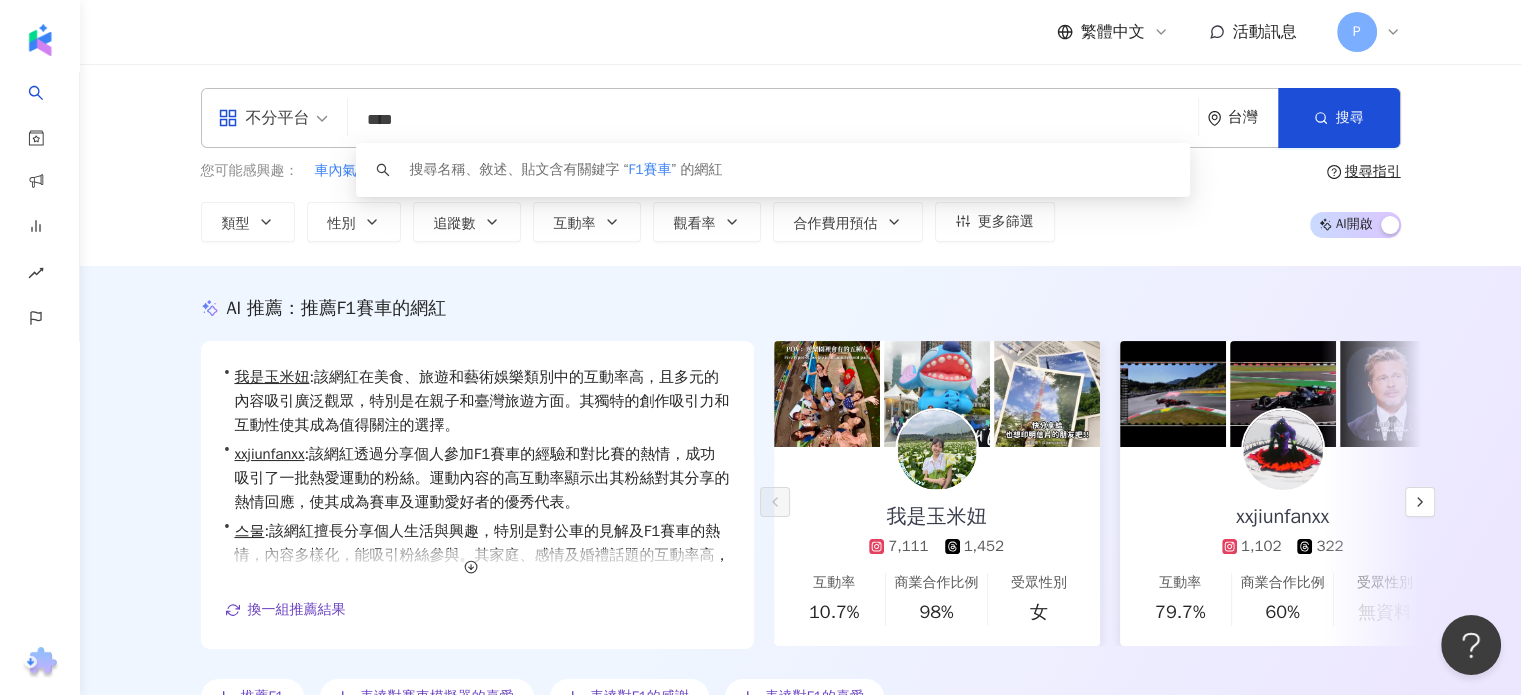type on "****" 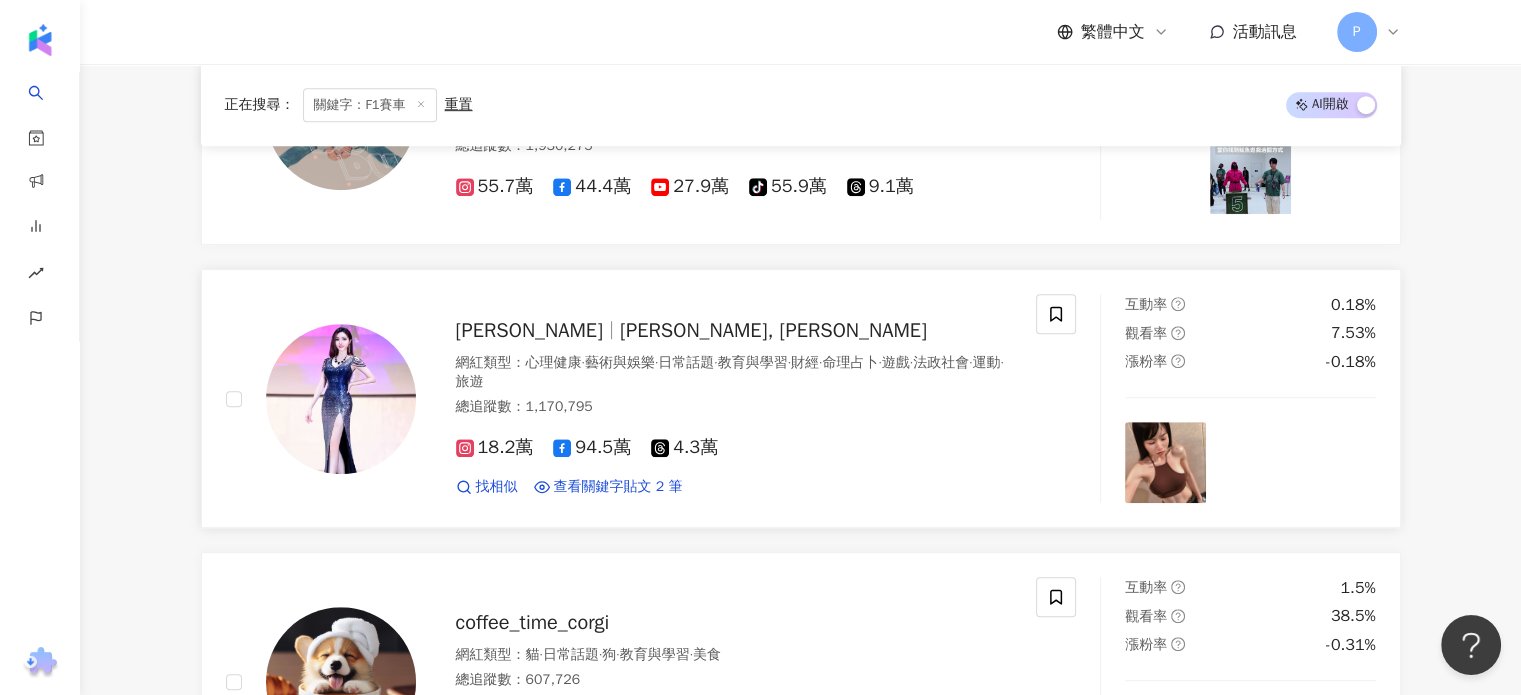 scroll, scrollTop: 1200, scrollLeft: 0, axis: vertical 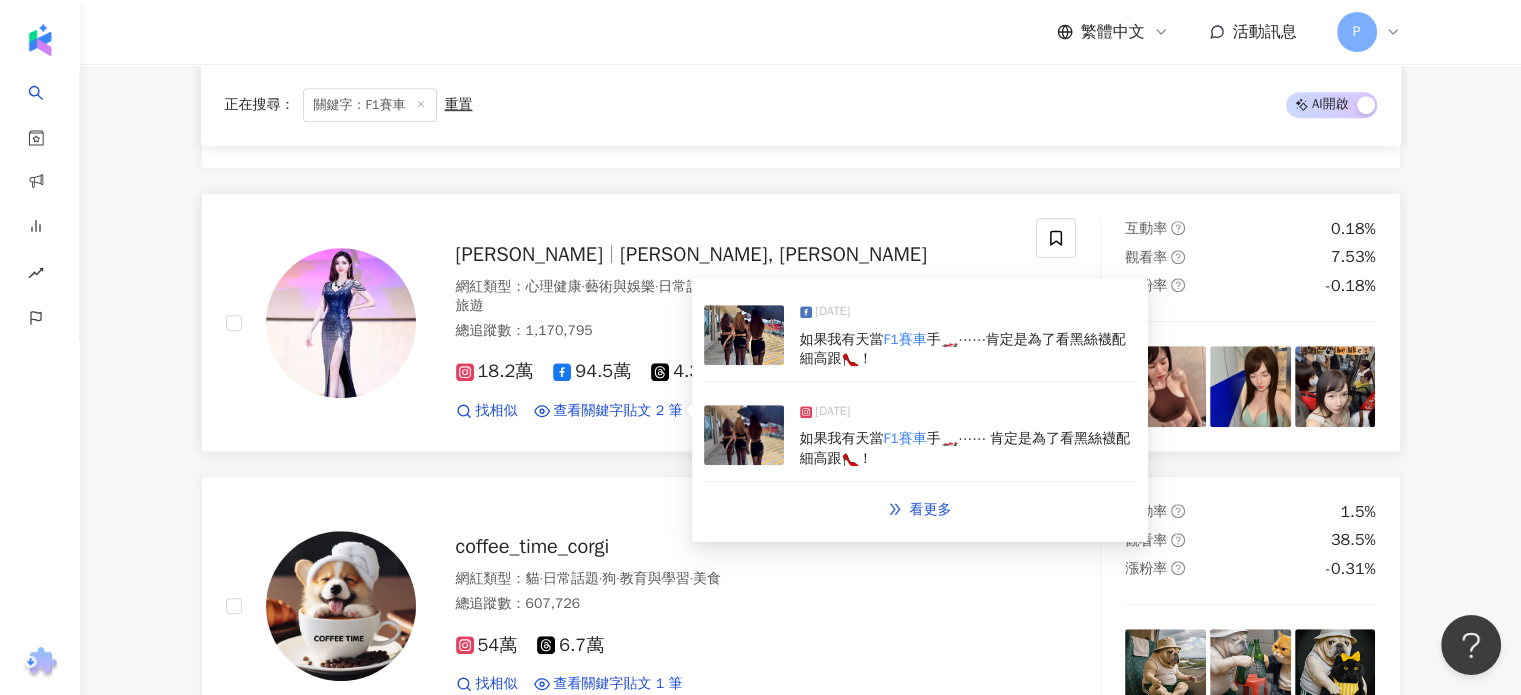 click on "F1賽車" at bounding box center (905, 438) 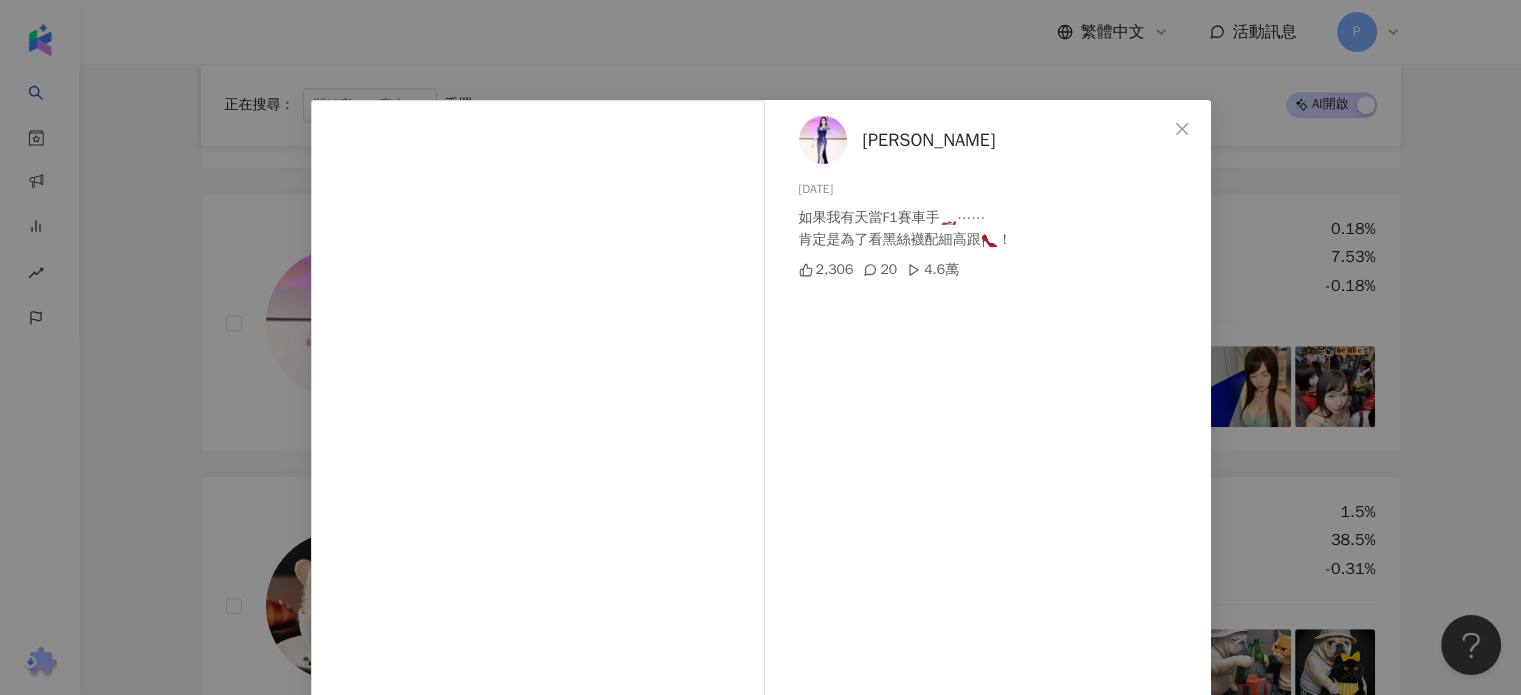 click on "吳昱萱 2025/2/24 如果我有天當F1賽車手🏎️⋯⋯
肯定是為了看黑絲襪配細高跟👠！ 2,306 20 4.6萬 查看原始貼文" at bounding box center [760, 347] 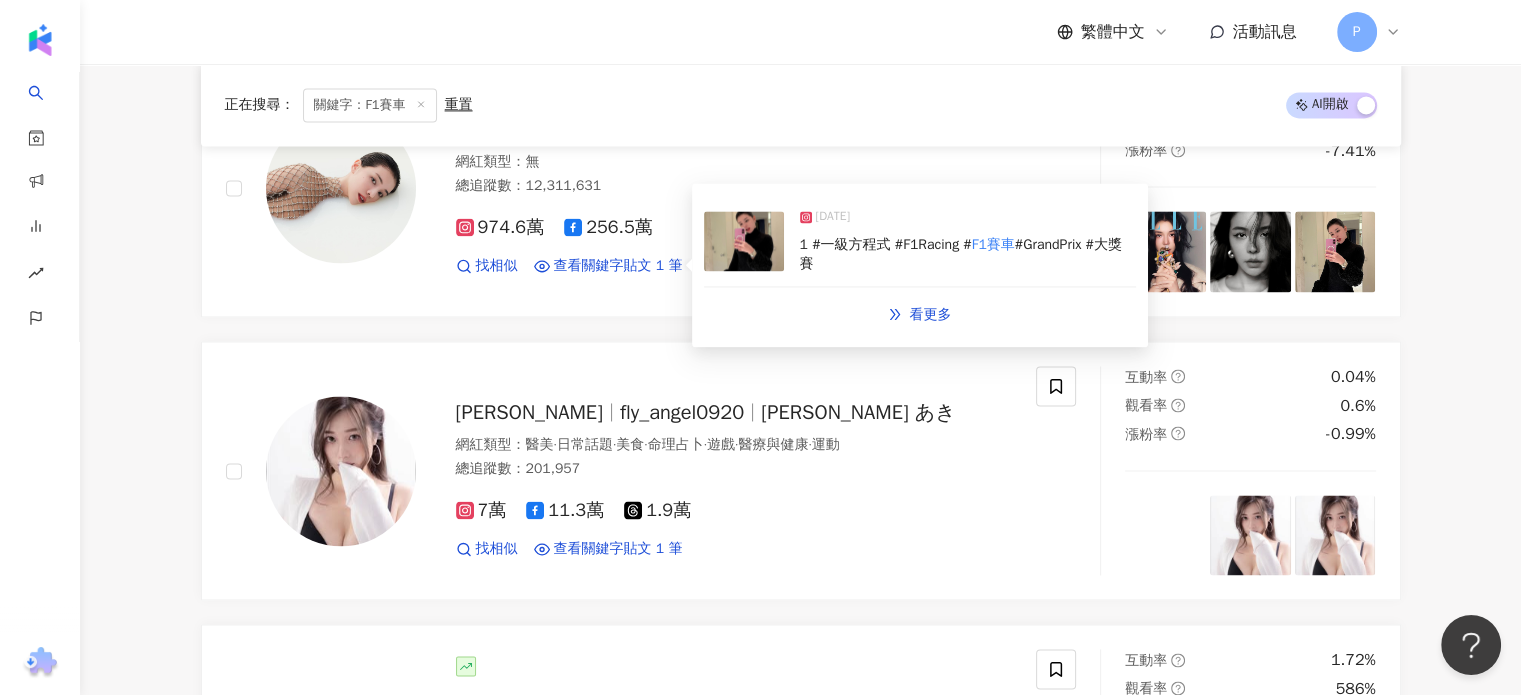 scroll, scrollTop: 3100, scrollLeft: 0, axis: vertical 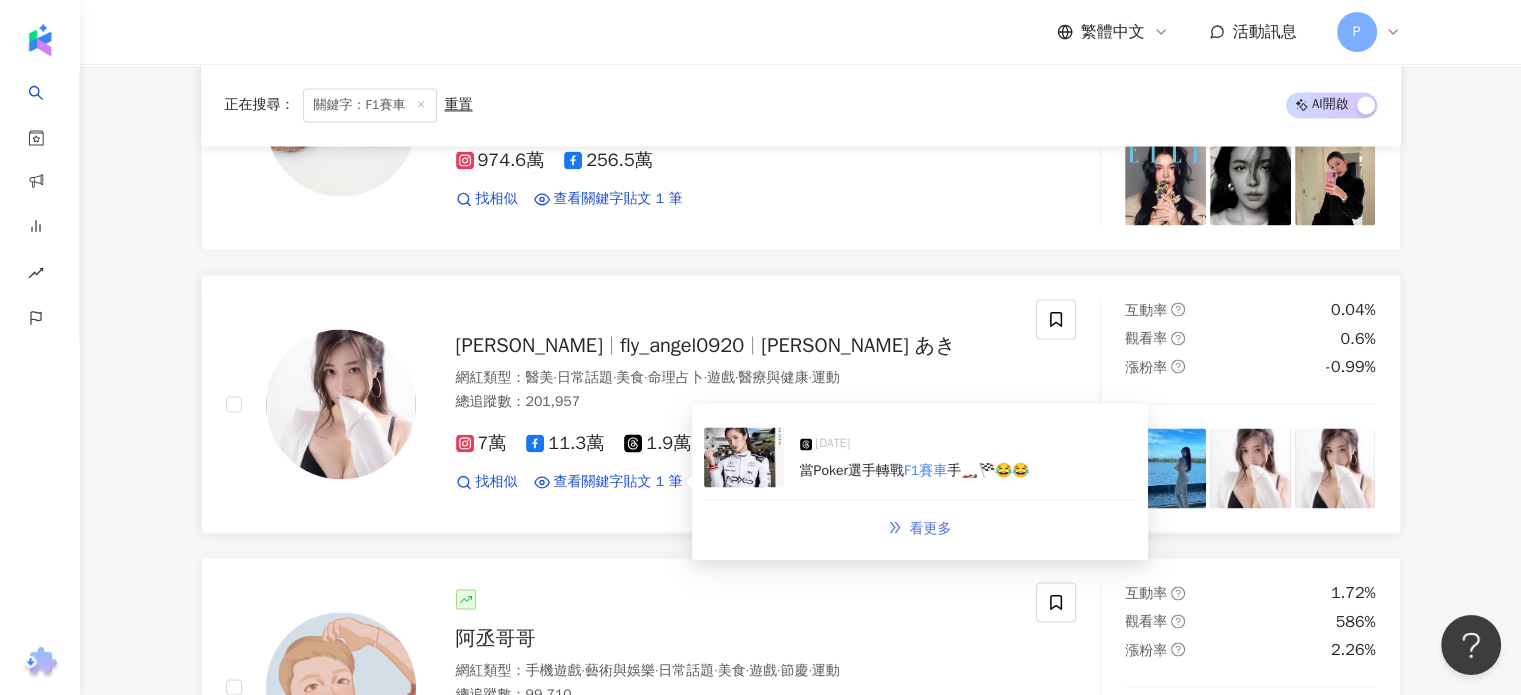 click on "看更多" at bounding box center [920, 528] 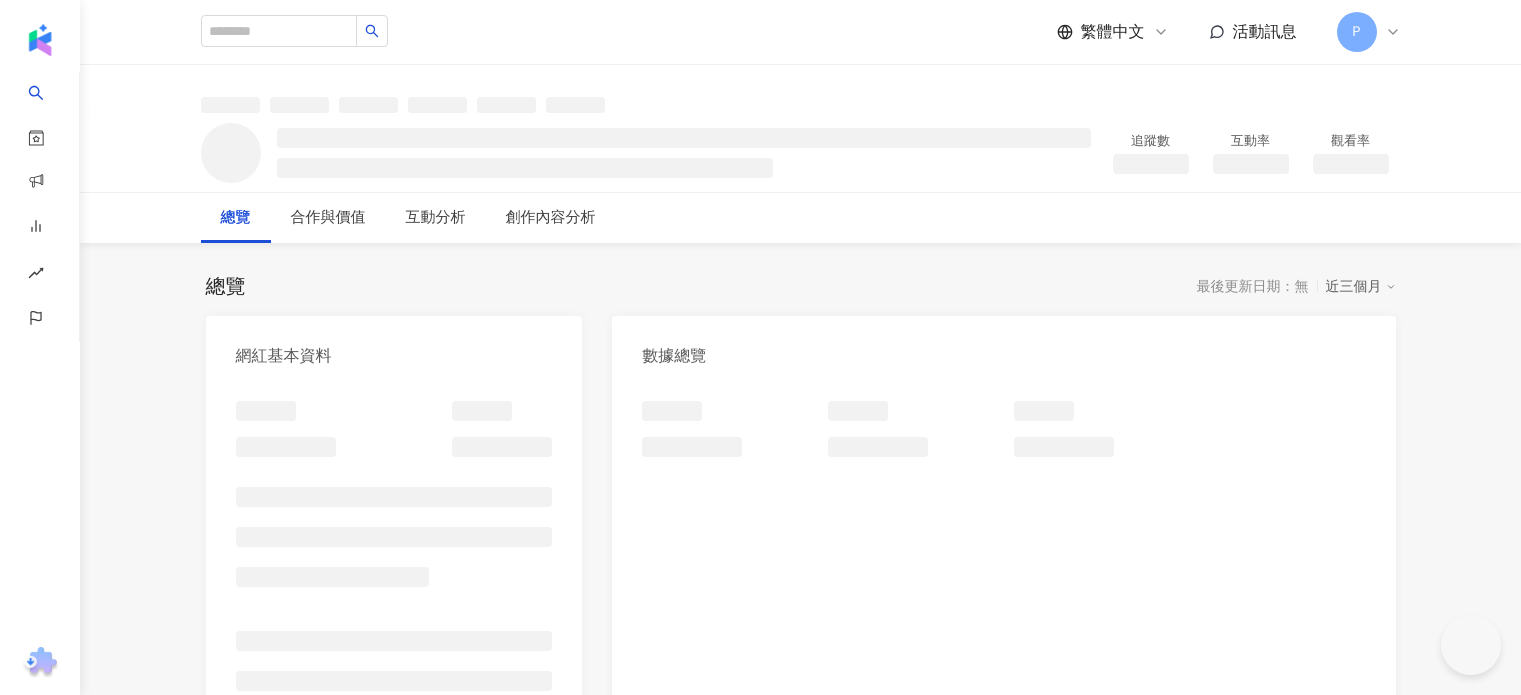 scroll, scrollTop: 0, scrollLeft: 0, axis: both 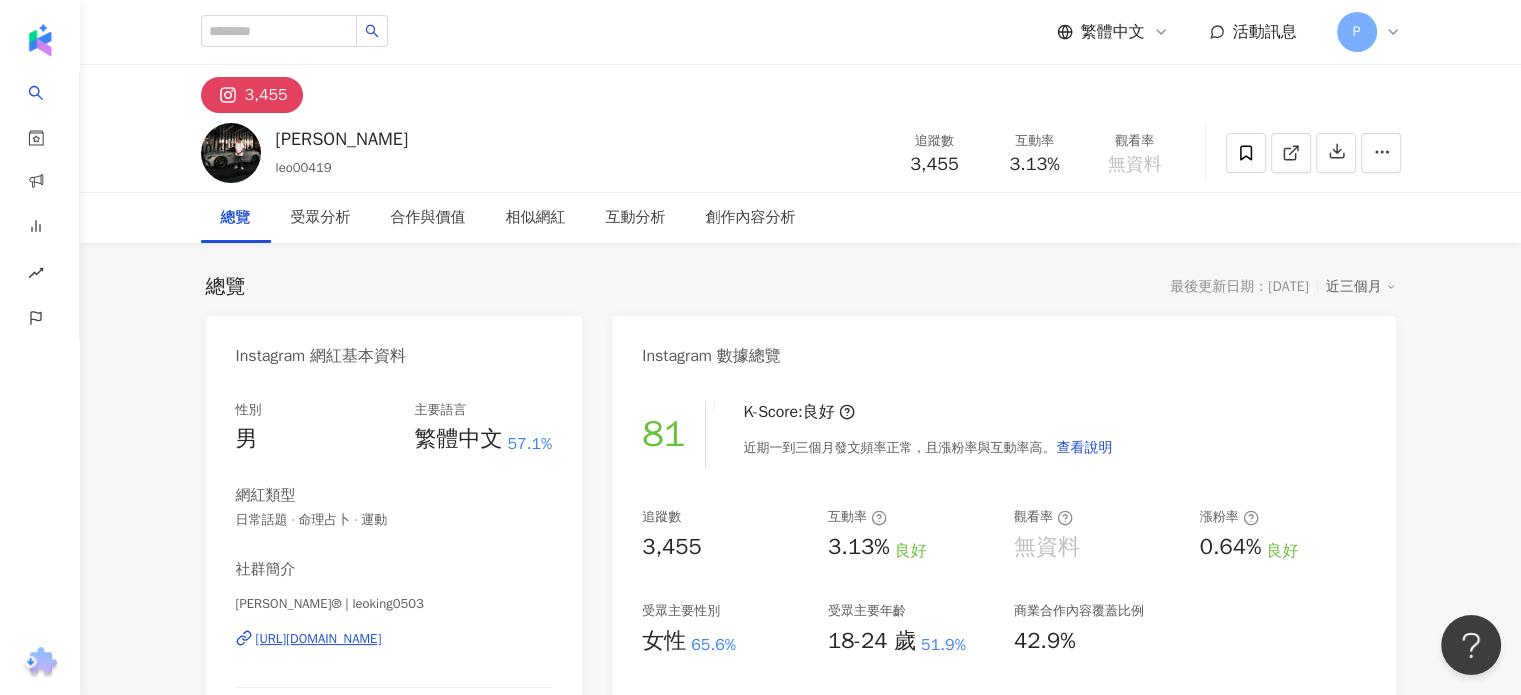 drag, startPoint x: 402, startPoint y: 635, endPoint x: 388, endPoint y: 609, distance: 29.529646 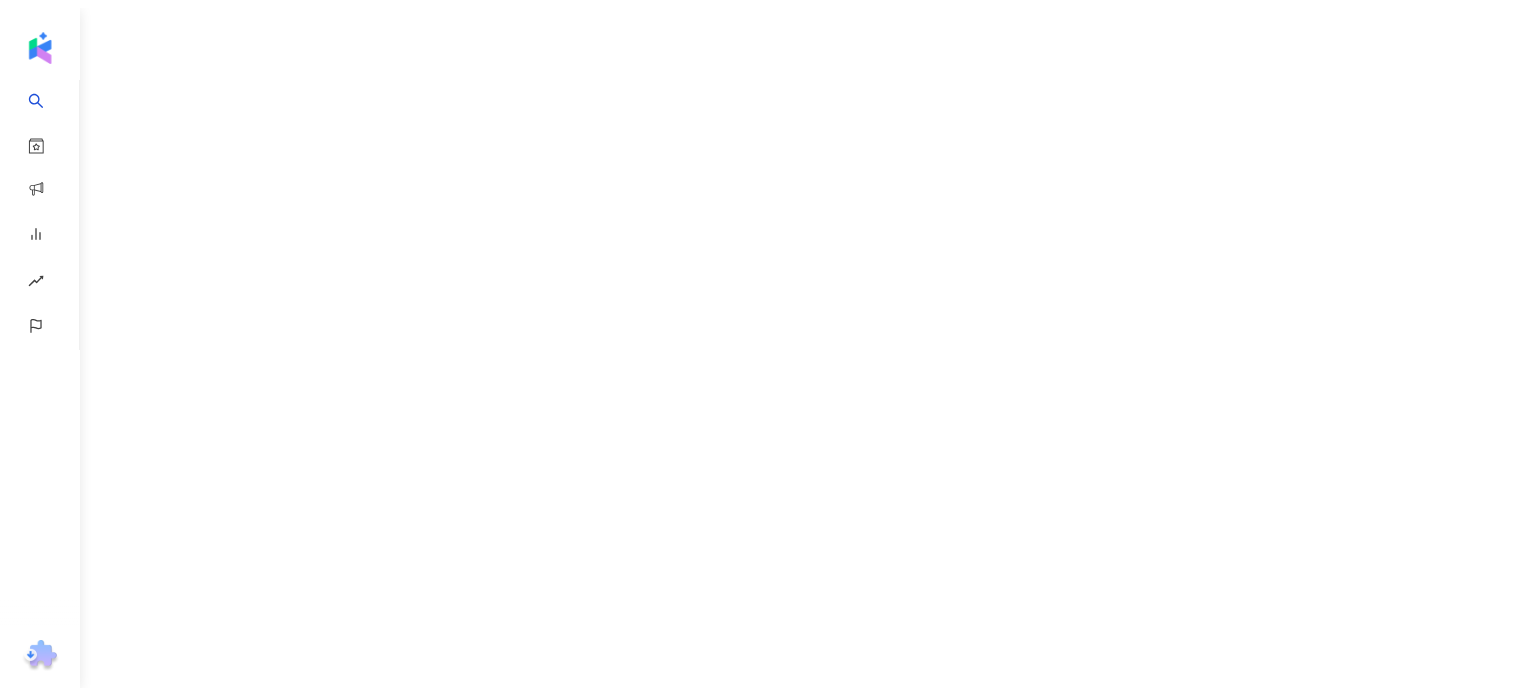 scroll, scrollTop: 0, scrollLeft: 0, axis: both 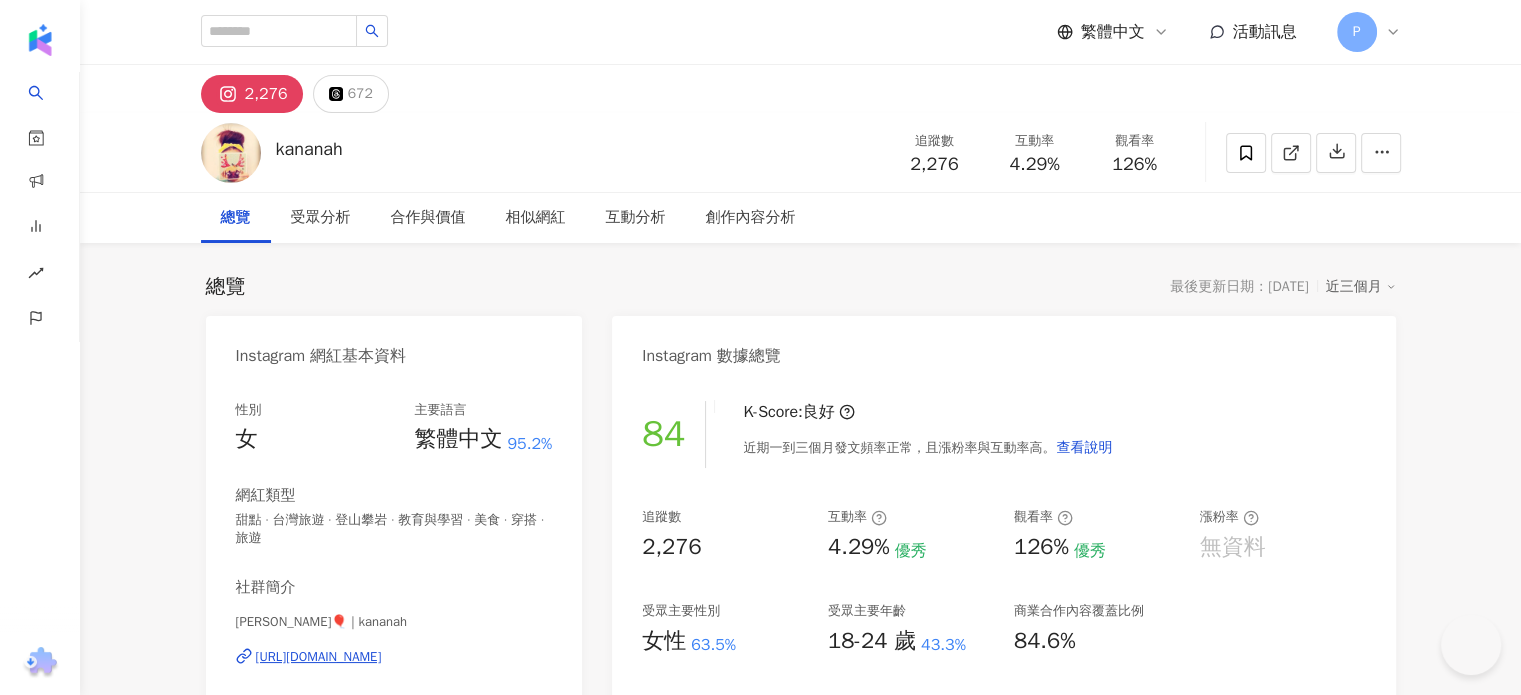 click on "[URL][DOMAIN_NAME]" at bounding box center (319, 657) 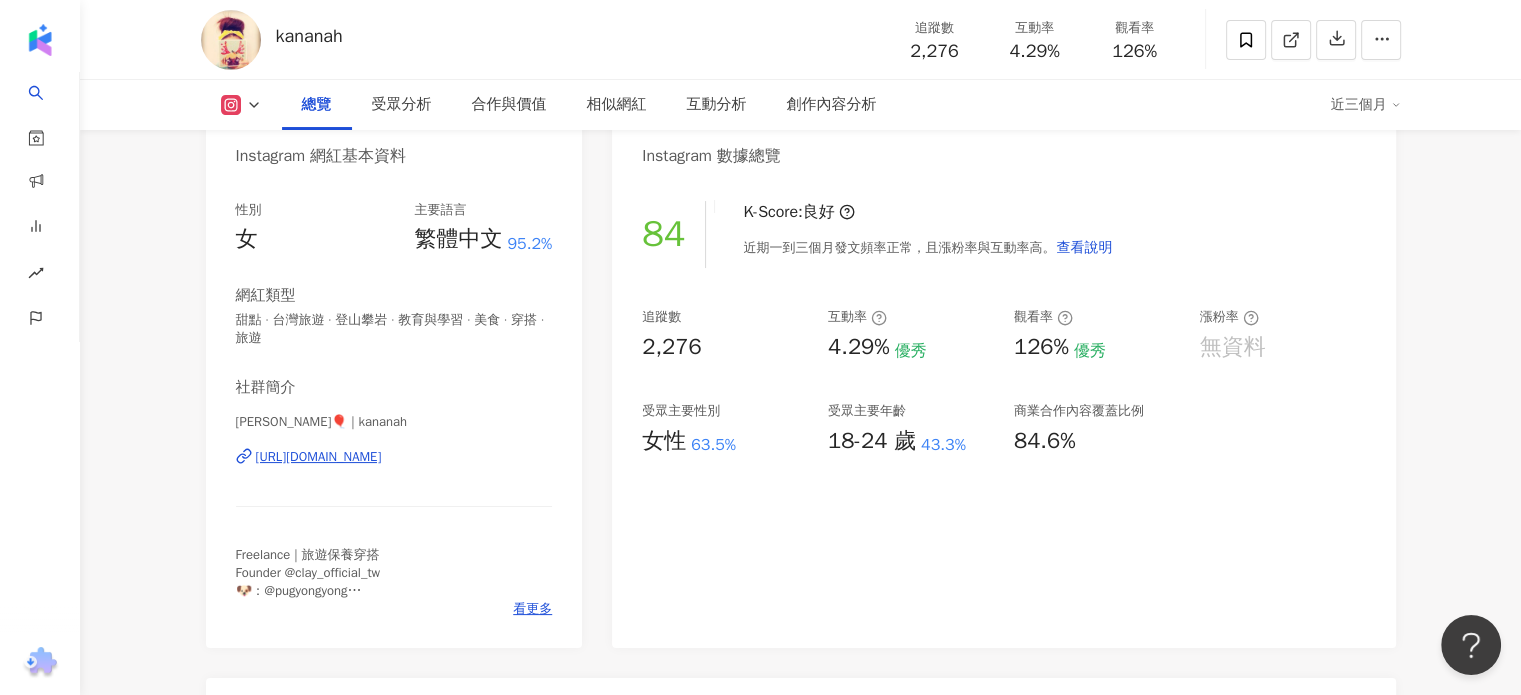 scroll, scrollTop: 0, scrollLeft: 0, axis: both 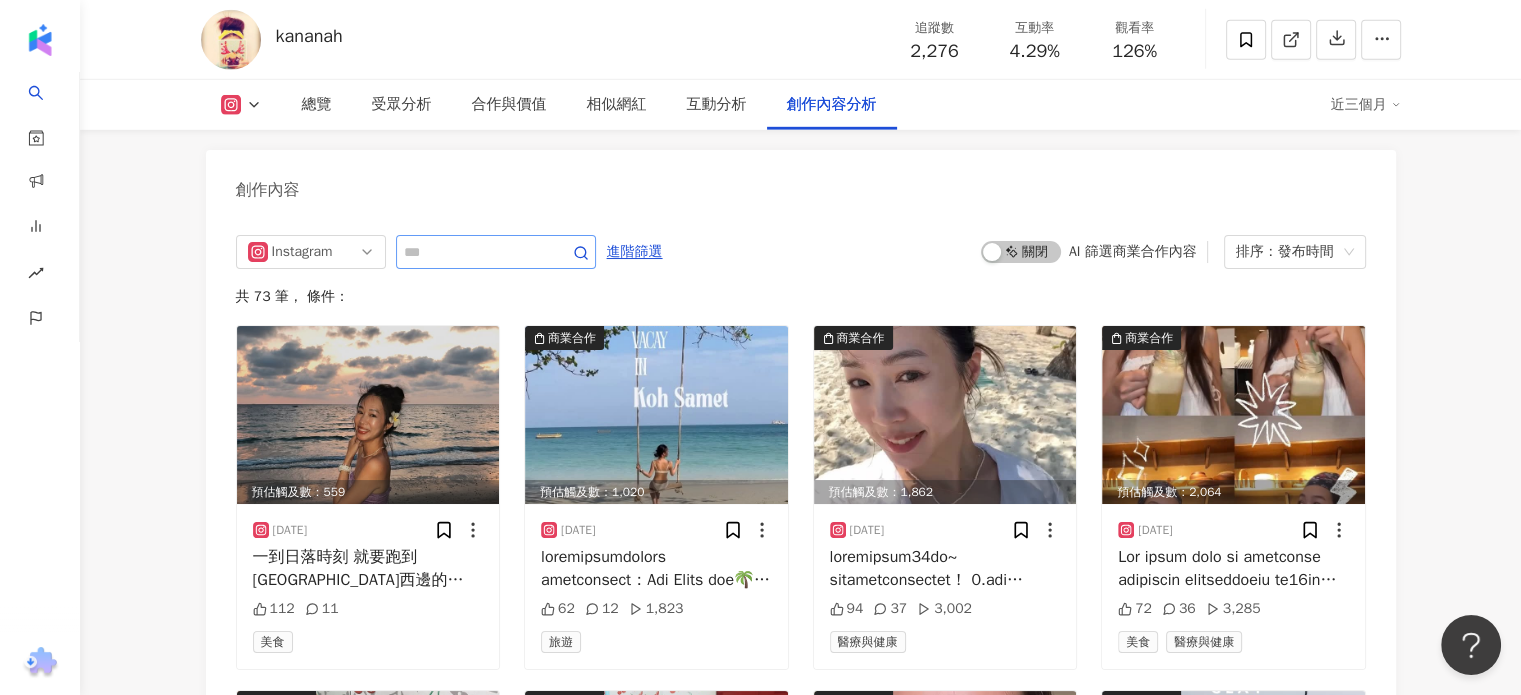 click at bounding box center (496, 252) 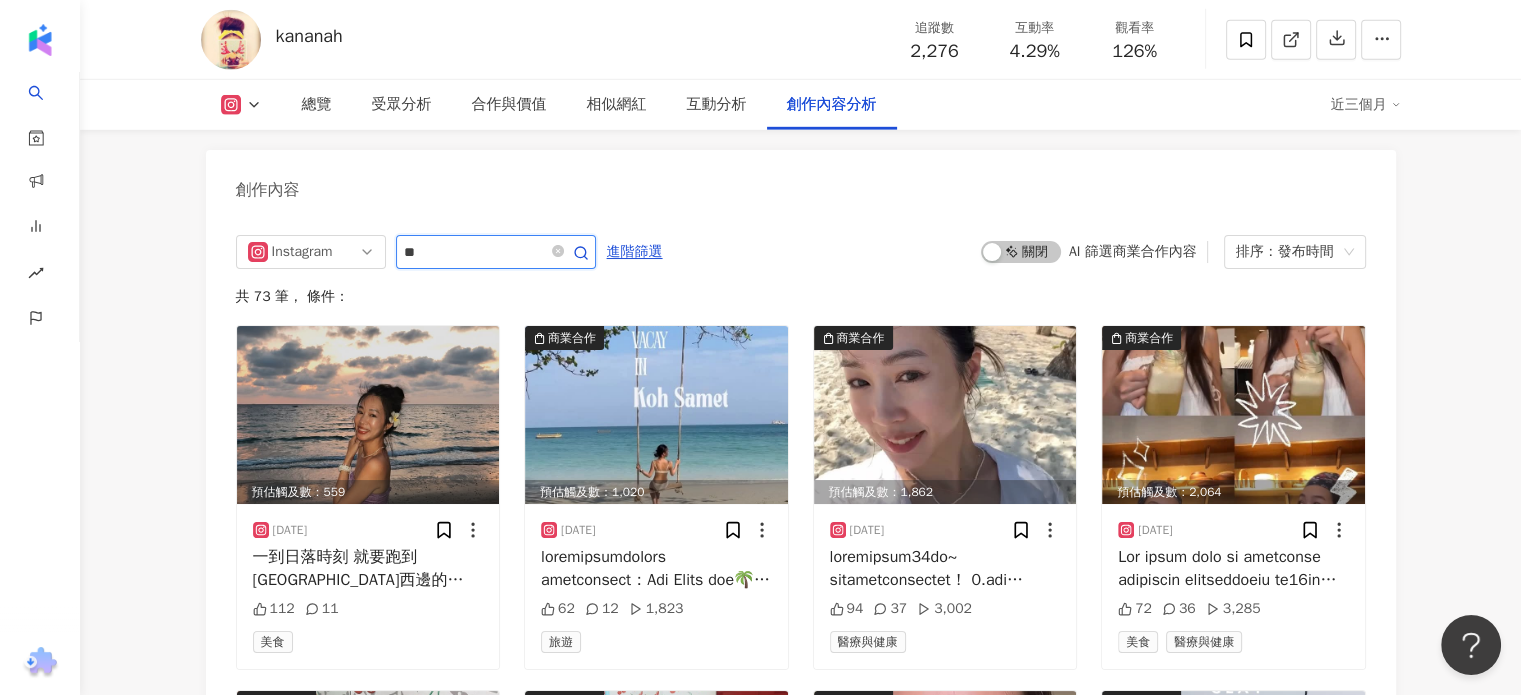 type on "**" 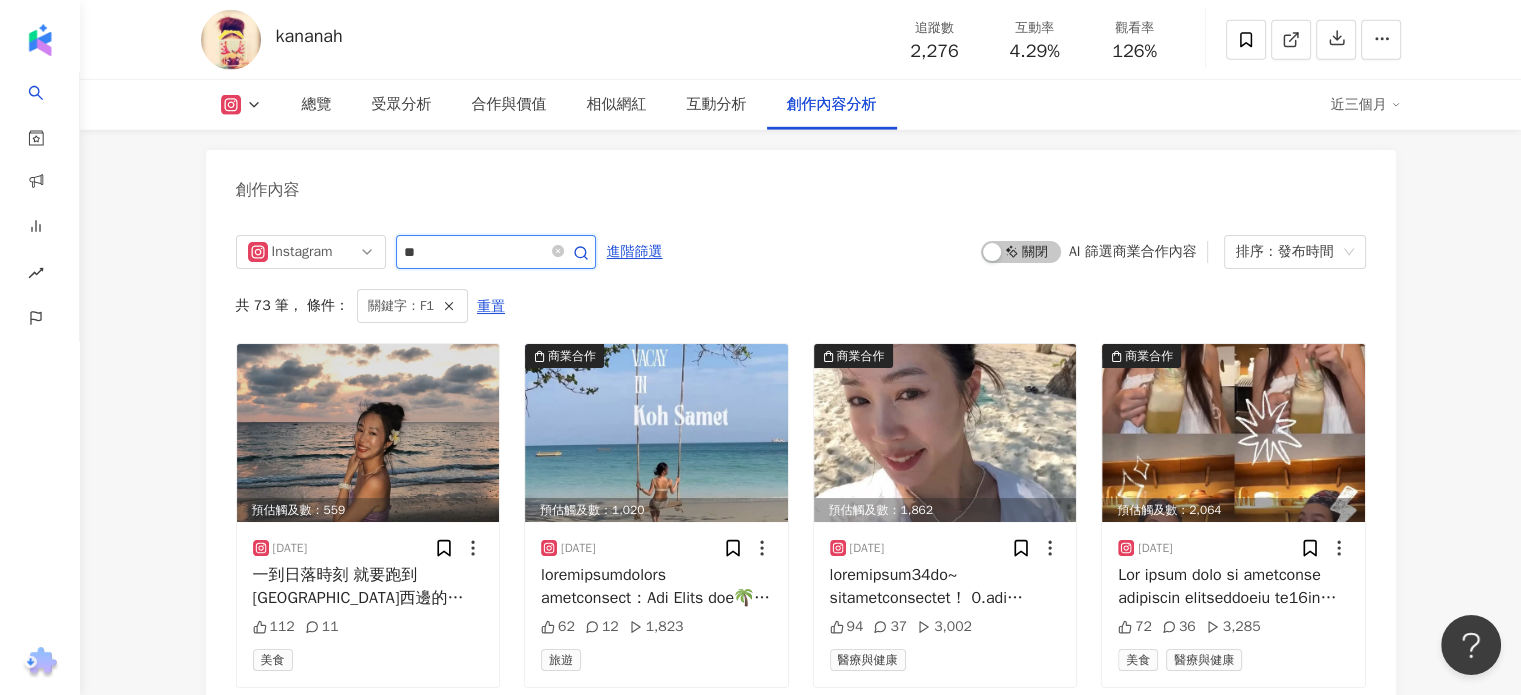 scroll, scrollTop: 6090, scrollLeft: 0, axis: vertical 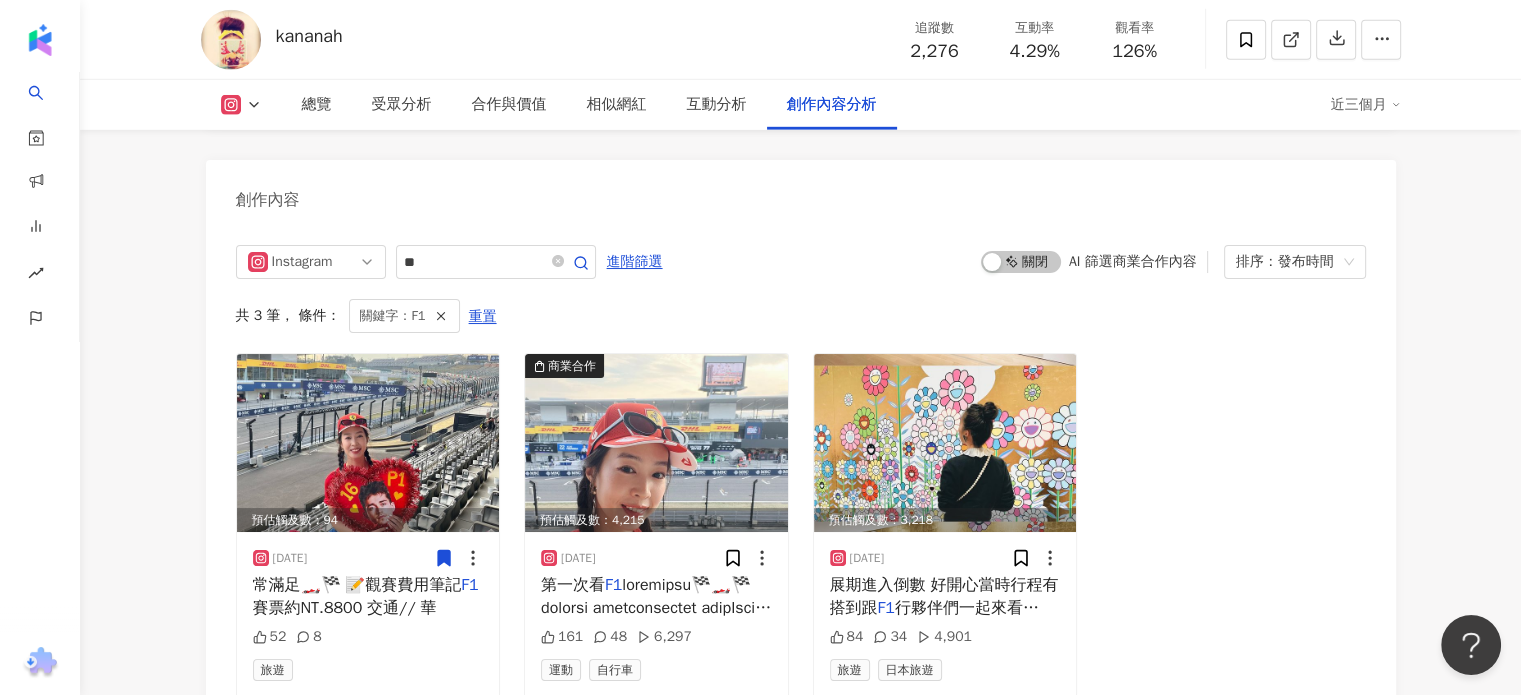 click on "收藏此貼文" at bounding box center (444, 544) 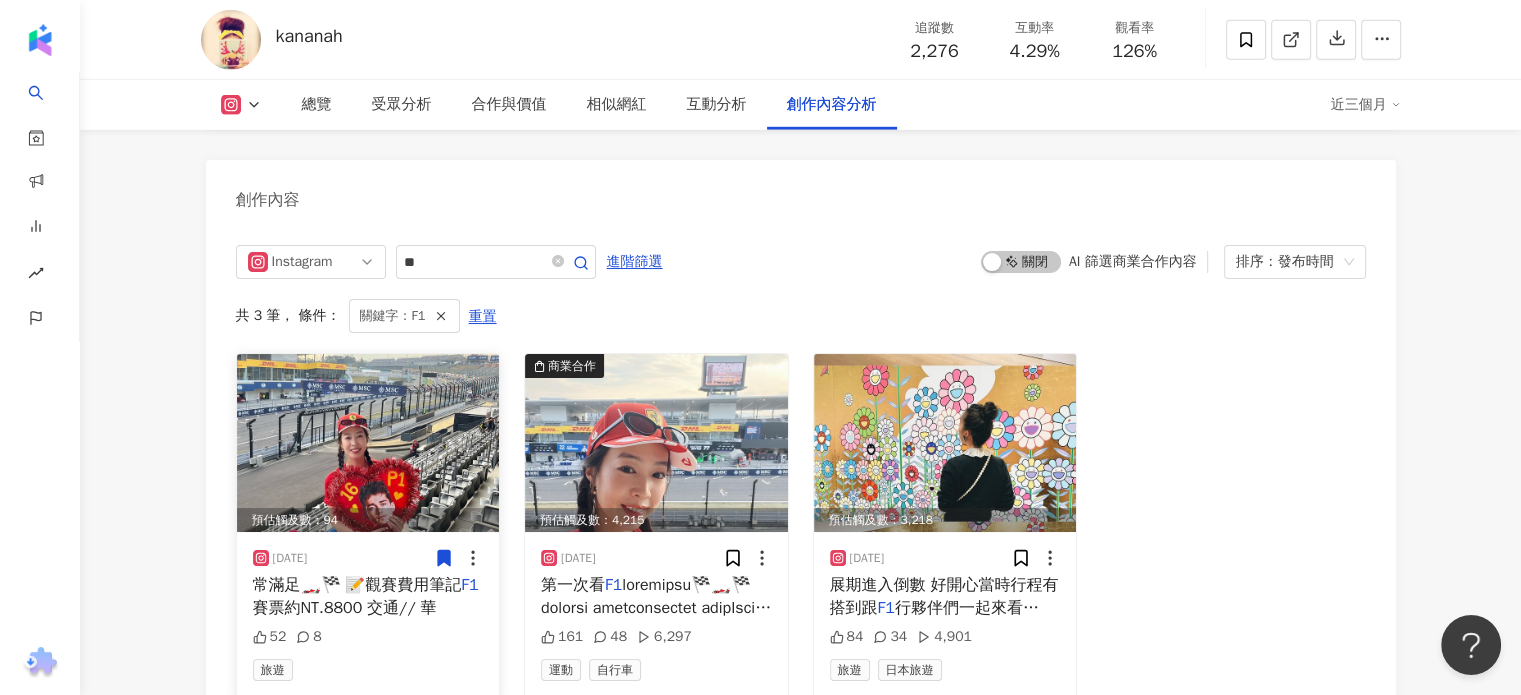 click on "賽票約NT.8800
交通//
華" at bounding box center [345, 608] 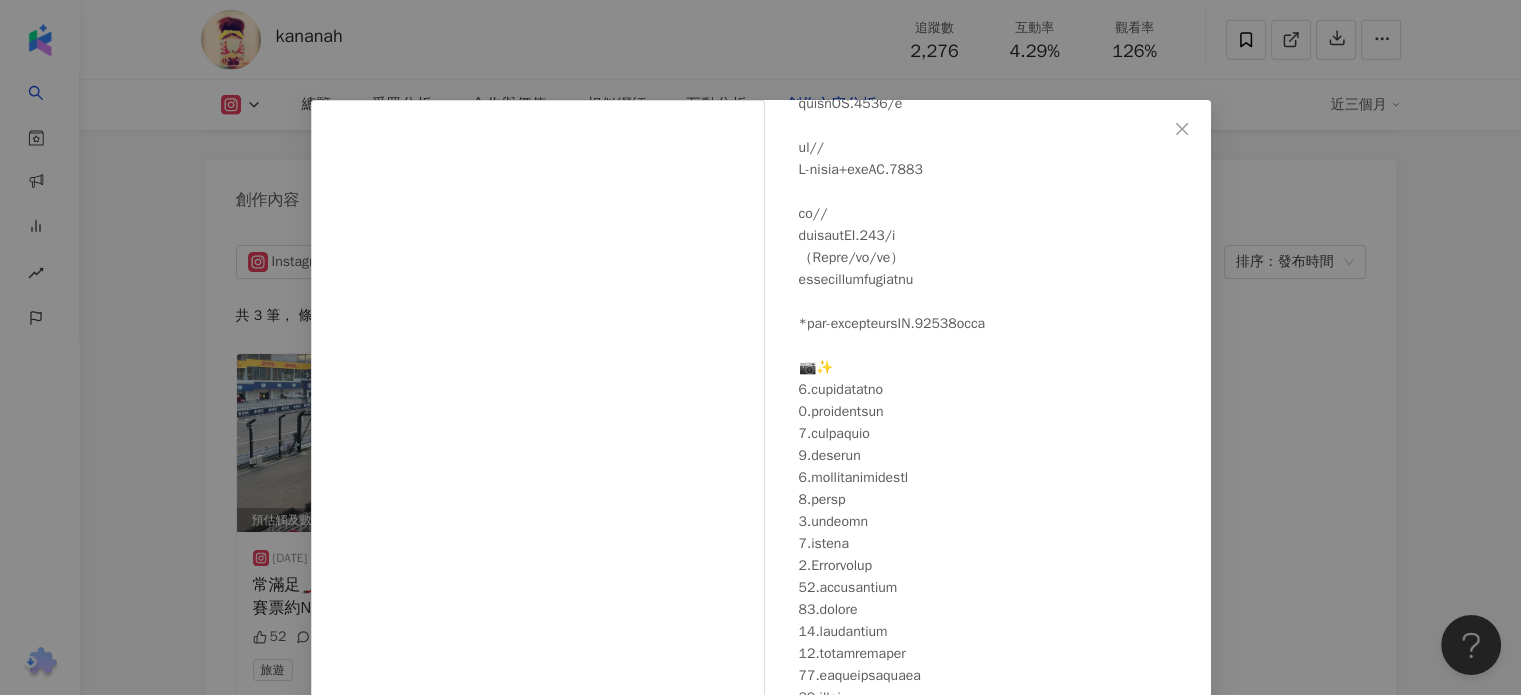 scroll, scrollTop: 475, scrollLeft: 0, axis: vertical 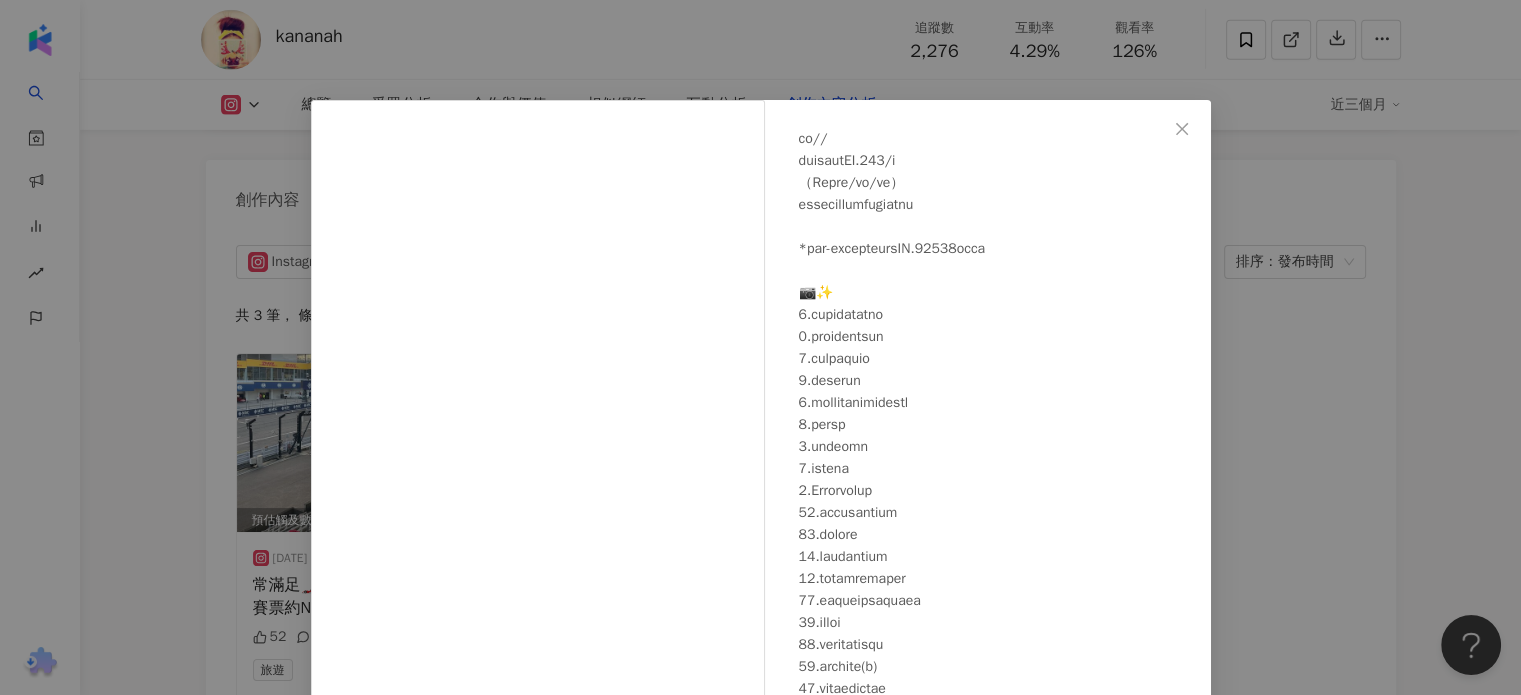 click on "Kana🎈 2024/11/5 52 8 查看原始貼文" at bounding box center [760, 347] 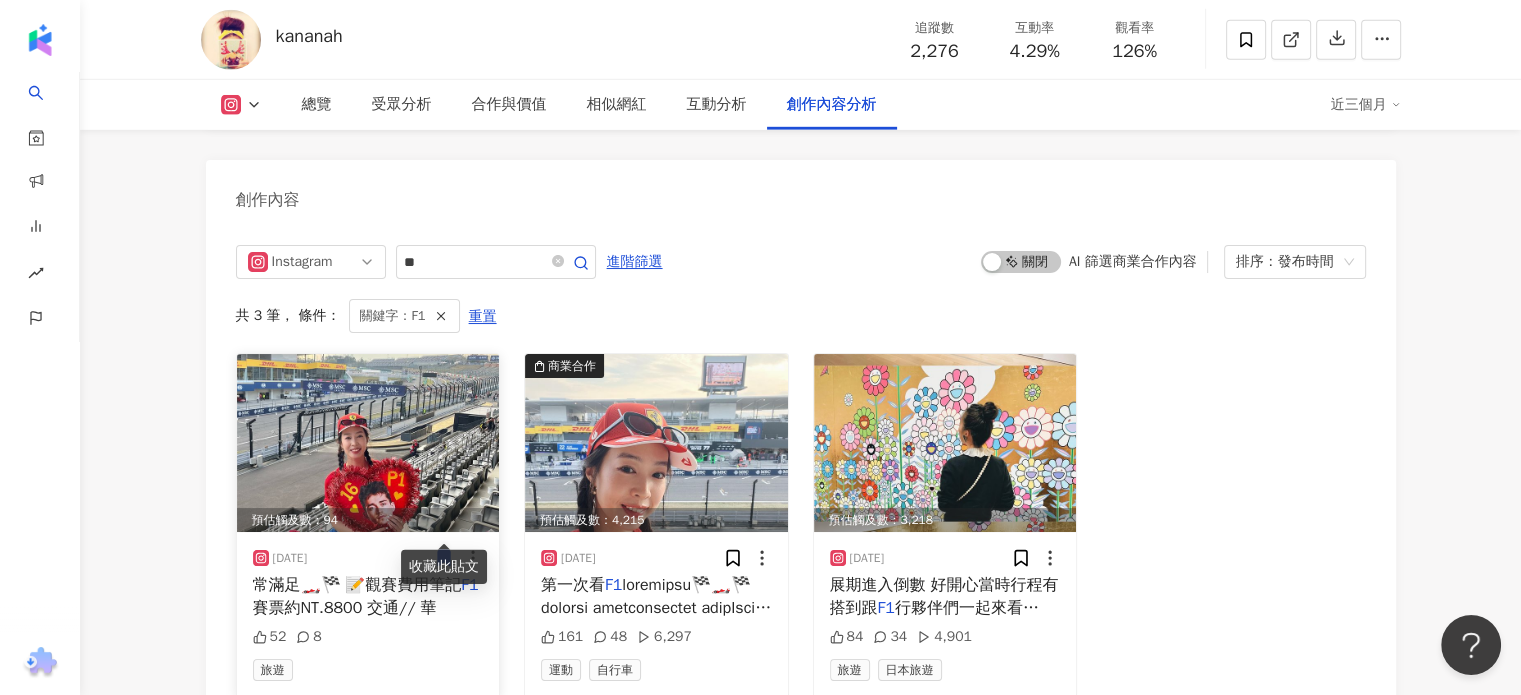 click 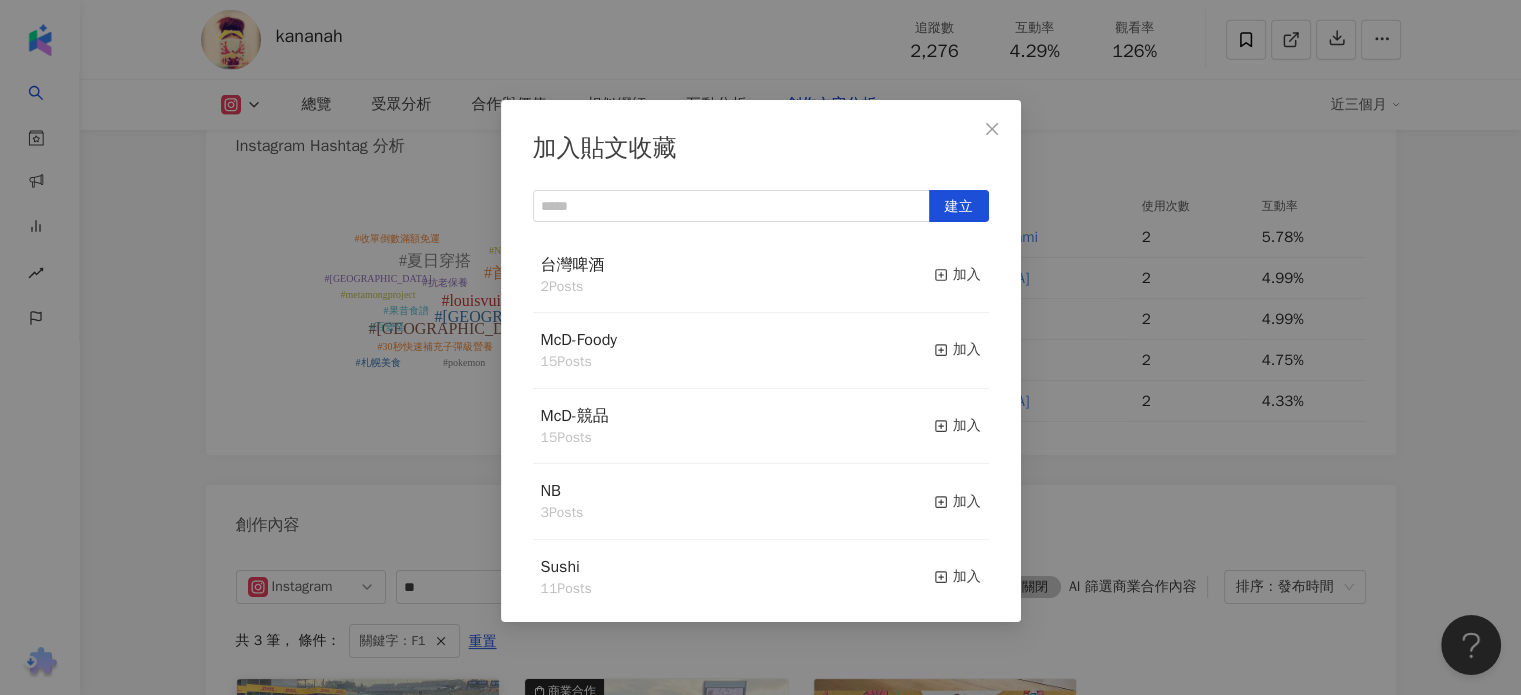 scroll, scrollTop: 5690, scrollLeft: 0, axis: vertical 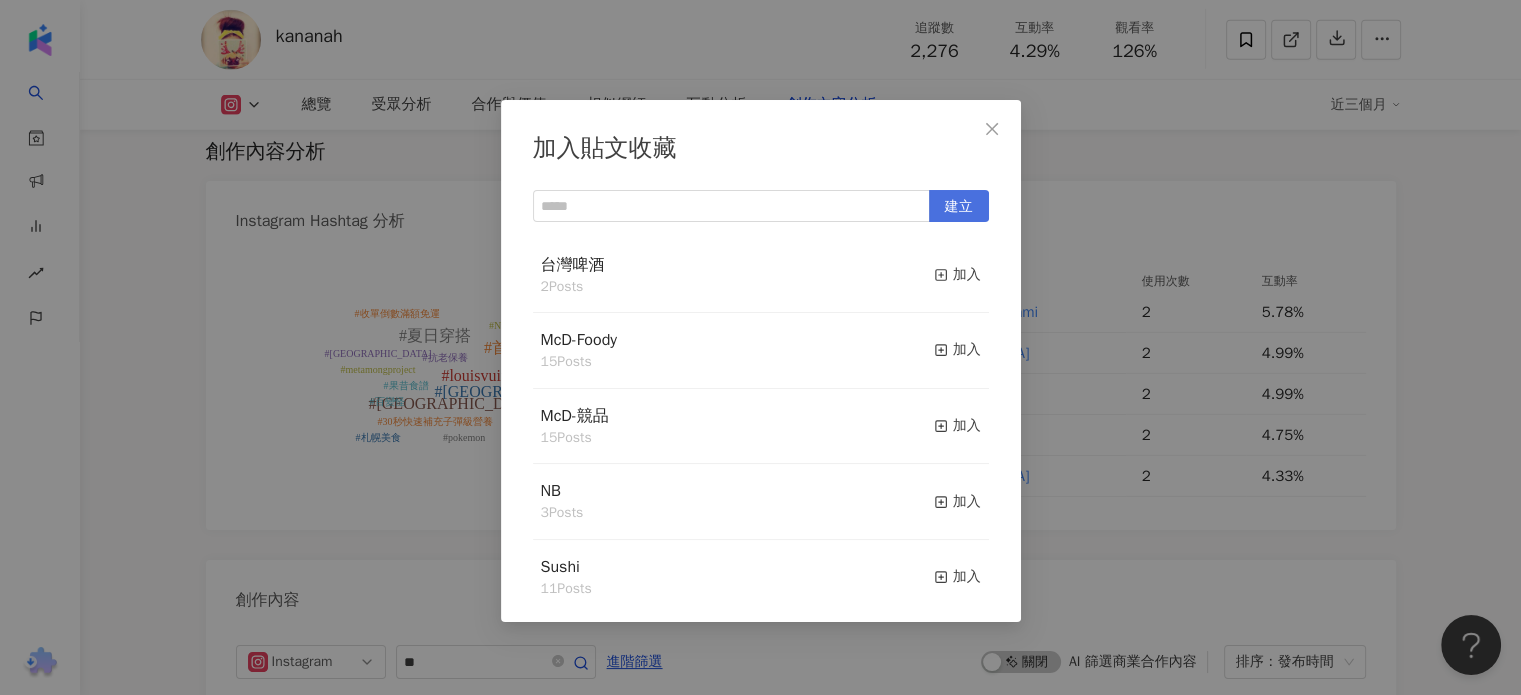click on "建立" at bounding box center [959, 207] 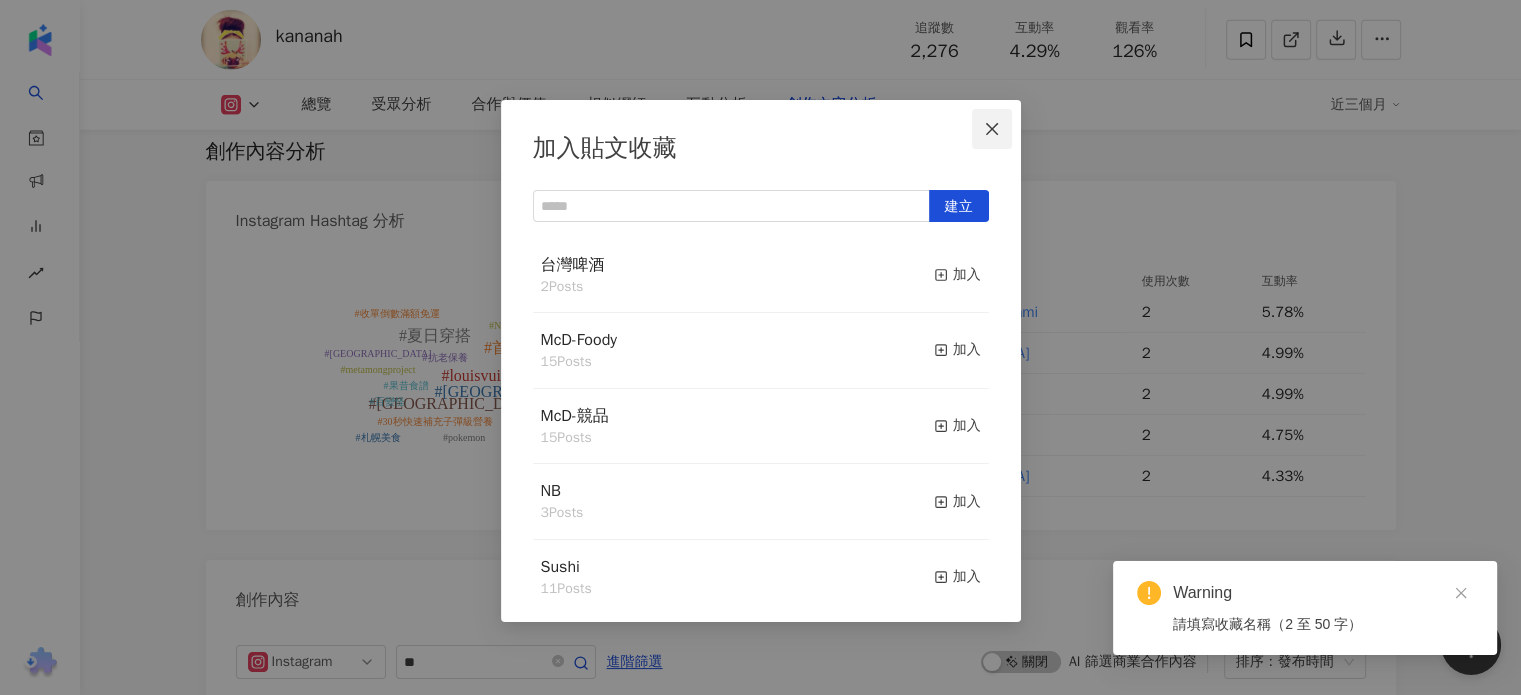 click 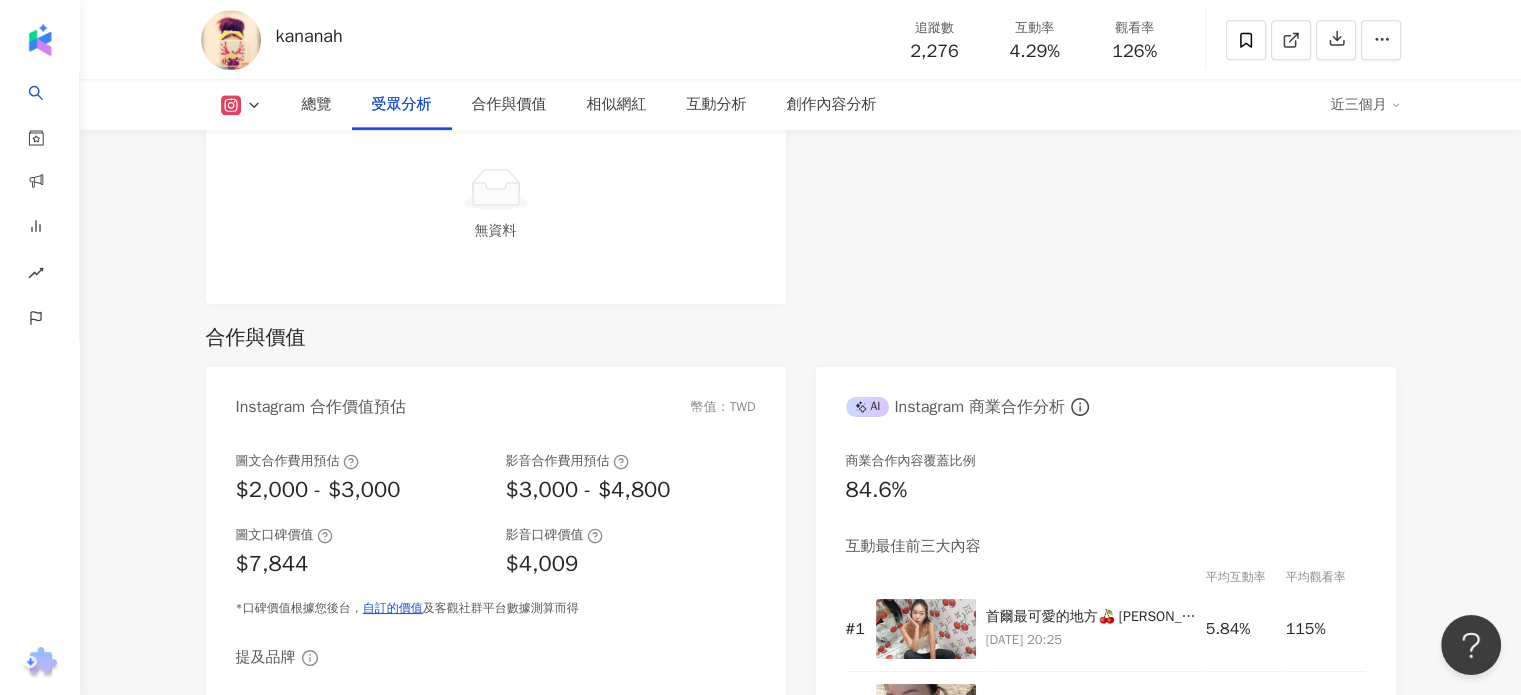 scroll, scrollTop: 1990, scrollLeft: 0, axis: vertical 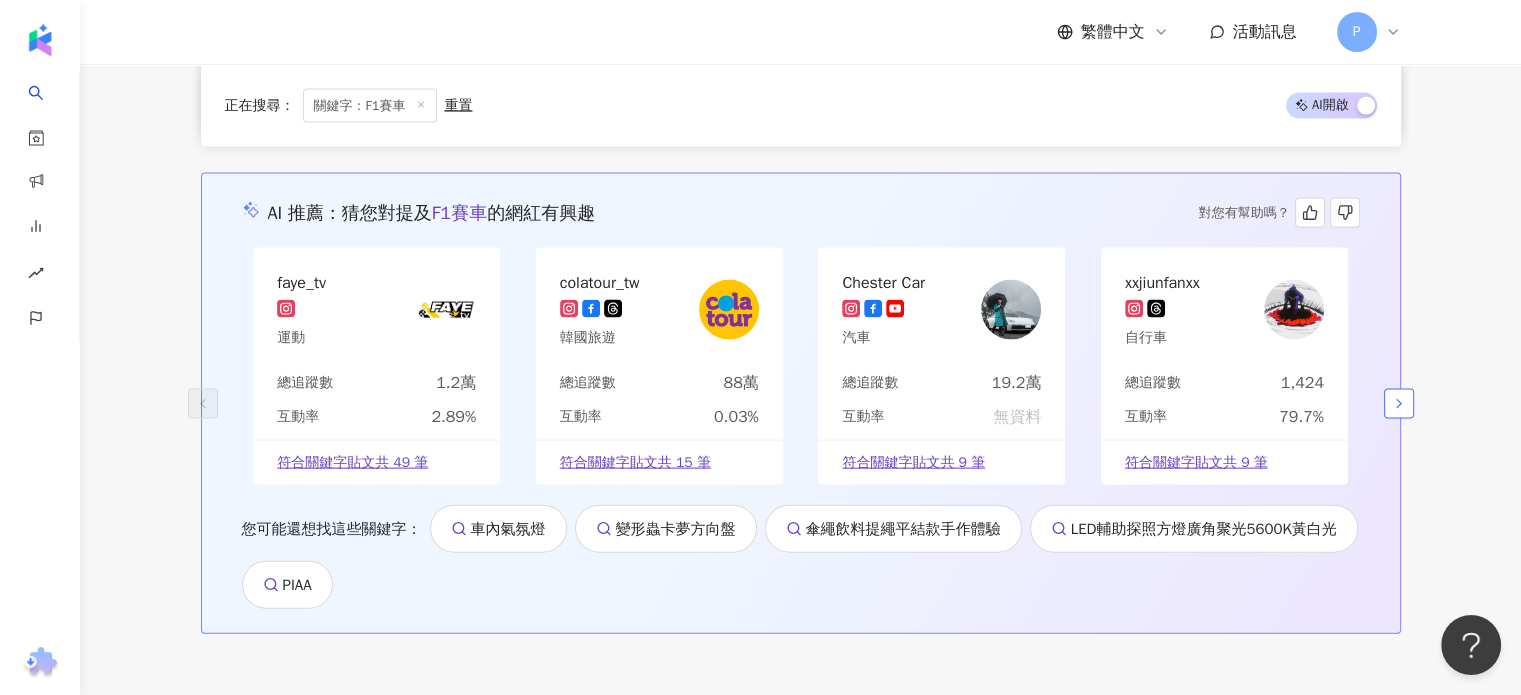 click 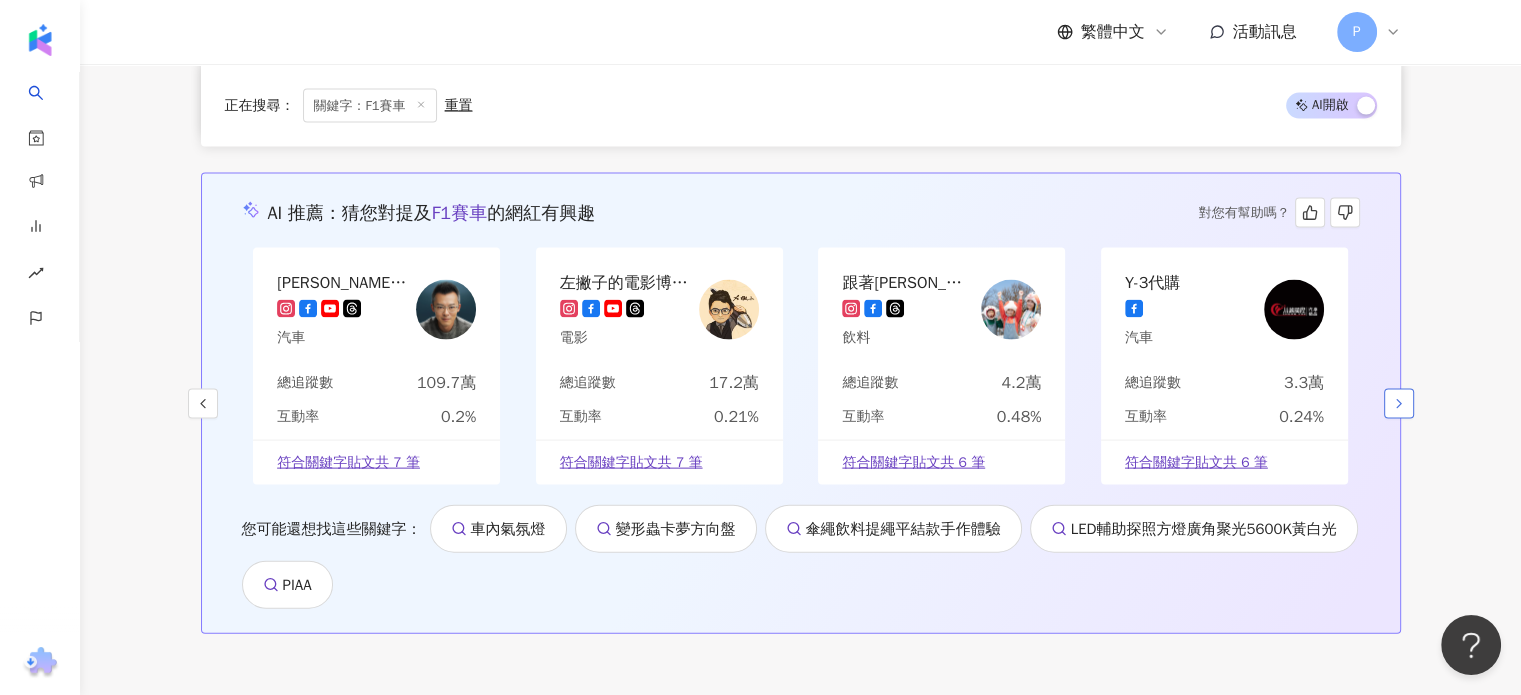 click 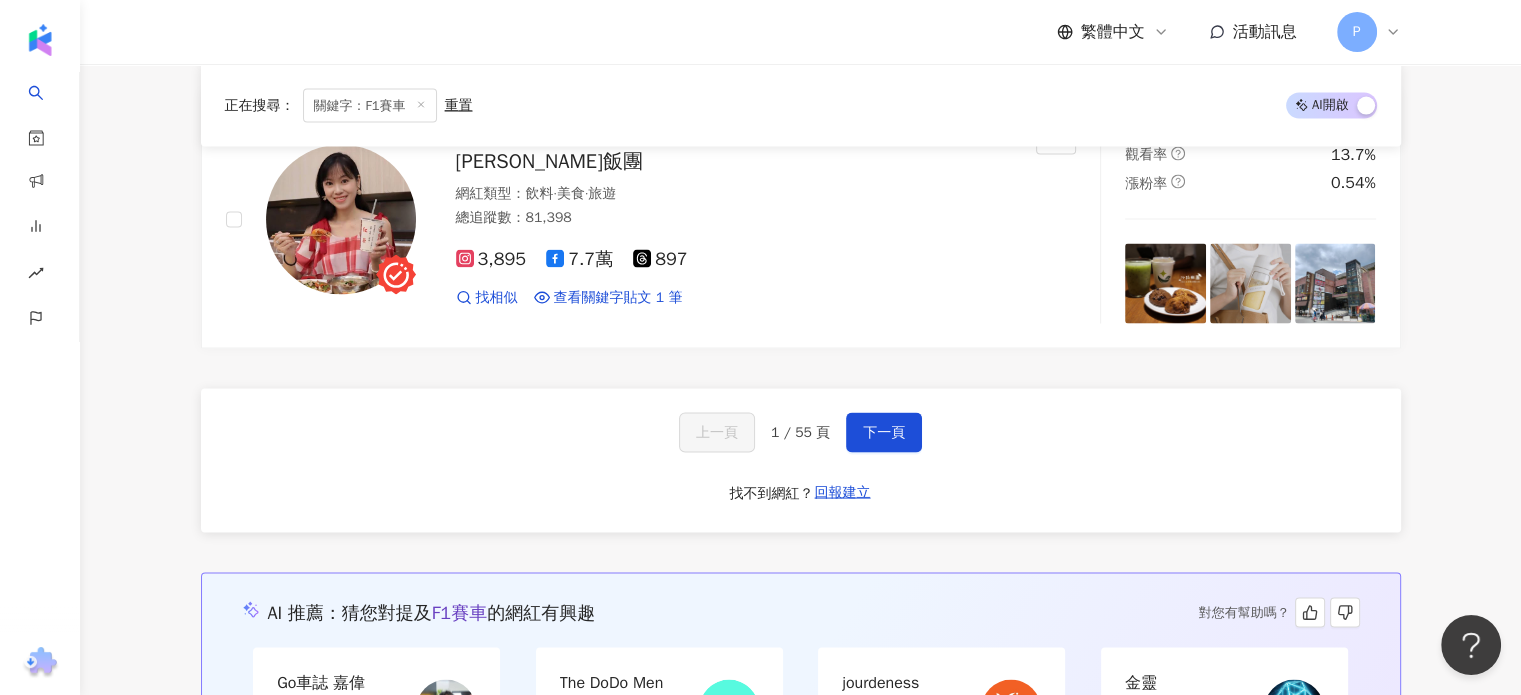 scroll, scrollTop: 4050, scrollLeft: 0, axis: vertical 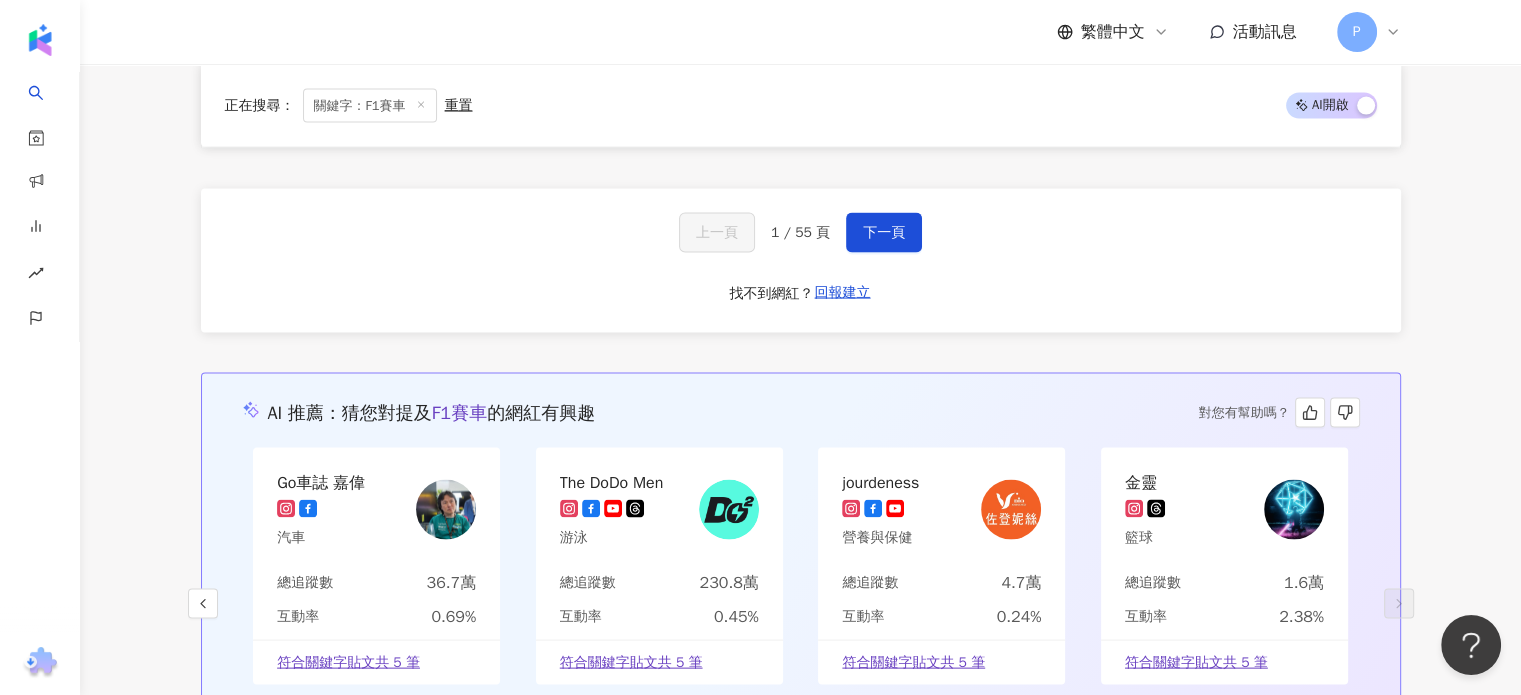 click on "Go車誌 嘉偉" at bounding box center [321, 482] 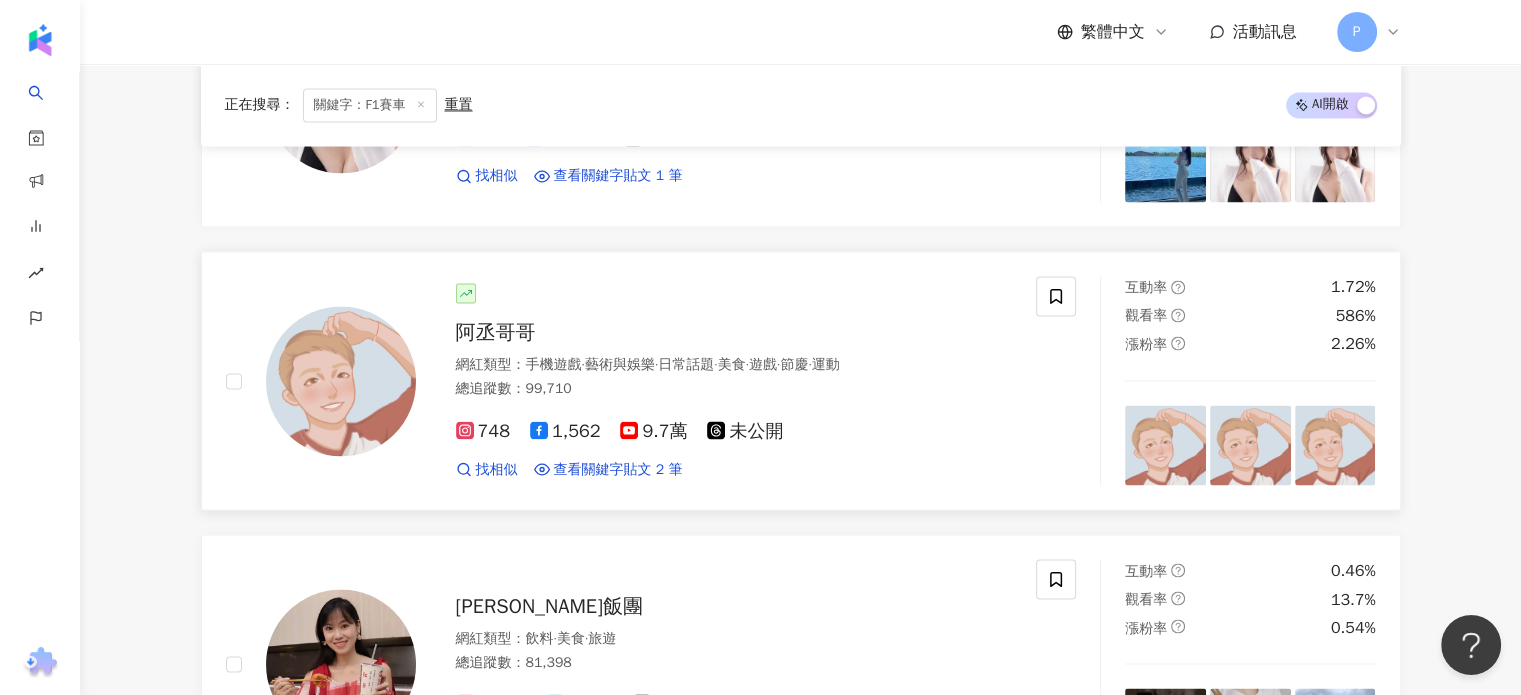scroll, scrollTop: 3450, scrollLeft: 0, axis: vertical 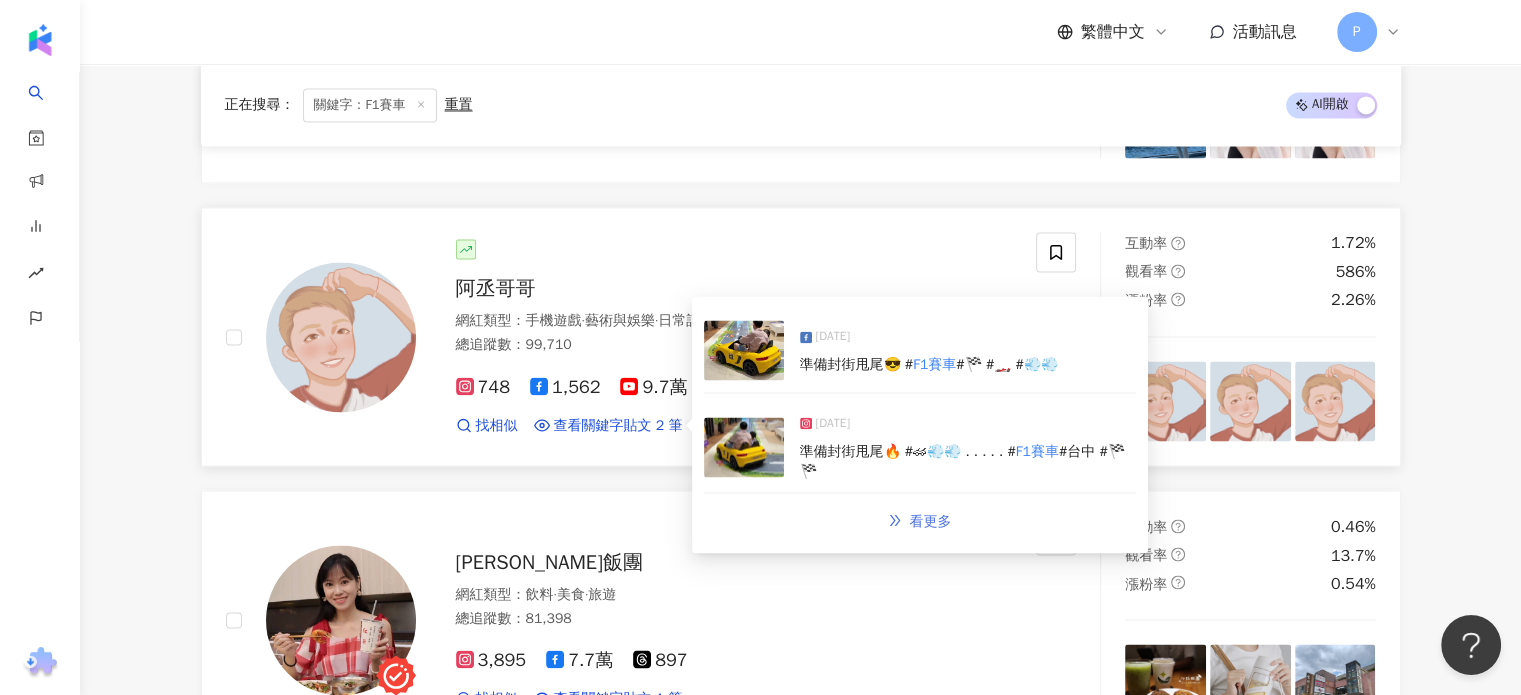 click on "看更多" at bounding box center (931, 521) 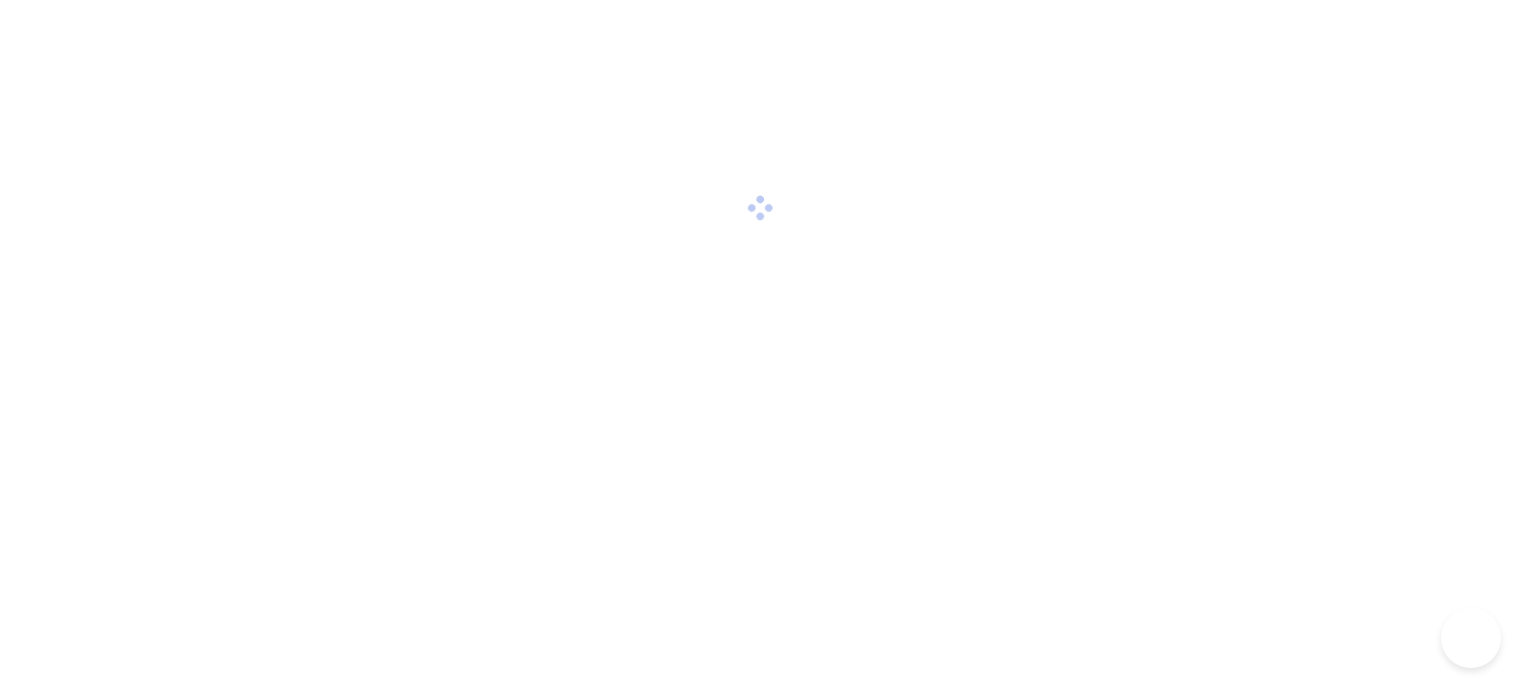 scroll, scrollTop: 0, scrollLeft: 0, axis: both 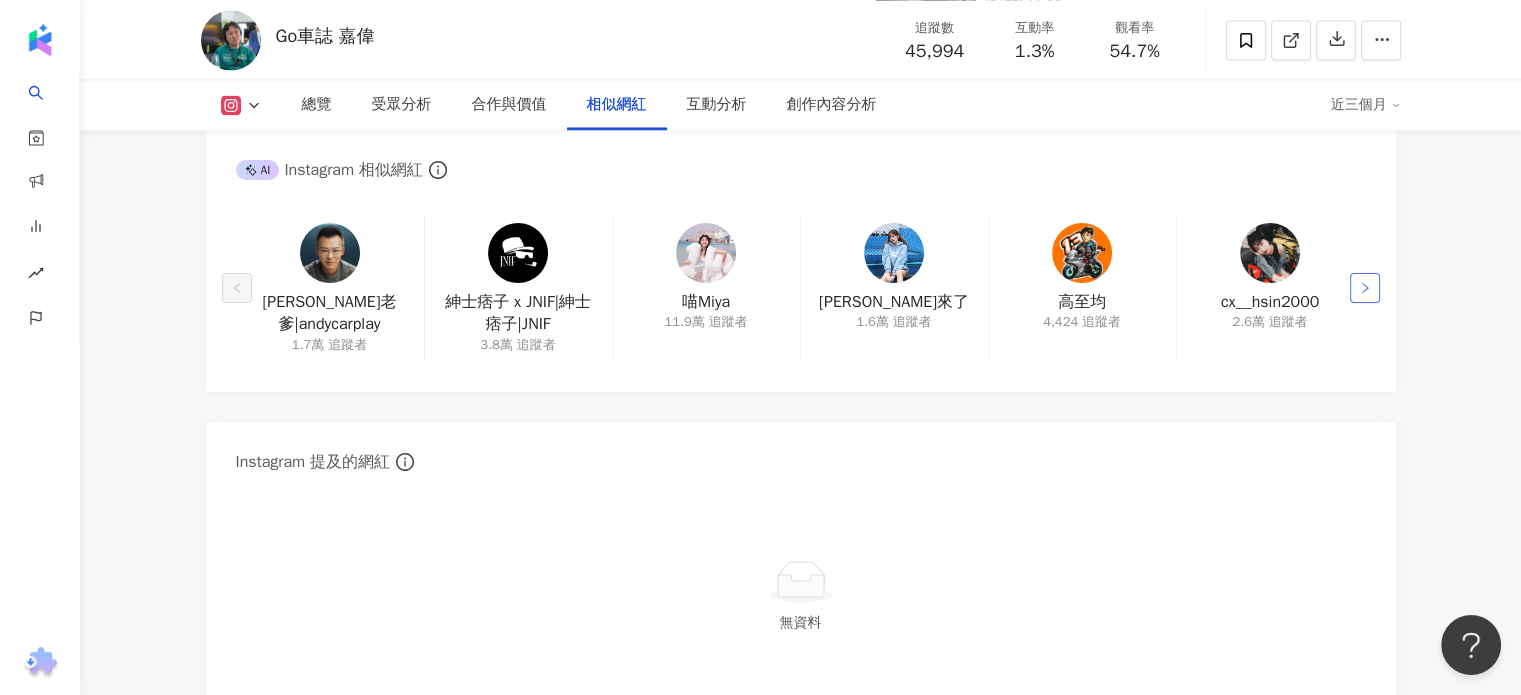 click 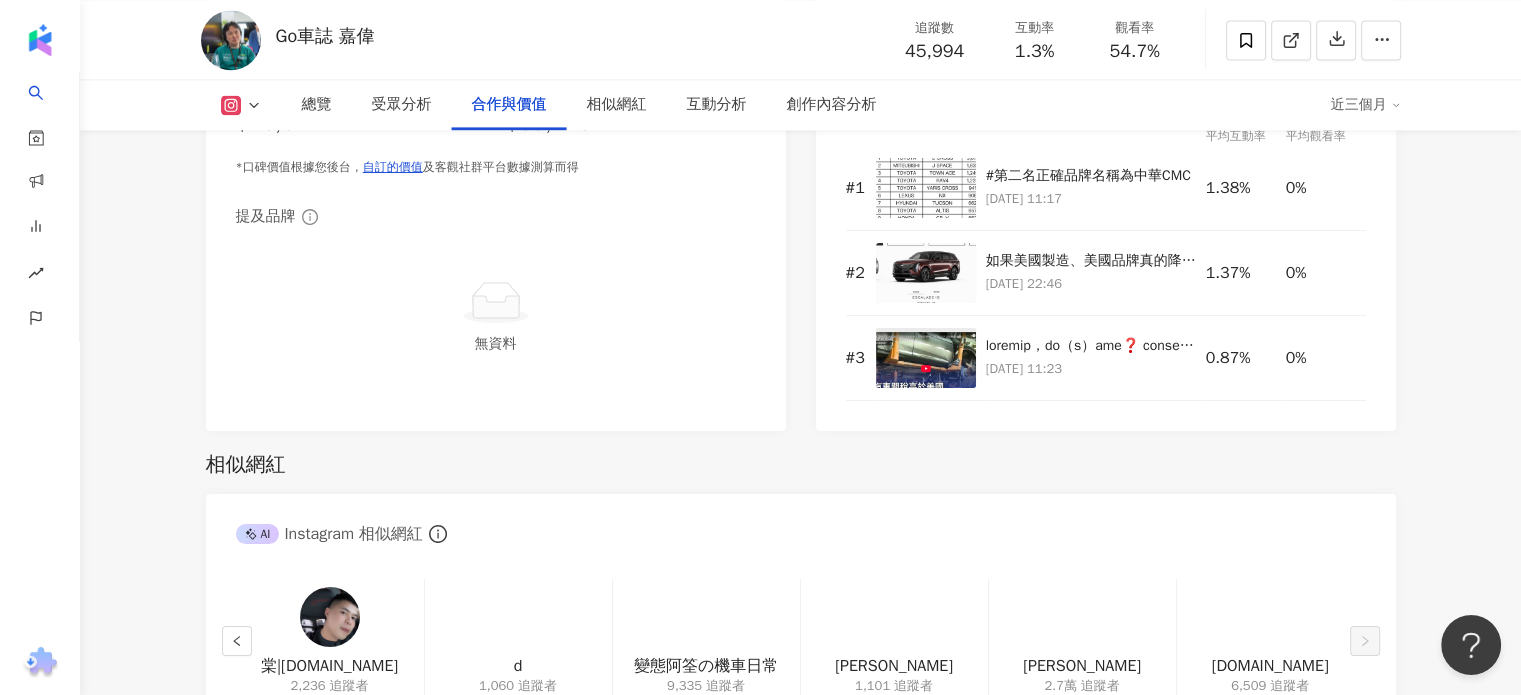 scroll, scrollTop: 2884, scrollLeft: 0, axis: vertical 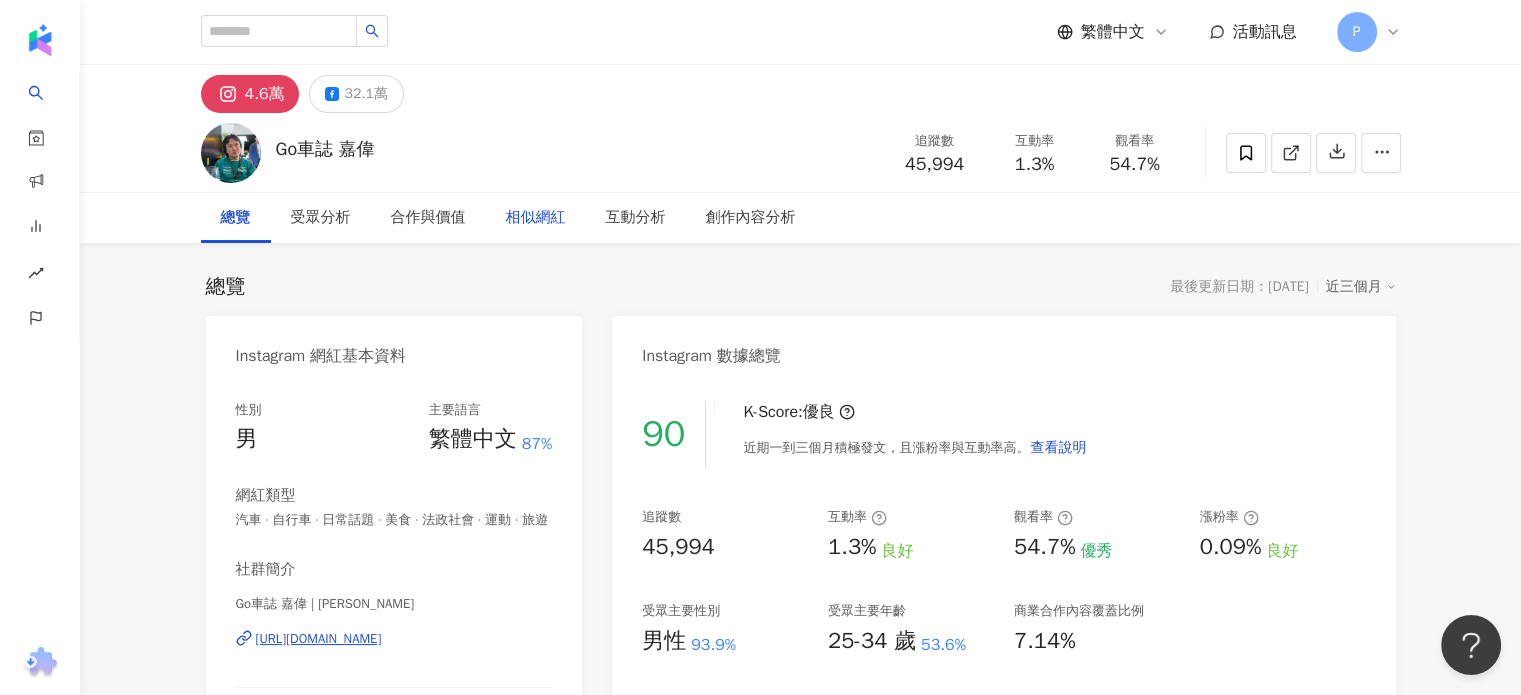 click on "相似網紅" at bounding box center [536, 218] 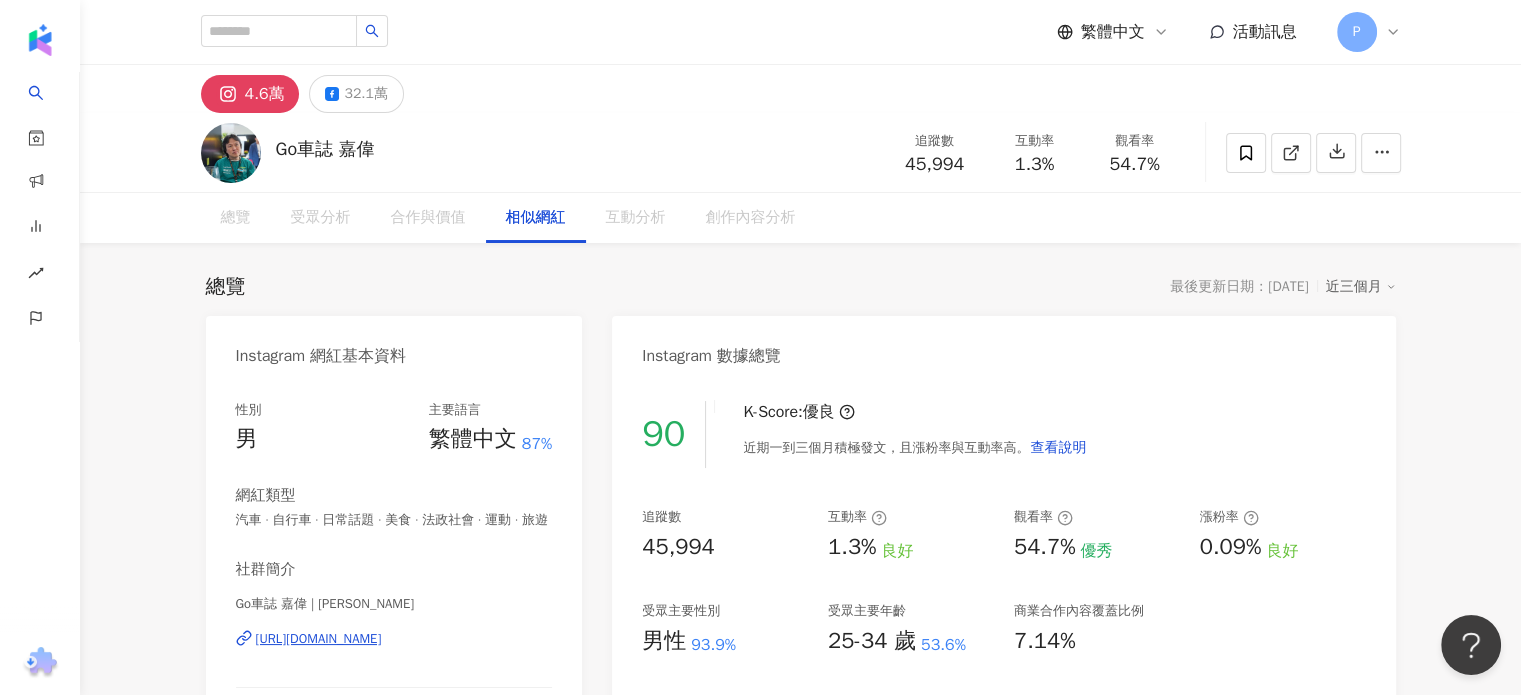 scroll, scrollTop: 3239, scrollLeft: 0, axis: vertical 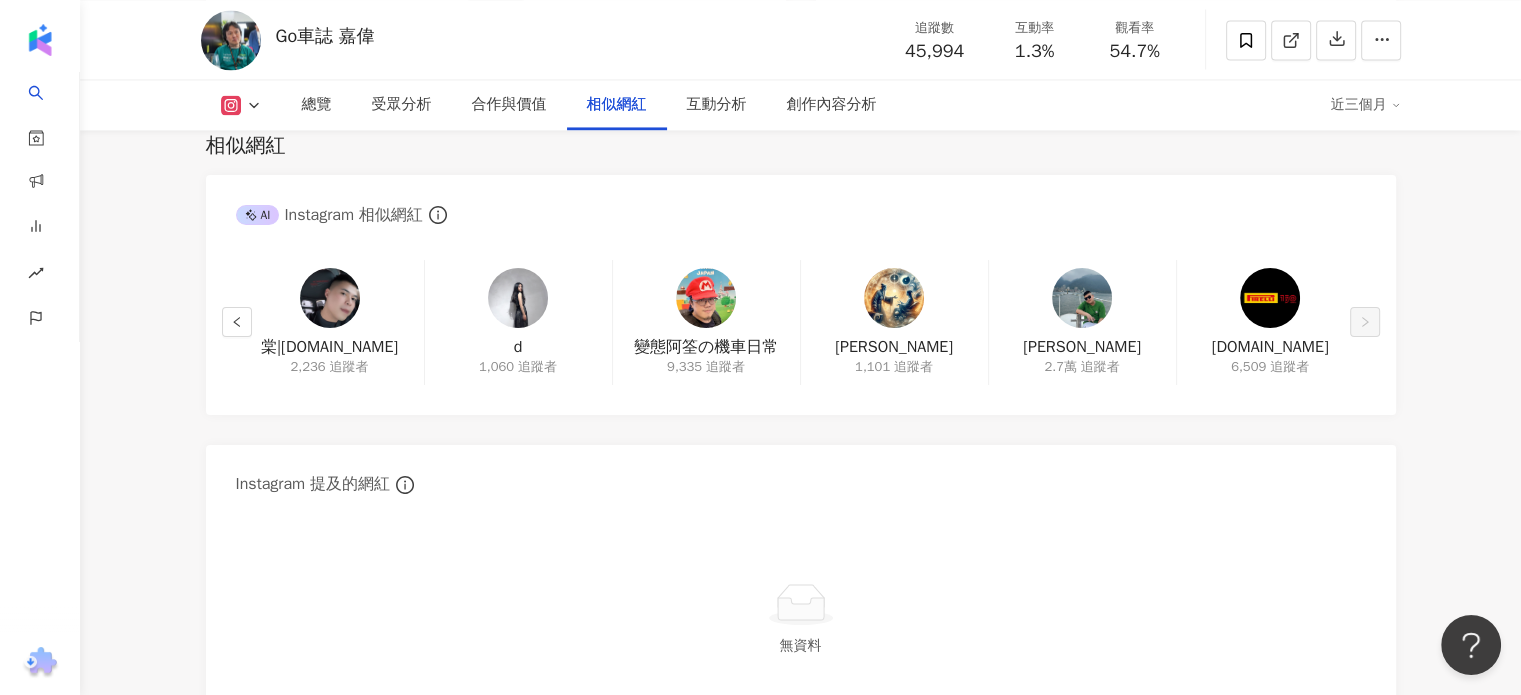 click 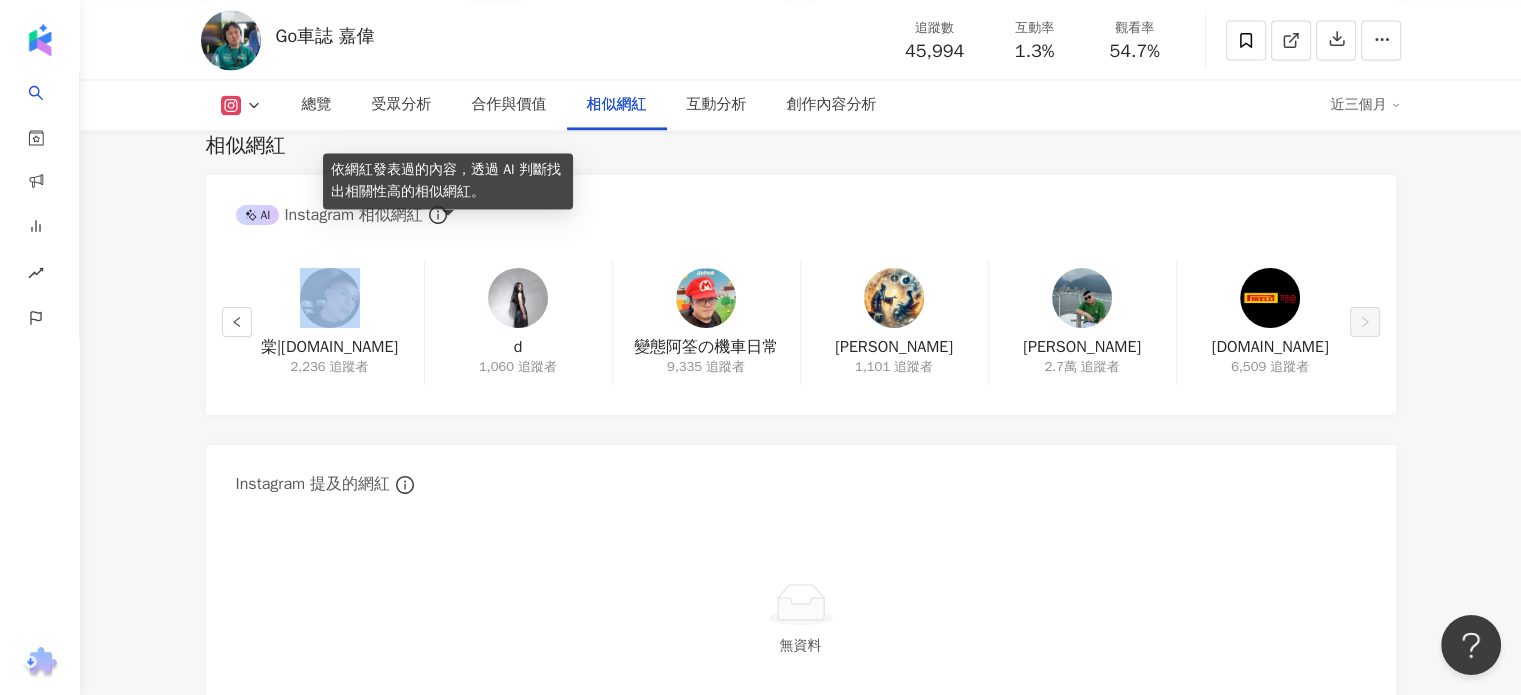 click 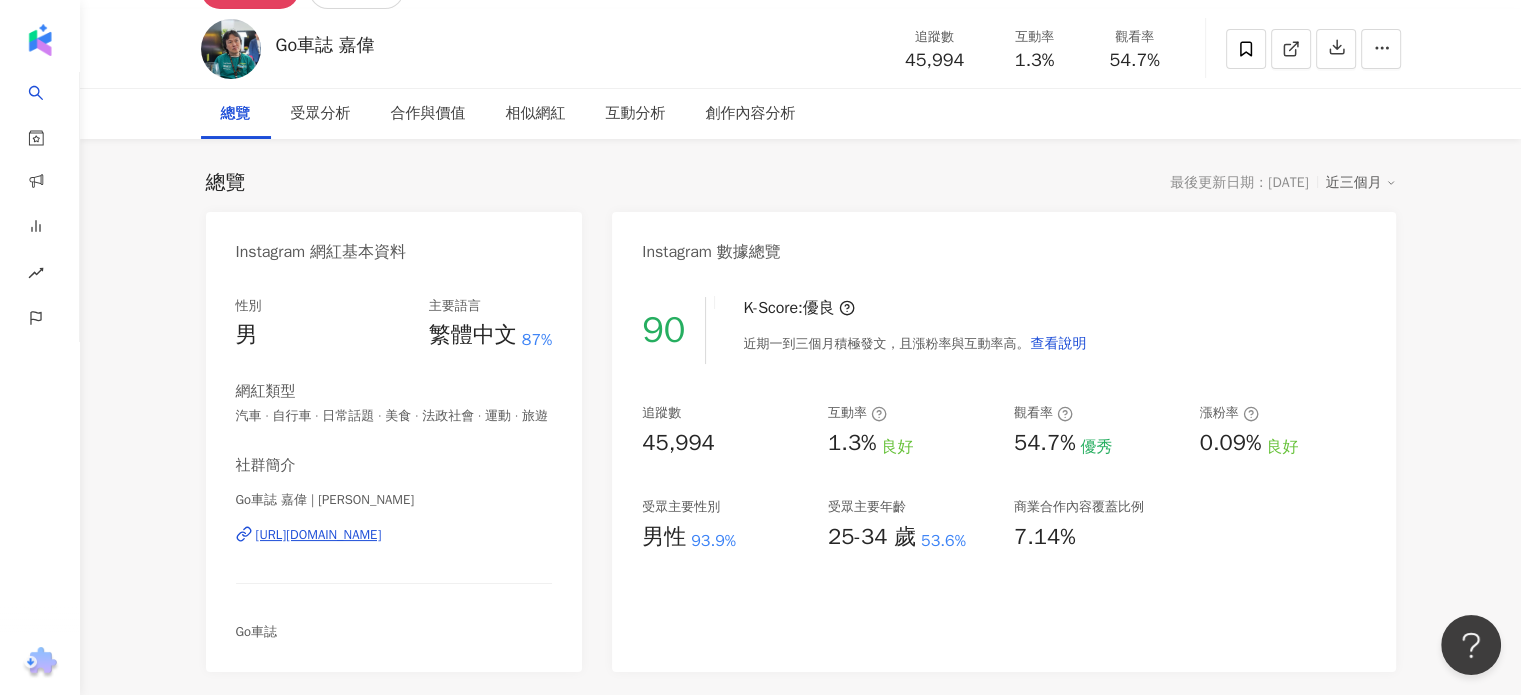 scroll, scrollTop: 139, scrollLeft: 0, axis: vertical 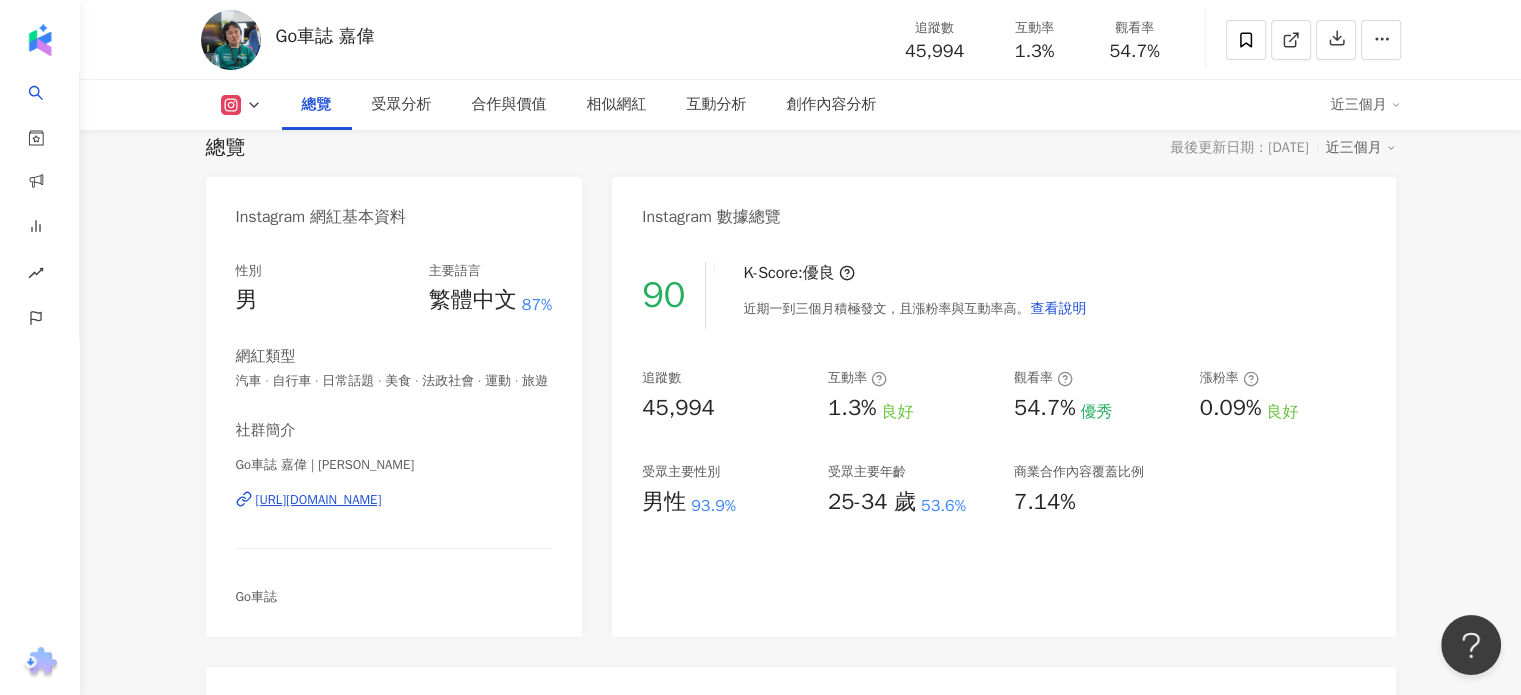 click on "https://www.instagram.com/william_buycartv/" at bounding box center [319, 500] 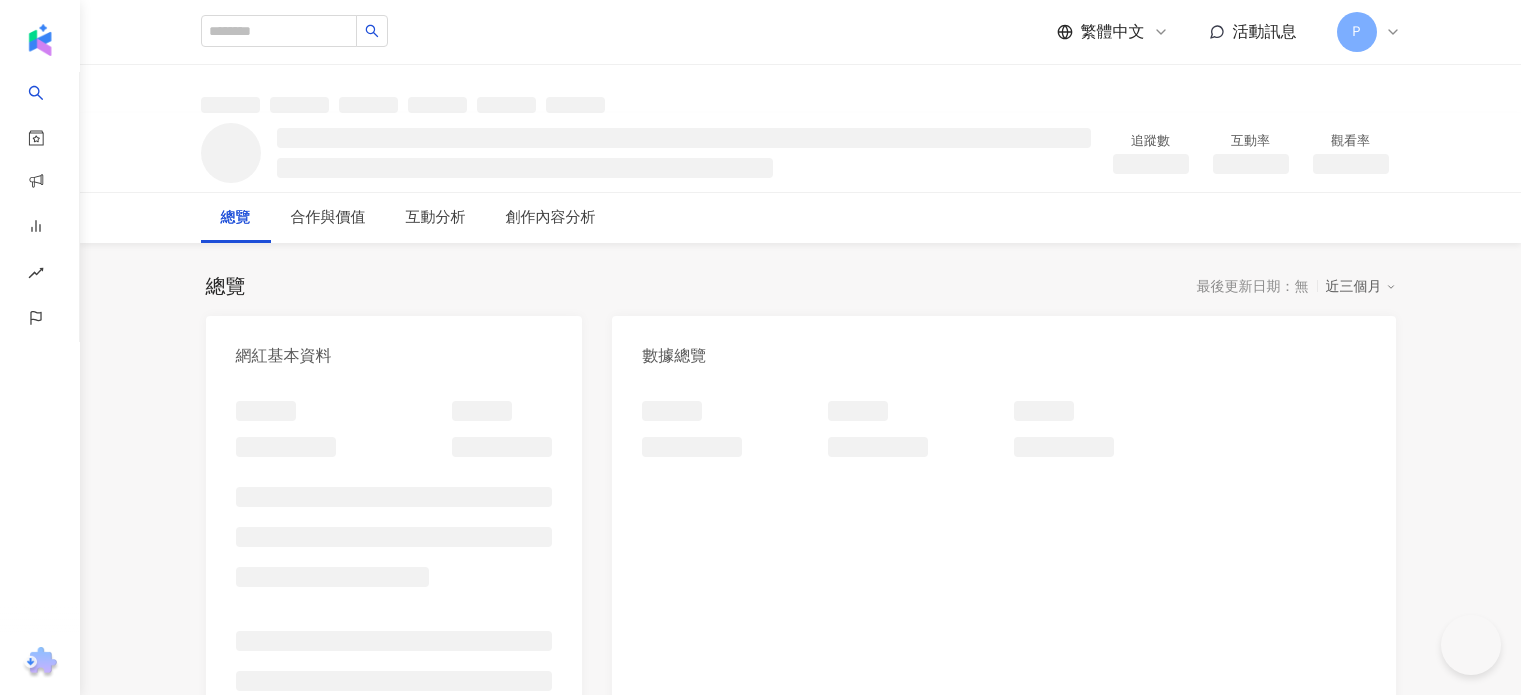 scroll, scrollTop: 0, scrollLeft: 0, axis: both 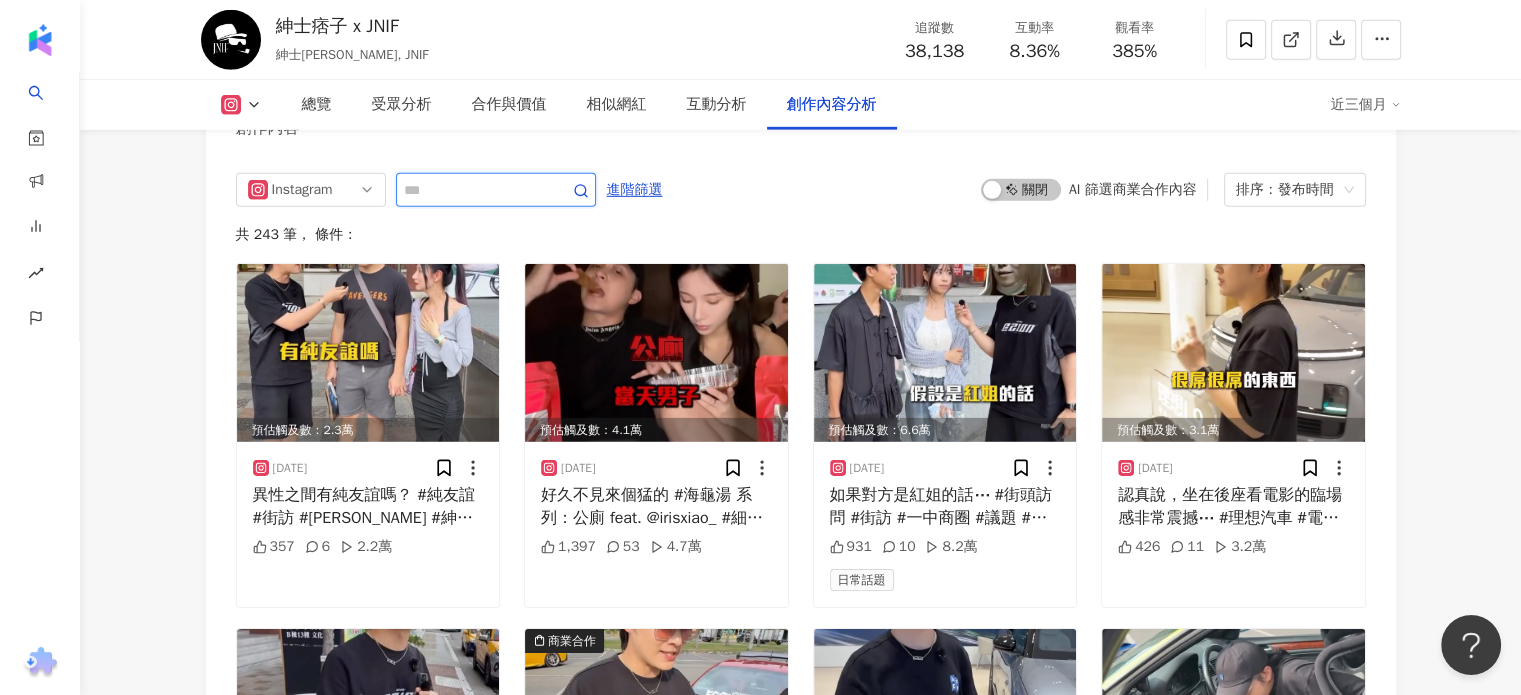 click at bounding box center (474, 190) 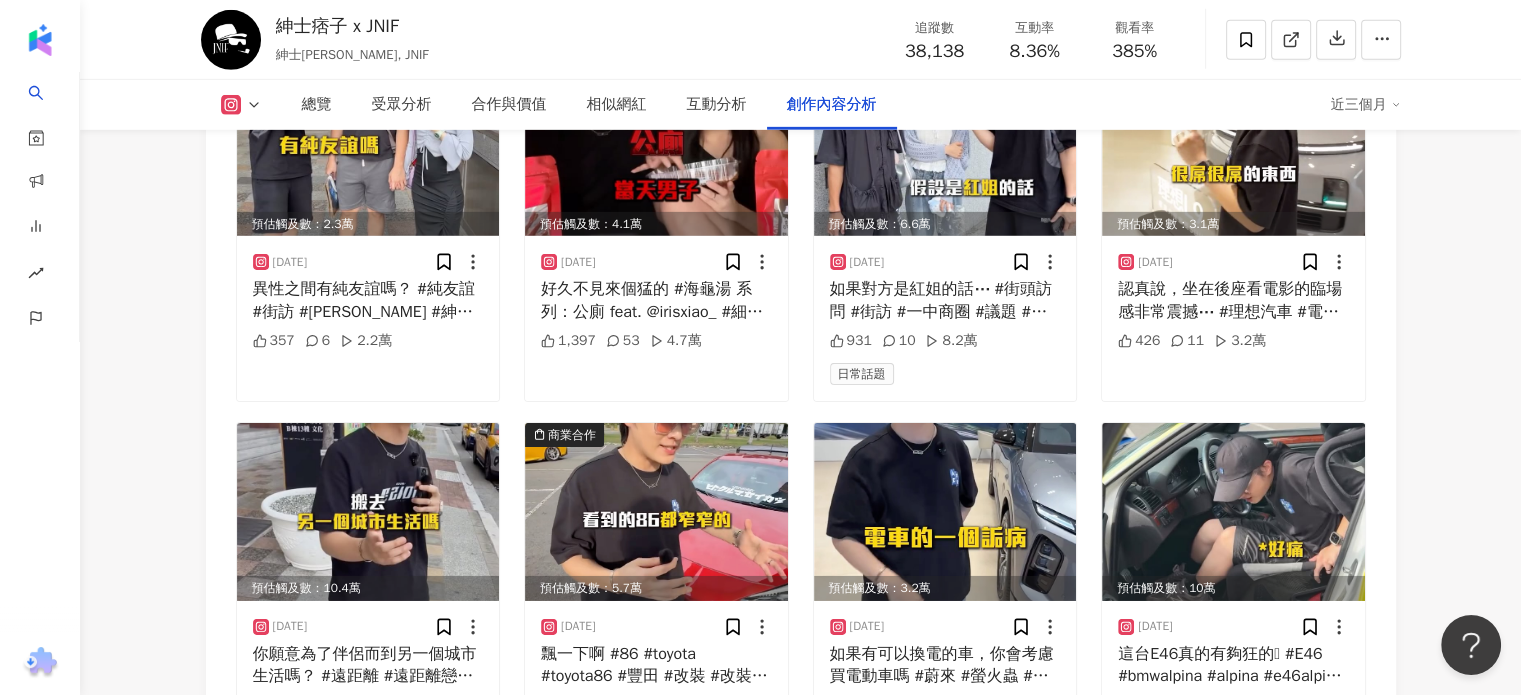 scroll, scrollTop: 6500, scrollLeft: 0, axis: vertical 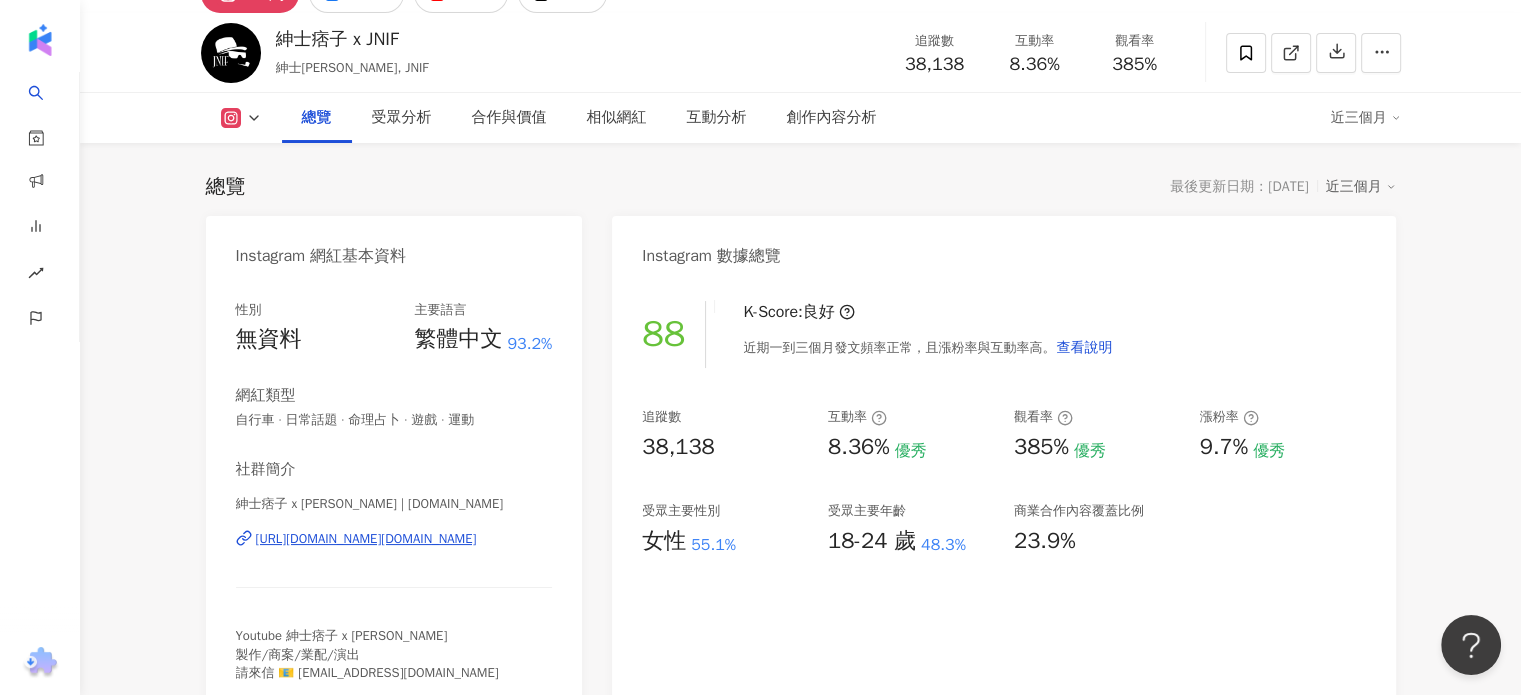 type on "**" 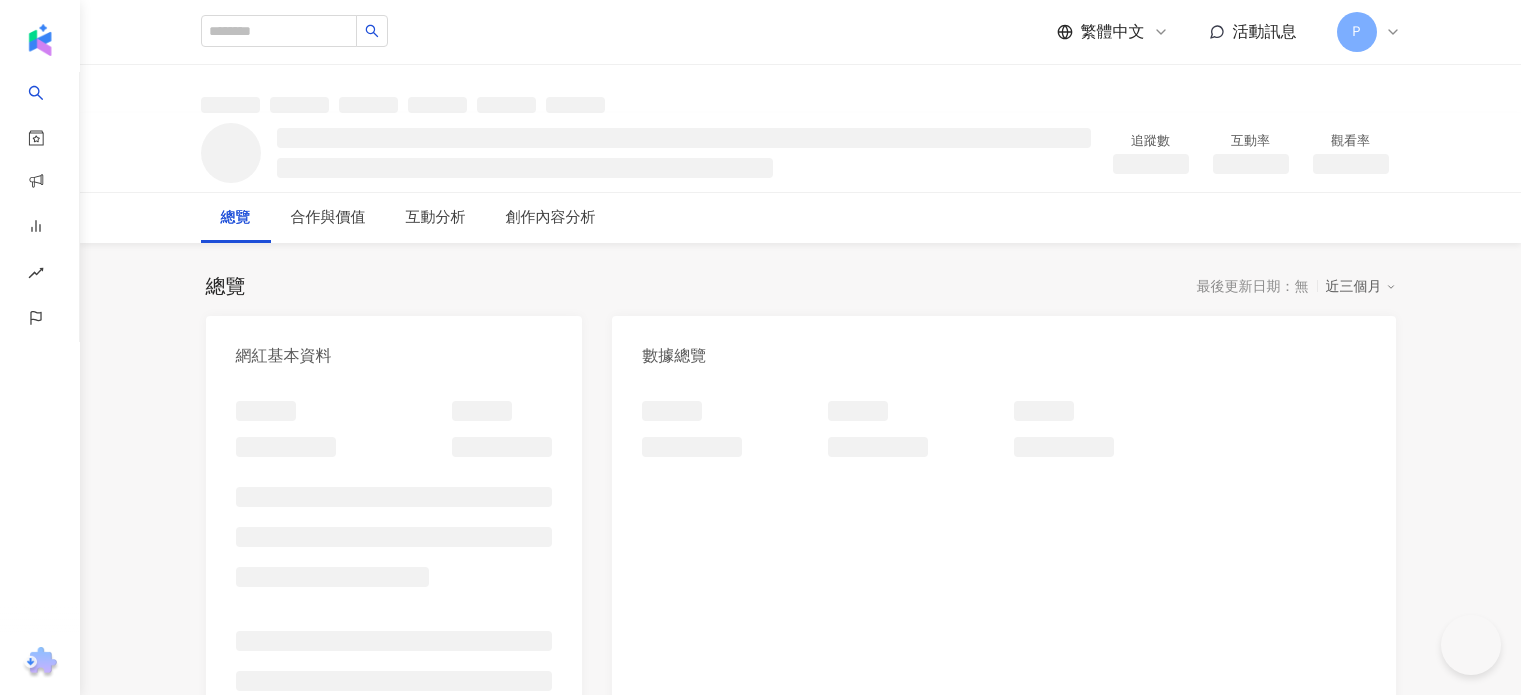 scroll, scrollTop: 0, scrollLeft: 0, axis: both 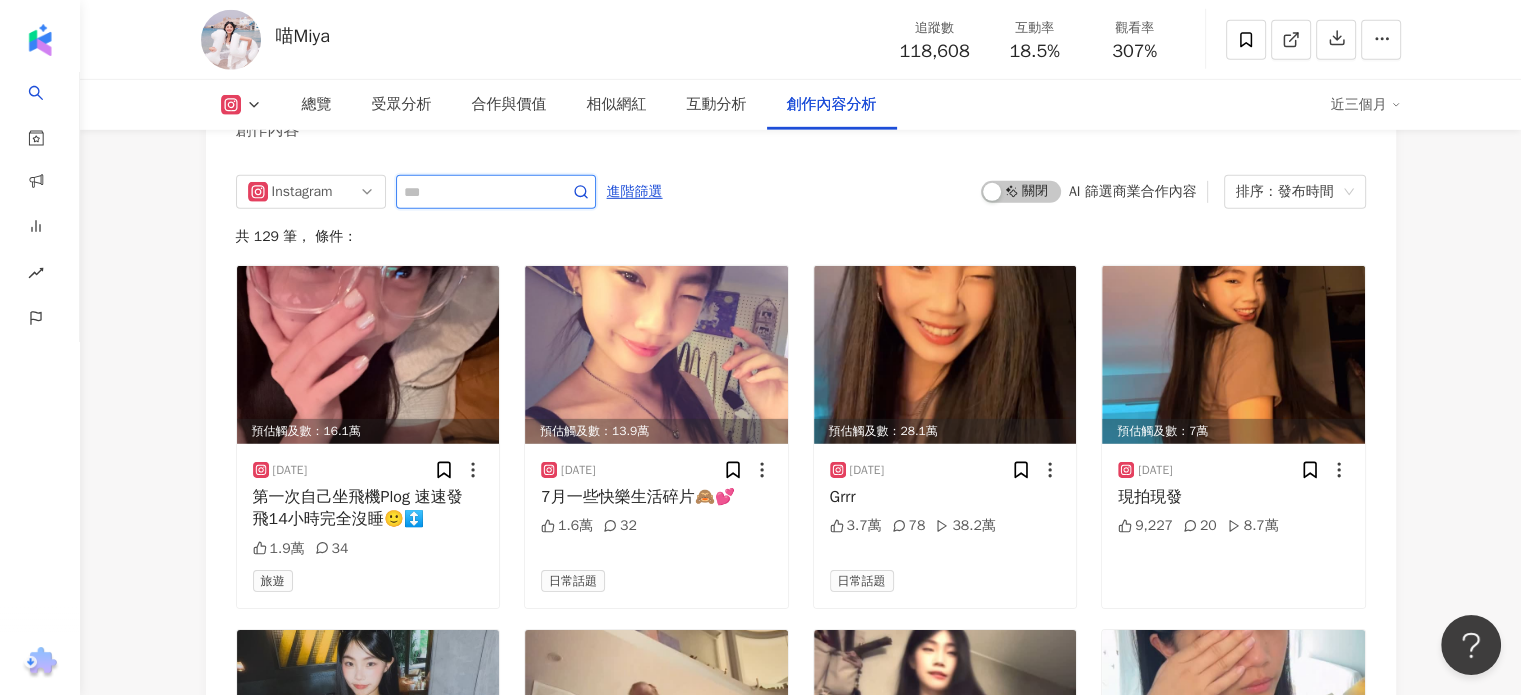 click at bounding box center (474, 192) 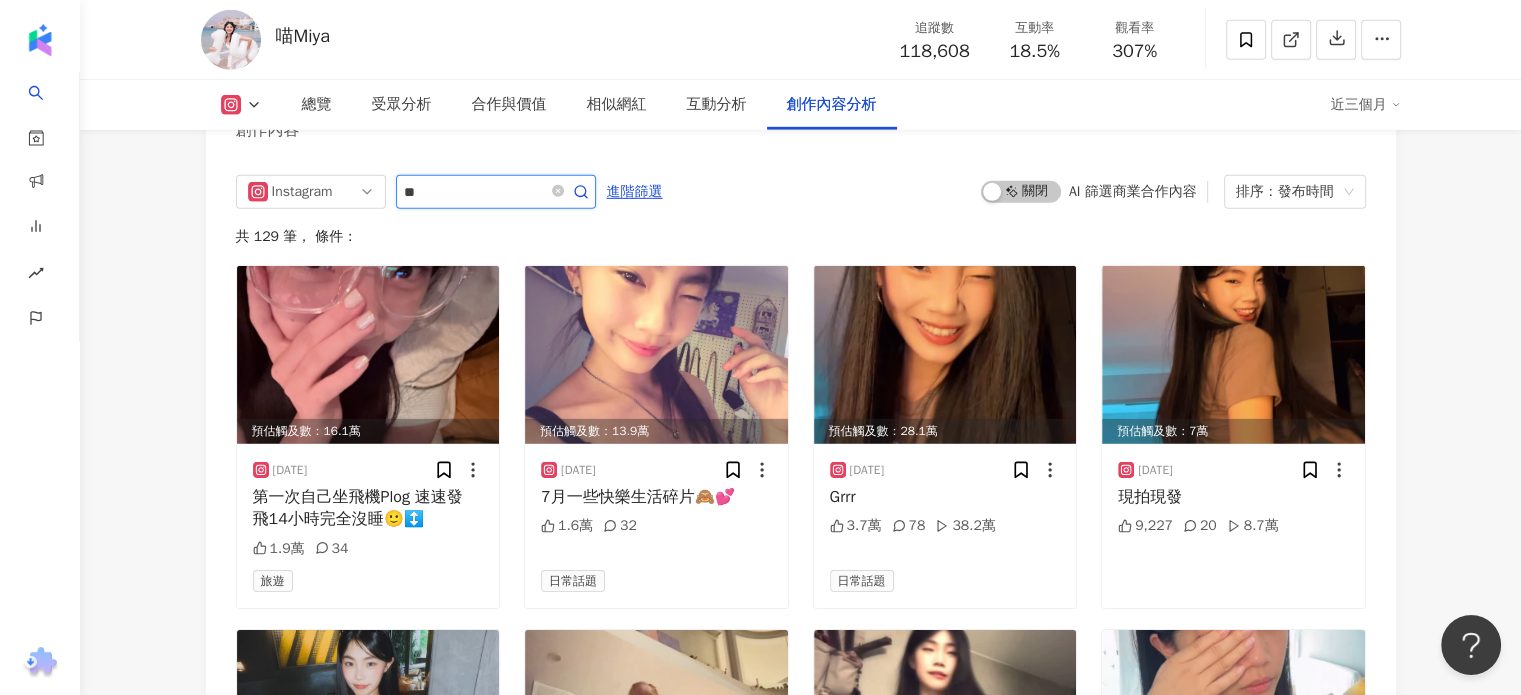 type on "**" 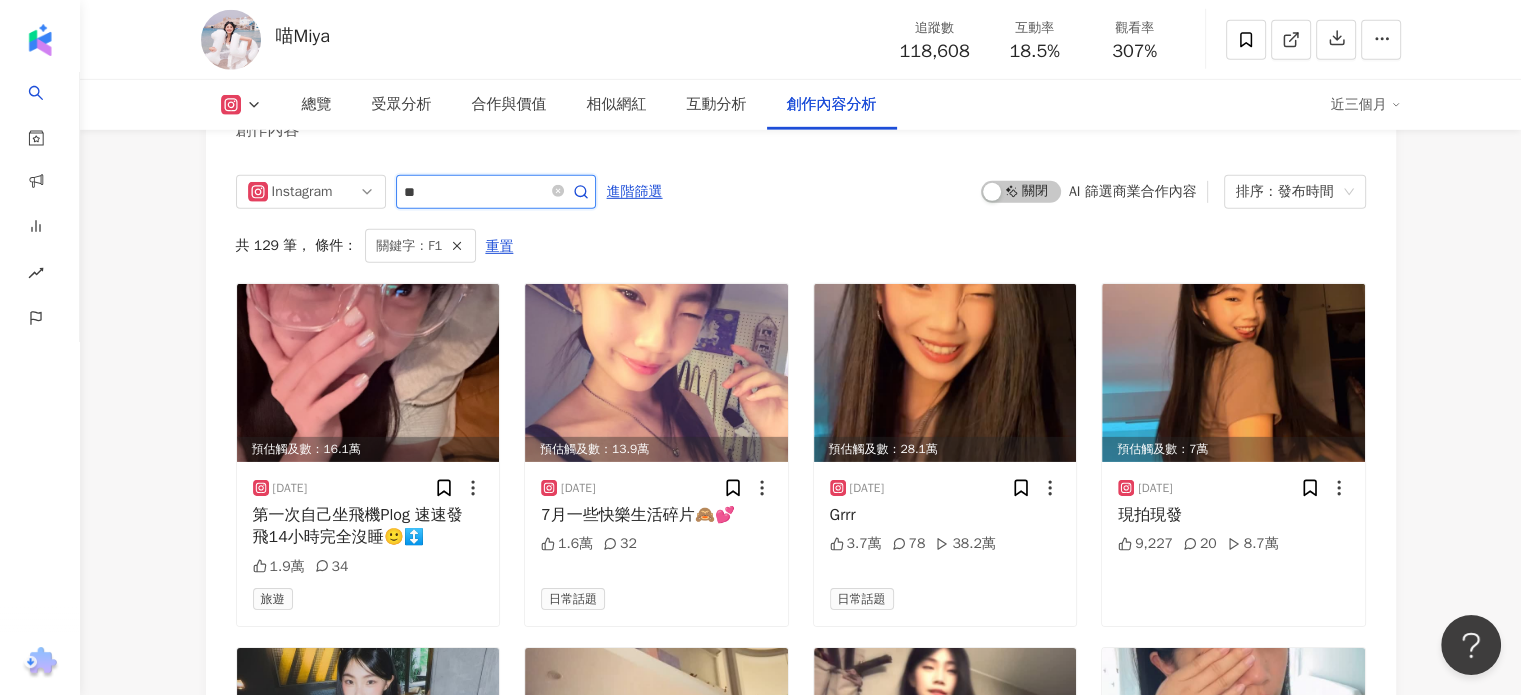 scroll, scrollTop: 6174, scrollLeft: 0, axis: vertical 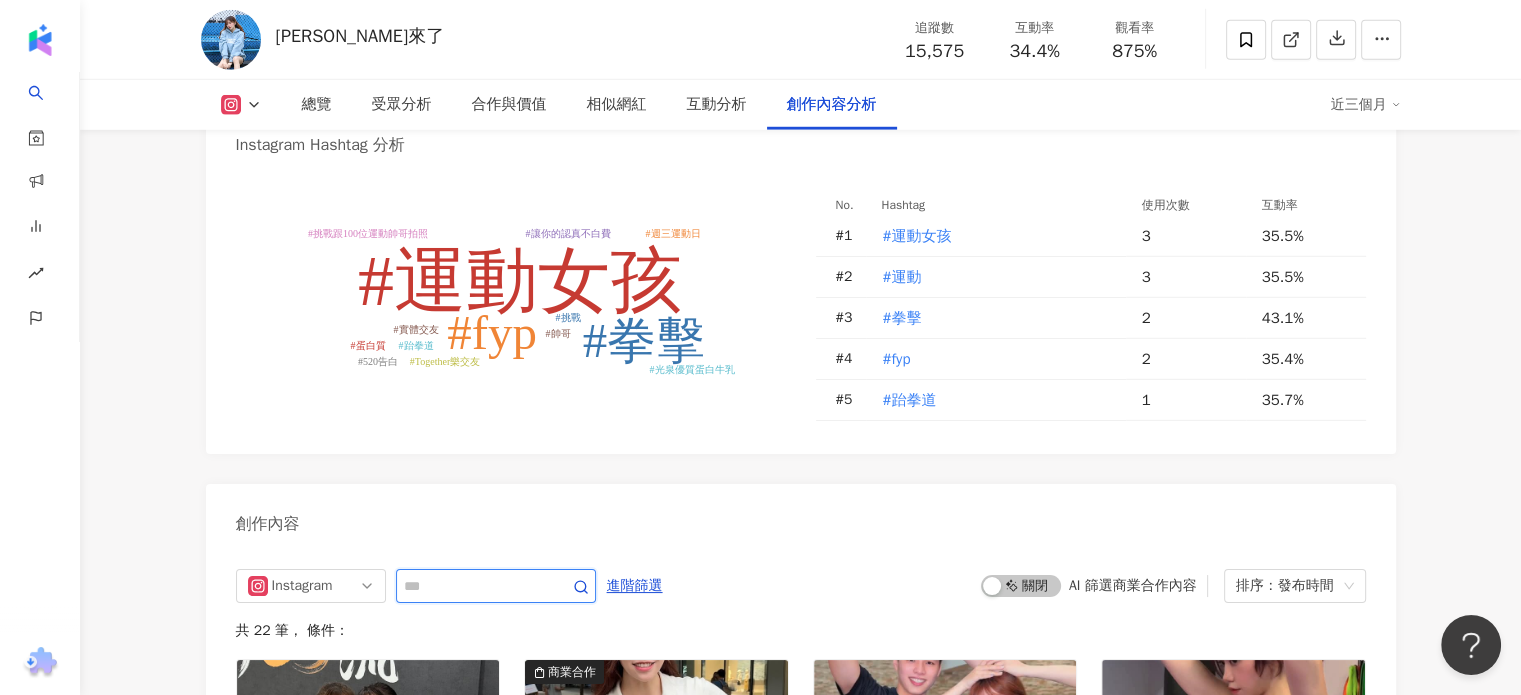 click at bounding box center [474, 586] 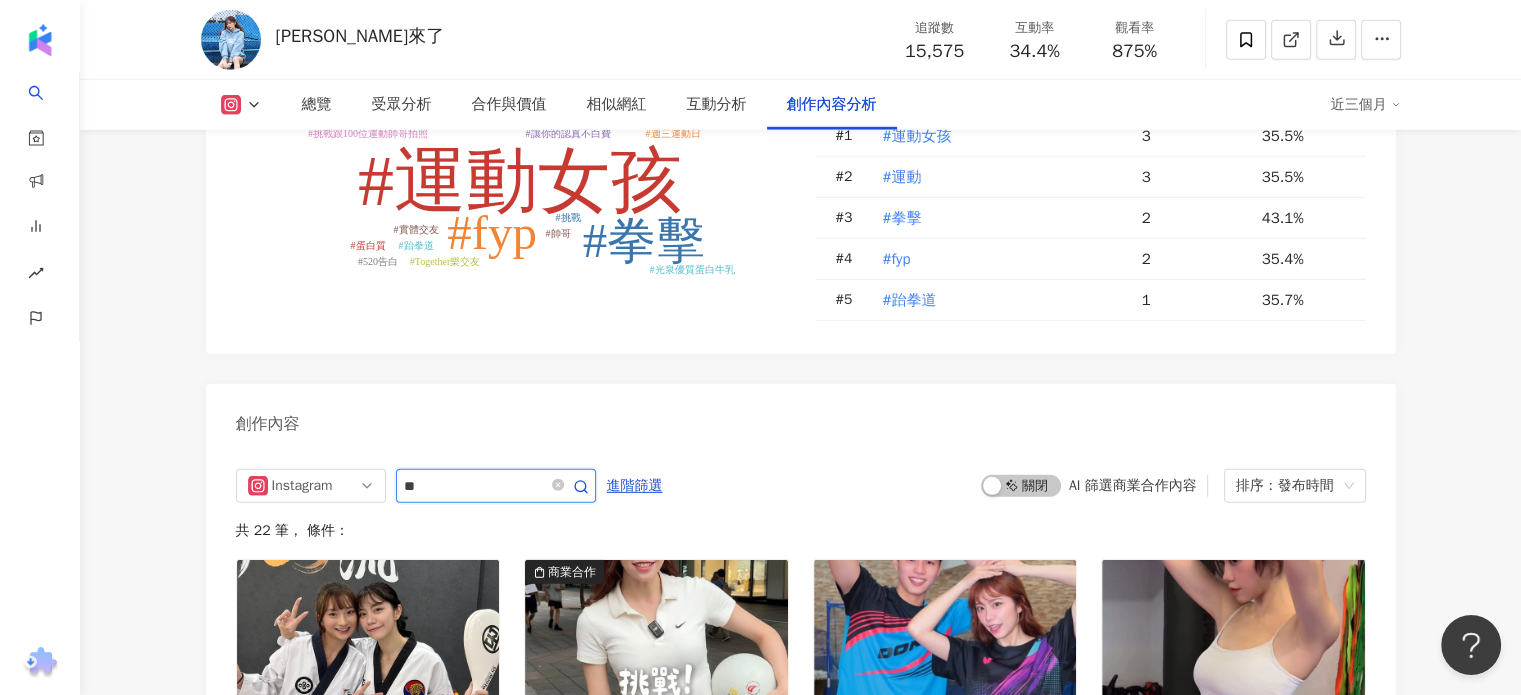 type on "**" 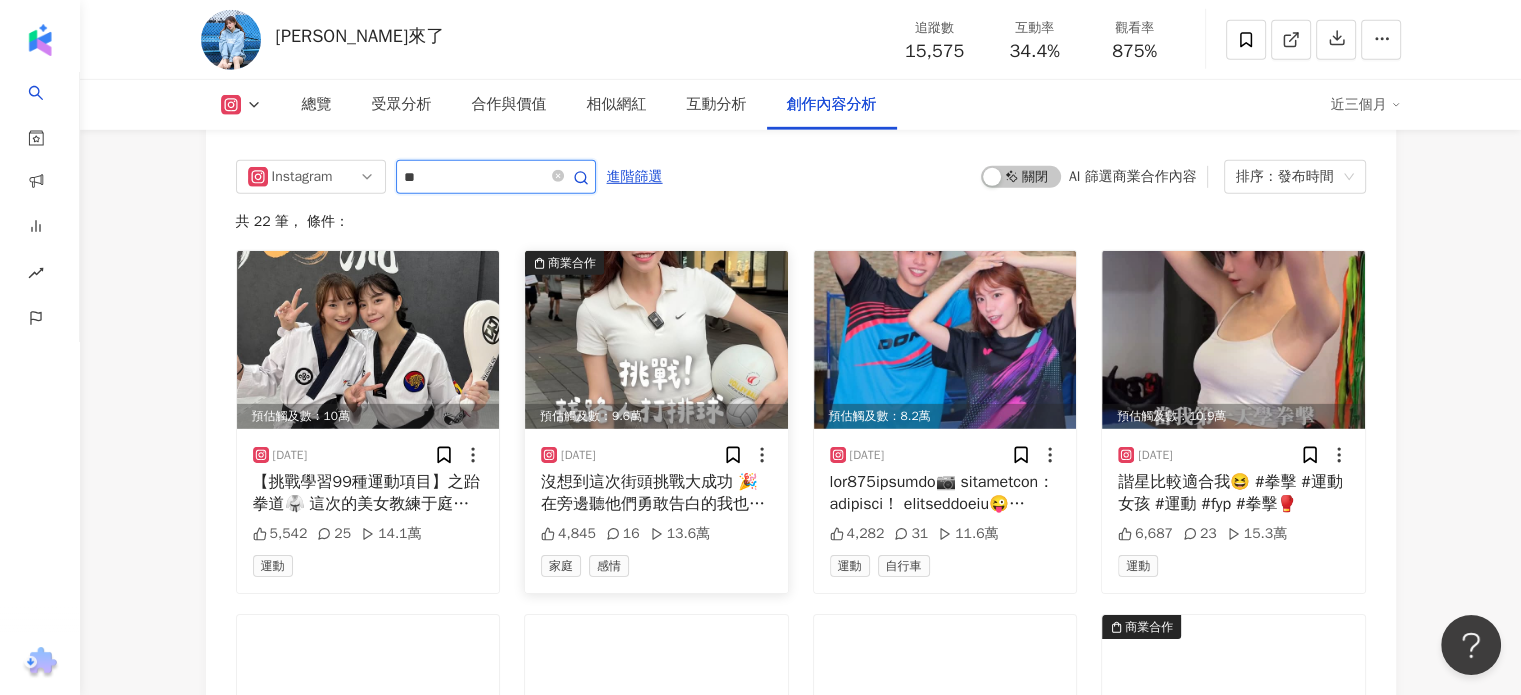 scroll, scrollTop: 6125, scrollLeft: 0, axis: vertical 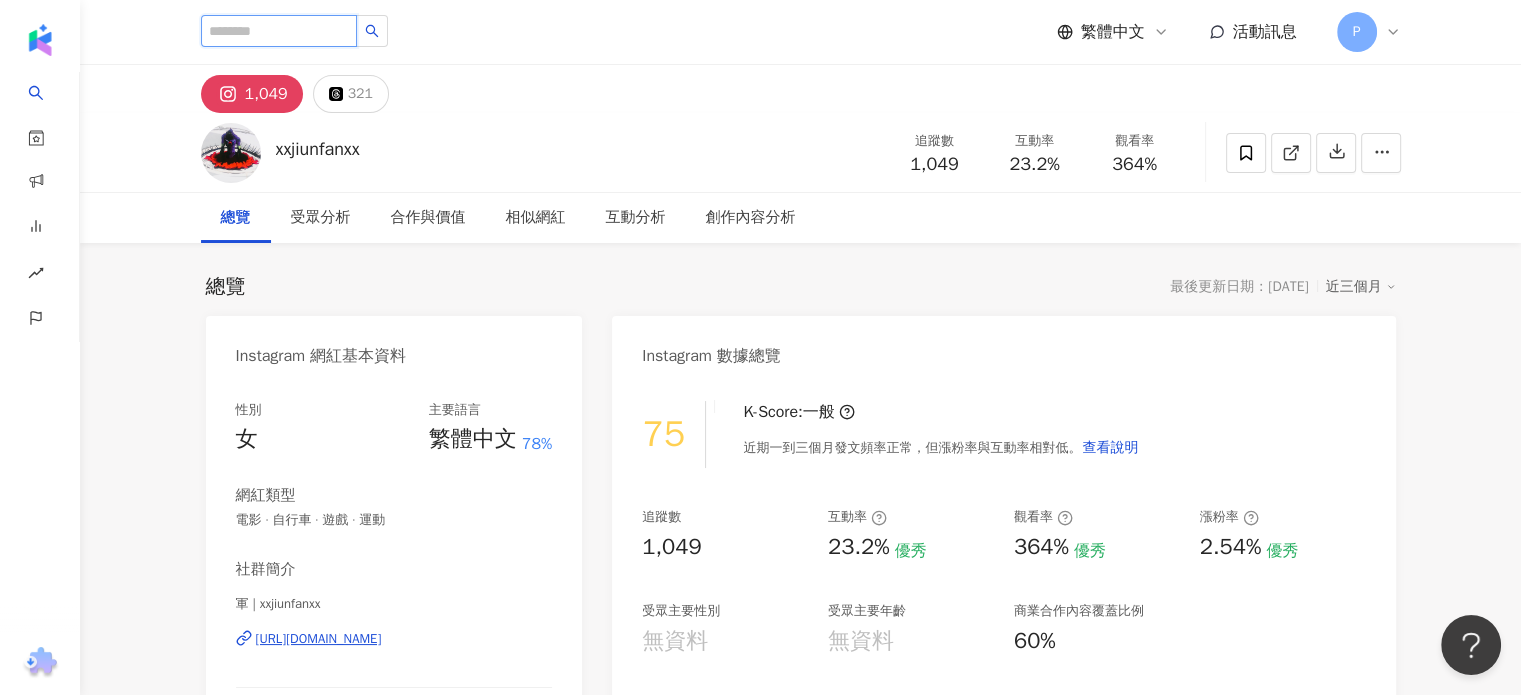 click at bounding box center (279, 31) 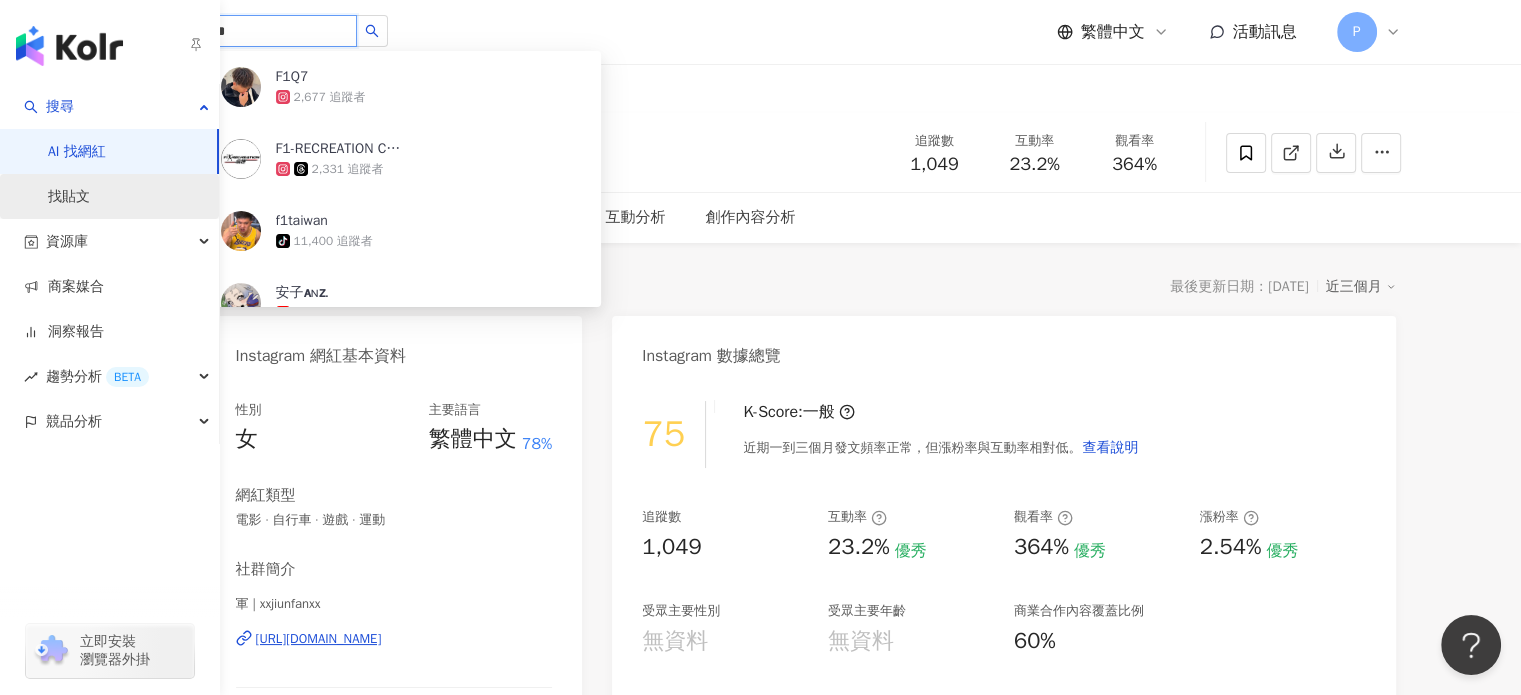 type on "***" 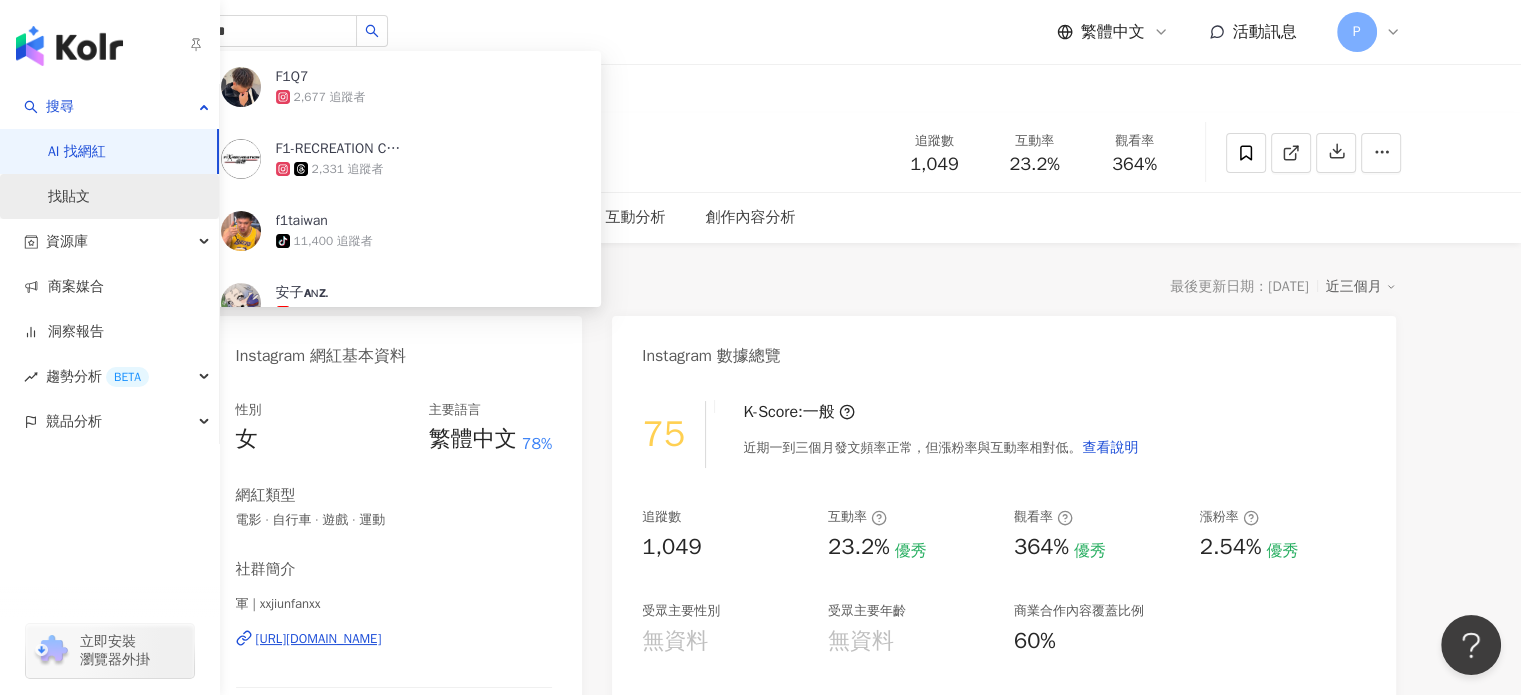 click on "找貼文" at bounding box center [69, 197] 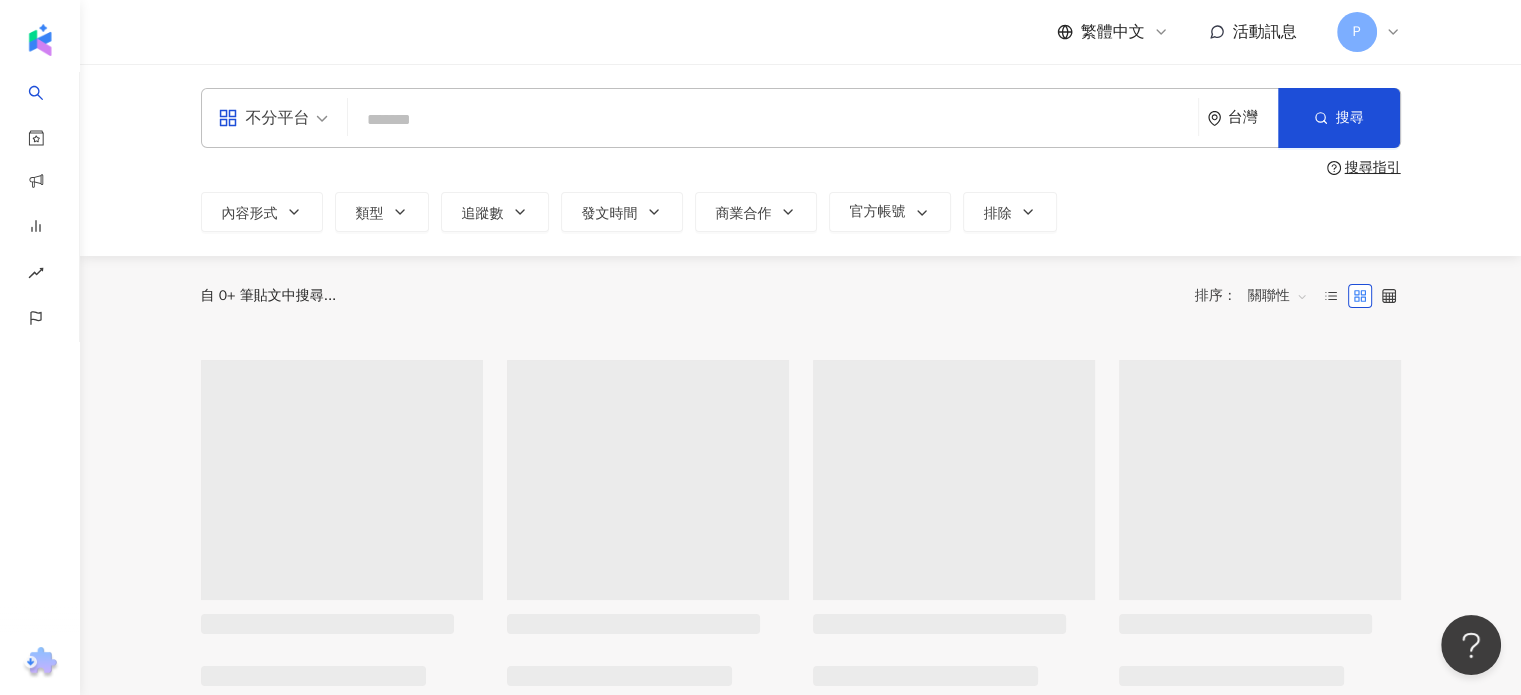 click at bounding box center [773, 119] 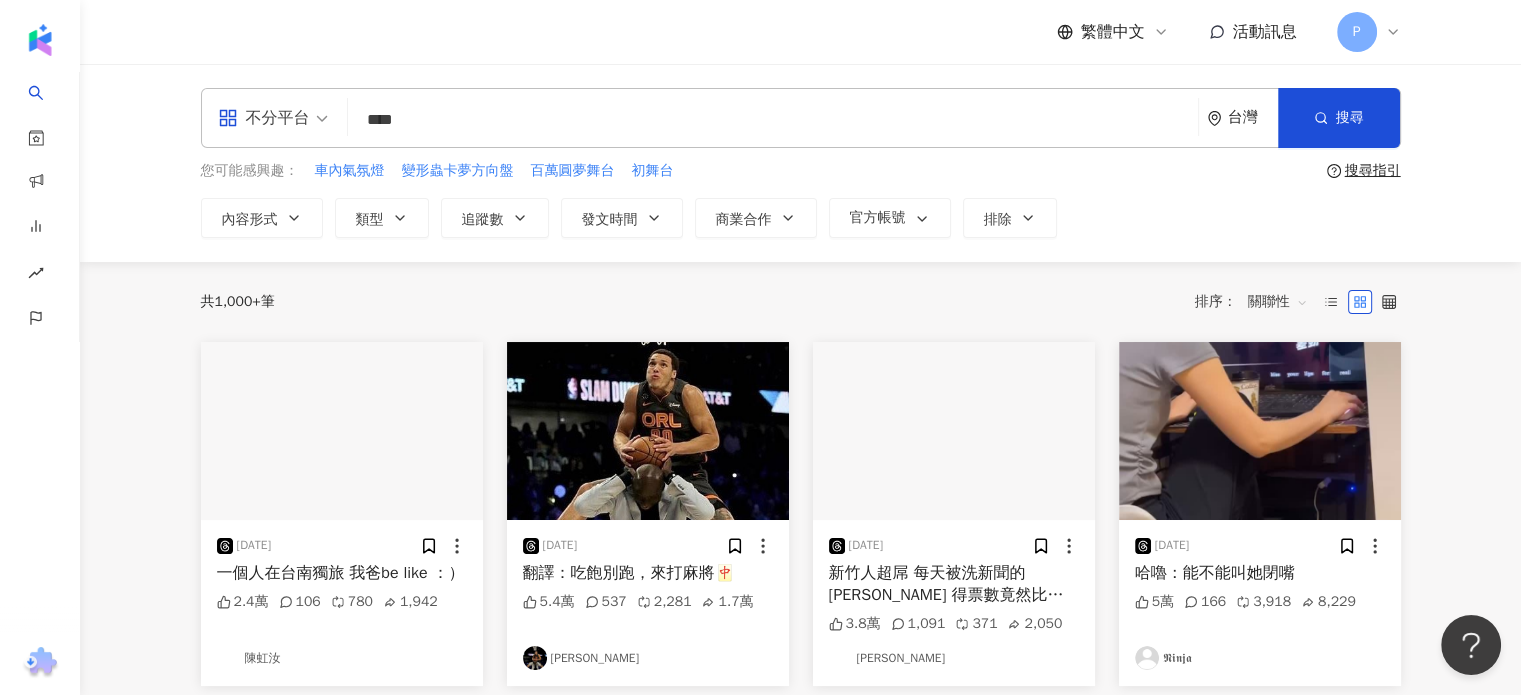 type on "****" 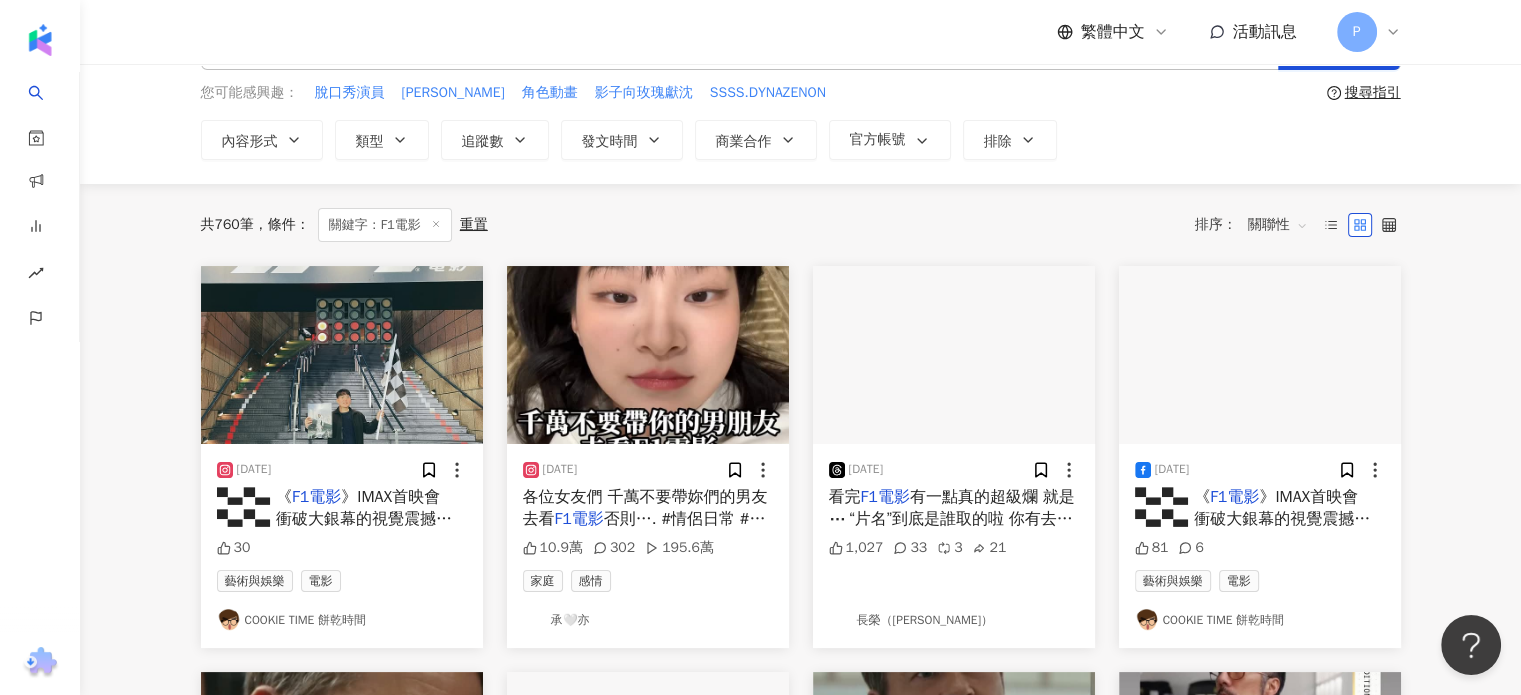 scroll, scrollTop: 100, scrollLeft: 0, axis: vertical 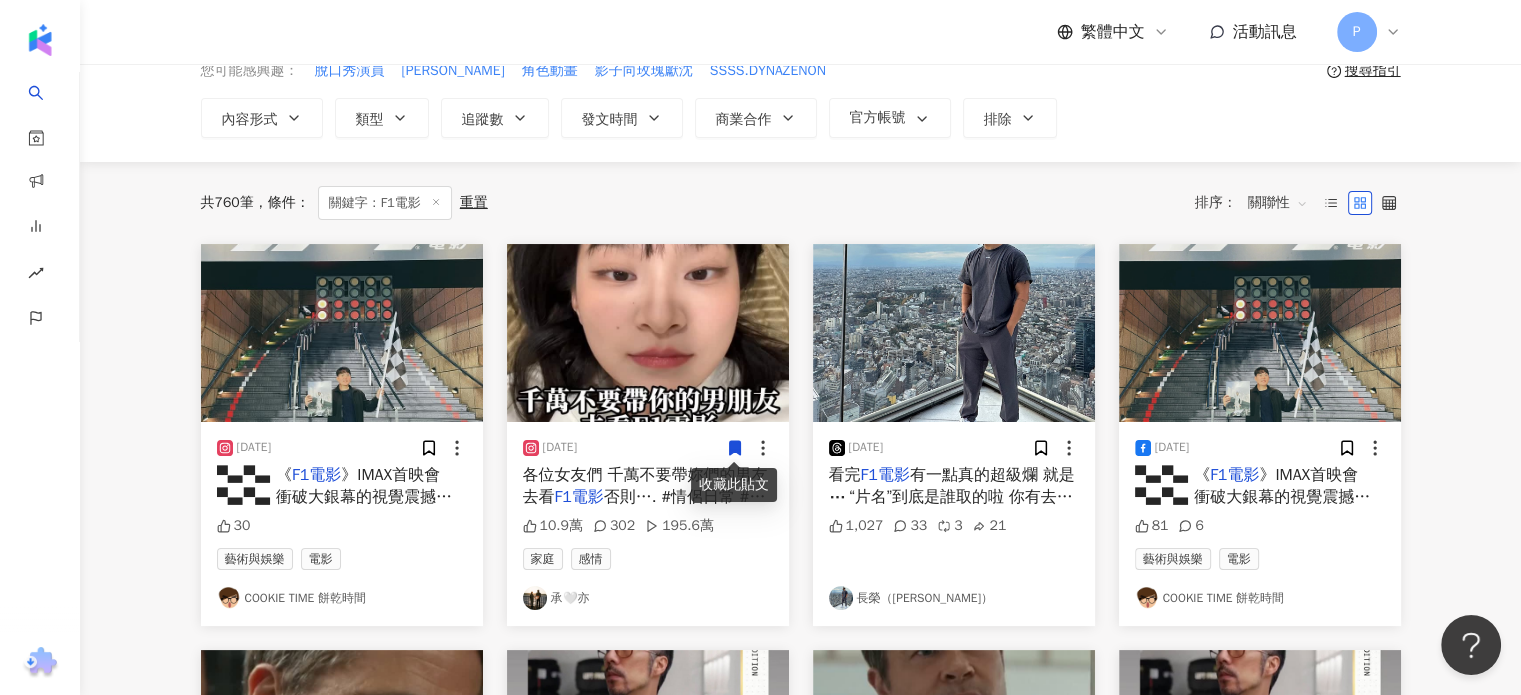 click on "關聯性" at bounding box center (1278, 203) 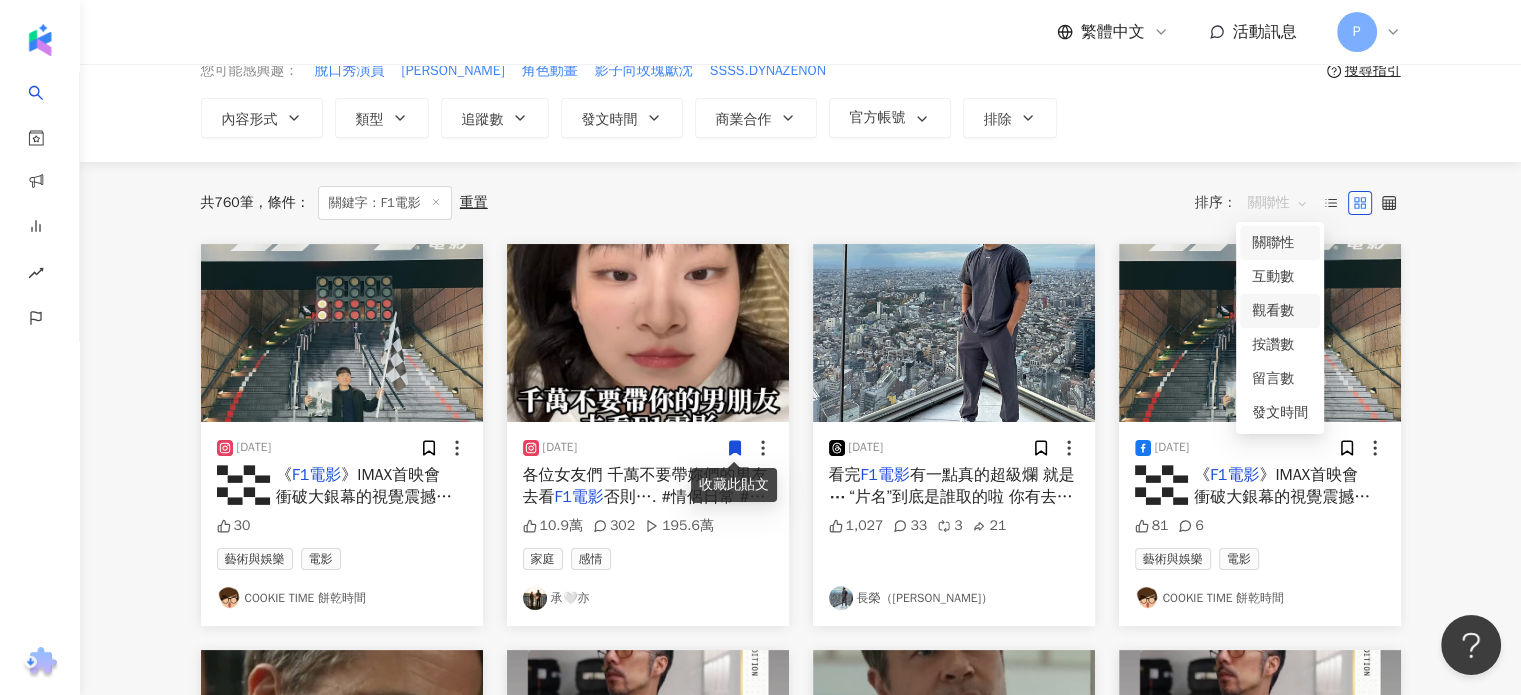 click on "觀看數" at bounding box center (1280, 311) 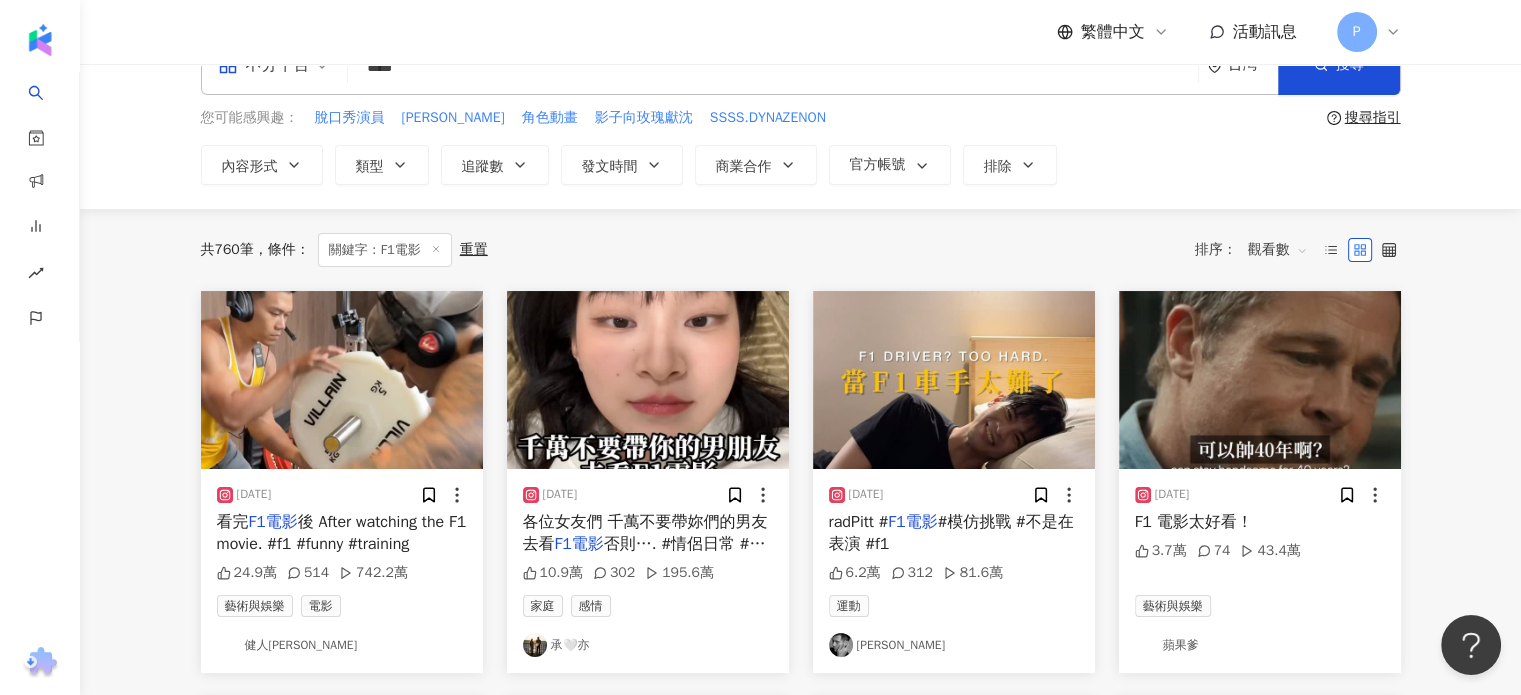 scroll, scrollTop: 100, scrollLeft: 0, axis: vertical 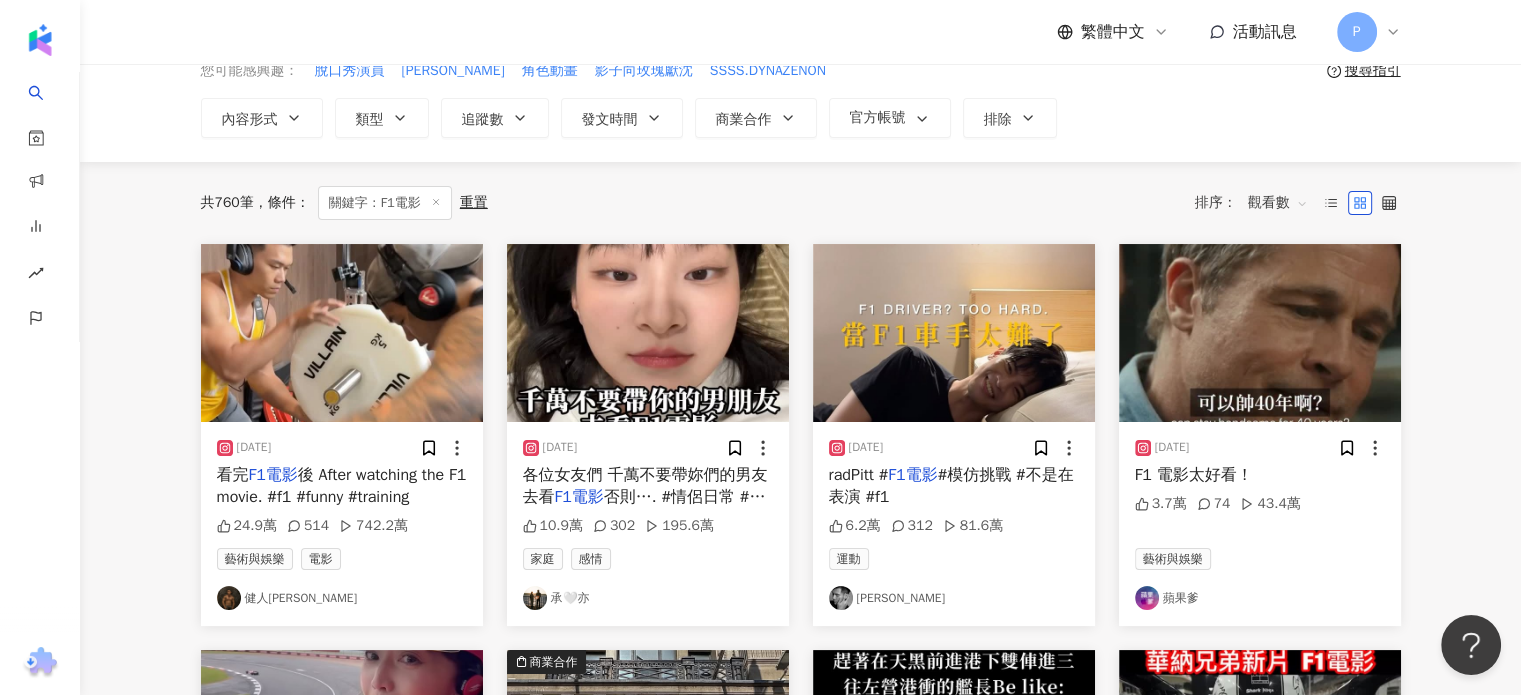 click on "後 After watching the F1 movie.
#f1 #funny #training" at bounding box center [342, 486] 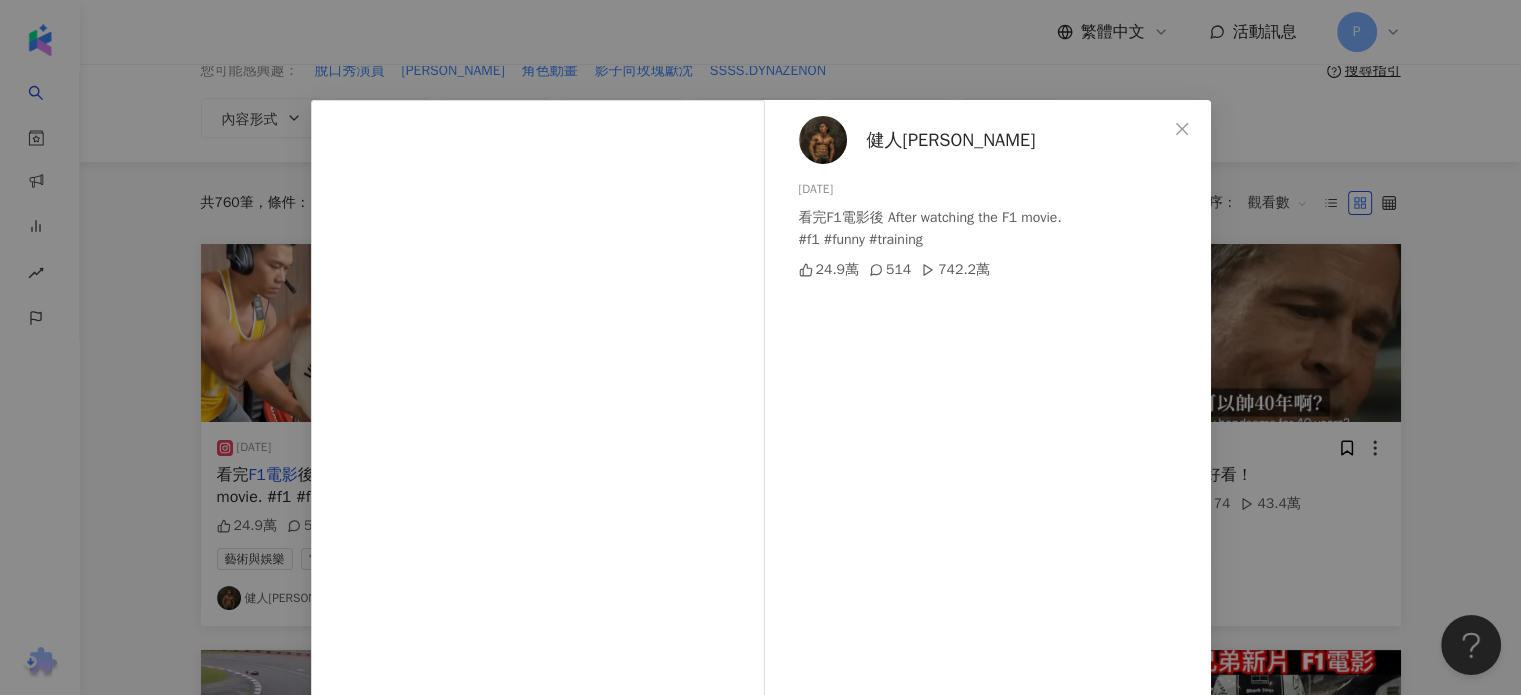 click on "健人蓋伊" at bounding box center (951, 140) 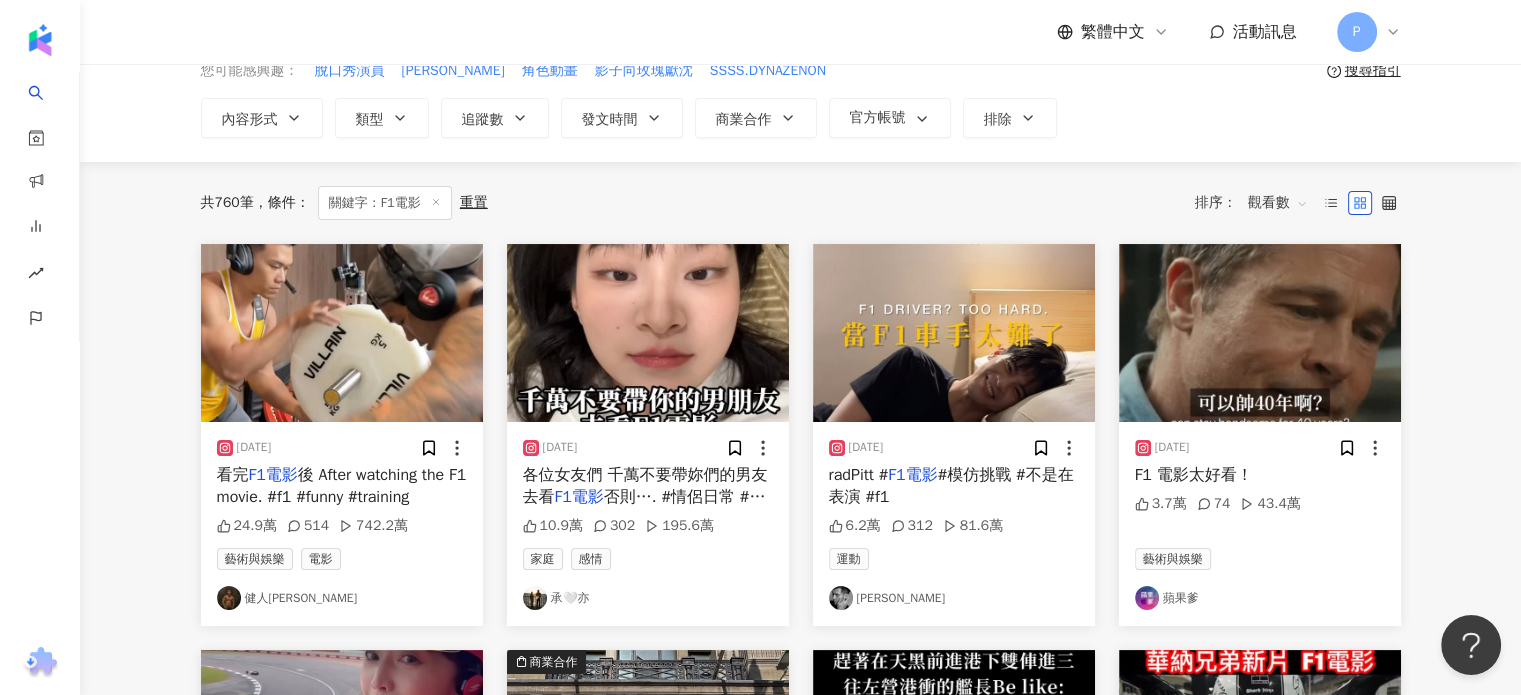 click on "否則….
#情侶日常 #情侶 #f1 #" at bounding box center (644, 508) 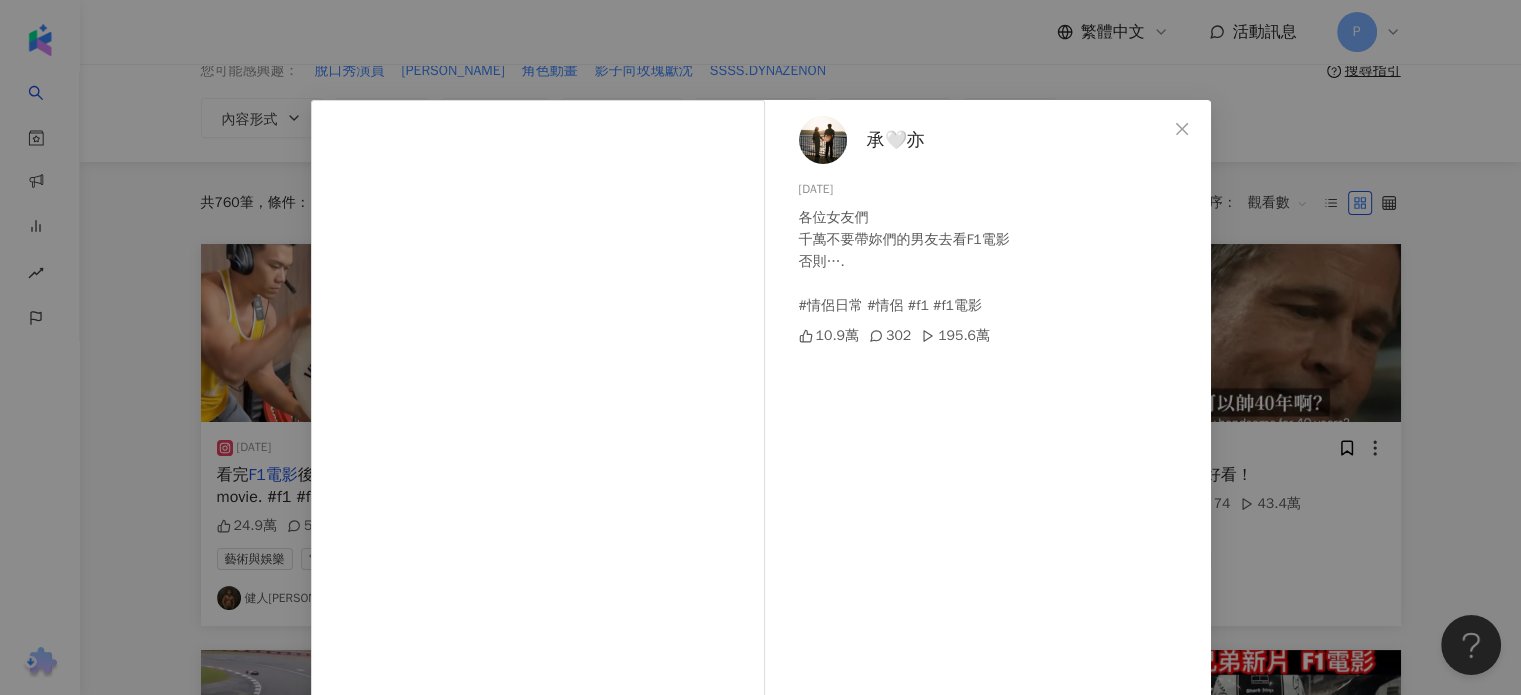 click on "承🤍亦 2025/6/29 各位女友們
千萬不要帶妳們的男友去看F1電影
否則….
#情侶日常 #情侶 #f1 #f1電影 10.9萬 302 195.6萬 查看原始貼文" at bounding box center (760, 347) 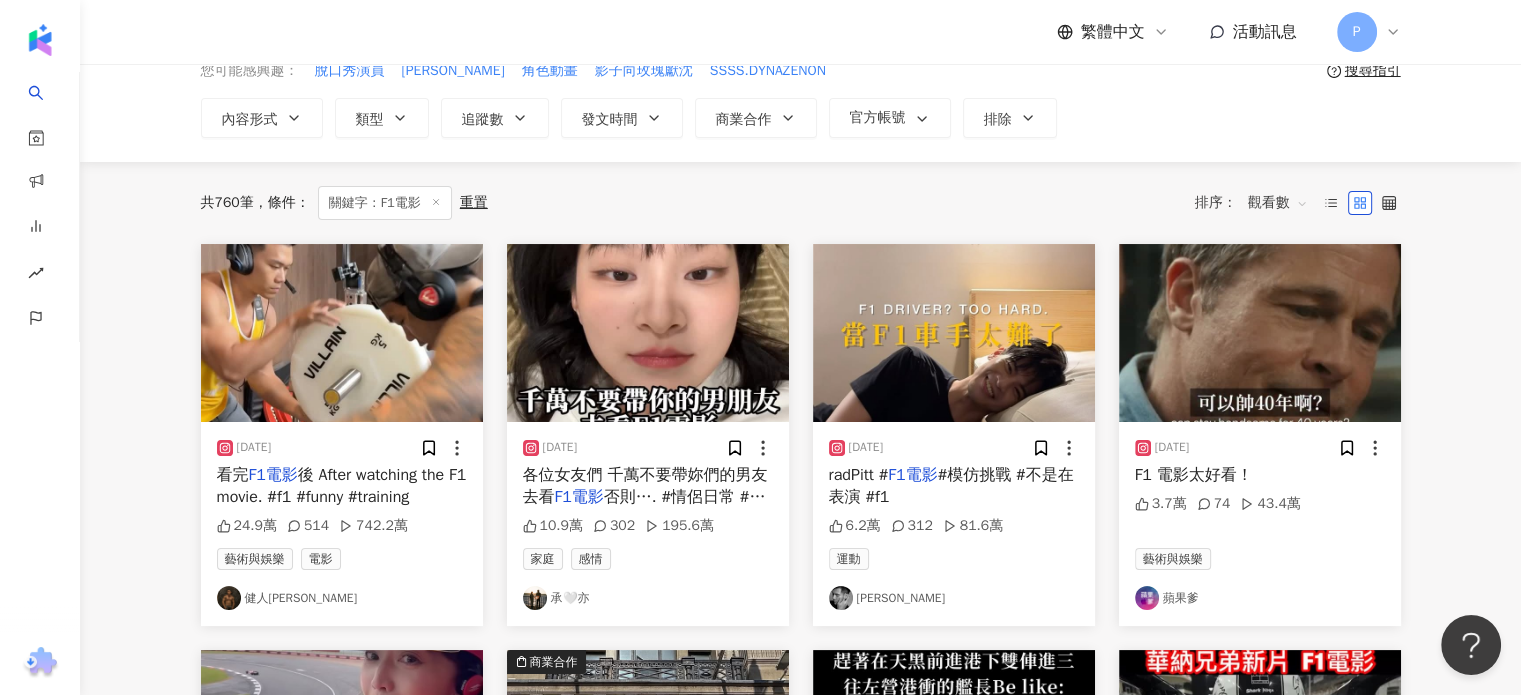 scroll, scrollTop: 200, scrollLeft: 0, axis: vertical 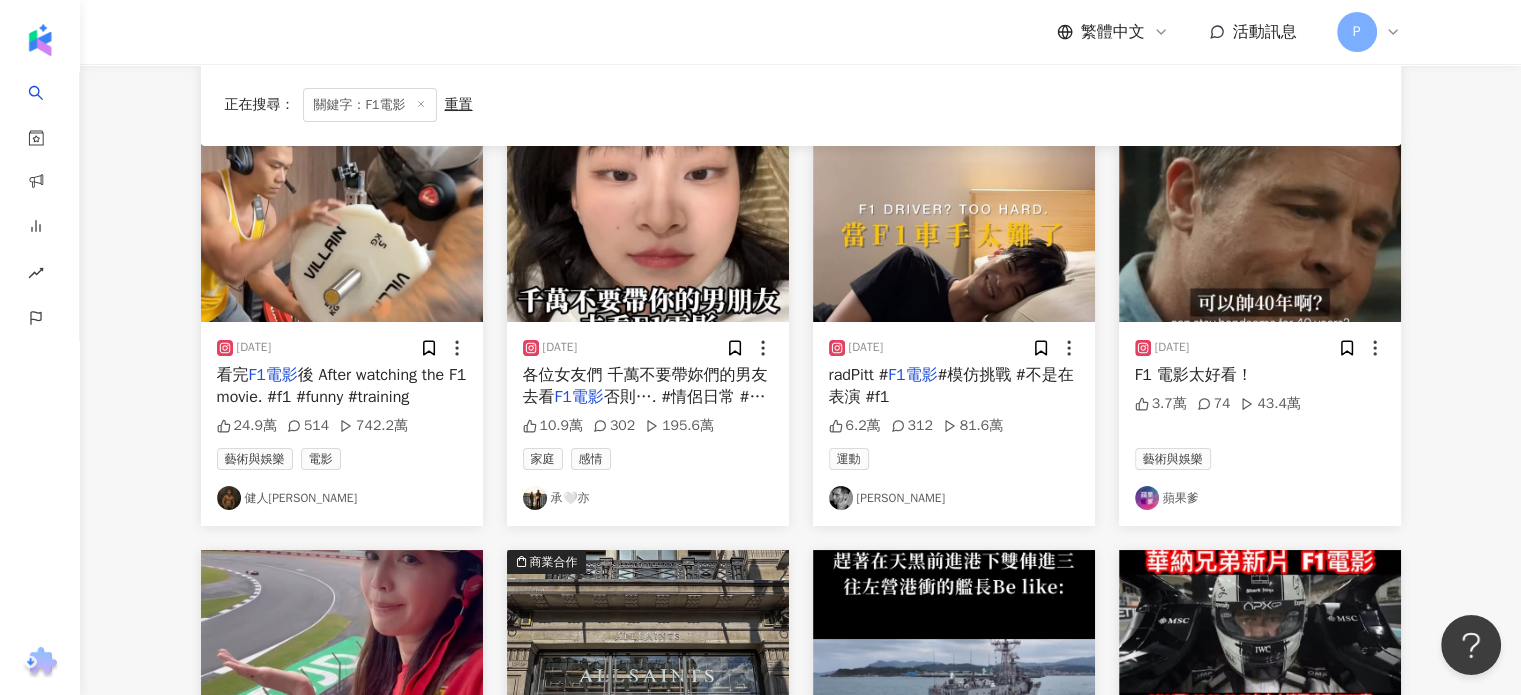 click on "radPitt # F1電影  #模仿挑戰 #不是在表演 #f1" at bounding box center (954, 386) 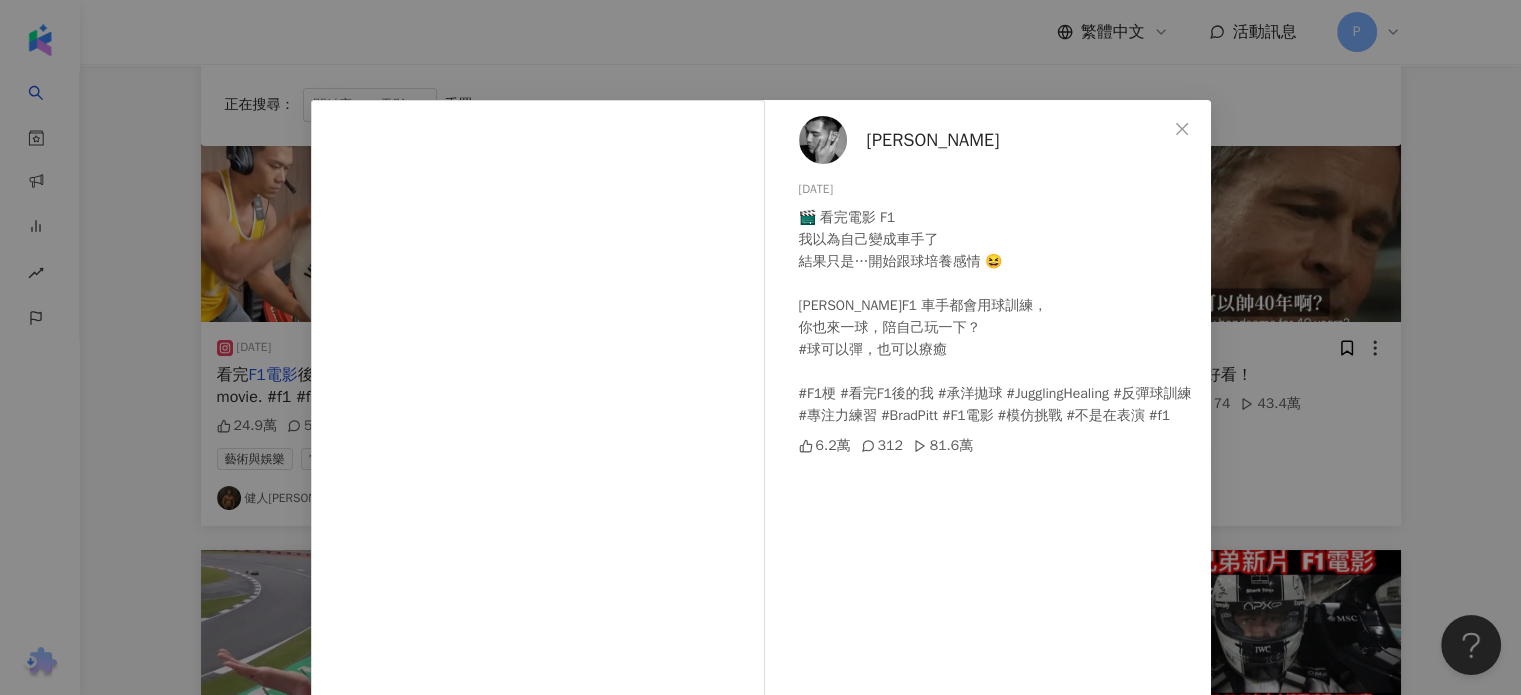 click on "吳承洋ChrisWu" at bounding box center (933, 140) 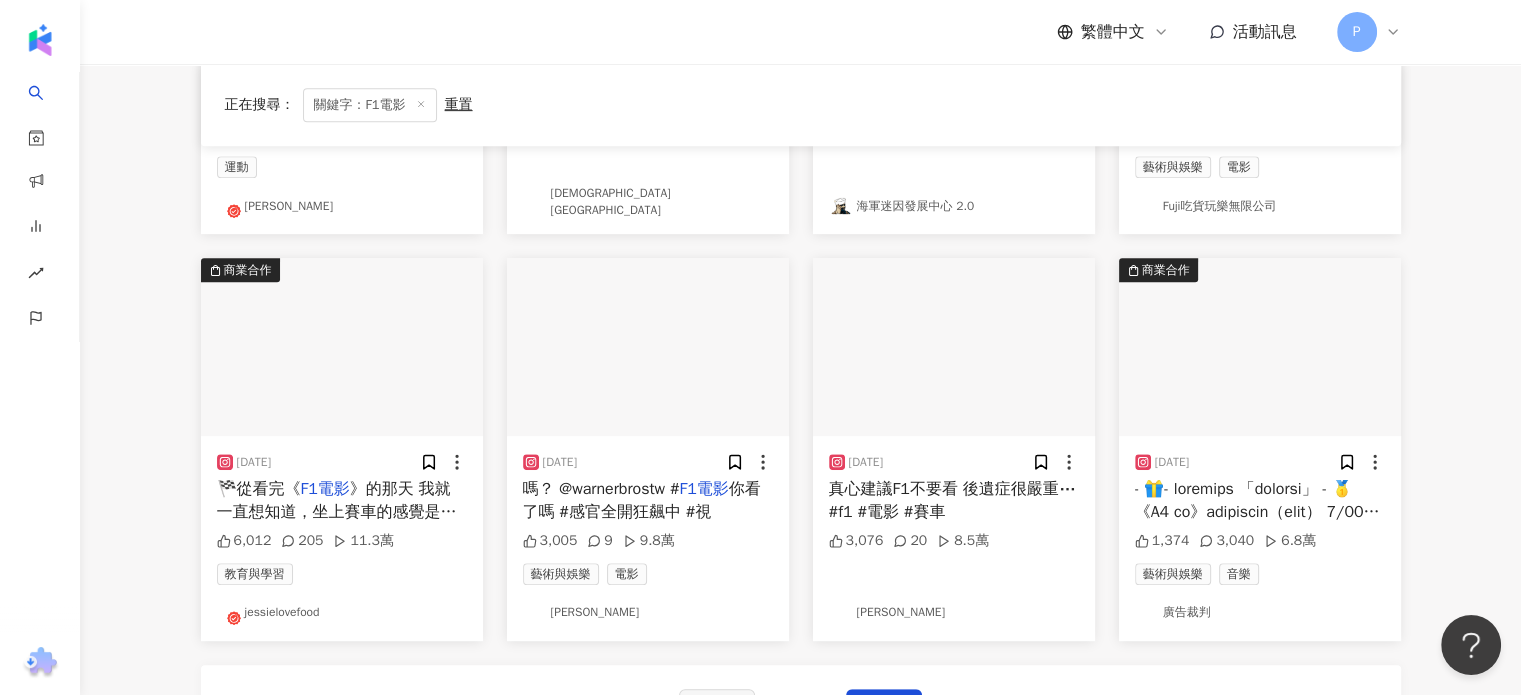 scroll, scrollTop: 900, scrollLeft: 0, axis: vertical 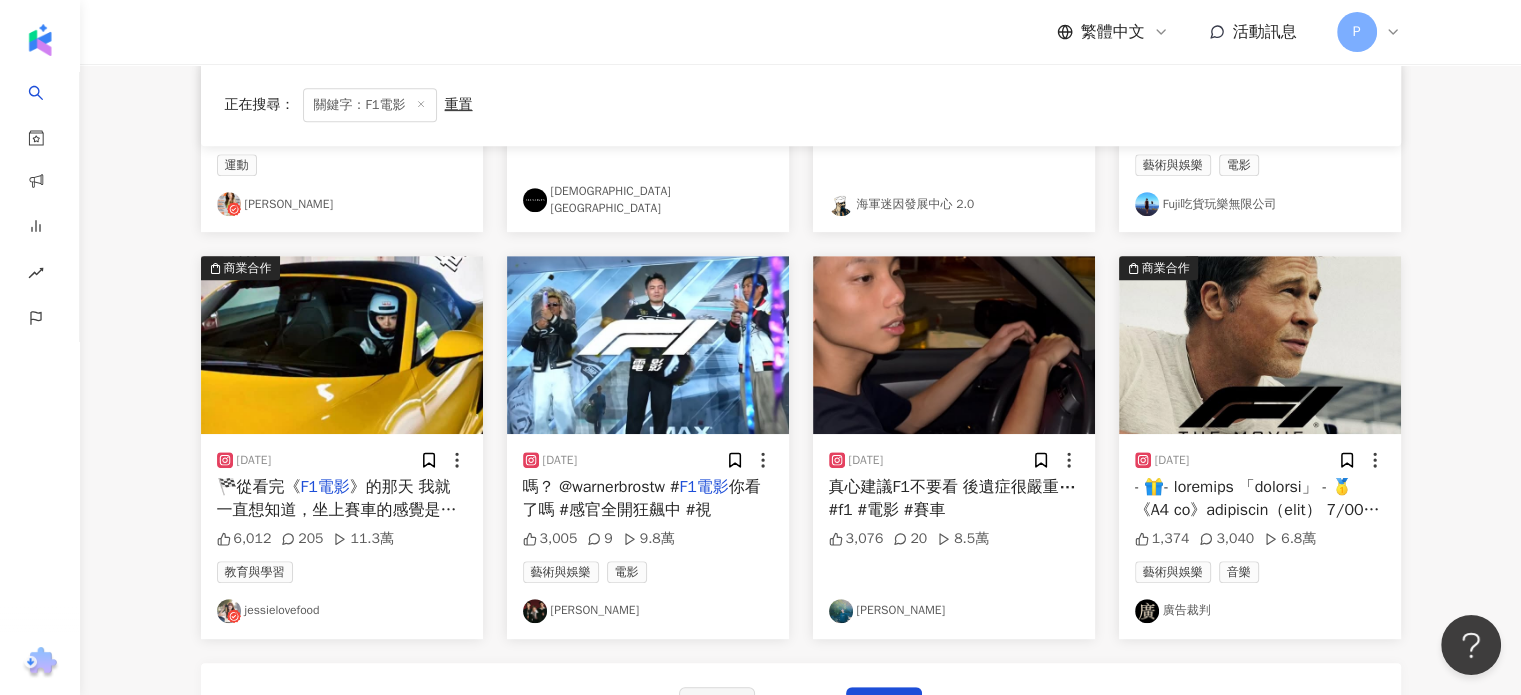 click on "真心建議F1不要看 後遺症很嚴重⋯
#f1  #電影 #賽車" at bounding box center (952, 498) 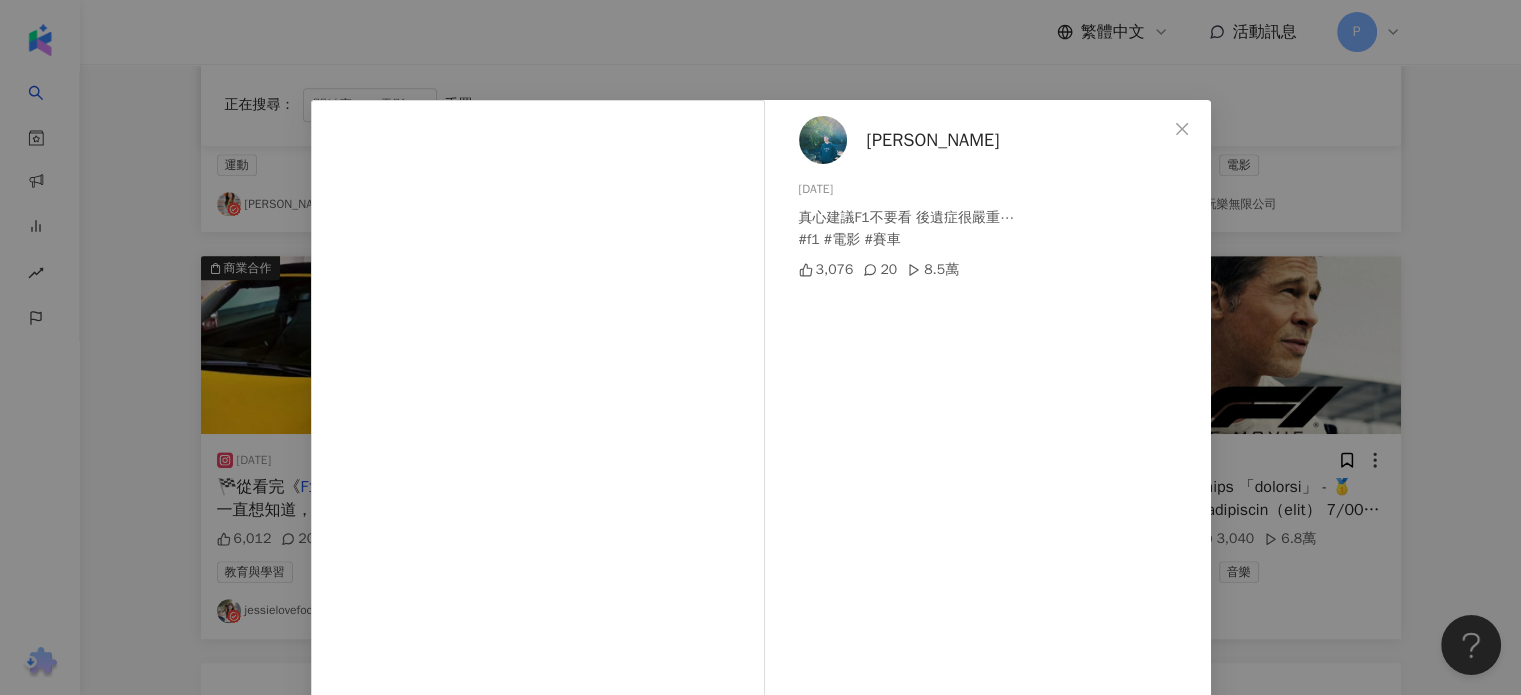 scroll, scrollTop: 204, scrollLeft: 0, axis: vertical 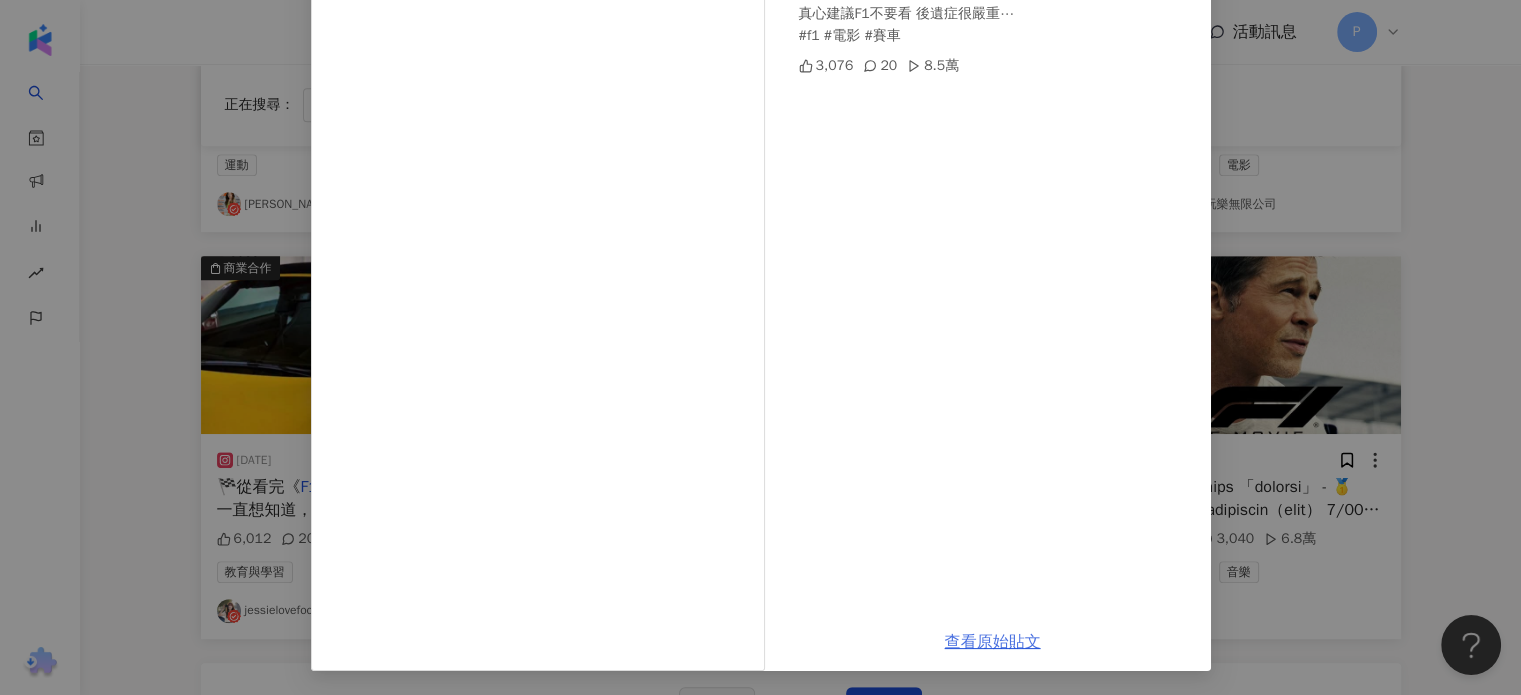 click on "查看原始貼文" at bounding box center [993, 642] 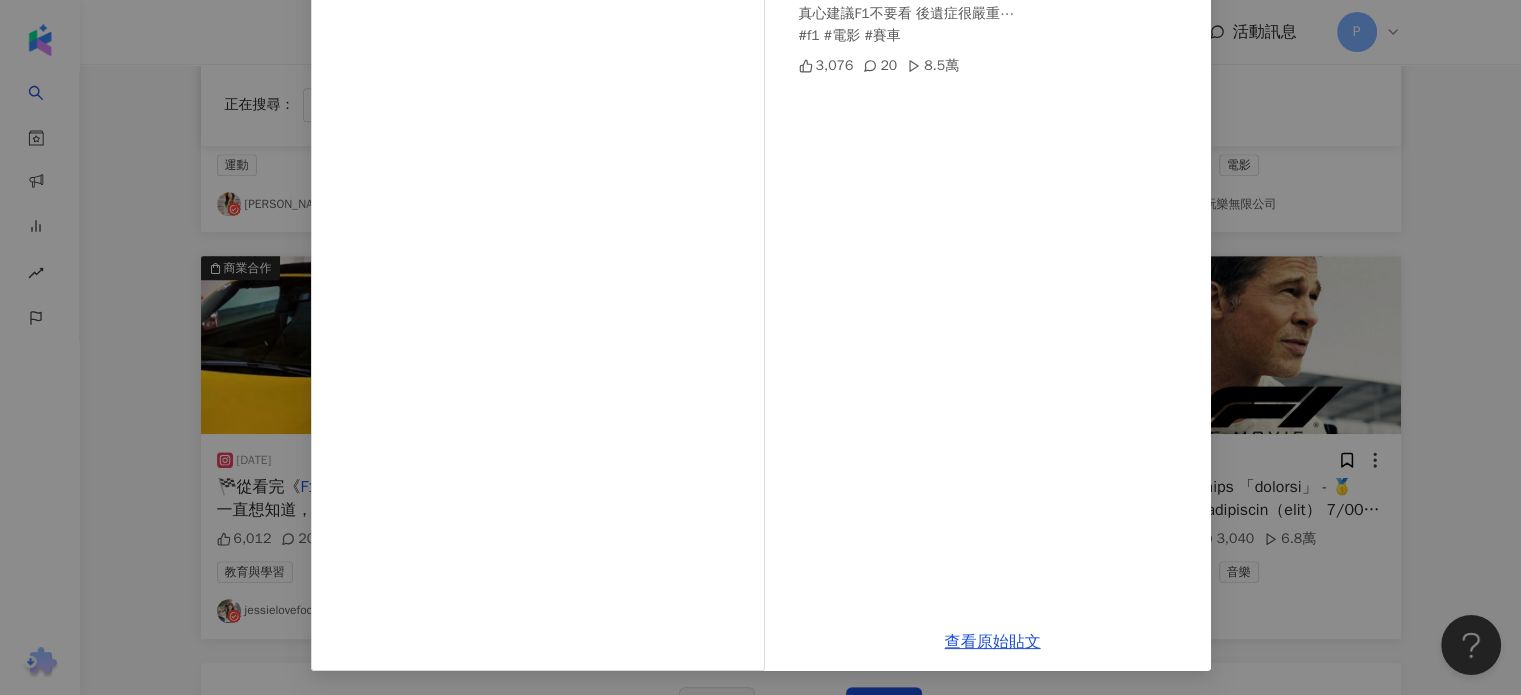 click on "Louis 2025/7/13 真心建議F1不要看 後遺症很嚴重⋯
#f1  #電影 #賽車 3,076 20 8.5萬 查看原始貼文" at bounding box center (760, 347) 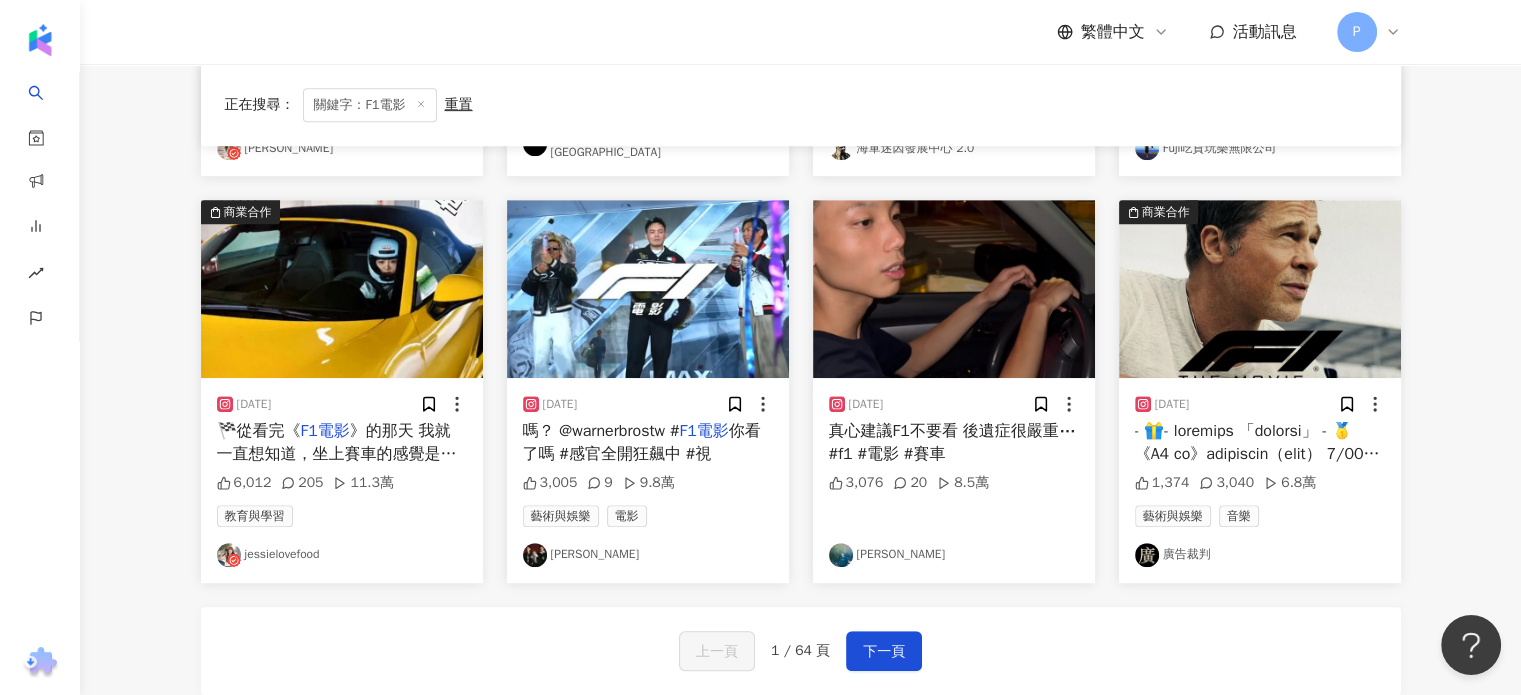 scroll, scrollTop: 1000, scrollLeft: 0, axis: vertical 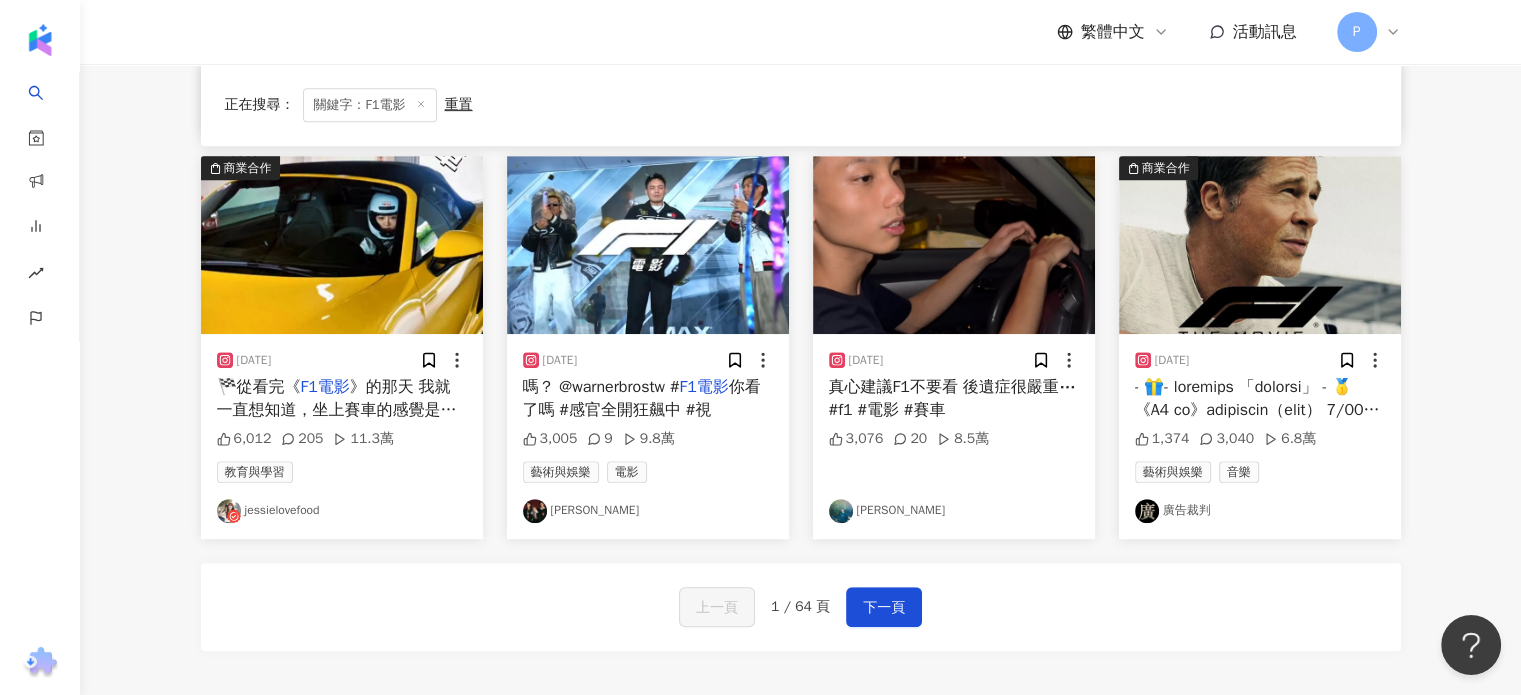 click on "F1電影" at bounding box center (325, 387) 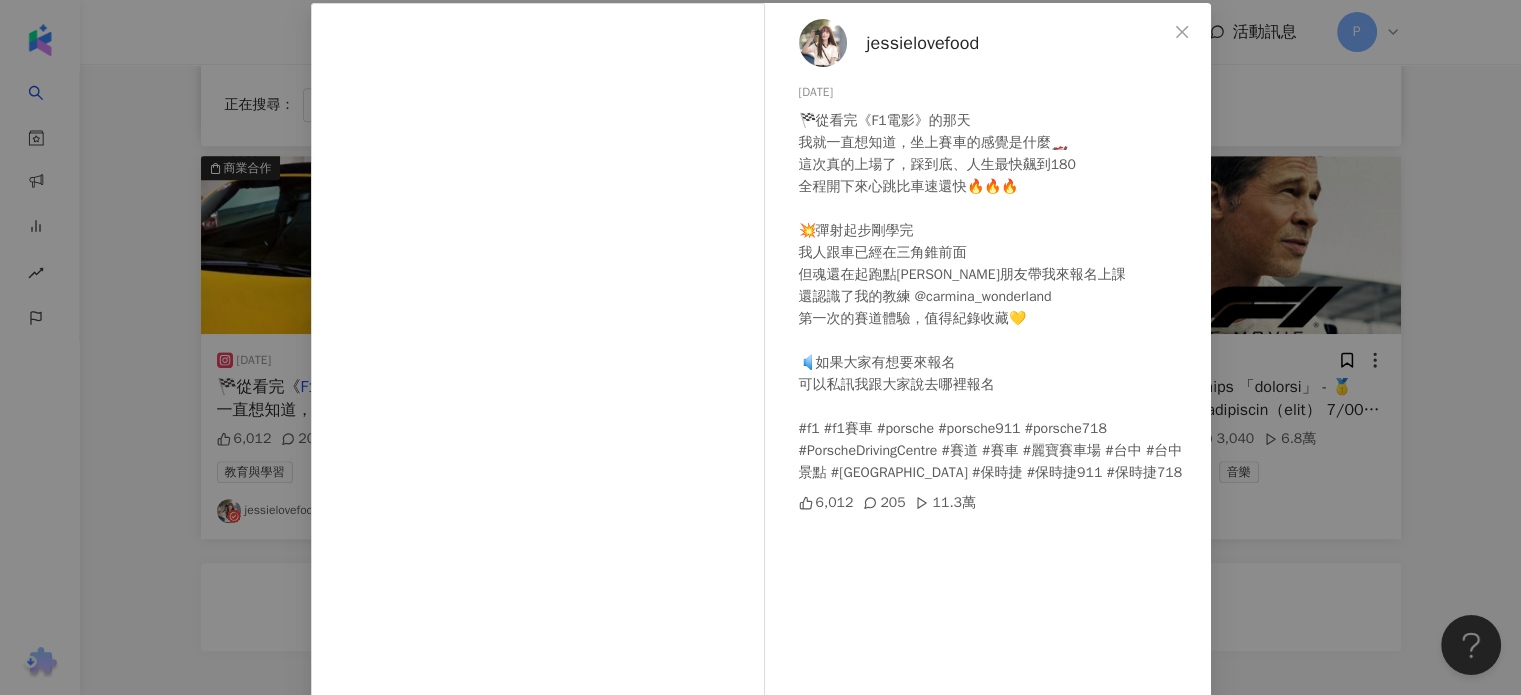 scroll, scrollTop: 204, scrollLeft: 0, axis: vertical 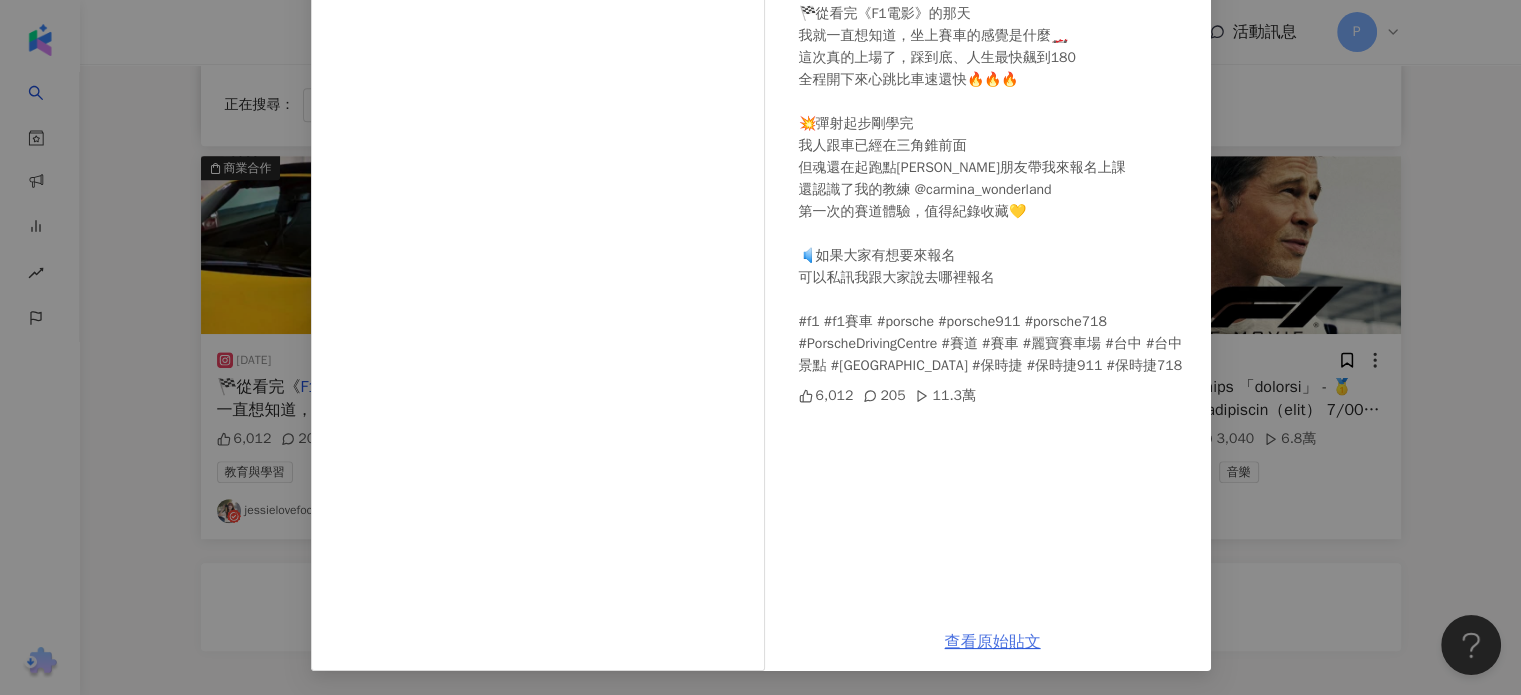 click on "查看原始貼文" at bounding box center [993, 642] 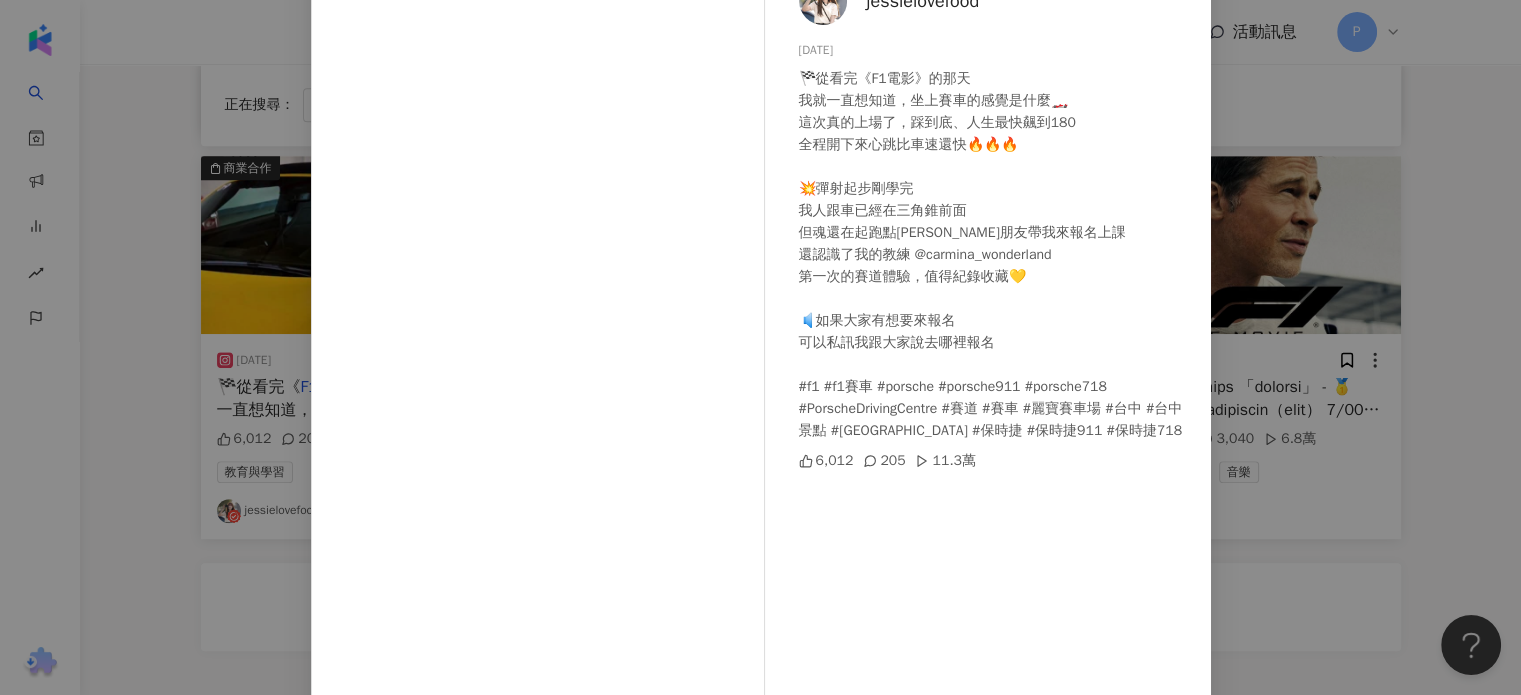 scroll, scrollTop: 104, scrollLeft: 0, axis: vertical 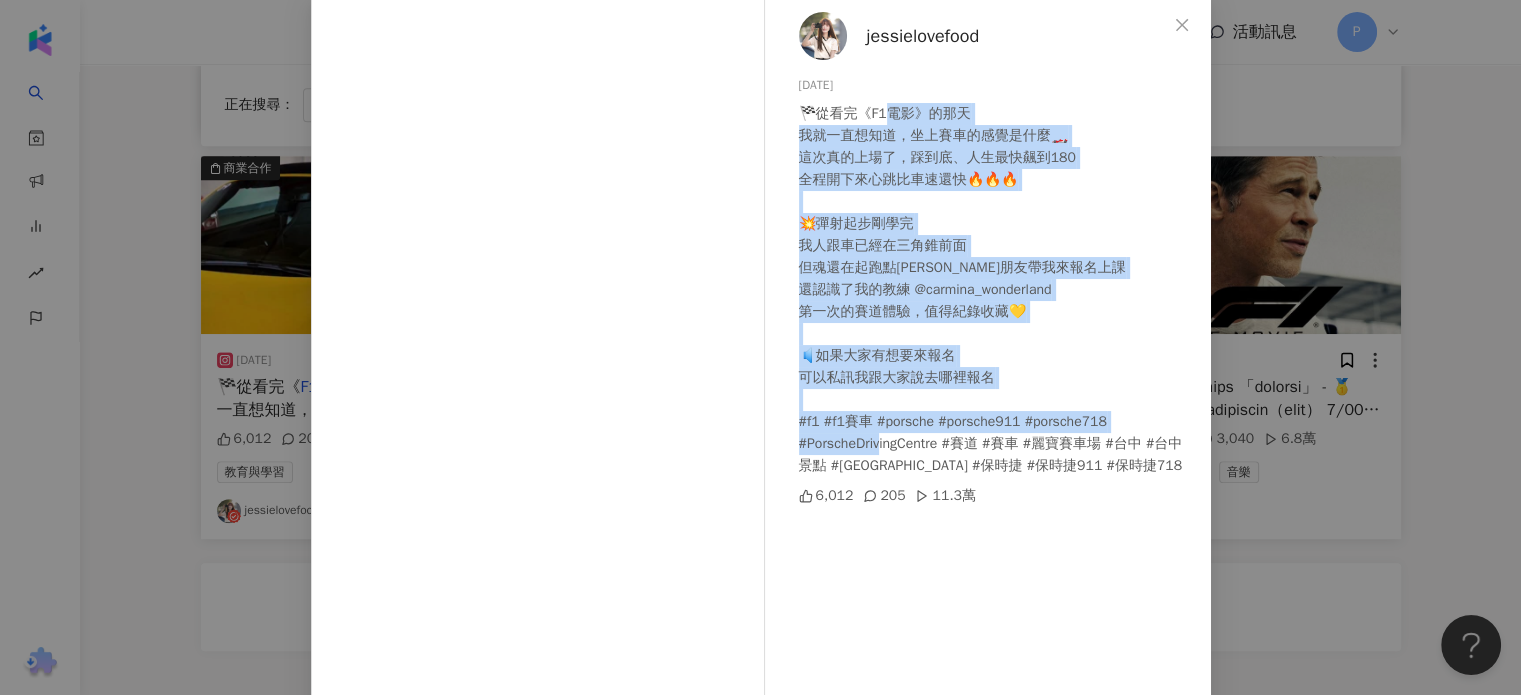 drag, startPoint x: 883, startPoint y: 112, endPoint x: 898, endPoint y: 465, distance: 353.31854 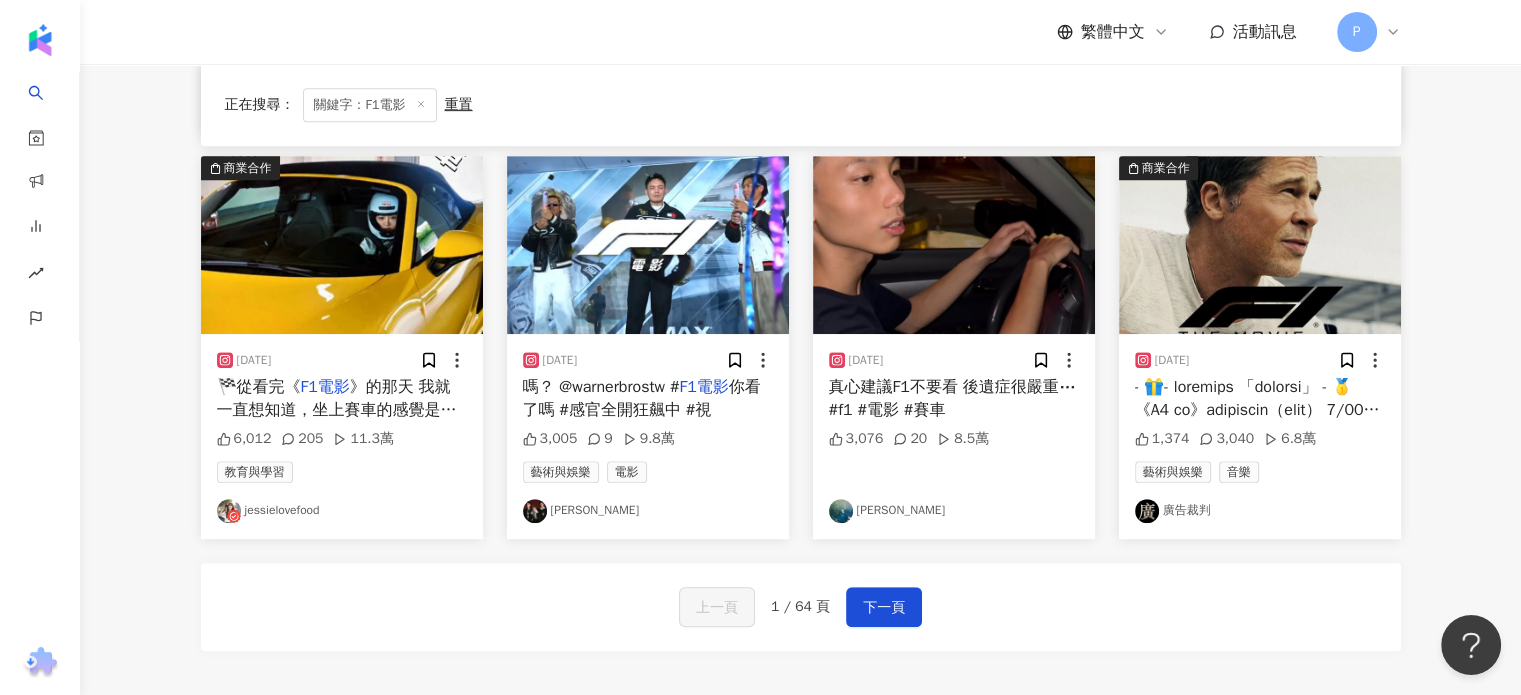 click on "你看了嗎
#感官全開狂飆中
#視" at bounding box center (642, 398) 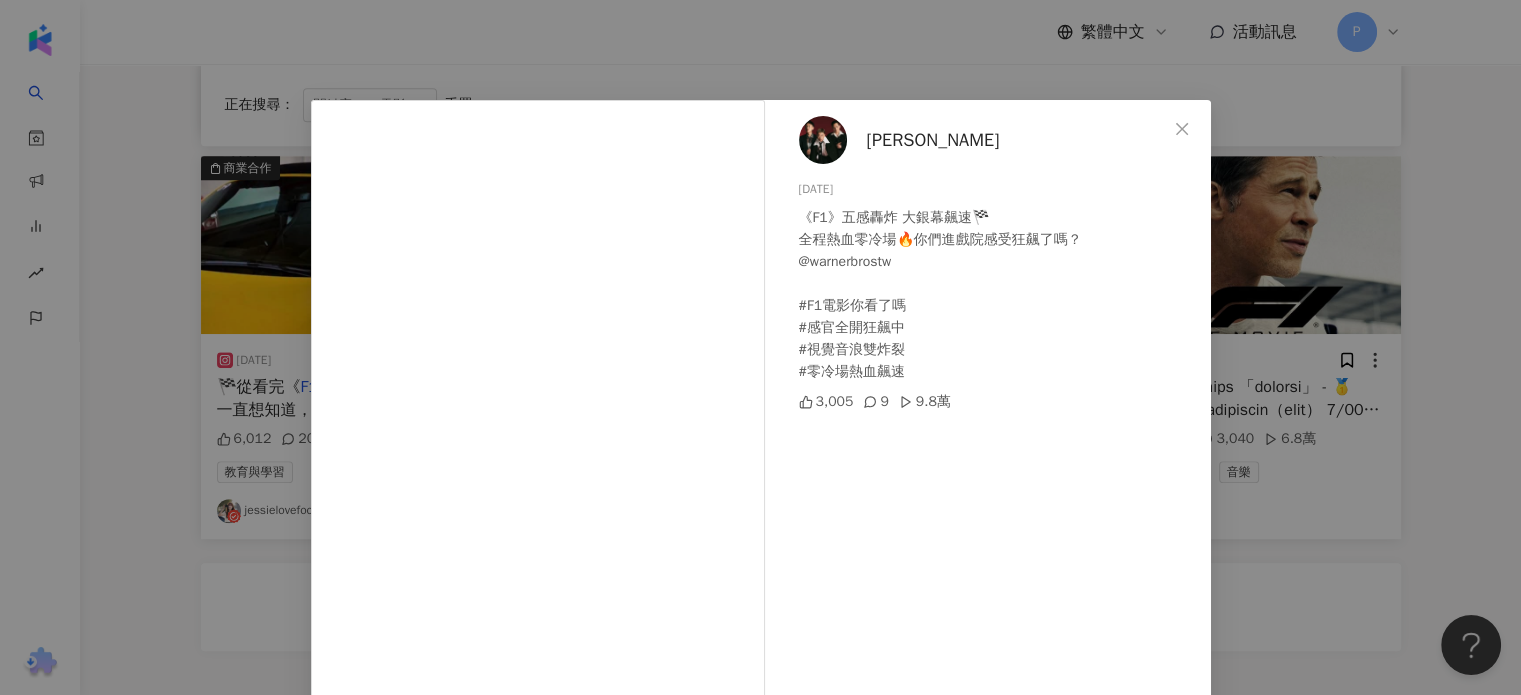 click on "陳洋蔥 2025/6/30 《F1》五感轟炸 大銀幕飆速🏁
全程熱血零冷場🔥你們進戲院感受狂飆了嗎？
@warnerbrostw
#F1電影你看了嗎
#感官全開狂飆中
#視覺音浪雙炸裂
#零冷場熱血飆速 3,005 9 9.8萬 查看原始貼文" at bounding box center (760, 347) 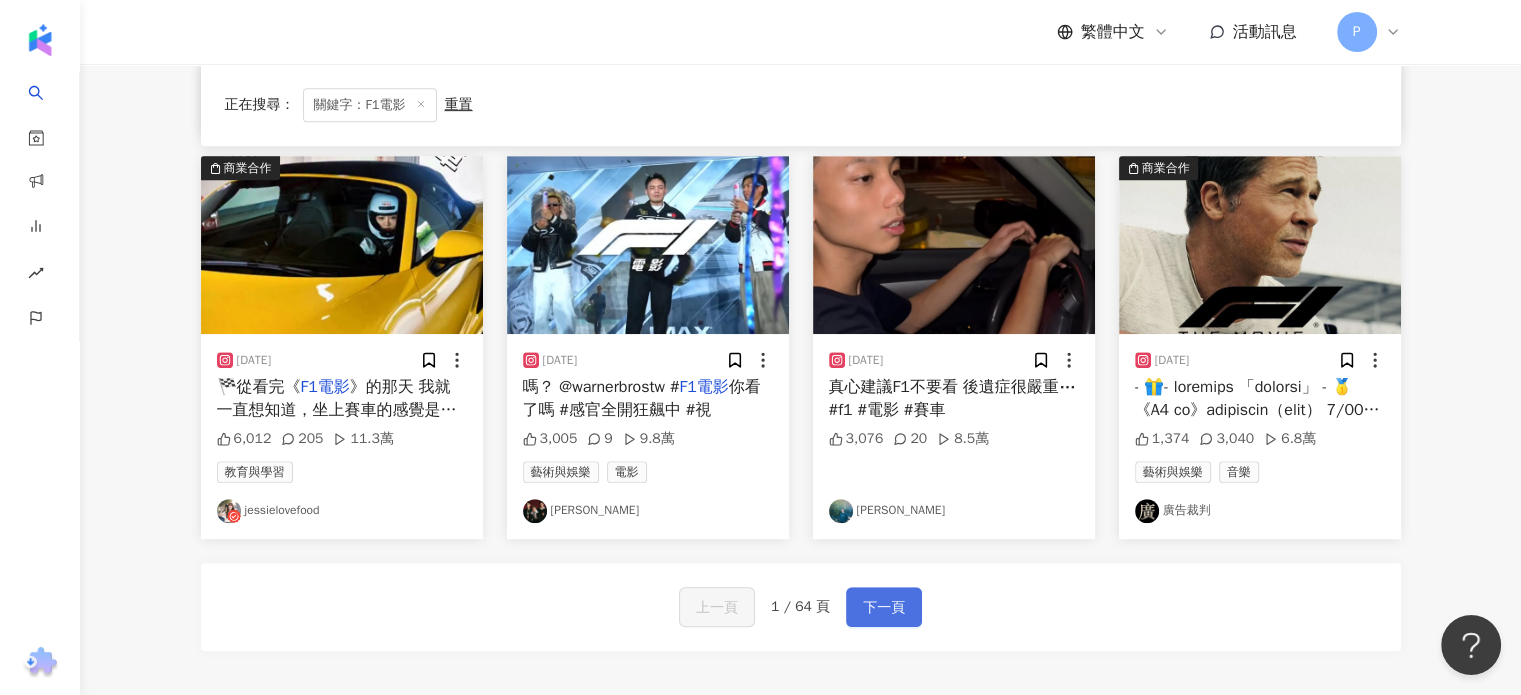 click on "下一頁" at bounding box center (884, 608) 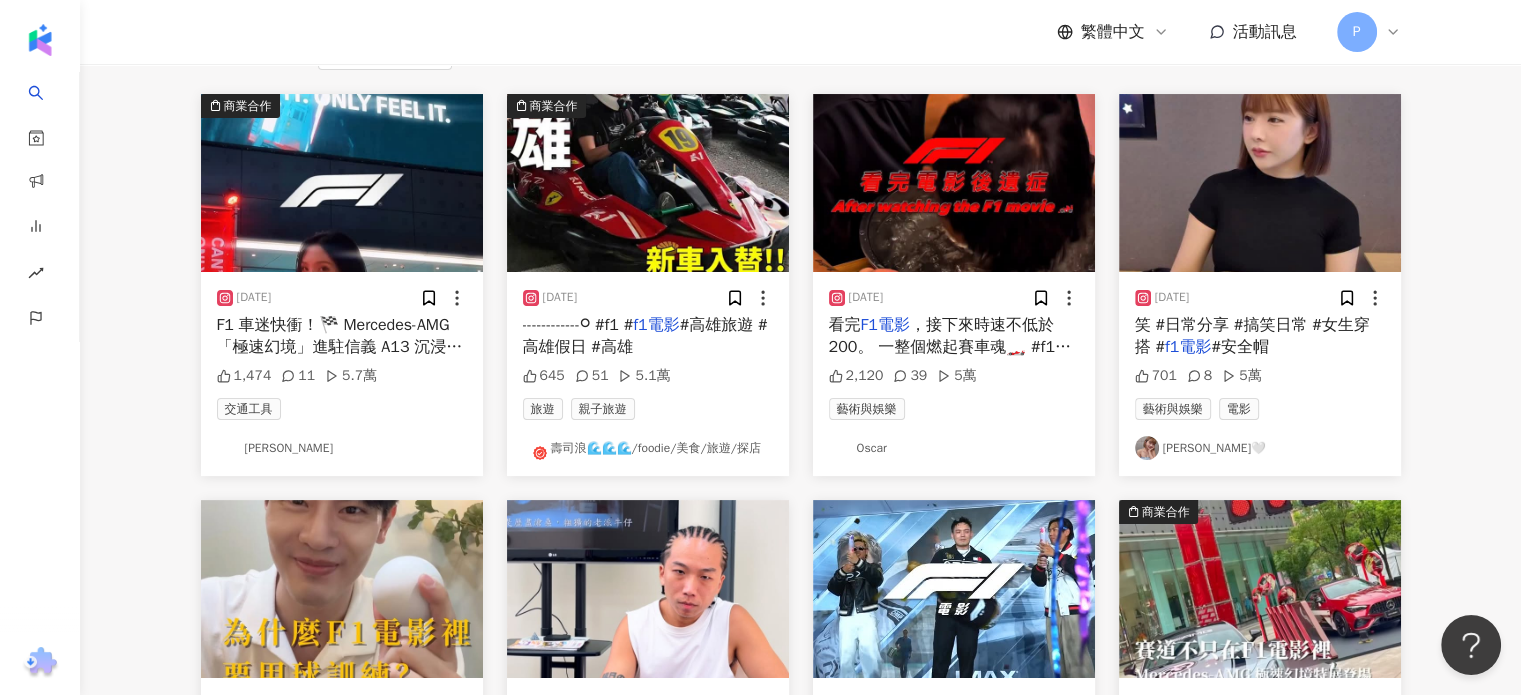 scroll, scrollTop: 129, scrollLeft: 0, axis: vertical 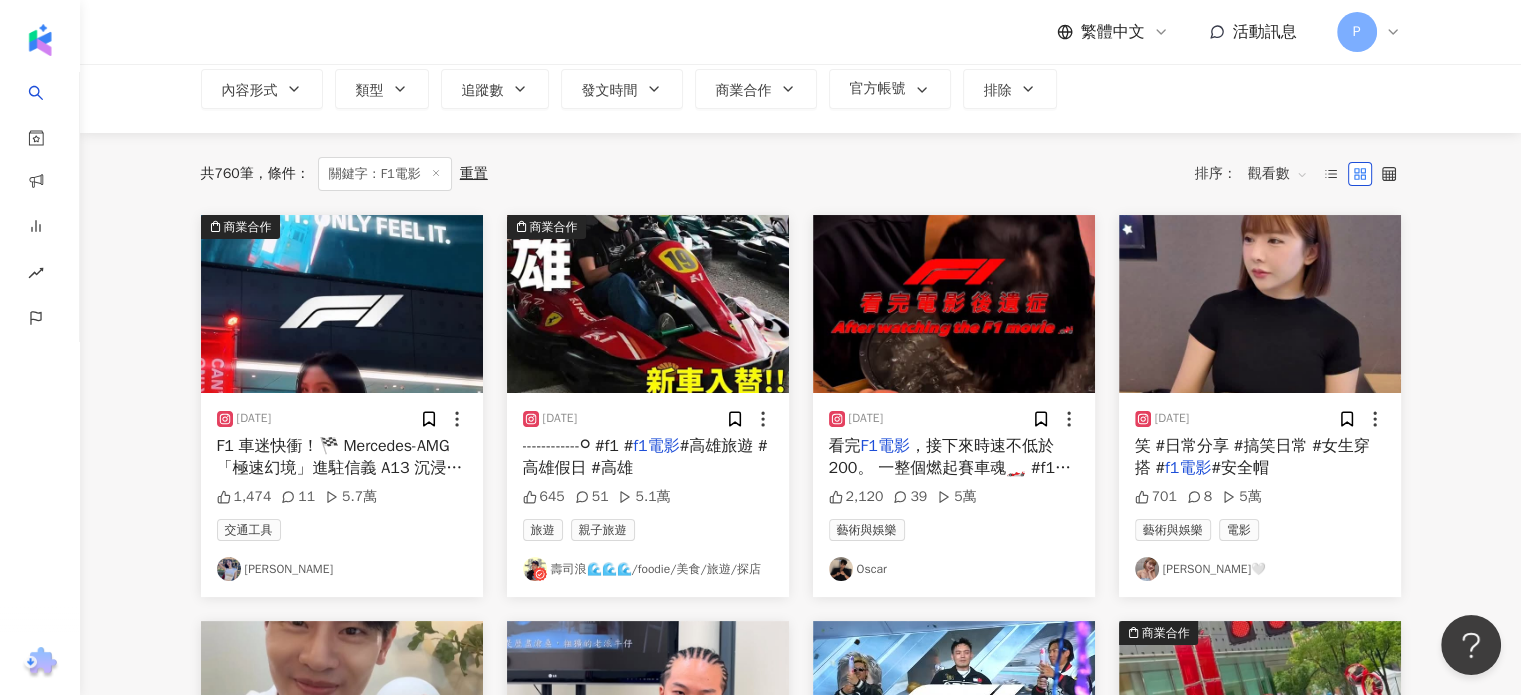 click on "，接下來時速不低於200。
一整個燃起賽車魂🏎️
#f1 #f1賽車 #F1賽車觀後感 #" at bounding box center (950, 468) 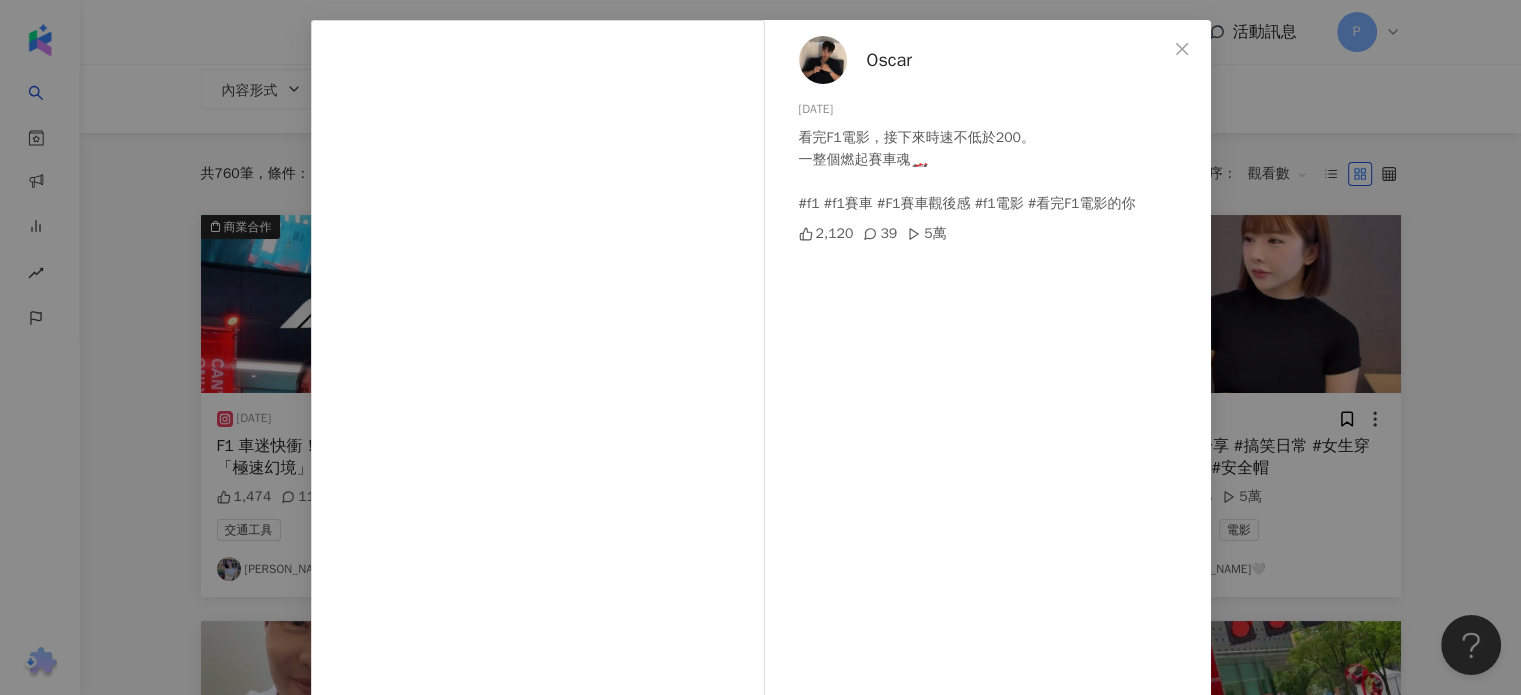 scroll, scrollTop: 200, scrollLeft: 0, axis: vertical 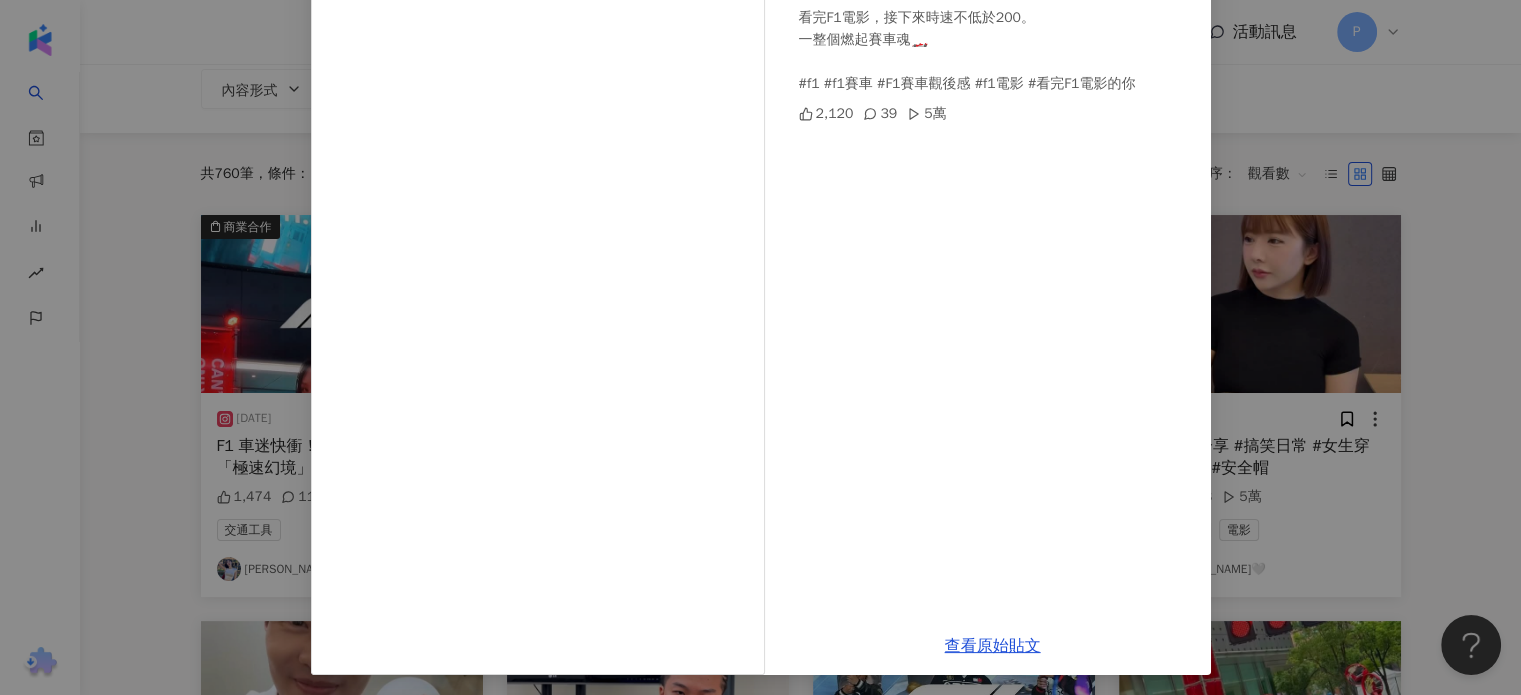 click on "Oscar  2025/7/15 看完F1電影，接下來時速不低於200。
一整個燃起賽車魂🏎️
#f1 #f1賽車 #F1賽車觀後感 #f1電影 #看完F1電影的你 2,120 39 5萬" at bounding box center [993, 259] 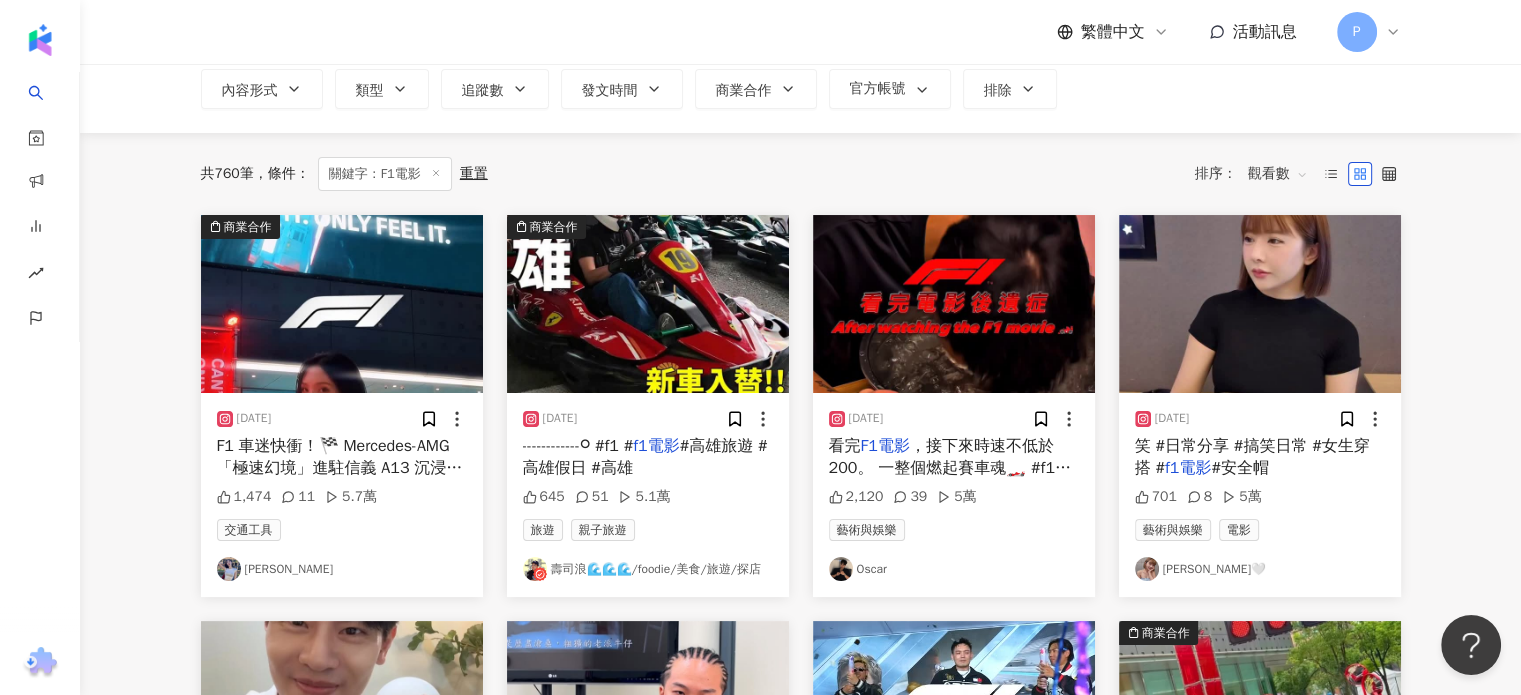click on "F1 車迷快衝！🏁
Mercedes-AMG「極速幻境」進駐信義 A13
沉浸式體驗車隊現場，
還有現場拍照抽獎、限量賽道識別證直接收藏！
@mercedesamgf1
@mercedesbenztw
🎬 本週還有 AMG 參與技術的 F1 電影熱映
🏎 06/29 奧地利大獎賽開跑，現場一起幫 Russell & Kimi 加油！
📍地點：台北信義 A13
📸 現場拍照 + IG「輪到你了」框即可抽限量紀念品
🔖 預約完成還可拿客製賽道識別證
#MercedesAMG #極速幻境 #F1體驗 #奧地利大獎賽#週末好去處
#台北活動 #車迷必衝#信義區#活動資訊 #賓士#f1#formula1" at bounding box center (340, 625) 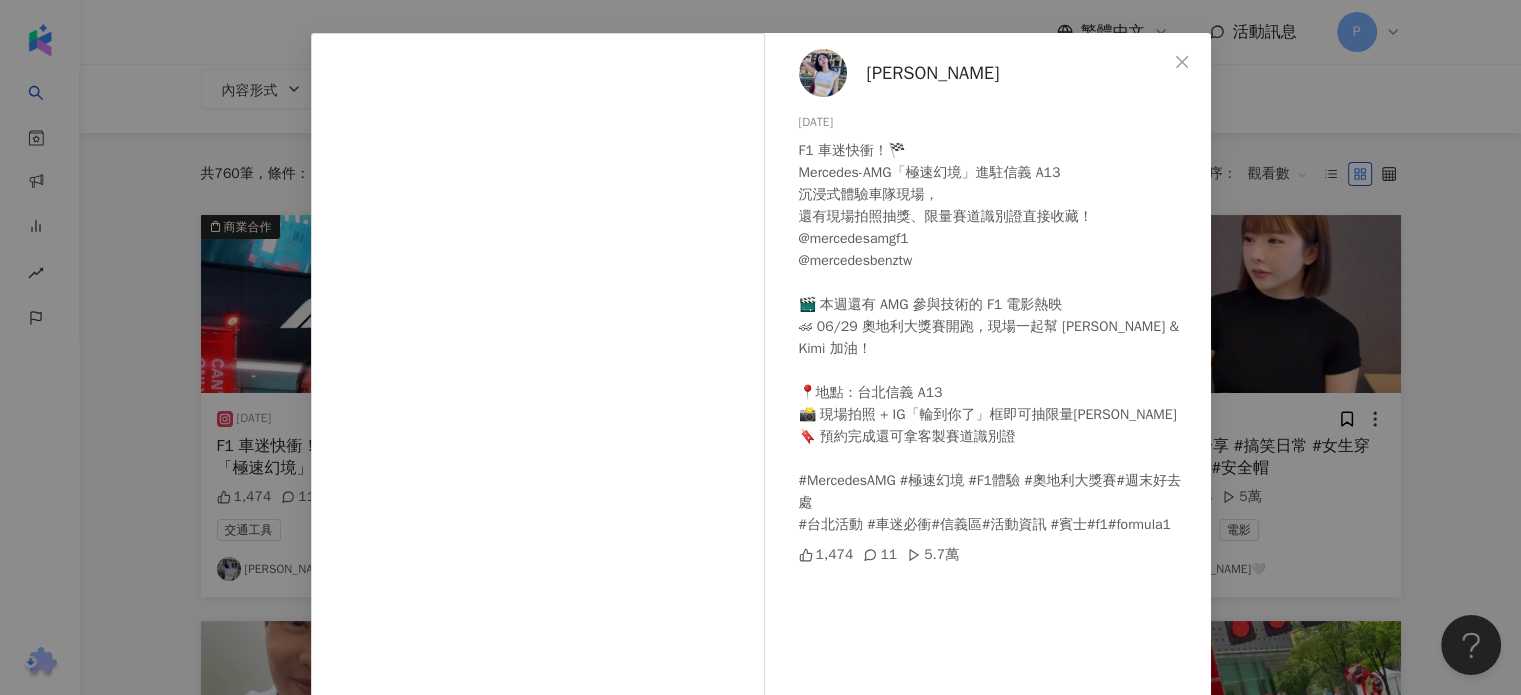 scroll, scrollTop: 100, scrollLeft: 0, axis: vertical 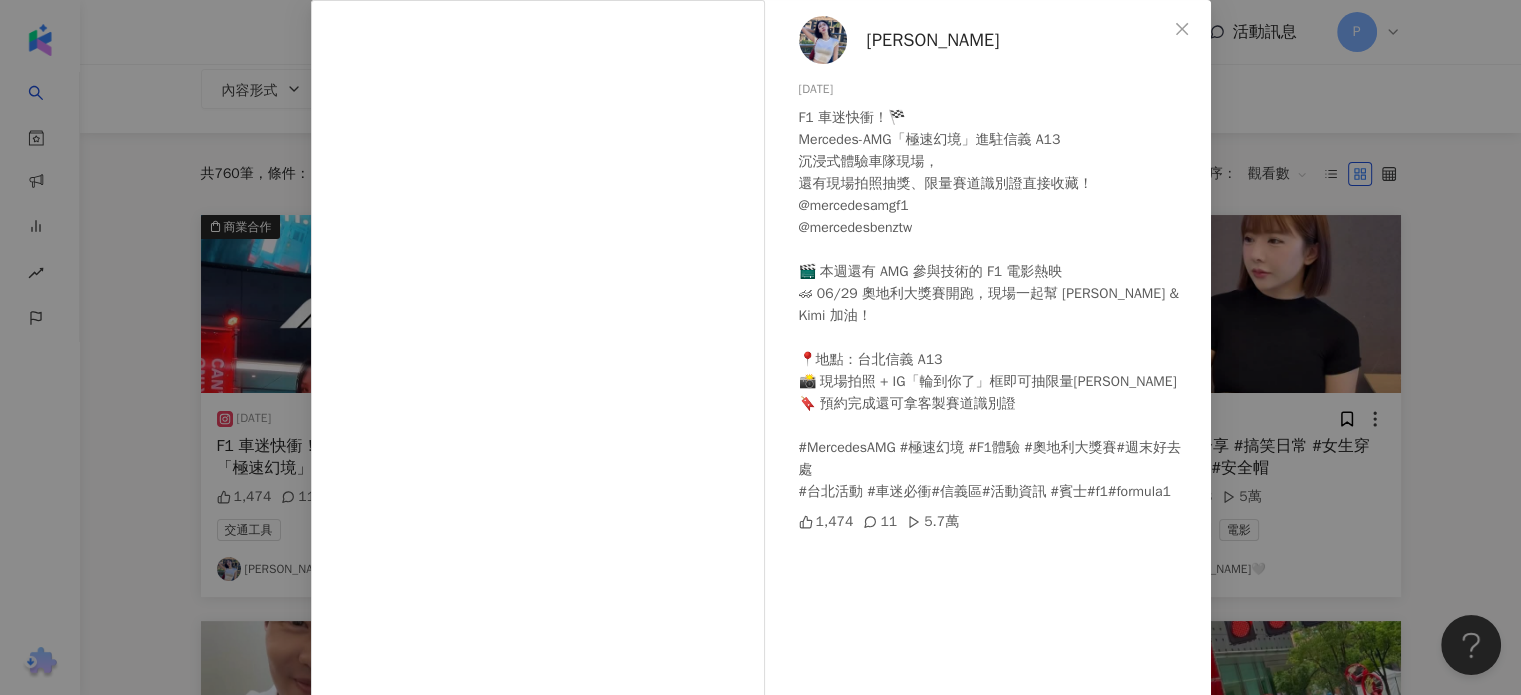 click on "Doris wu 2025/6/29 F1 車迷快衝！🏁
Mercedes-AMG「極速幻境」進駐信義 A13
沉浸式體驗車隊現場，
還有現場拍照抽獎、限量賽道識別證直接收藏！
@mercedesamgf1
@mercedesbenztw
🎬 本週還有 AMG 參與技術的 F1 電影熱映
🏎 06/29 奧地利大獎賽開跑，現場一起幫 Russell & Kimi 加油！
📍地點：台北信義 A13
📸 現場拍照 + IG「輪到你了」框即可抽限量紀念品
🔖 預約完成還可拿客製賽道識別證
#MercedesAMG #極速幻境 #F1體驗 #奧地利大獎賽#週末好去處
#台北活動 #車迷必衝#信義區#活動資訊 #賓士#f1#formula1 1,474 11 5.7萬 查看原始貼文" at bounding box center [760, 347] 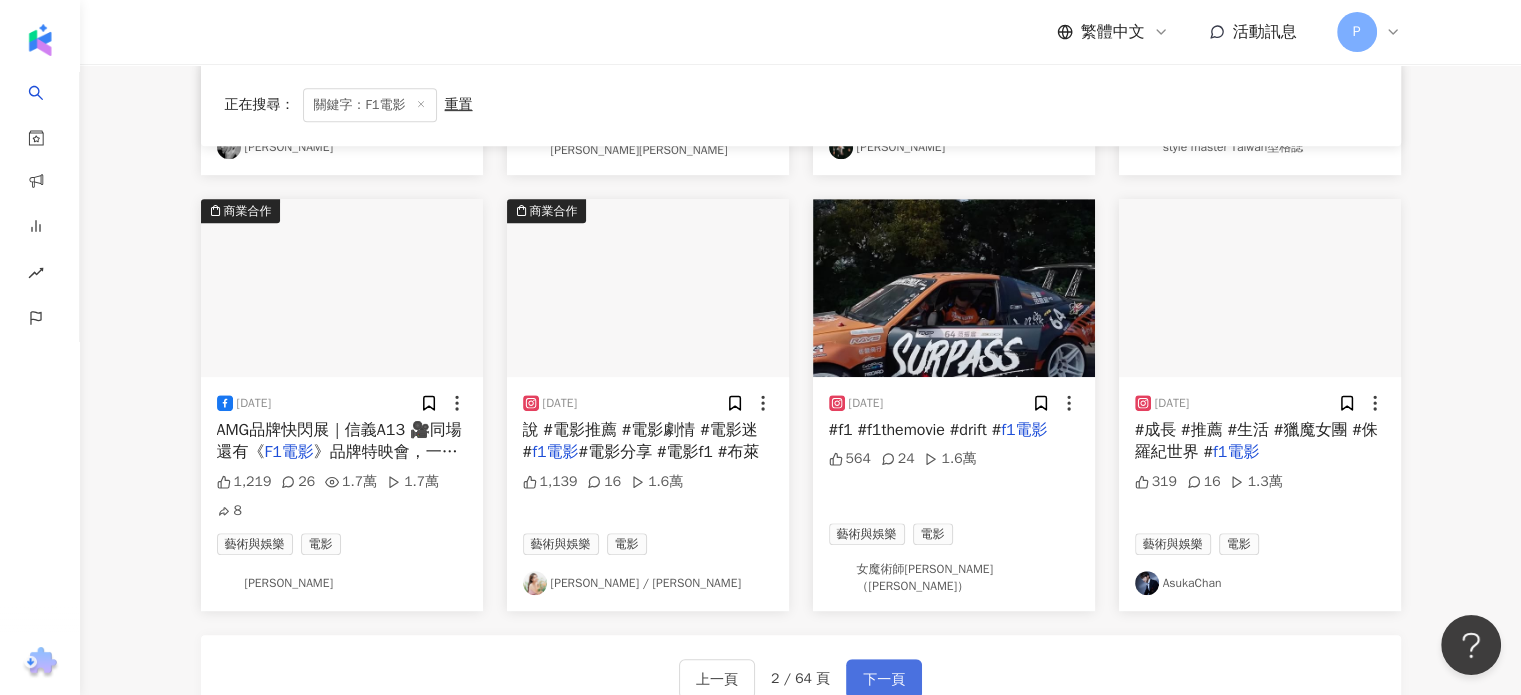 scroll, scrollTop: 1029, scrollLeft: 0, axis: vertical 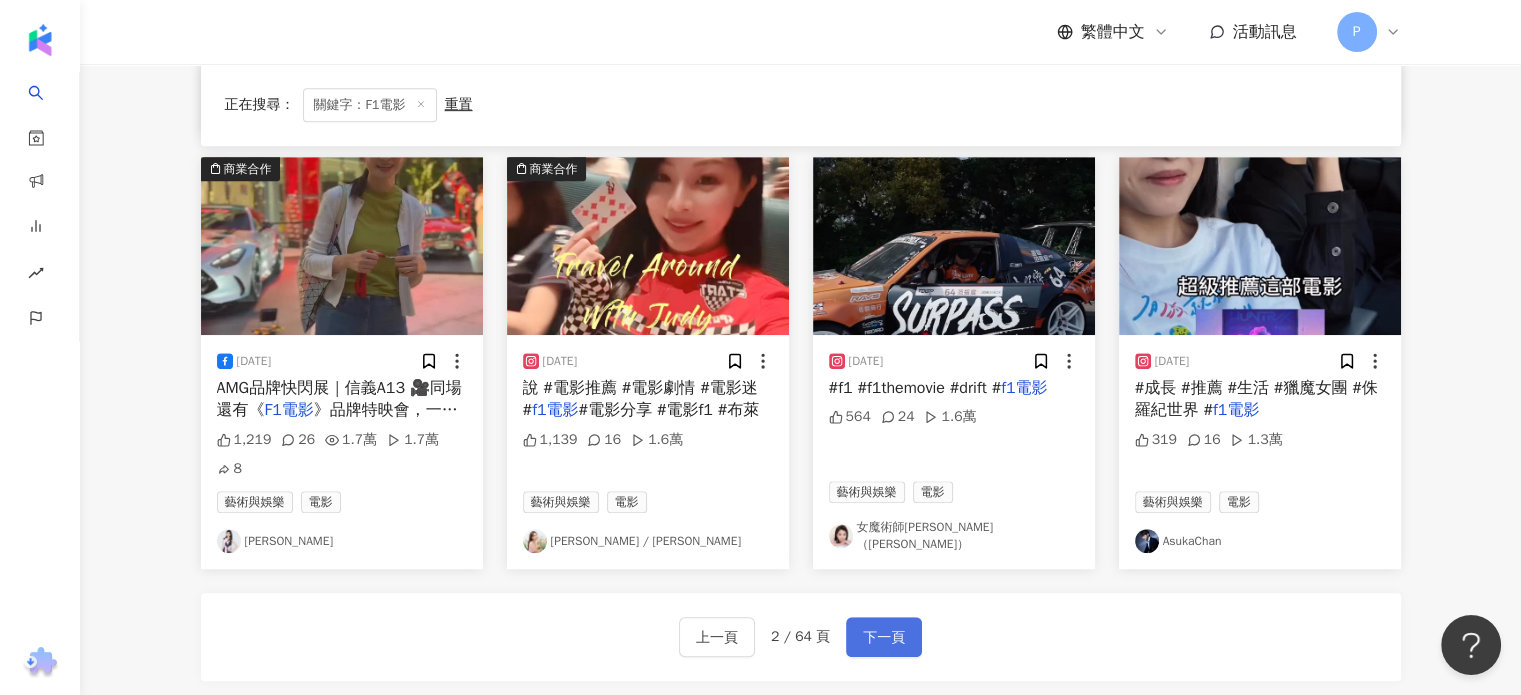 click on "下一頁" at bounding box center (884, 638) 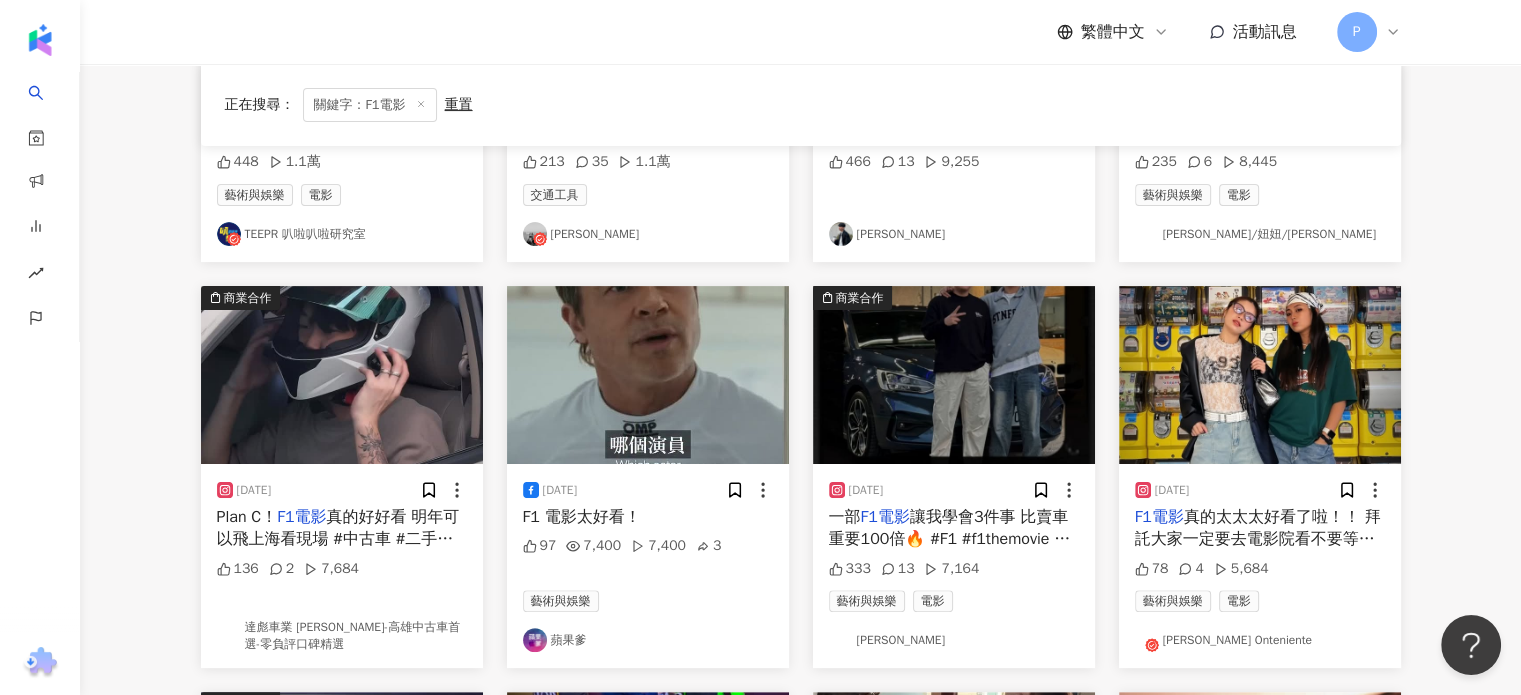 scroll, scrollTop: 500, scrollLeft: 0, axis: vertical 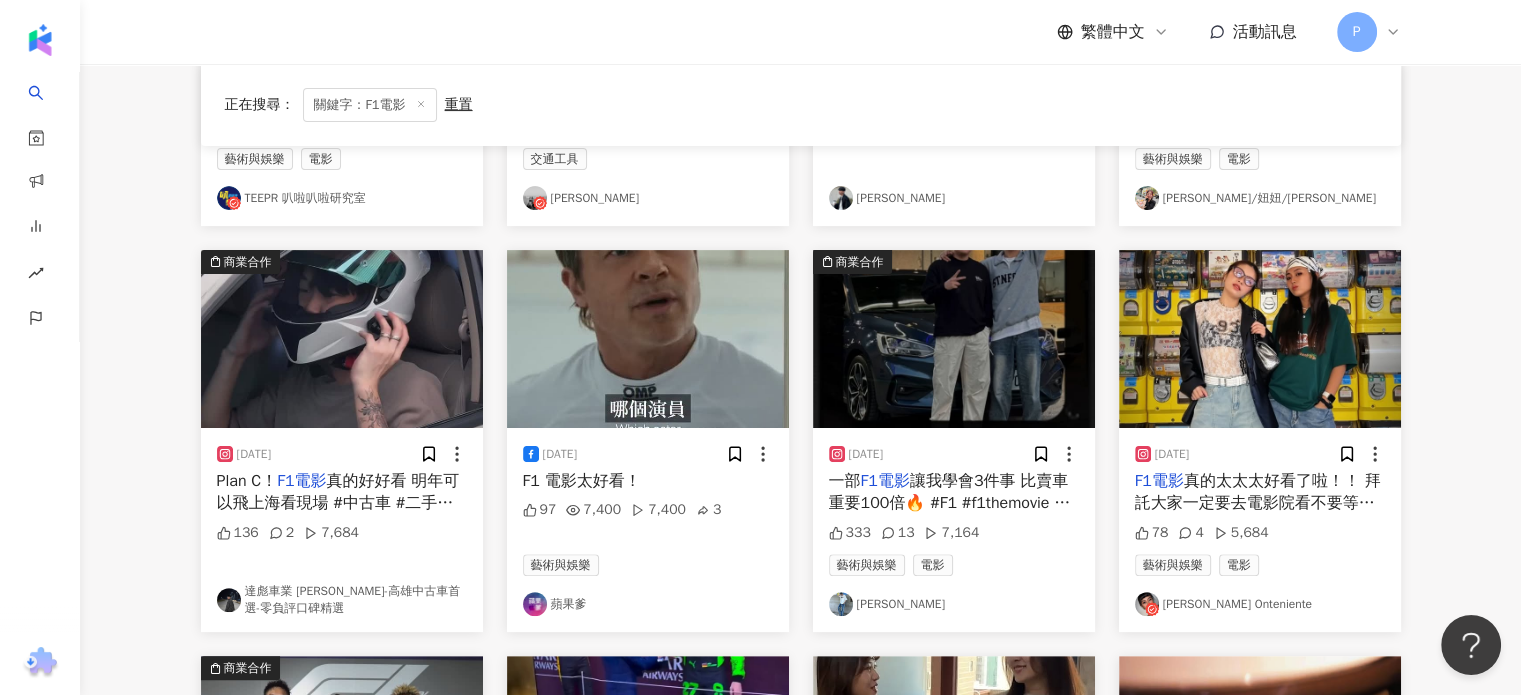 click on "讓我學會3件事 比賣車重要100倍🔥
#F1 #f1themovie #業務 #二手車" at bounding box center (950, 503) 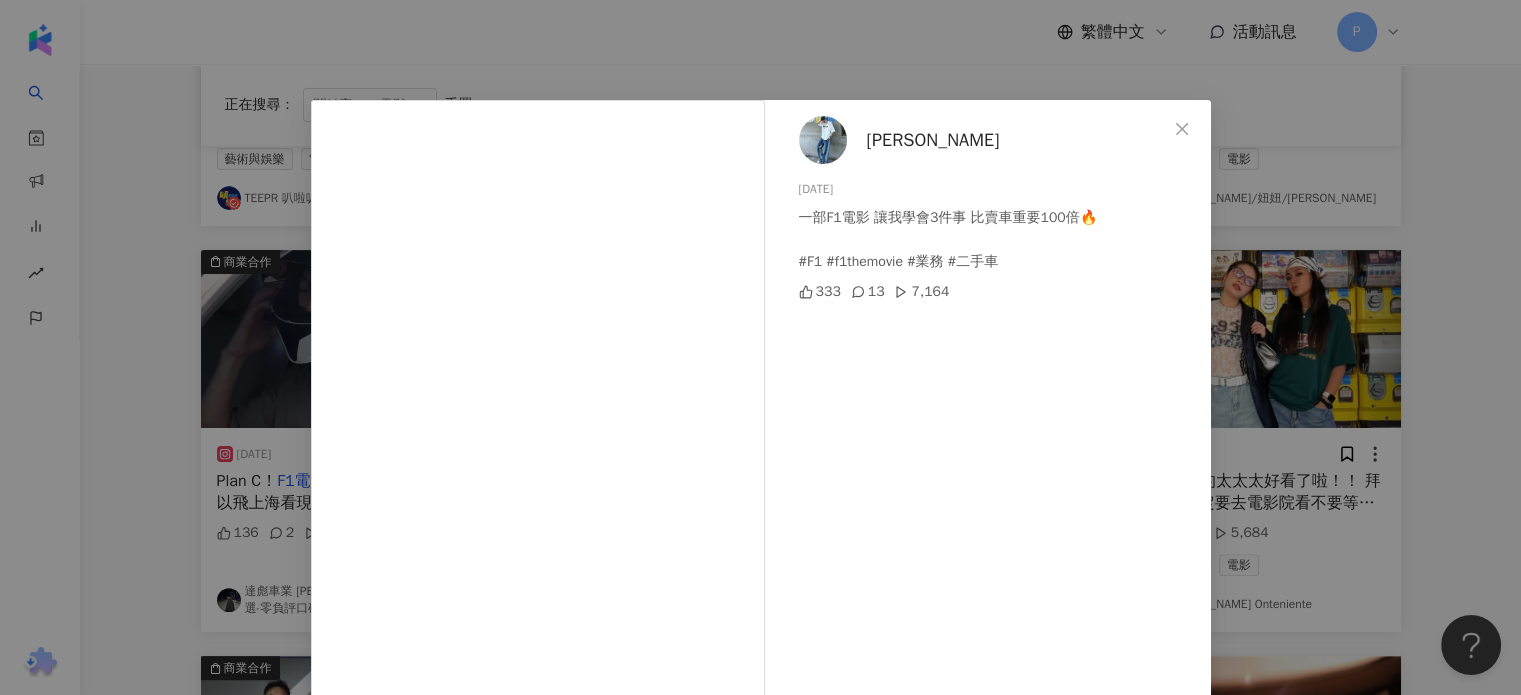 scroll, scrollTop: 100, scrollLeft: 0, axis: vertical 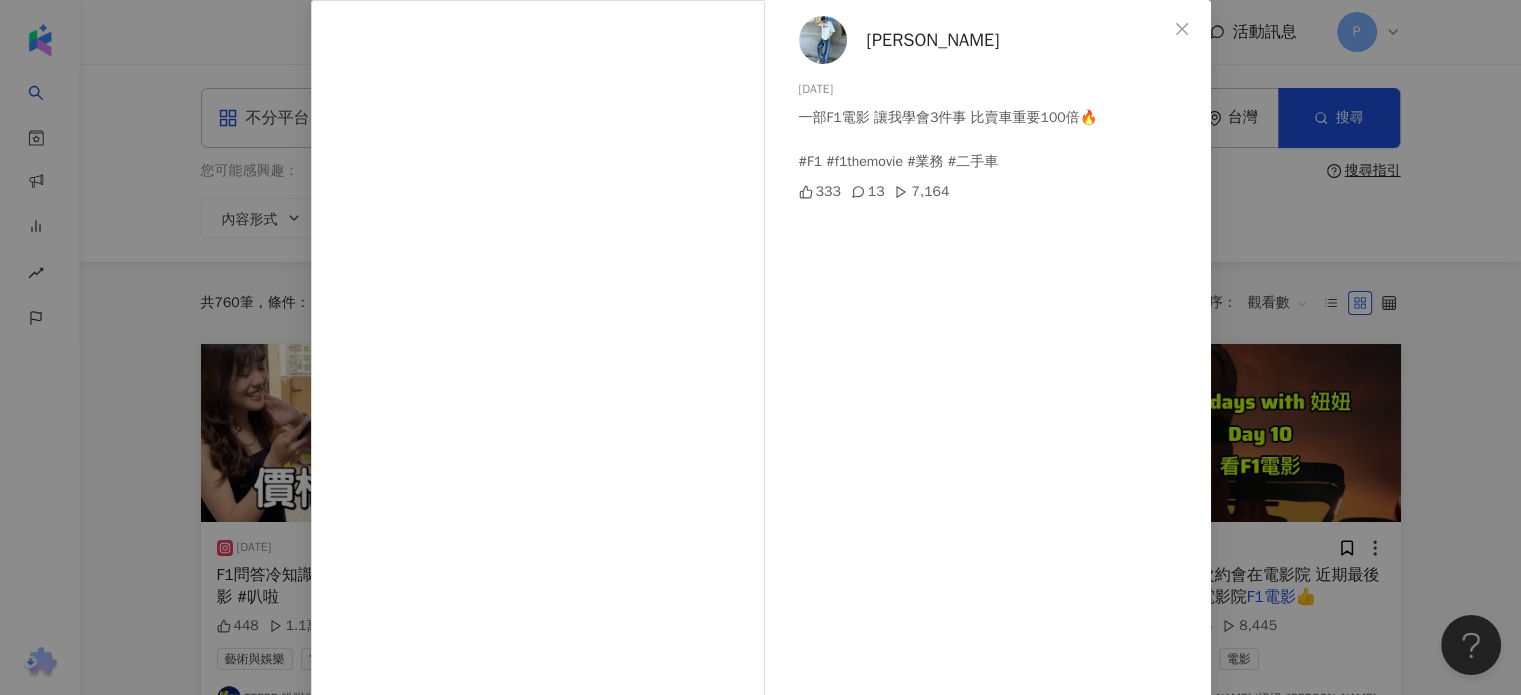click on "Tim Gong 2025/7/14 一部F1電影 讓我學會3件事 比賣車重要100倍🔥
#F1 #f1themovie #業務 #二手車 333 13 7,164 查看原始貼文" at bounding box center [760, 347] 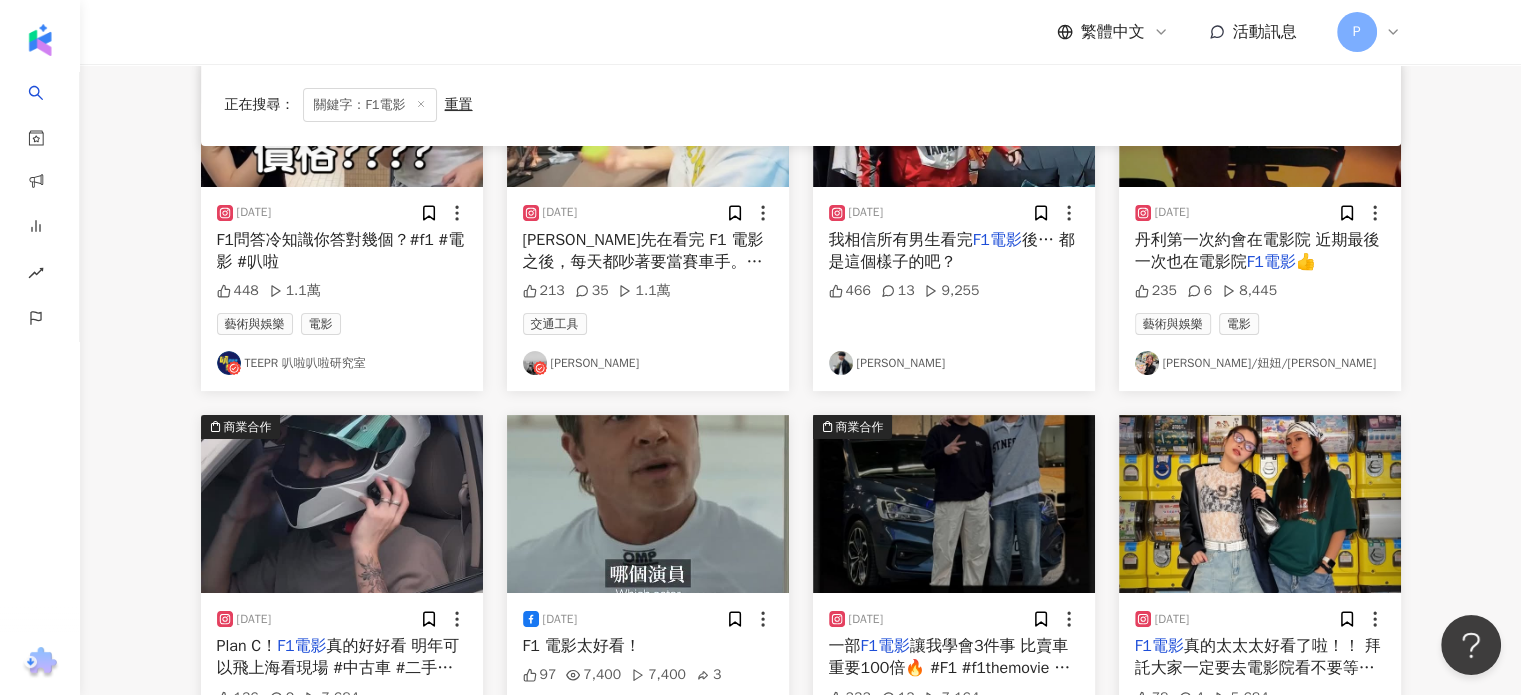 scroll, scrollTop: 300, scrollLeft: 0, axis: vertical 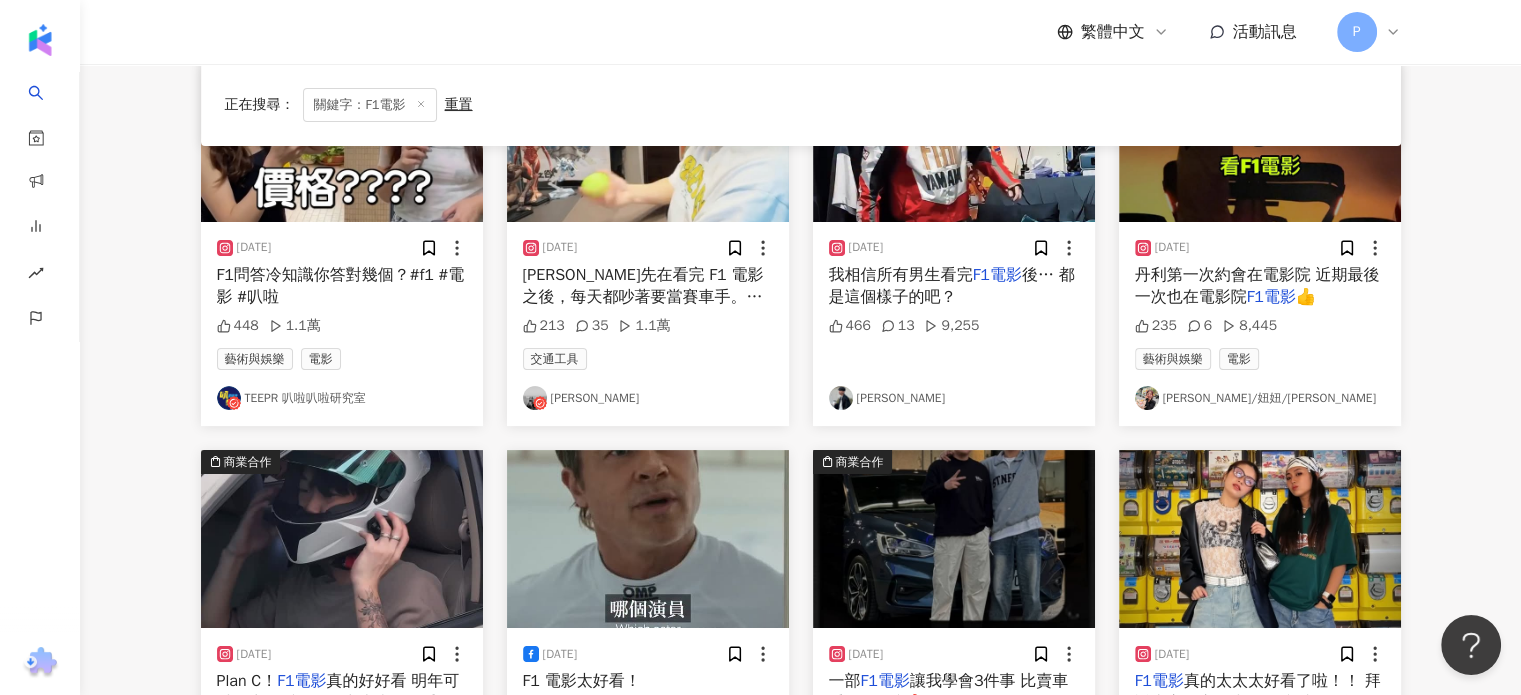 click on "丹利第一次約會在電影院
近期最後一次也在電影院" at bounding box center (1257, 286) 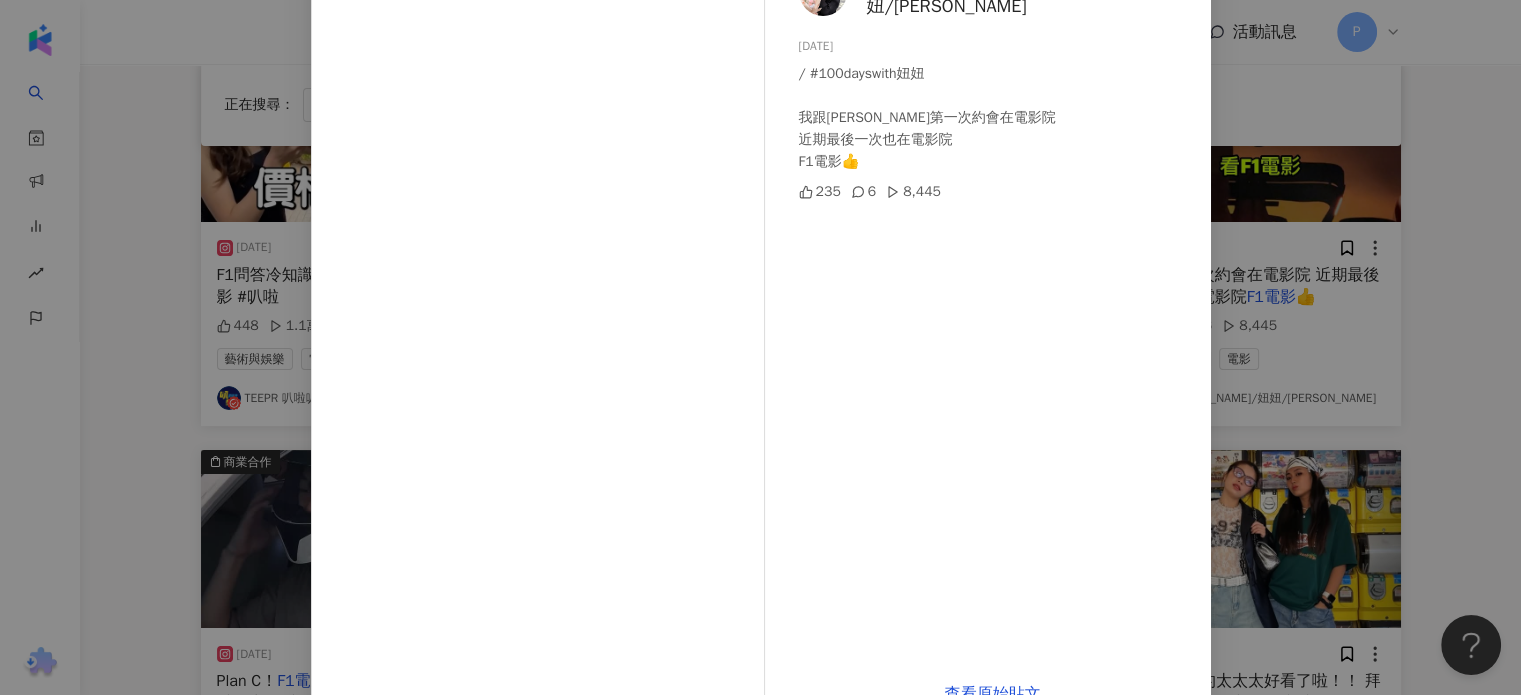 scroll, scrollTop: 200, scrollLeft: 0, axis: vertical 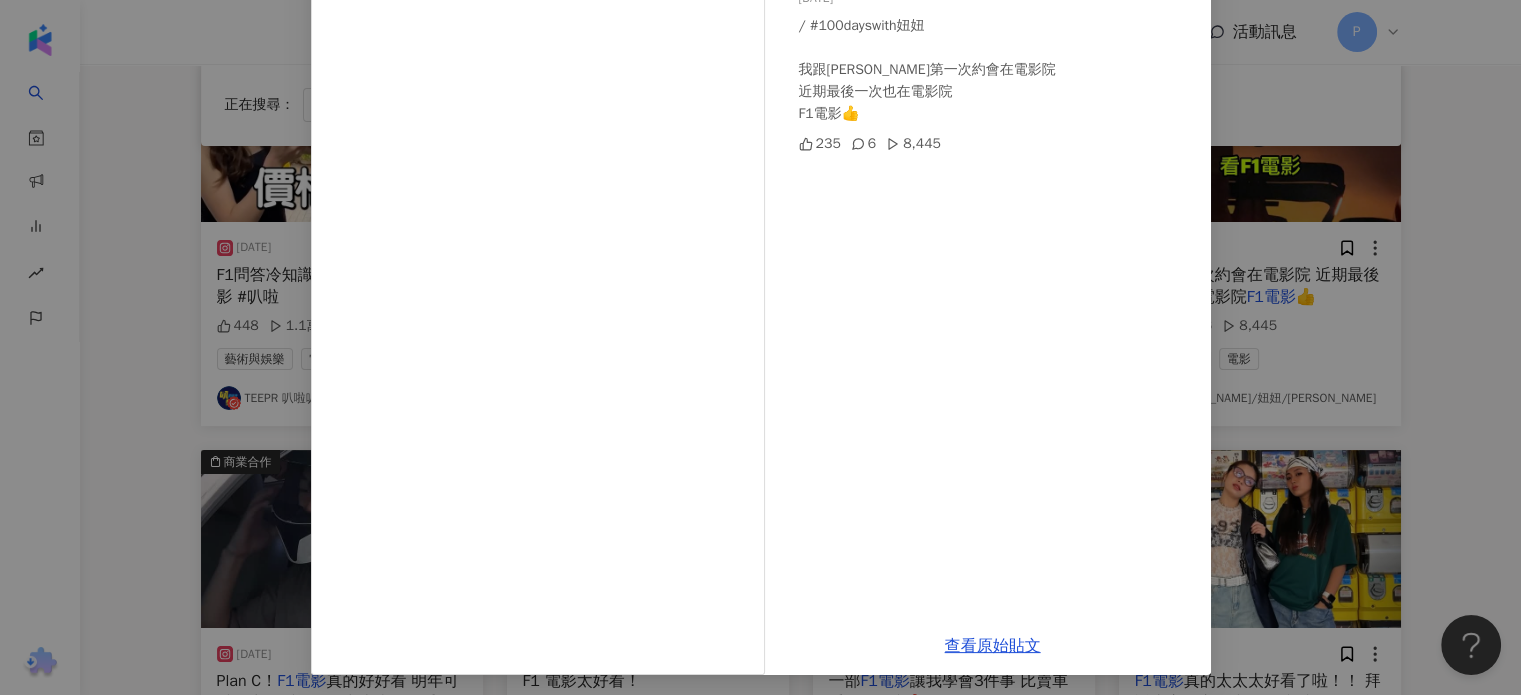 click on "柳心詠/妞妞/Christina 2025/6/25 / #100dayswith妞妞
我跟史丹利第一次約會在電影院
近期最後一次也在電影院
F1電影👍 235 6 8,445 查看原始貼文" at bounding box center [760, 347] 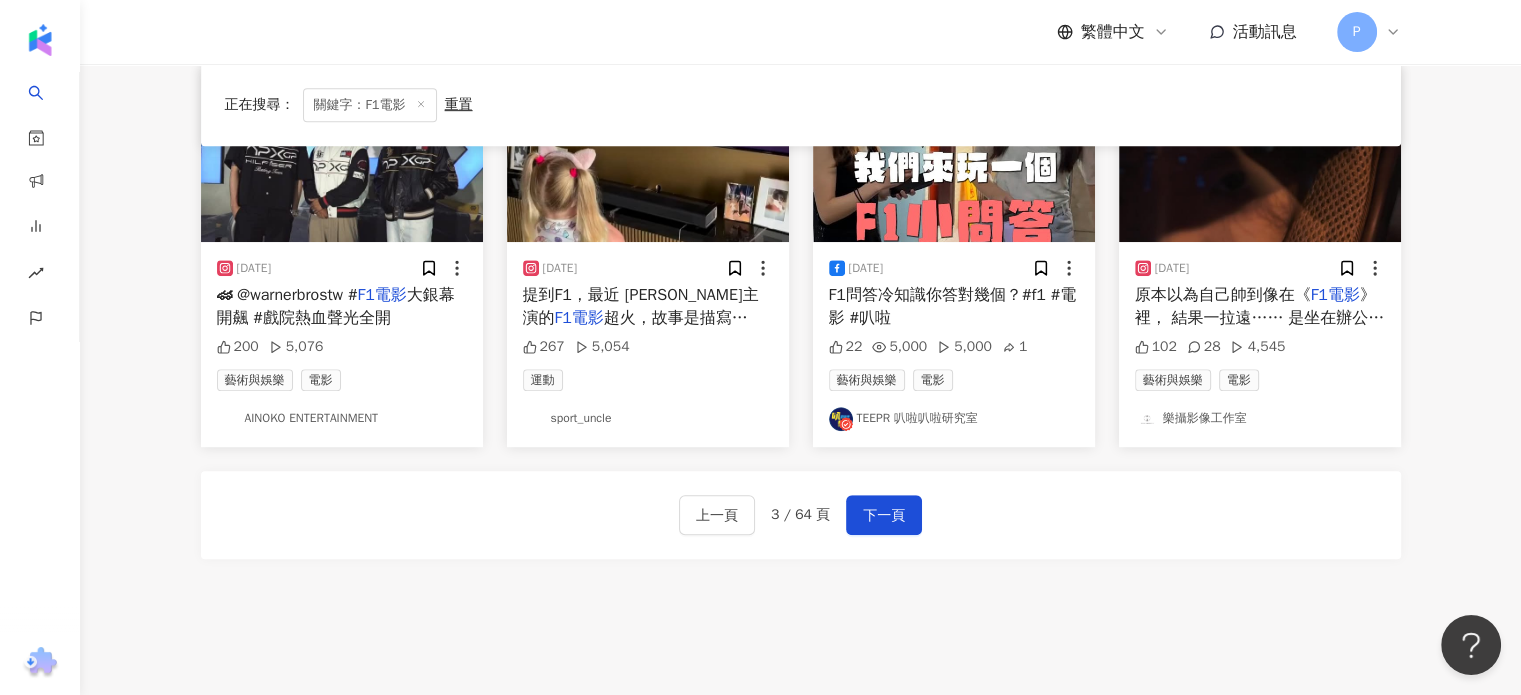 scroll, scrollTop: 1225, scrollLeft: 0, axis: vertical 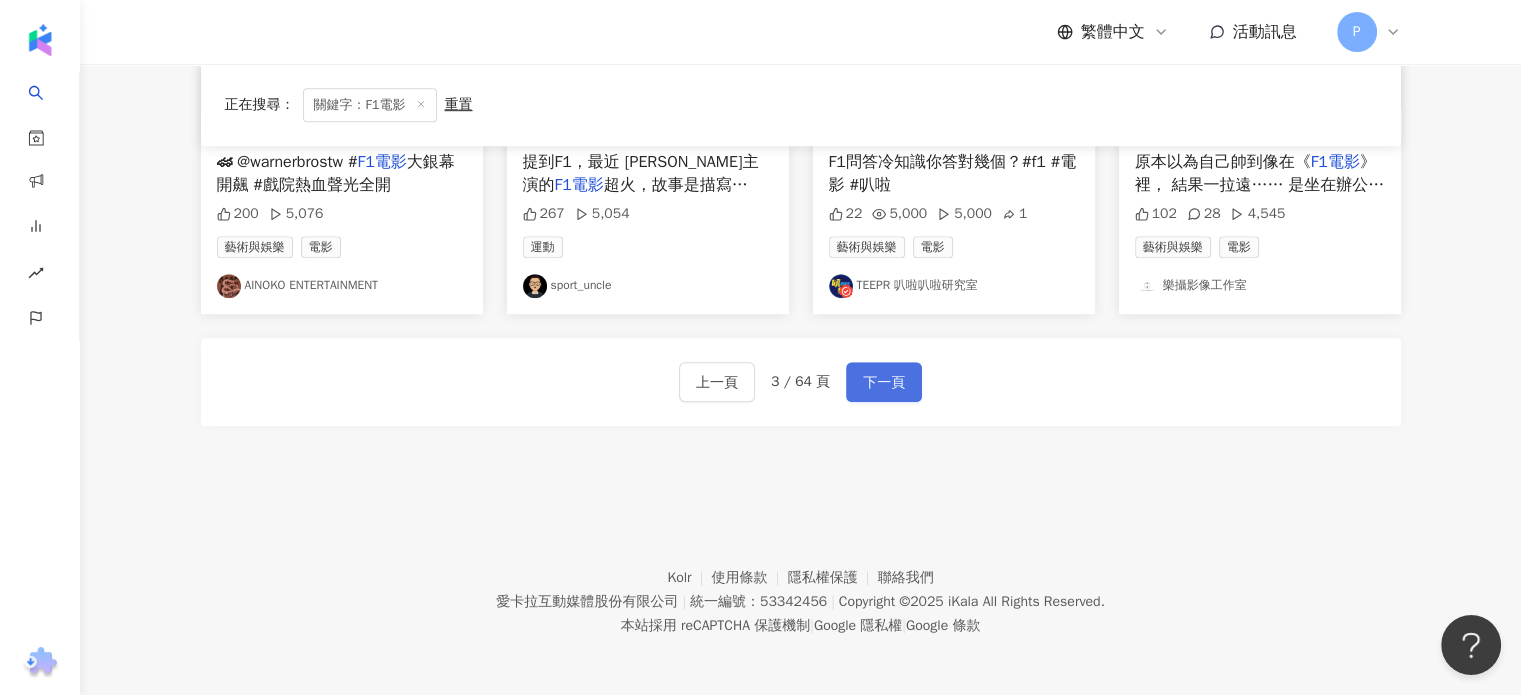 click on "下一頁" at bounding box center (884, 382) 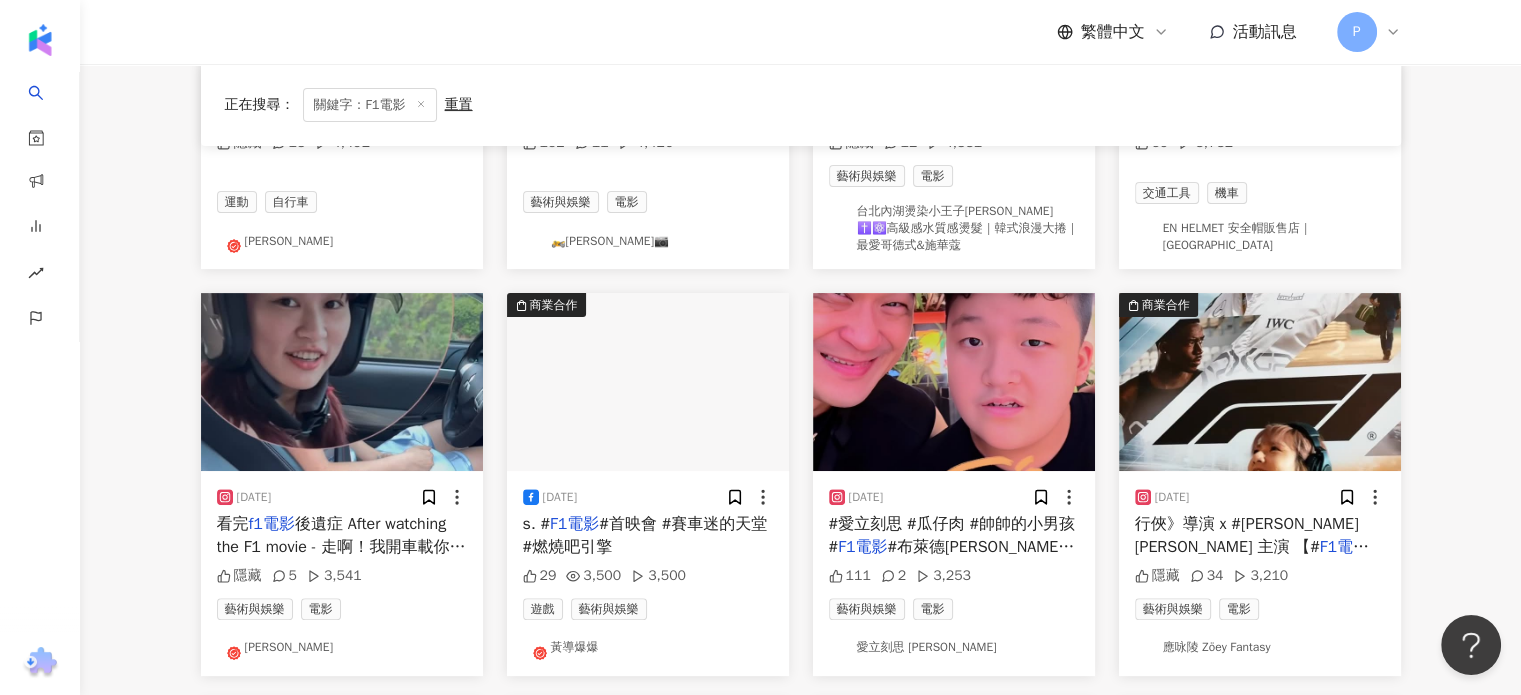 scroll, scrollTop: 600, scrollLeft: 0, axis: vertical 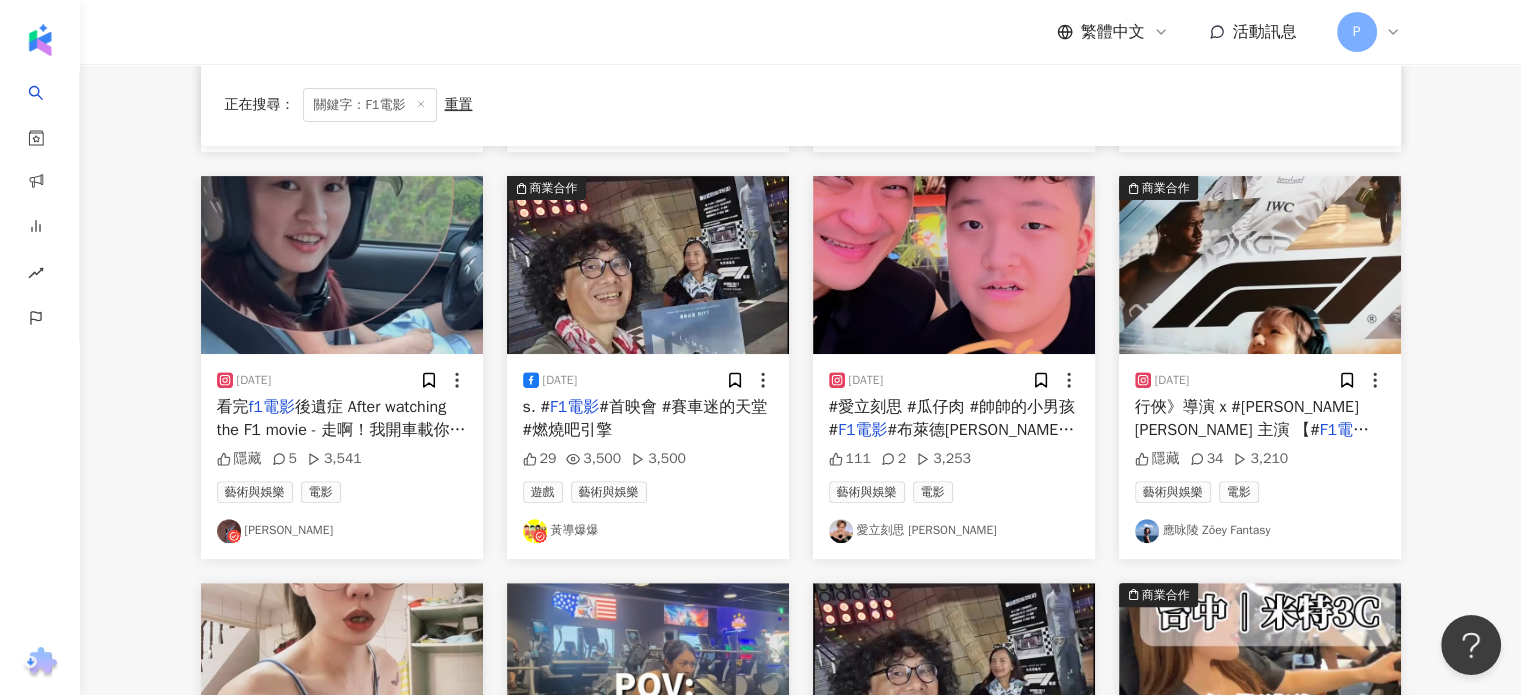 click on "s.
# F1電影   #首映會 #賽車迷的天堂 #燃燒吧引擎" at bounding box center (648, 418) 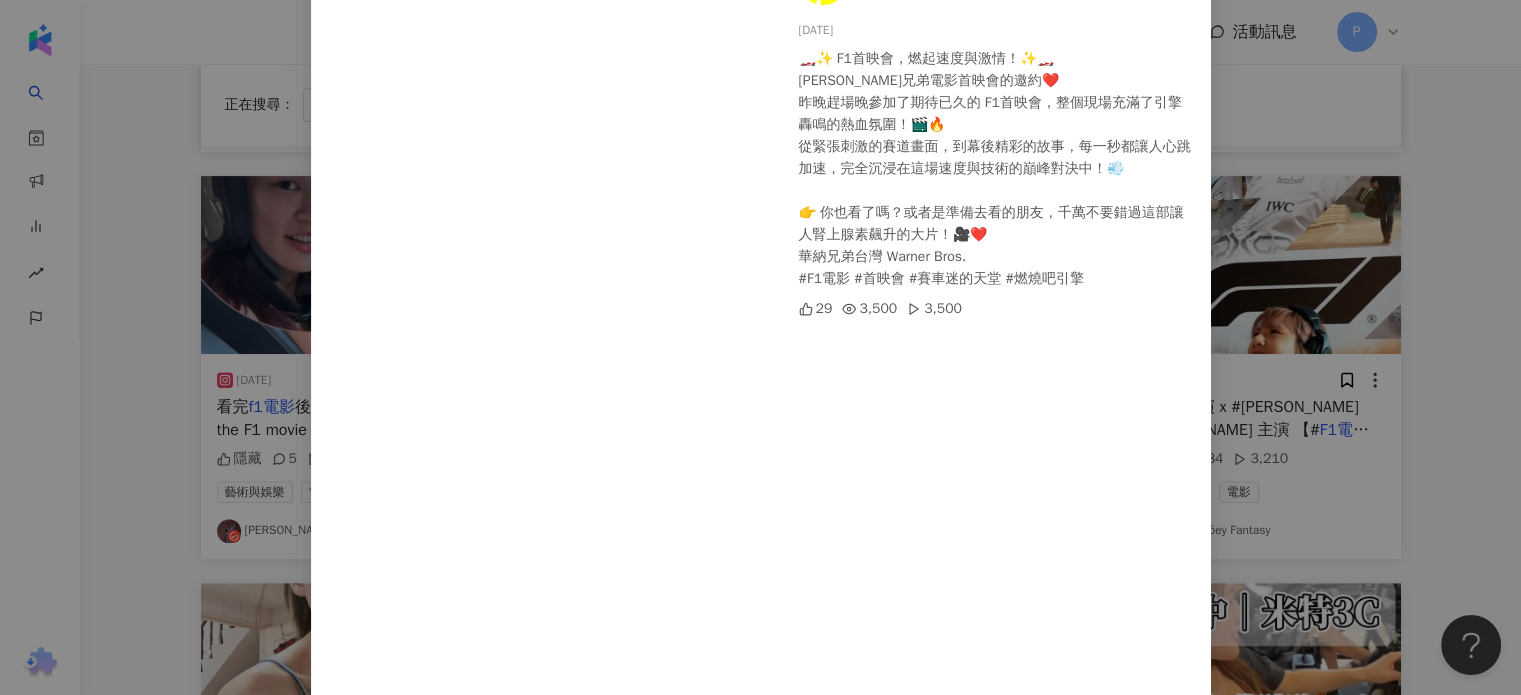 scroll, scrollTop: 0, scrollLeft: 0, axis: both 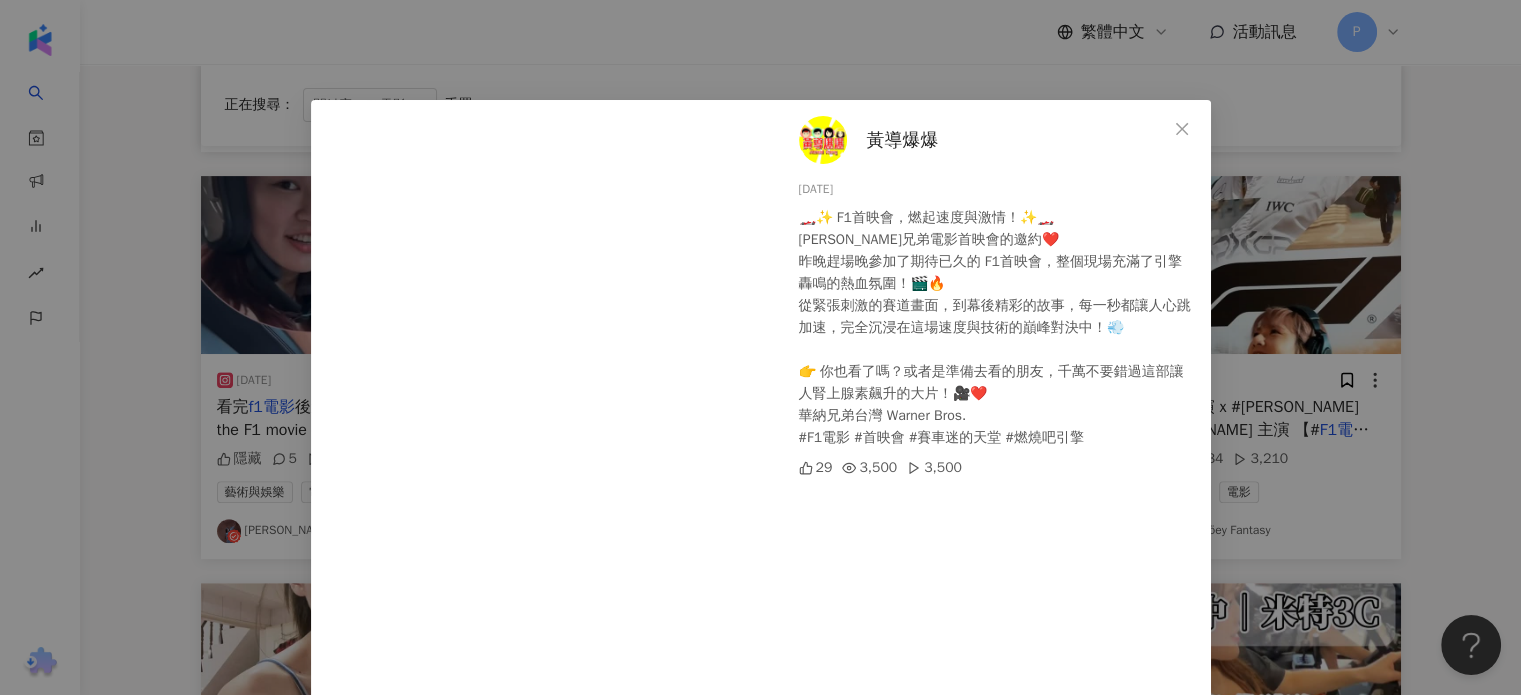 click on "黃導爆爆 2025/6/25  🏎️✨ F1首映會，燃起速度與激情！✨🏎️
謝謝華納兄弟電影首映會的邀約❤️
昨晚趕場晚參加了期待已久的 F1首映會，整個現場充滿了引擎轟鳴的熱血氛圍！🎬🔥
從緊張刺激的賽道畫面，到幕後精彩的故事，每一秒都讓人心跳加速，完全沉浸在這場速度與技術的巔峰對決中！💨
👉 你也看了嗎？或者是準備去看的朋友，千萬不要錯過這部讓人腎上腺素飆升的大片！🎥❤️
華納兄弟台灣 Warner Bros.
#F1電影  #首映會 #賽車迷的天堂 #燃燒吧引擎 29 3,500 3,500 查看原始貼文" at bounding box center [760, 347] 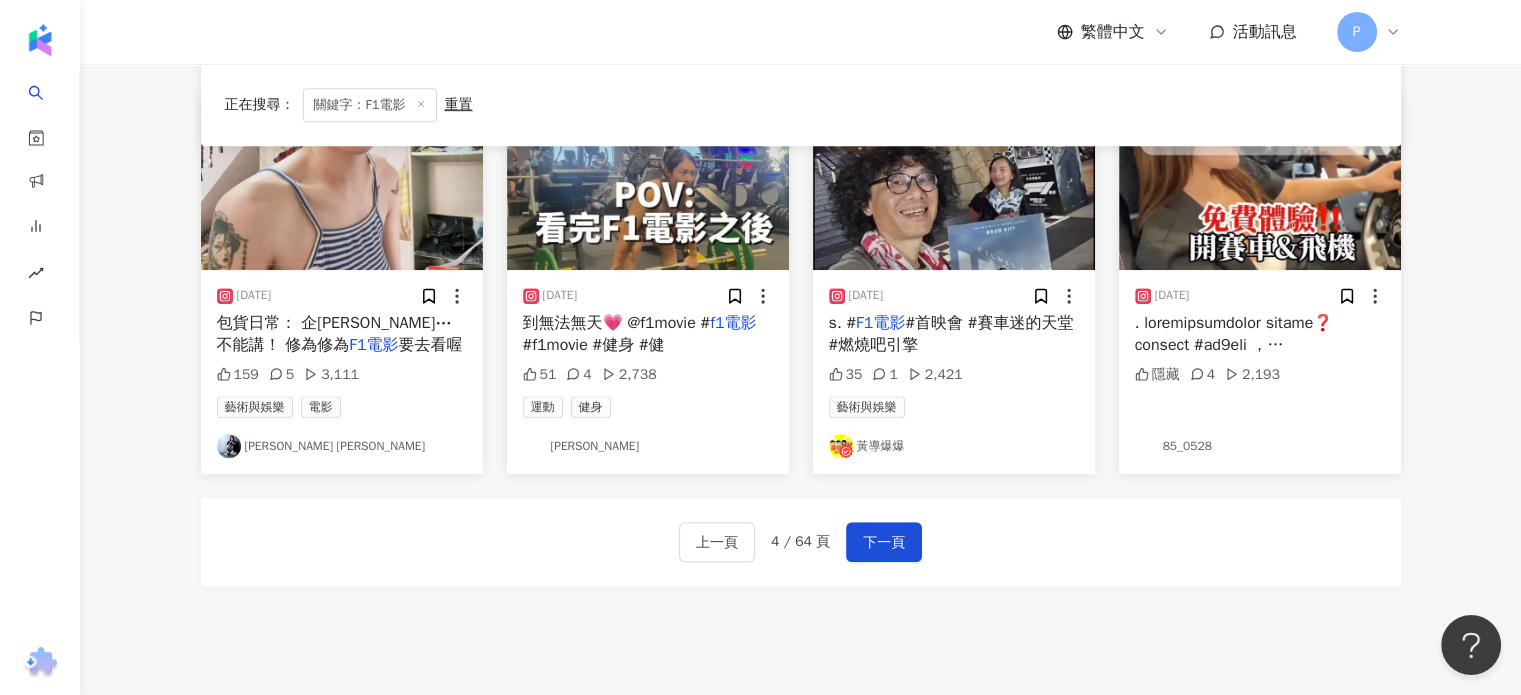 scroll, scrollTop: 1100, scrollLeft: 0, axis: vertical 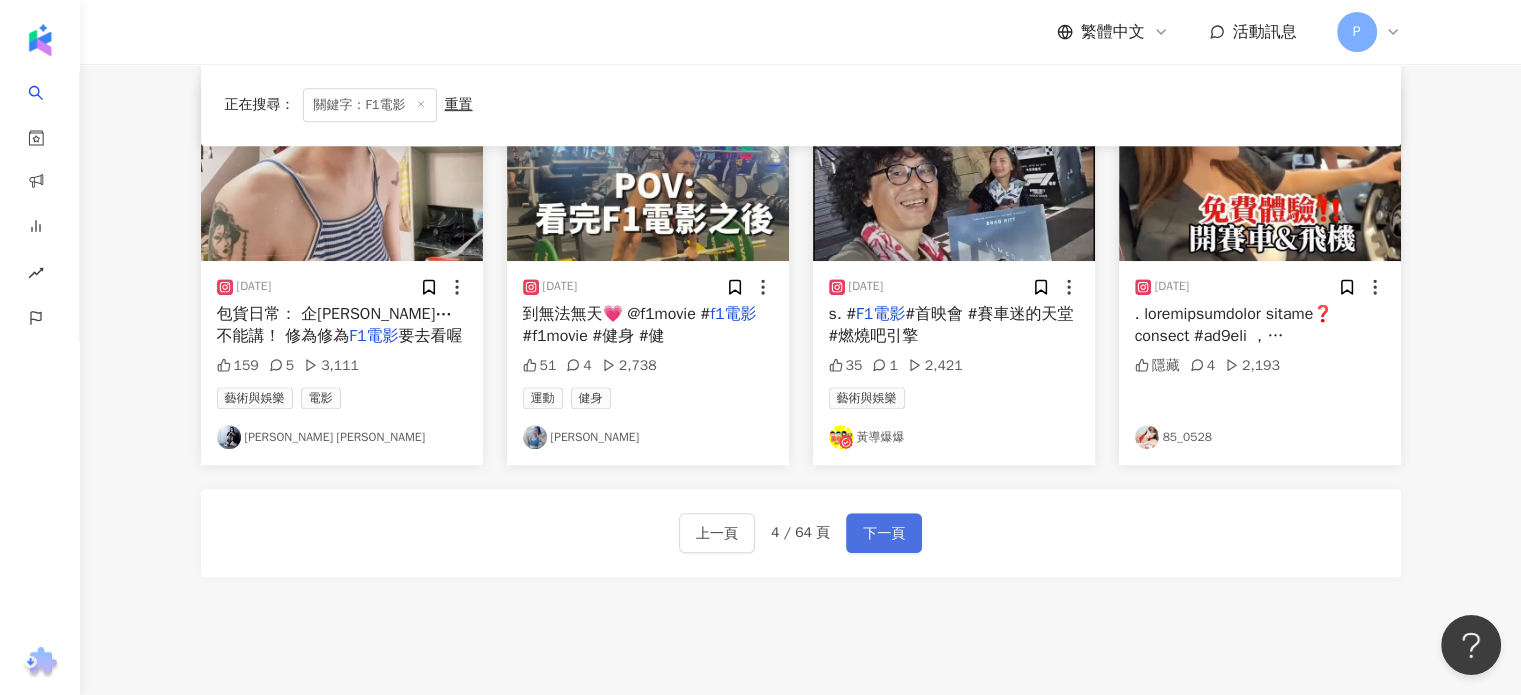 click on "下一頁" at bounding box center [884, 533] 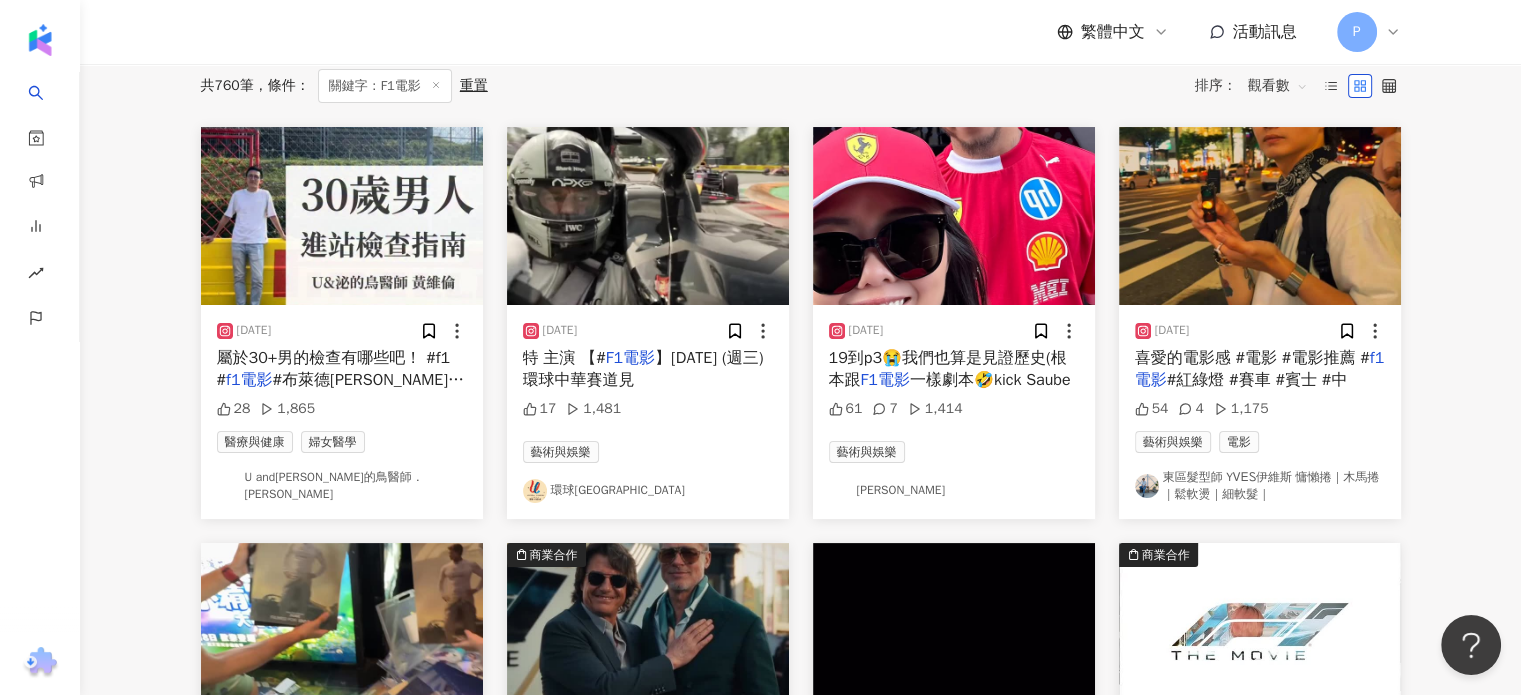 scroll, scrollTop: 183, scrollLeft: 0, axis: vertical 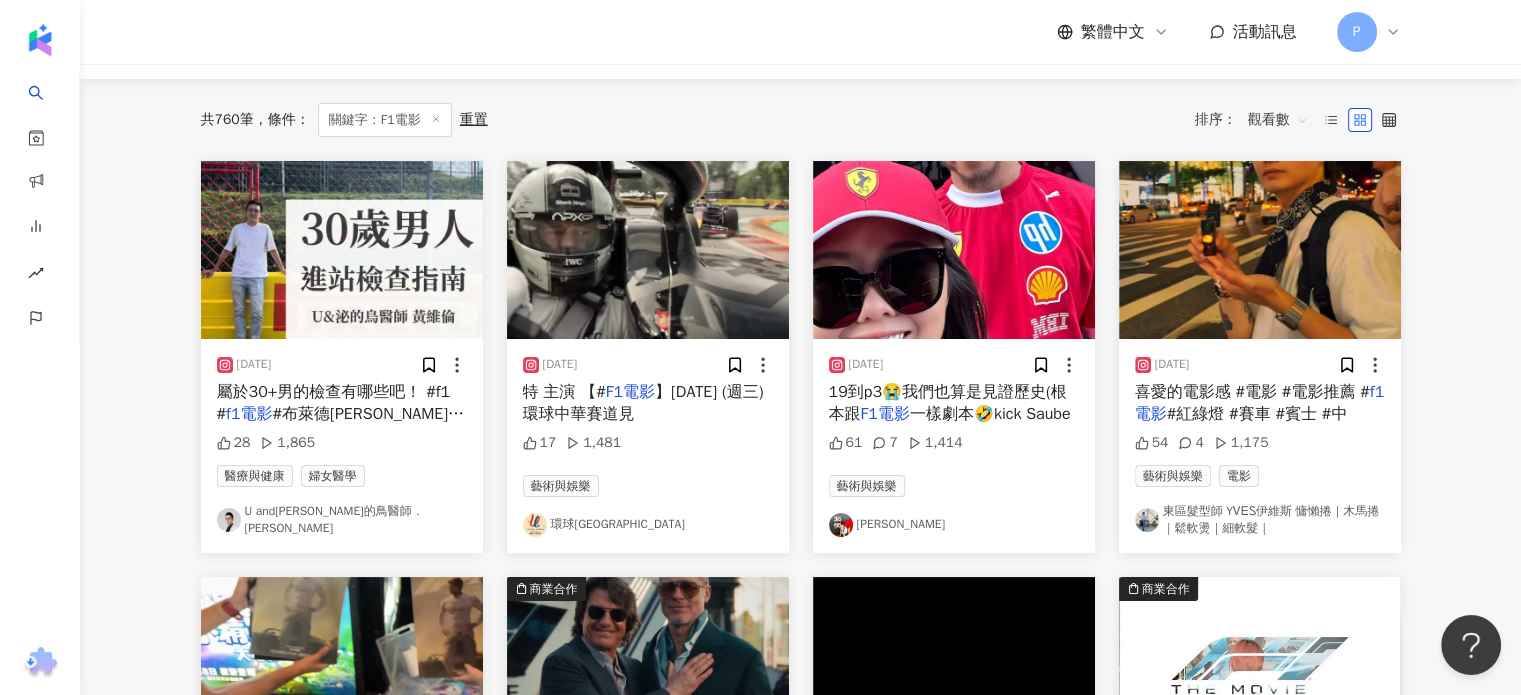 click on "一樣劇本🤣kick Saube" at bounding box center [990, 414] 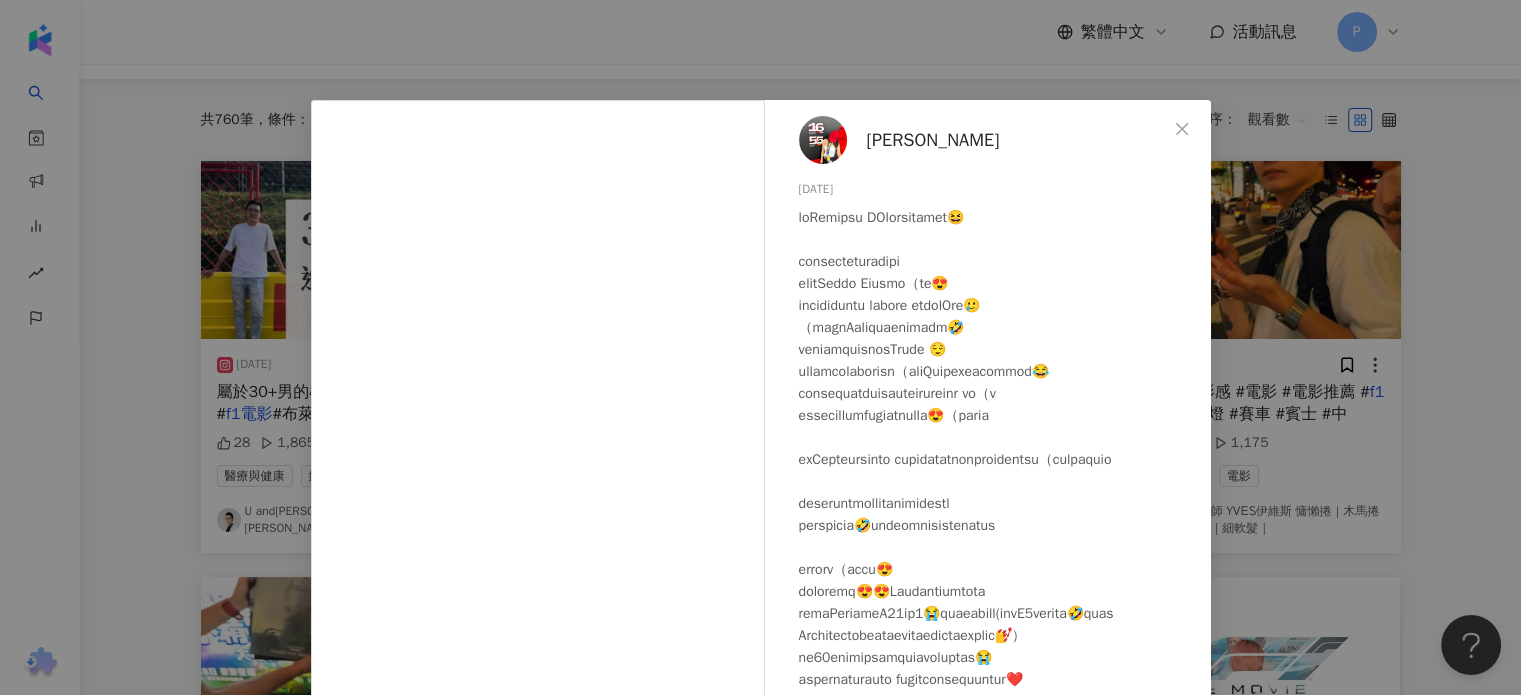 scroll, scrollTop: 57, scrollLeft: 0, axis: vertical 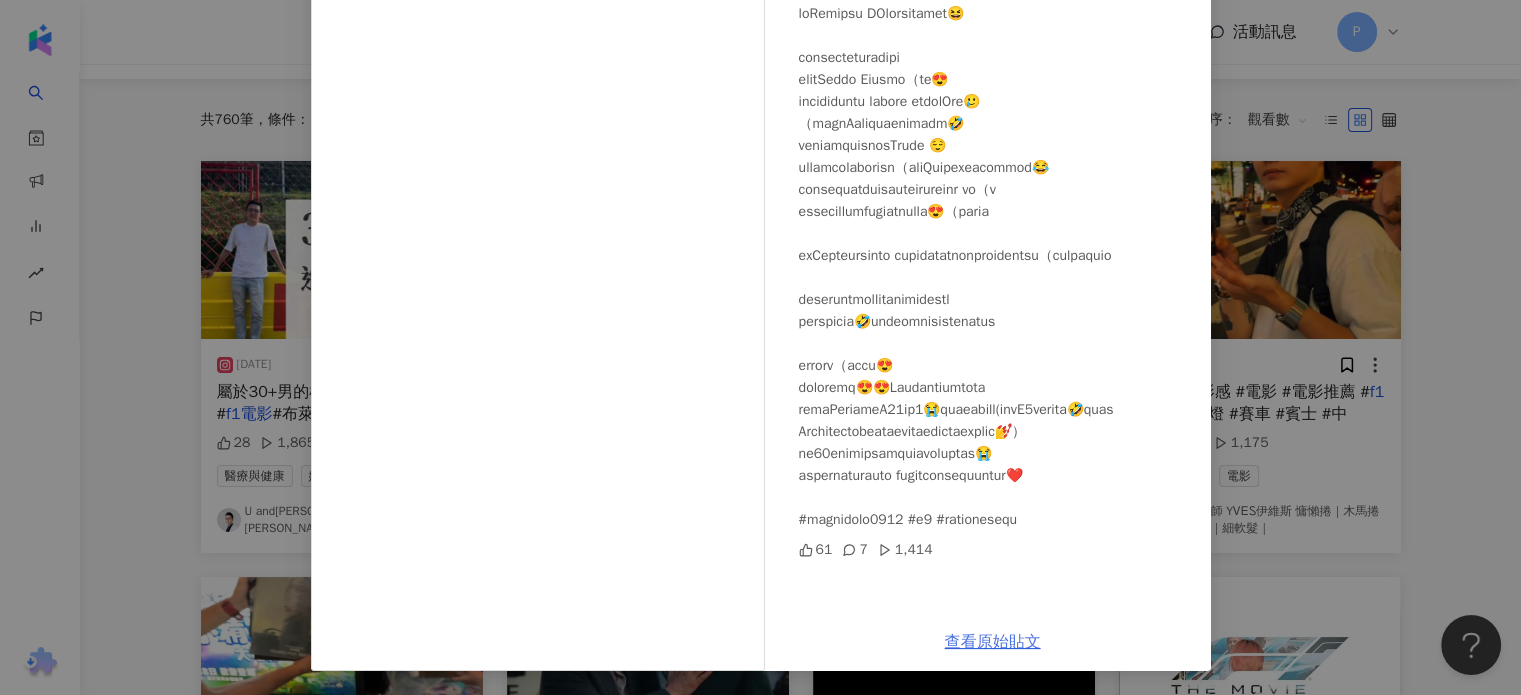 click on "查看原始貼文" at bounding box center (993, 642) 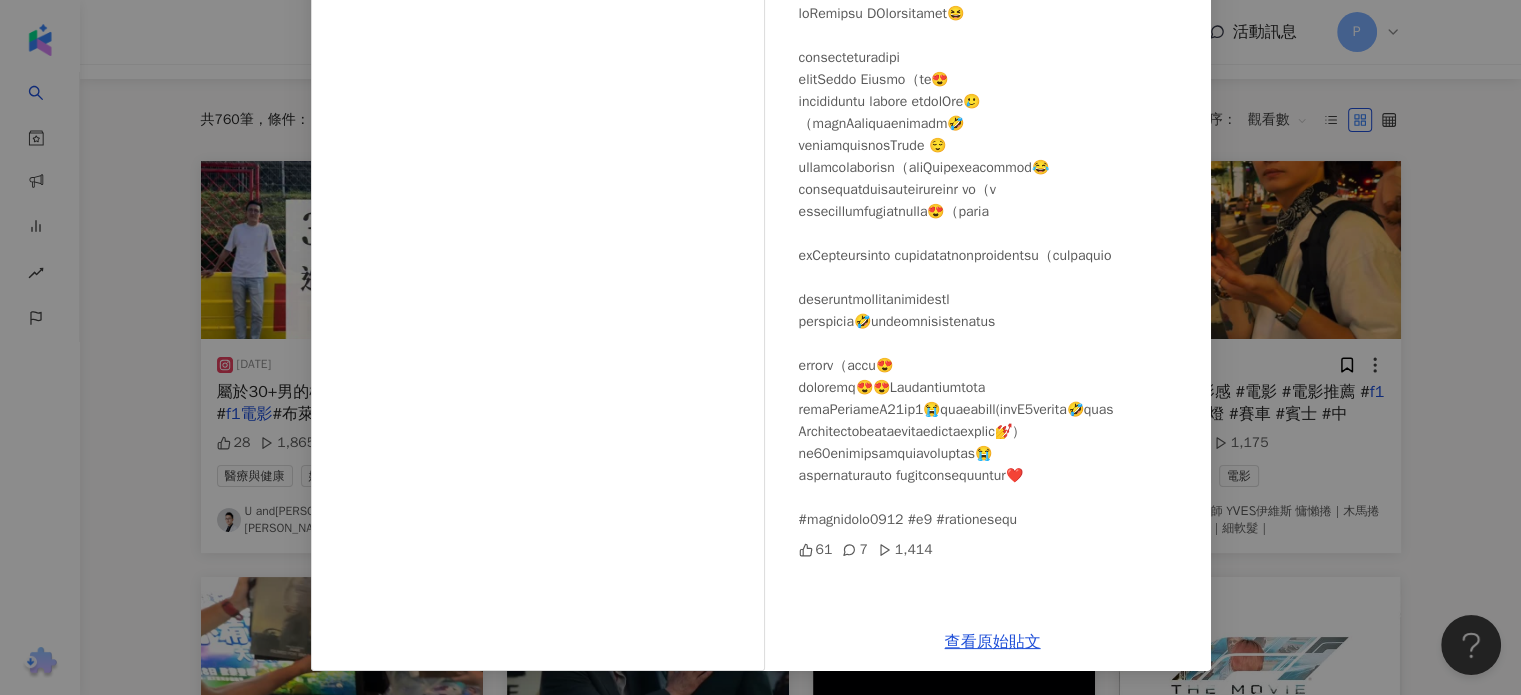 click on "Angela Liu 2025/7/20 61 7 1,414 查看原始貼文" at bounding box center [760, 347] 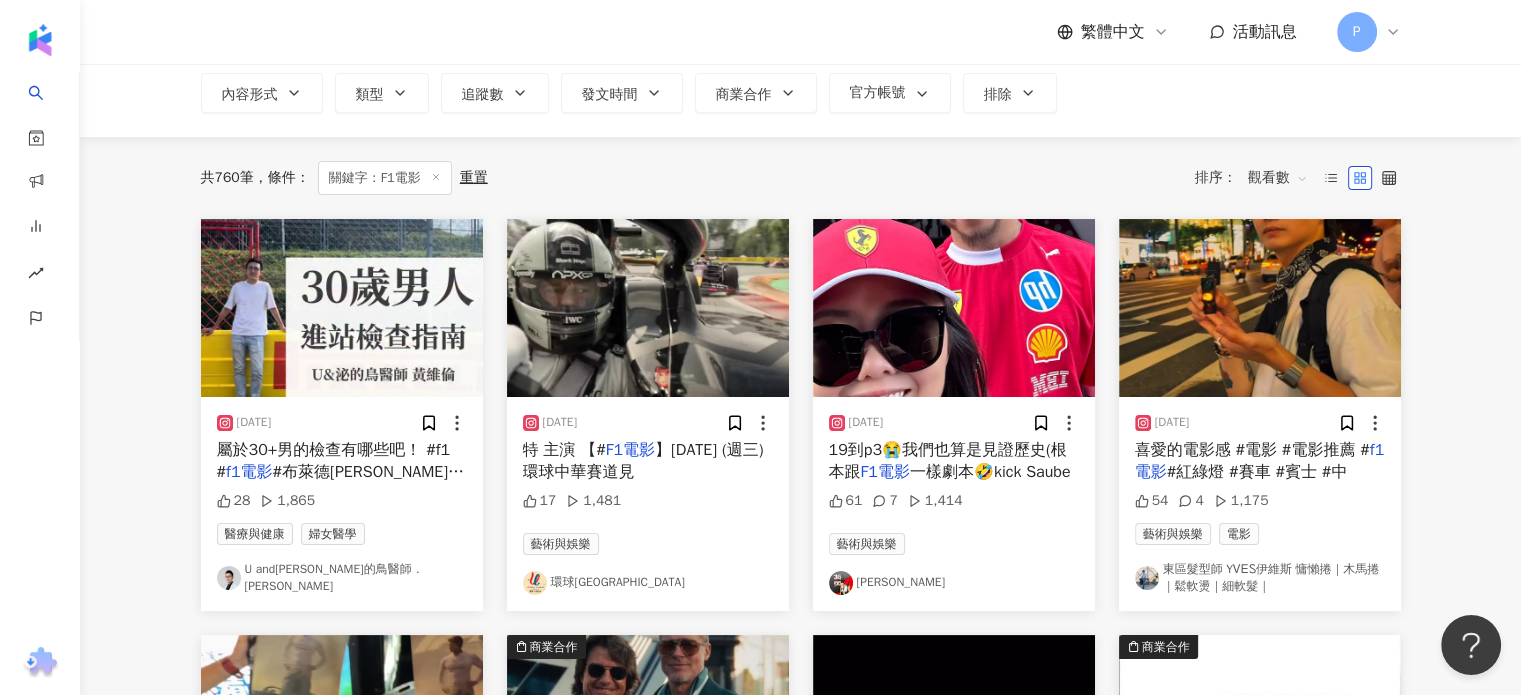 scroll, scrollTop: 0, scrollLeft: 0, axis: both 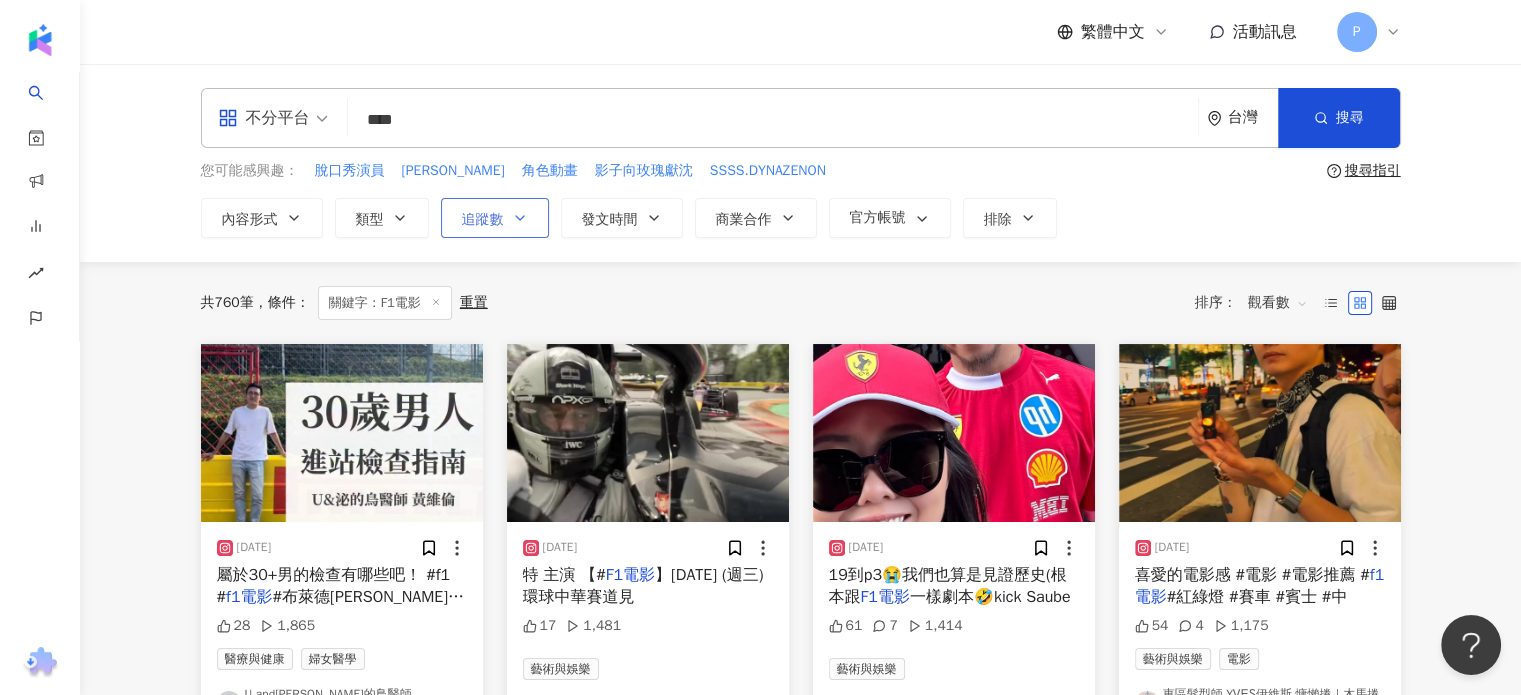 click on "追蹤數" at bounding box center [495, 218] 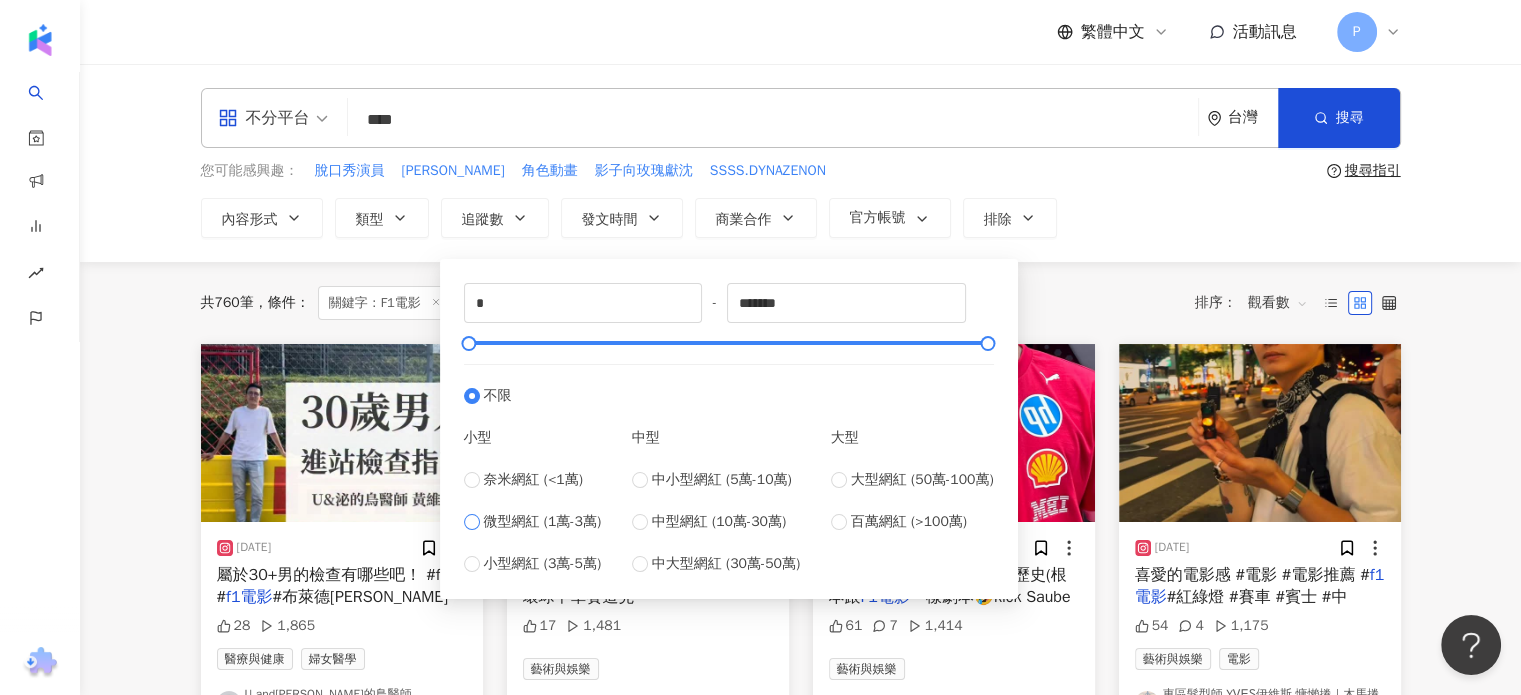 click on "微型網紅 (1萬-3萬)" at bounding box center [543, 522] 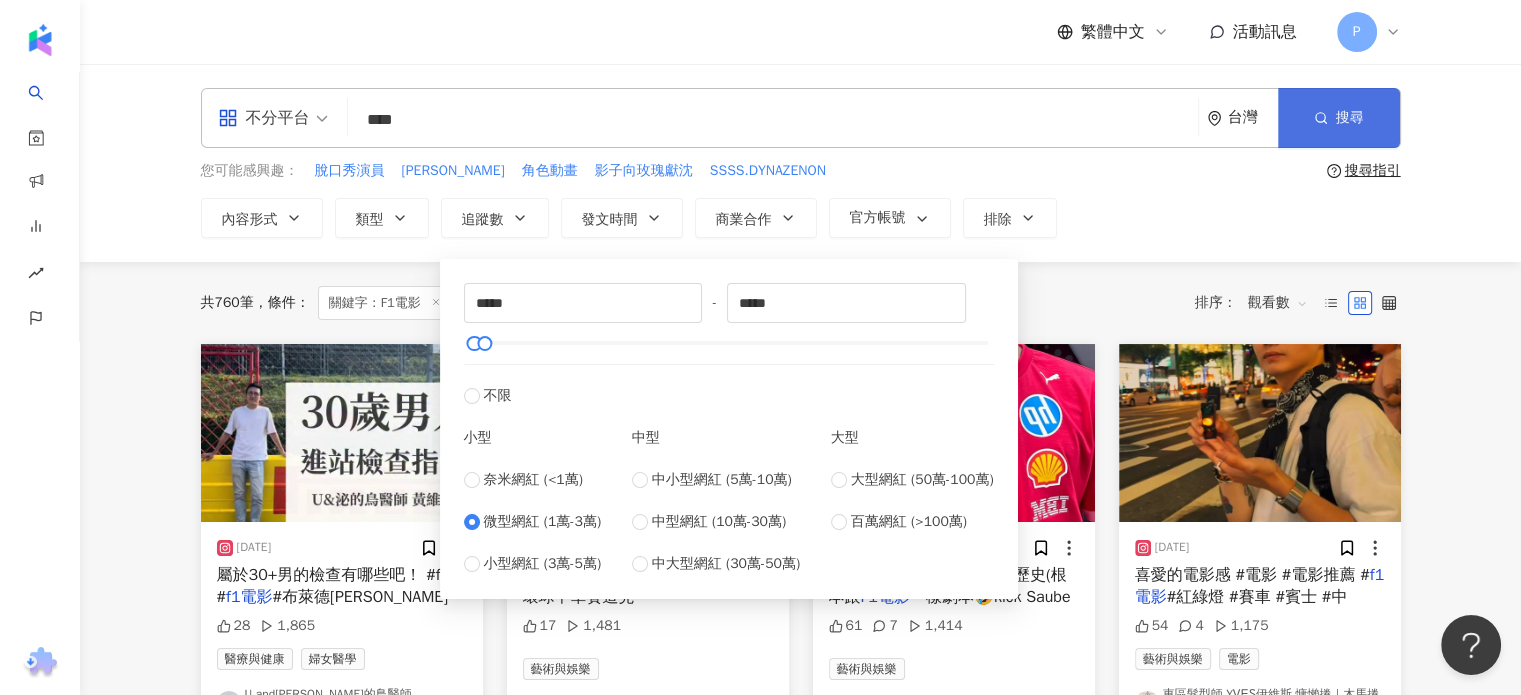 click on "搜尋" at bounding box center [1339, 118] 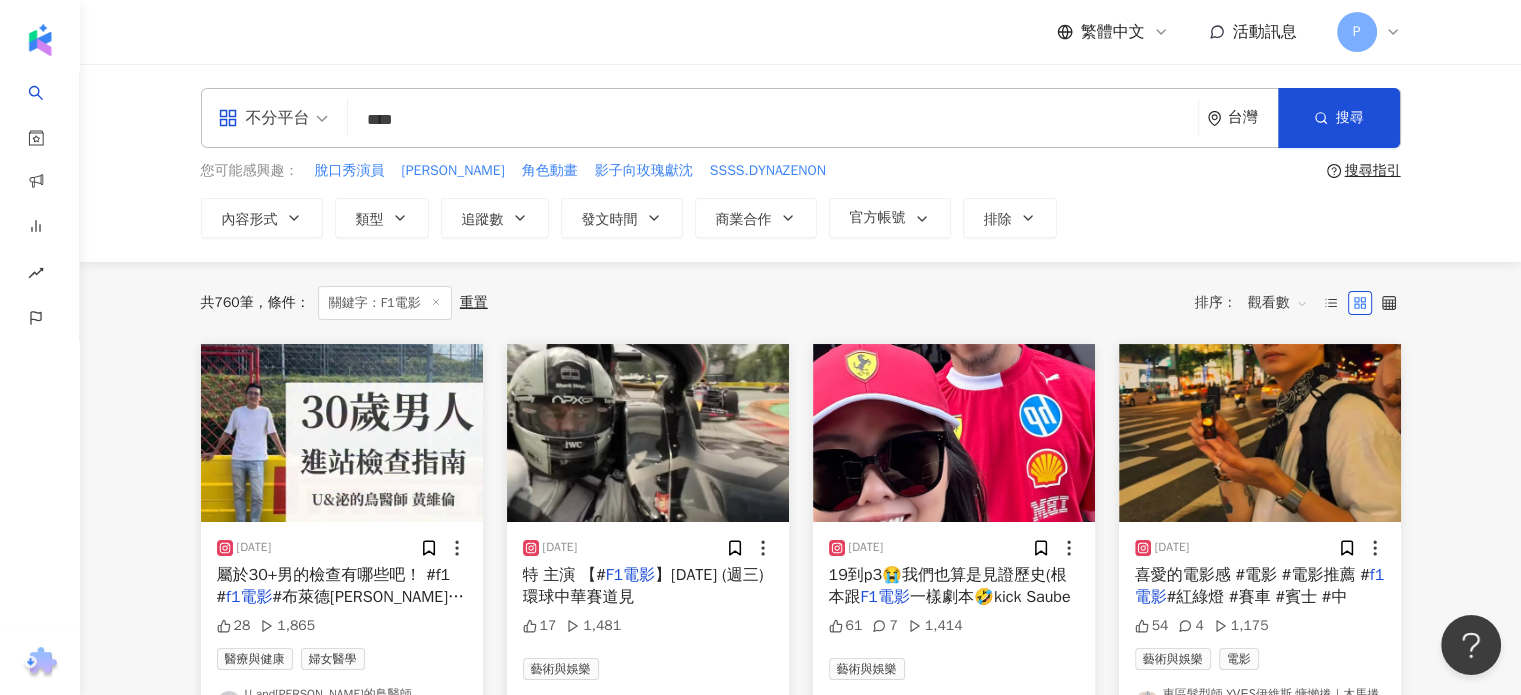 click on "共  760  筆 條件 ： 關鍵字：F1電影 重置 排序： 觀看數" at bounding box center (801, 303) 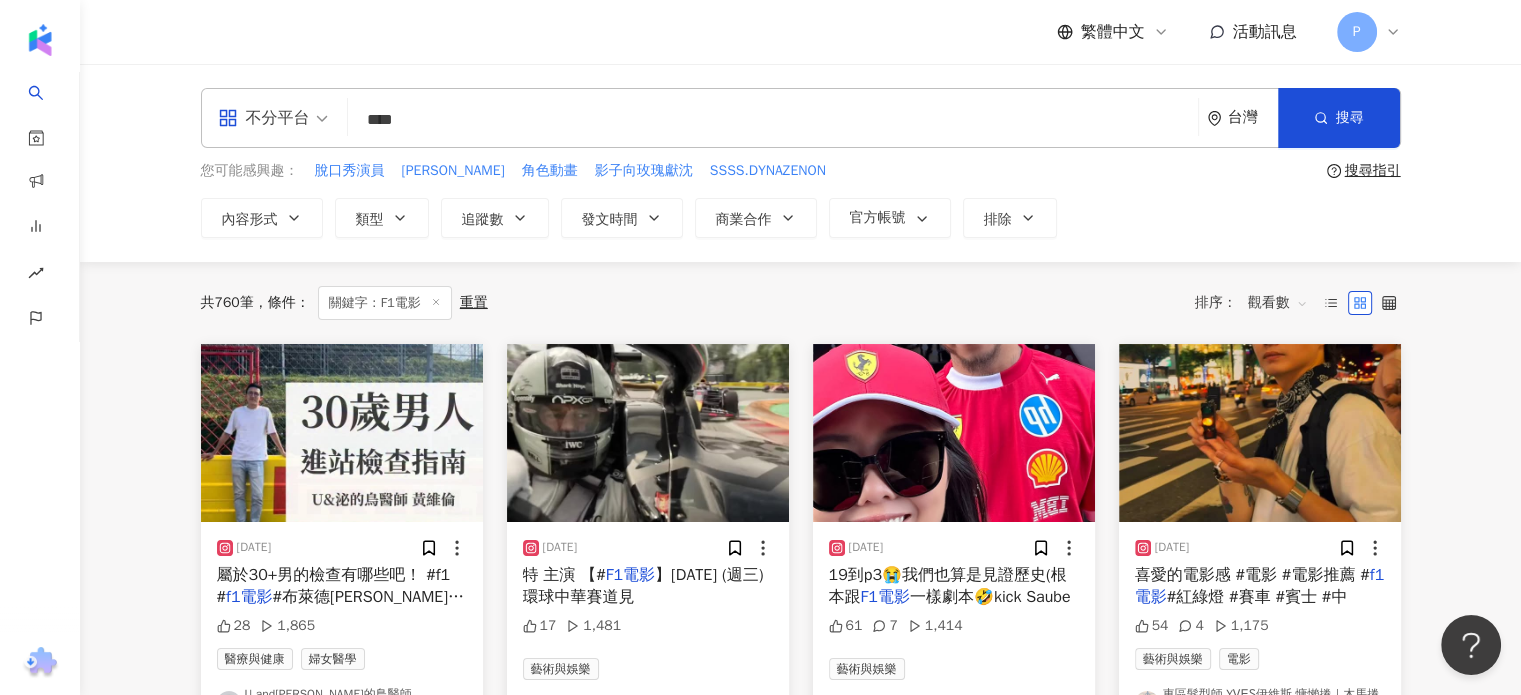 click on "共  760  筆 條件 ： 關鍵字：F1電影 重置 排序： 觀看數" at bounding box center (801, 303) 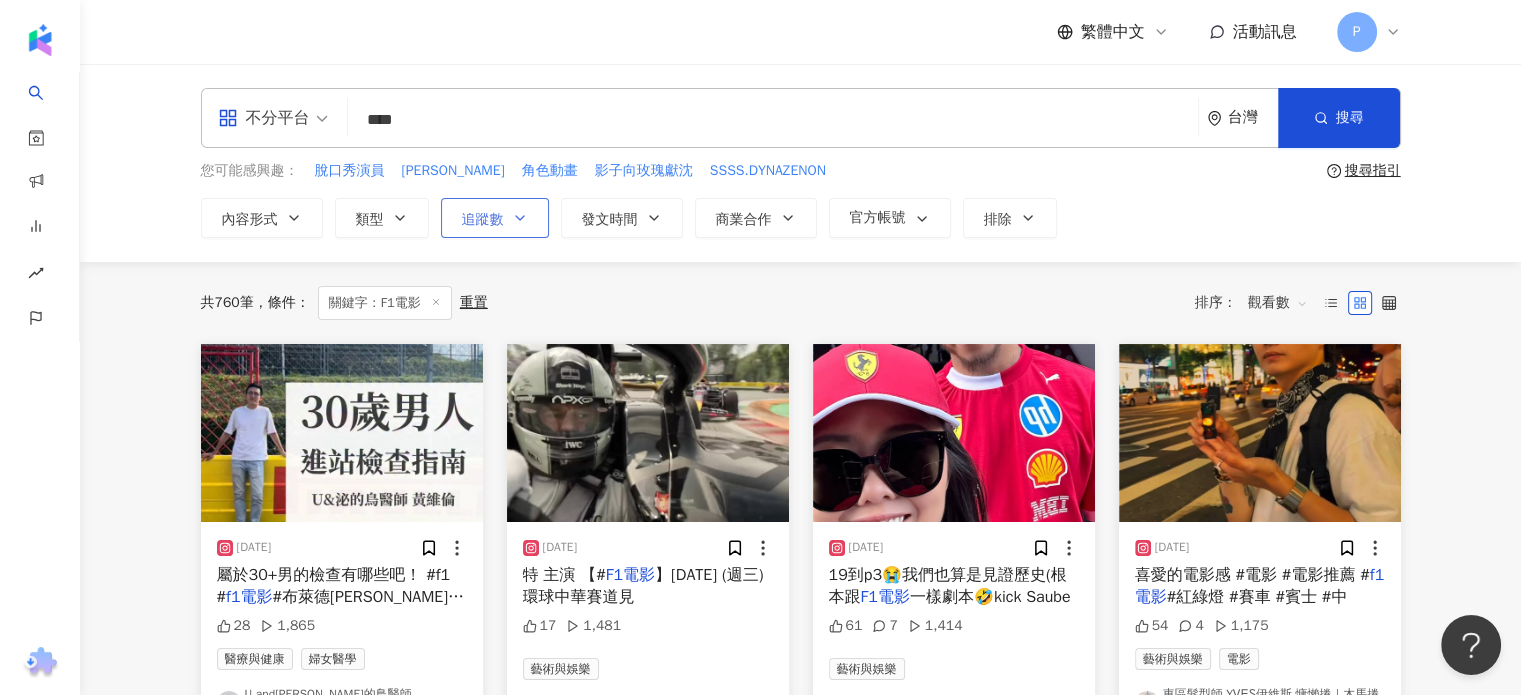 click on "追蹤數" at bounding box center (495, 218) 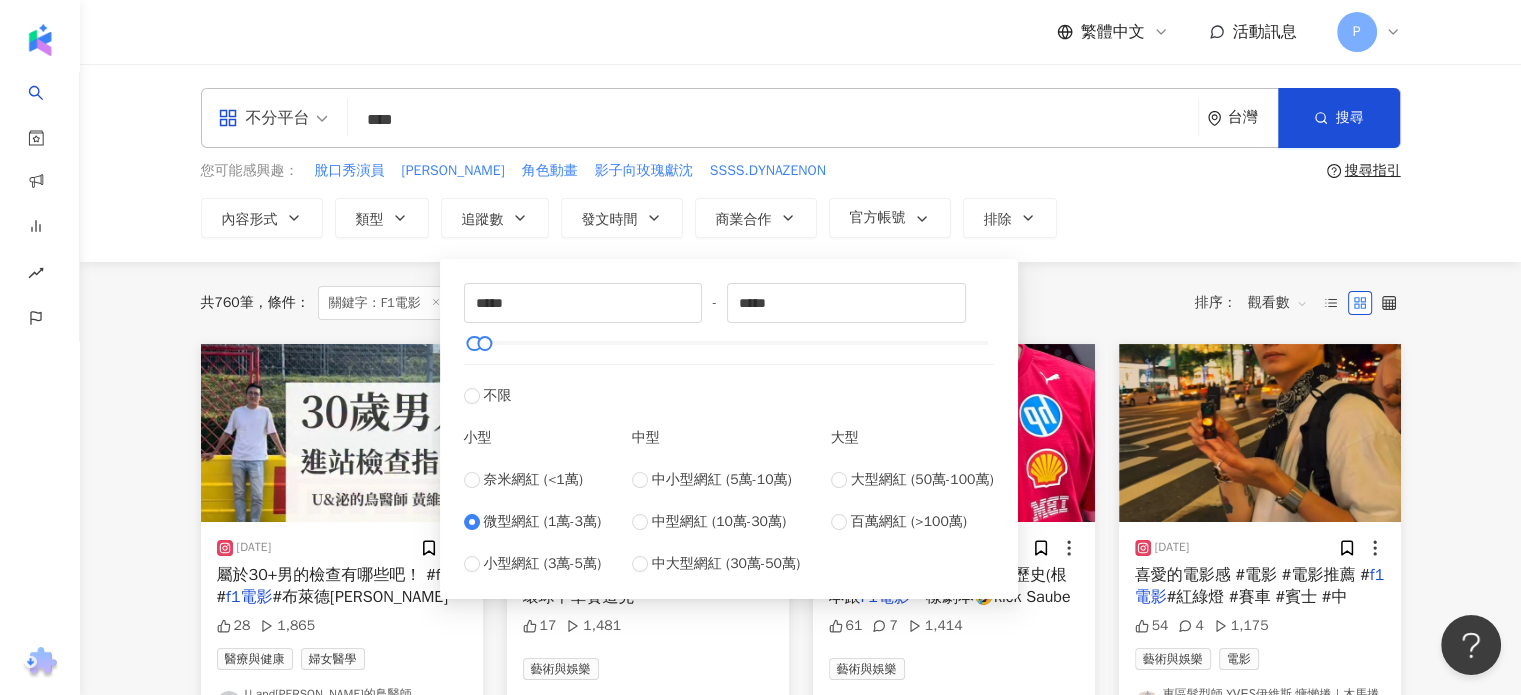 drag, startPoint x: 518, startPoint y: 526, endPoint x: 547, endPoint y: 520, distance: 29.614185 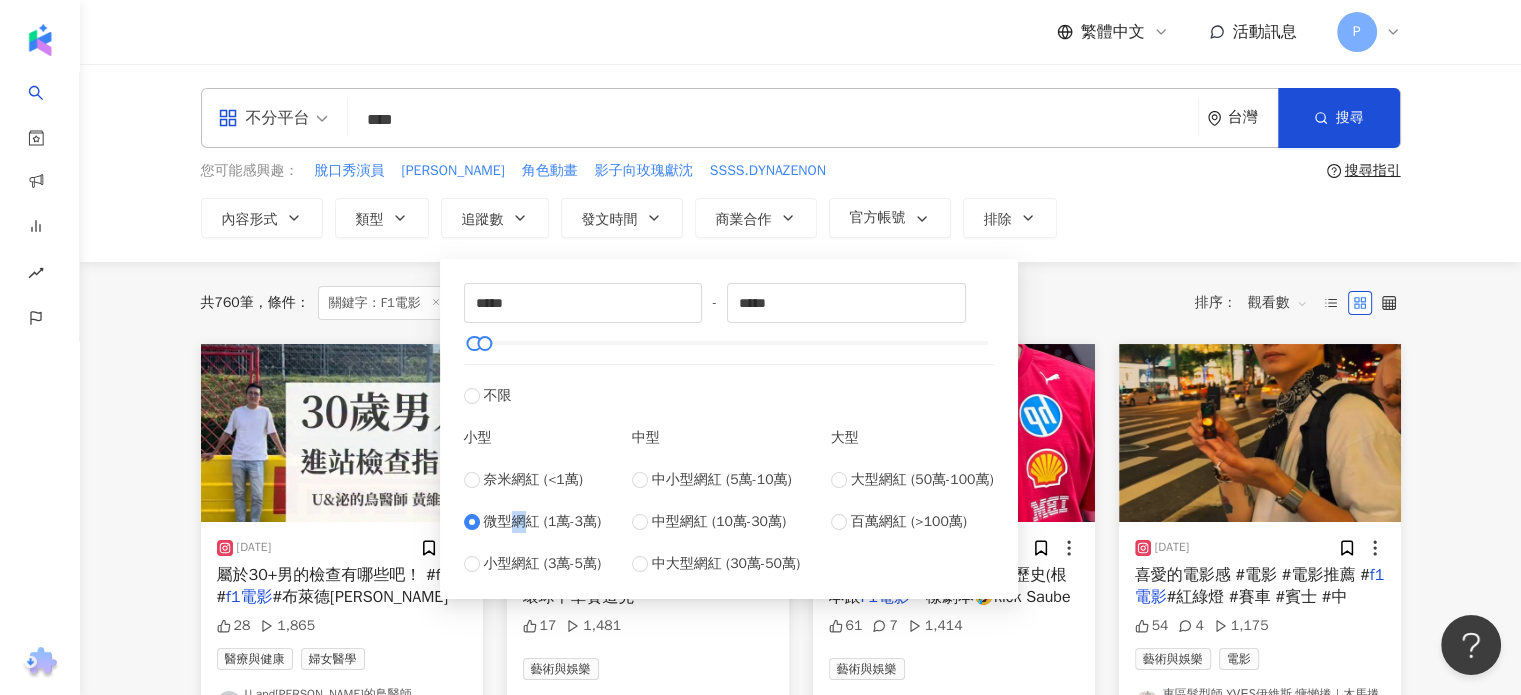 click on "共  760  筆 條件 ： 關鍵字：F1電影 重置 排序： 觀看數" at bounding box center [801, 303] 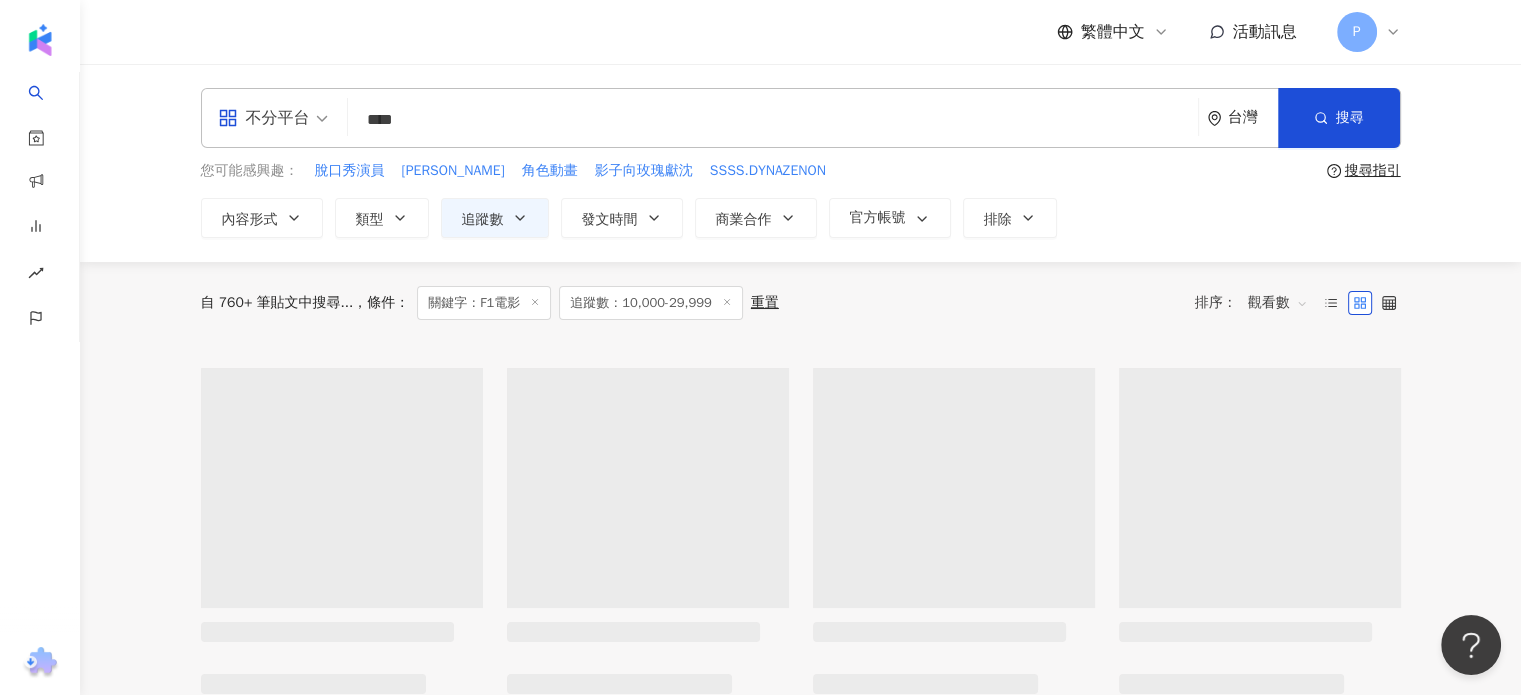 click on "自 760+ 筆貼文中搜尋... 條件 ： 關鍵字：F1電影 追蹤數：10,000-29,999 重置 排序： 觀看數" at bounding box center [801, 303] 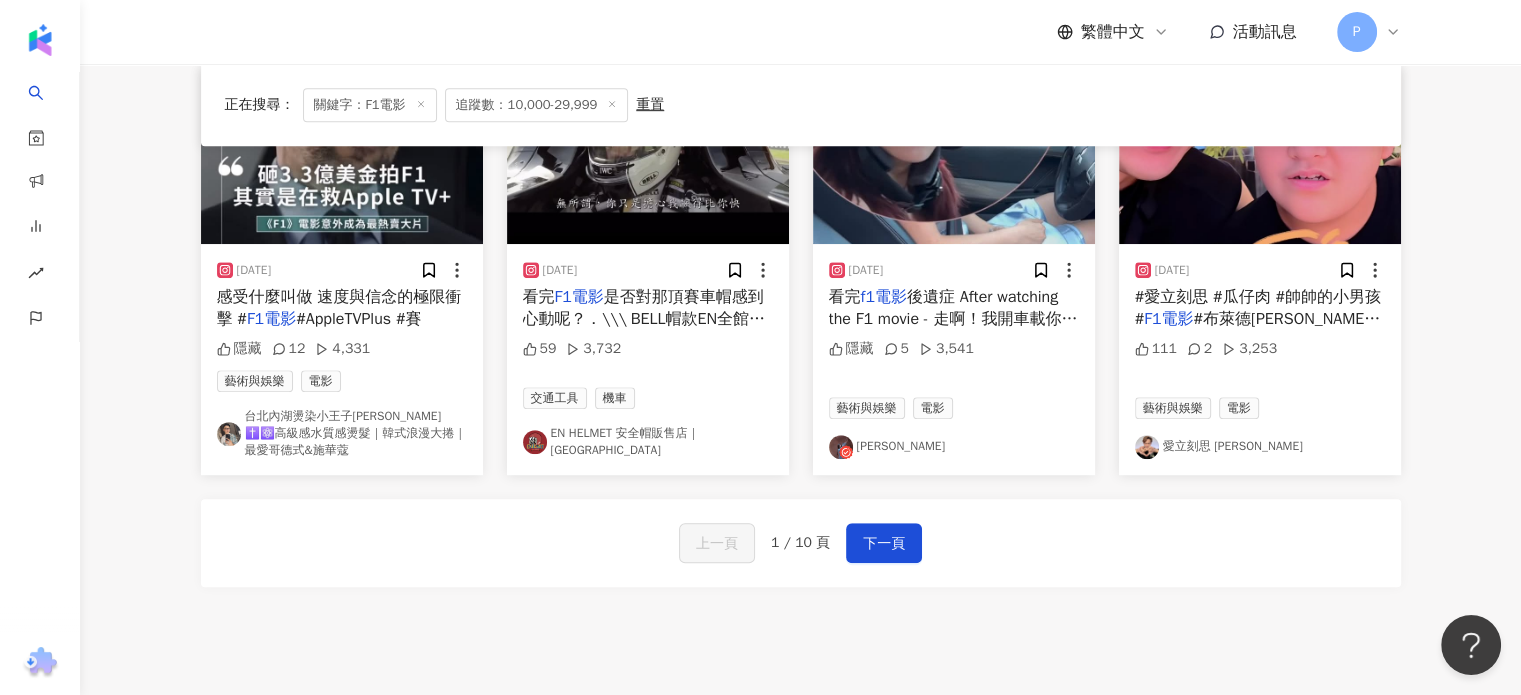 scroll, scrollTop: 1100, scrollLeft: 0, axis: vertical 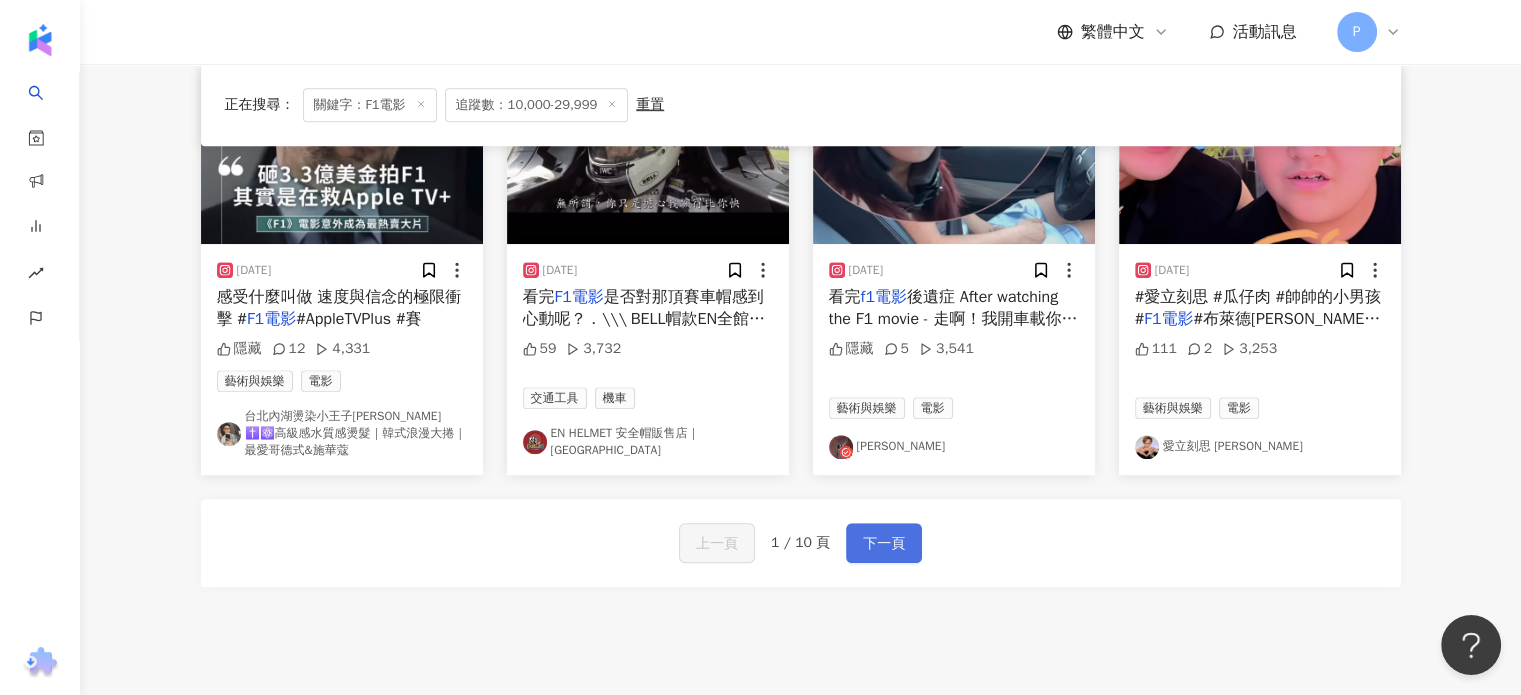 click on "下一頁" at bounding box center (884, 544) 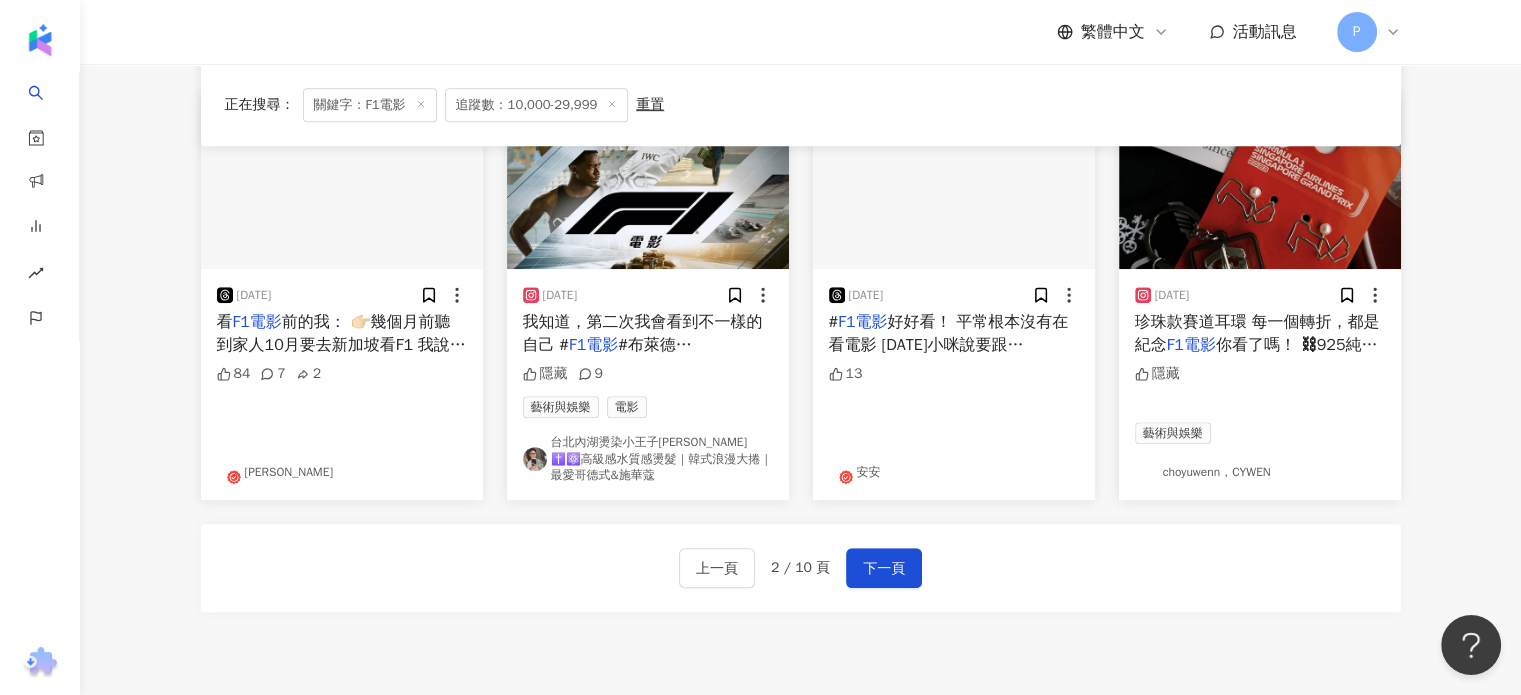 scroll, scrollTop: 1100, scrollLeft: 0, axis: vertical 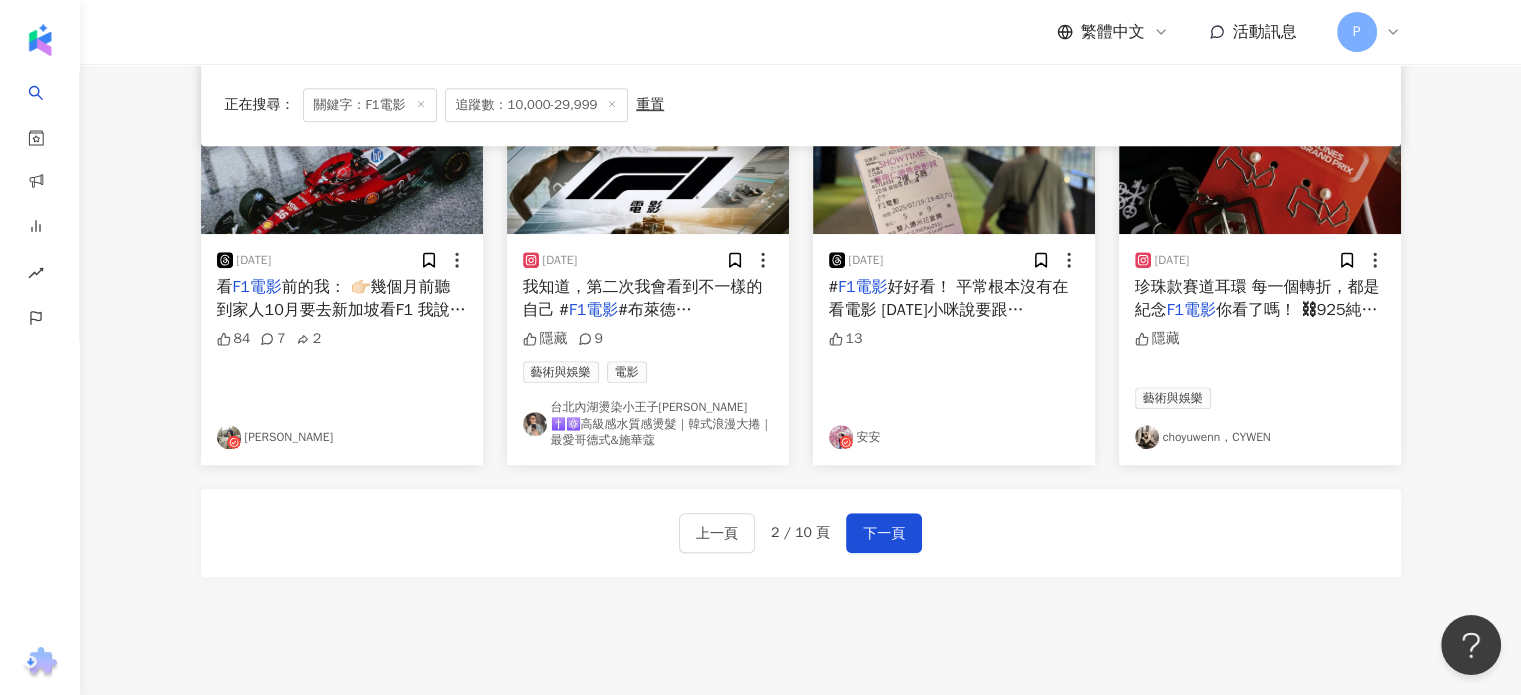 click on "前的我：
👉🏻幾個月前聽到家人10月要去新加坡看F1
我說：「蛤 就只是看車子咻咻咻 好看嗎」
👉🏻看到我弟在看F1比賽也表示看不懂
👉🏻我弟說明年也要去新加坡看比賽
我說：「雖然沒興趣 但我們可以陪你去」
後來我弟要二刷" at bounding box center [342, 354] 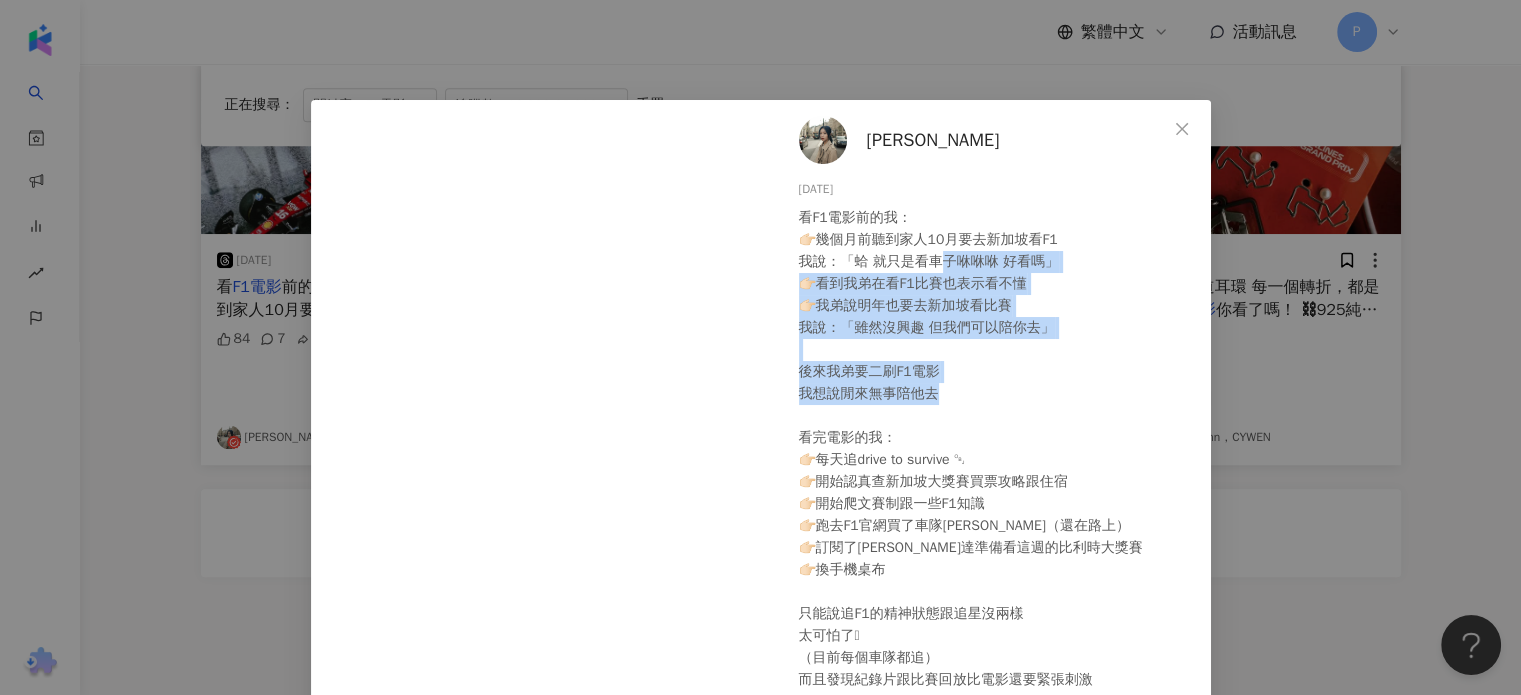 drag, startPoint x: 926, startPoint y: 267, endPoint x: 943, endPoint y: 385, distance: 119.218285 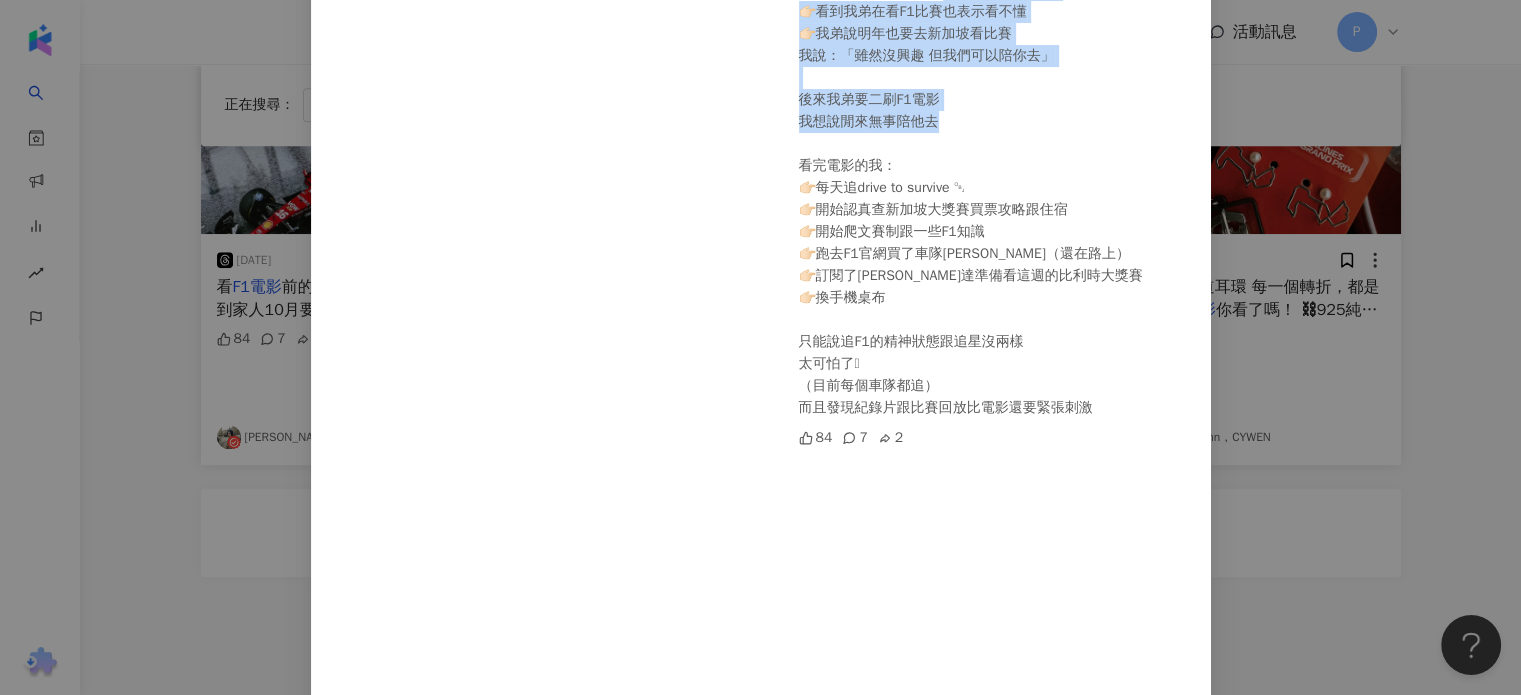 scroll, scrollTop: 0, scrollLeft: 0, axis: both 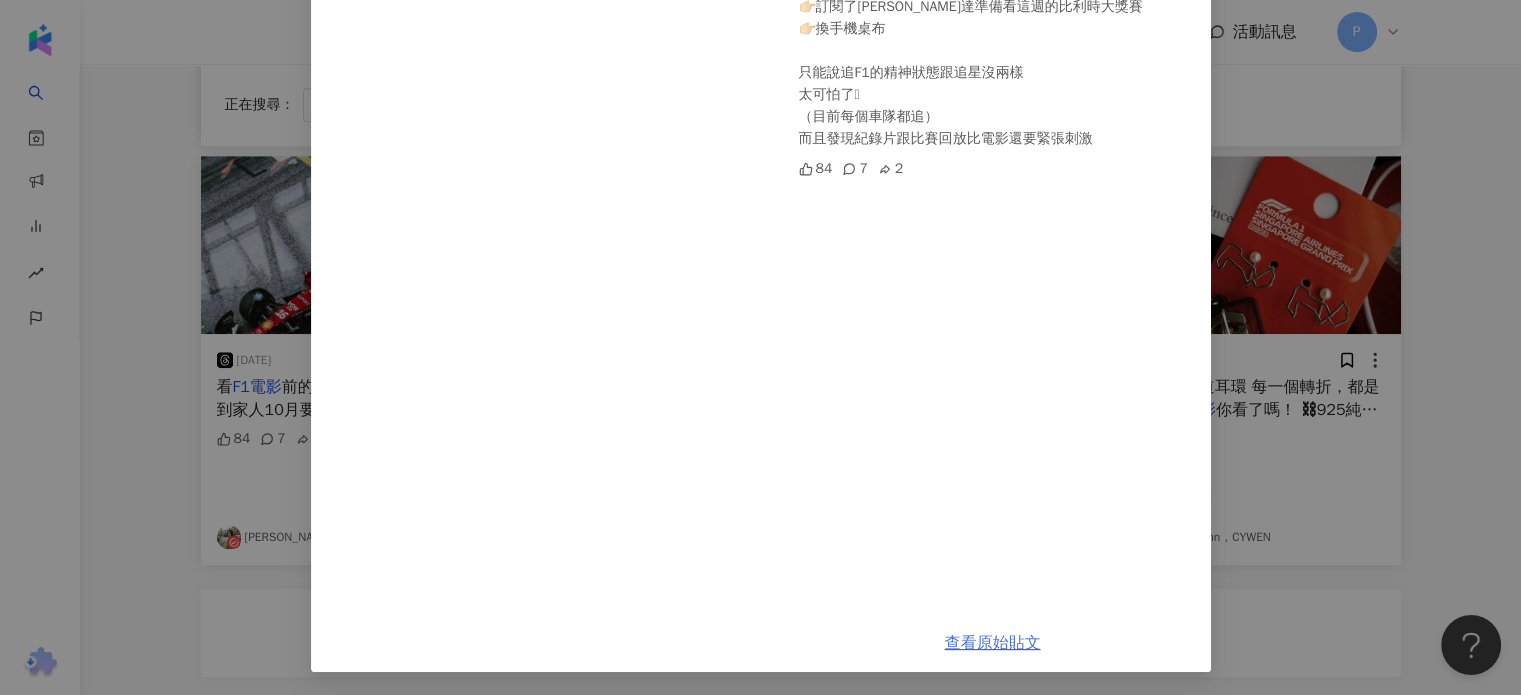 click on "查看原始貼文" at bounding box center (993, 643) 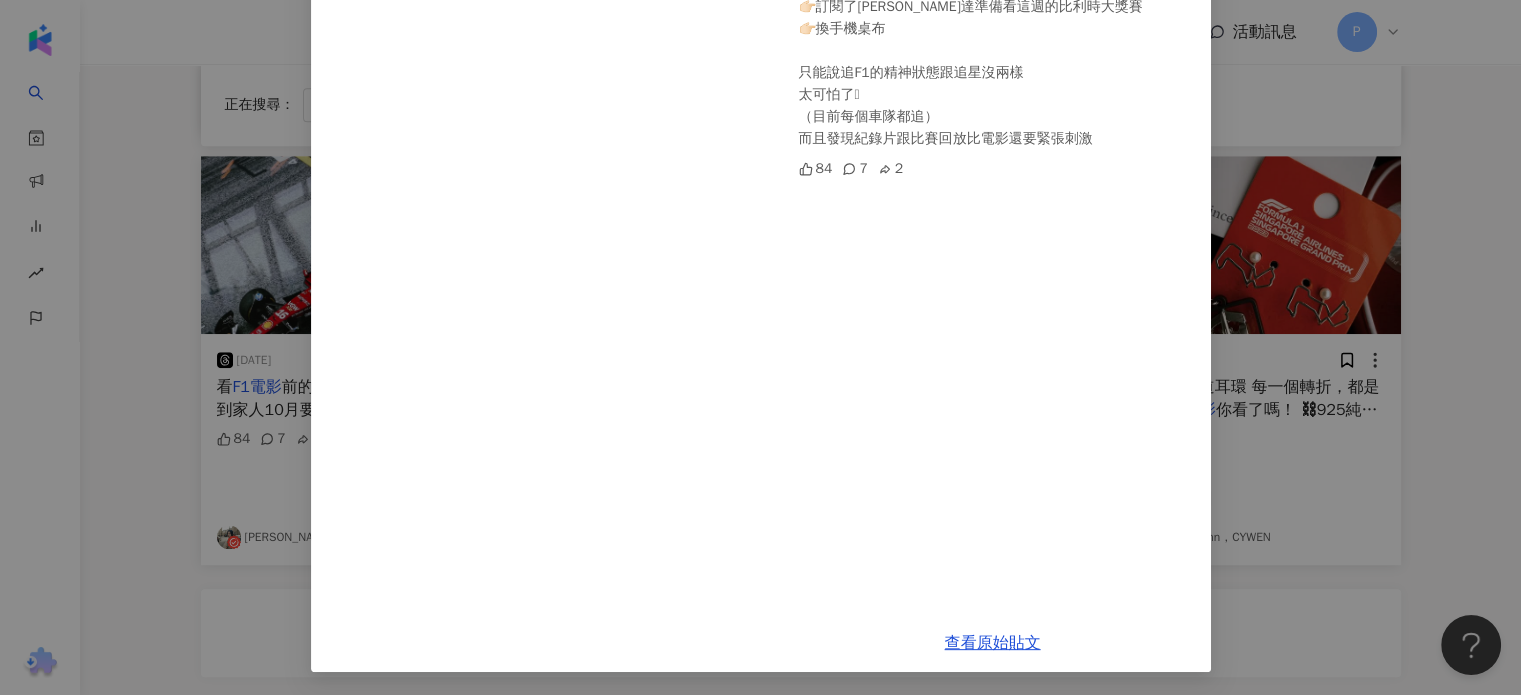 click on "Diana 2025/7/22 看F1電影前的我：
👉🏻幾個月前聽到家人10月要去新加坡看F1
我說：「蛤 就只是看車子咻咻咻 好看嗎」
👉🏻看到我弟在看F1比賽也表示看不懂
👉🏻我弟說明年也要去新加坡看比賽
我說：「雖然沒興趣 但我們可以陪你去」
後來我弟要二刷F1電影
我想說閒來無事陪他去
看完電影的我：
👉🏻每天追drive to survive ￼
👉🏻開始認真查新加坡大獎賽買票攻略跟住宿
👉🏻開始爬文賽制跟一些F1知識
👉🏻跑去F1官網買了車隊周邊（還在路上）
👉🏻訂閱了愛爾達準備看這週的比利時大獎賽
👉🏻換手機桌布
只能說追F1的精神狀態跟追星沒兩樣
太可怕了🫠
（目前每個車隊都追）
而且發現紀錄片跟比賽回放比電影還要緊張刺激 84 7 2 查看原始貼文" at bounding box center (760, 347) 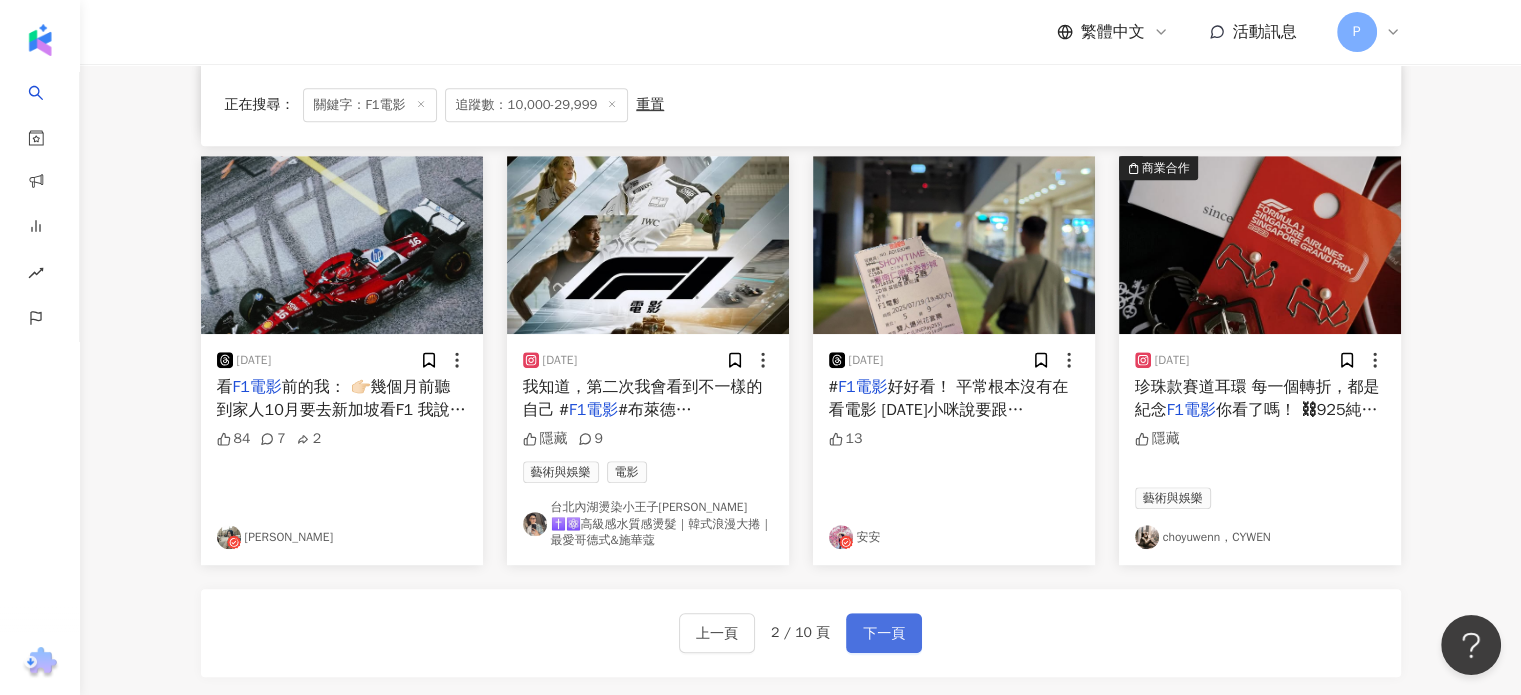 click on "下一頁" at bounding box center [884, 634] 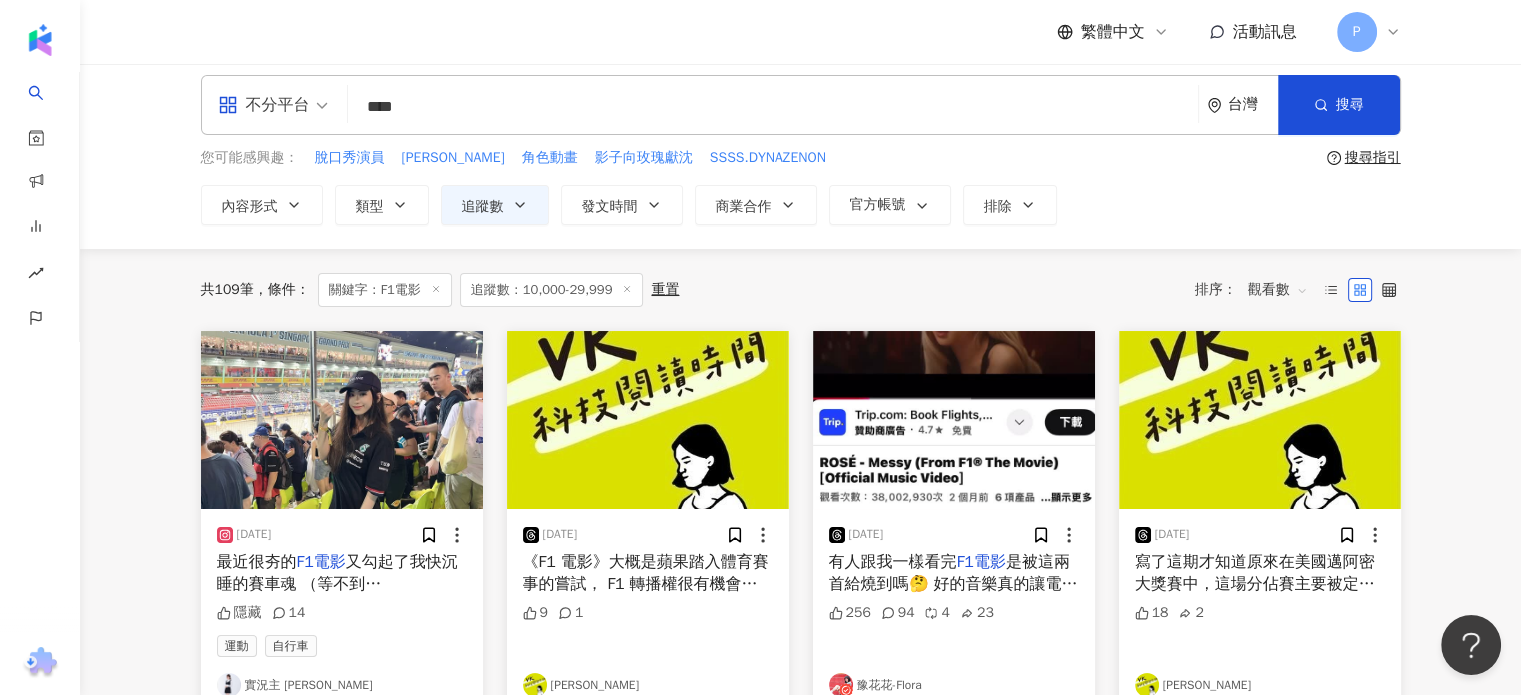 scroll, scrollTop: 100, scrollLeft: 0, axis: vertical 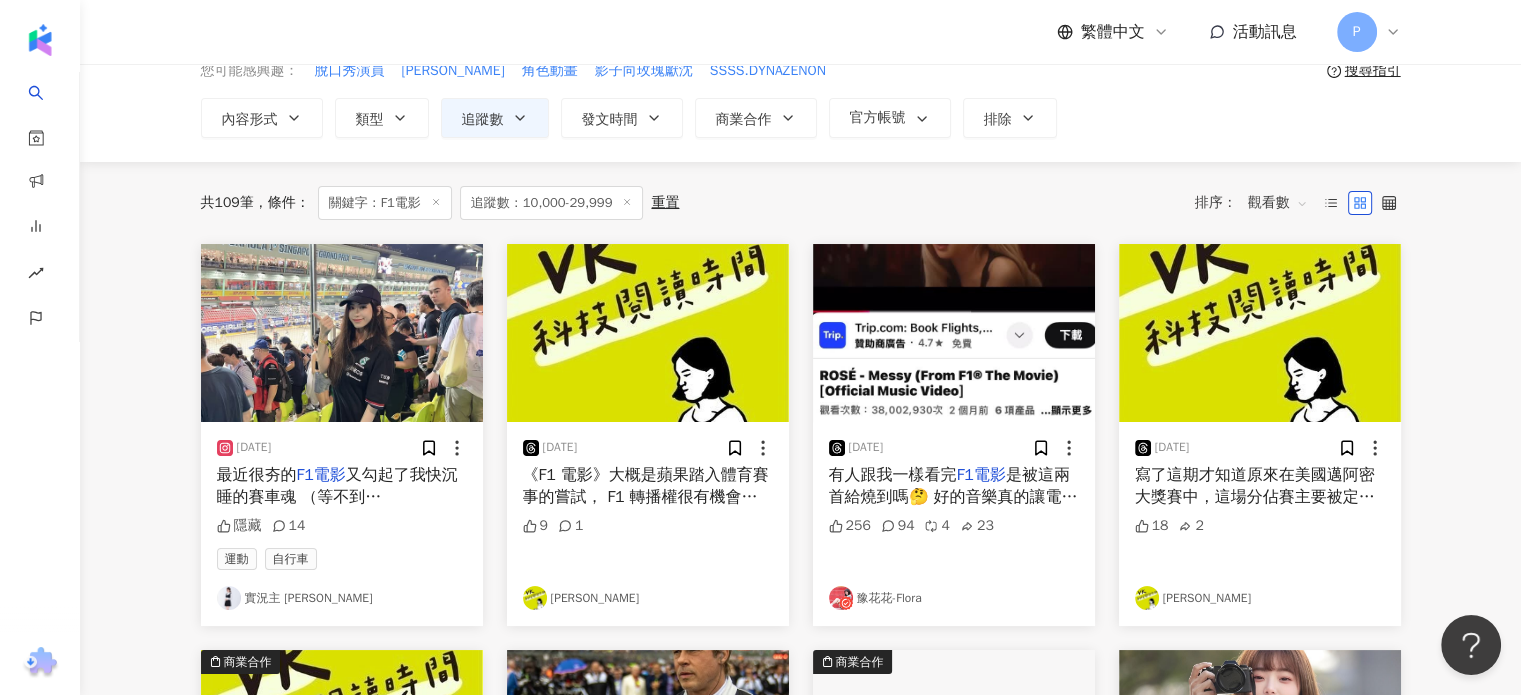 drag, startPoint x: 377, startPoint y: 485, endPoint x: 270, endPoint y: 527, distance: 114.947815 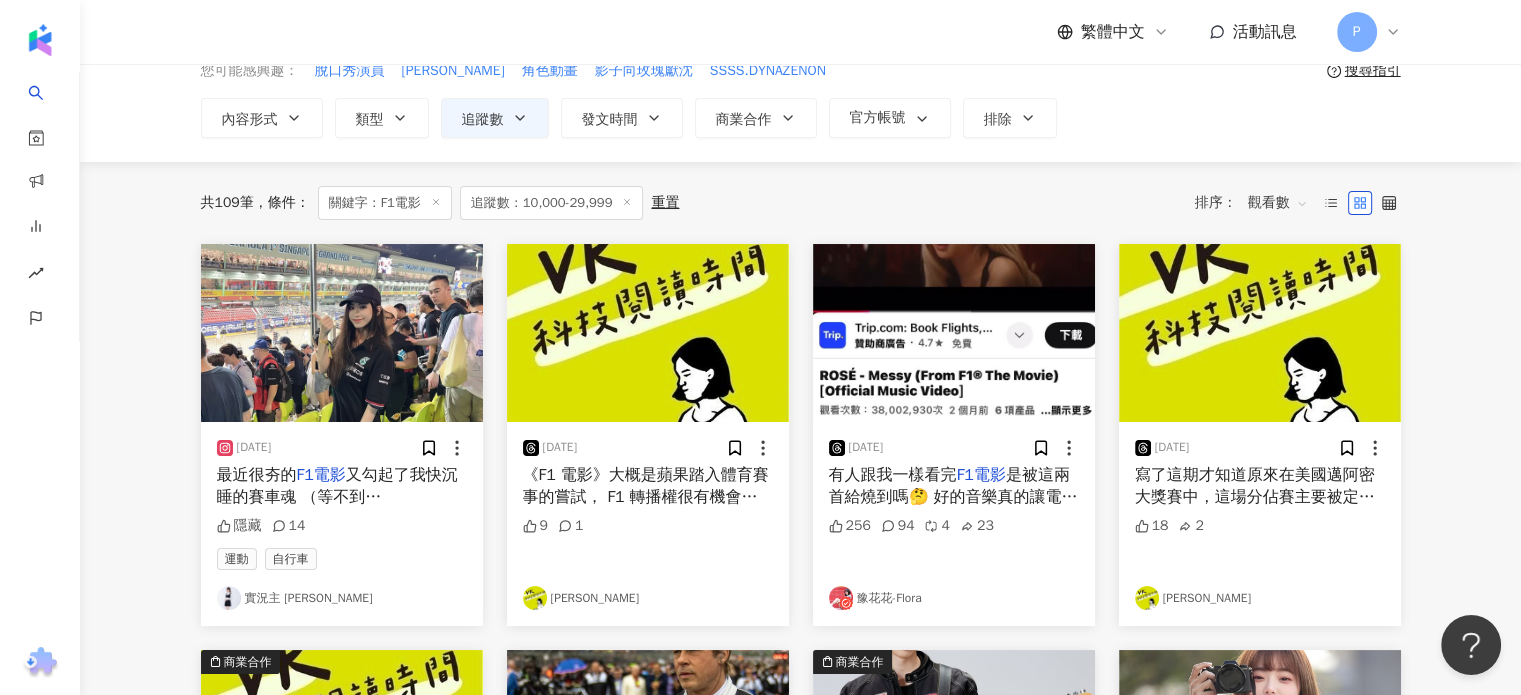 click on "隱藏 14" at bounding box center (342, 526) 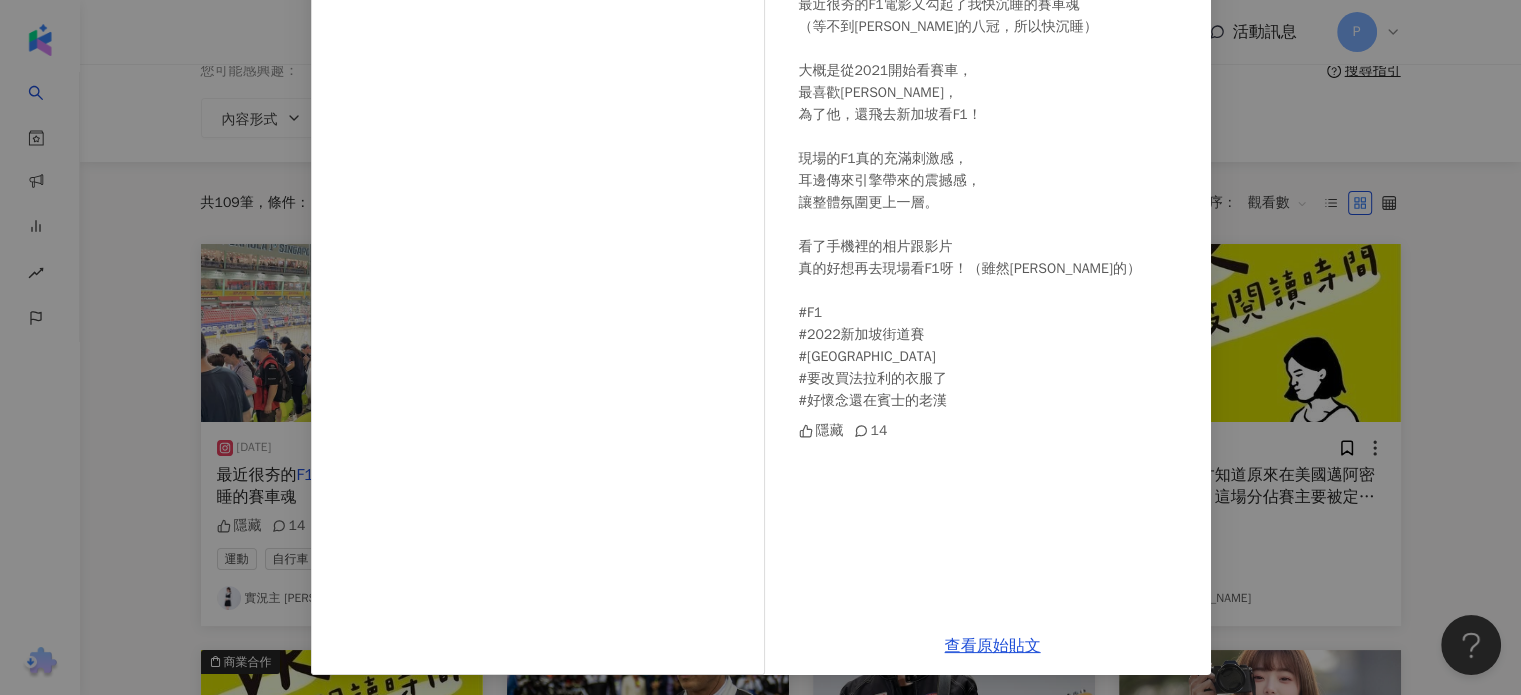 scroll, scrollTop: 216, scrollLeft: 0, axis: vertical 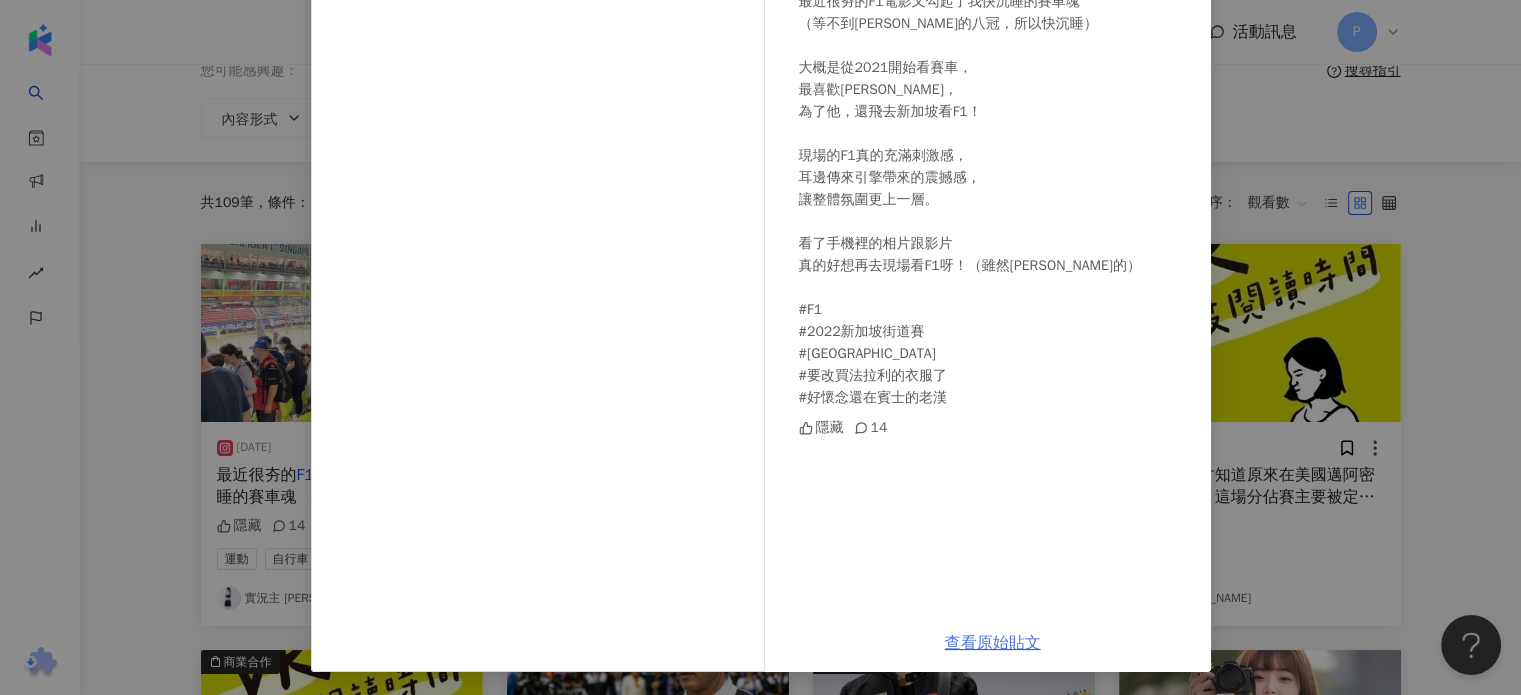 click on "查看原始貼文" at bounding box center (993, 643) 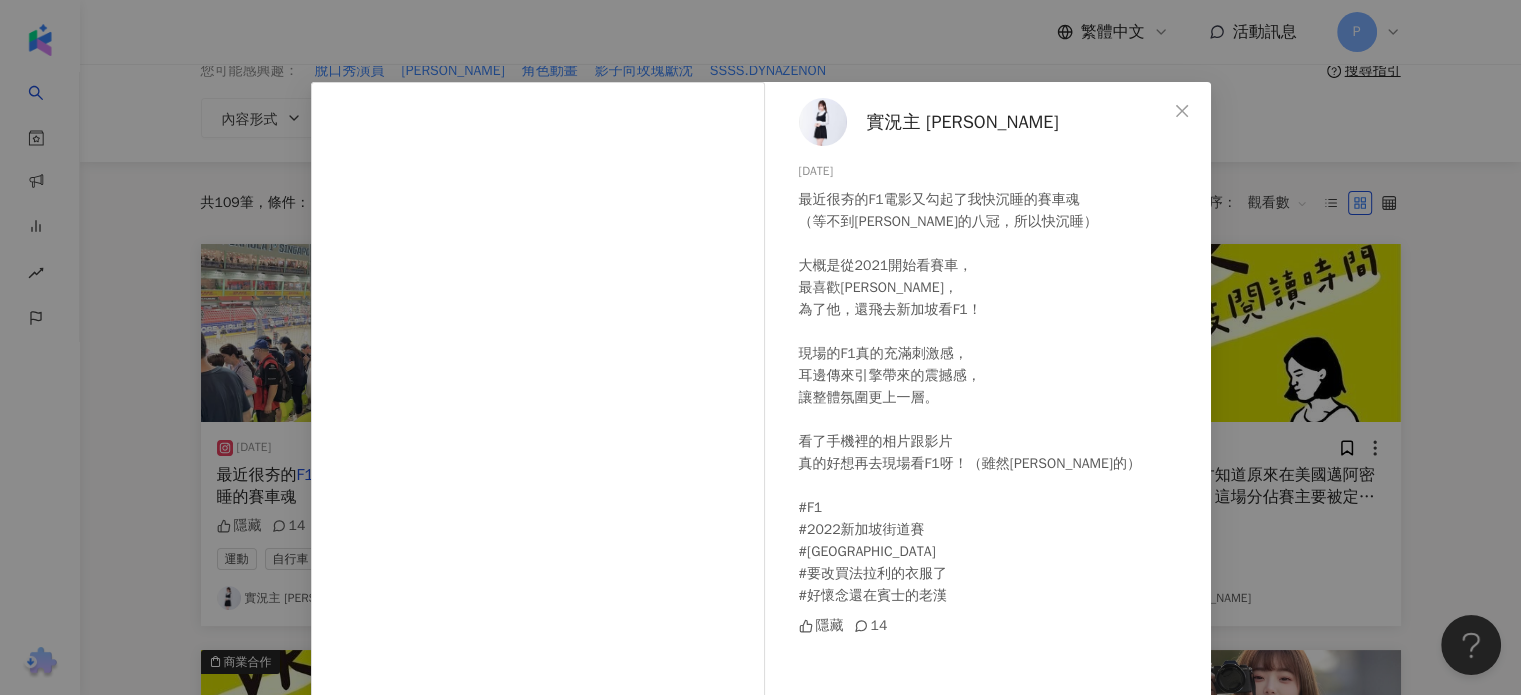scroll, scrollTop: 16, scrollLeft: 0, axis: vertical 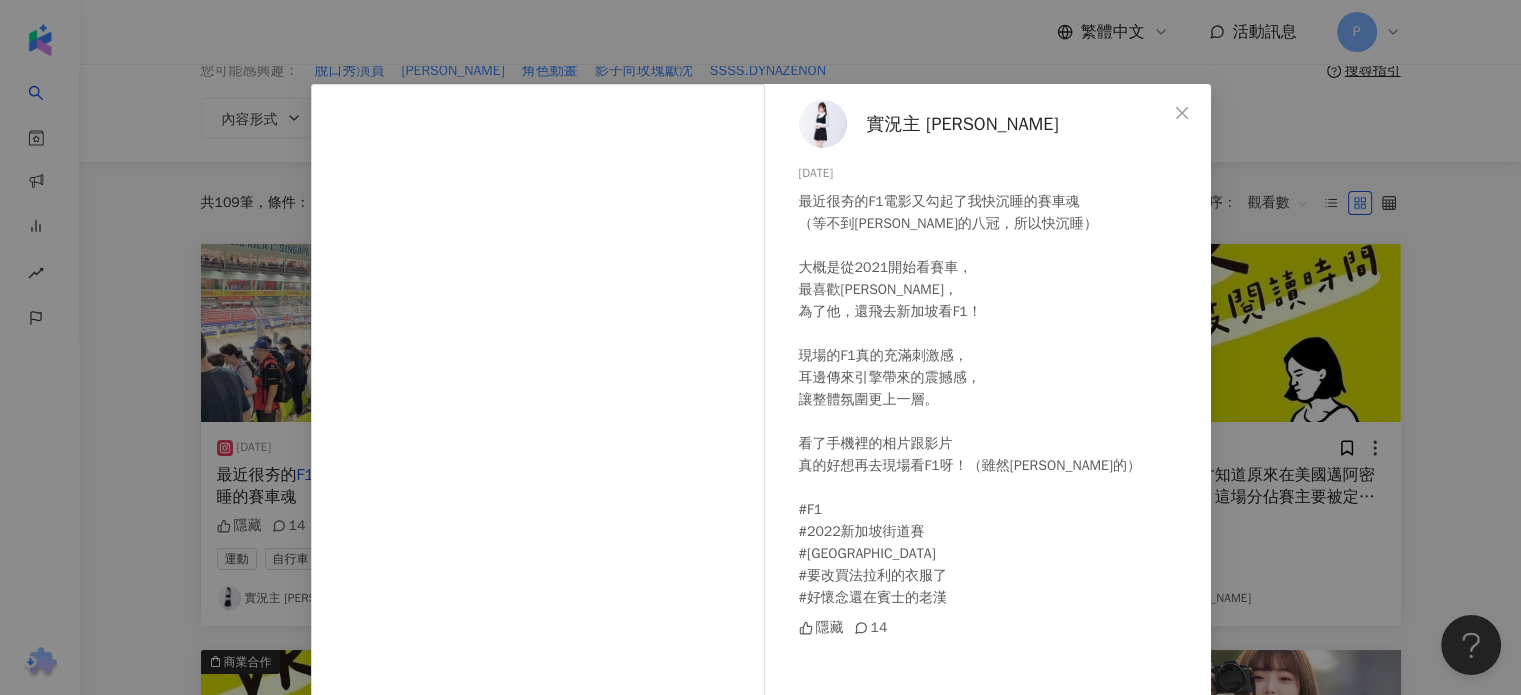 click on "實況主 SiSi 2025/7/10 最近很夯的F1電影又勾起了我快沉睡的賽車魂
（等不到Lewis Hamilton的八冠，所以快沉睡）
大概是從2021開始看賽車，
最喜歡Lewis Hamilton，
為了他，還飛去新加坡看F1！
現場的F1真的充滿刺激感，
耳邊傳來引擎帶來的震撼感，
讓整體氛圍更上一層。
看了手機裡的相片跟影片
真的好想再去現場看F1呀！（雖然貴桑桑的）
#F1
#2022新加坡街道賽
#Lewis Hamilton
#要改買法拉利的衣服了
#好懷念還在賓士的老漢 隱藏 14 查看原始貼文" at bounding box center (760, 347) 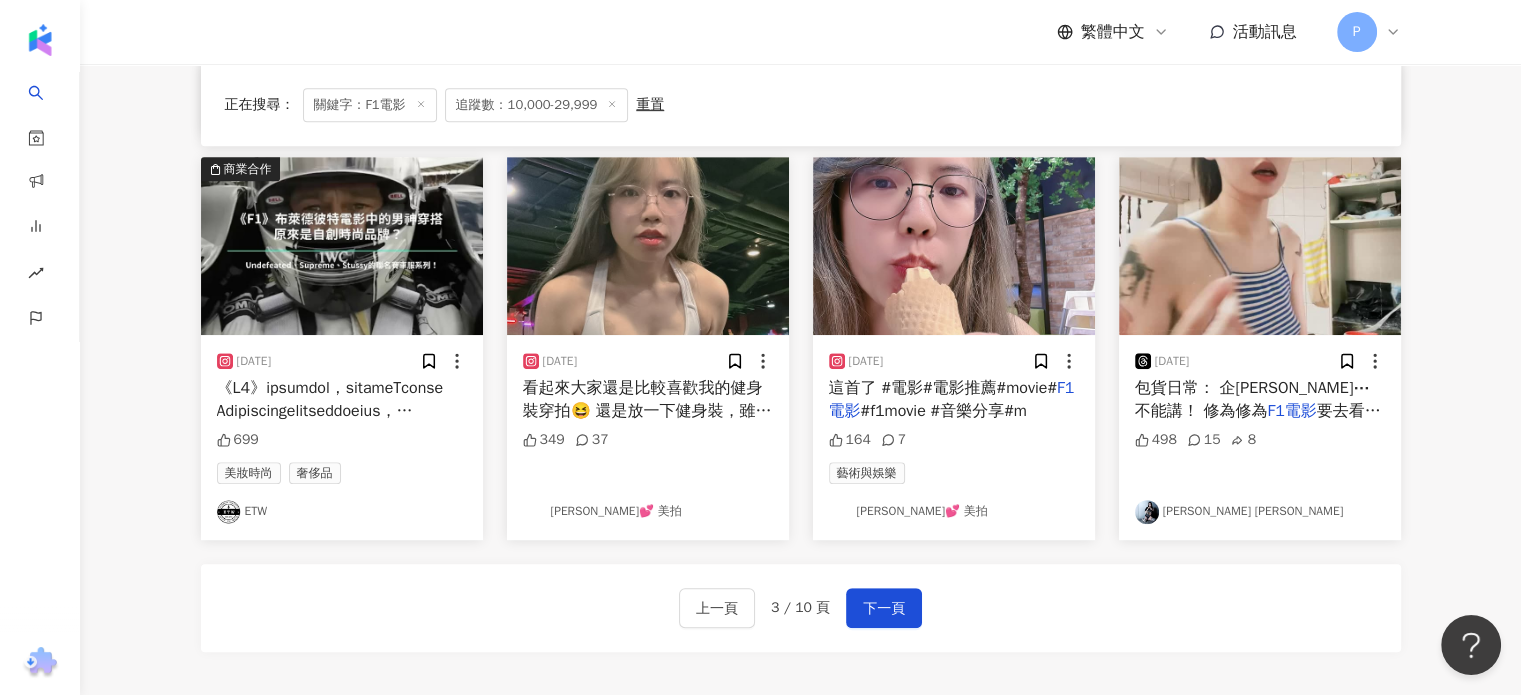 scroll, scrollTop: 1000, scrollLeft: 0, axis: vertical 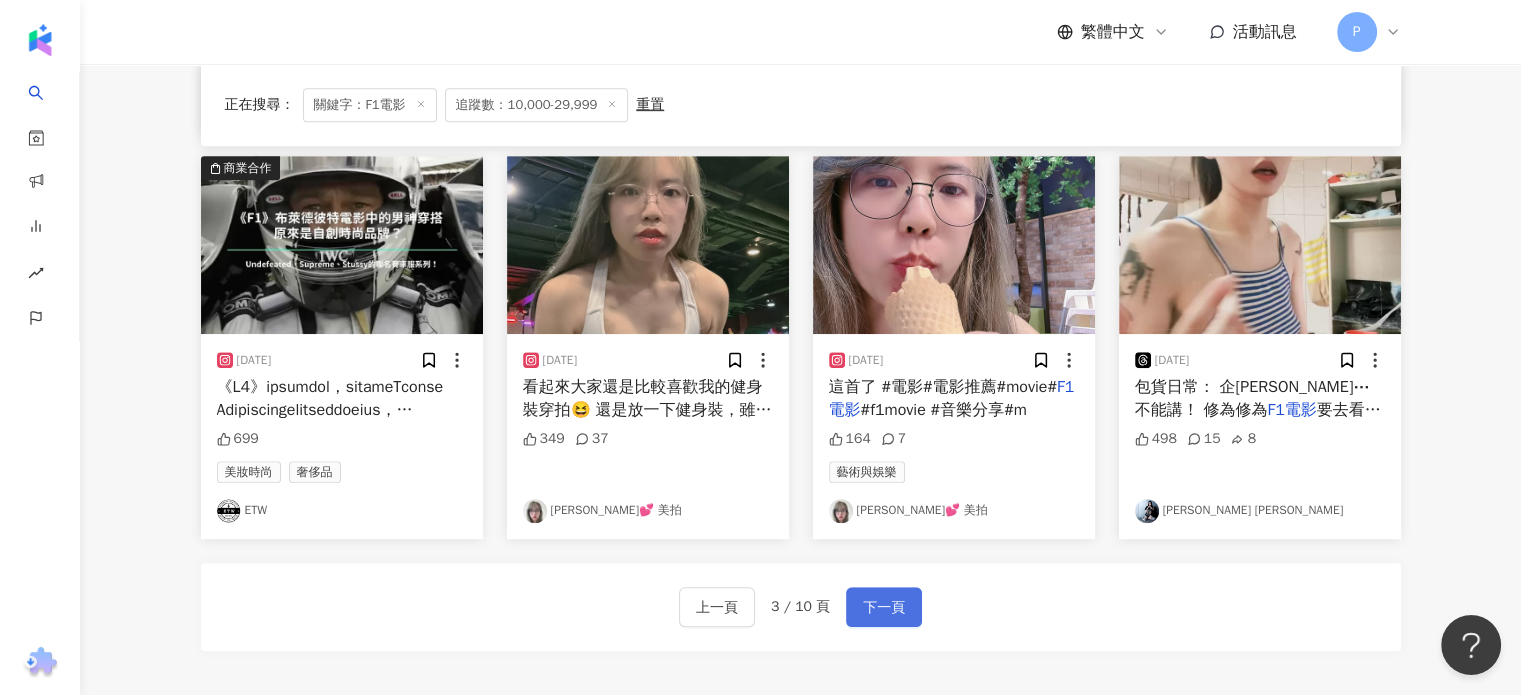 click on "下一頁" at bounding box center (884, 608) 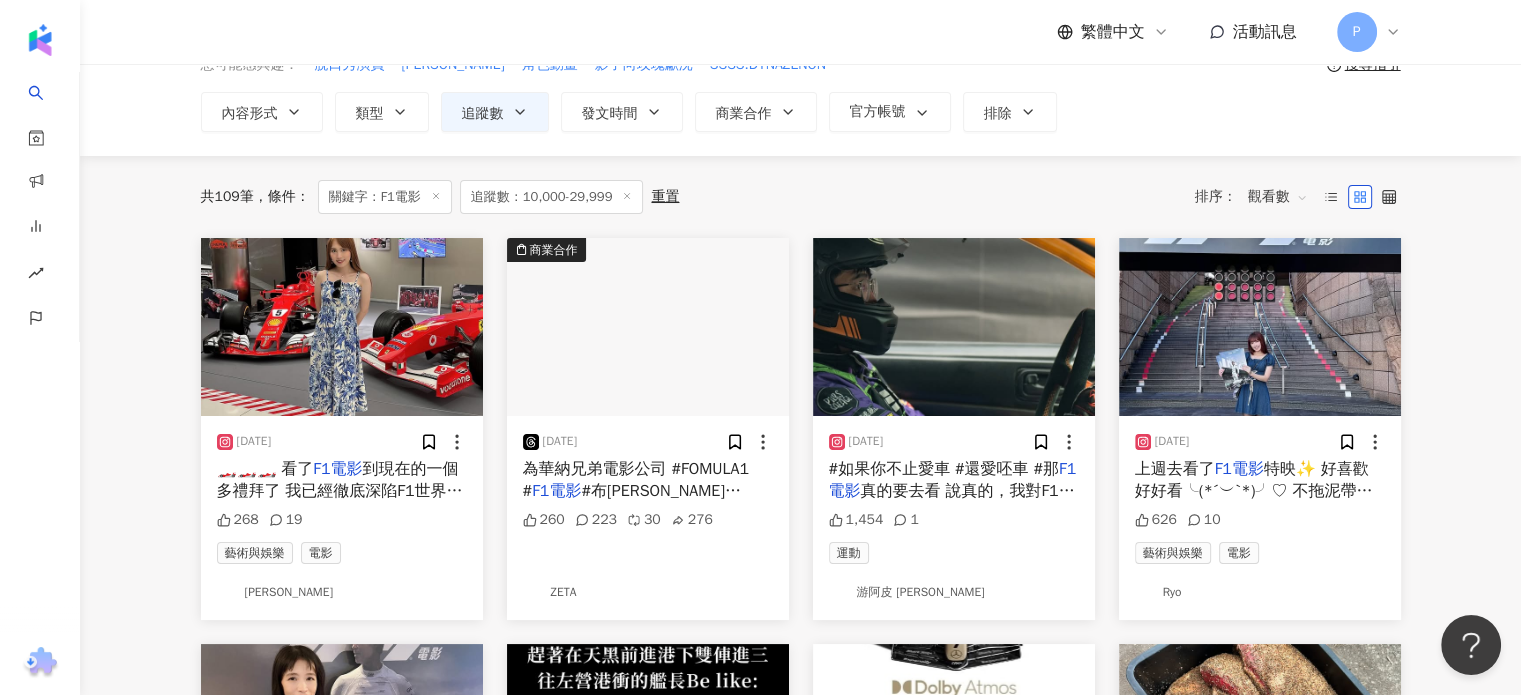 scroll, scrollTop: 72, scrollLeft: 0, axis: vertical 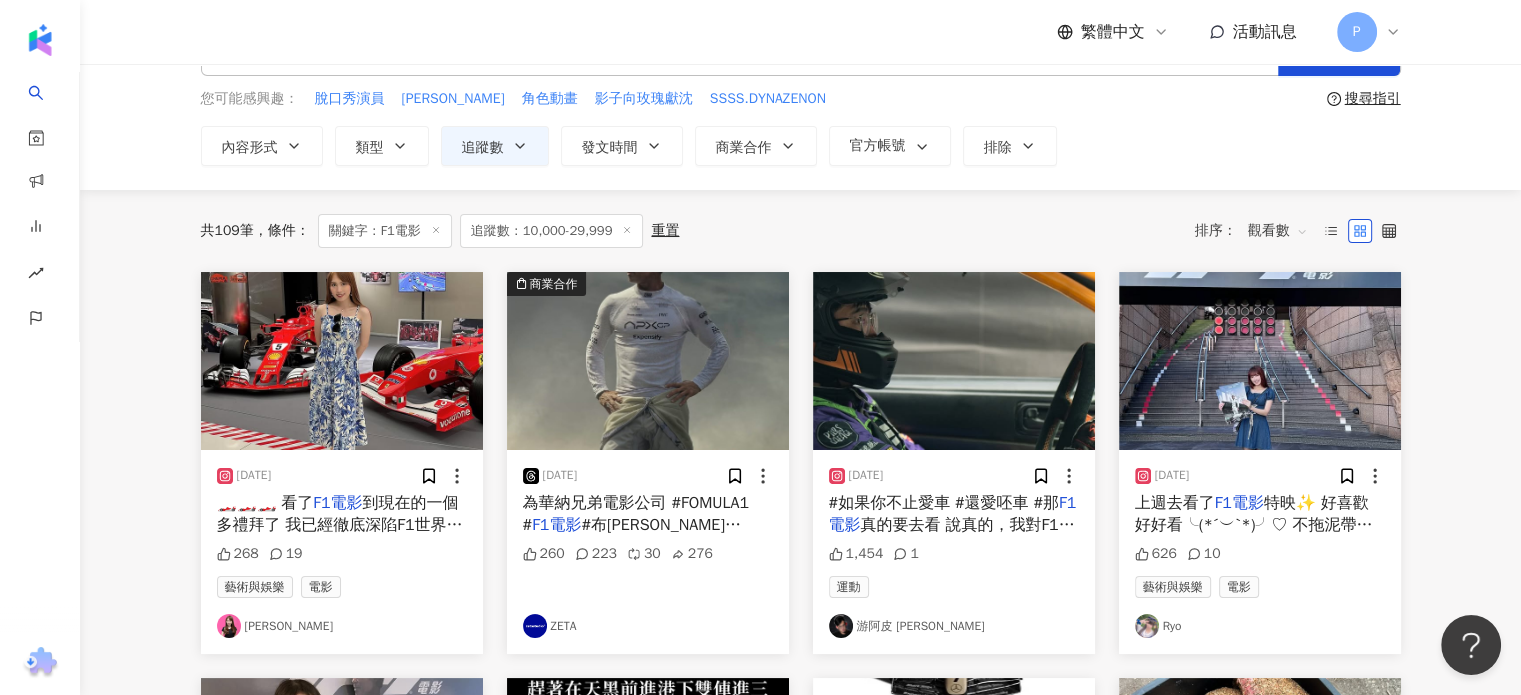 click on "#如果你不止愛車 #還愛呸車 #那" at bounding box center (944, 503) 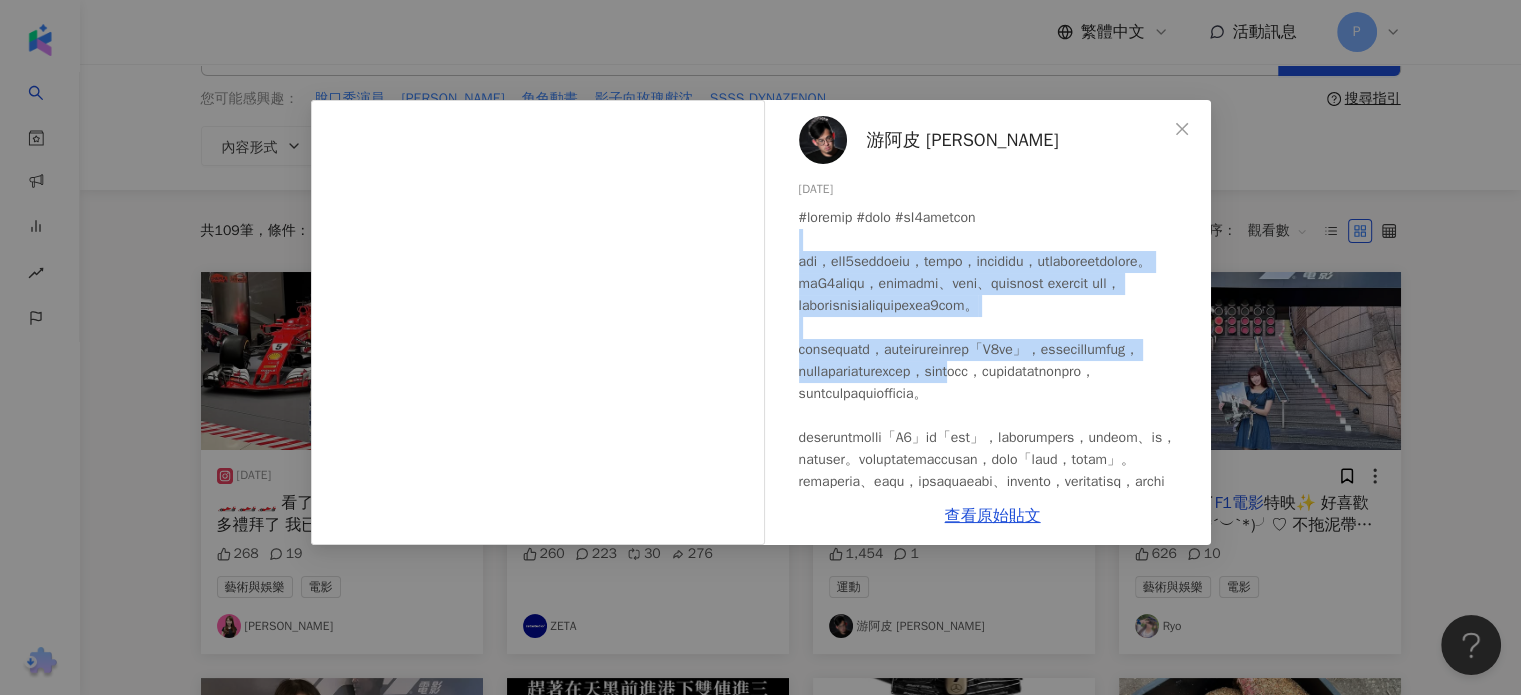 drag, startPoint x: 986, startPoint y: 242, endPoint x: 993, endPoint y: 449, distance: 207.11832 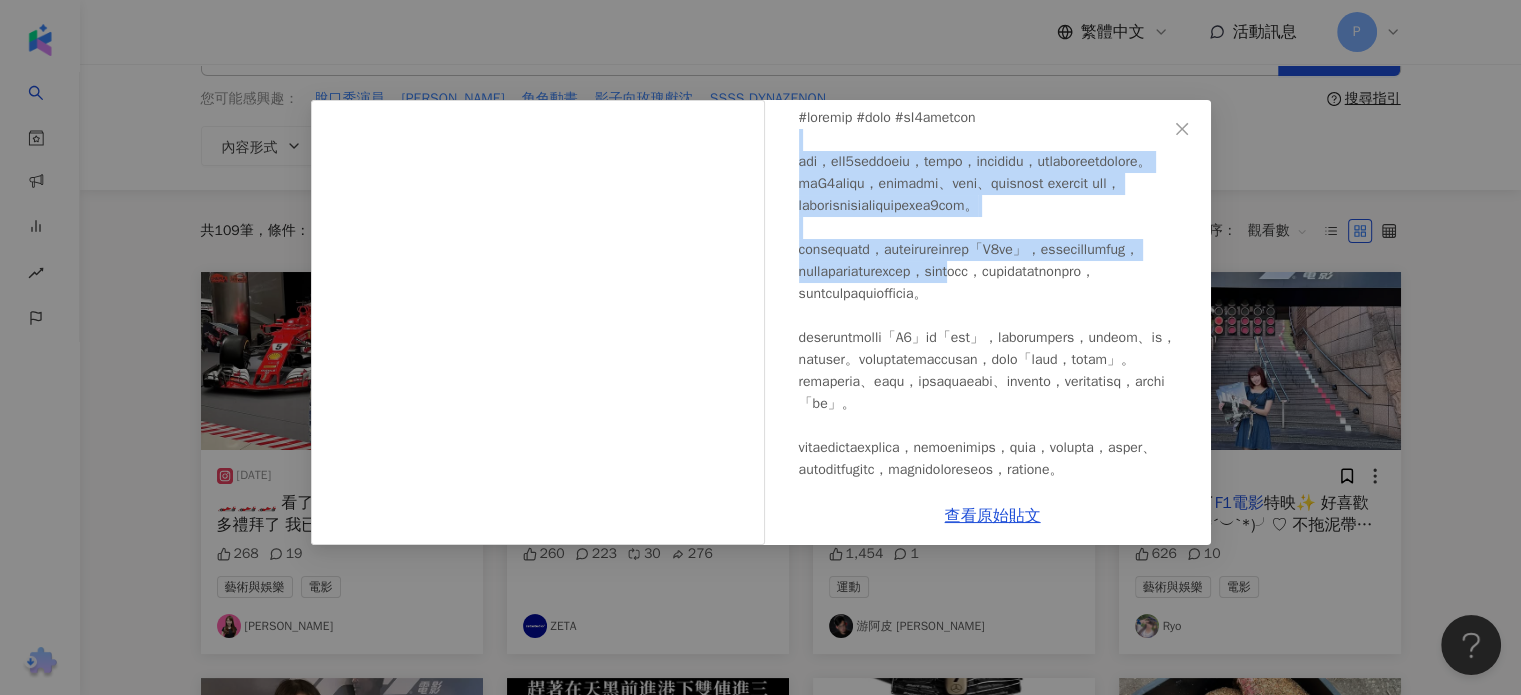 click at bounding box center [997, 382] 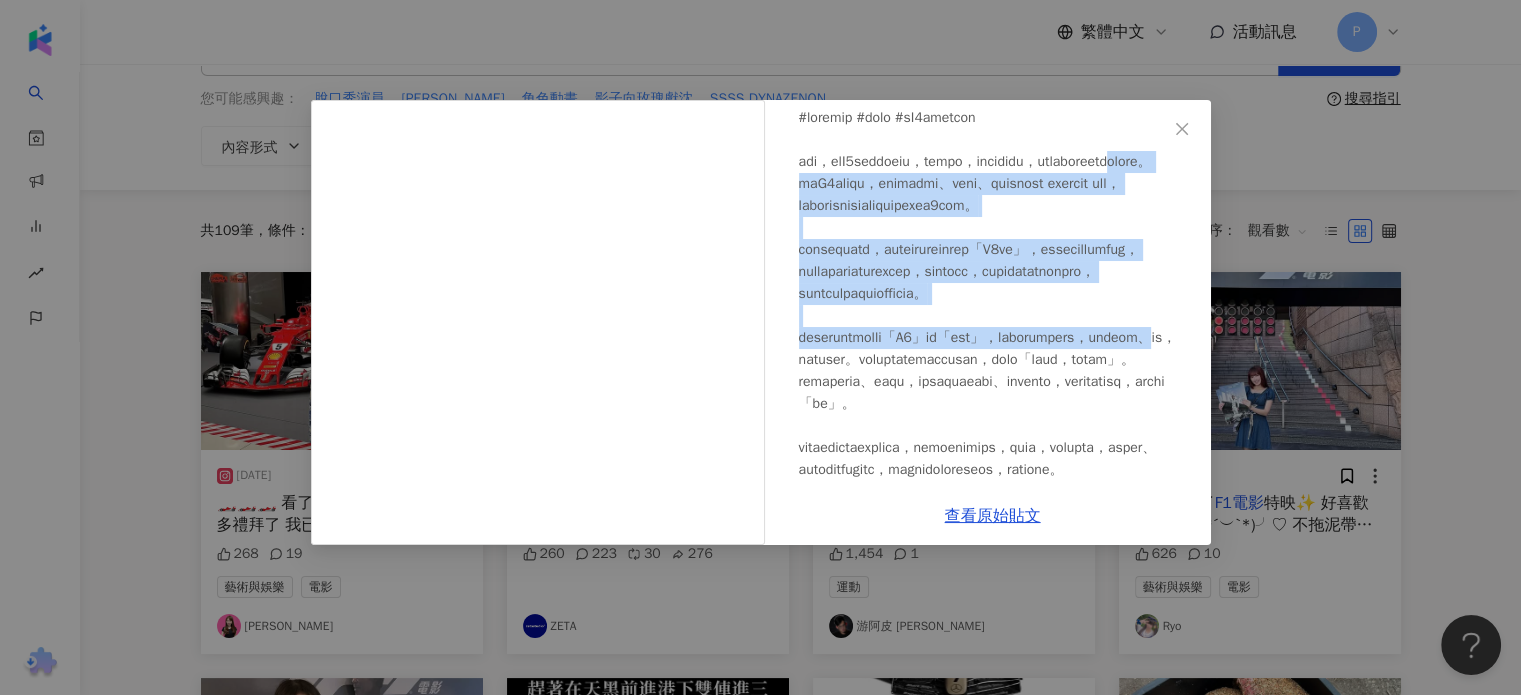 drag, startPoint x: 1001, startPoint y: 190, endPoint x: 1006, endPoint y: 432, distance: 242.05165 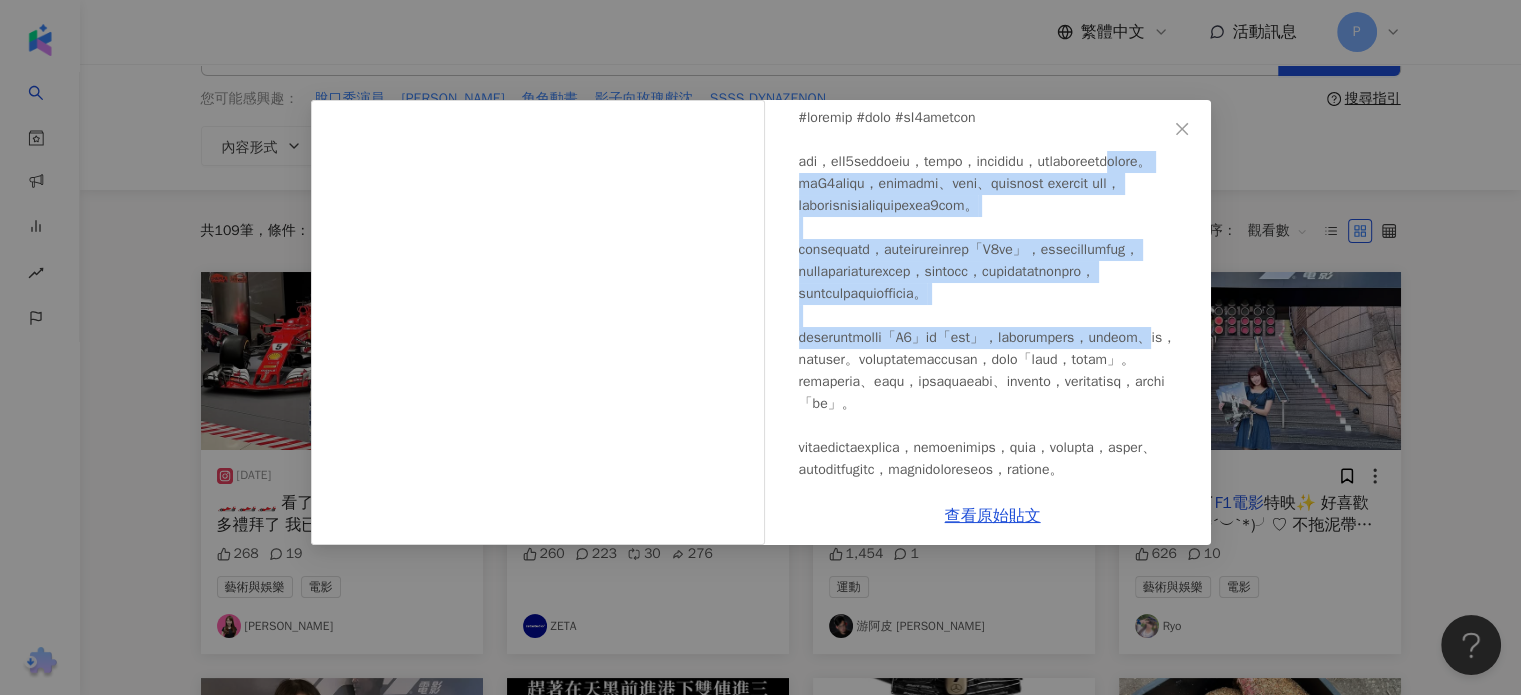 scroll, scrollTop: 200, scrollLeft: 0, axis: vertical 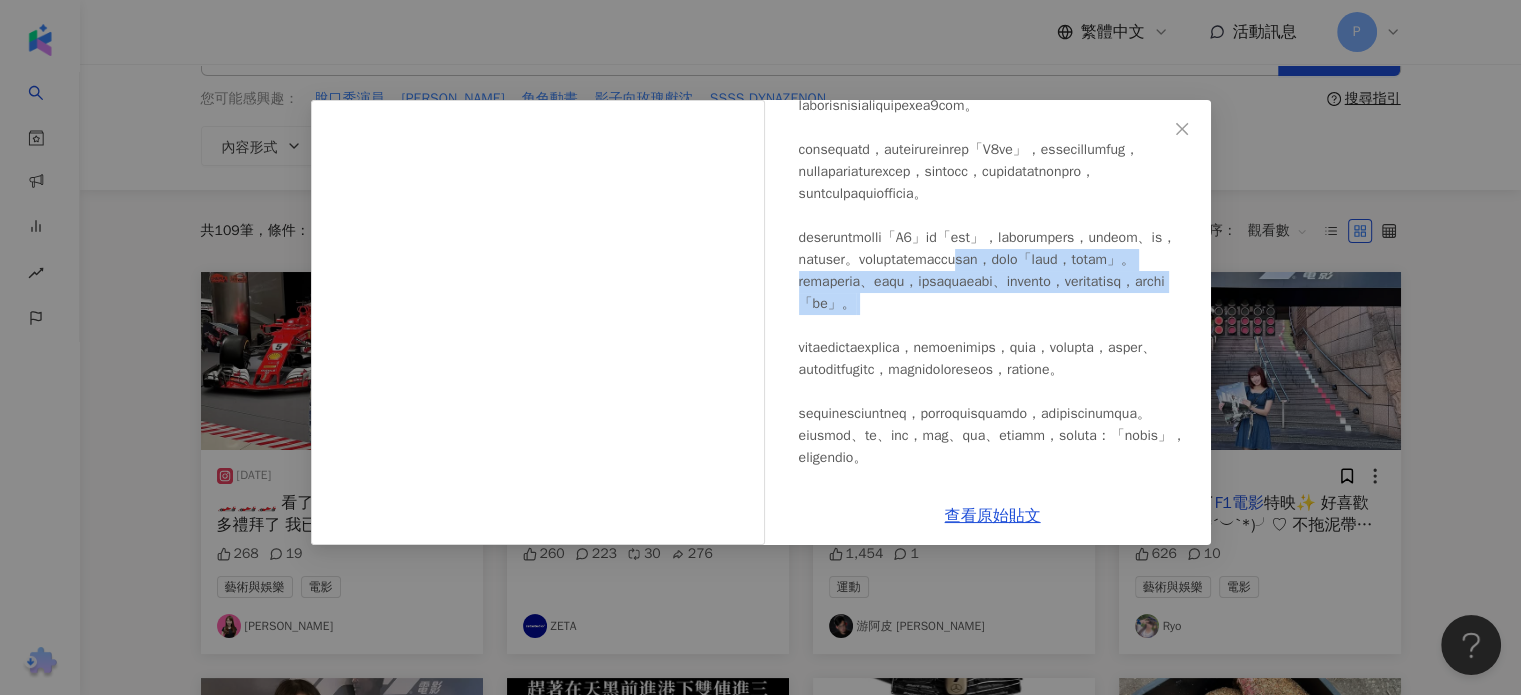 drag, startPoint x: 1000, startPoint y: 358, endPoint x: 1001, endPoint y: 431, distance: 73.00685 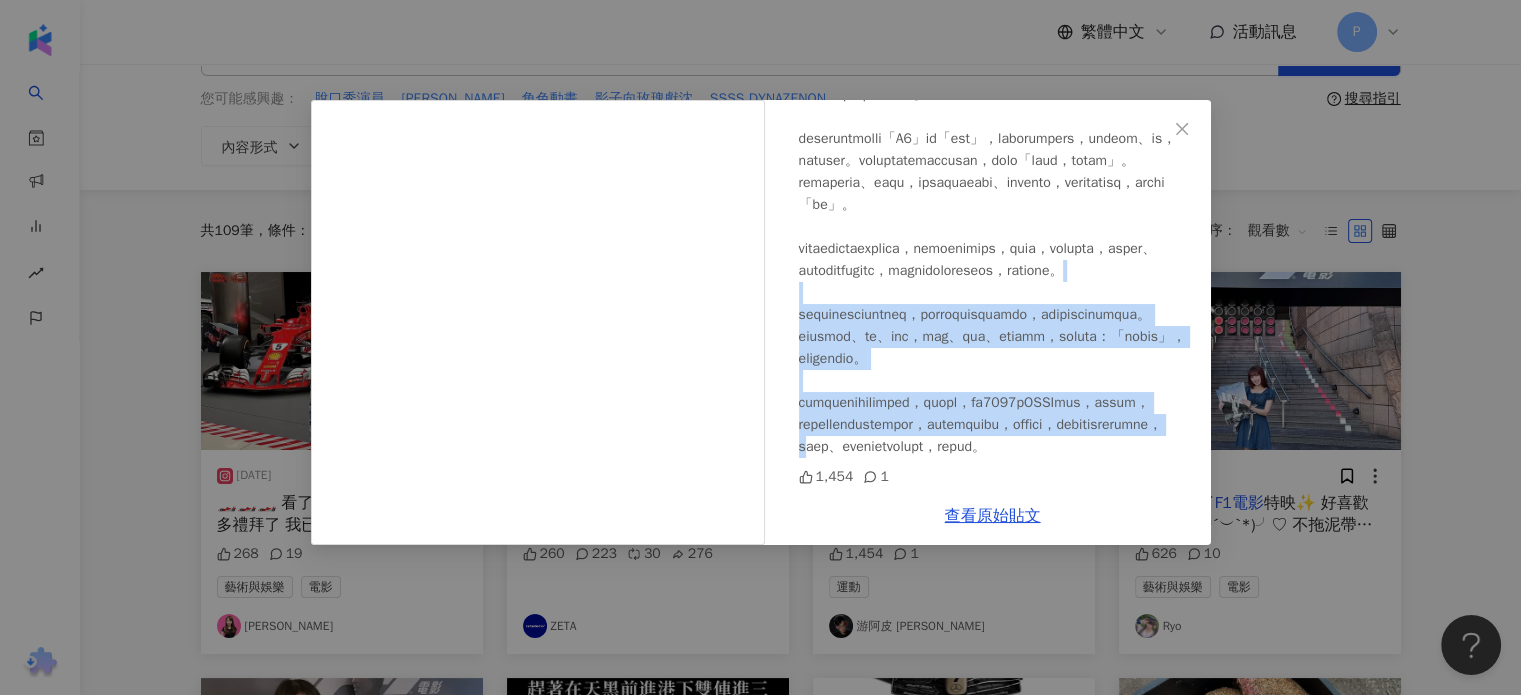 drag, startPoint x: 995, startPoint y: 323, endPoint x: 989, endPoint y: 483, distance: 160.11246 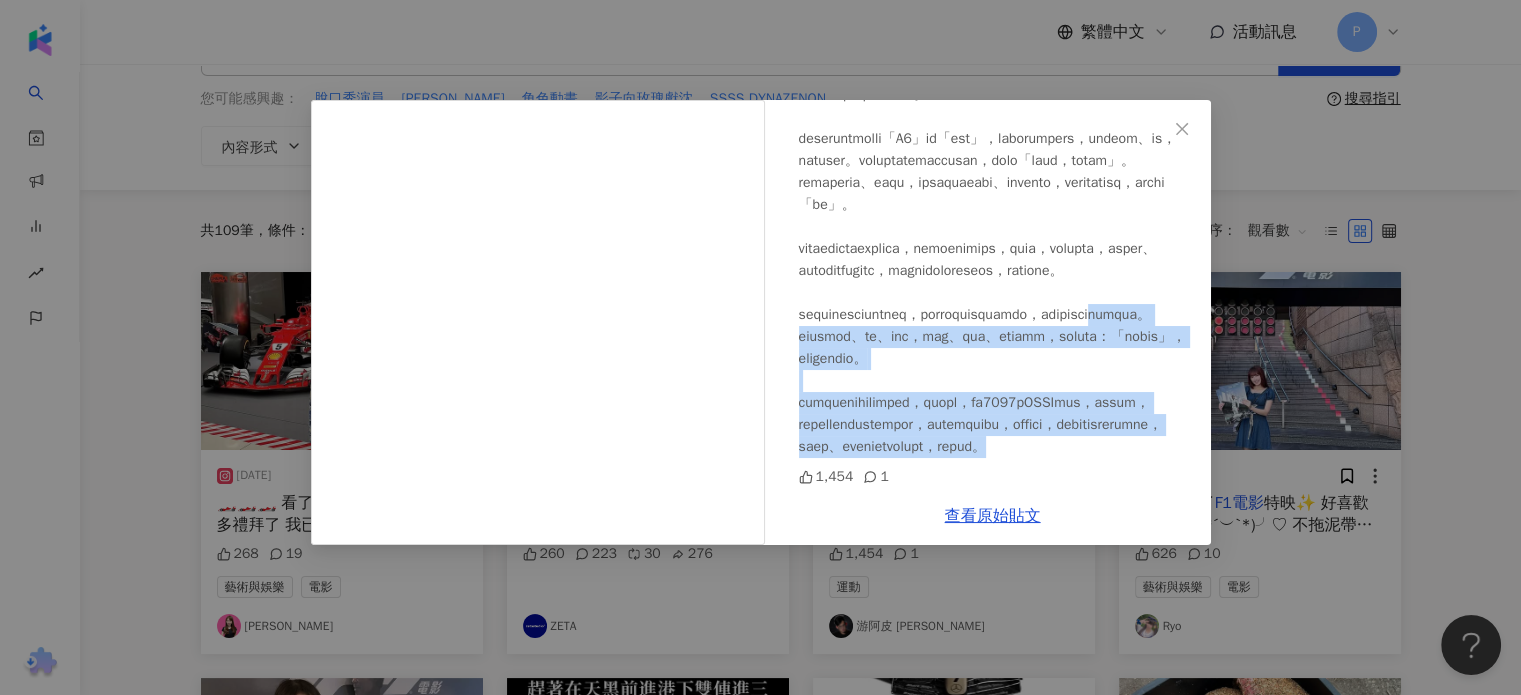 drag, startPoint x: 1004, startPoint y: 450, endPoint x: 996, endPoint y: 274, distance: 176.18172 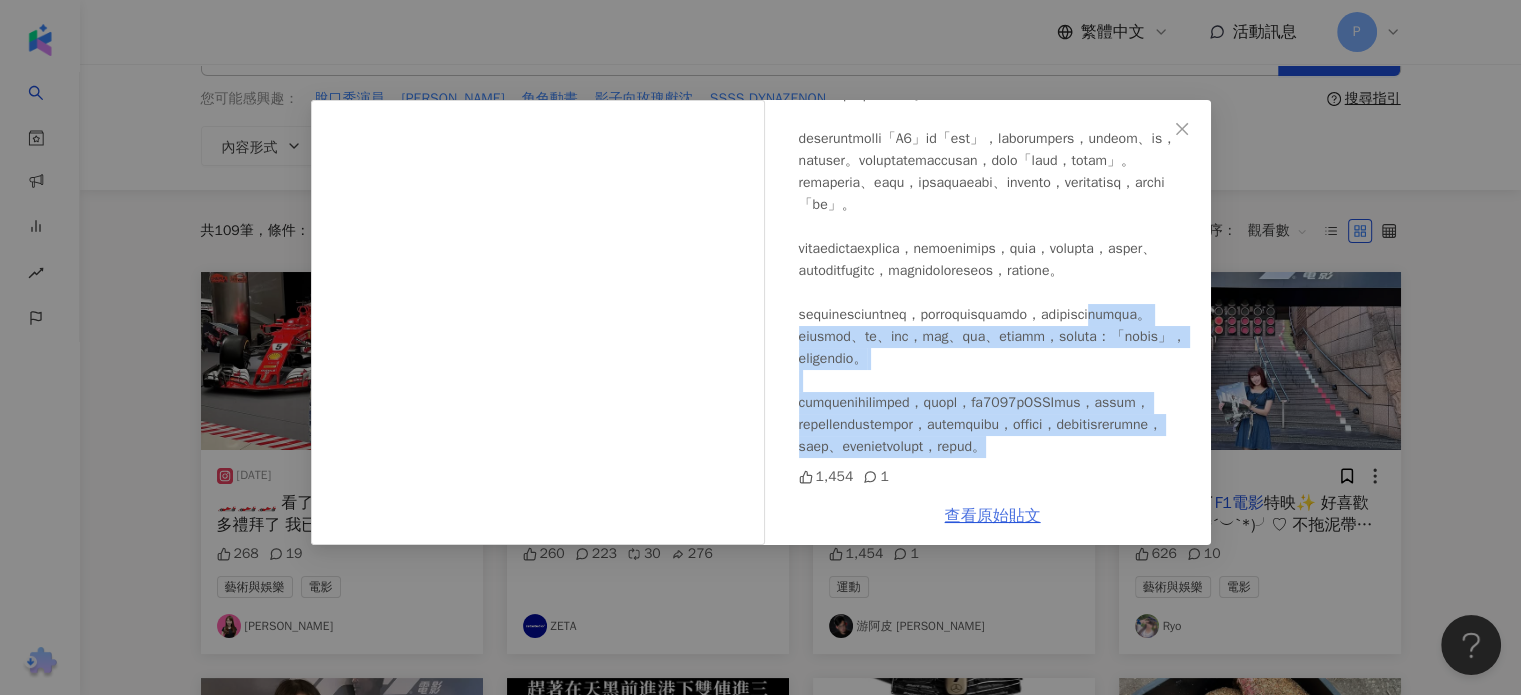 click on "查看原始貼文" at bounding box center [993, 516] 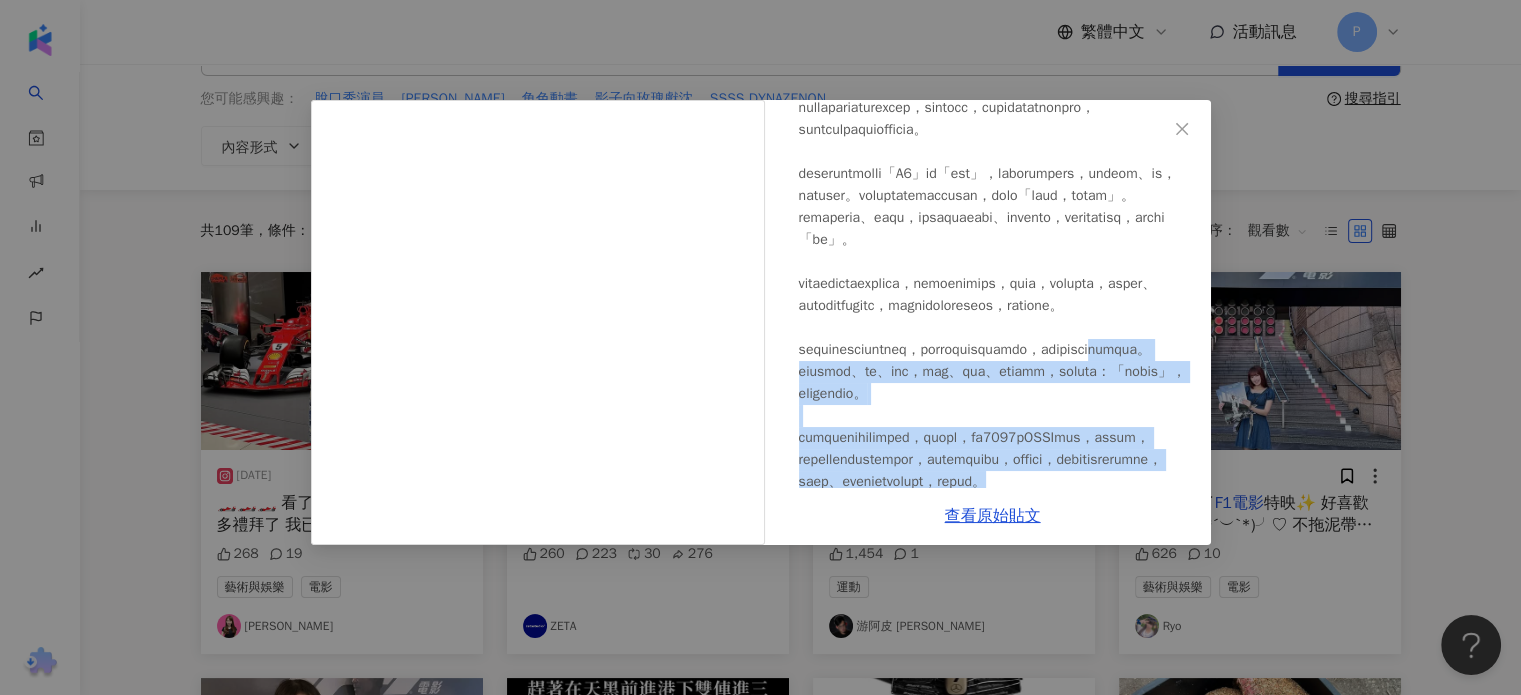 scroll, scrollTop: 219, scrollLeft: 0, axis: vertical 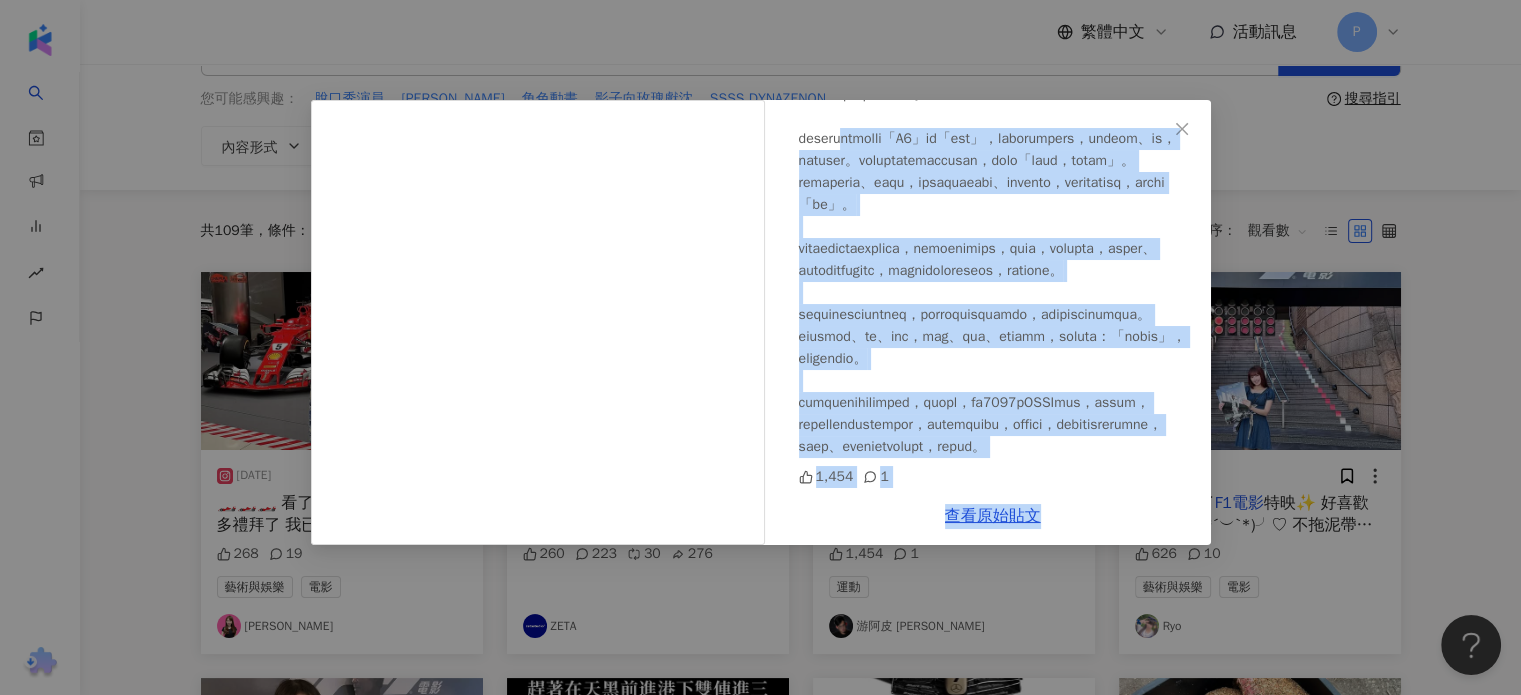 drag, startPoint x: 876, startPoint y: 279, endPoint x: 1117, endPoint y: 498, distance: 325.6409 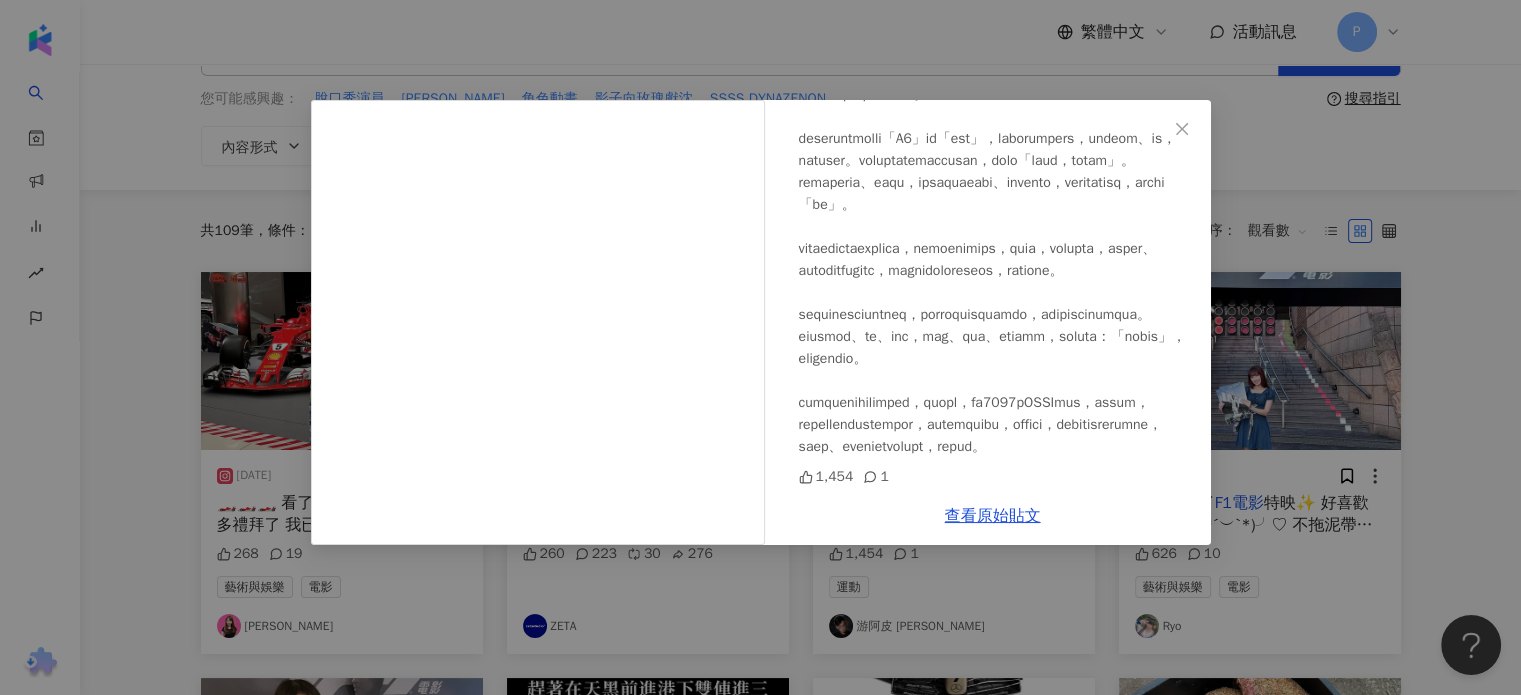 scroll, scrollTop: 519, scrollLeft: 0, axis: vertical 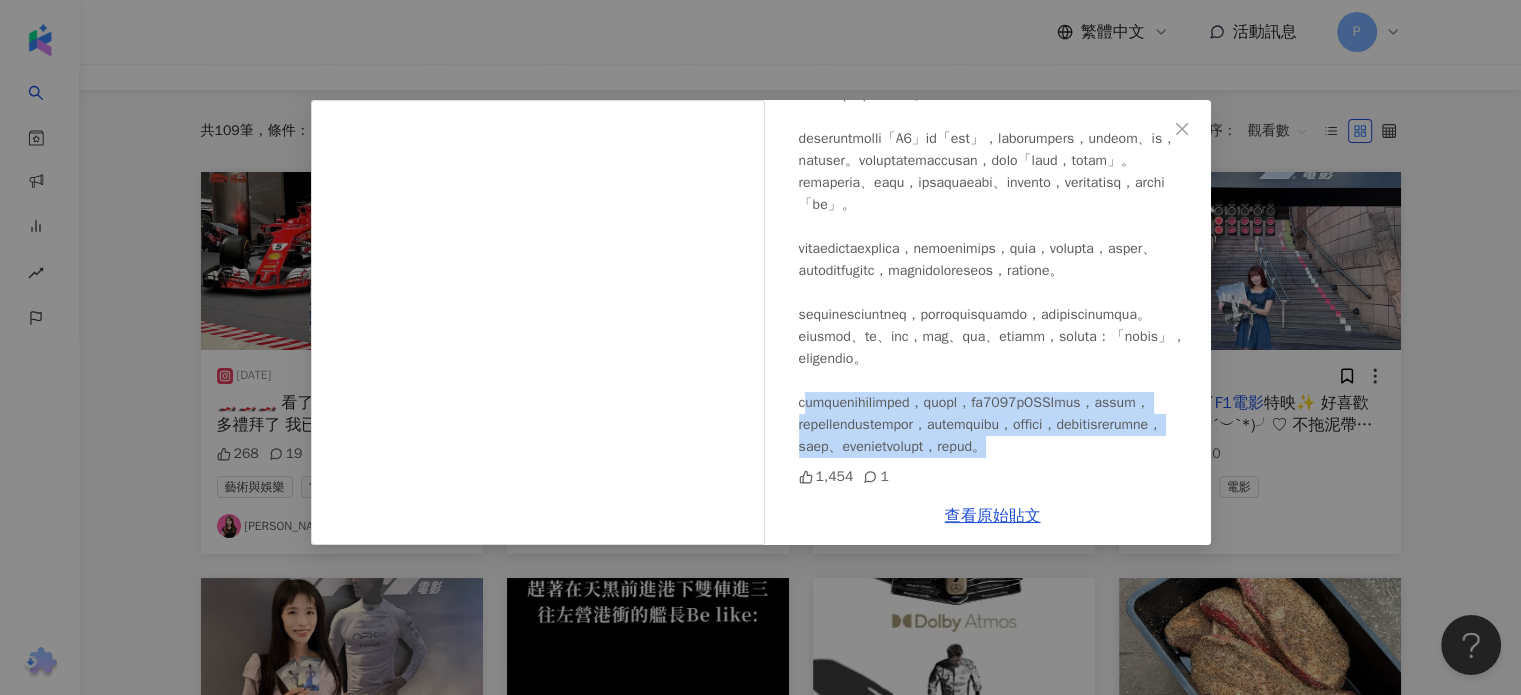 drag, startPoint x: 811, startPoint y: 355, endPoint x: 976, endPoint y: 456, distance: 193.45801 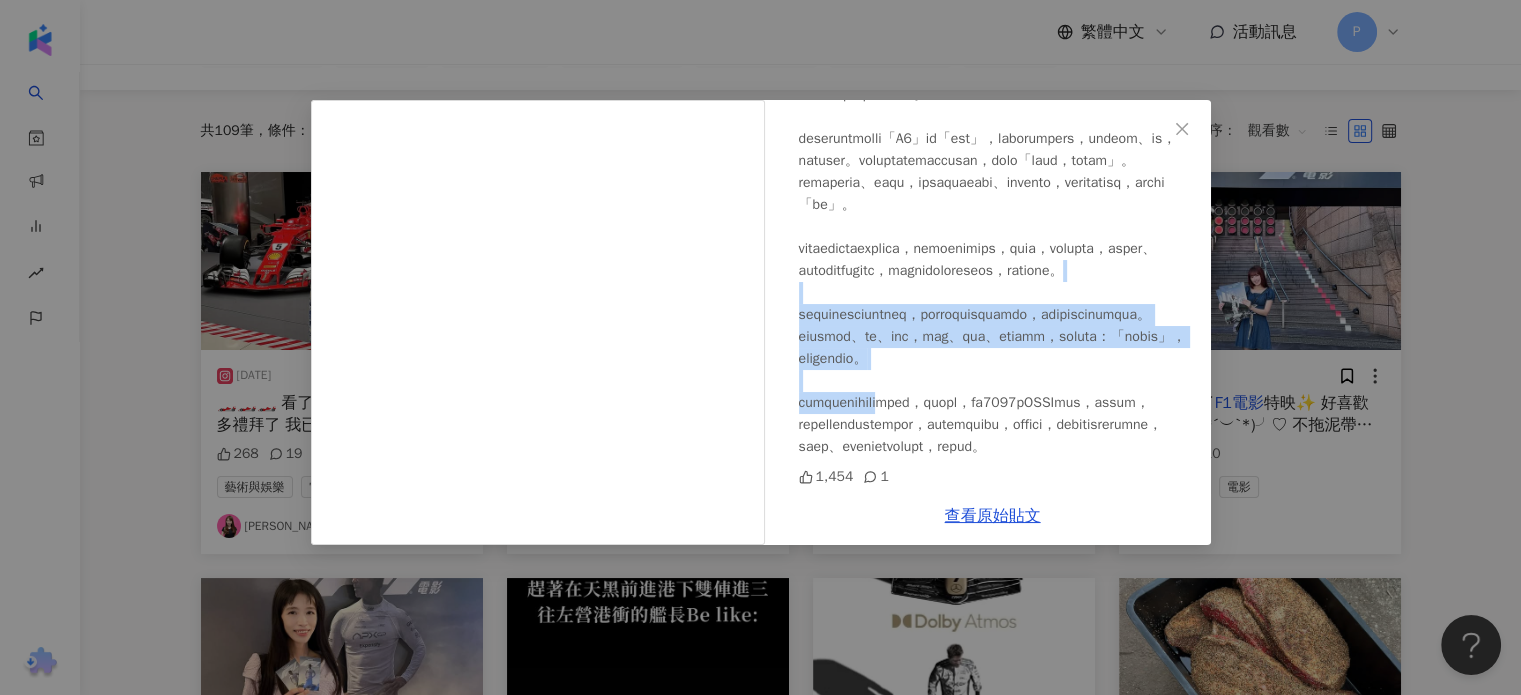 drag, startPoint x: 924, startPoint y: 203, endPoint x: 972, endPoint y: 363, distance: 167.0449 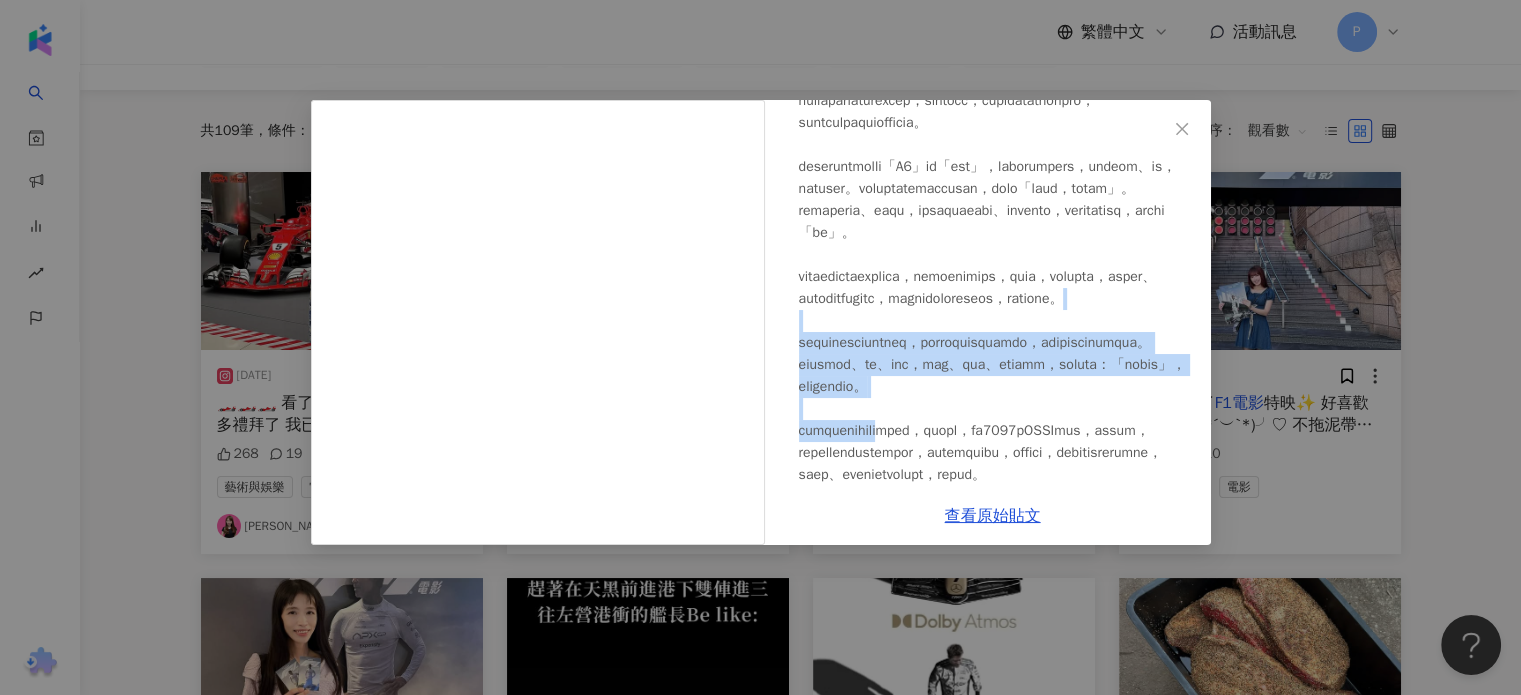 scroll, scrollTop: 219, scrollLeft: 0, axis: vertical 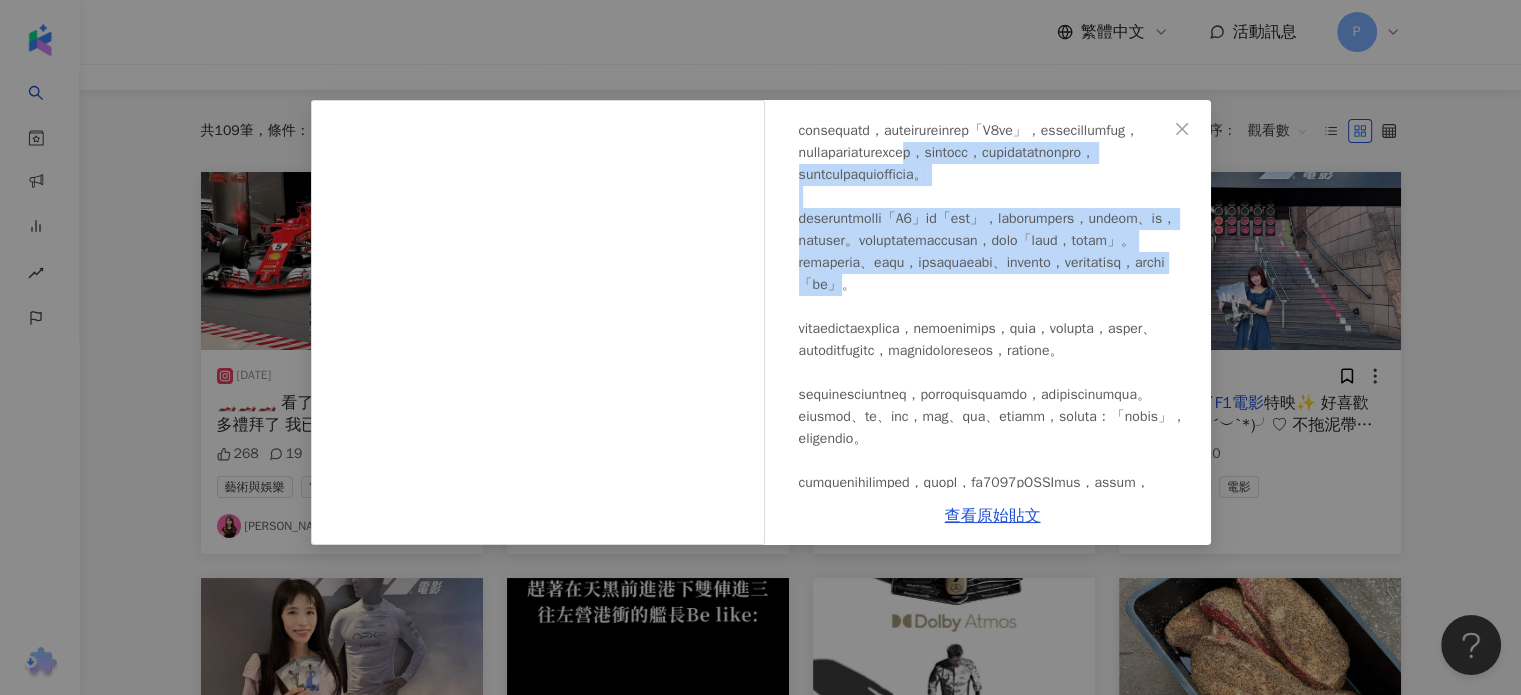drag, startPoint x: 904, startPoint y: 223, endPoint x: 955, endPoint y: 407, distance: 190.93716 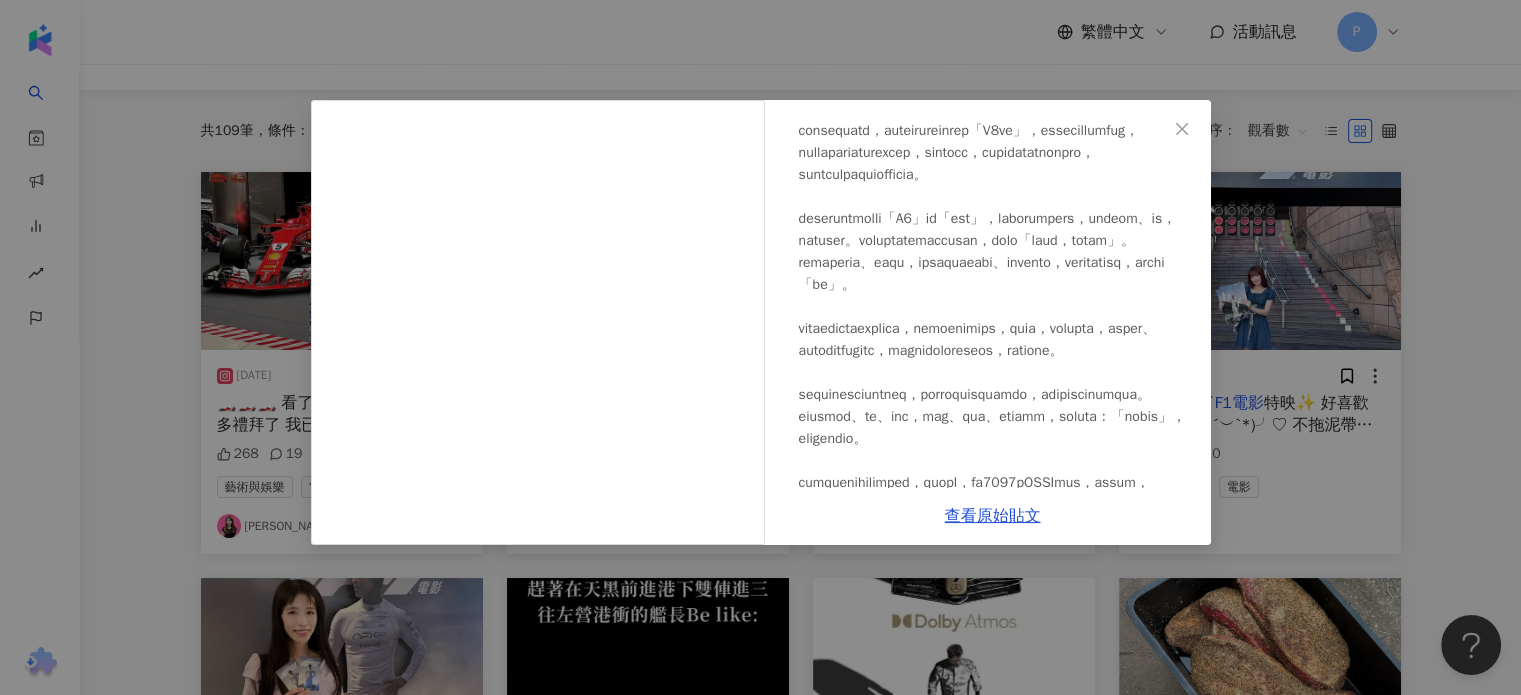 click on "游阿皮 Piers Yu 2025/7/3 1,454 1 查看原始貼文" at bounding box center (760, 347) 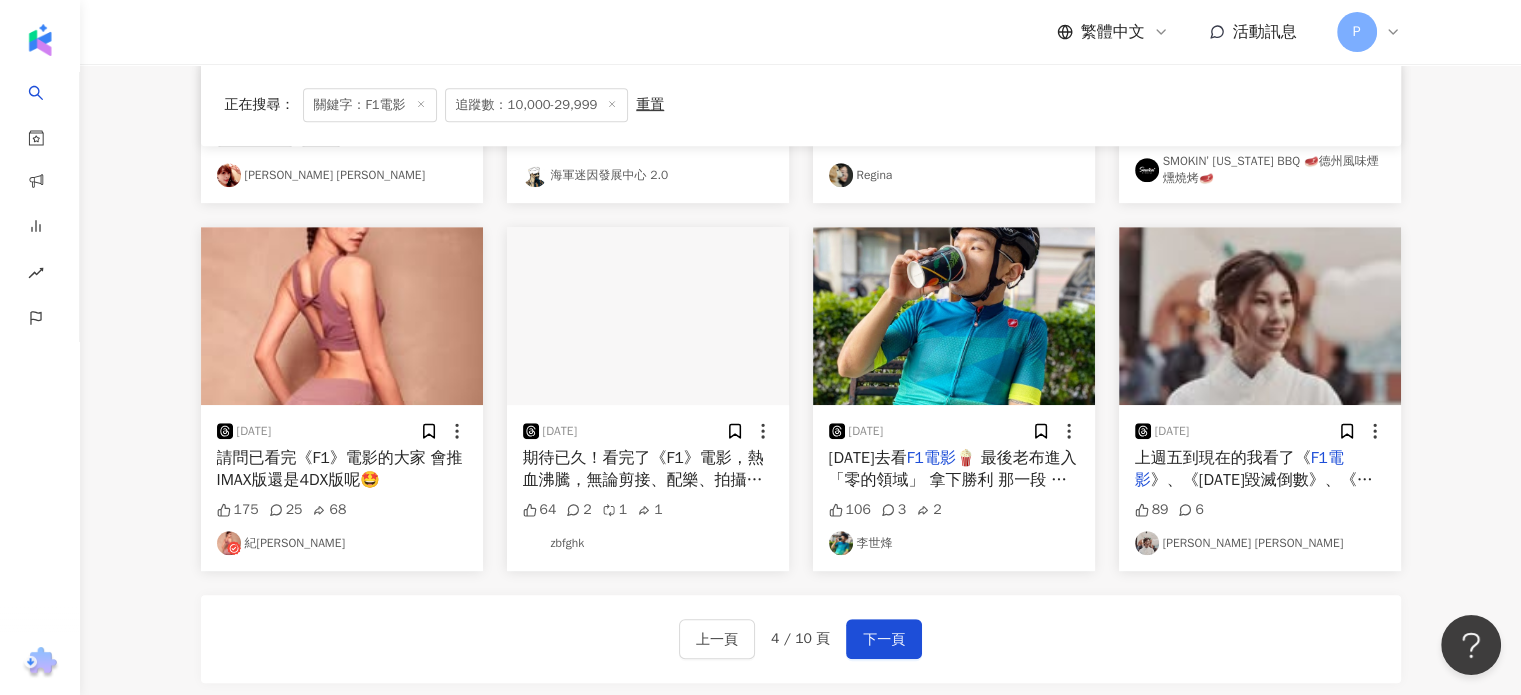 scroll, scrollTop: 1072, scrollLeft: 0, axis: vertical 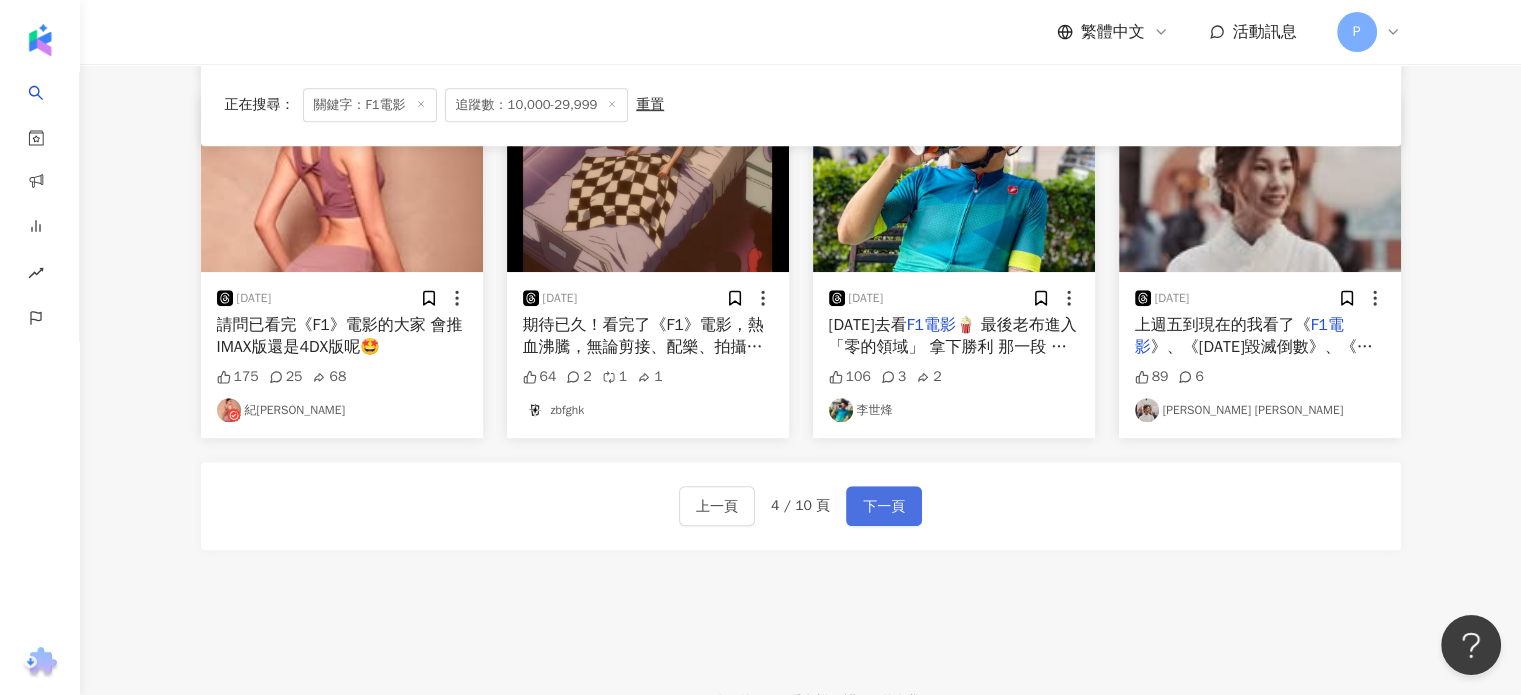 click on "下一頁" at bounding box center [884, 507] 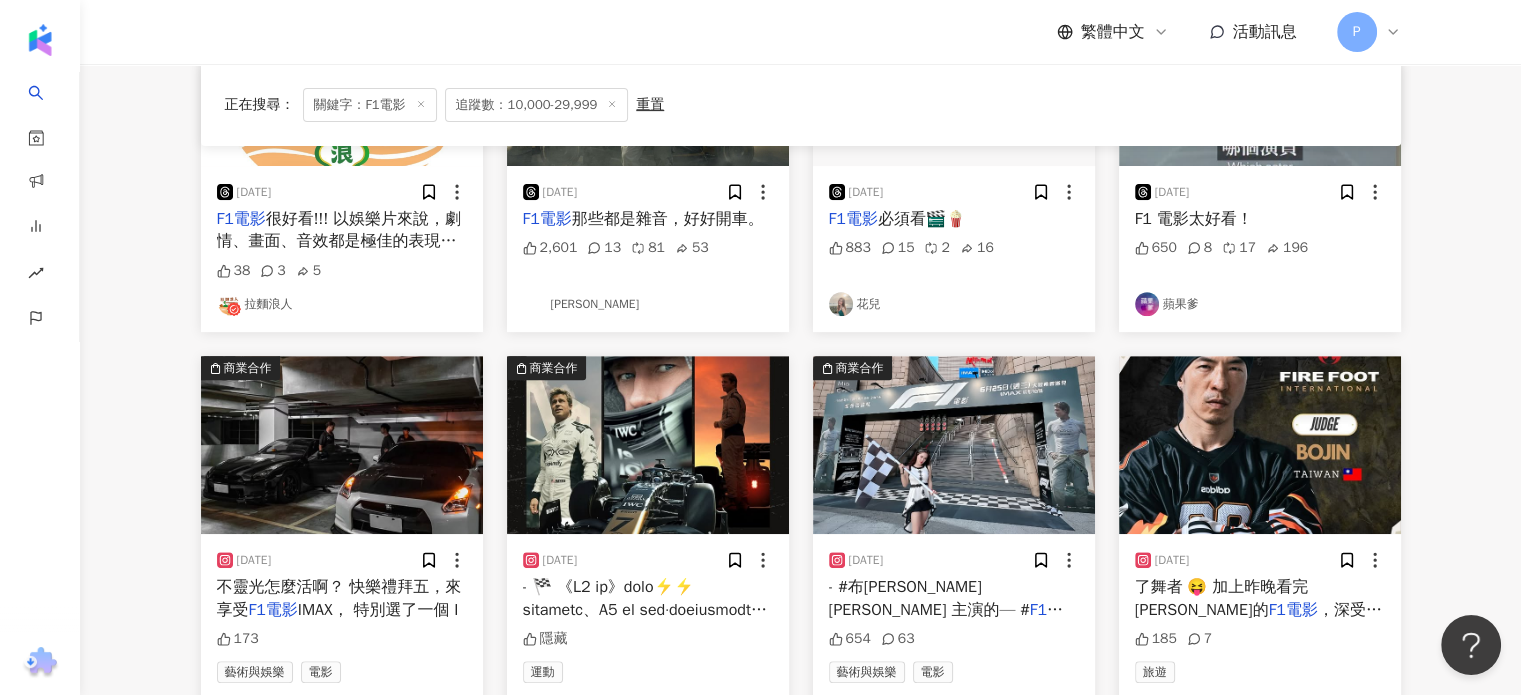 scroll, scrollTop: 862, scrollLeft: 0, axis: vertical 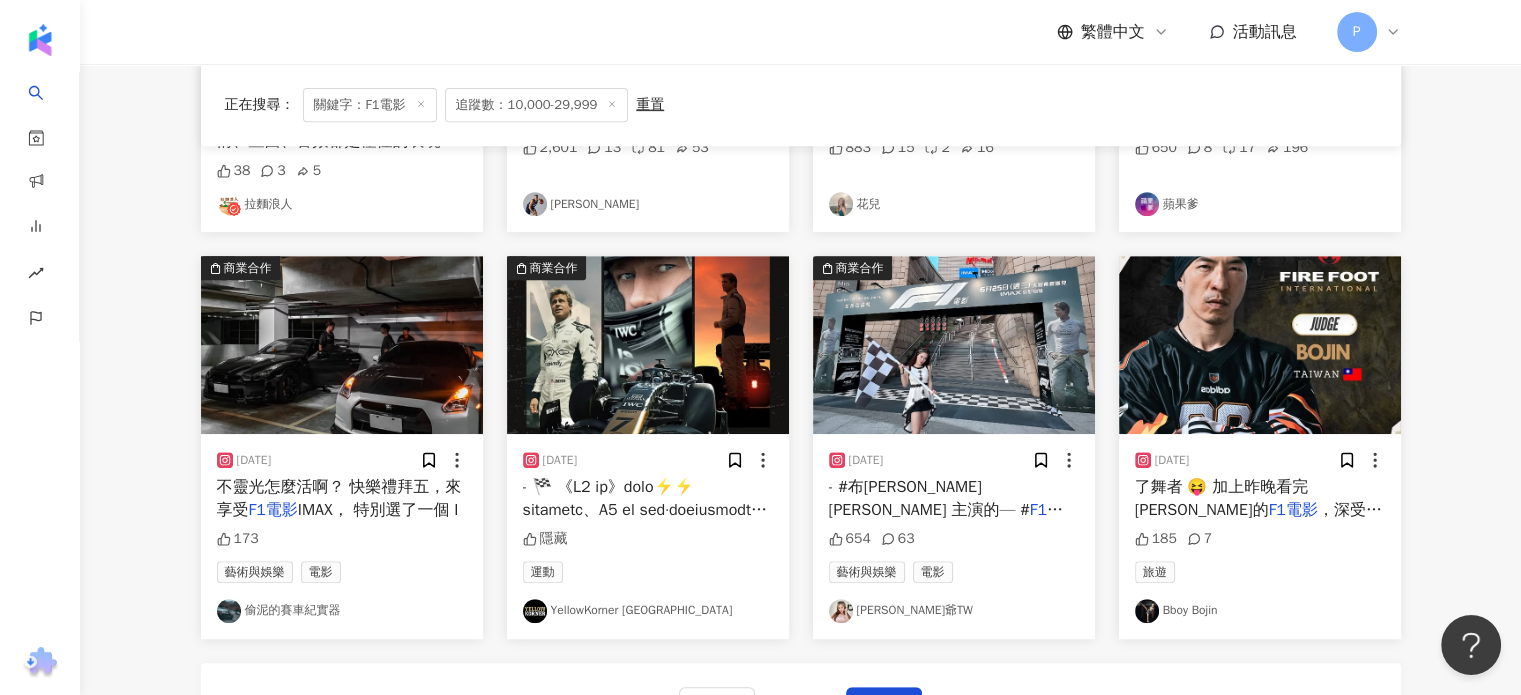 click on "運動" at bounding box center (543, 572) 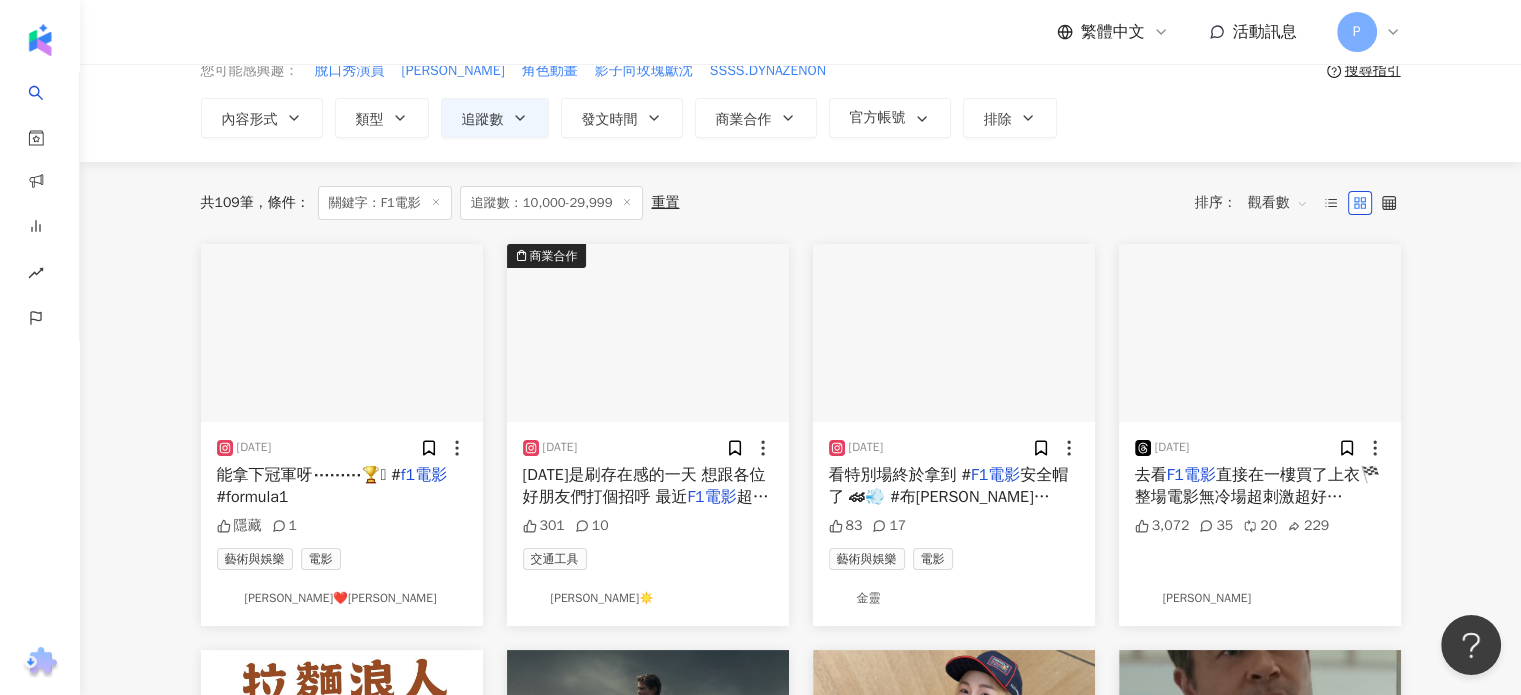 scroll, scrollTop: 62, scrollLeft: 0, axis: vertical 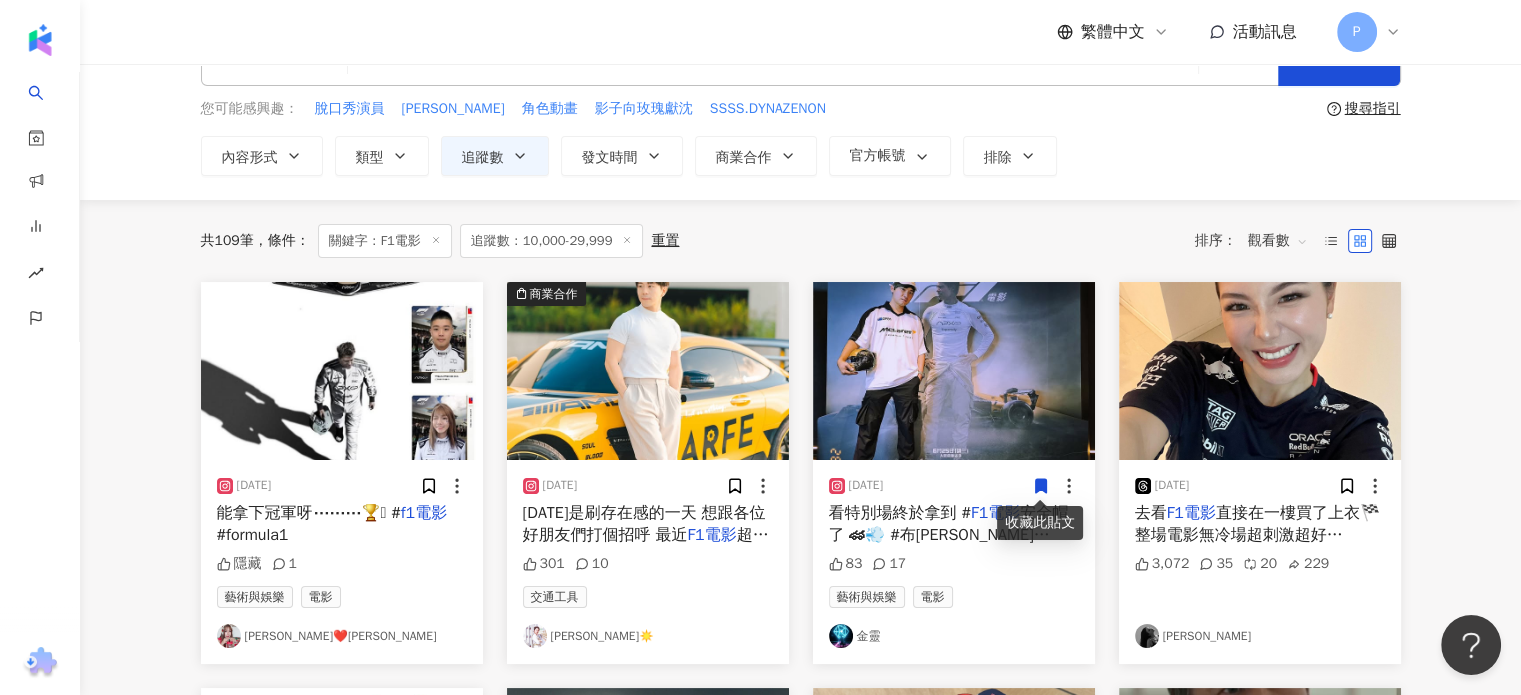 click on "直接在一樓買了上衣🏁
整場電影無冷場超刺激超好看！！！！！" at bounding box center [1257, 535] 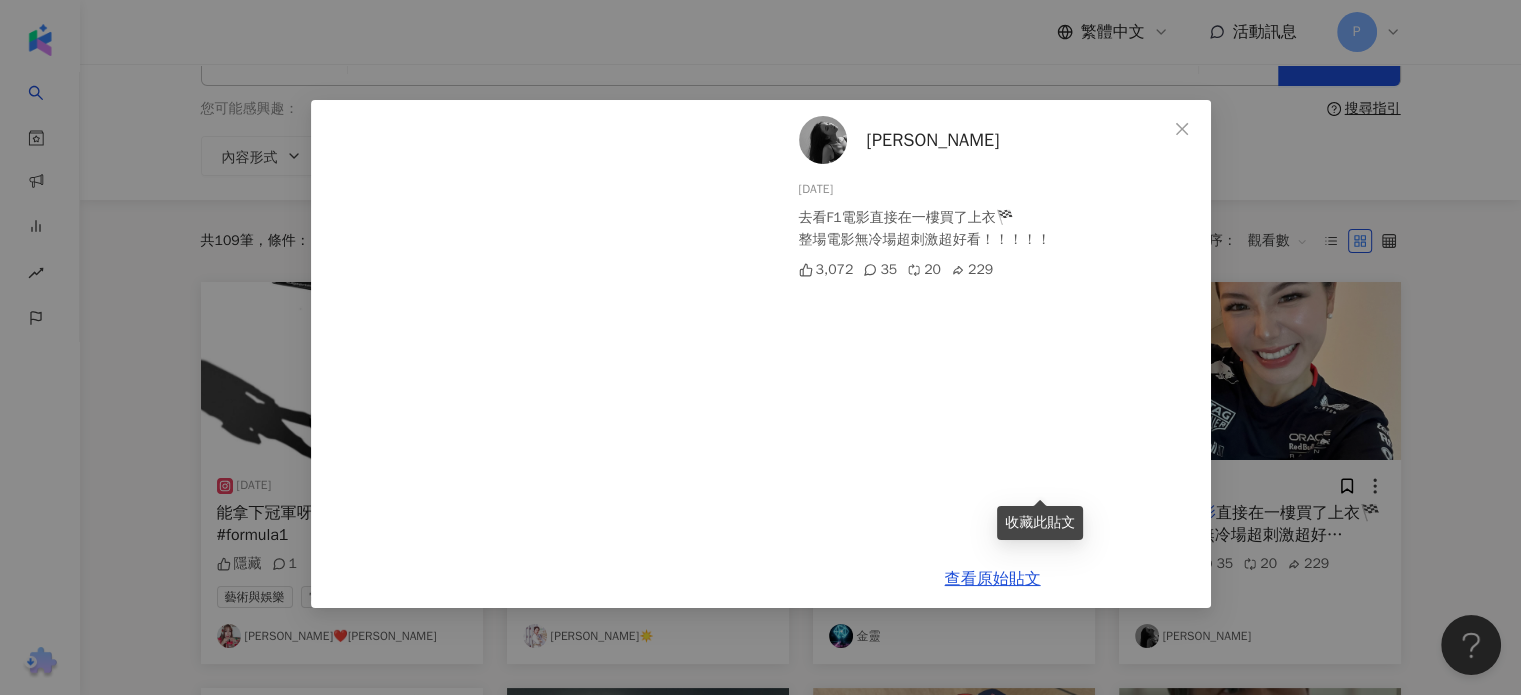 click on "蘇婉珺 2025/6/29 去看F1電影直接在一樓買了上衣🏁
整場電影無冷場超刺激超好看！！！！！ 3,072 35 20 229 查看原始貼文" at bounding box center [760, 347] 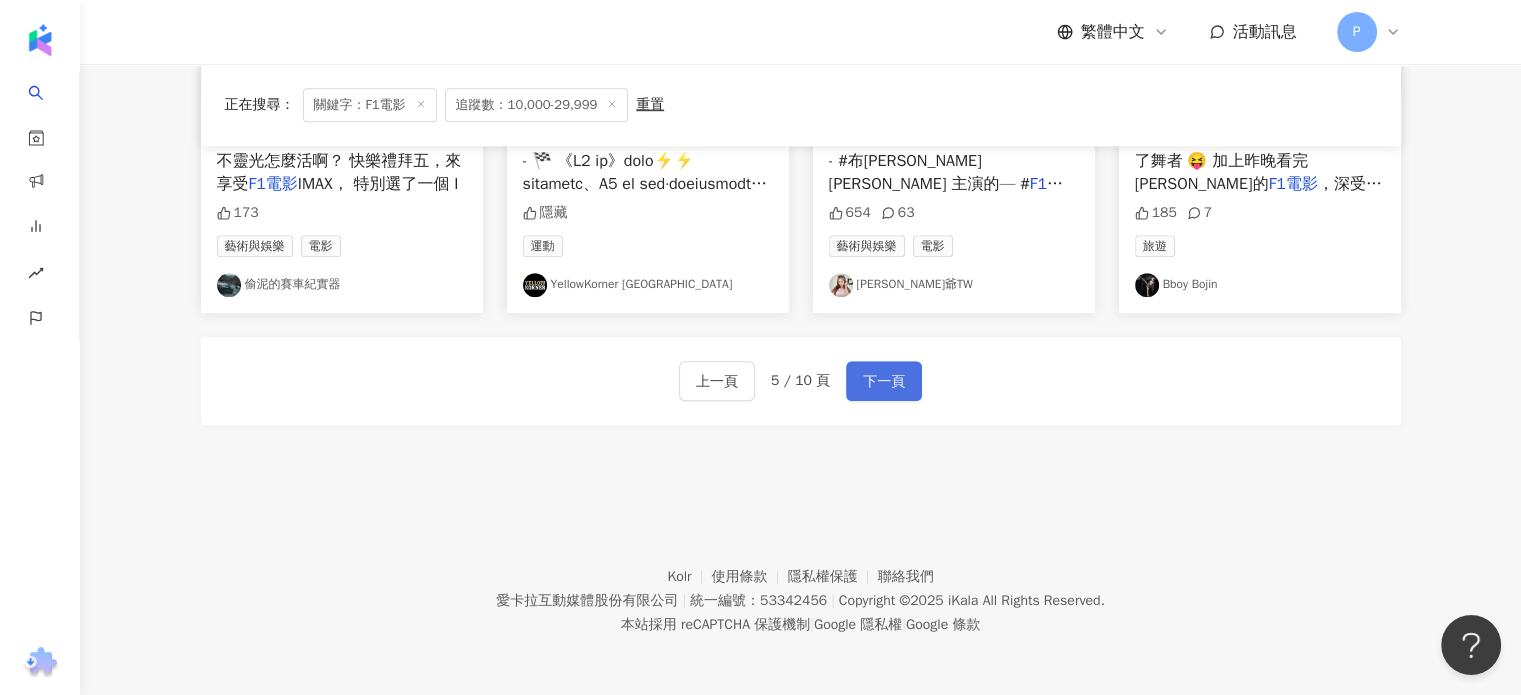 click on "下一頁" at bounding box center (884, 382) 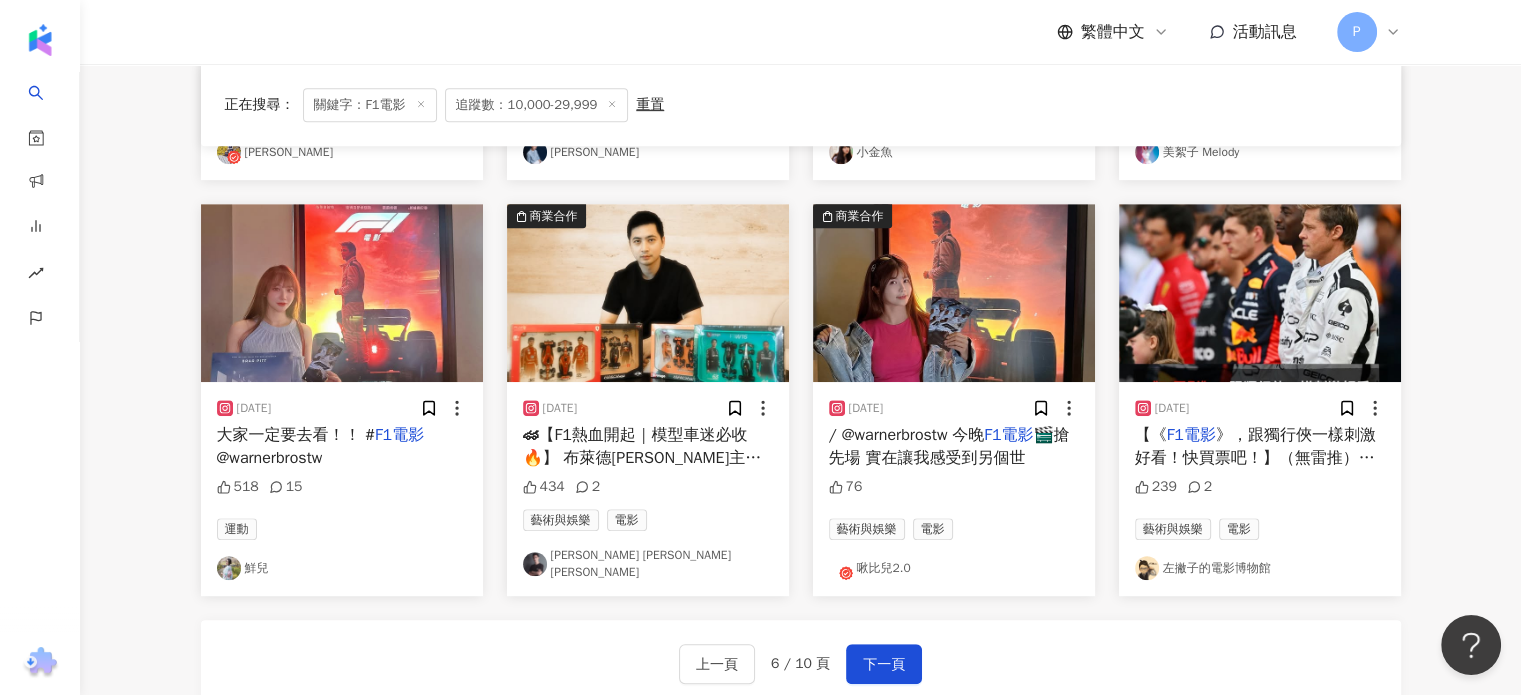 scroll, scrollTop: 1025, scrollLeft: 0, axis: vertical 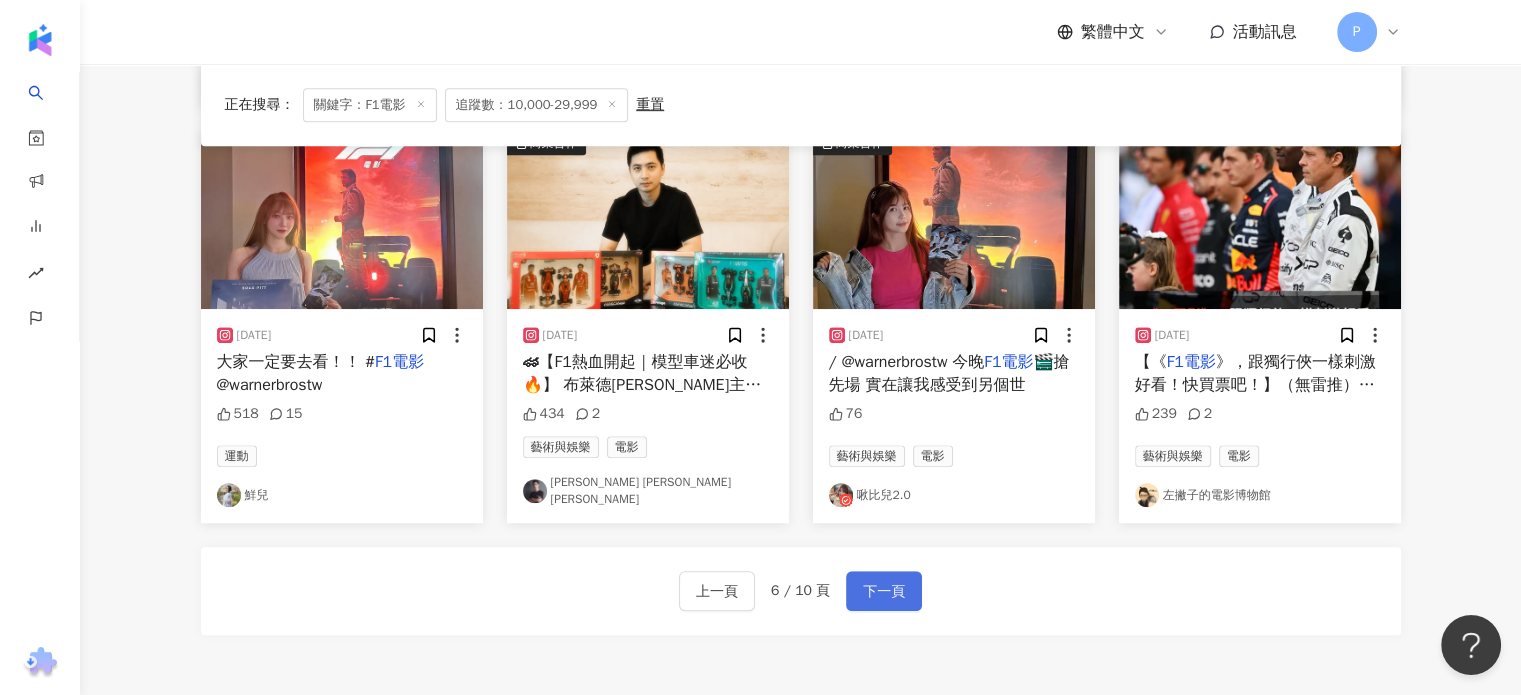 click on "下一頁" at bounding box center [884, 591] 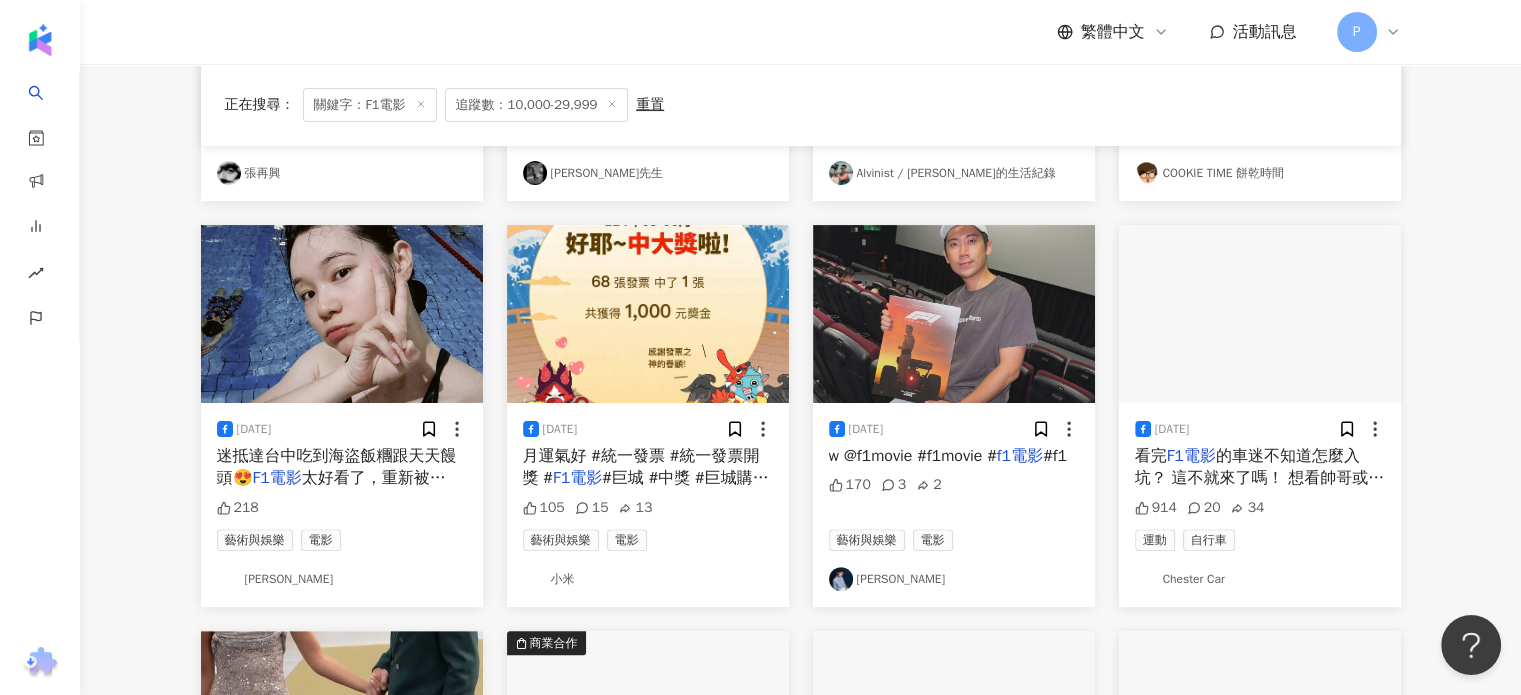 scroll, scrollTop: 425, scrollLeft: 0, axis: vertical 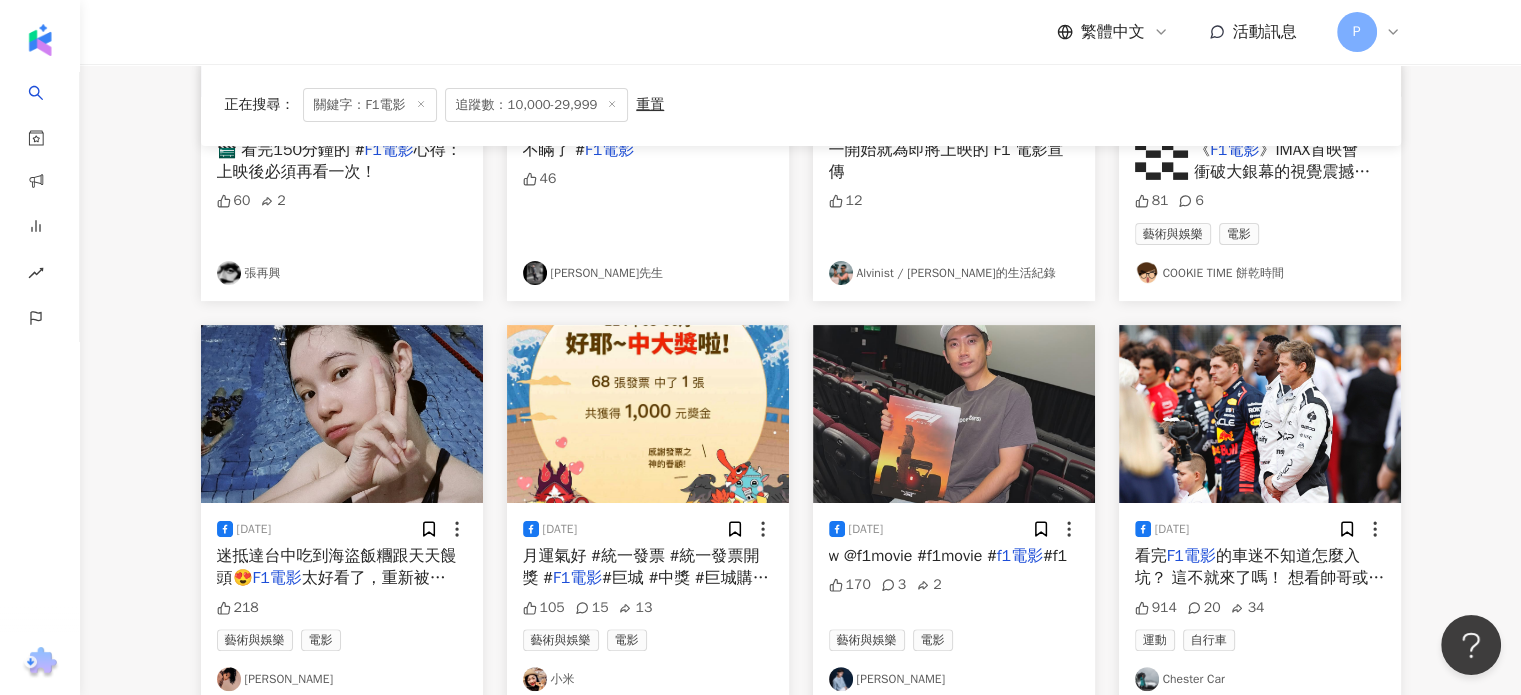 click on "F1電影" at bounding box center (1191, 556) 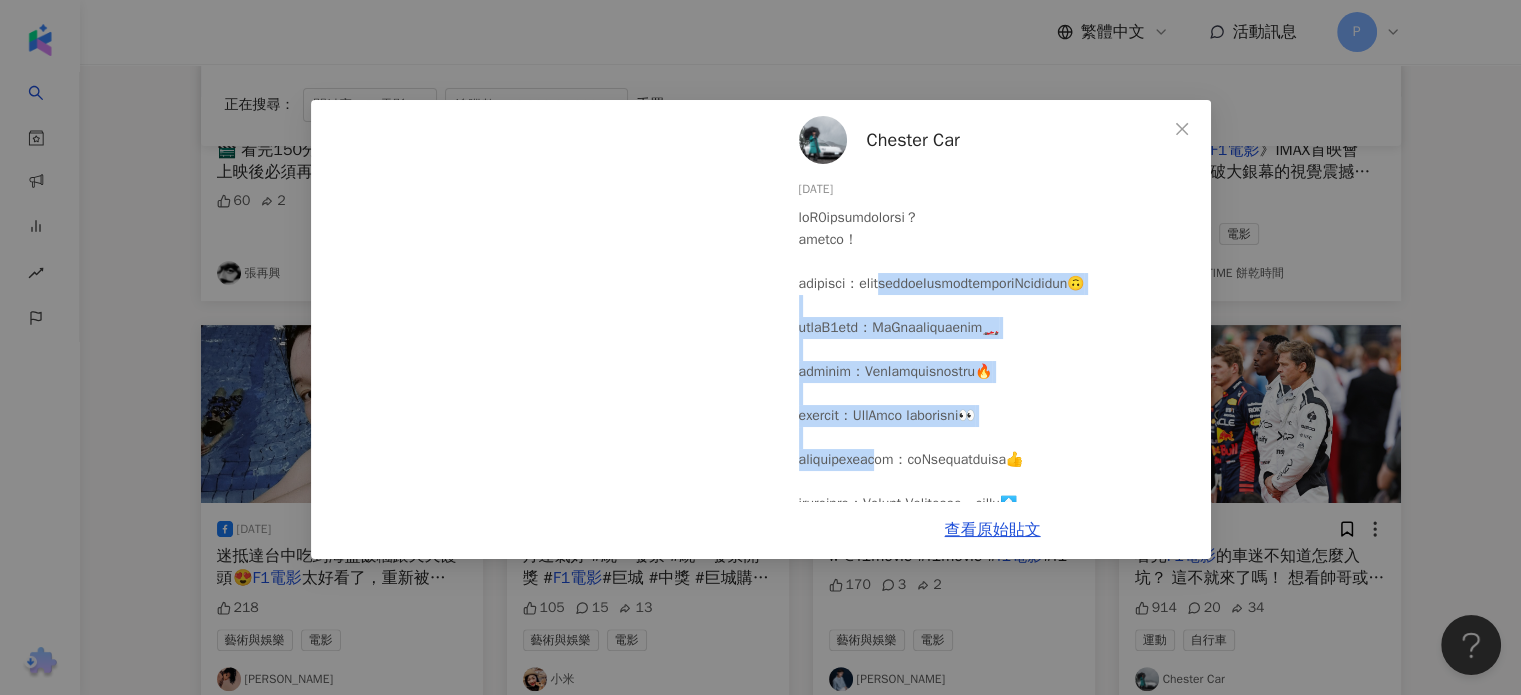 drag, startPoint x: 963, startPoint y: 285, endPoint x: 948, endPoint y: 472, distance: 187.60065 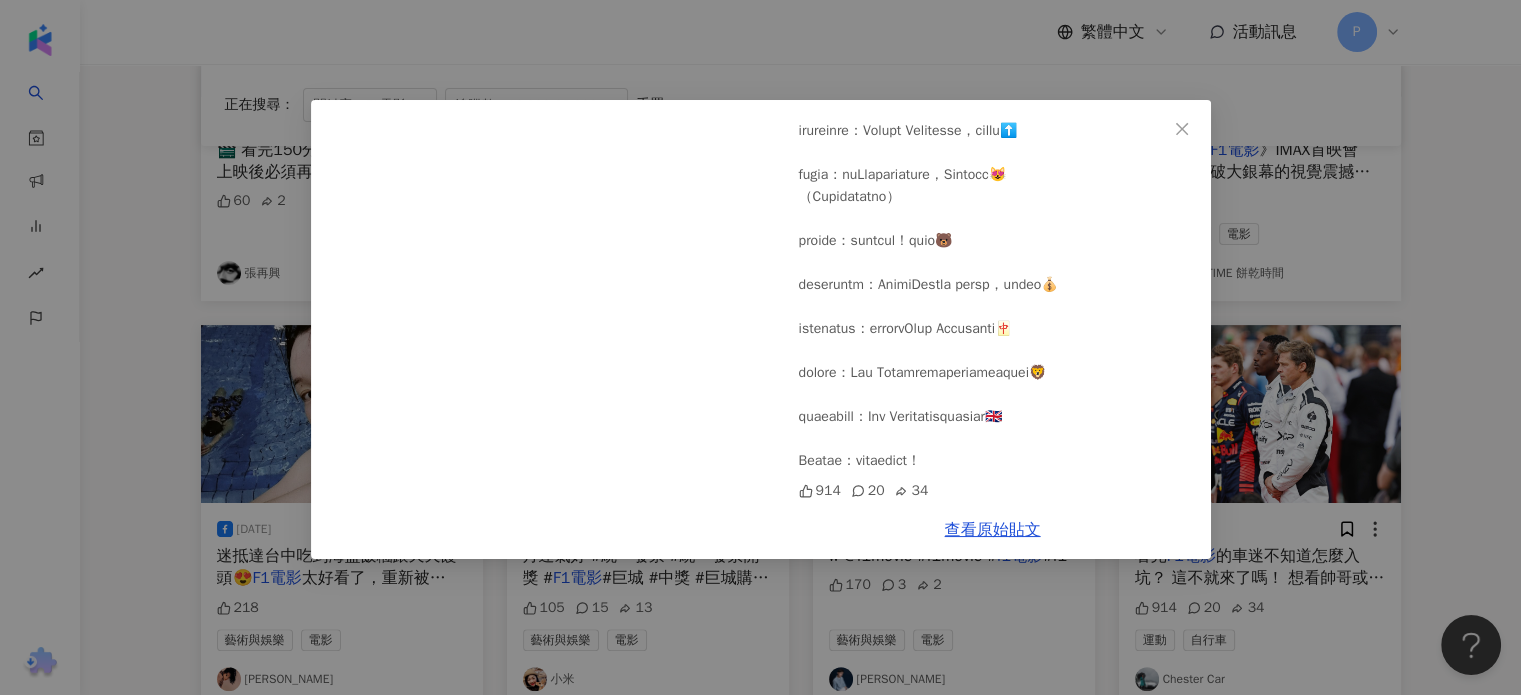 scroll, scrollTop: 417, scrollLeft: 0, axis: vertical 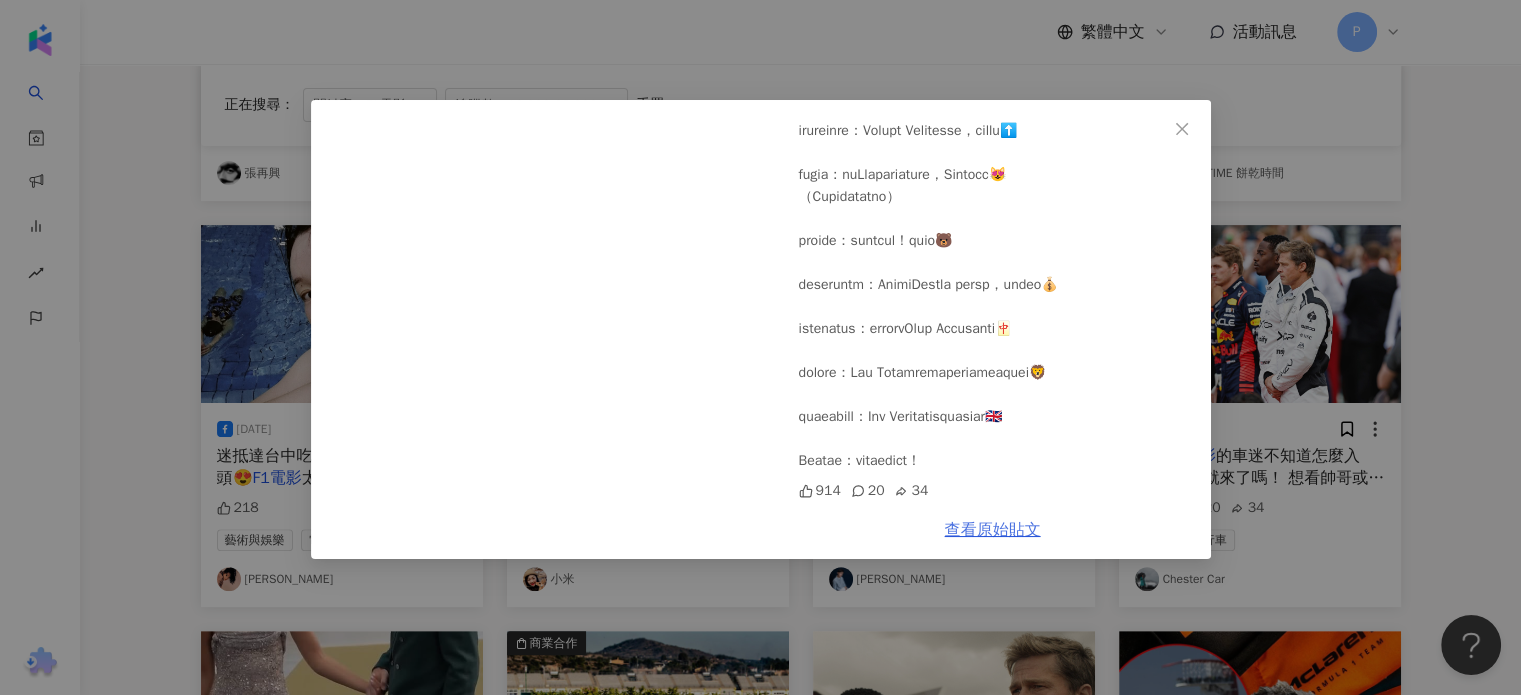 click on "查看原始貼文" at bounding box center (993, 530) 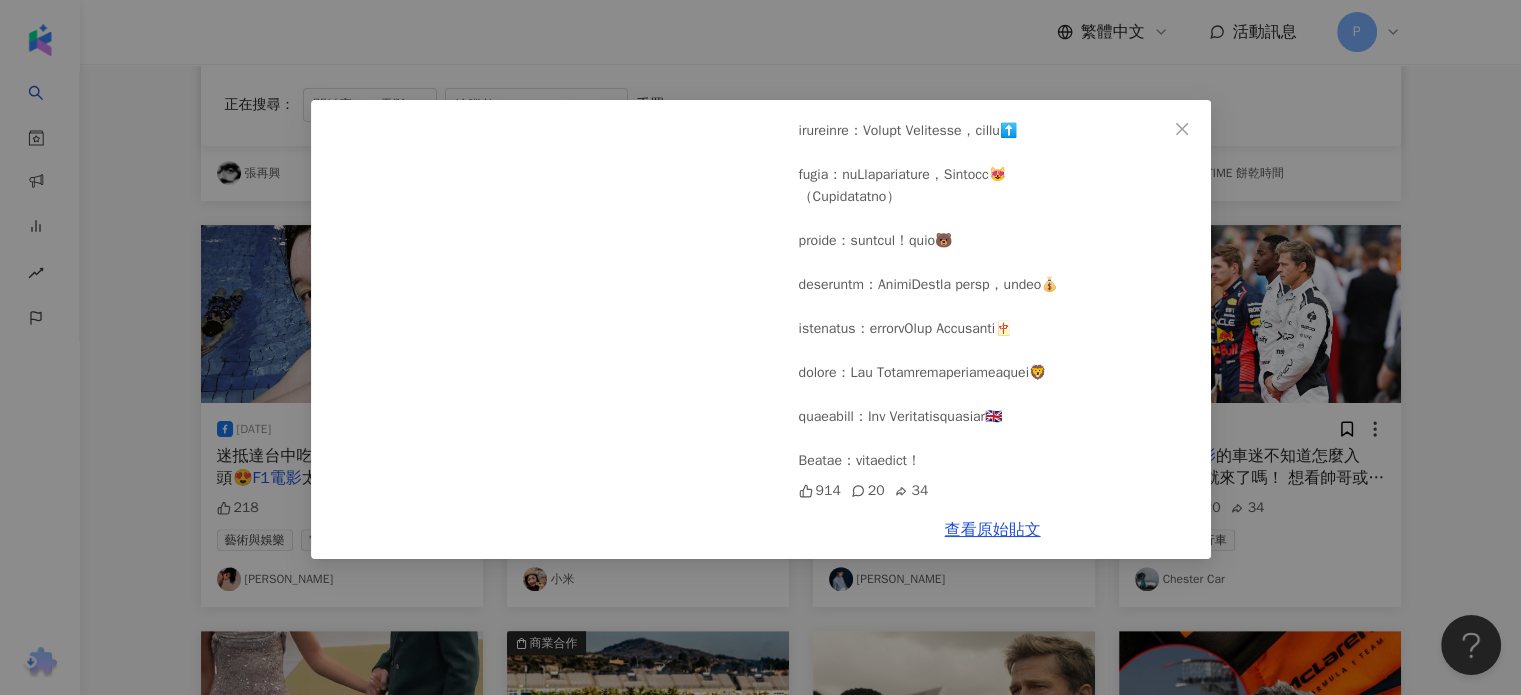 click on "Chester Car 2025/6/30 914 20 34 查看原始貼文" at bounding box center [760, 347] 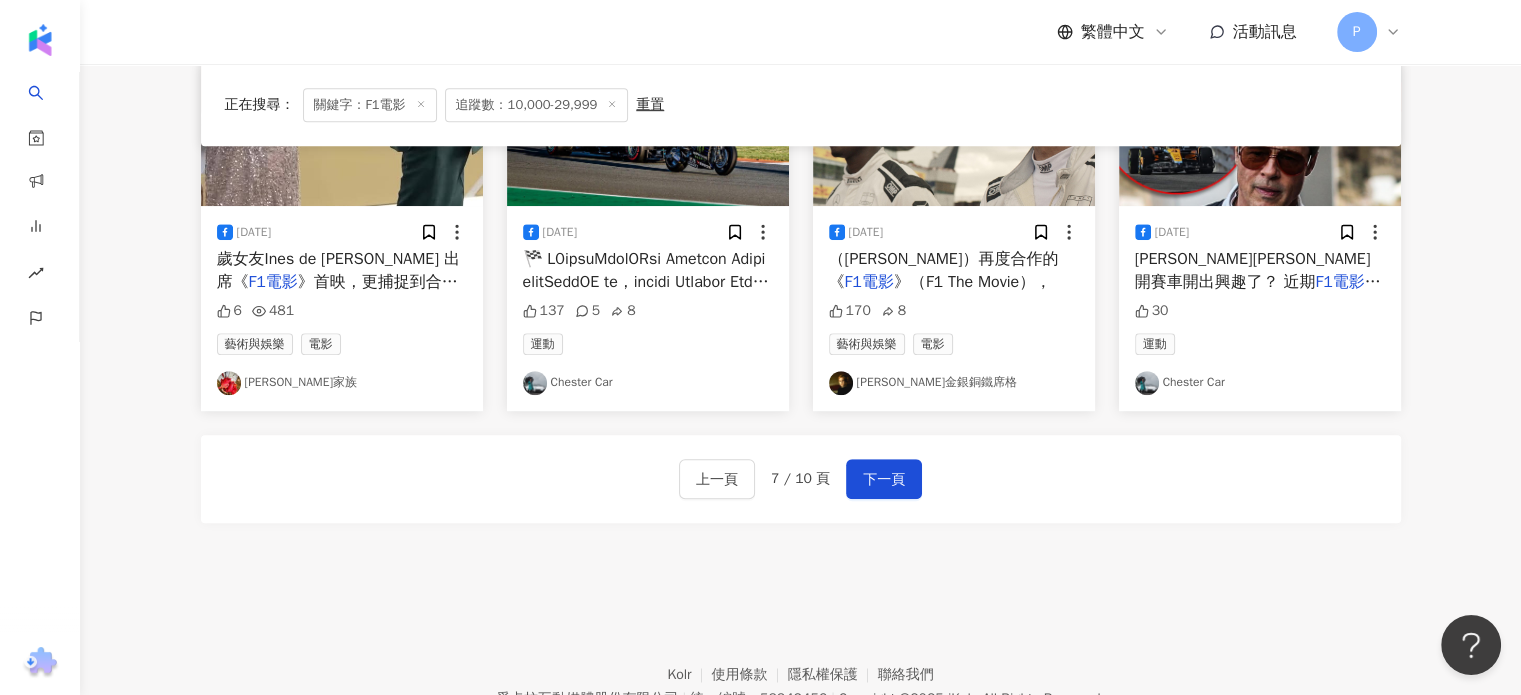 scroll, scrollTop: 1225, scrollLeft: 0, axis: vertical 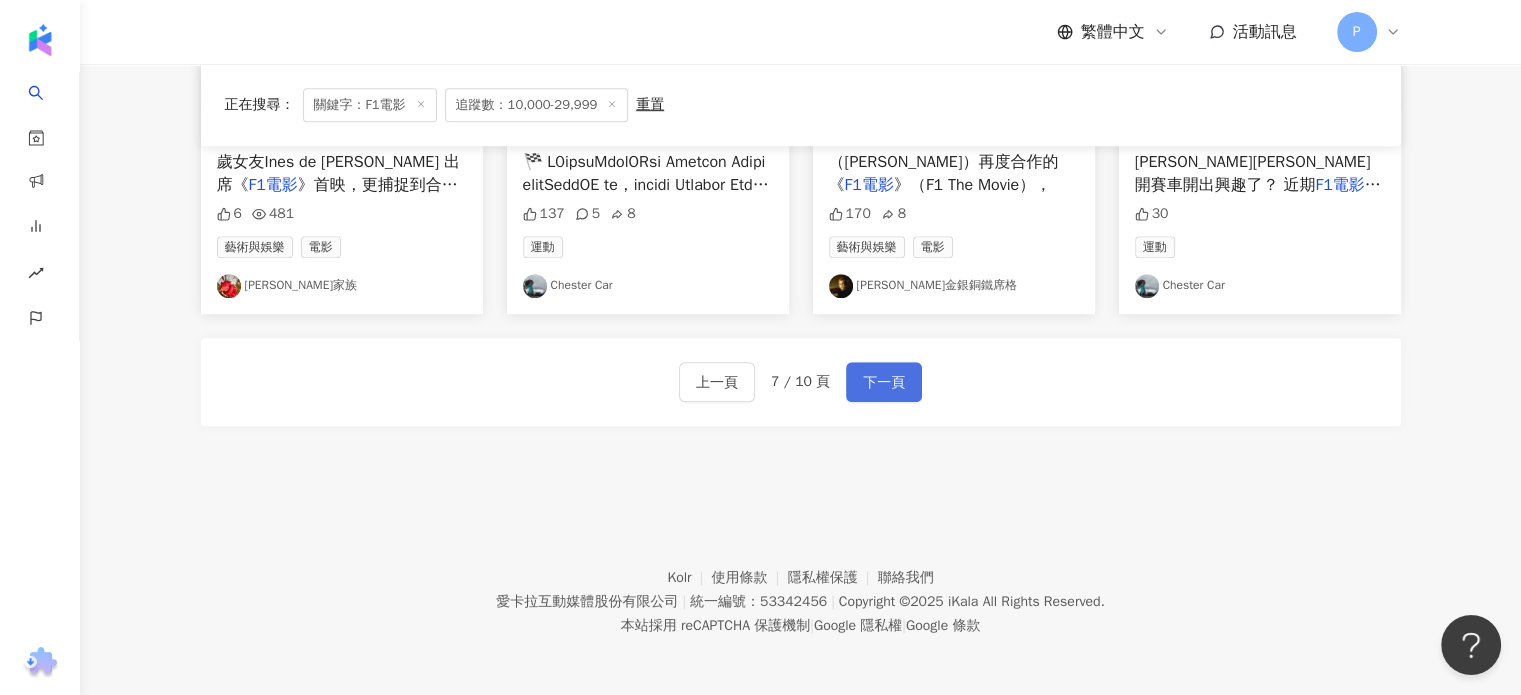 click on "下一頁" at bounding box center [884, 382] 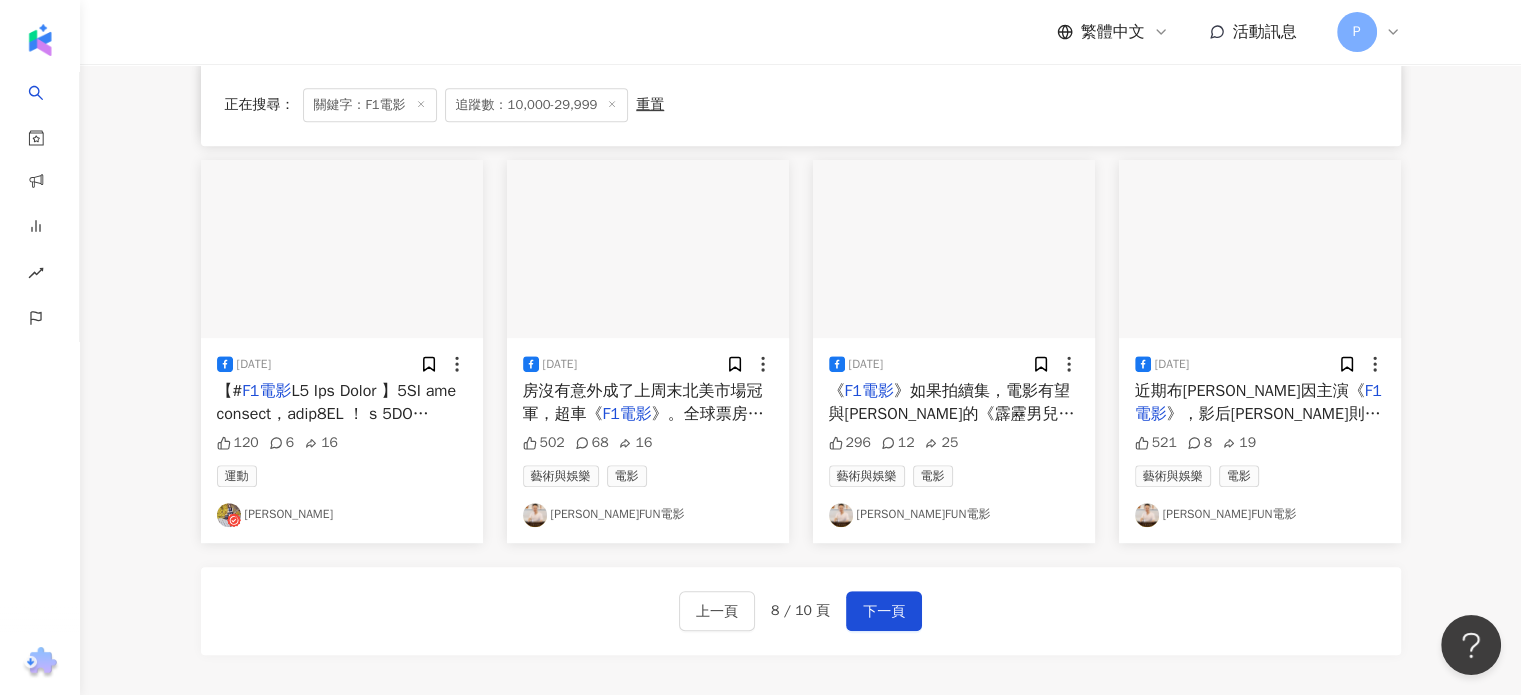 scroll, scrollTop: 1000, scrollLeft: 0, axis: vertical 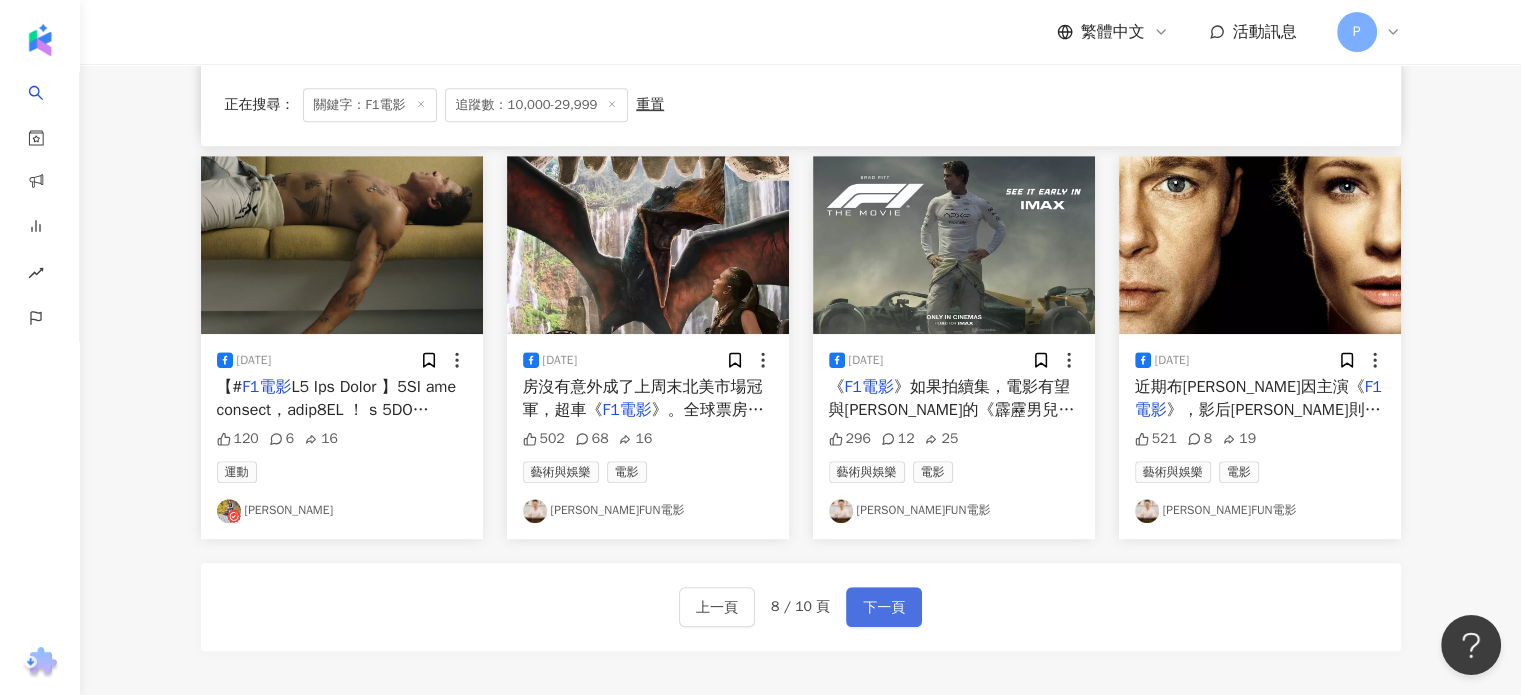 click on "下一頁" at bounding box center (884, 607) 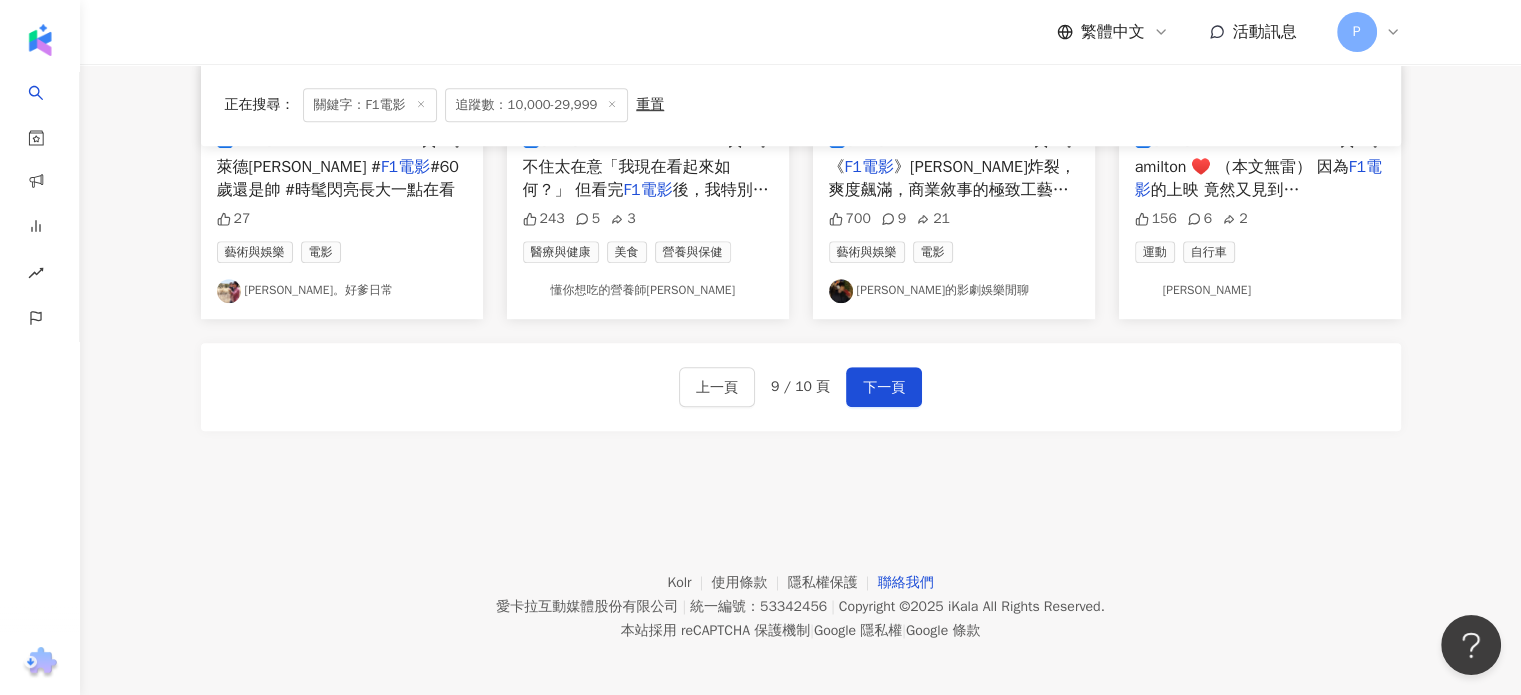 scroll, scrollTop: 1225, scrollLeft: 0, axis: vertical 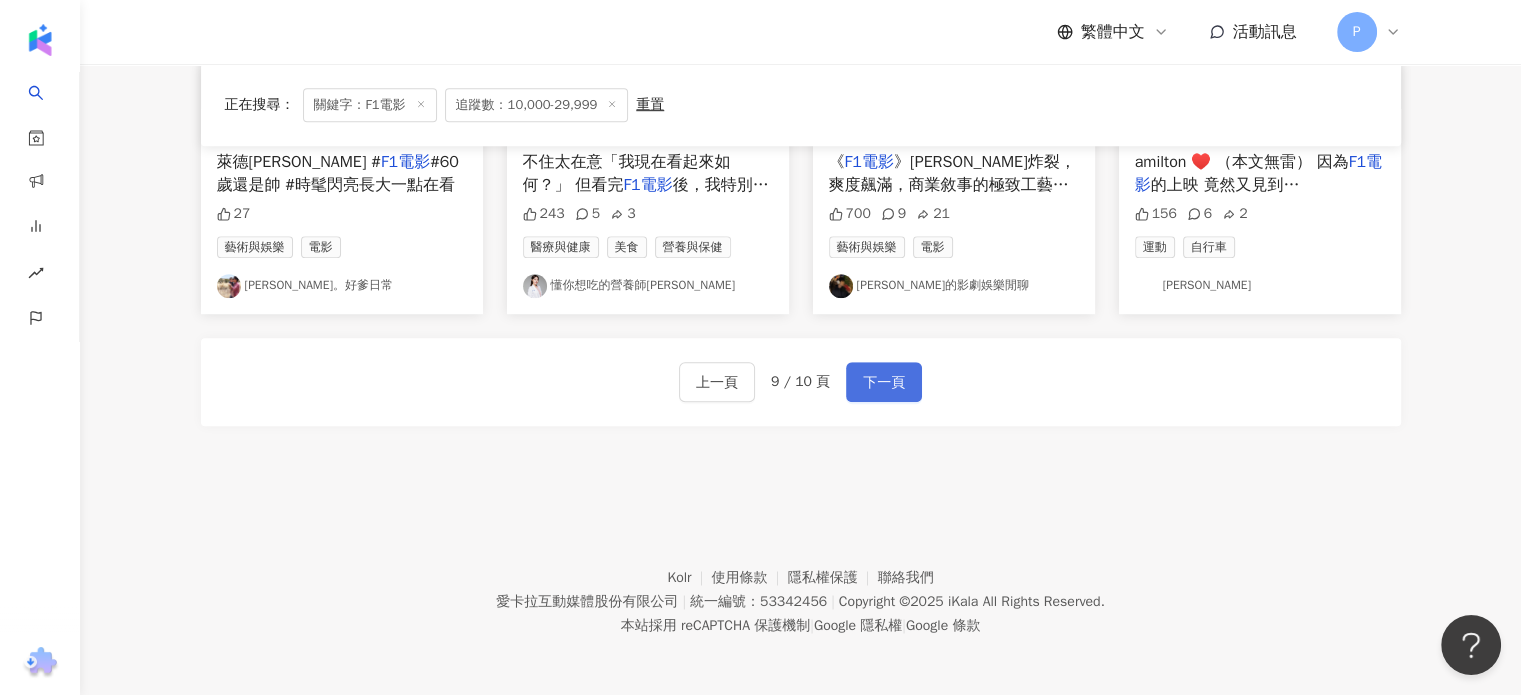 click on "下一頁" at bounding box center [884, 383] 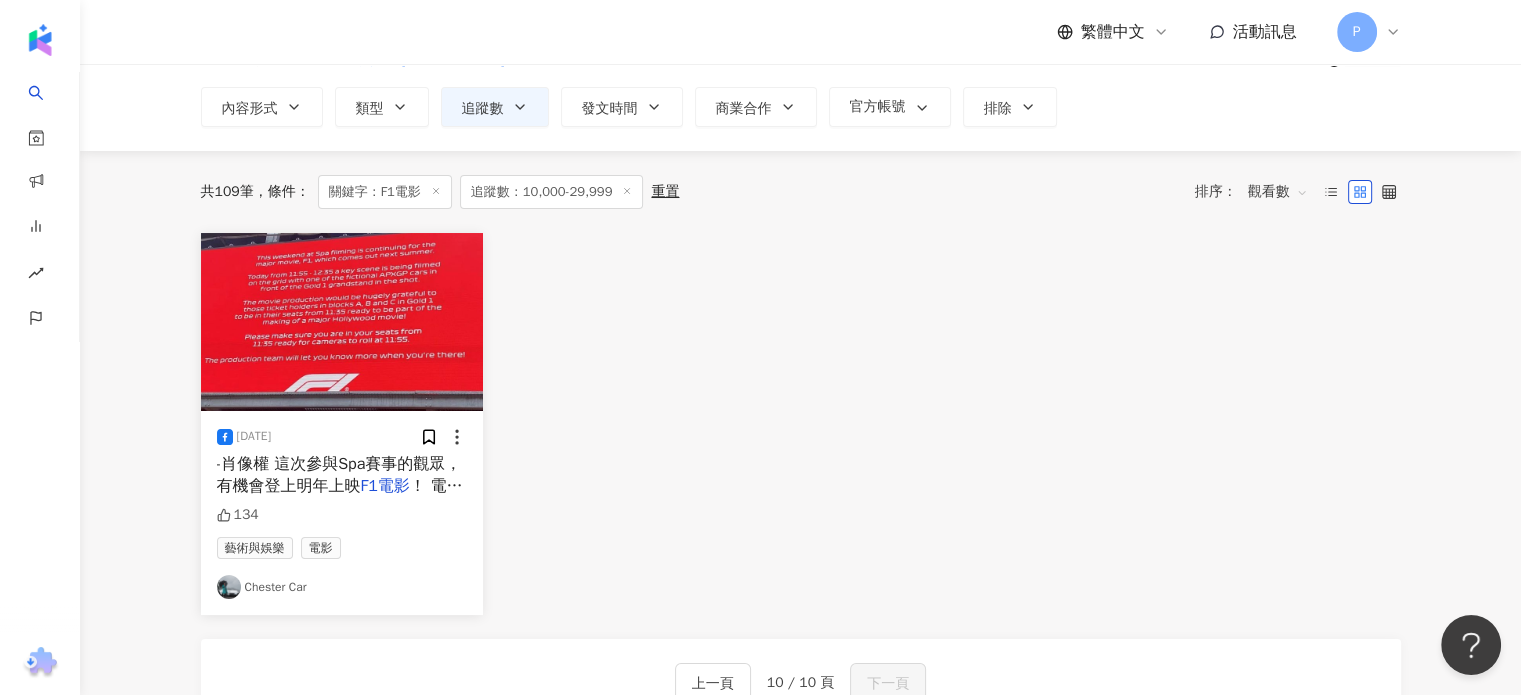 scroll, scrollTop: 0, scrollLeft: 0, axis: both 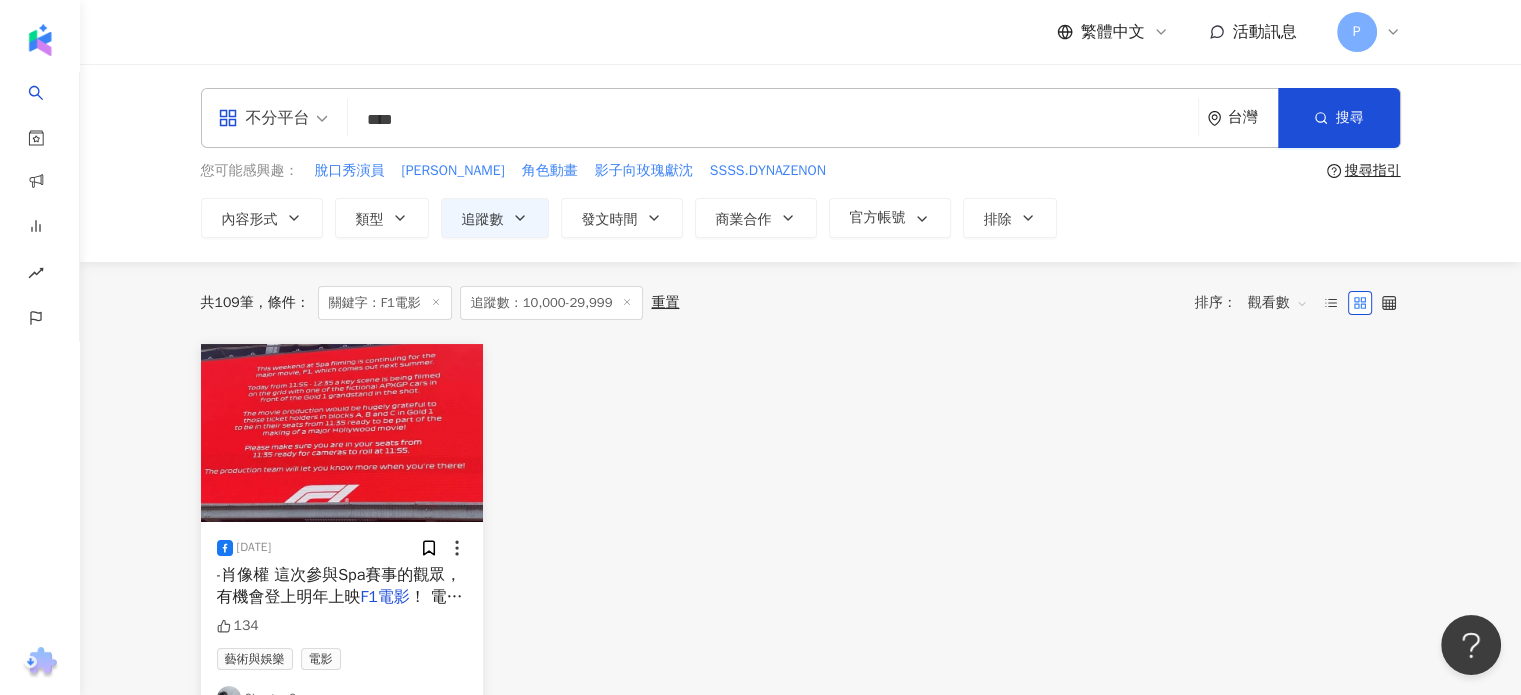click on "****" at bounding box center [773, 119] 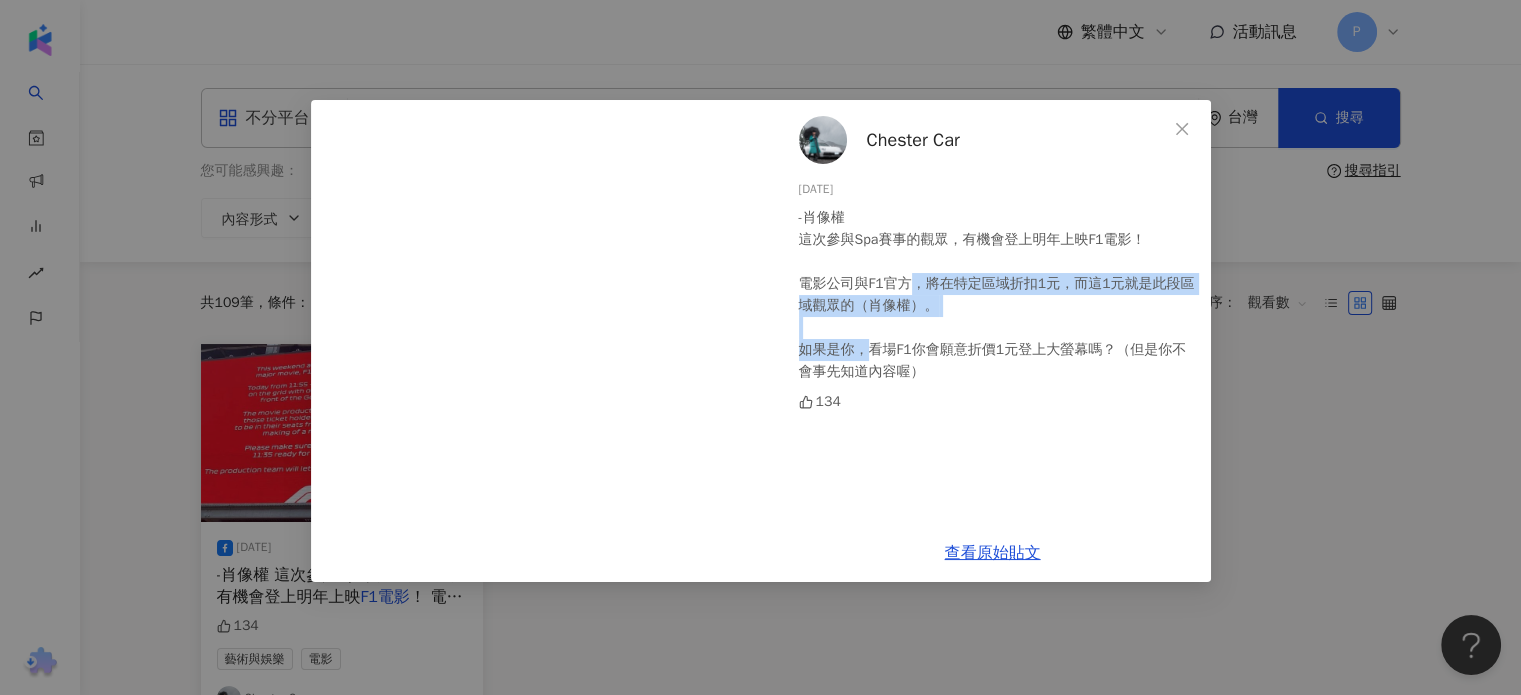 drag, startPoint x: 914, startPoint y: 292, endPoint x: 865, endPoint y: 331, distance: 62.625874 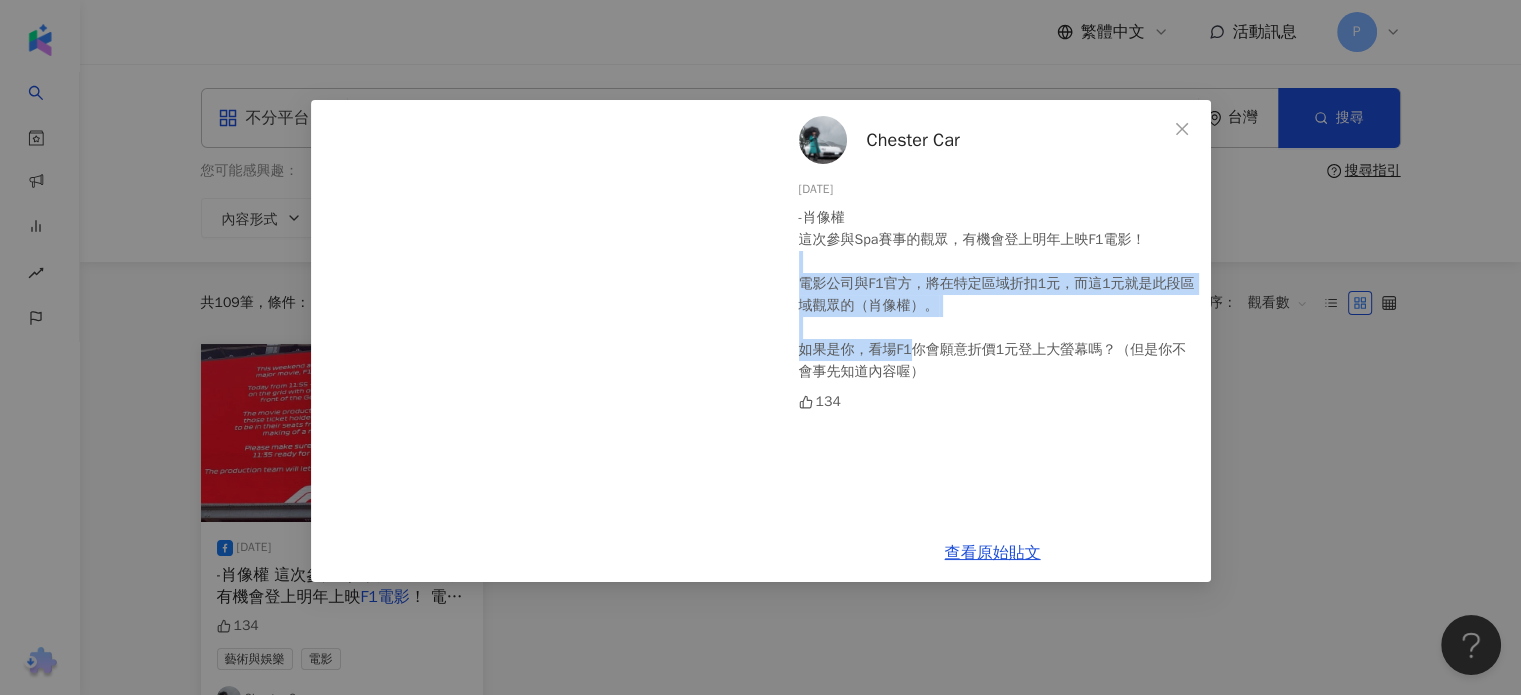 drag, startPoint x: 888, startPoint y: 260, endPoint x: 913, endPoint y: 366, distance: 108.90822 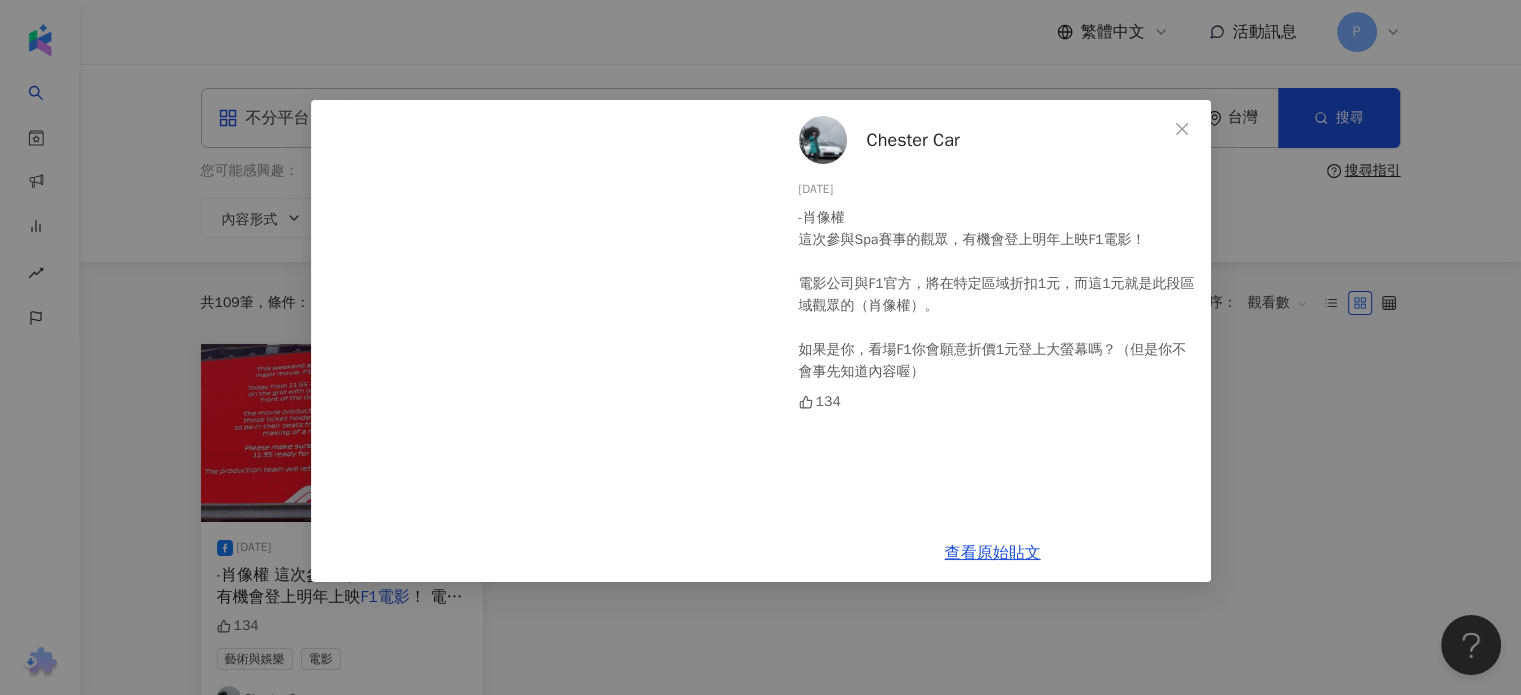 click on "-肖像權
這次參與Spa賽事的觀眾，有機會登上明年上映F1電影！
電影公司與F1官方，將在特定區域折扣1元，而這1元就是此段區域觀眾的（肖像權）。
如果是你，看場F1你會願意折價1元登上大螢幕嗎？（但是你不會事先知道內容喔）" at bounding box center [997, 295] 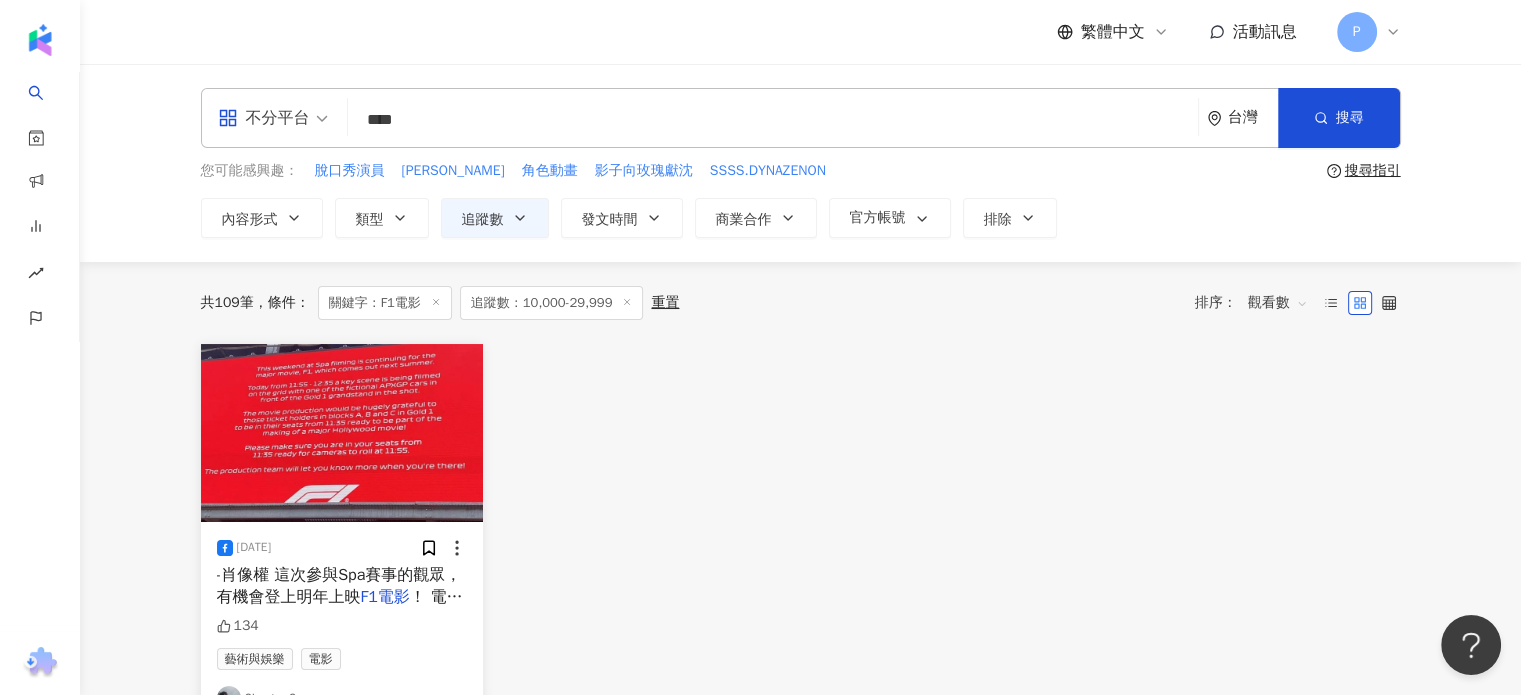 click on "****" at bounding box center [773, 119] 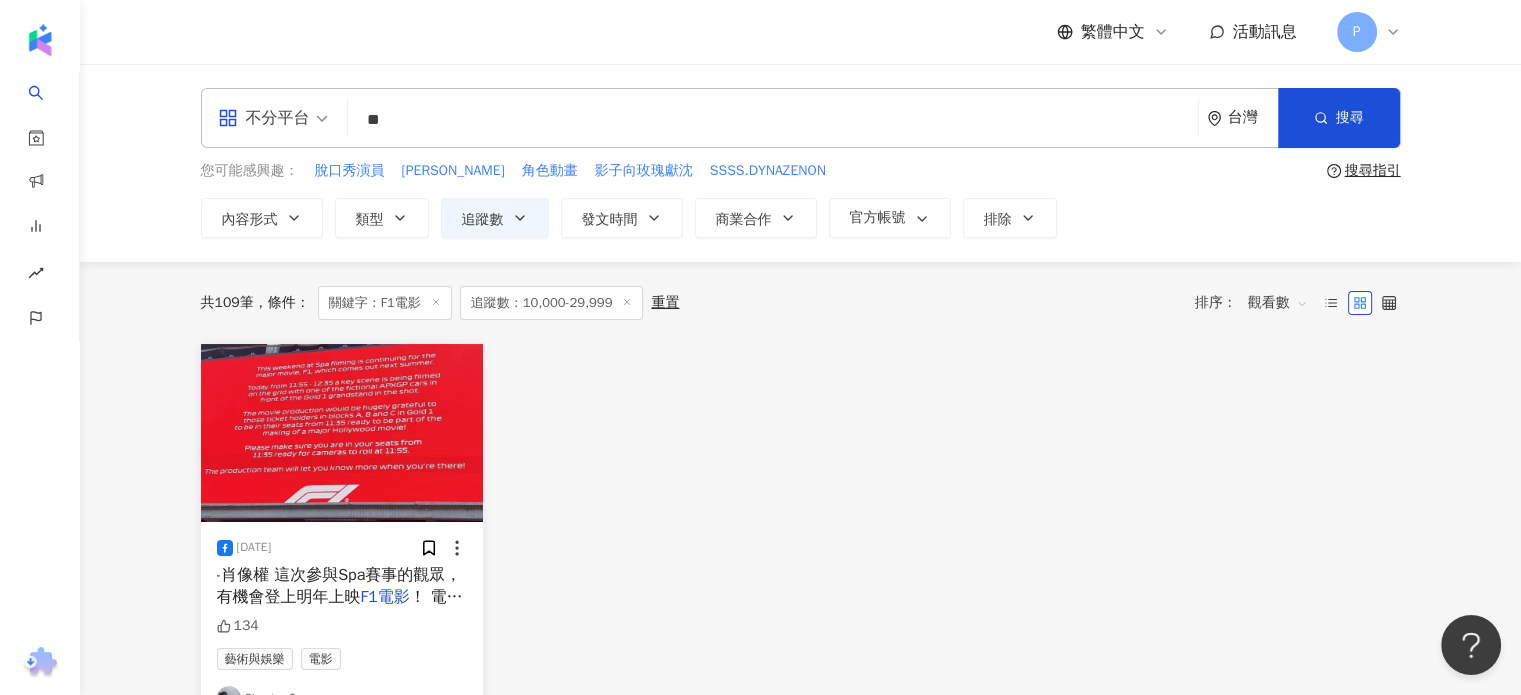 type on "*" 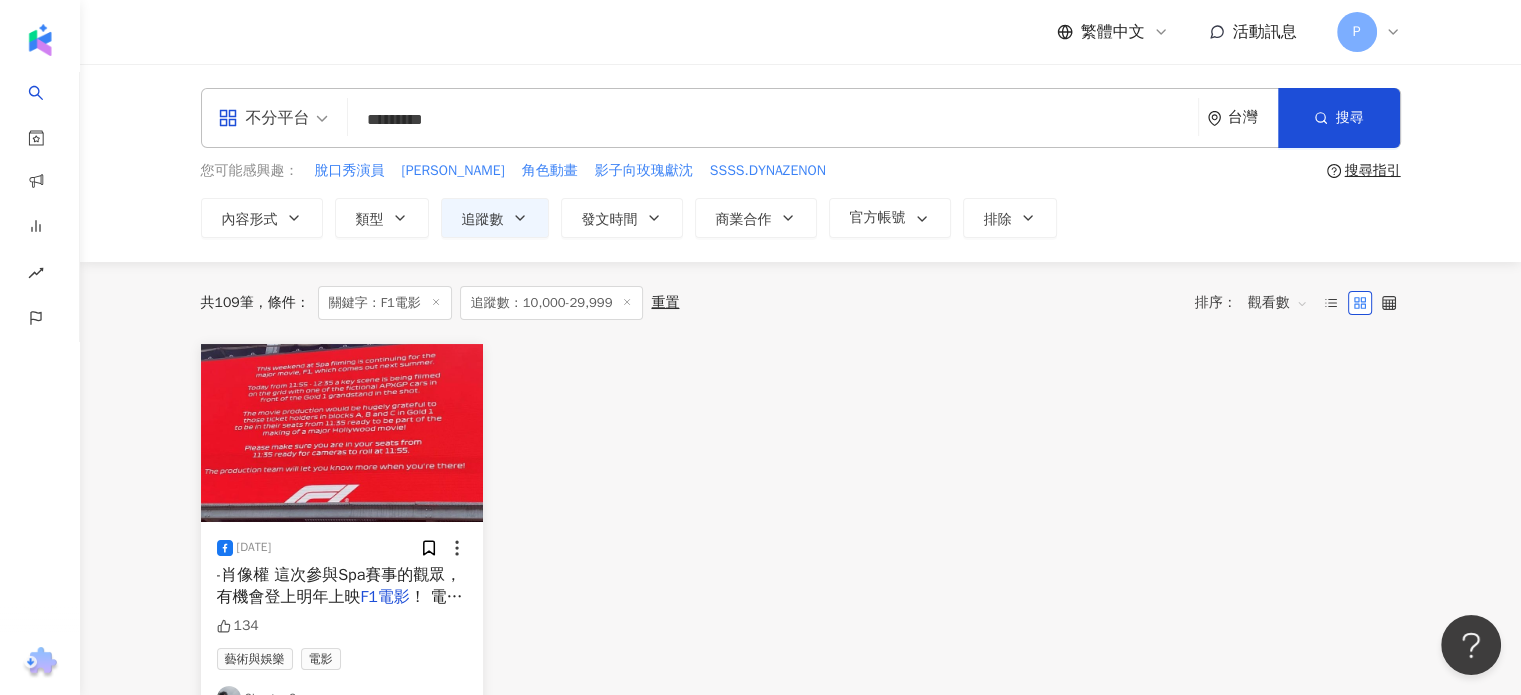 type on "*********" 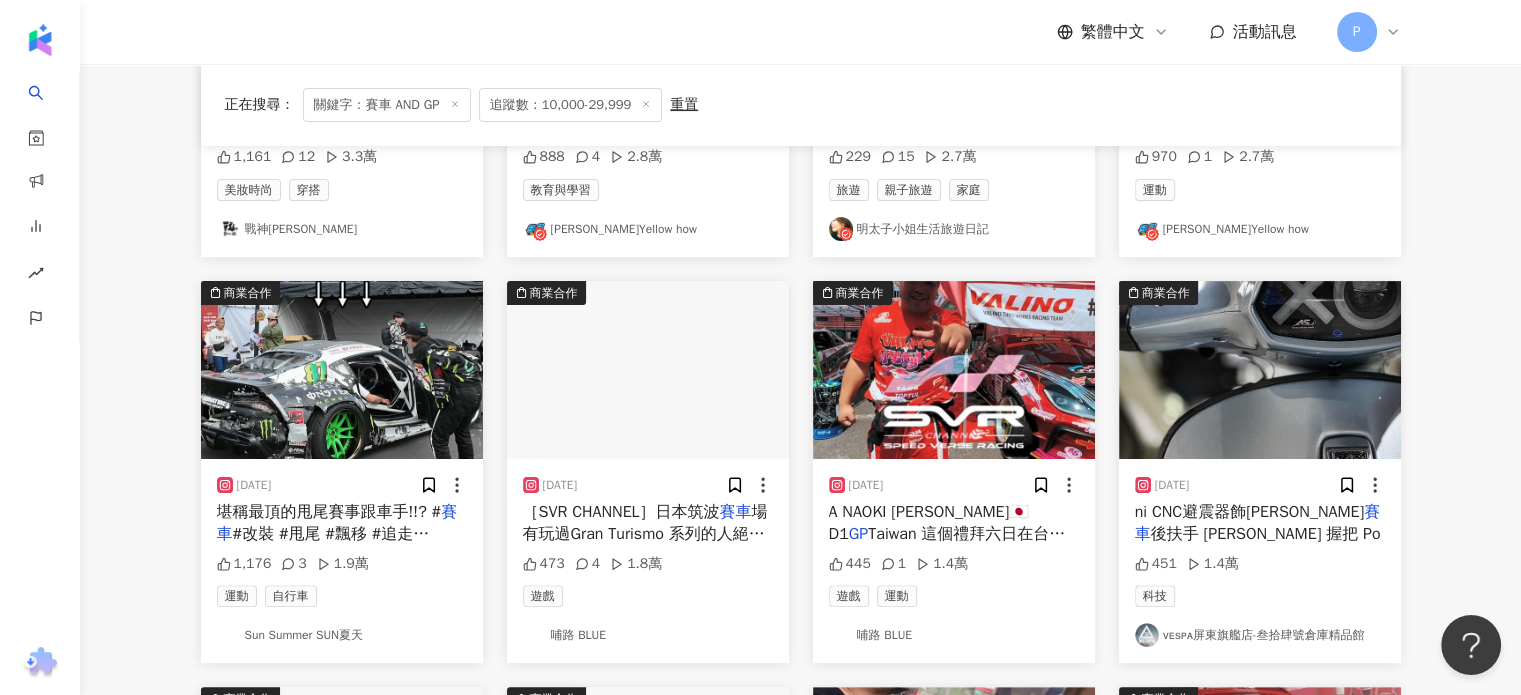 scroll, scrollTop: 500, scrollLeft: 0, axis: vertical 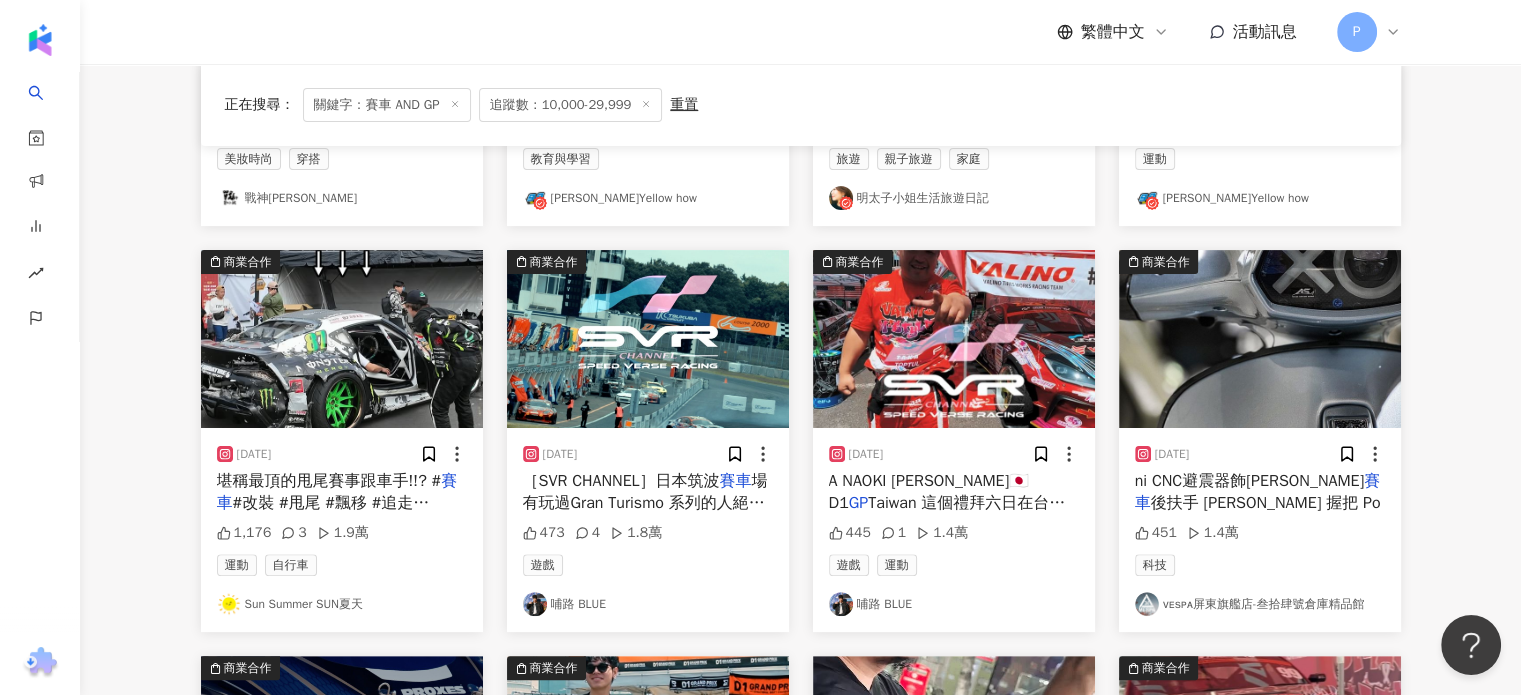 click on "堪稱最頂的甩尾賽事跟車手!!?
#" at bounding box center (329, 481) 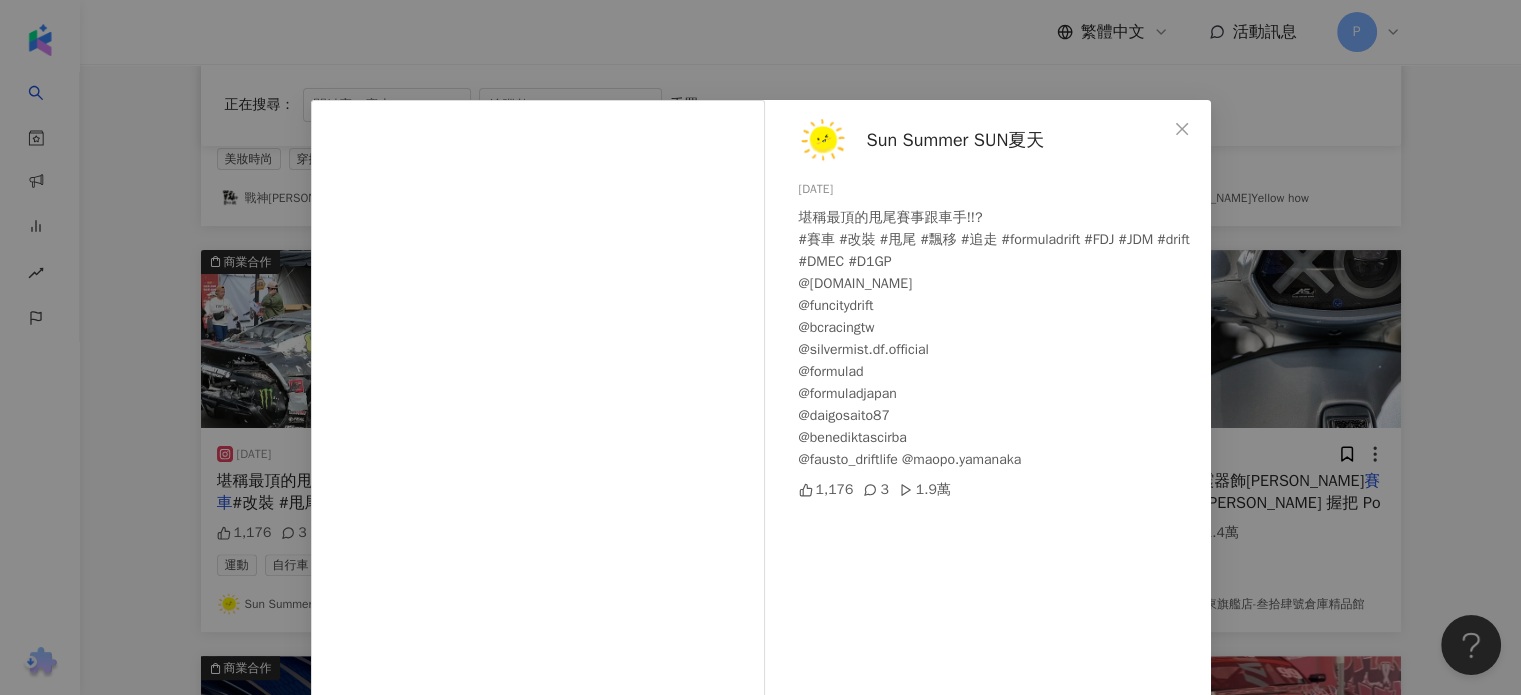 click on "Sun Summer SUN夏天" at bounding box center [956, 140] 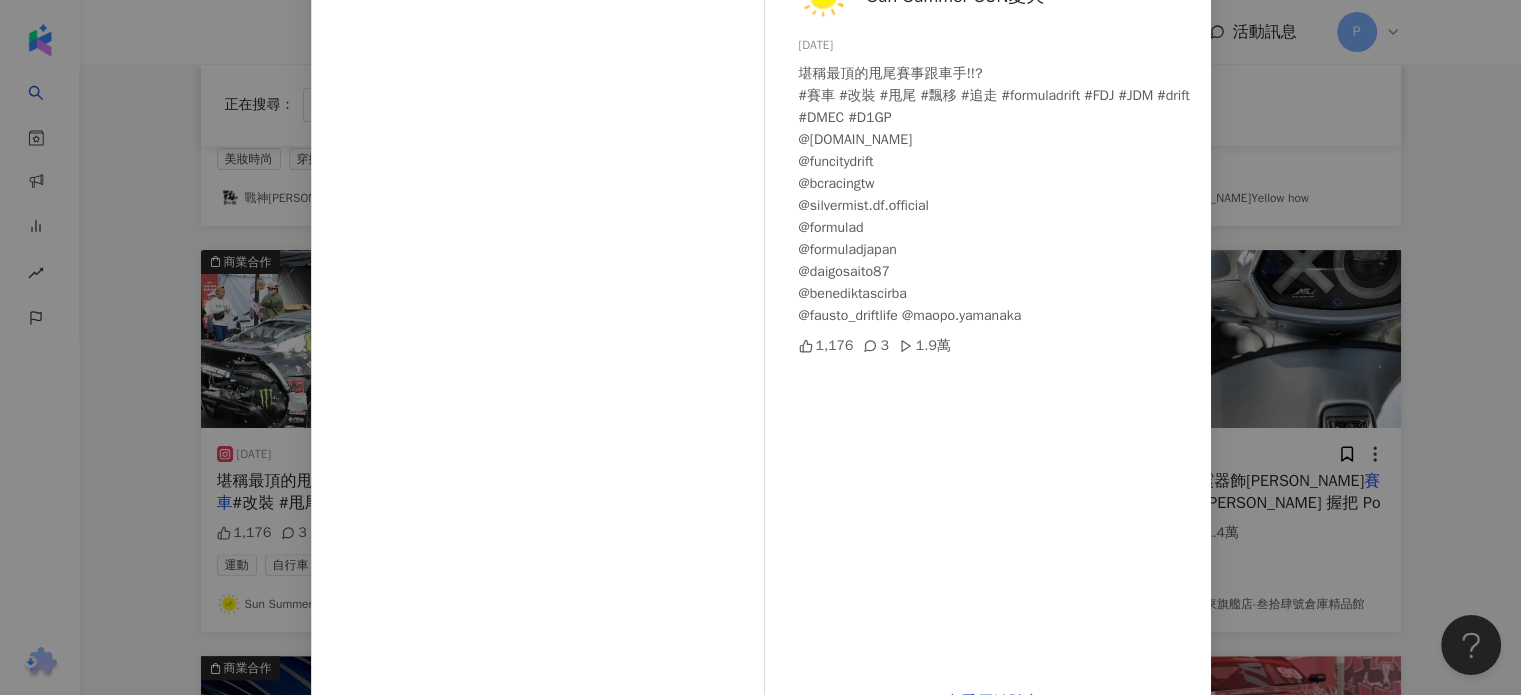 scroll, scrollTop: 204, scrollLeft: 0, axis: vertical 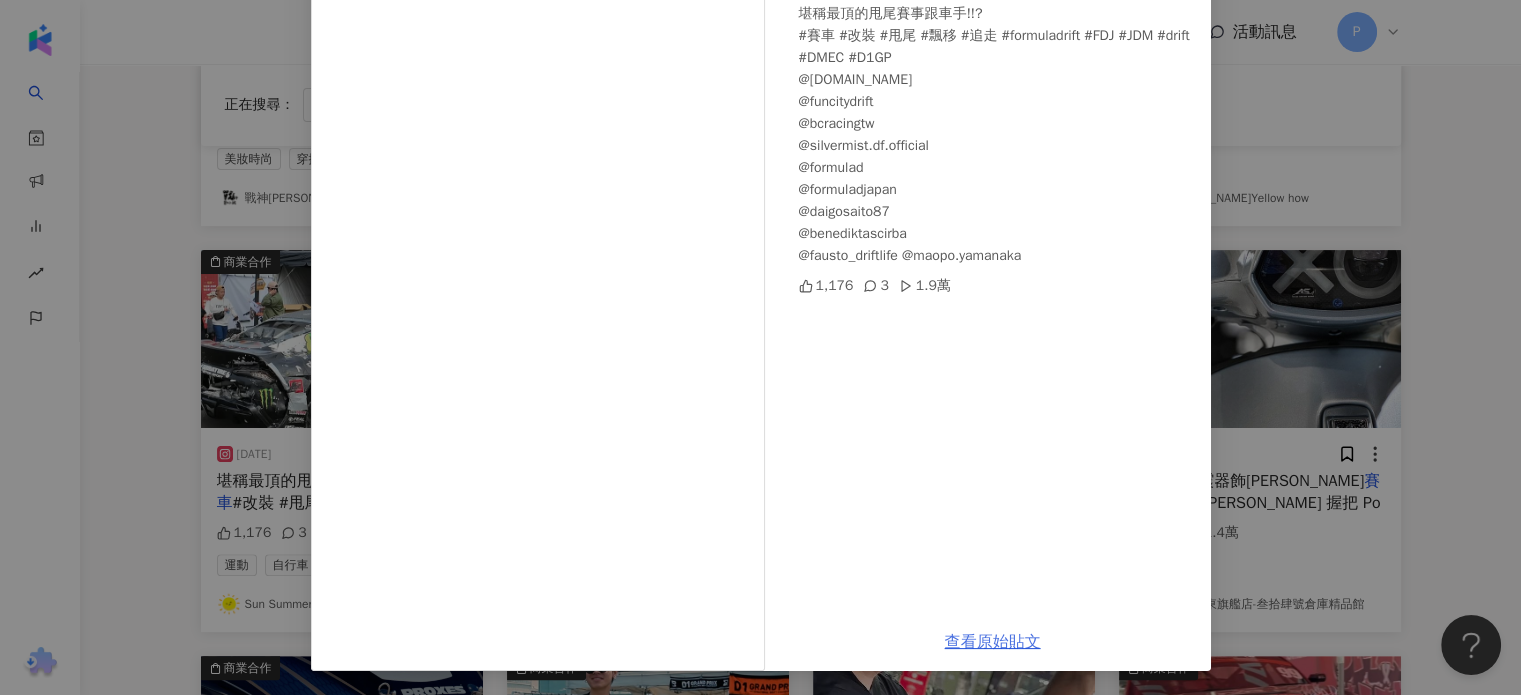 click on "查看原始貼文" at bounding box center (993, 642) 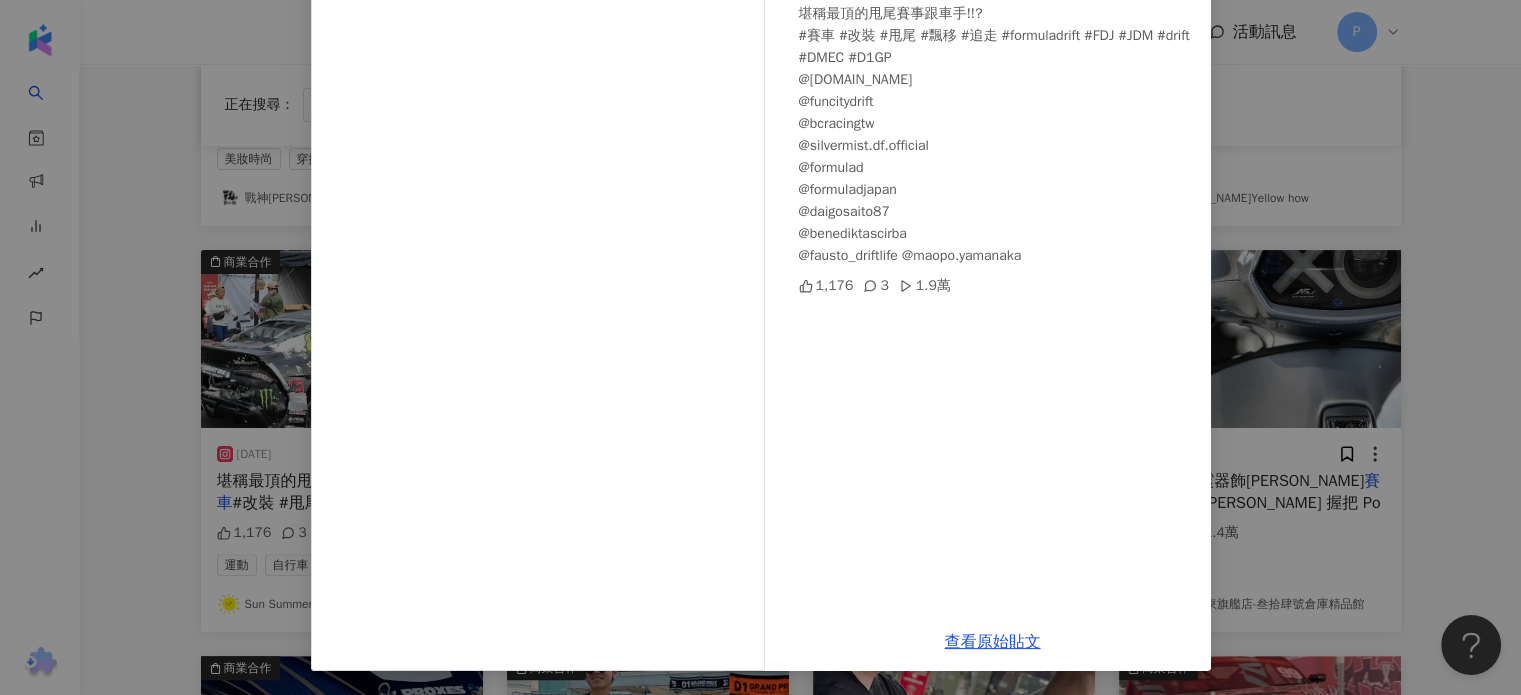 click on "Sun Summer SUN夏天 2025/1/23 堪稱最頂的甩尾賽事跟車手!!?
#賽車 #改裝 #甩尾 #飄移 #追走 #formuladrift #FDJ #JDM #drift #DMEC #D1GP
@funcity.racing
@funcitydrift
@bcracingtw
@silvermist.df.official
@formulad
@formuladjapan
@daigosaito87
@benediktascirba
@fausto_driftlife @maopo.yamanaka 1,176 3 1.9萬 查看原始貼文" at bounding box center (760, 347) 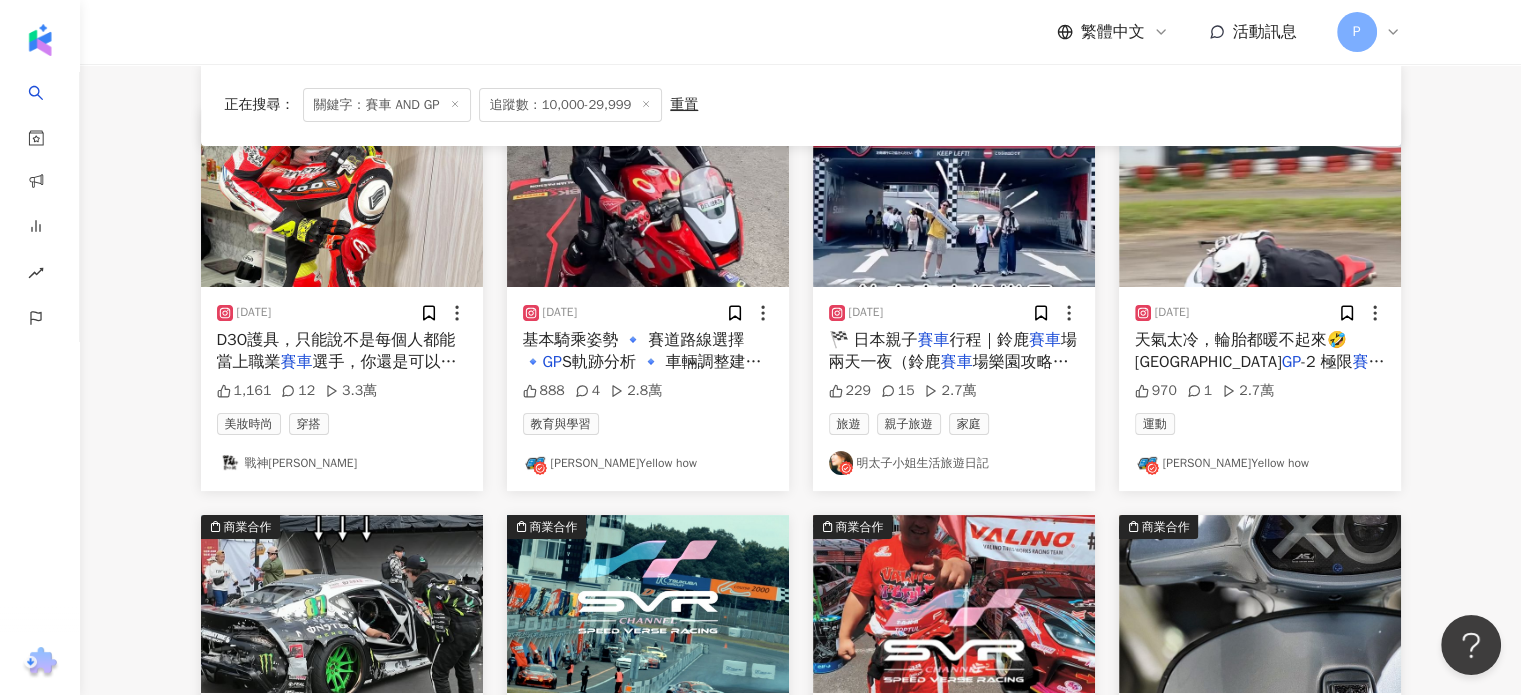 scroll, scrollTop: 200, scrollLeft: 0, axis: vertical 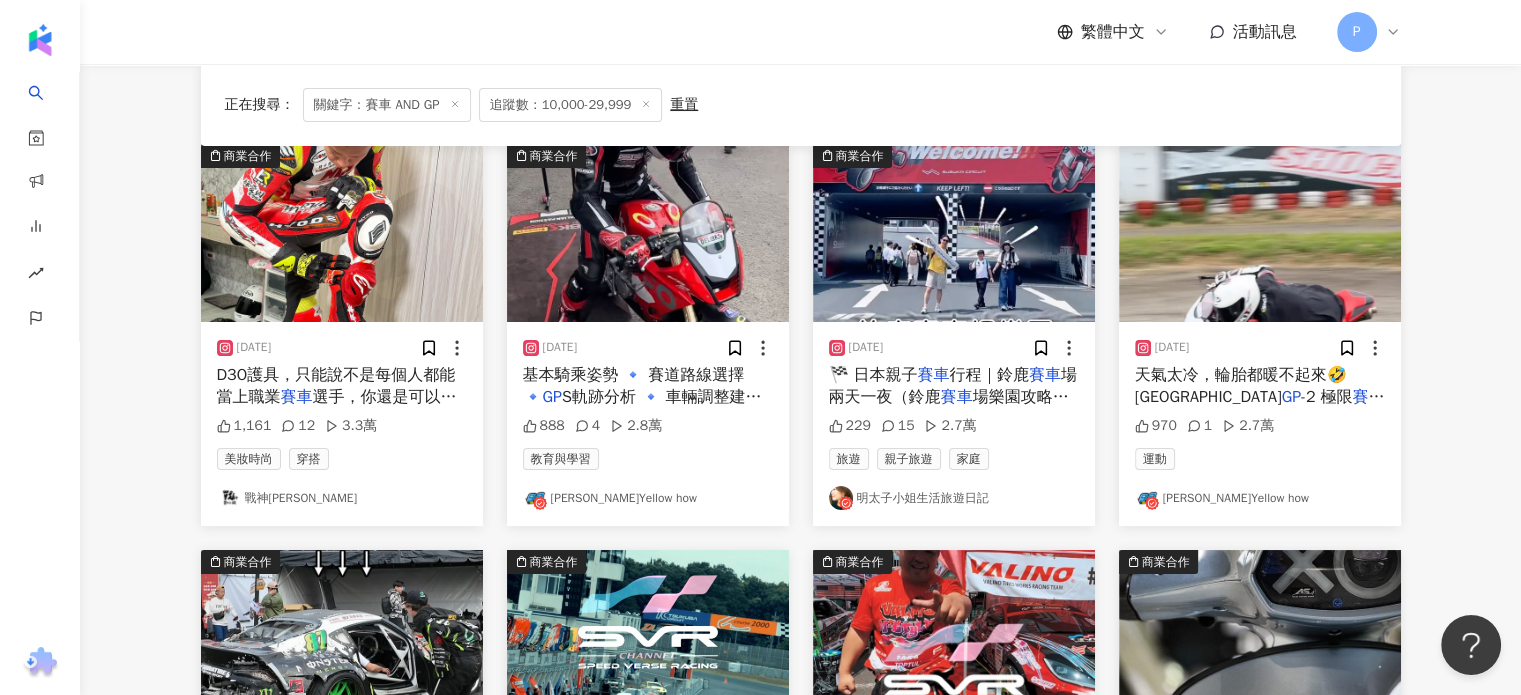 click on "S軌跡分析
🔹 車輛調整建議
🔹" at bounding box center [642, 408] 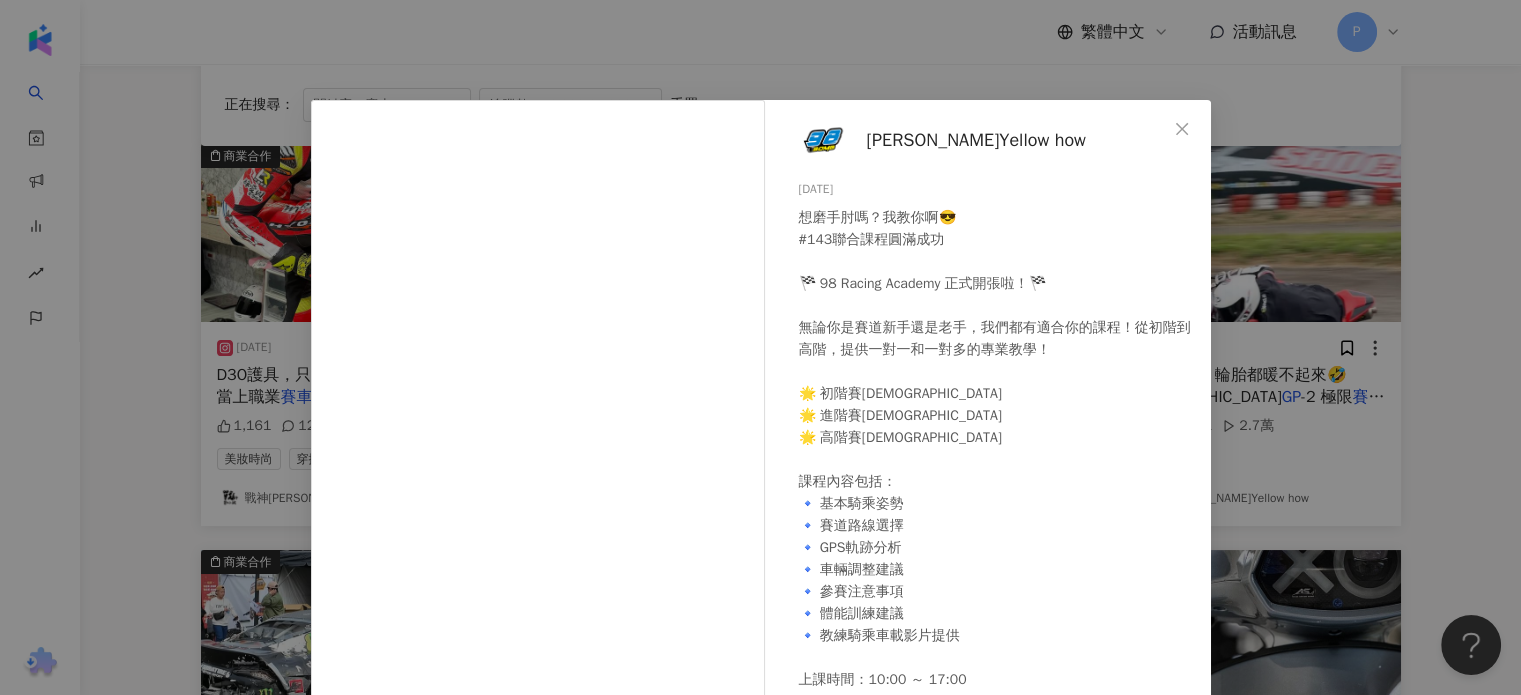 scroll, scrollTop: 35, scrollLeft: 0, axis: vertical 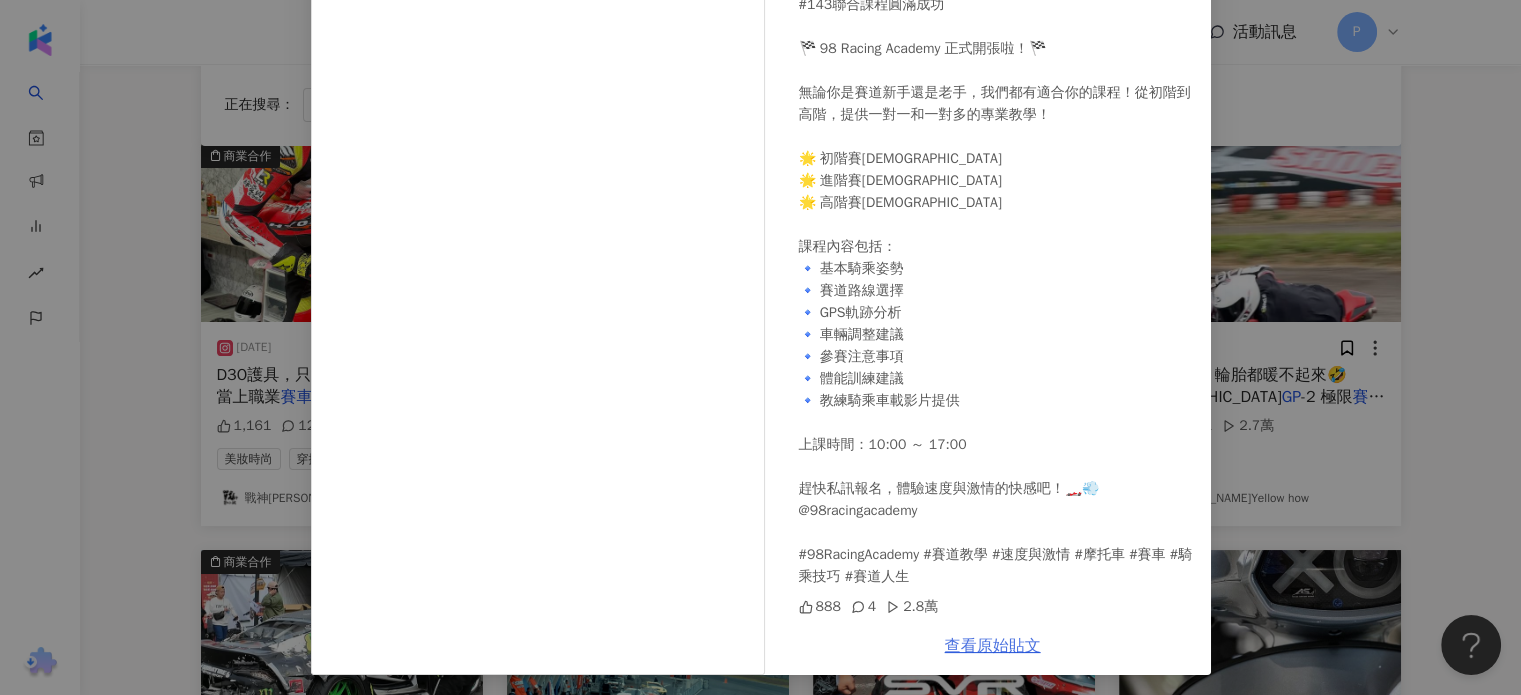 click on "查看原始貼文" at bounding box center (993, 646) 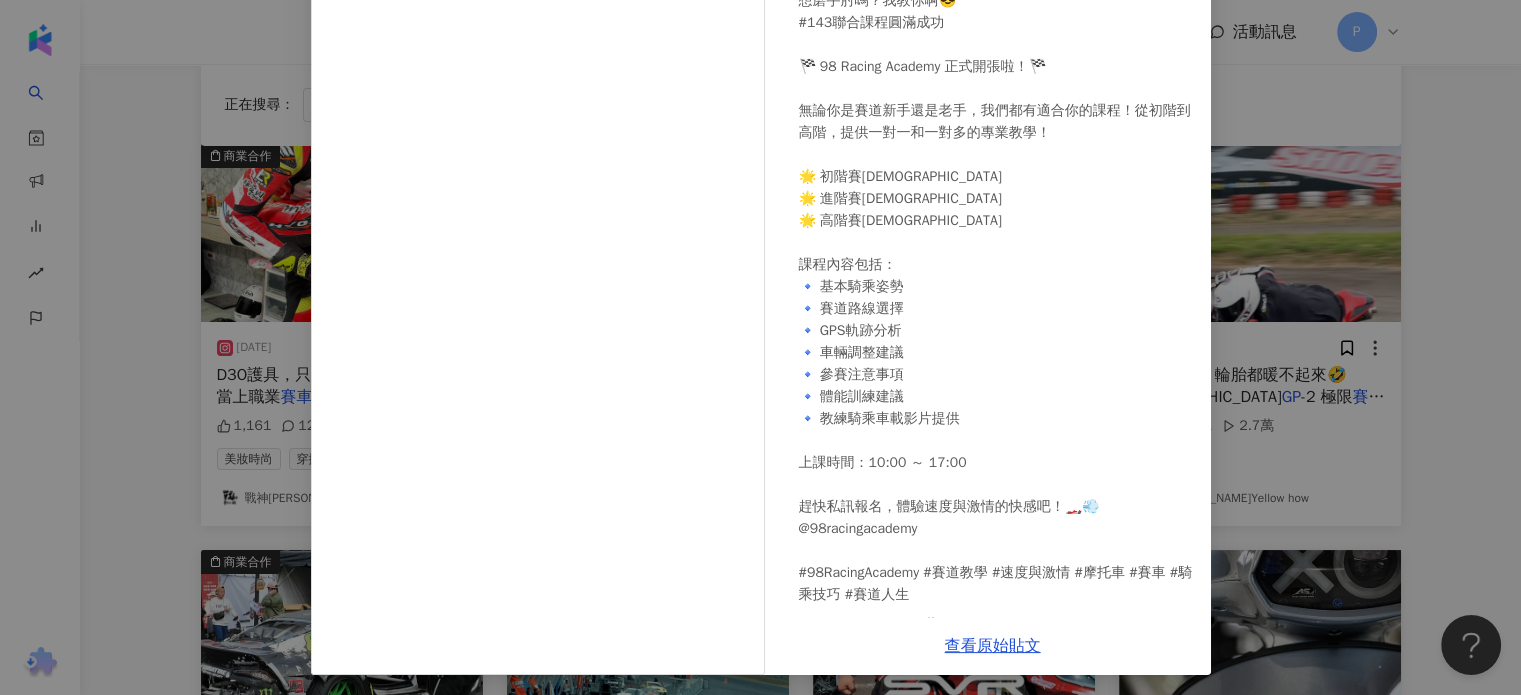 scroll, scrollTop: 0, scrollLeft: 0, axis: both 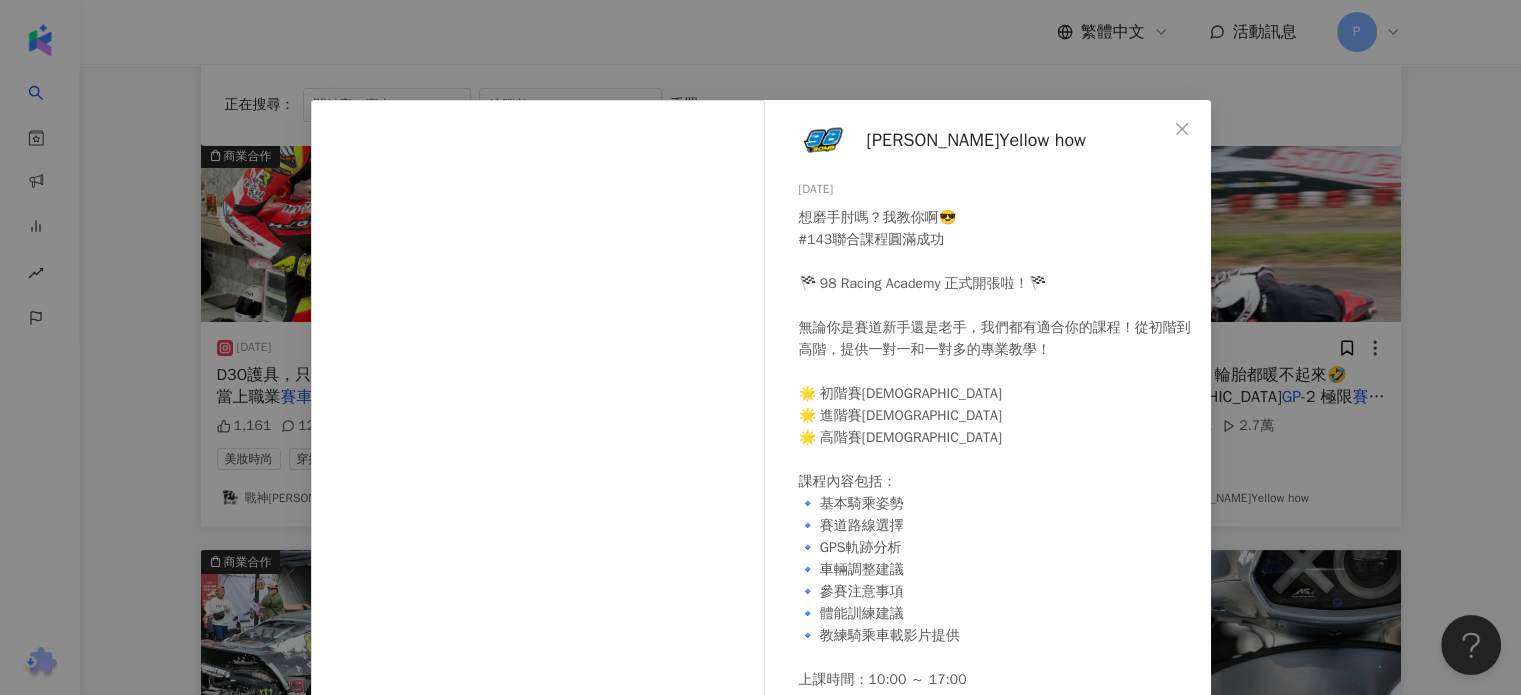 click on "黃晧Yellow how 2024/6/13 想磨手肘嗎？我教你啊😎
#143聯合課程圓滿成功
🏁 98 Racing Academy 正式開張啦！🏁
無論你是賽道新手還是老手，我們都有適合你的課程！從初階到高階，提供一對一和一對多的專業教學！
🌟 初階賽道教學
🌟 進階賽道教學
🌟 高階賽道教學
課程內容包括：
🔹 基本騎乘姿勢
🔹 賽道路線選擇
🔹 GPS軌跡分析
🔹 車輛調整建議
🔹 參賽注意事項
🔹 體能訓練建議
🔹 教練騎乘車載影片提供
上課時間：10:00 ～ 17:00
趕快私訊報名，體驗速度與激情的快感吧！🏎️💨
@98racingacademy
#98RacingAcademy #賽道教學 #速度與激情 #摩托車 #賽車 #騎乘技巧 #賽道人生 888 4 2.8萬 查看原始貼文" at bounding box center (760, 347) 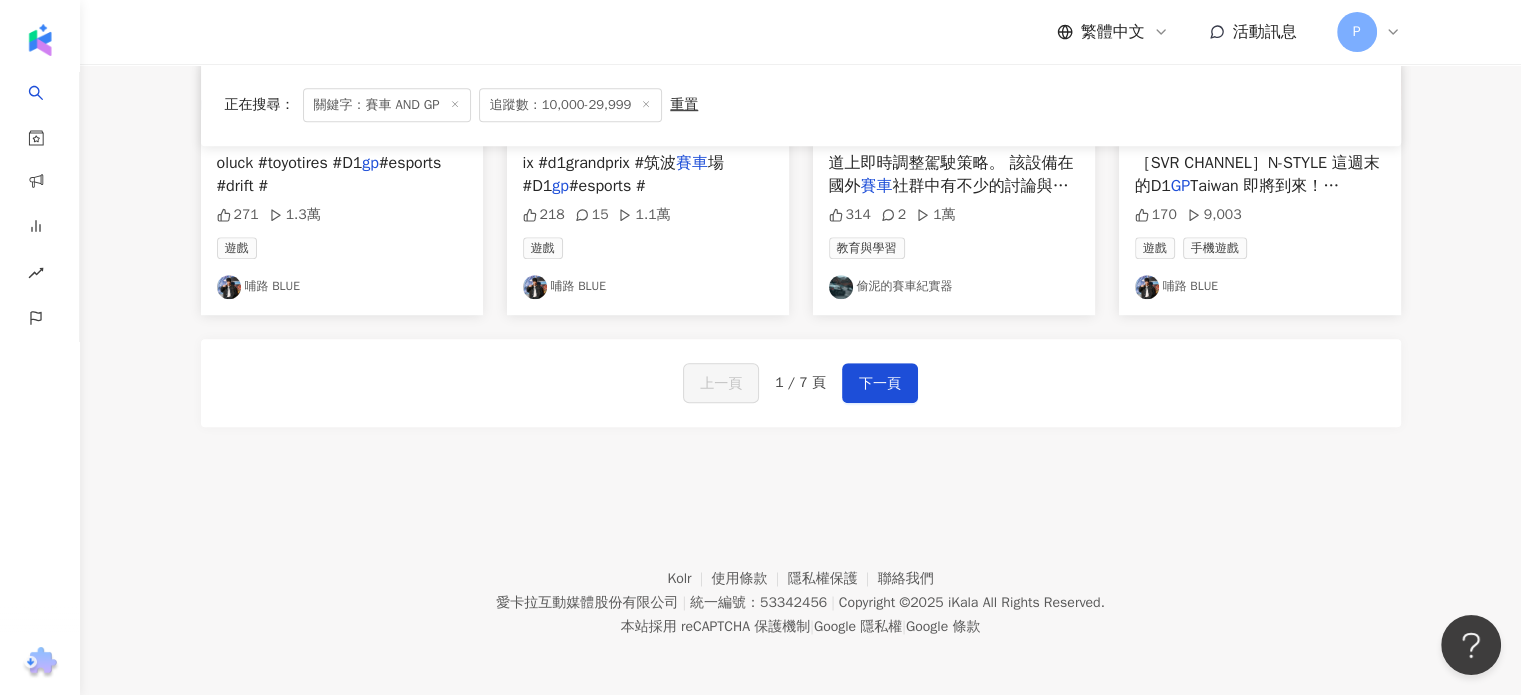scroll, scrollTop: 1225, scrollLeft: 0, axis: vertical 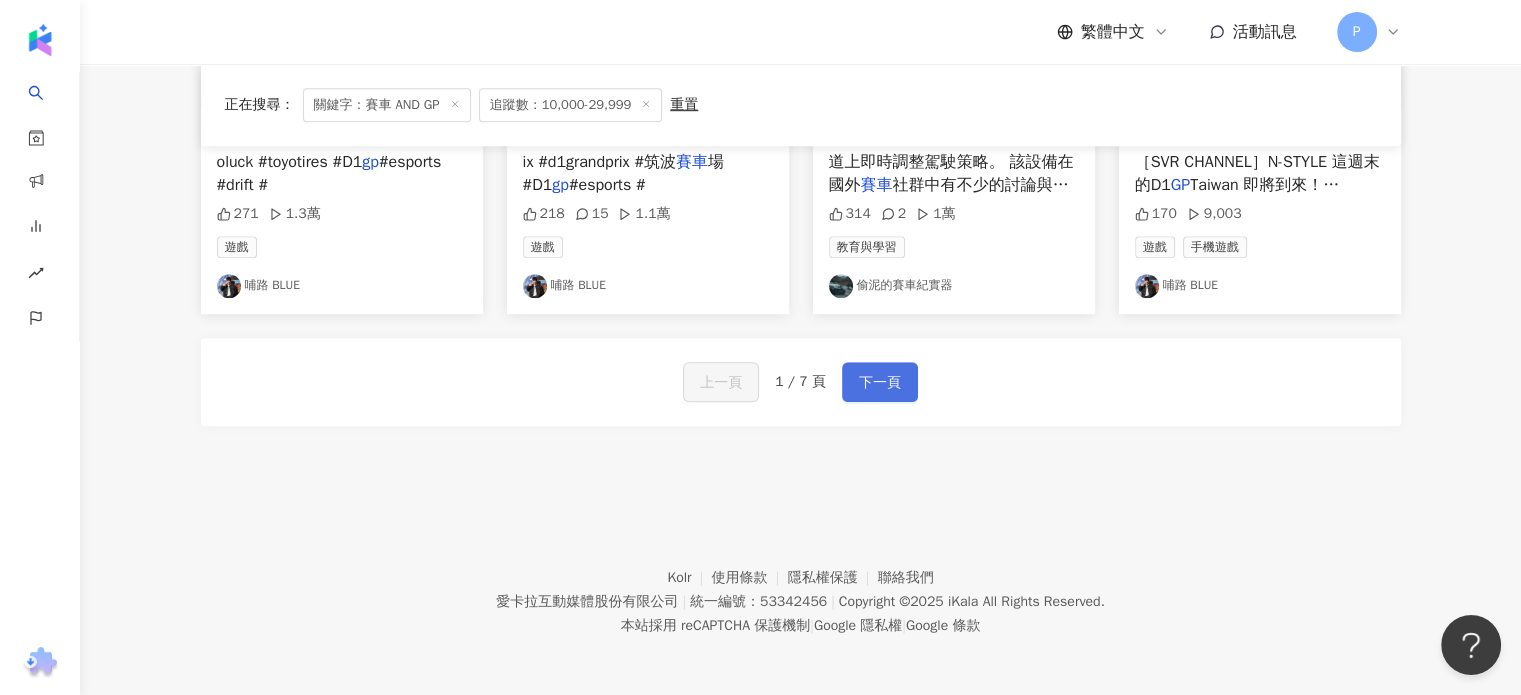 click on "下一頁" at bounding box center [880, 383] 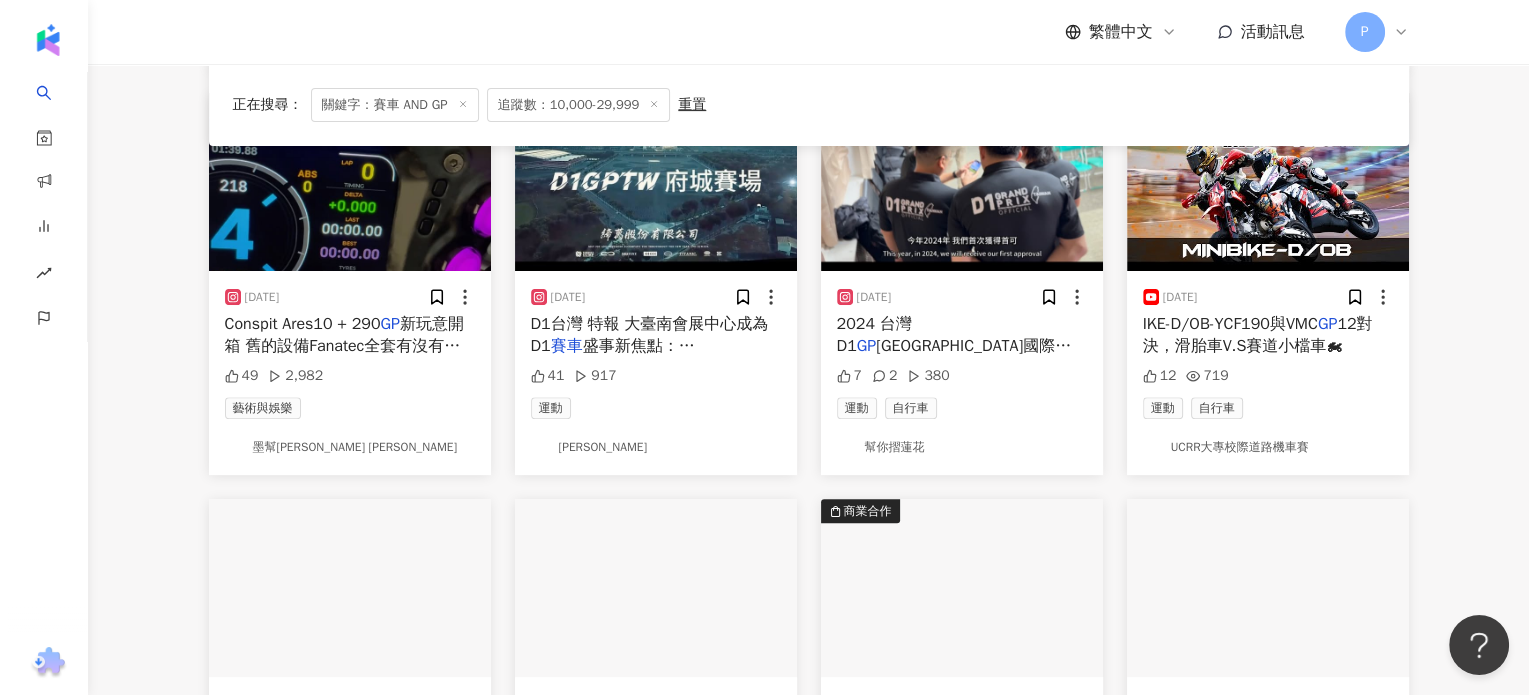 scroll, scrollTop: 700, scrollLeft: 0, axis: vertical 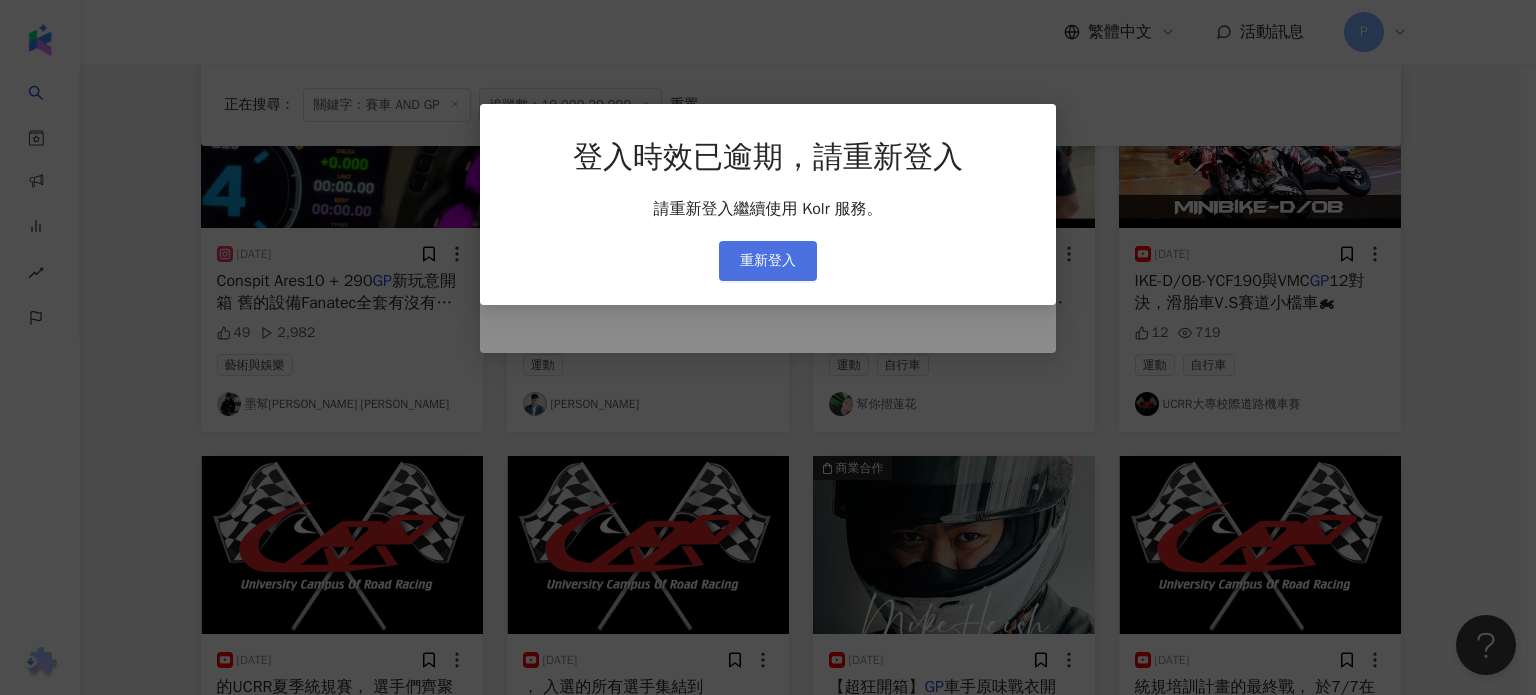 click on "重新登入" at bounding box center [768, 261] 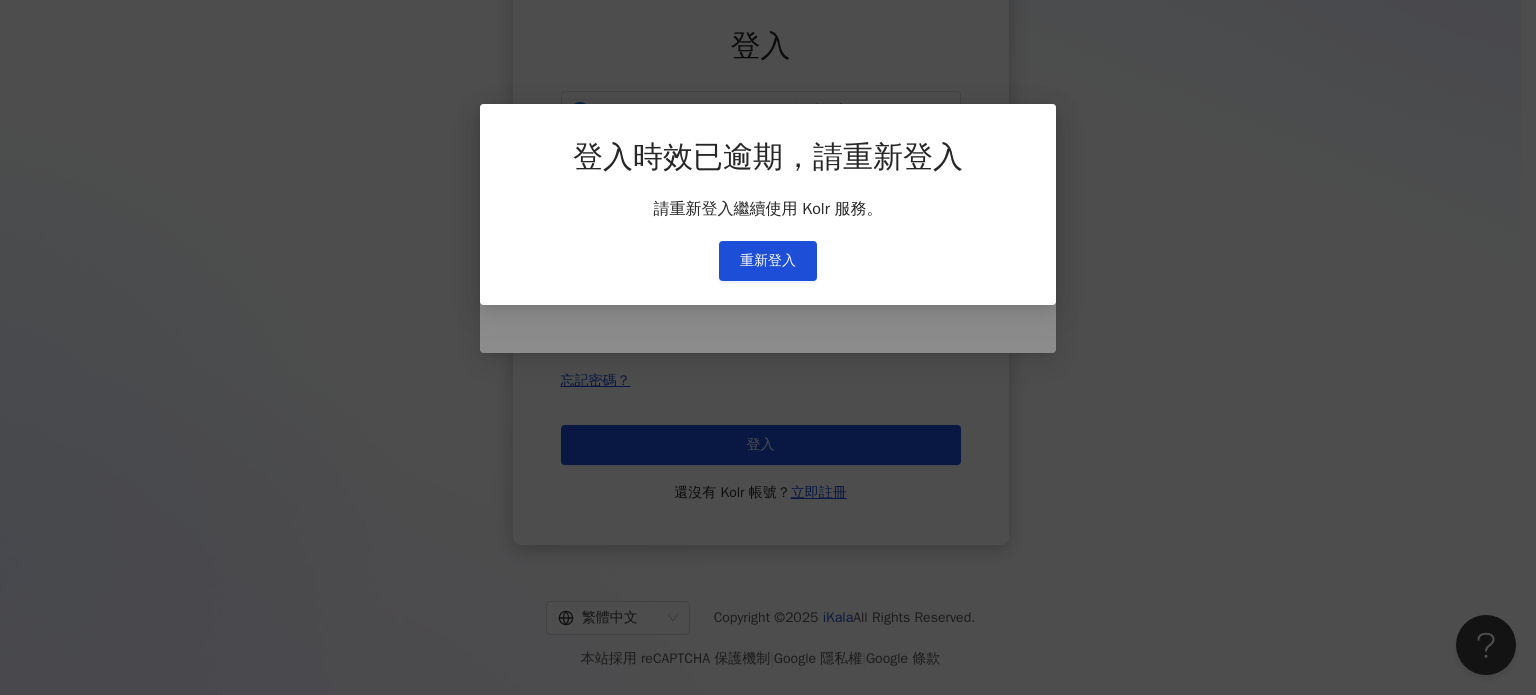 scroll, scrollTop: 0, scrollLeft: 0, axis: both 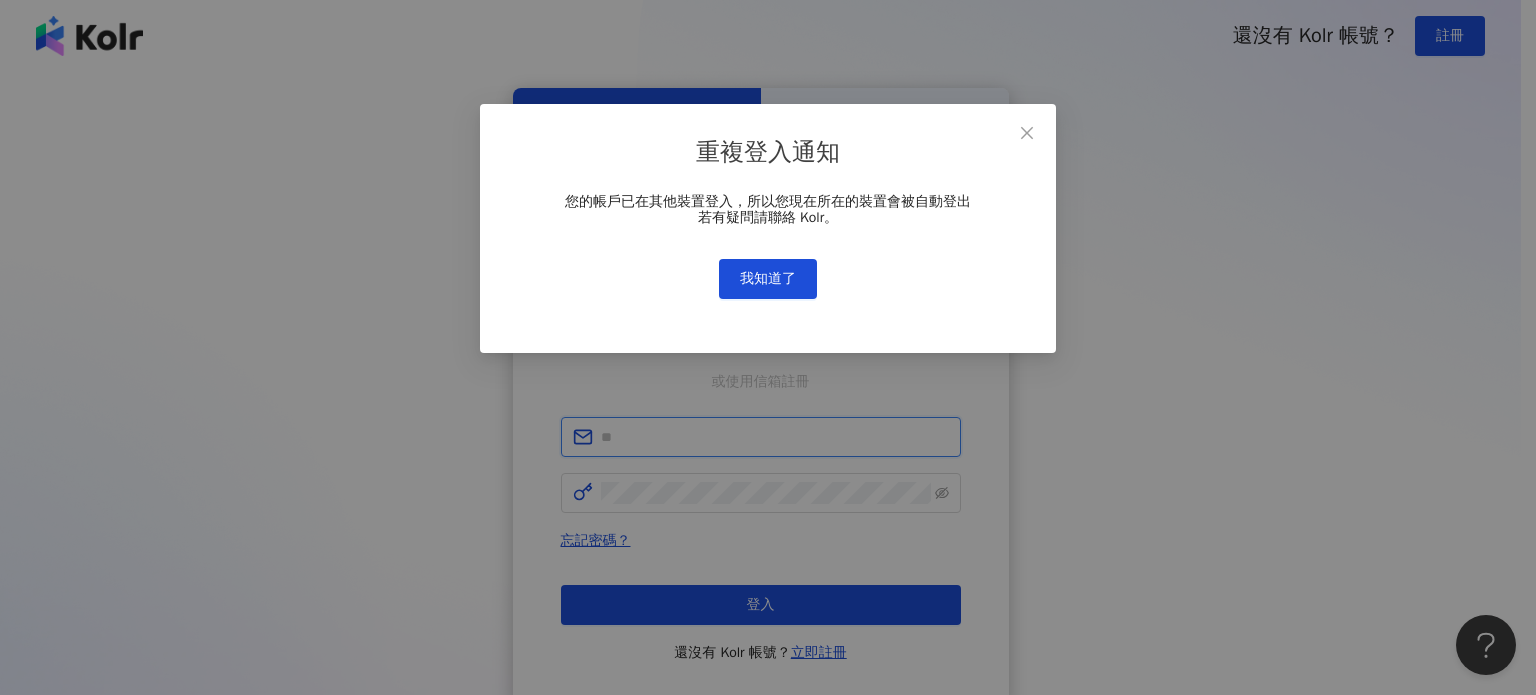 type on "**********" 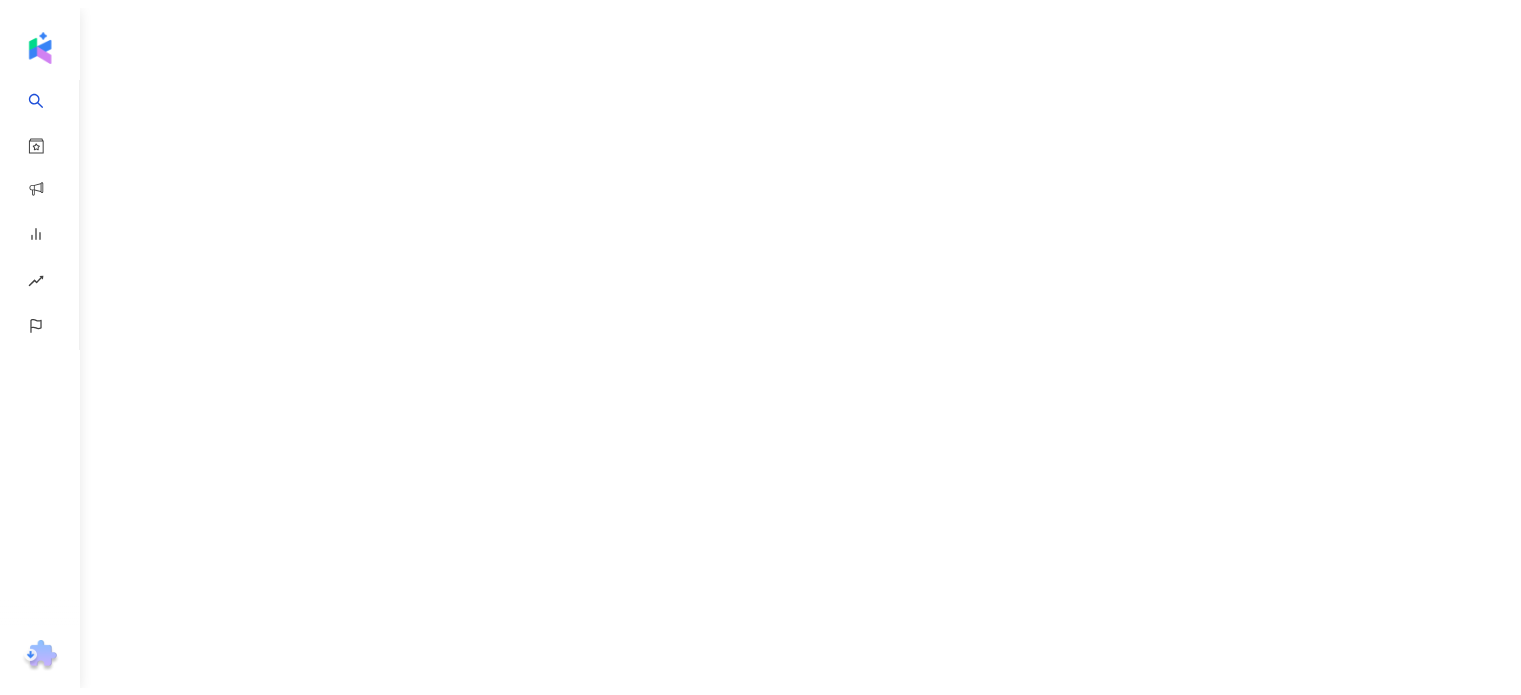 scroll, scrollTop: 0, scrollLeft: 0, axis: both 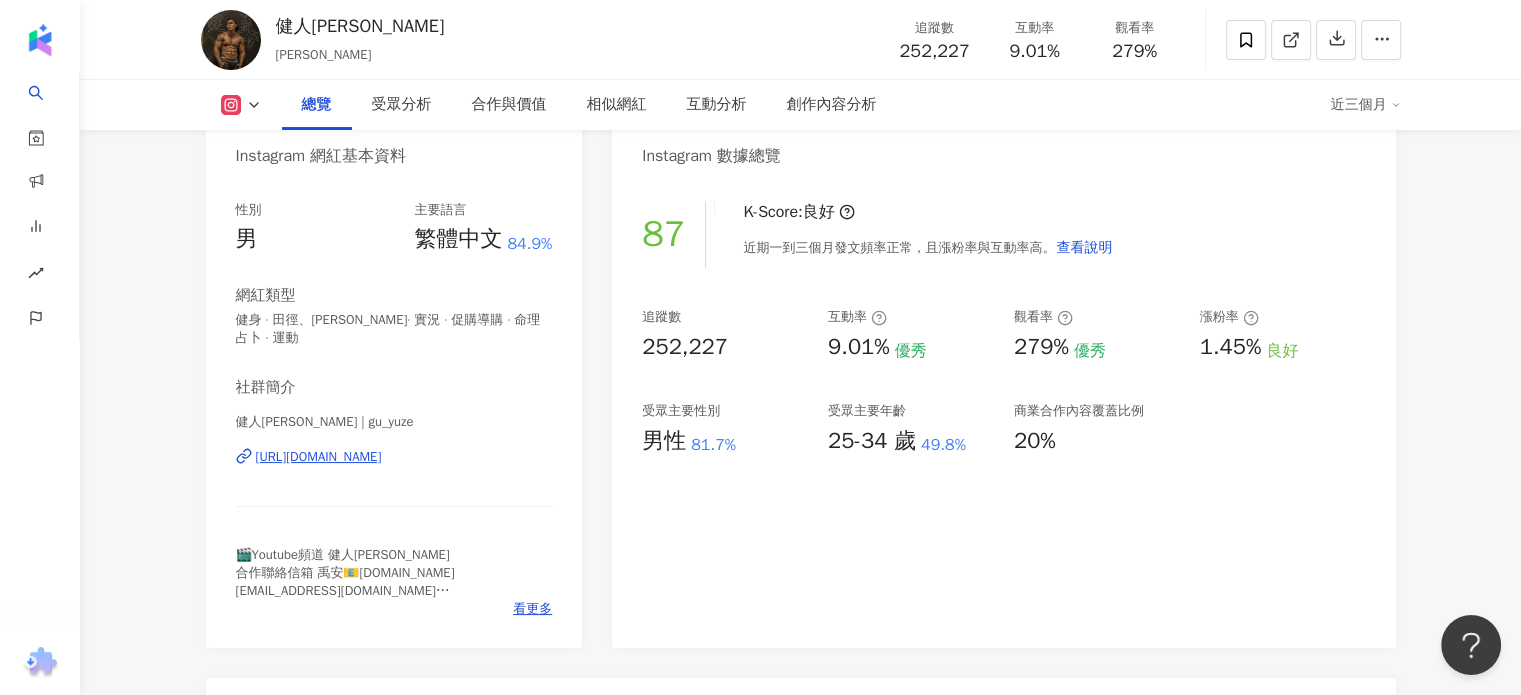 click on "https://www.instagram.com/gu_yuze/" at bounding box center [319, 457] 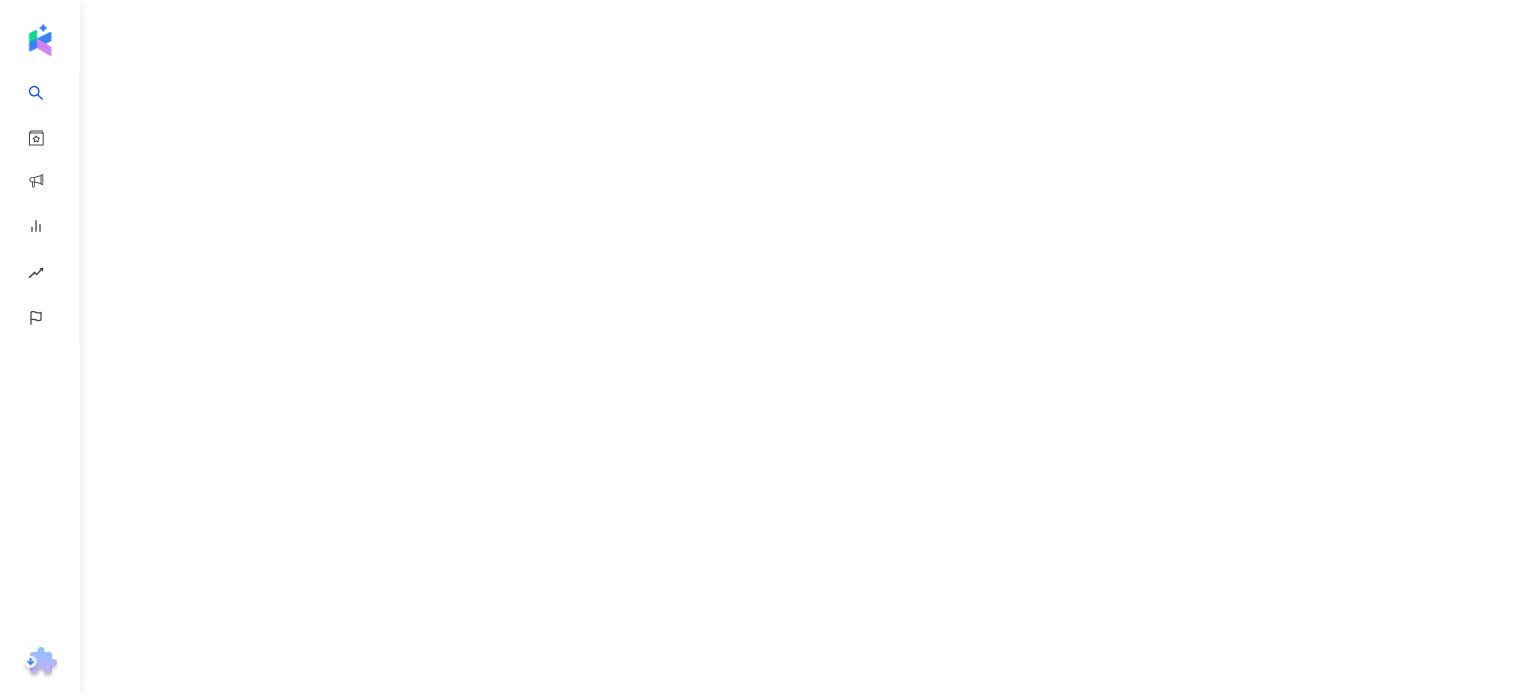 scroll, scrollTop: 0, scrollLeft: 0, axis: both 